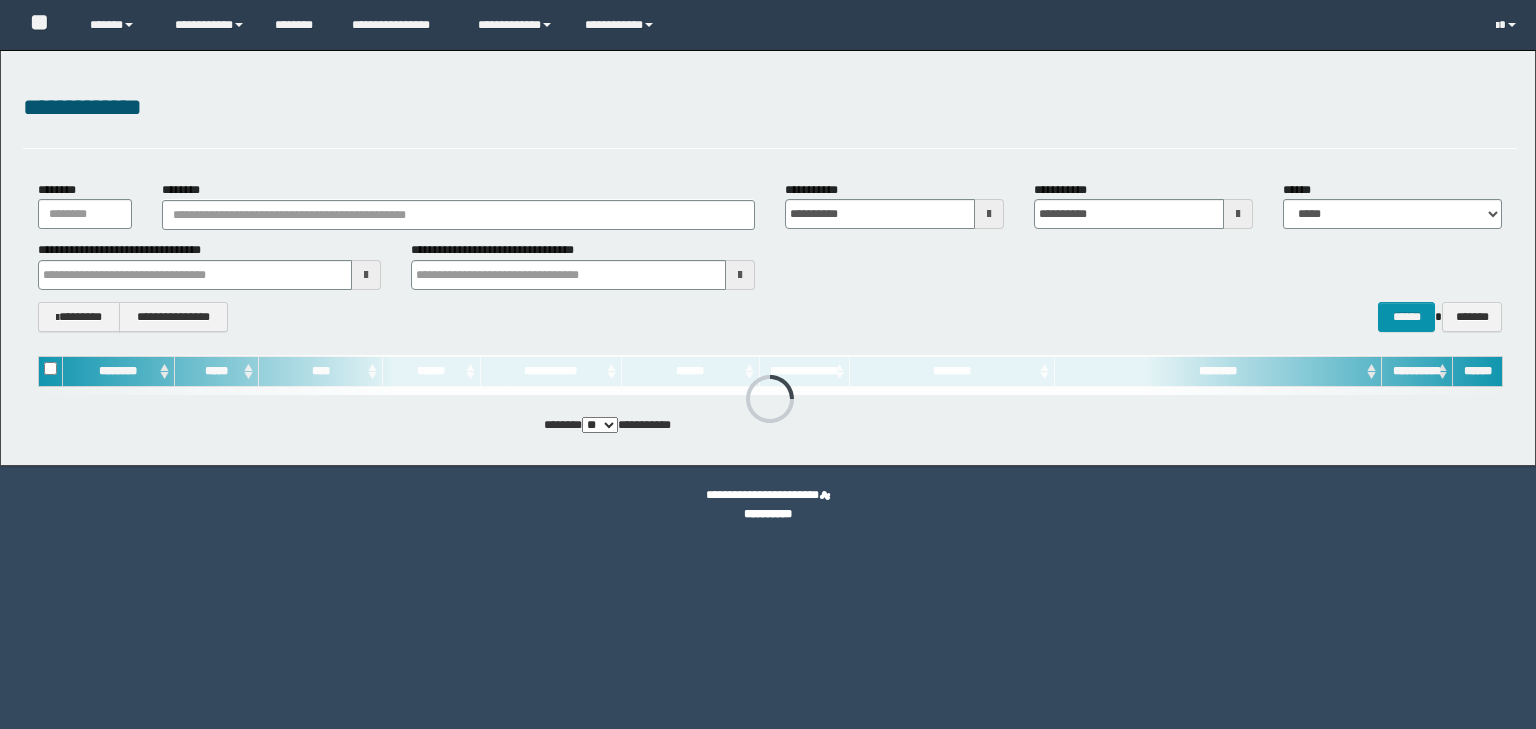 scroll, scrollTop: 0, scrollLeft: 0, axis: both 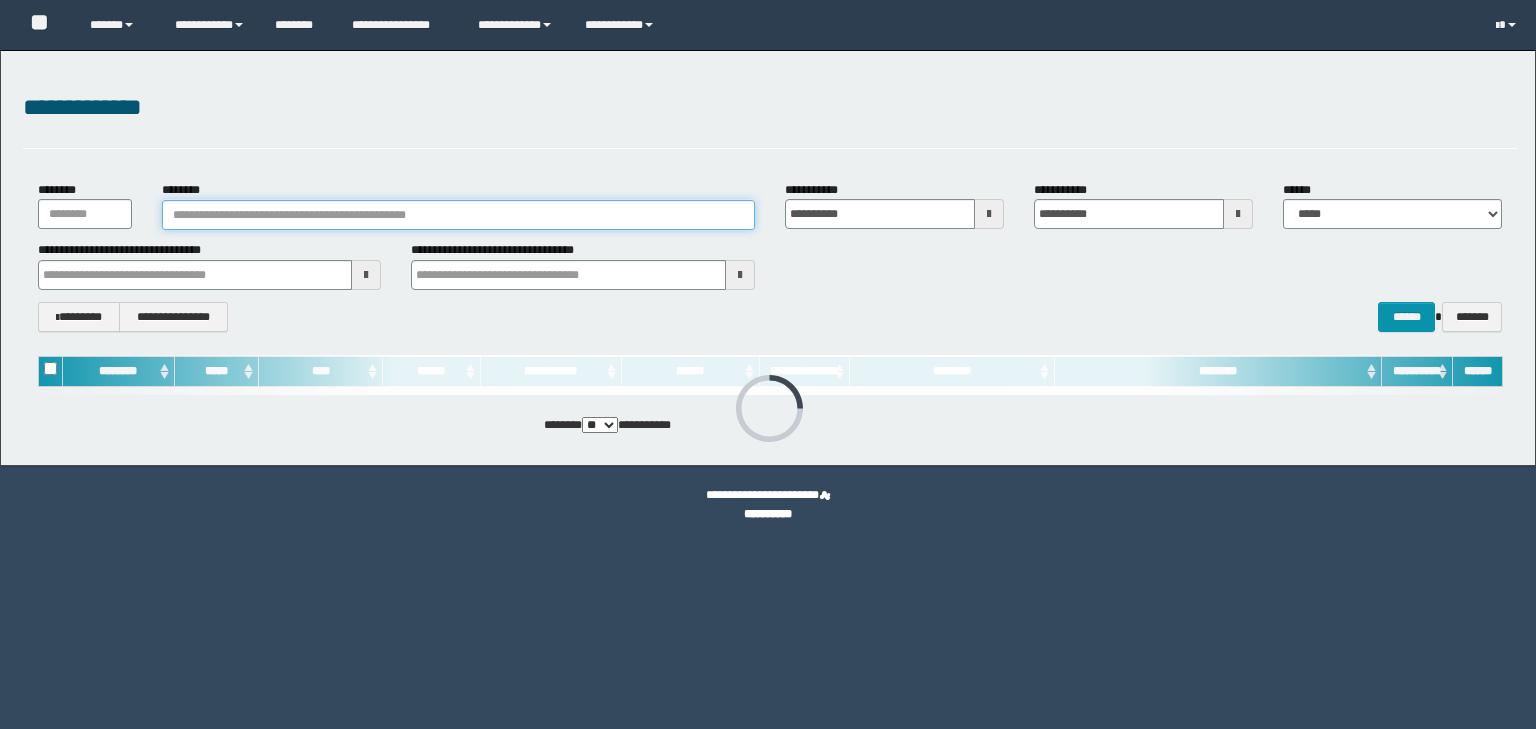 click on "********" at bounding box center (458, 215) 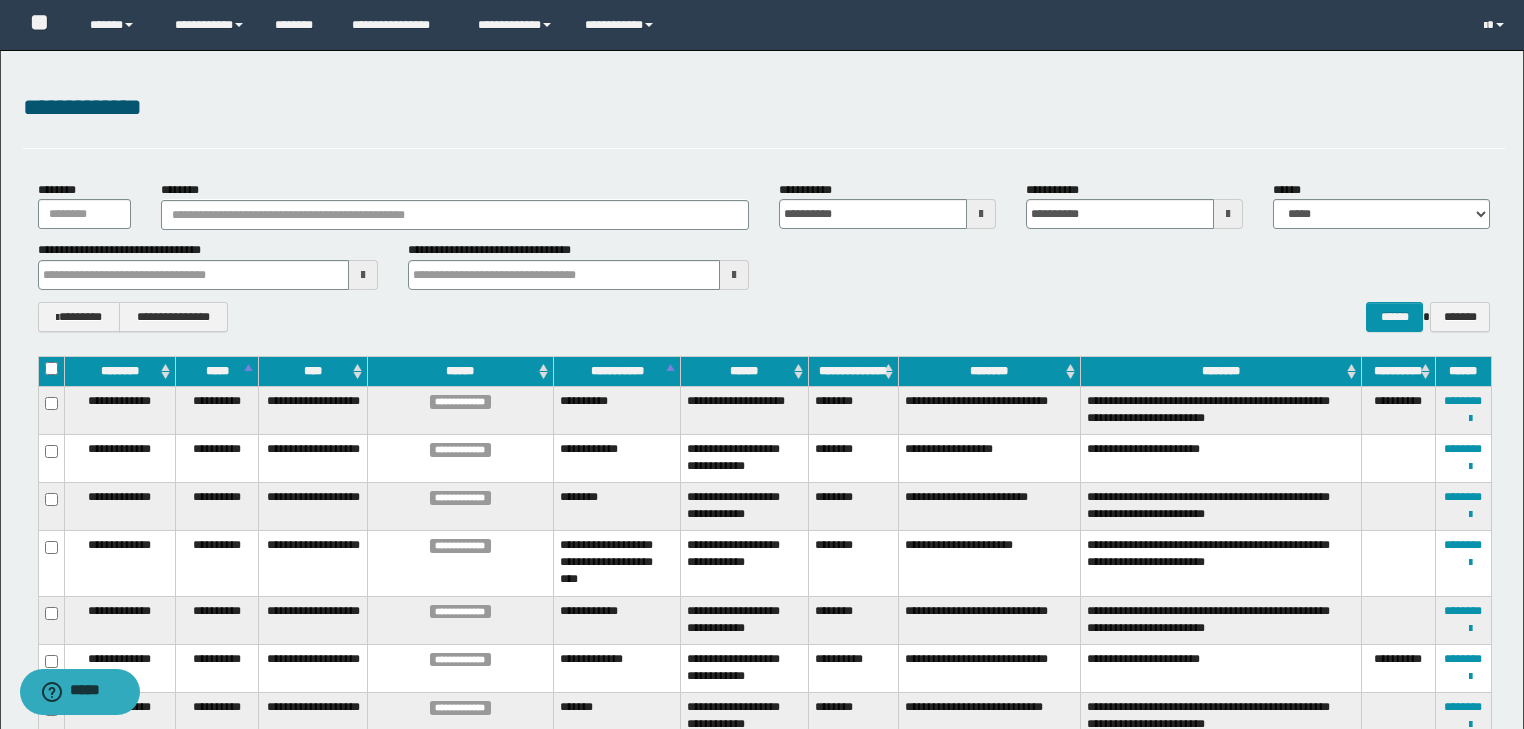 click on "********" at bounding box center (455, 205) 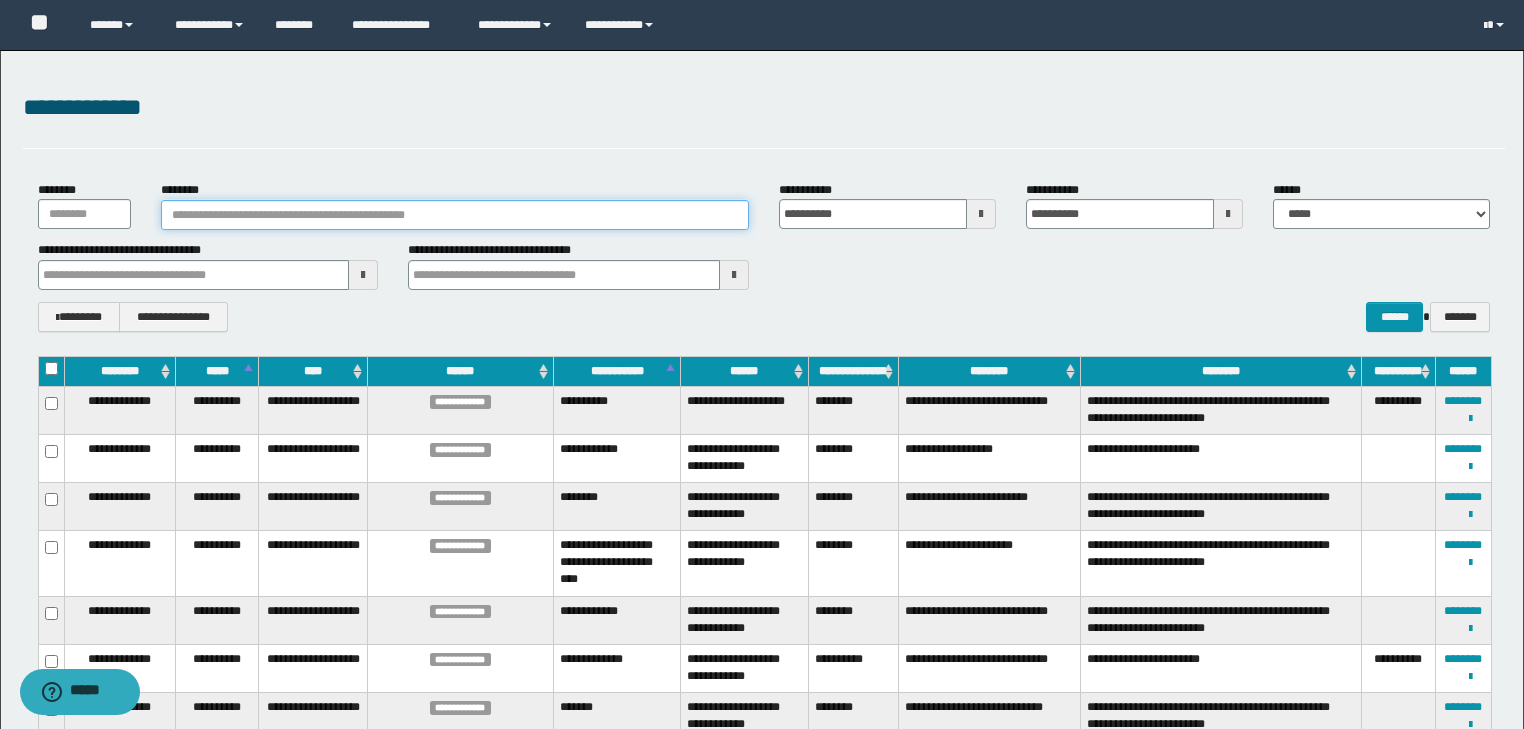 click on "********" at bounding box center (455, 215) 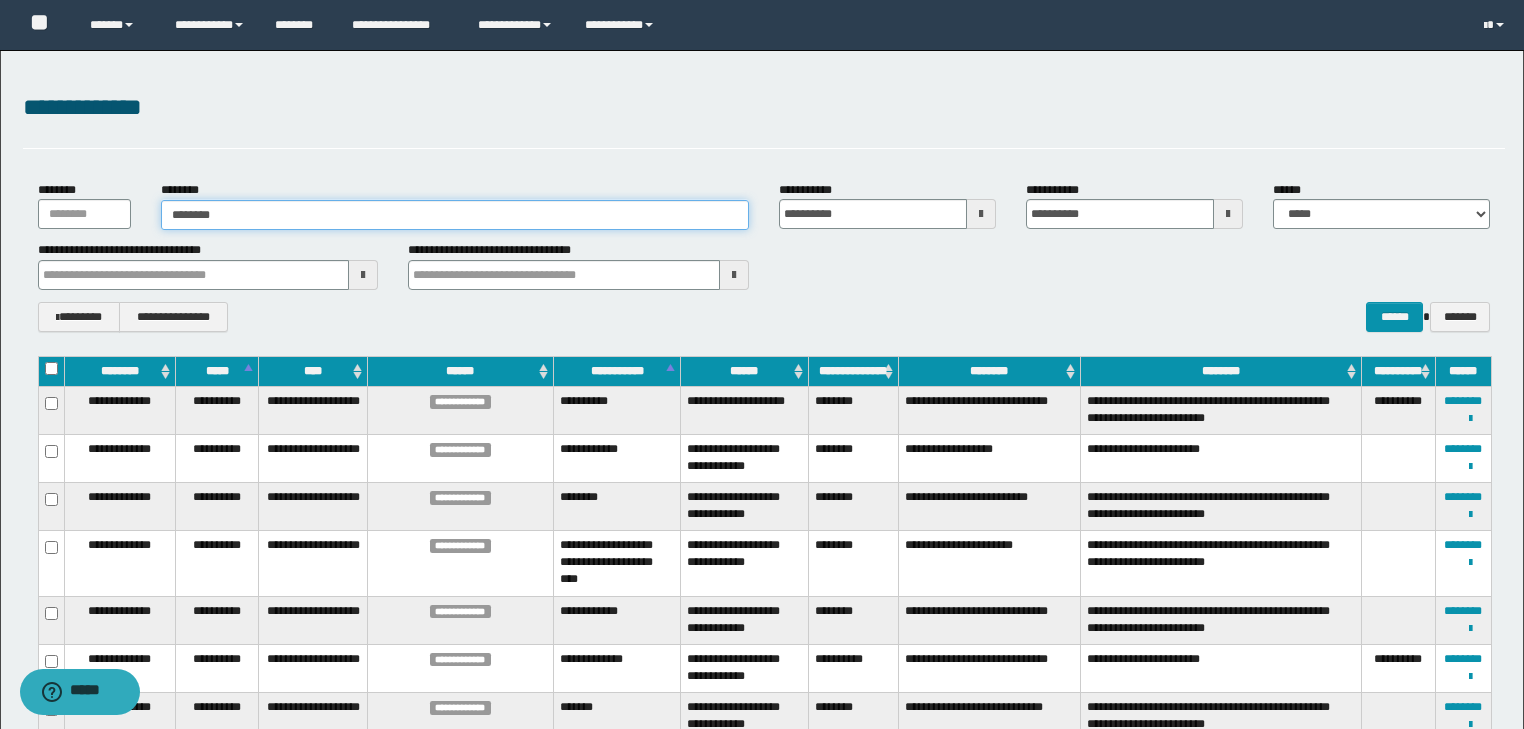 type on "********" 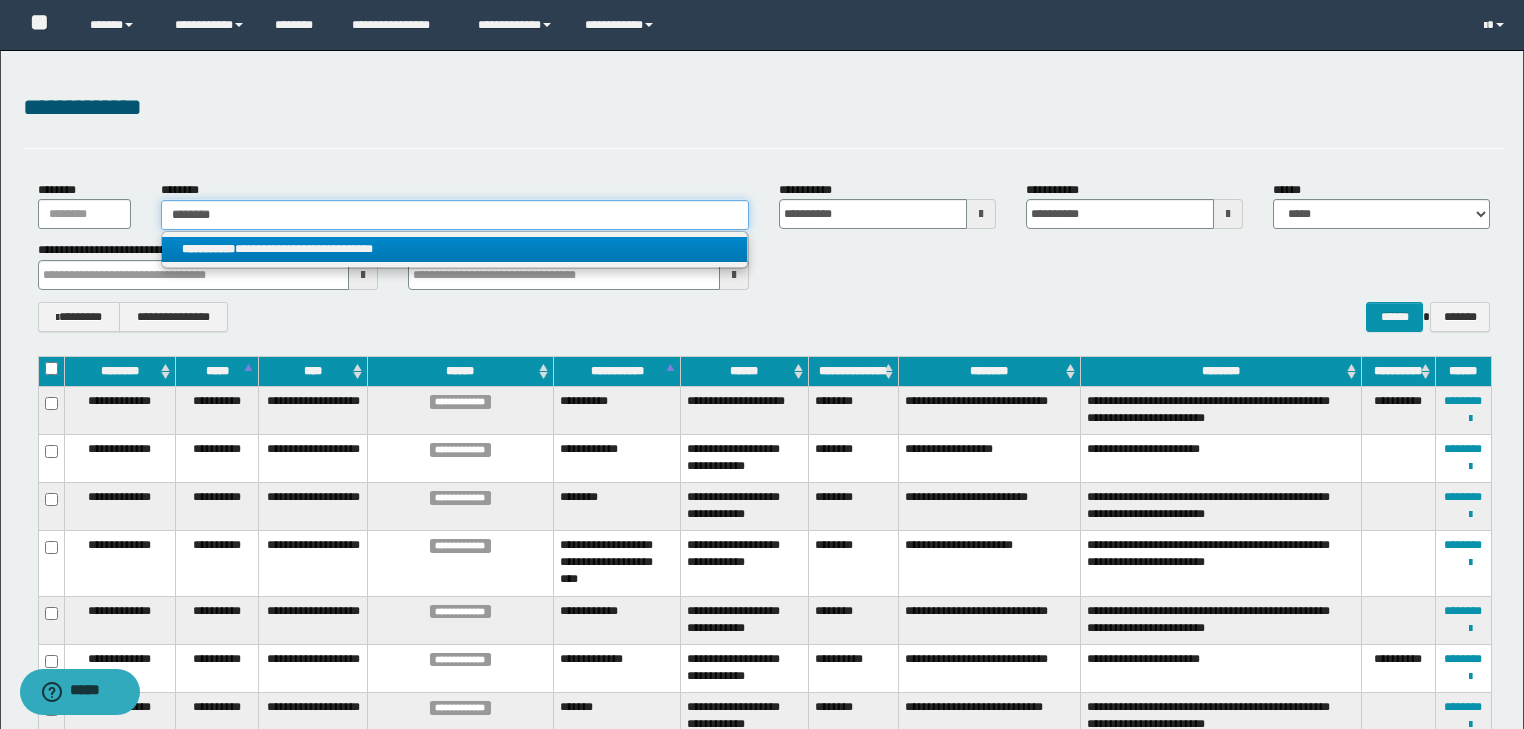 type on "********" 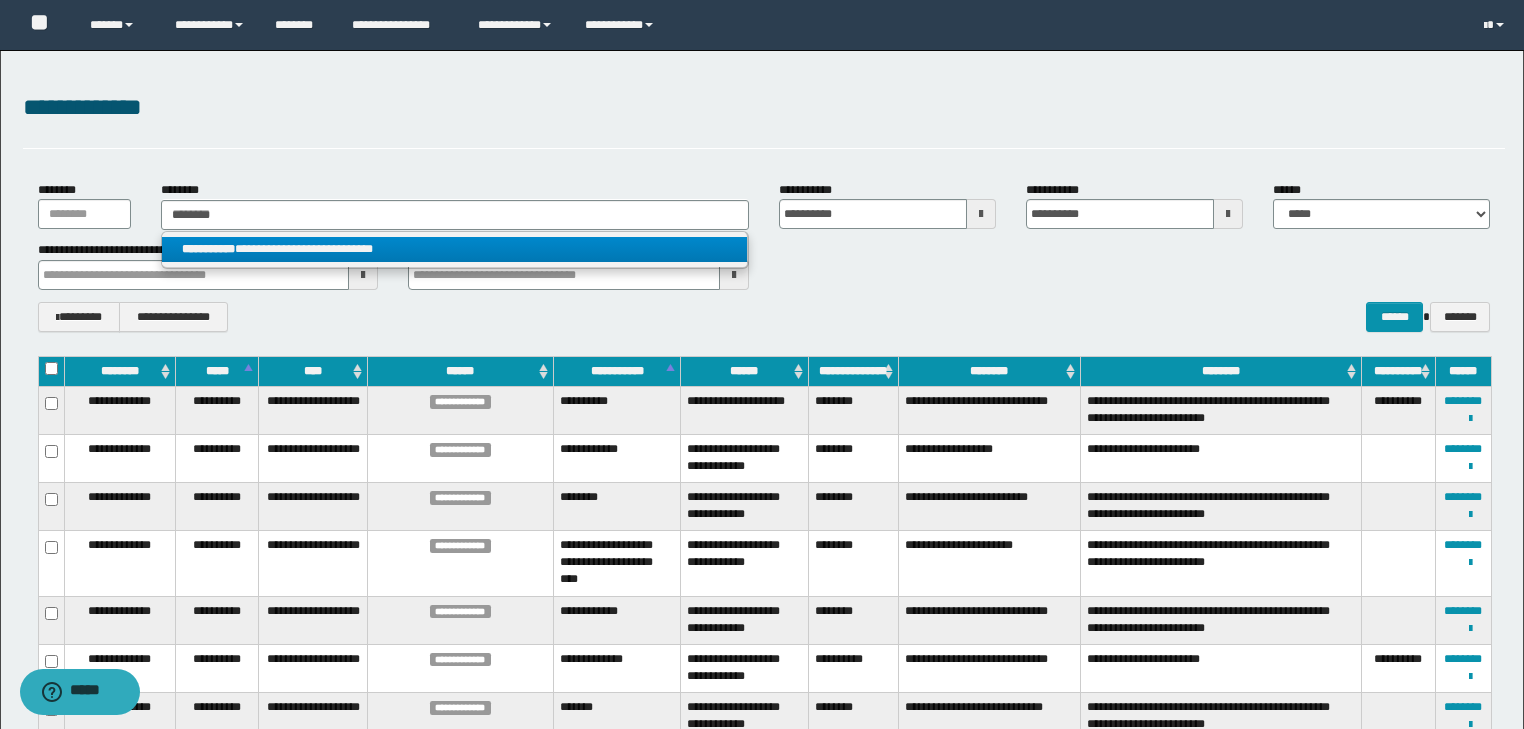 click on "**********" at bounding box center (454, 249) 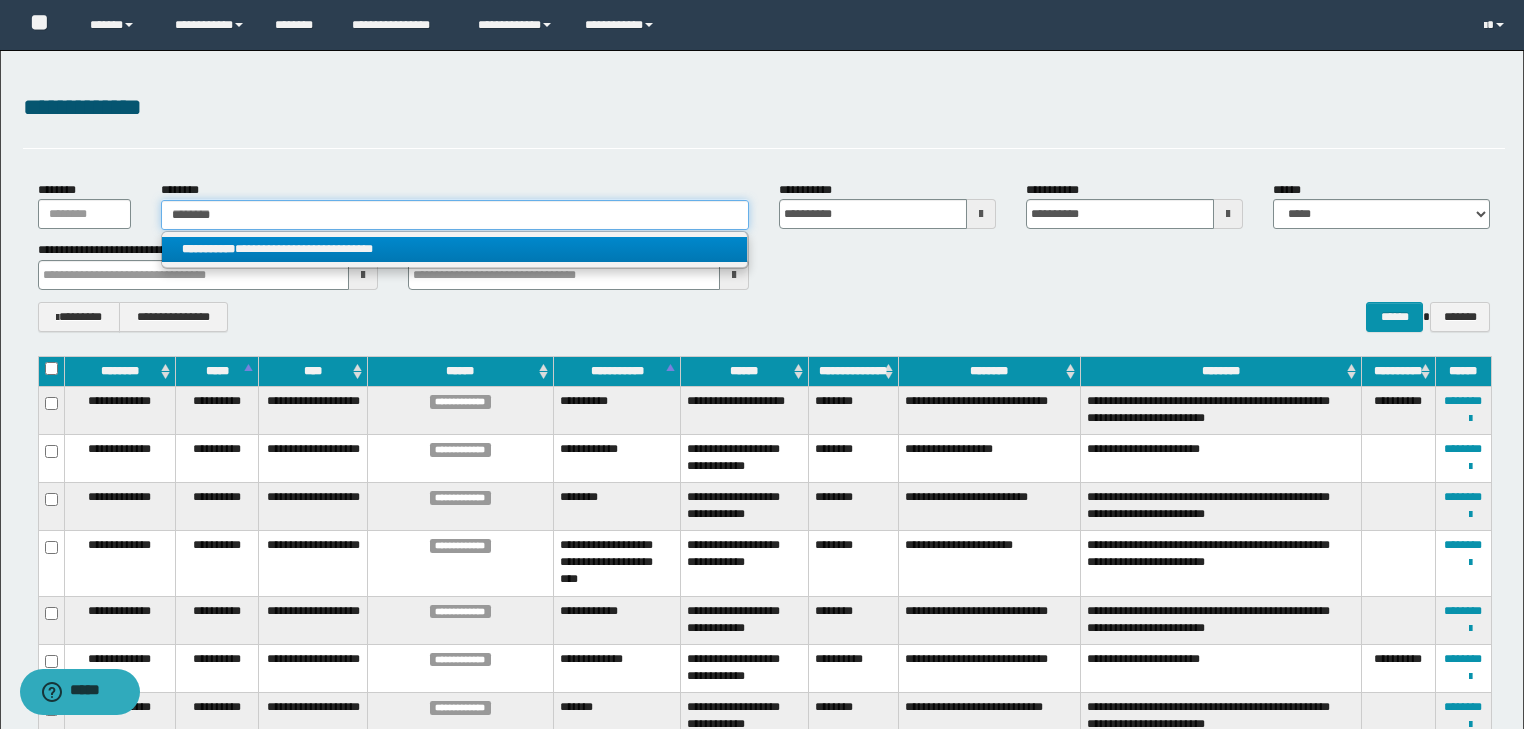 type 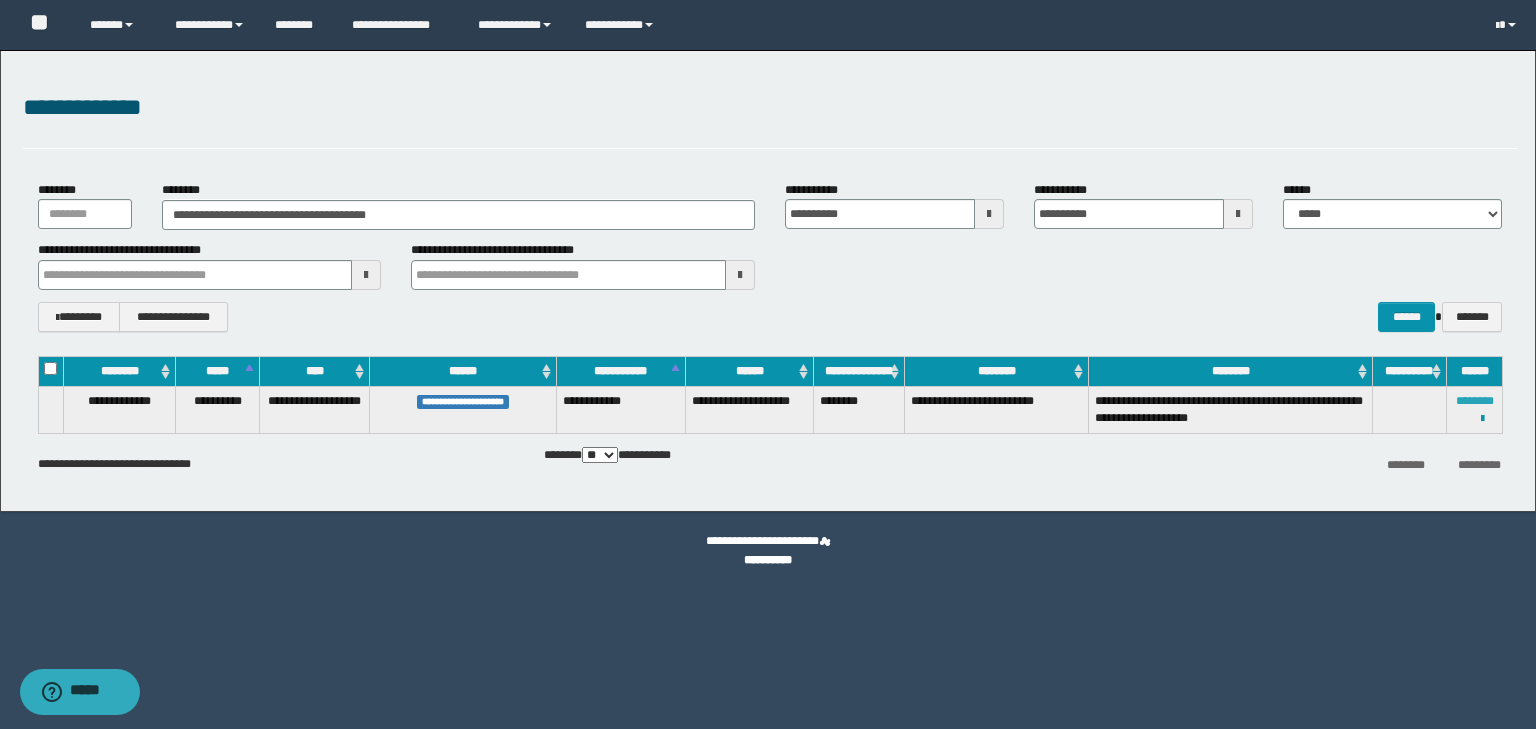 click on "********" at bounding box center (1475, 401) 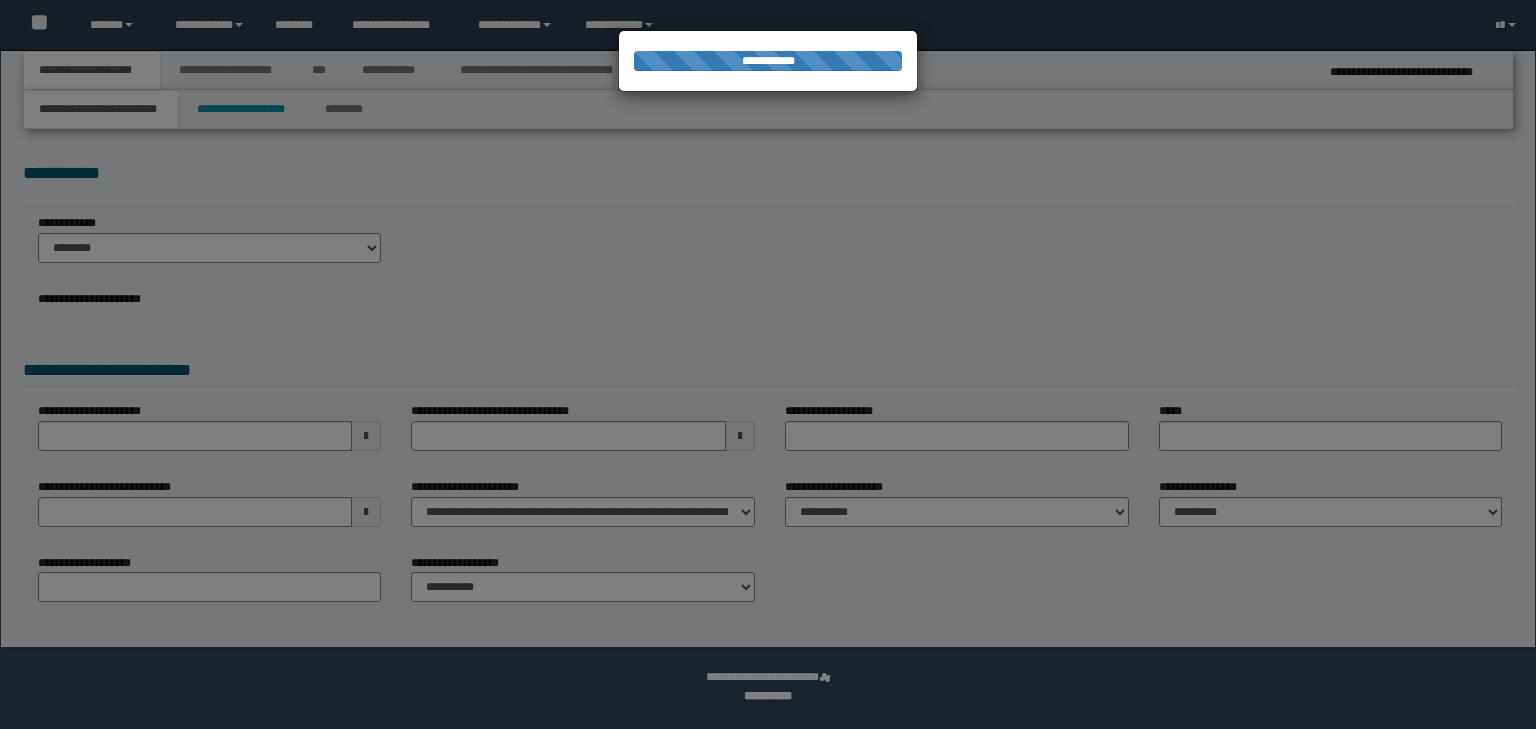 scroll, scrollTop: 0, scrollLeft: 0, axis: both 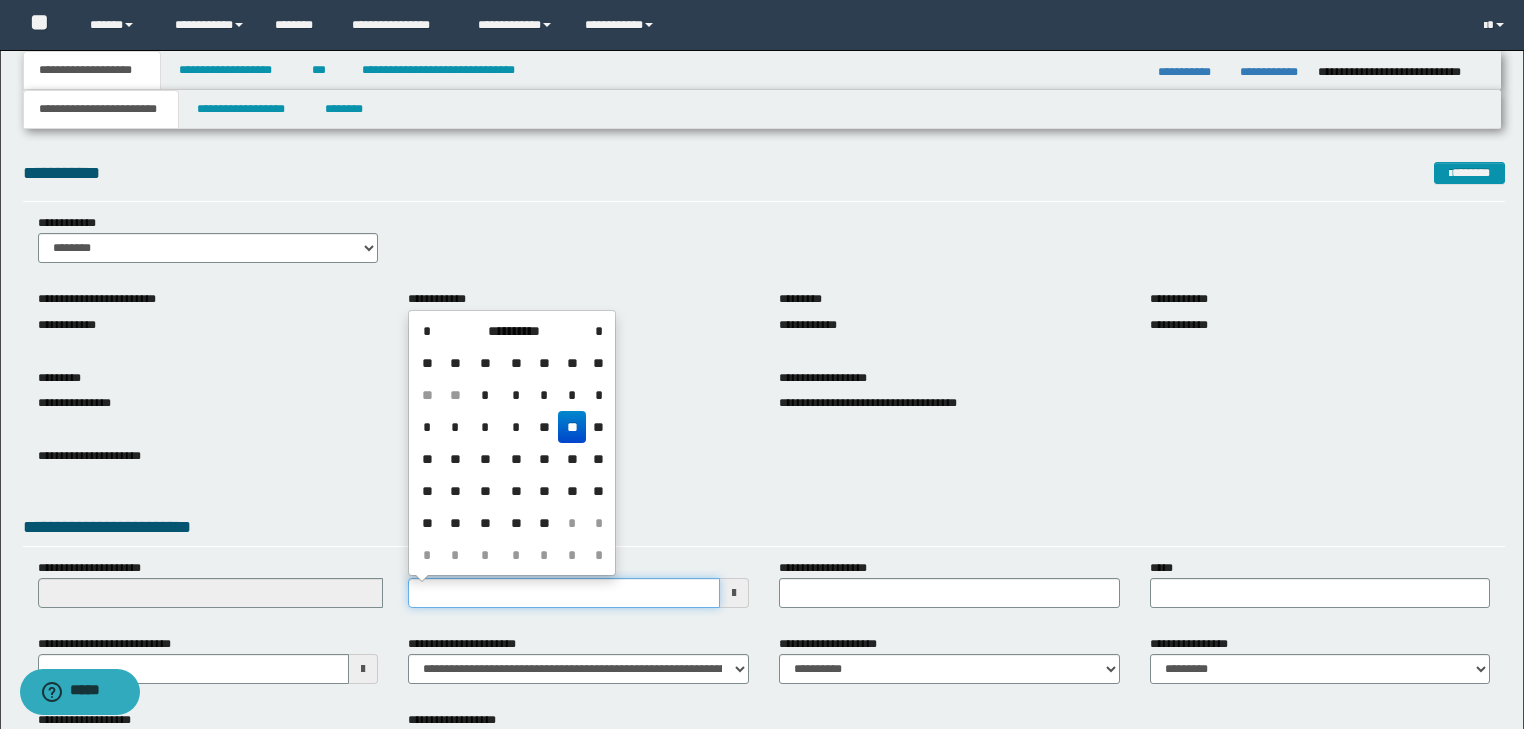 click on "**********" at bounding box center [564, 593] 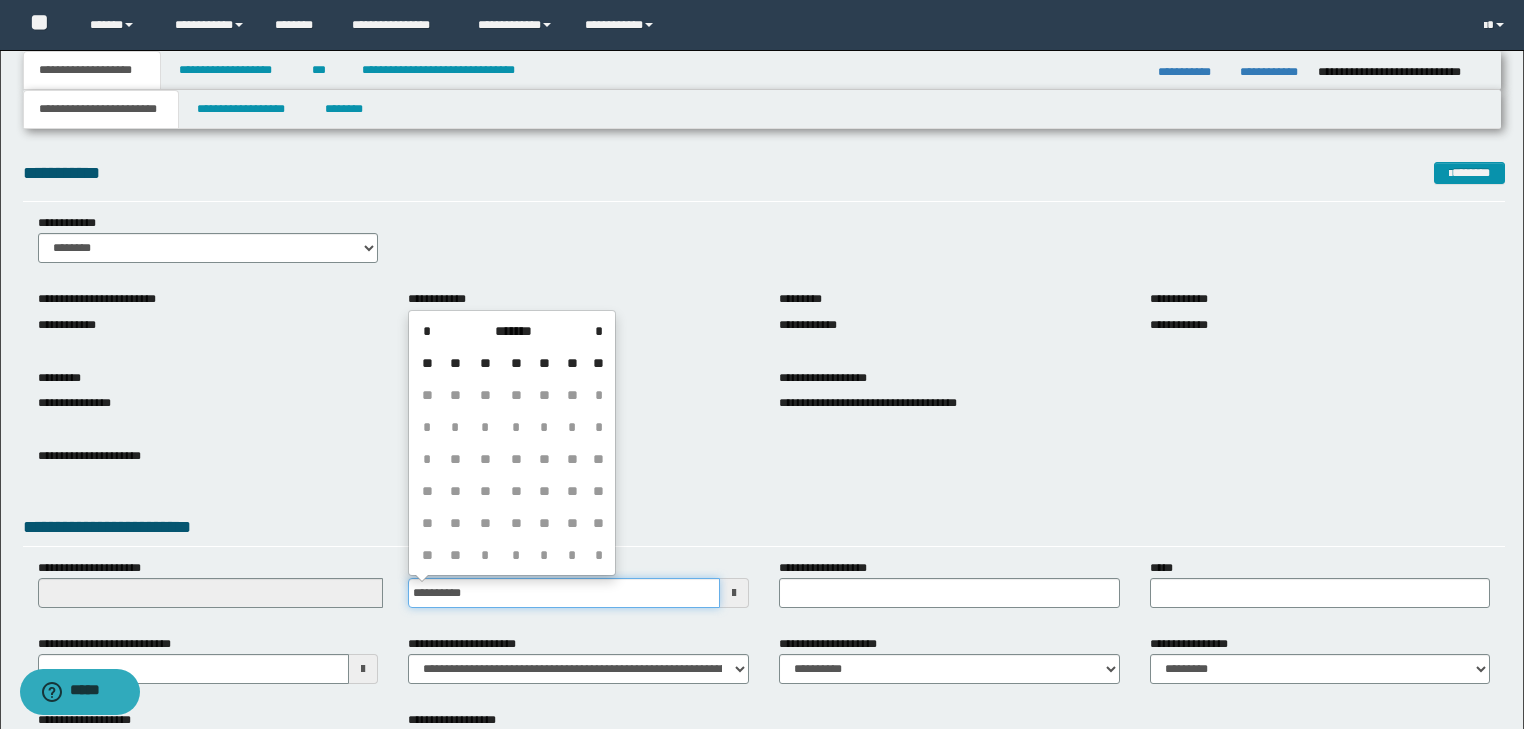 type on "**********" 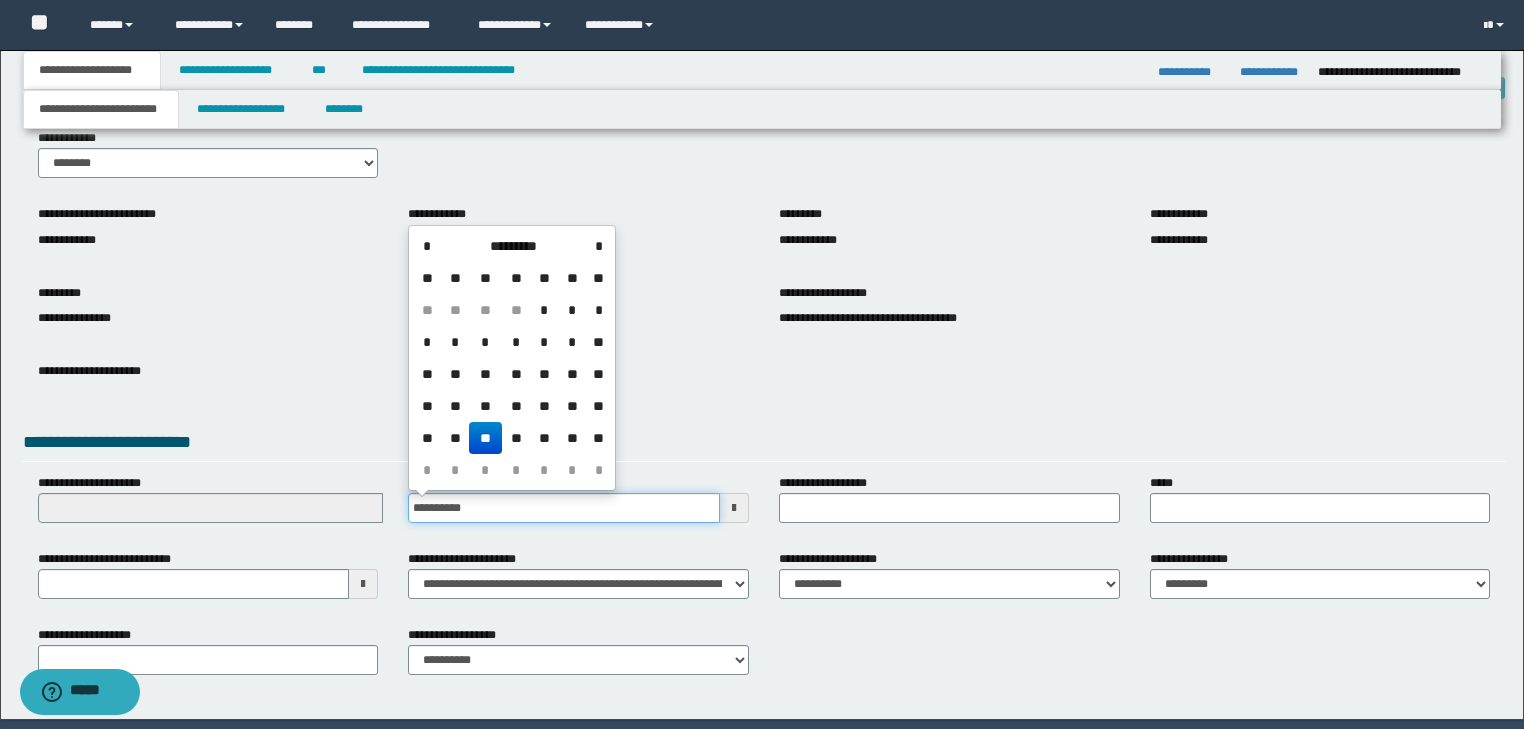 scroll, scrollTop: 154, scrollLeft: 0, axis: vertical 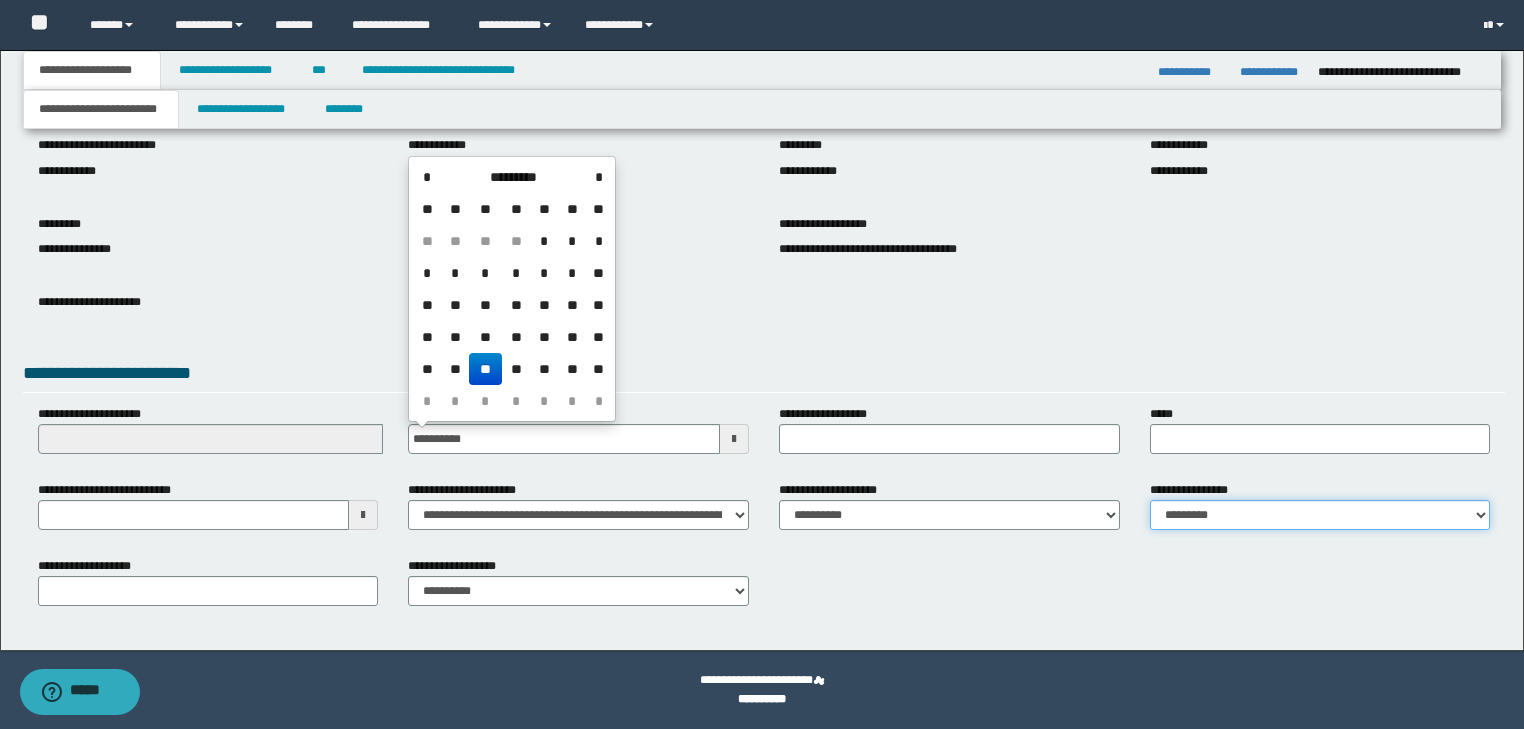 click on "**********" at bounding box center (1320, 515) 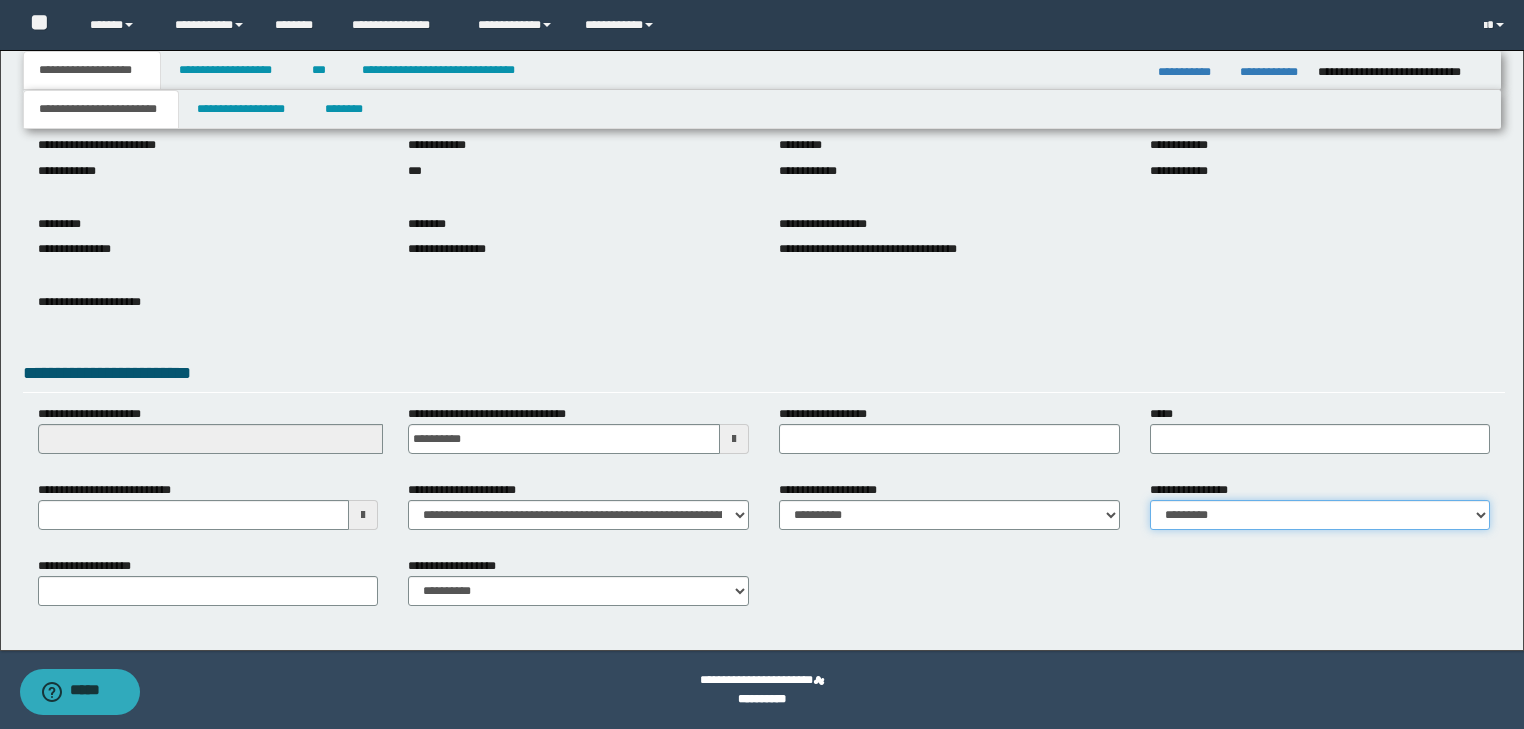 select on "*" 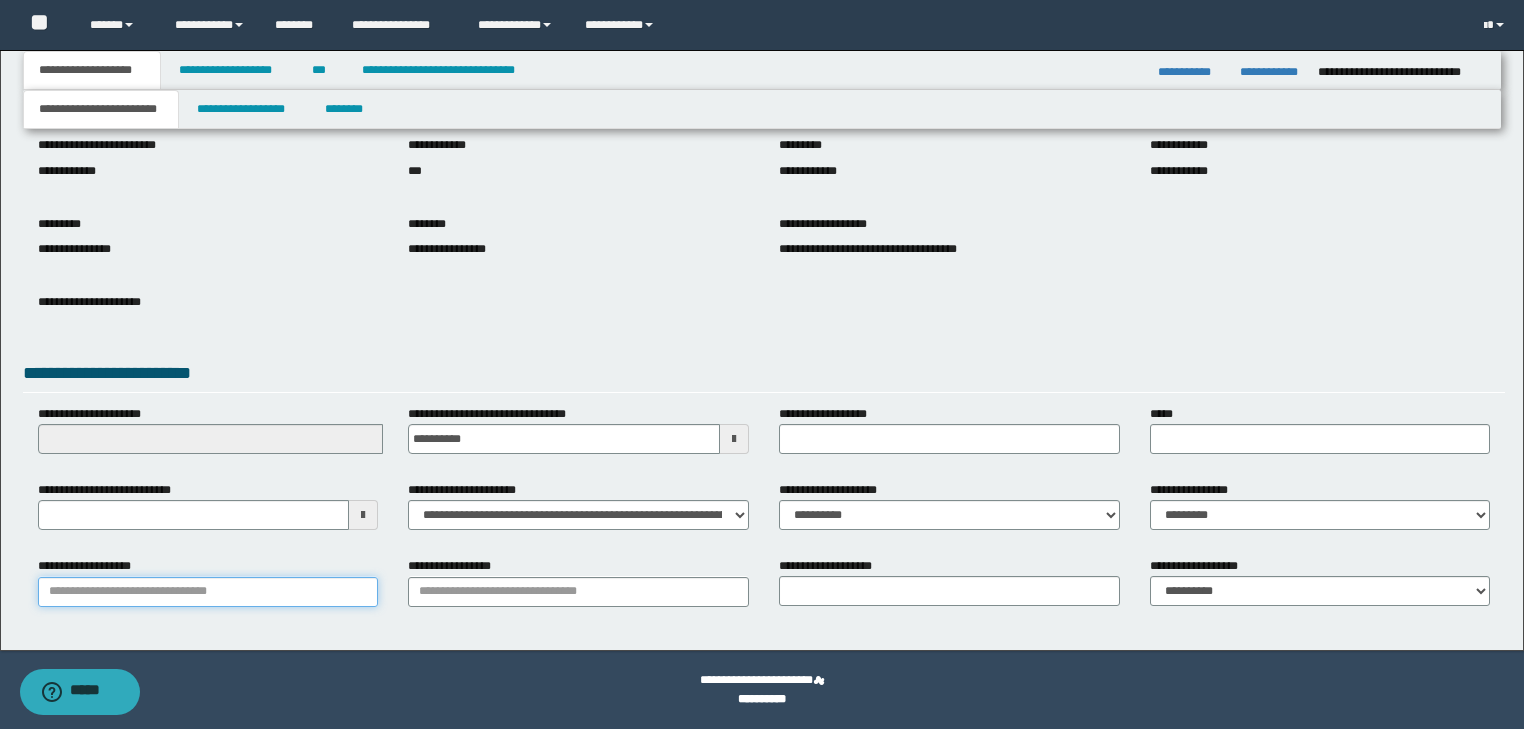 click on "**********" at bounding box center (208, 592) 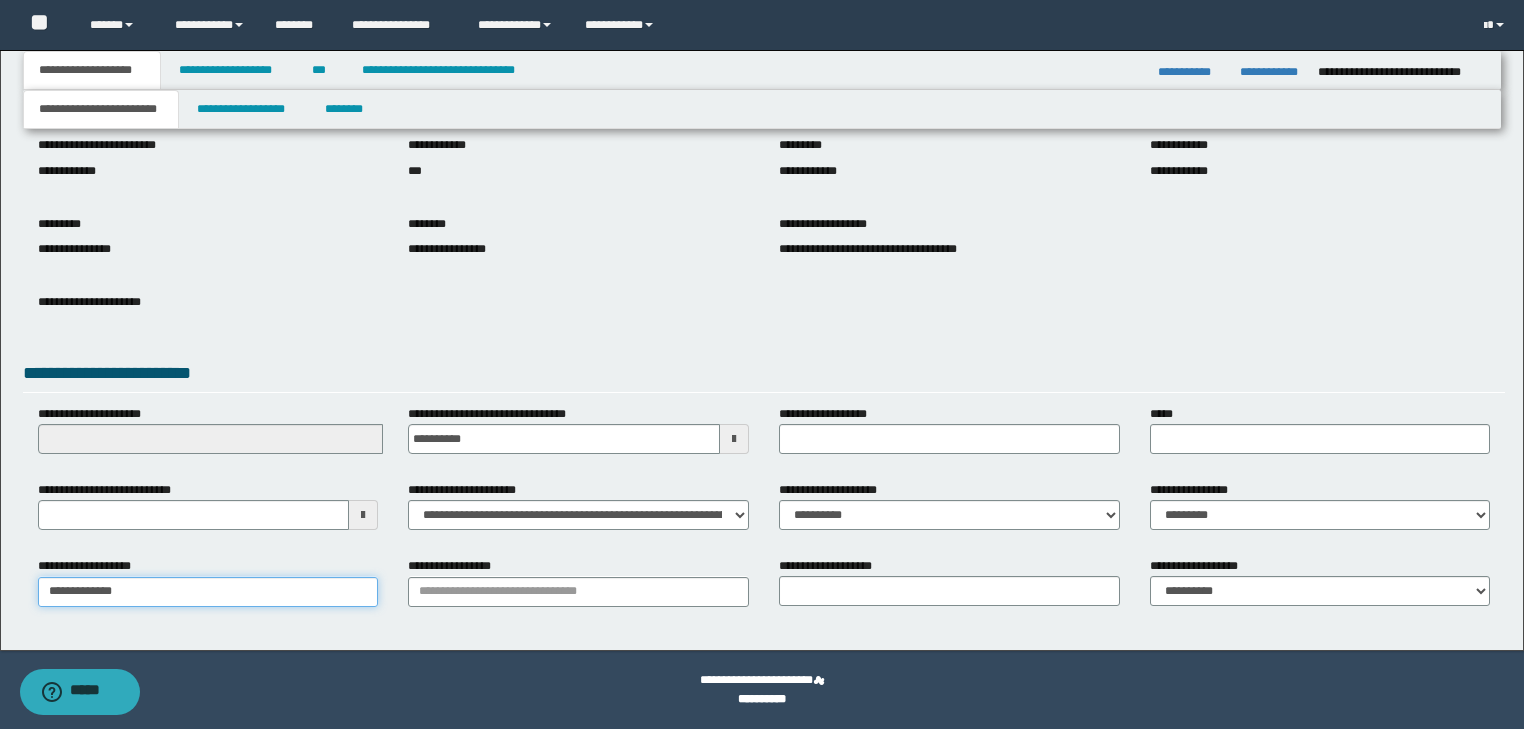 type on "**********" 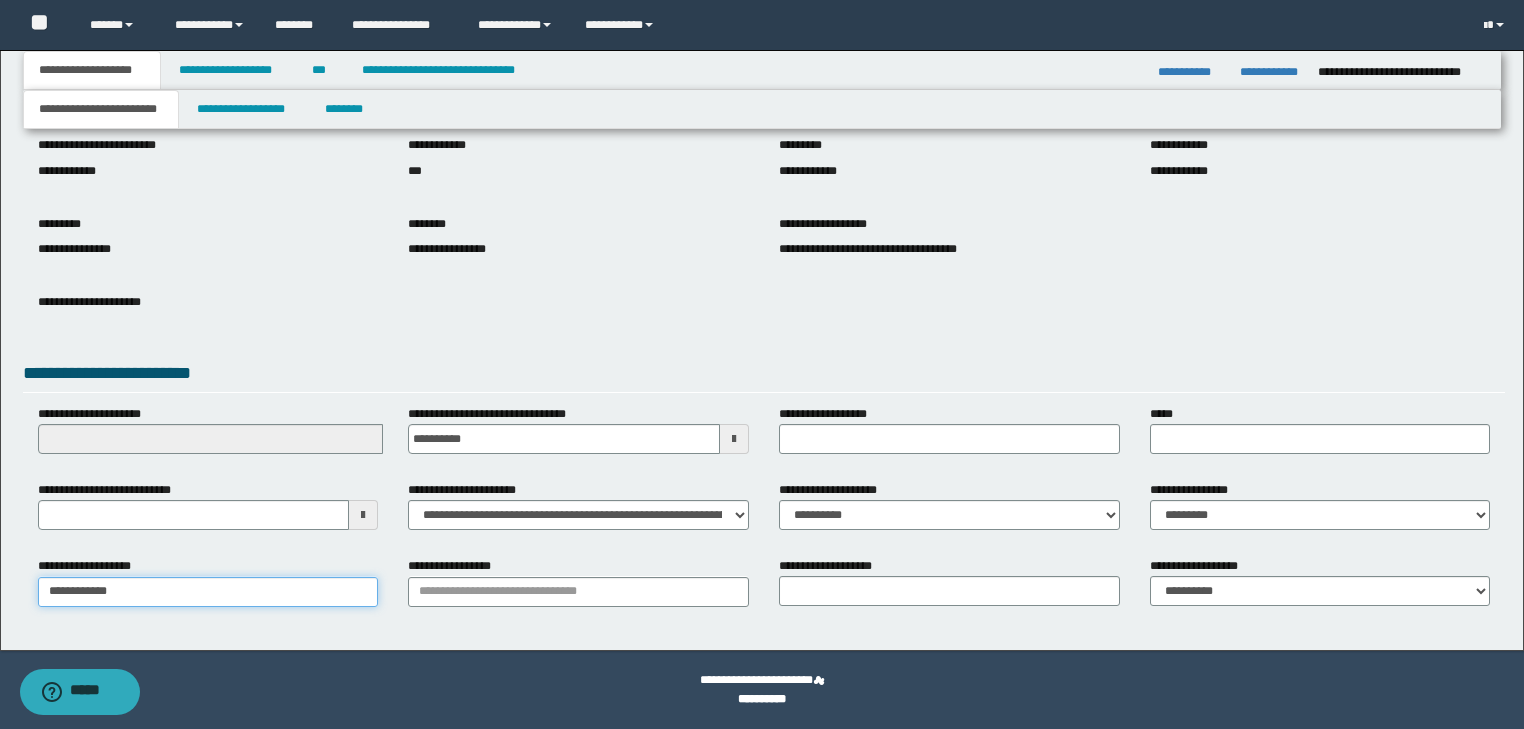 type on "**********" 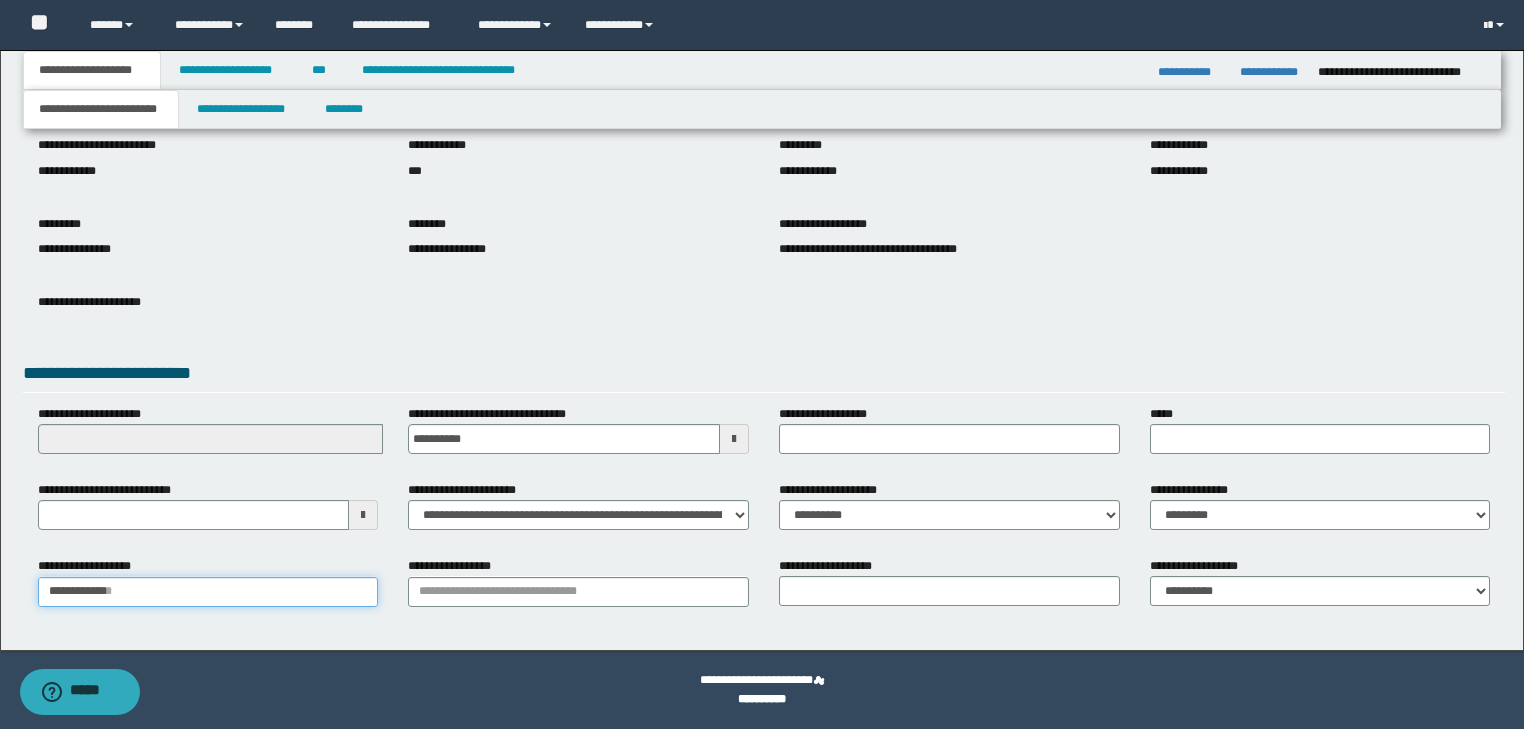 type 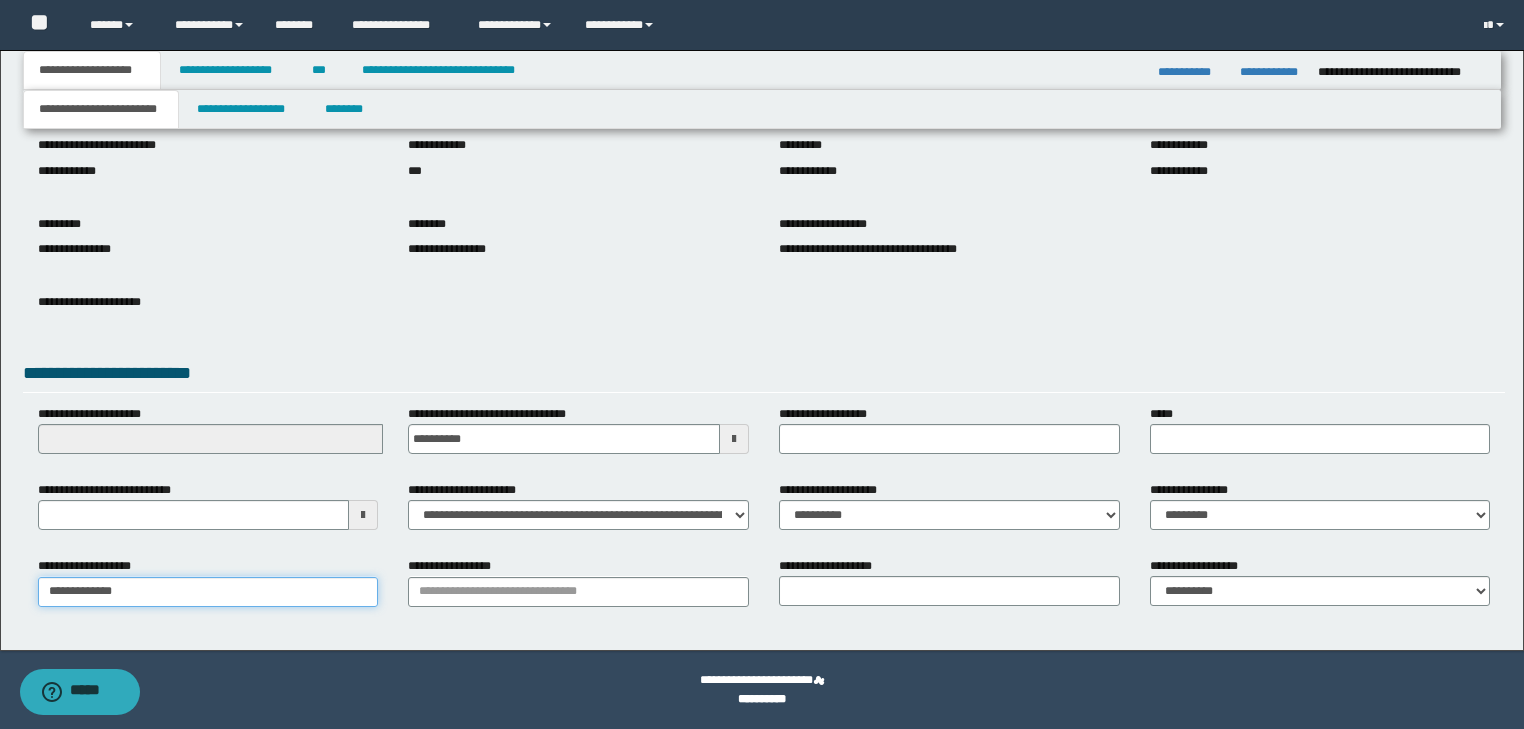 type on "**********" 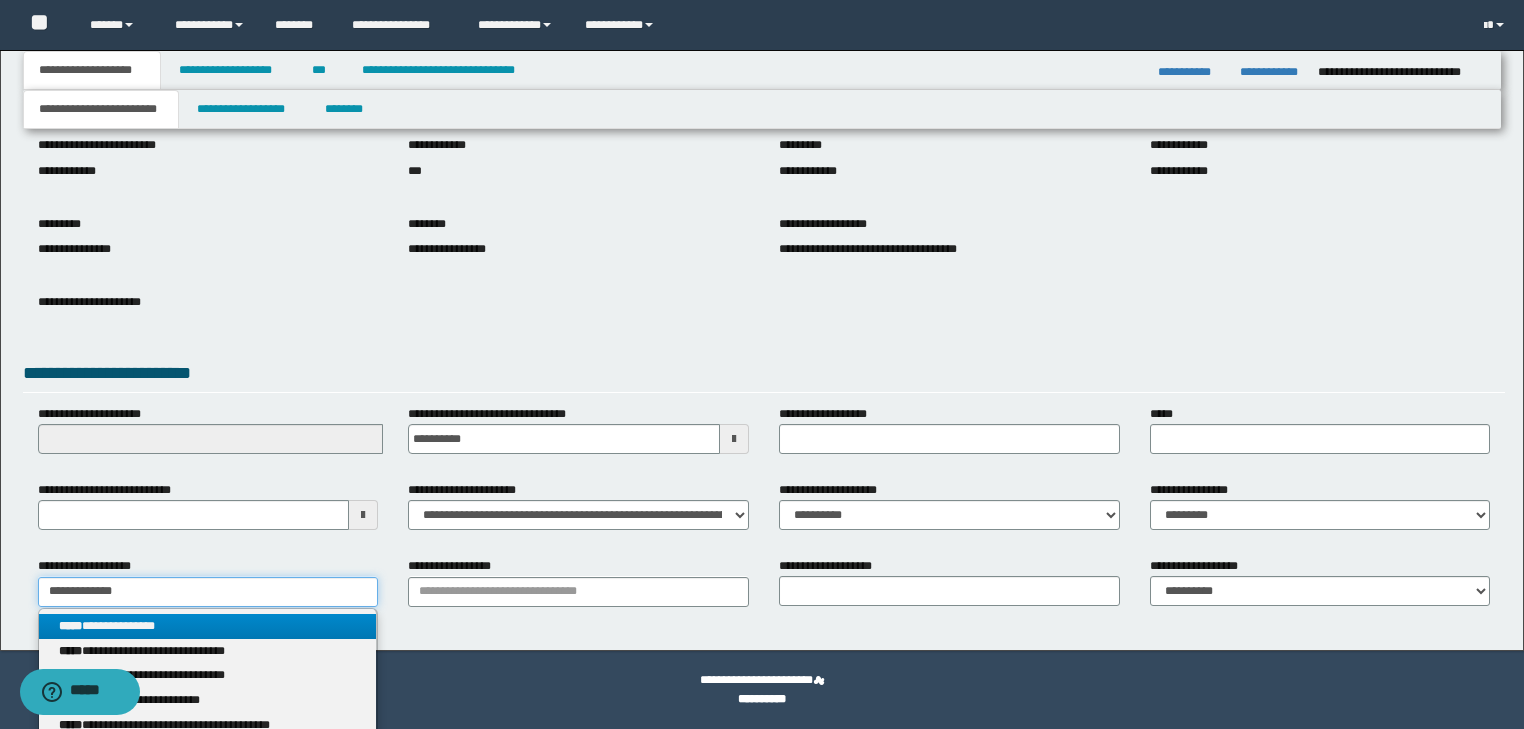 type on "**********" 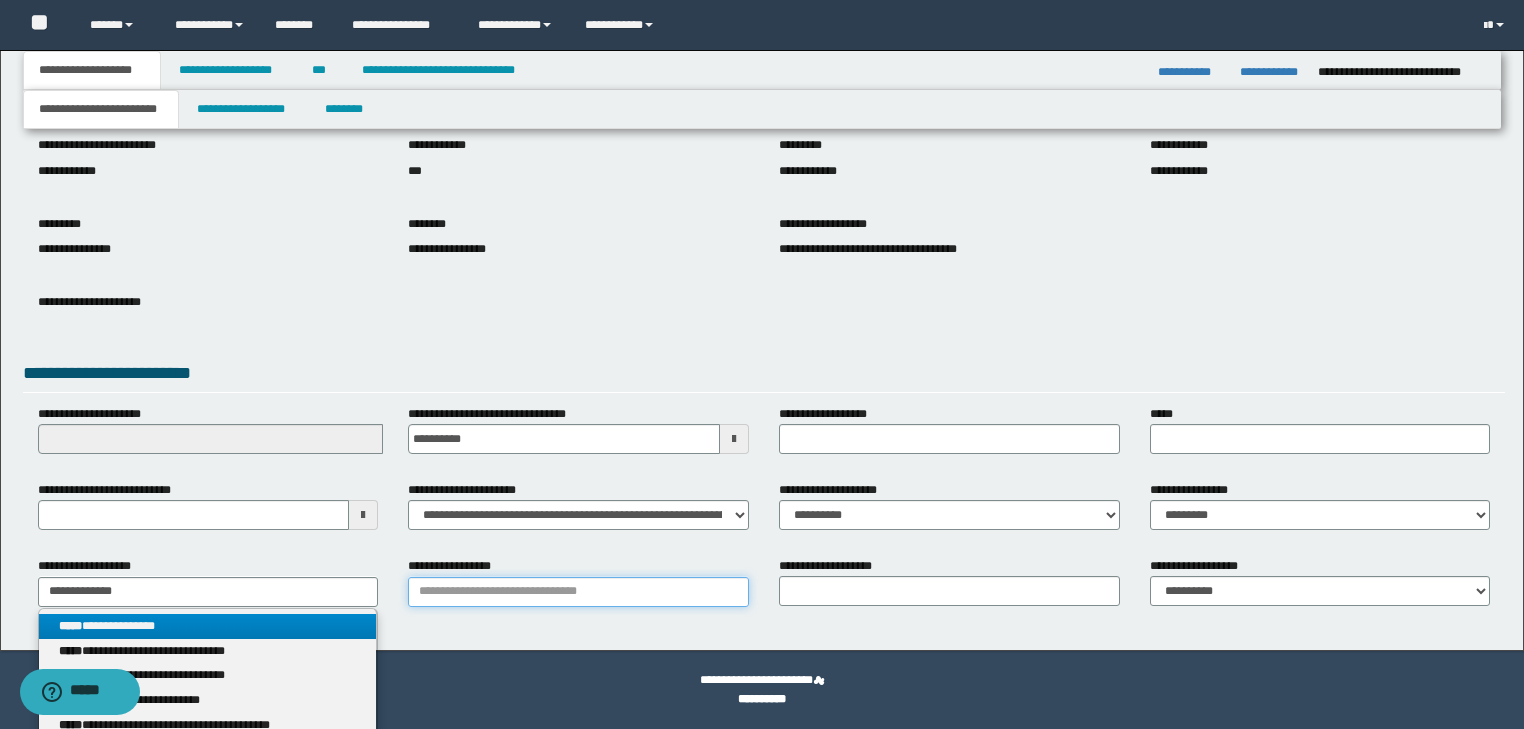 click on "**********" at bounding box center (578, 592) 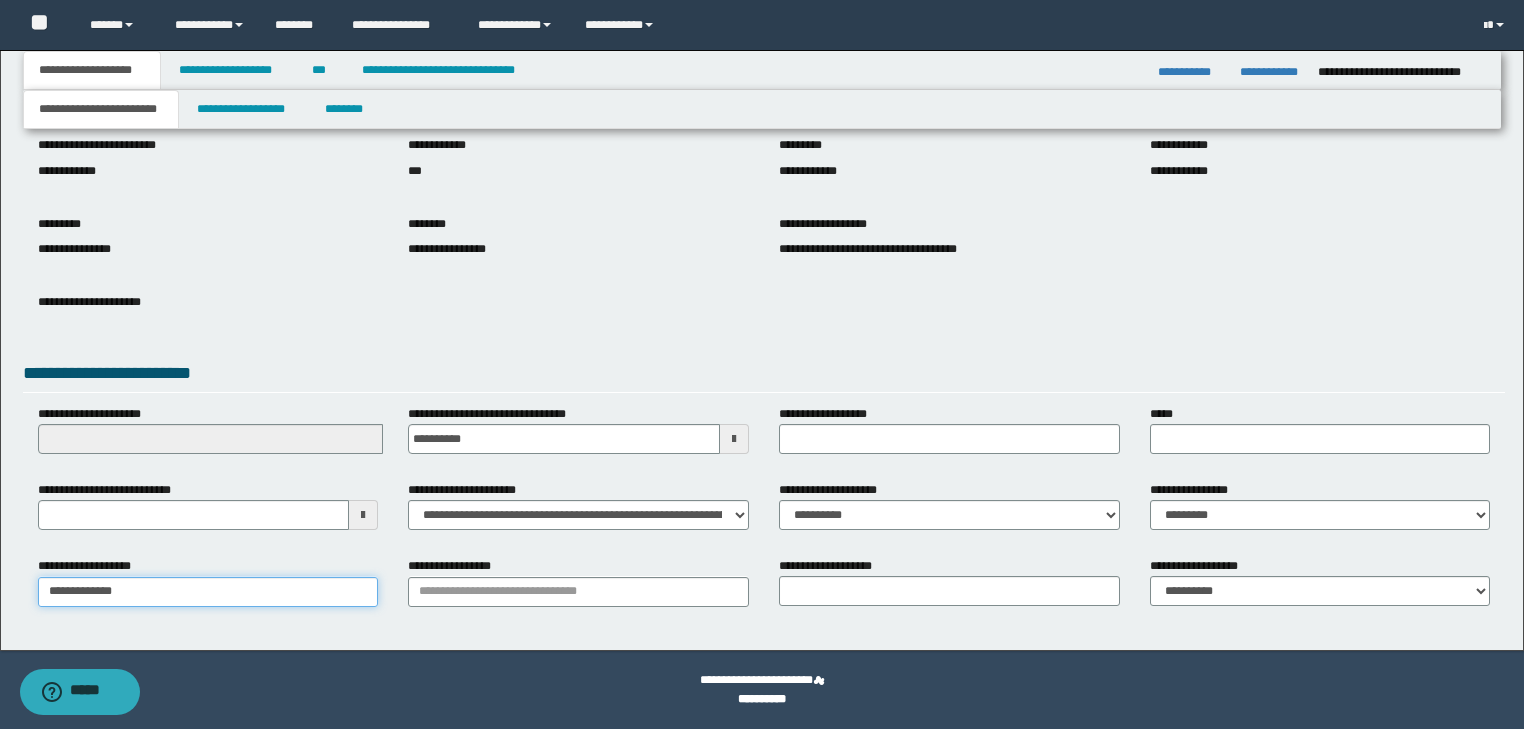 type on "**********" 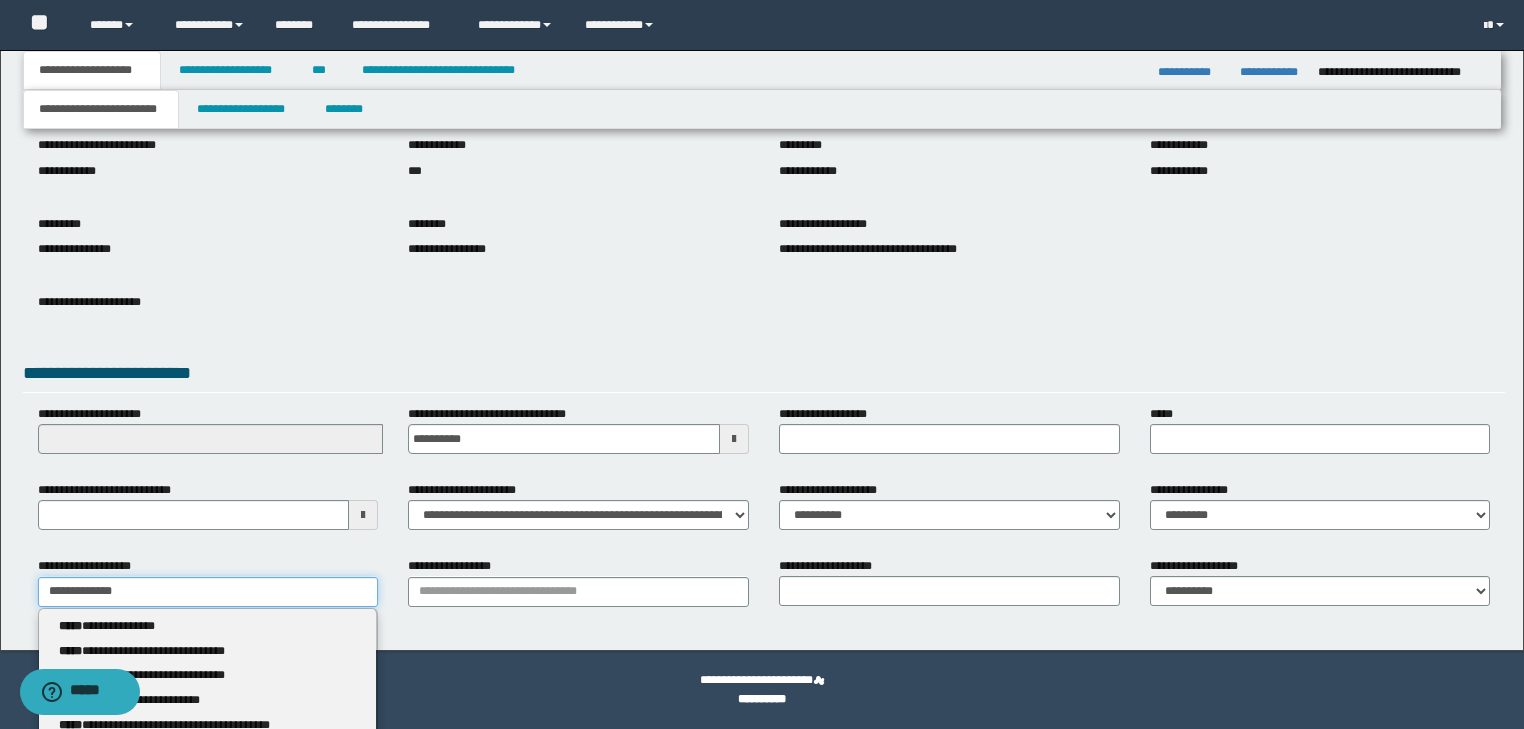 click on "**********" at bounding box center [208, 592] 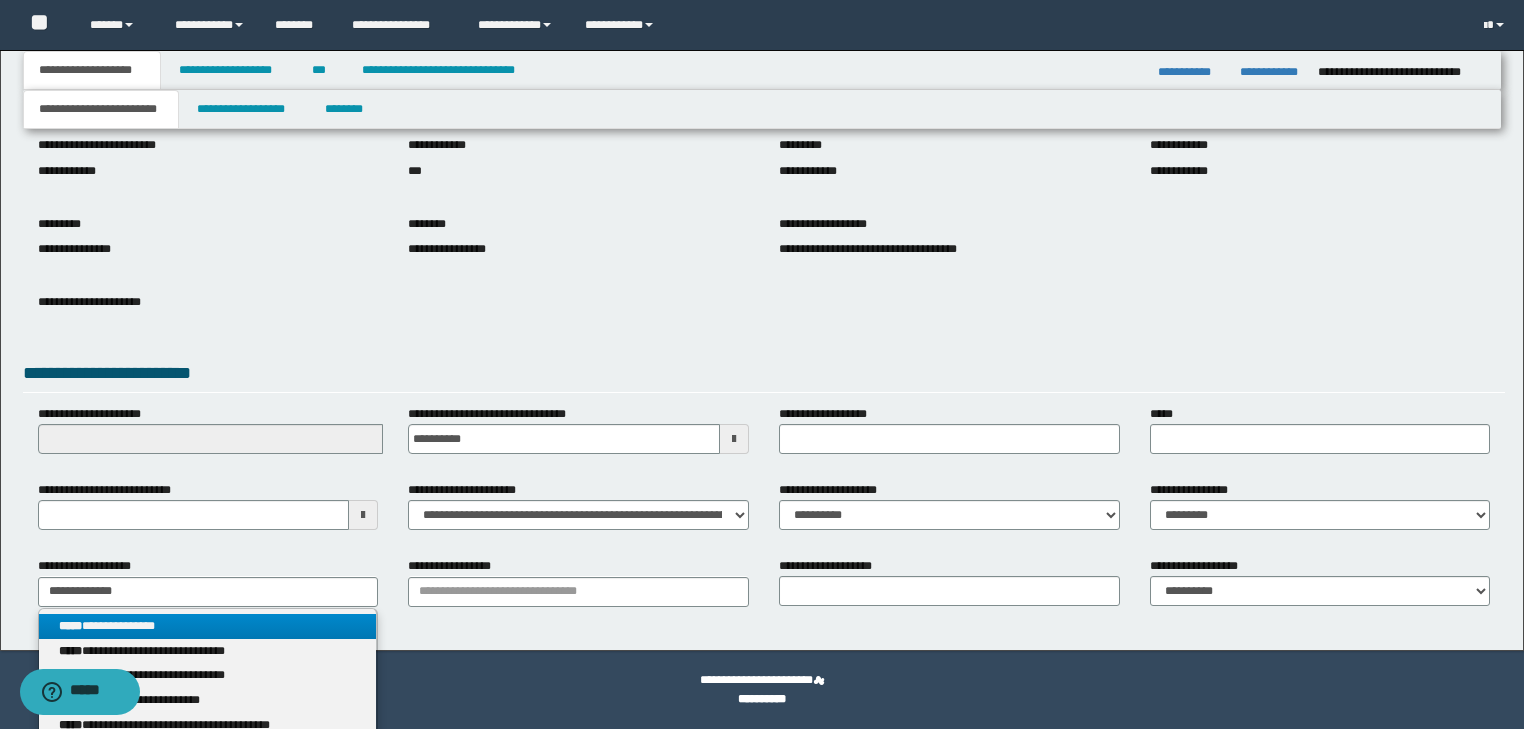 click on "**********" at bounding box center (208, 626) 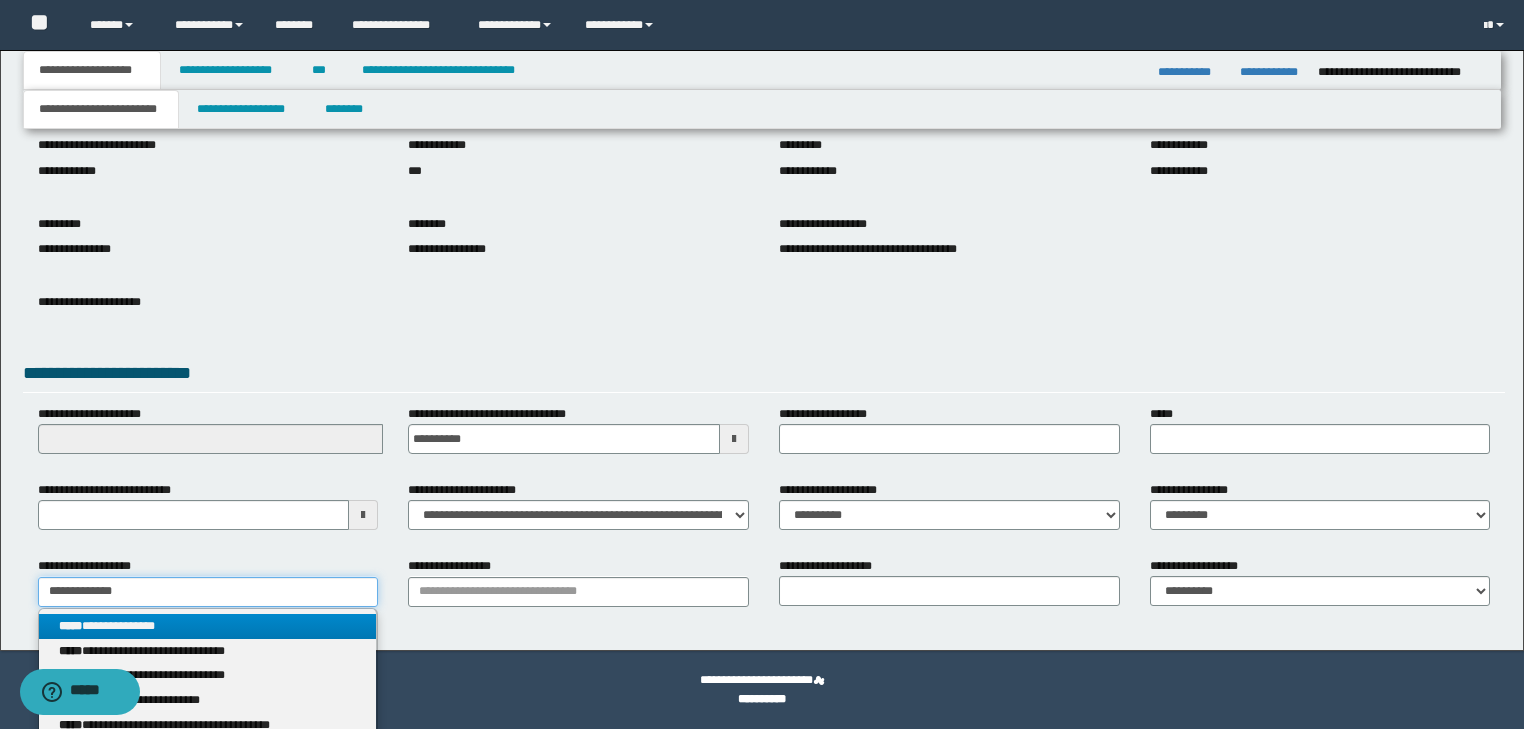 type 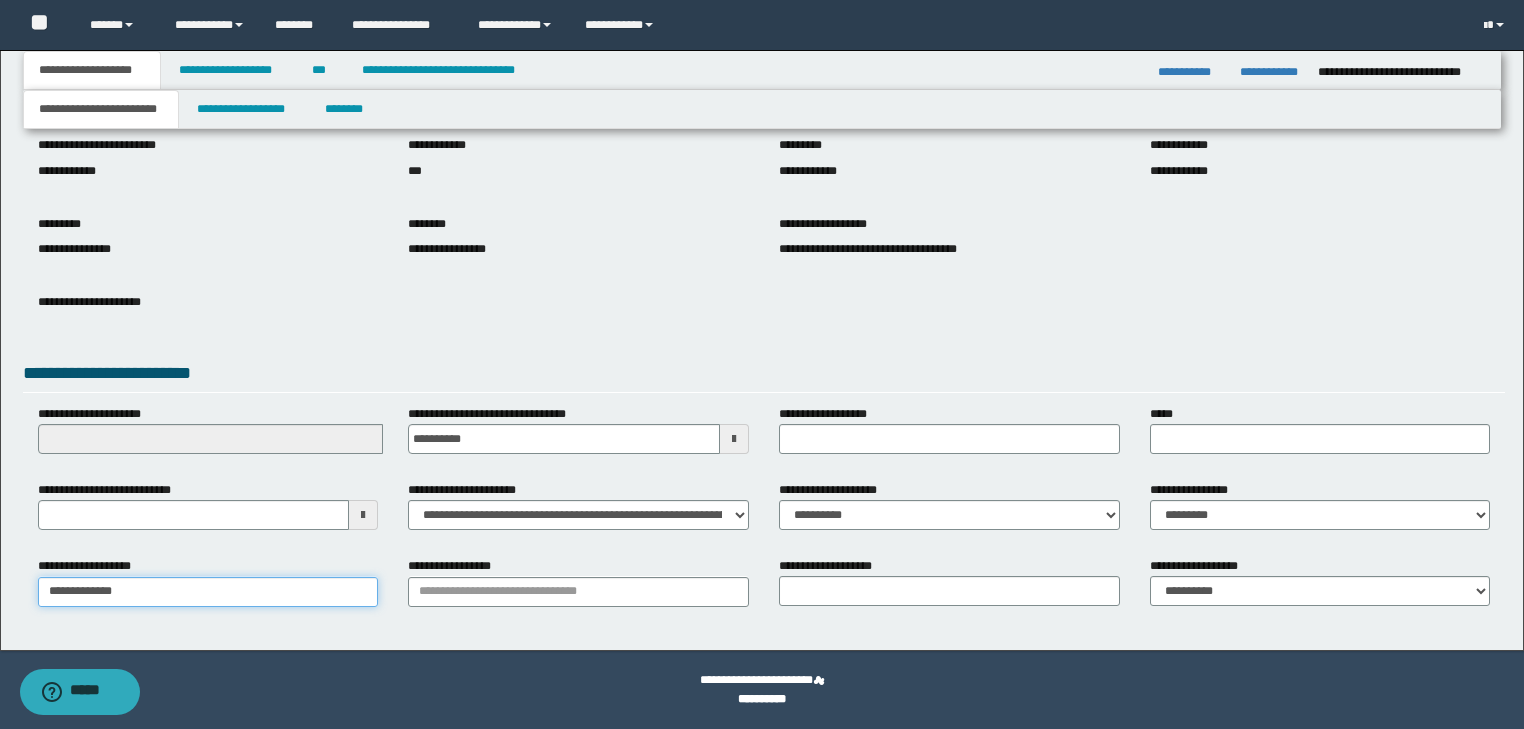 type on "**********" 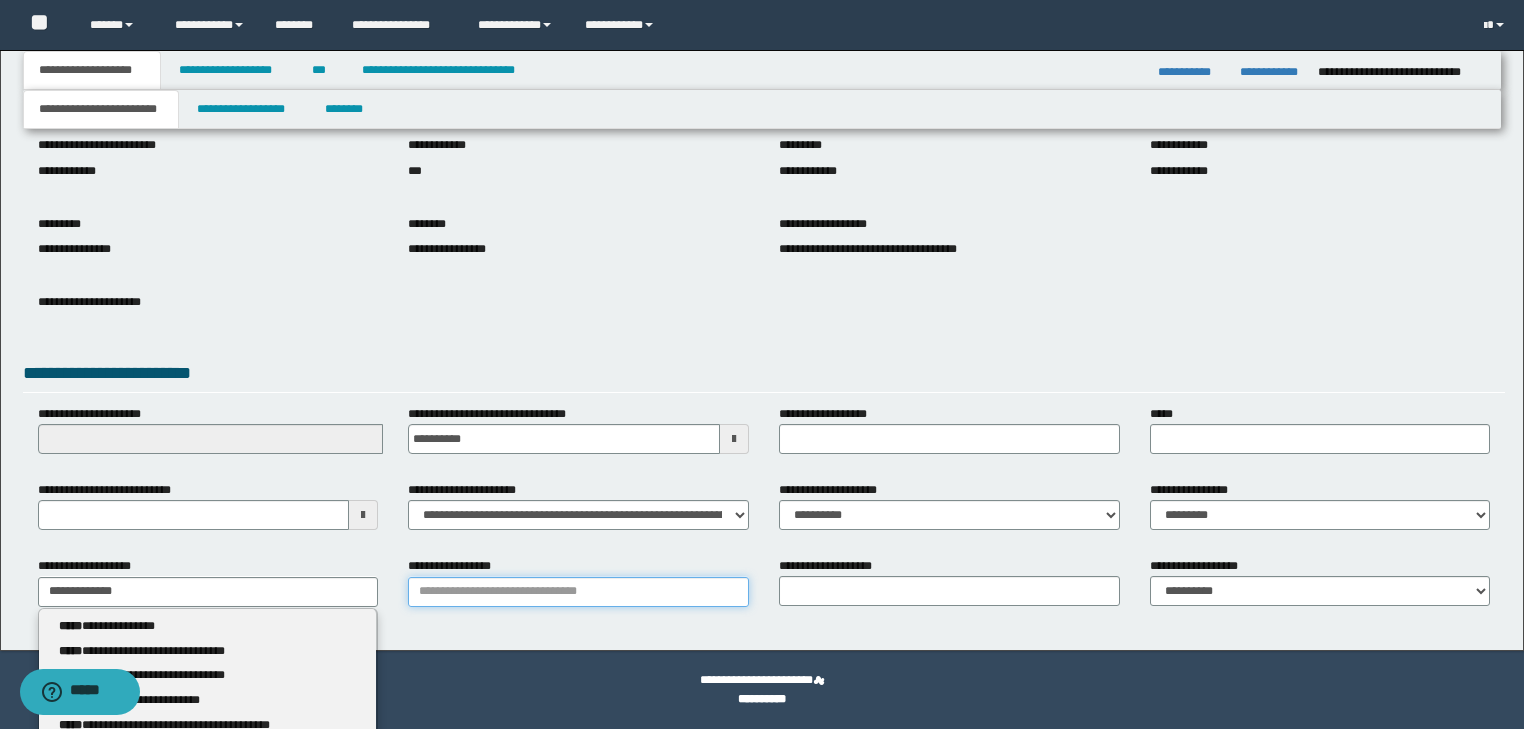 type 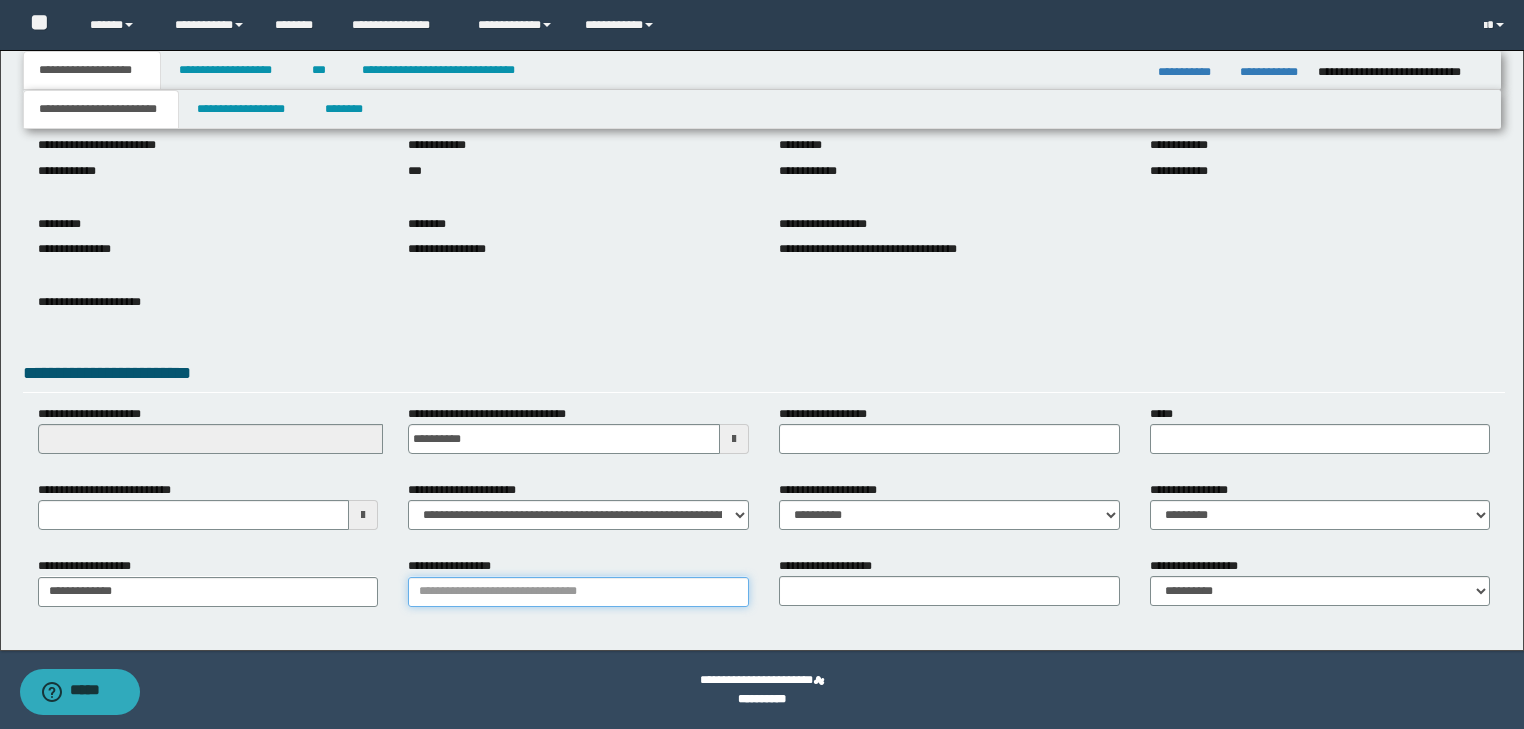 click on "**********" at bounding box center [578, 592] 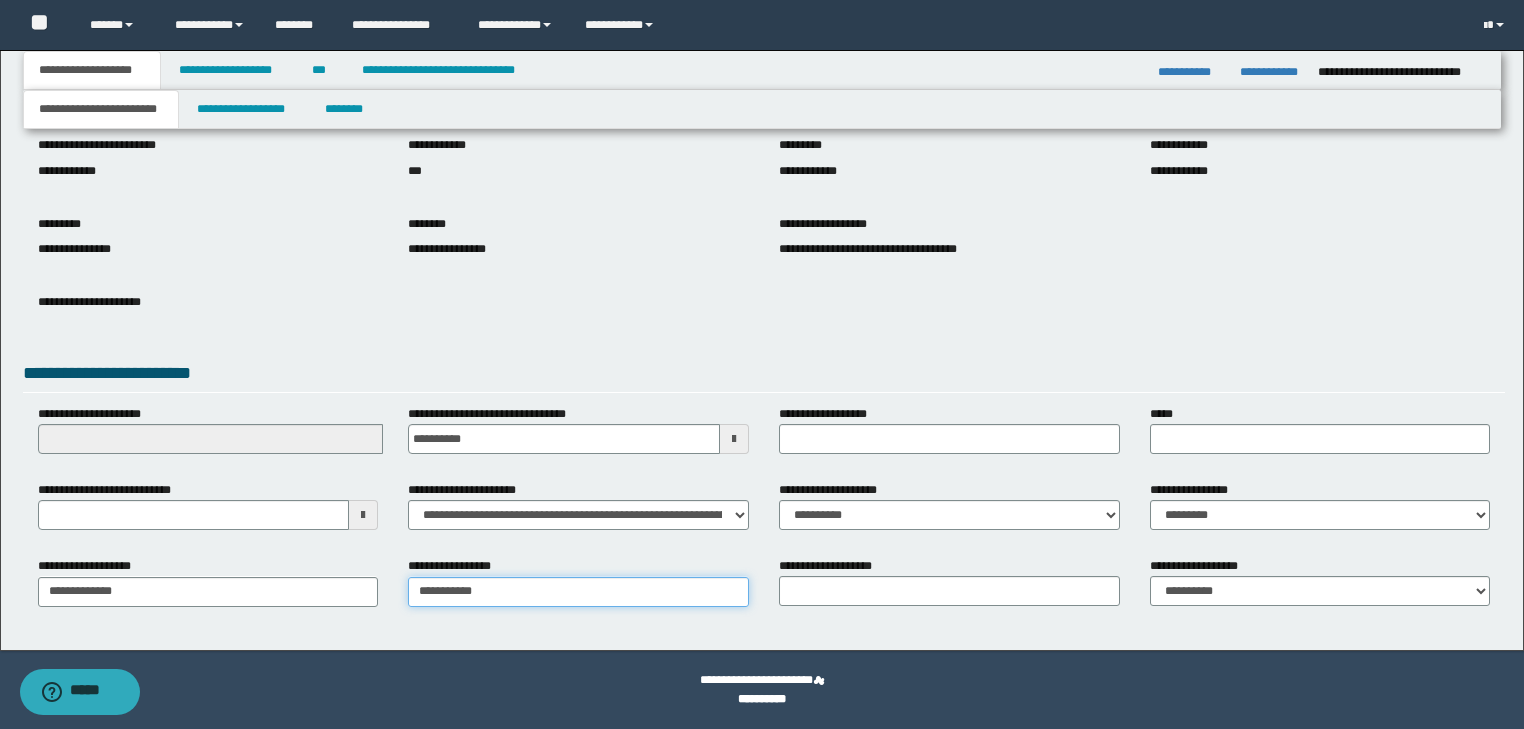 type on "**********" 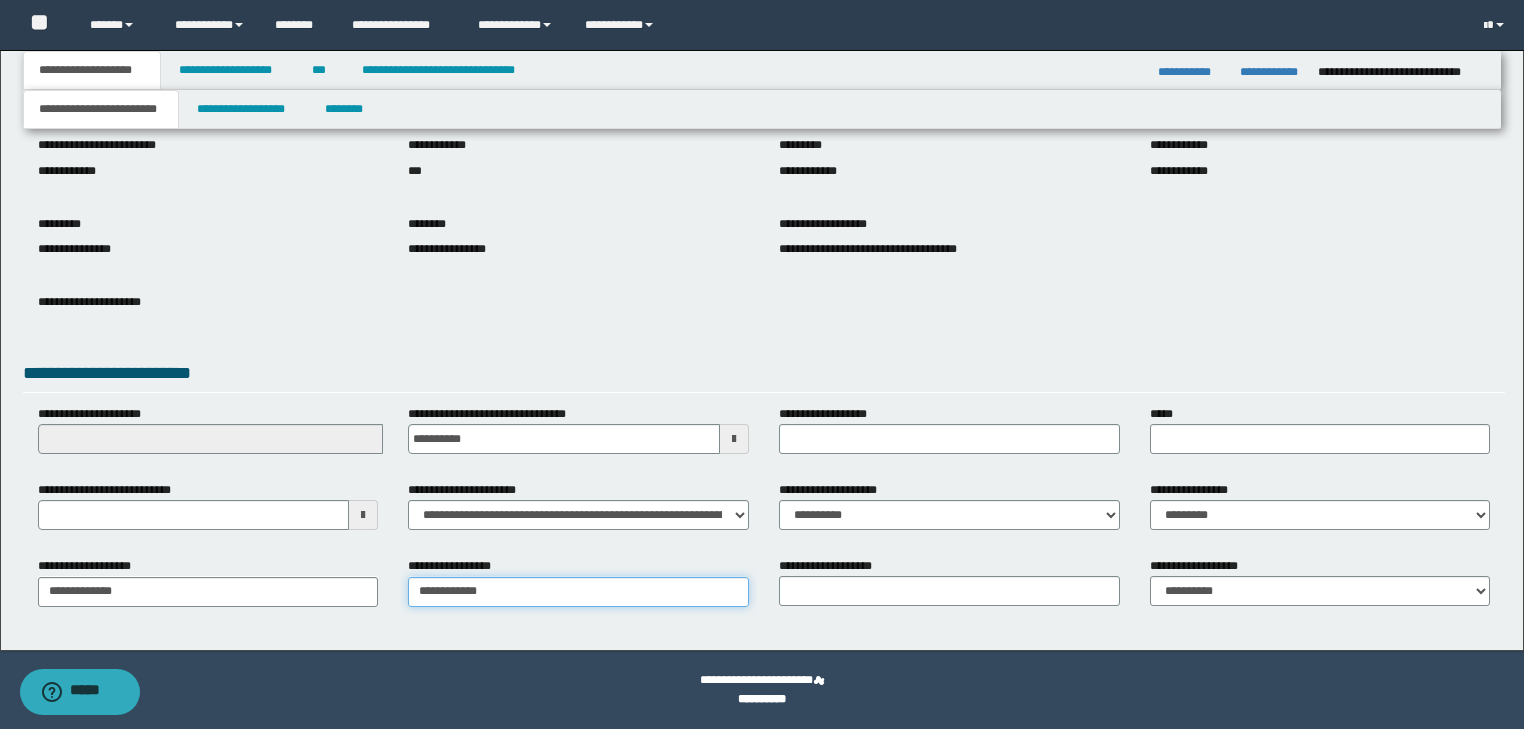 type on "**********" 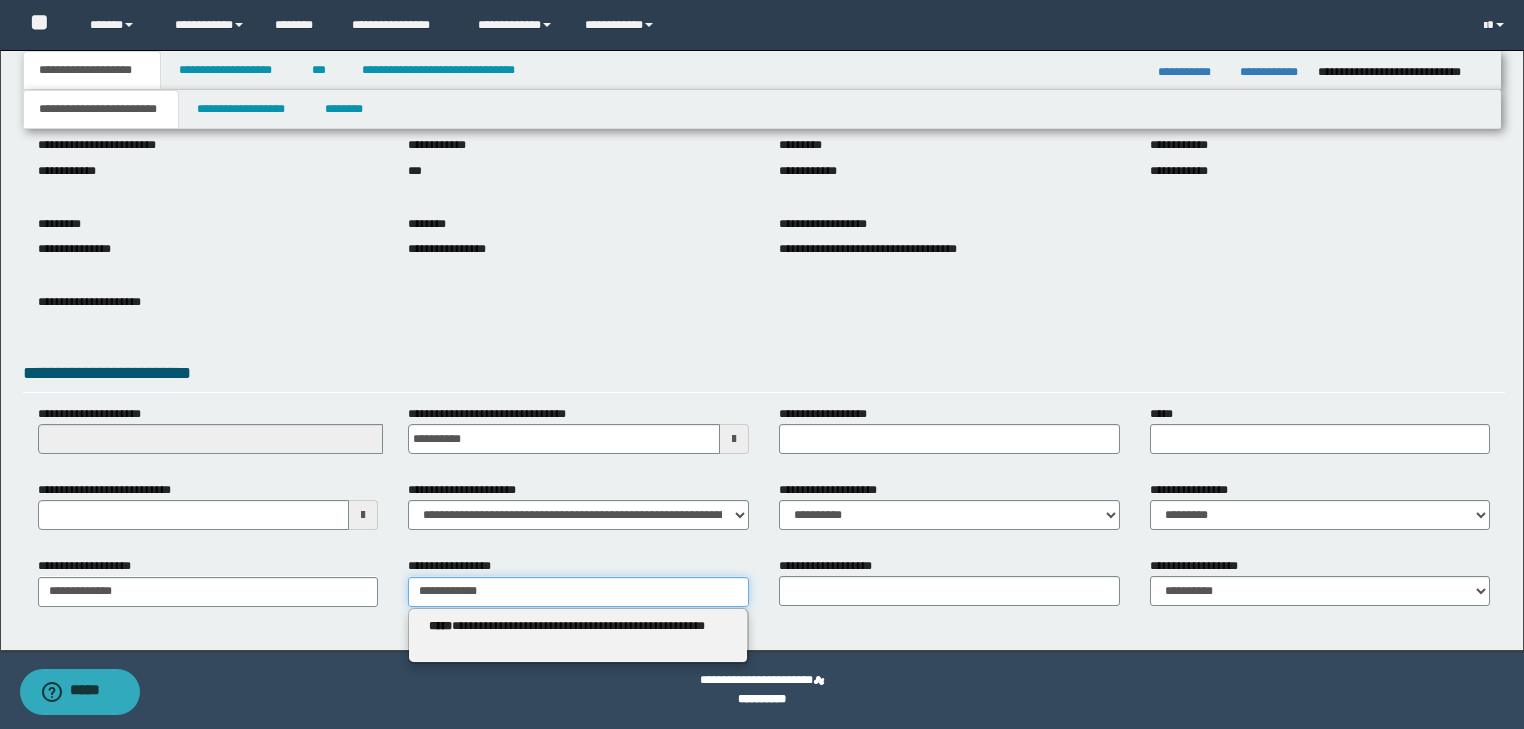 type on "**********" 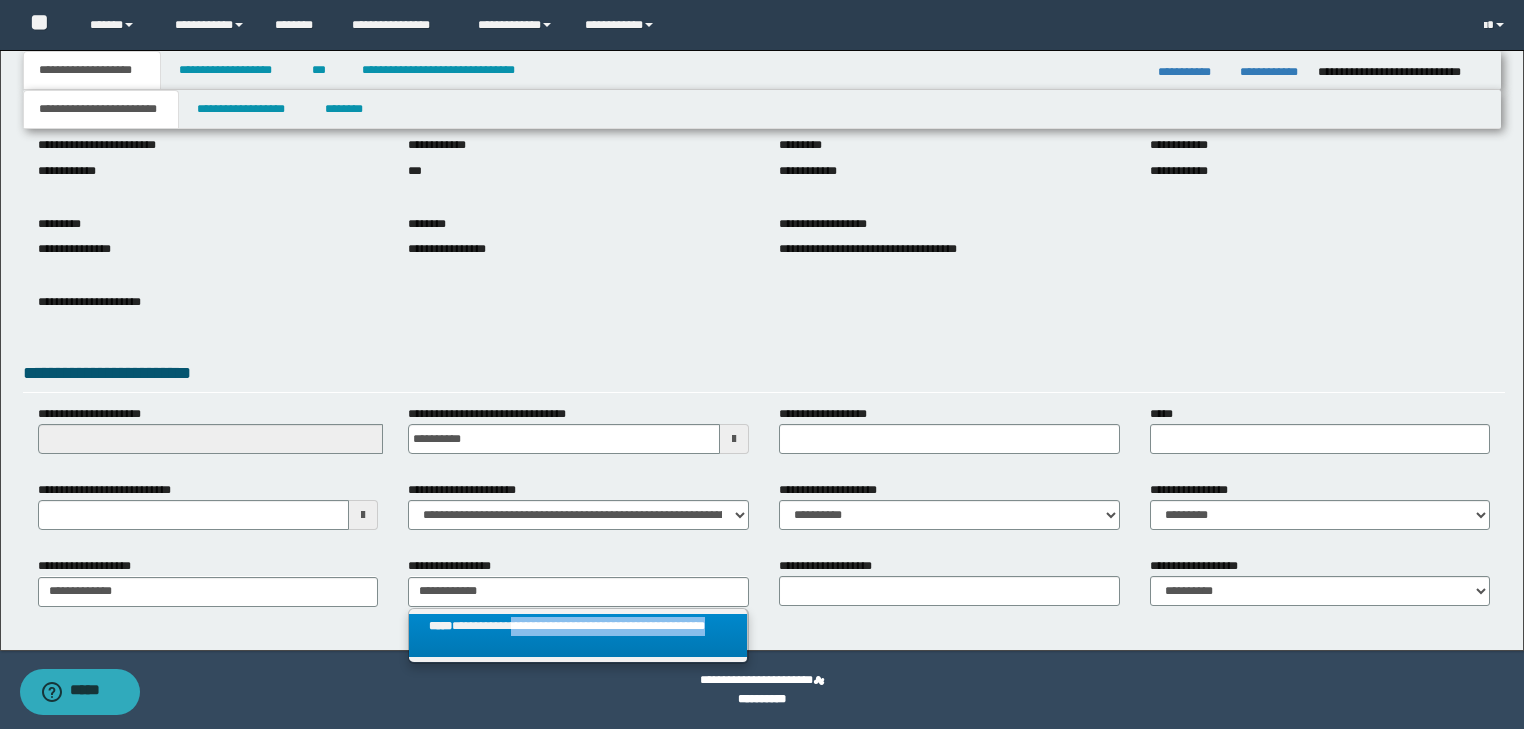 drag, startPoint x: 521, startPoint y: 634, endPoint x: 520, endPoint y: 620, distance: 14.035668 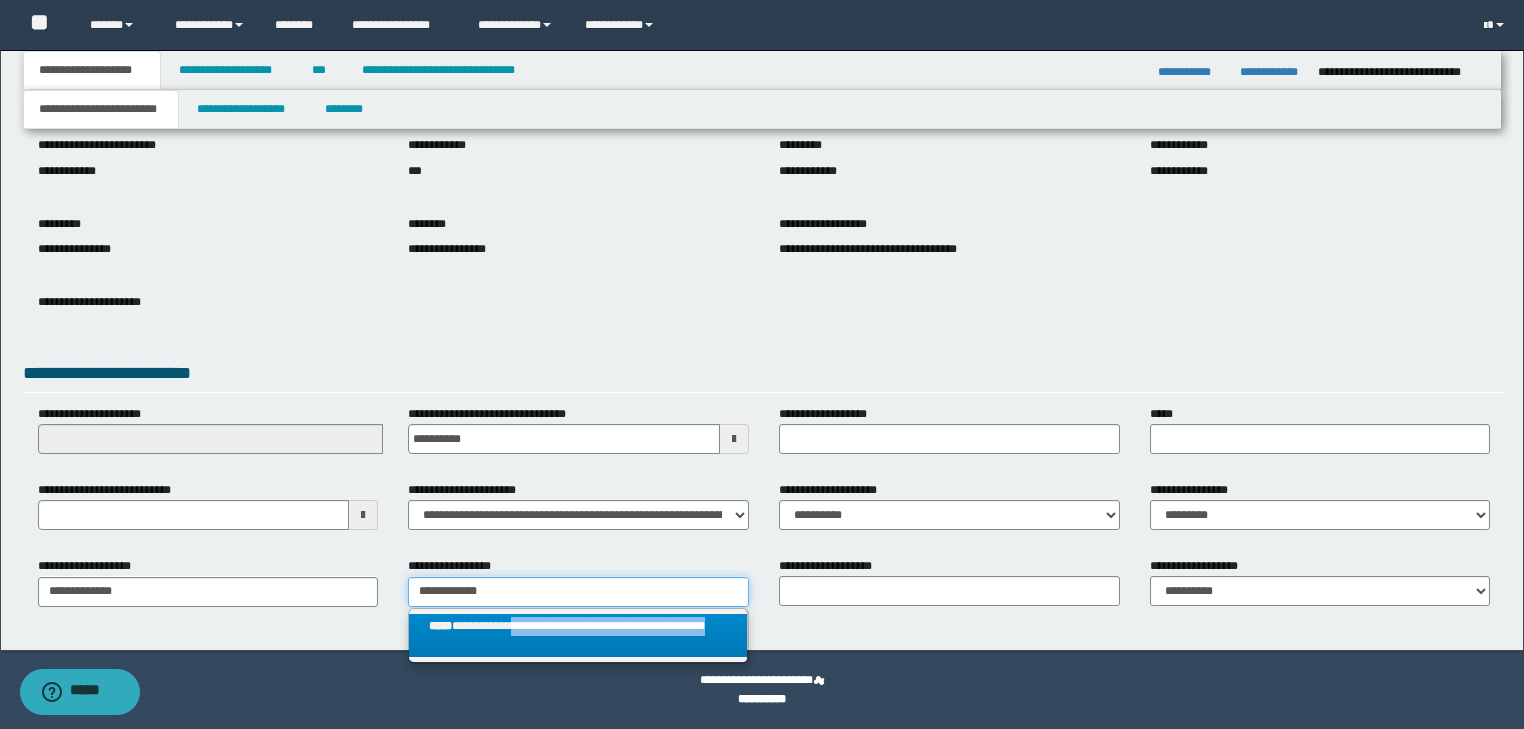 type 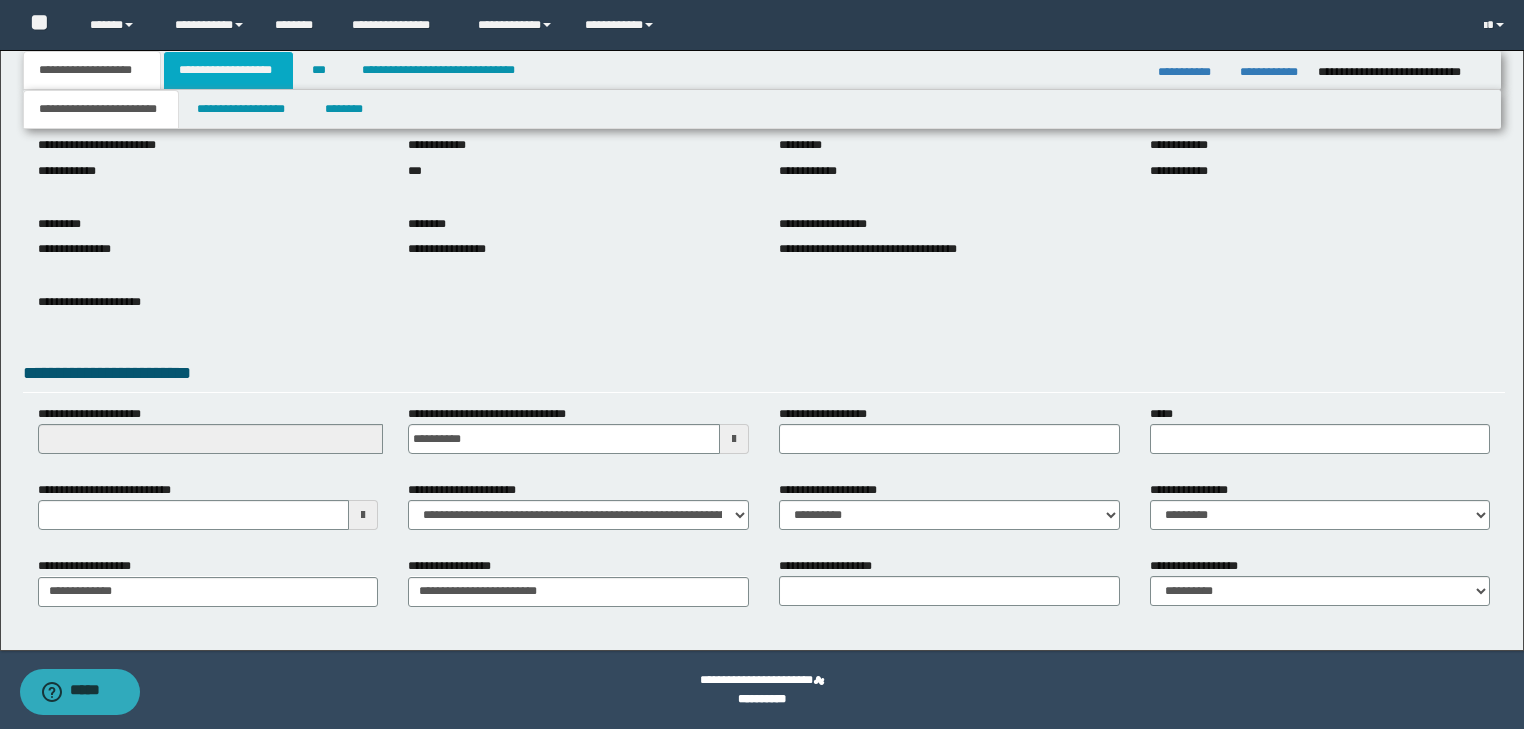 click on "**********" at bounding box center [228, 70] 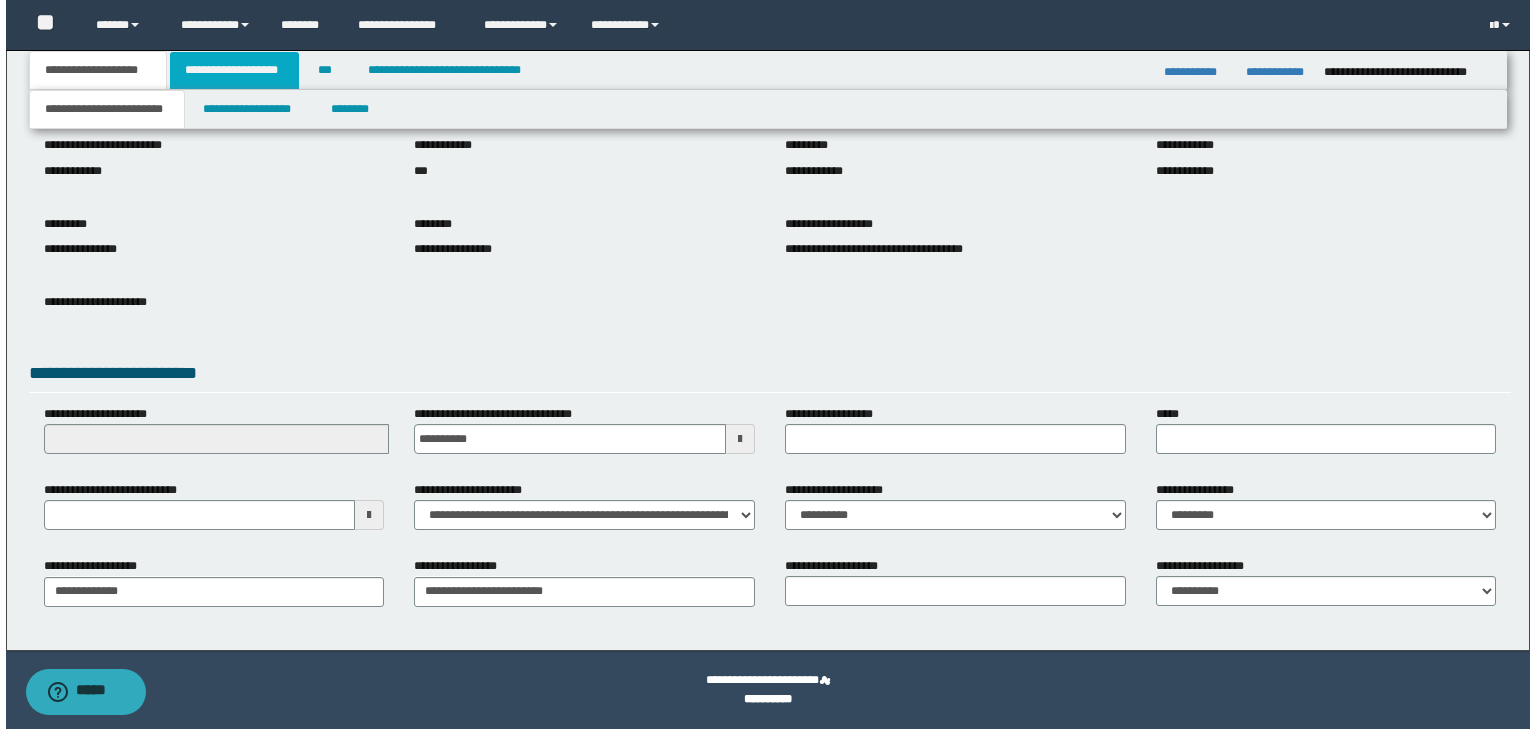 scroll, scrollTop: 0, scrollLeft: 0, axis: both 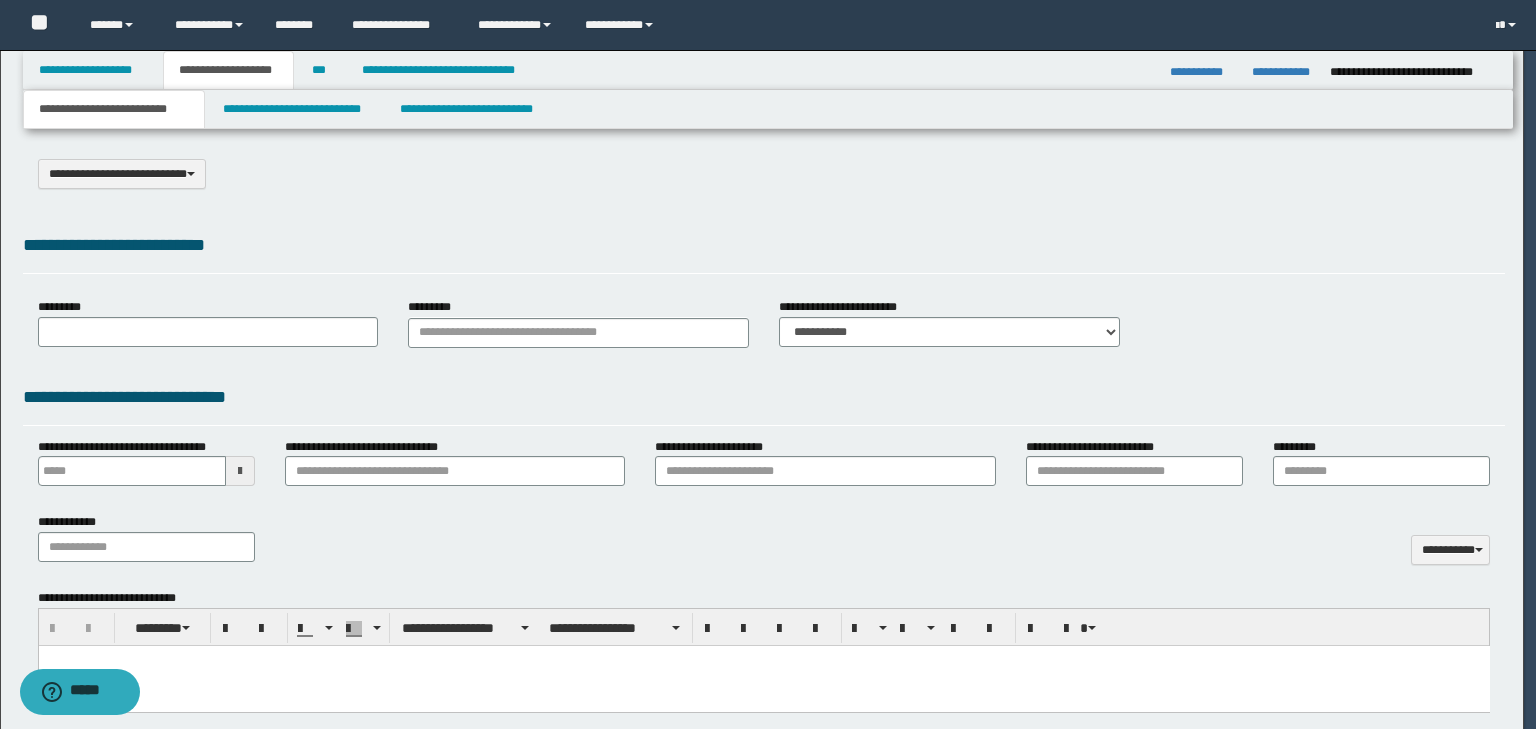 select on "*" 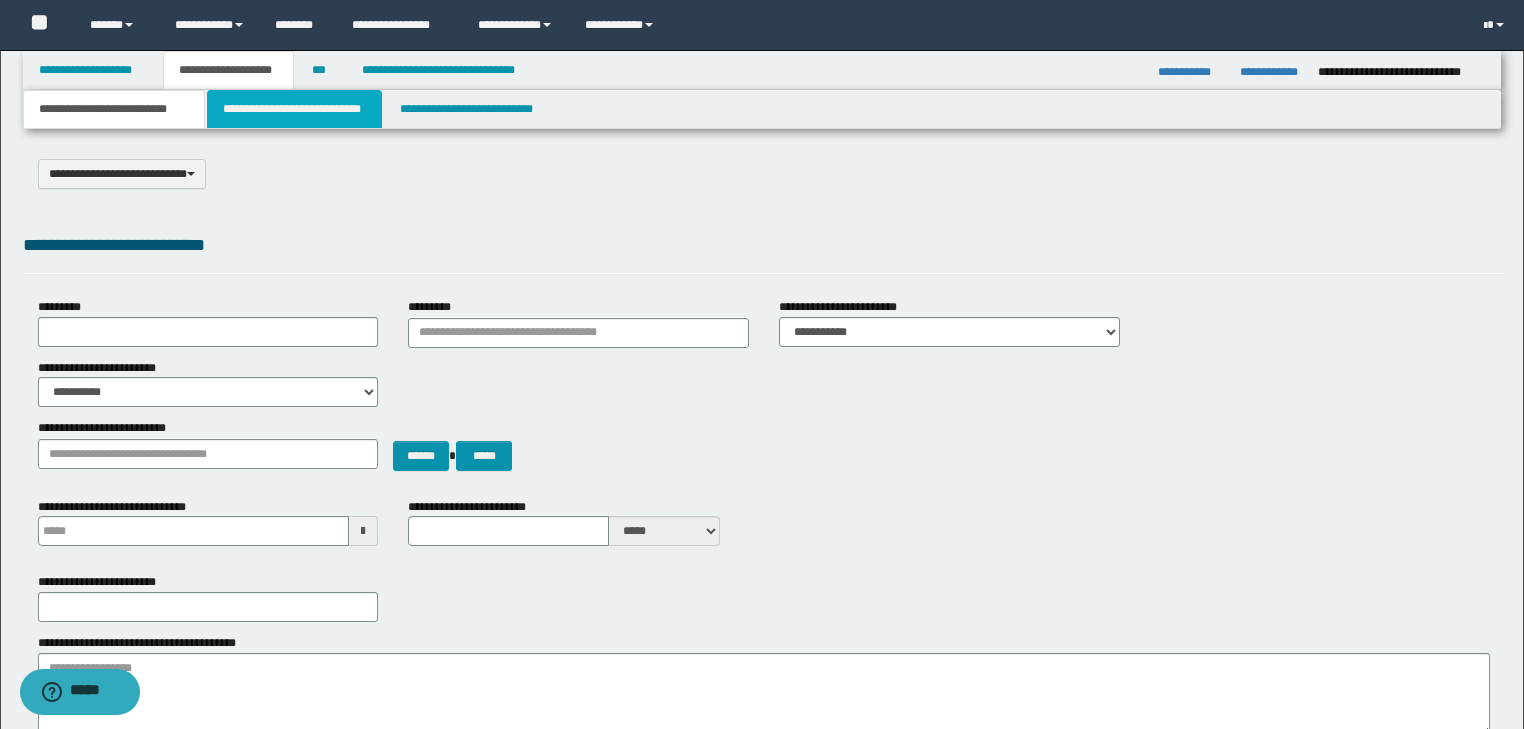 click on "**********" at bounding box center (294, 109) 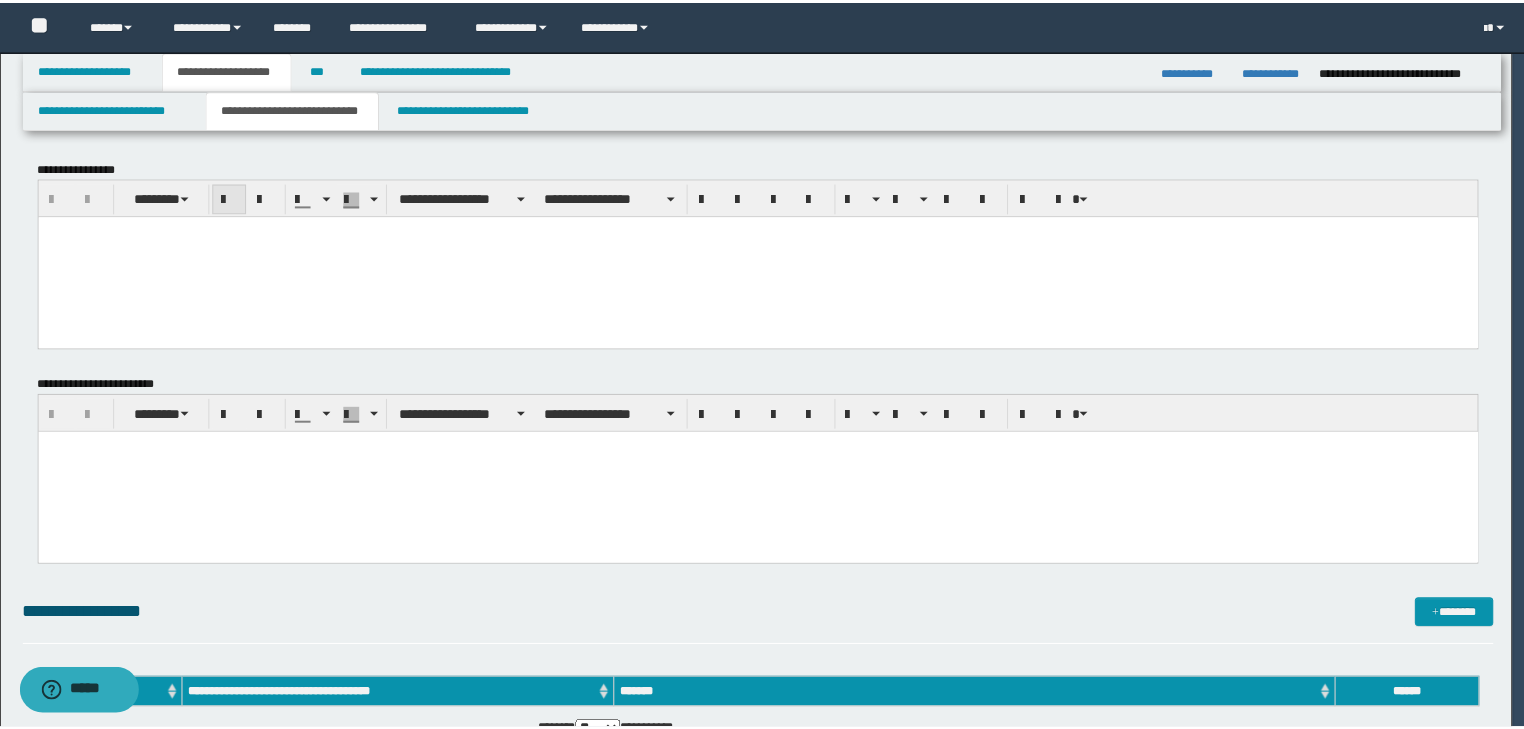 scroll, scrollTop: 0, scrollLeft: 0, axis: both 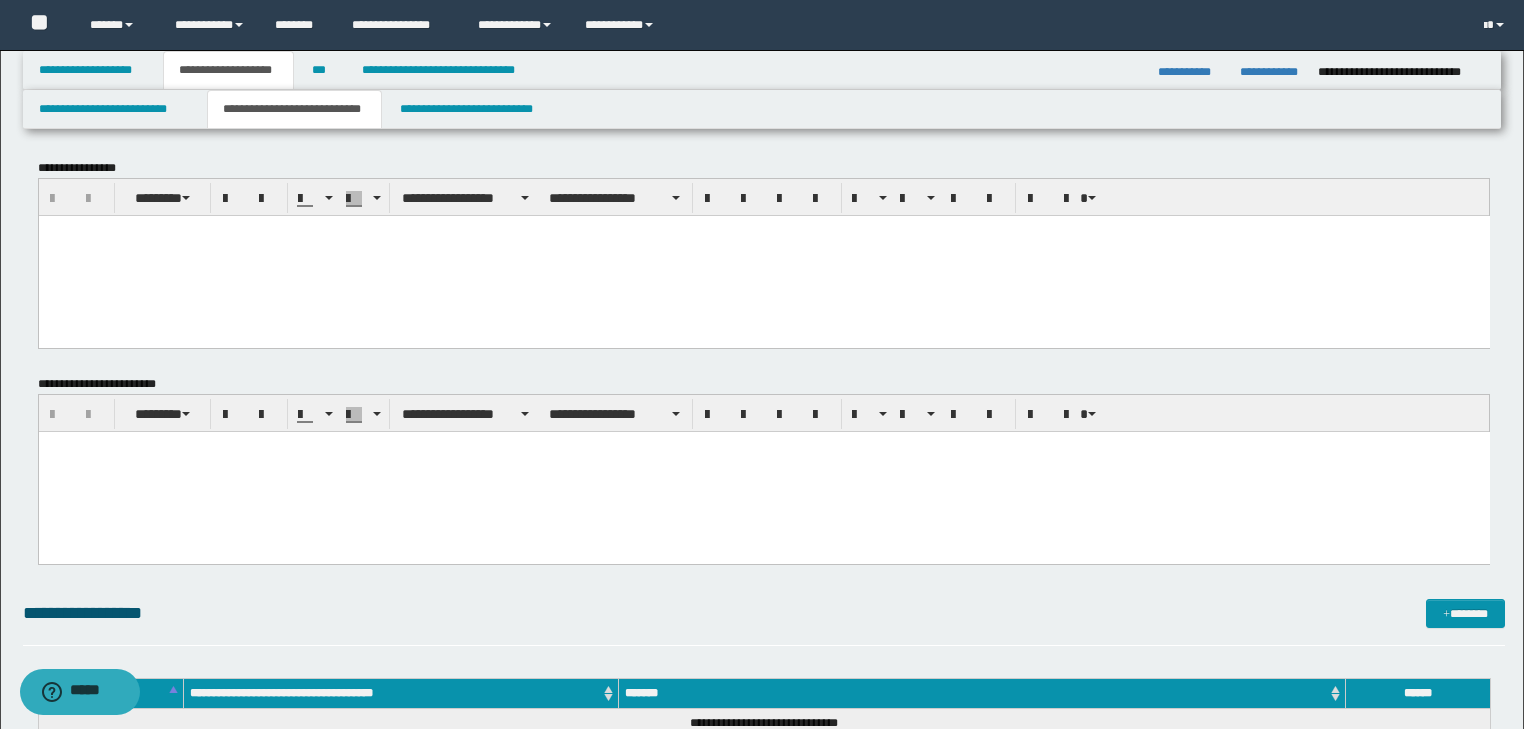 click at bounding box center [763, 230] 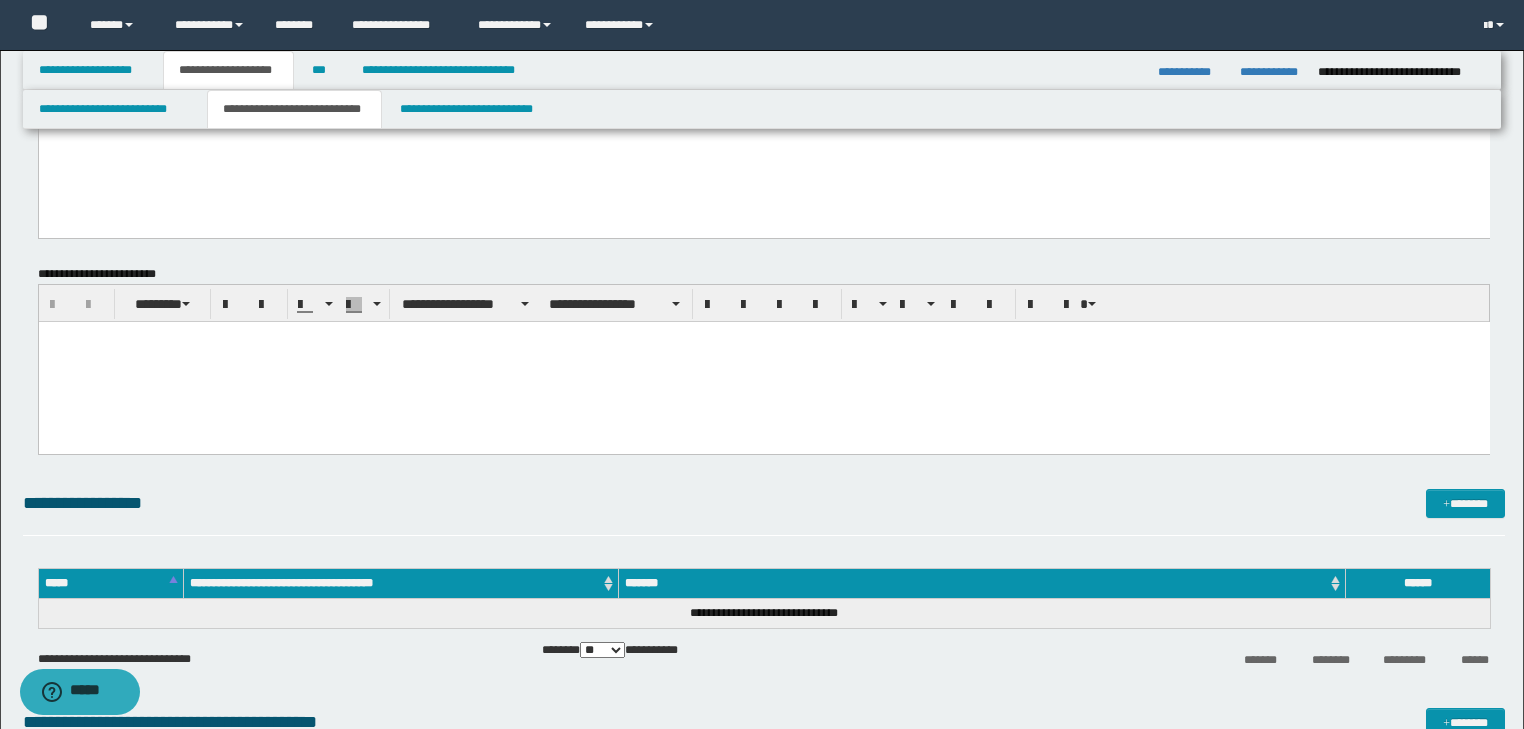 drag, startPoint x: 45, startPoint y: -1873, endPoint x: 831, endPoint y: 581, distance: 2576.8027 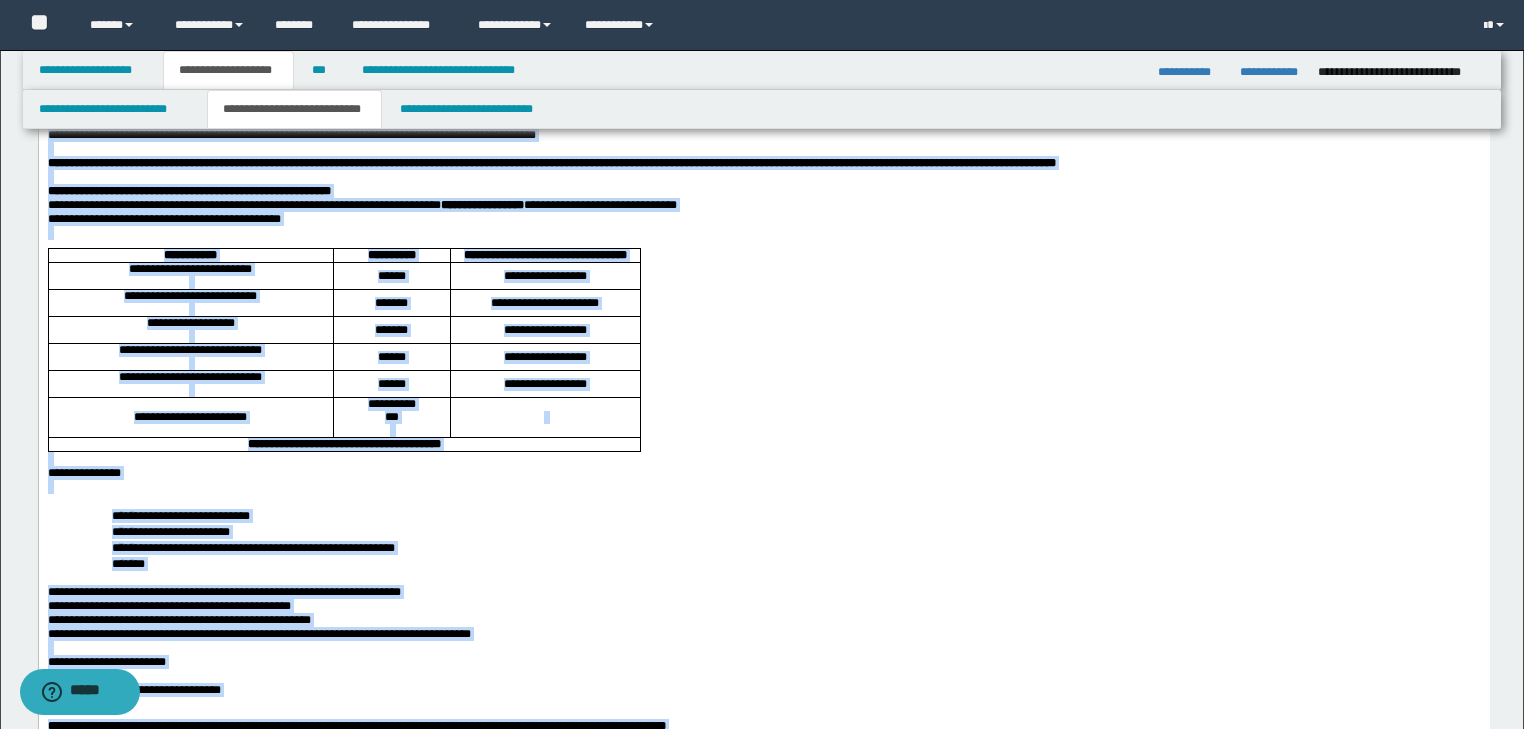 scroll, scrollTop: 0, scrollLeft: 0, axis: both 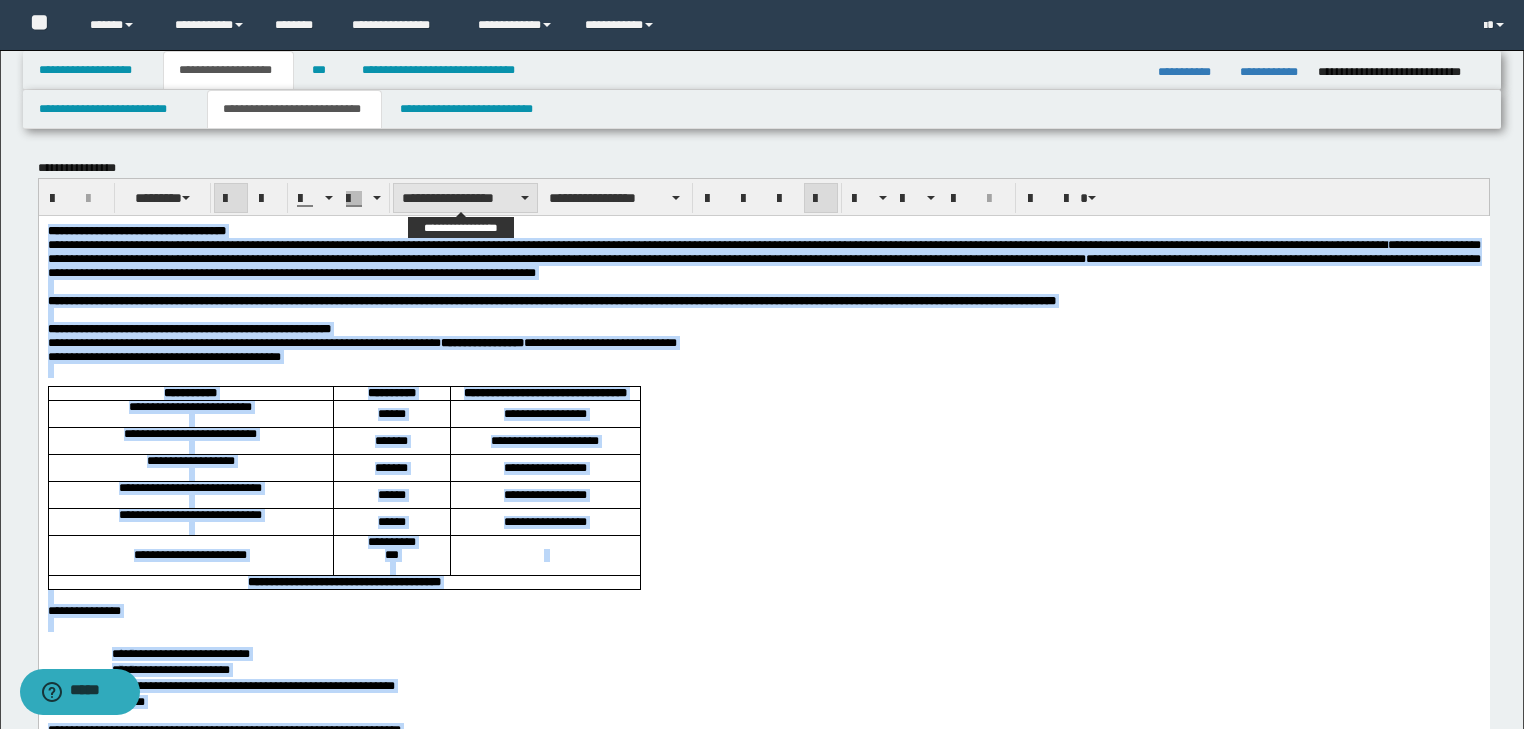 click on "**********" at bounding box center [465, 198] 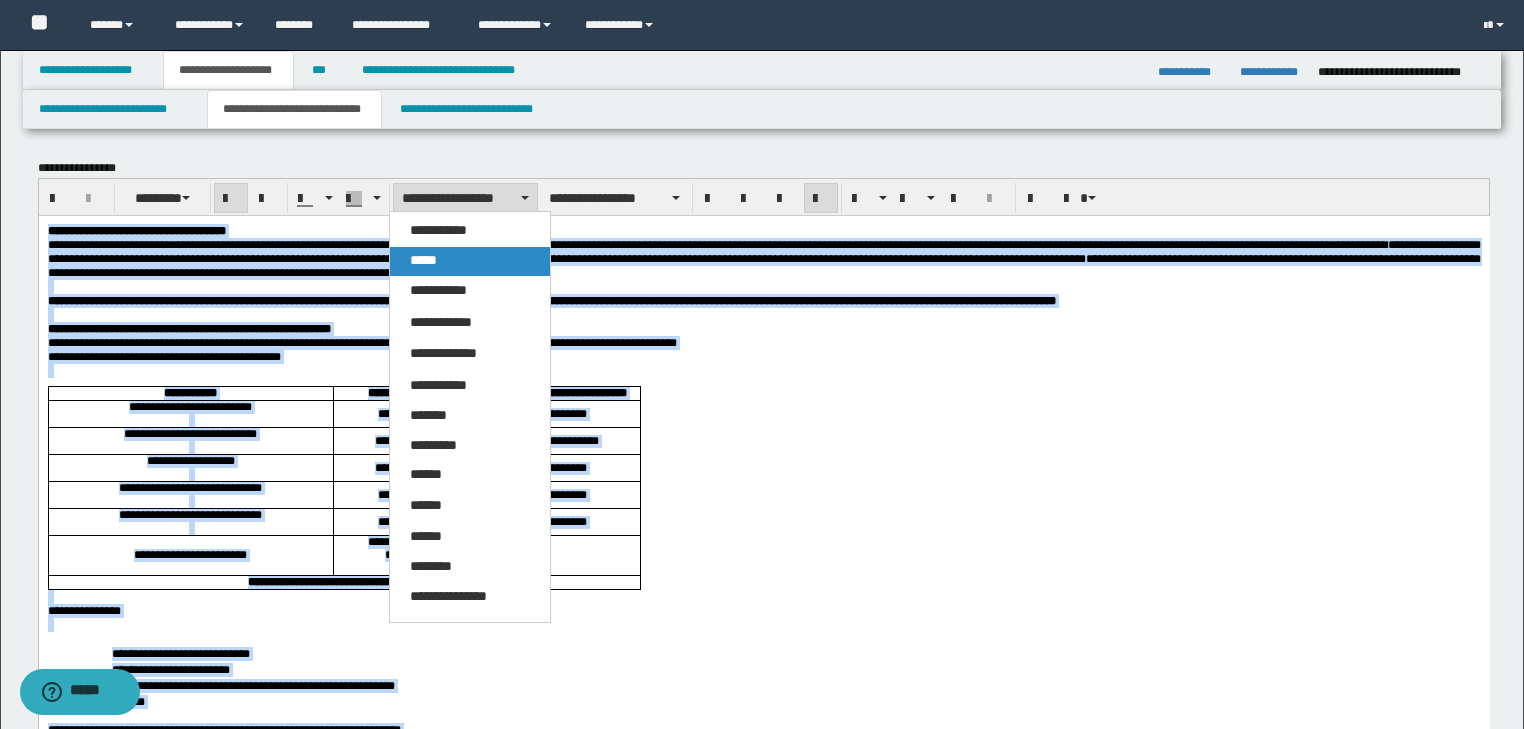 click on "*****" at bounding box center (470, 261) 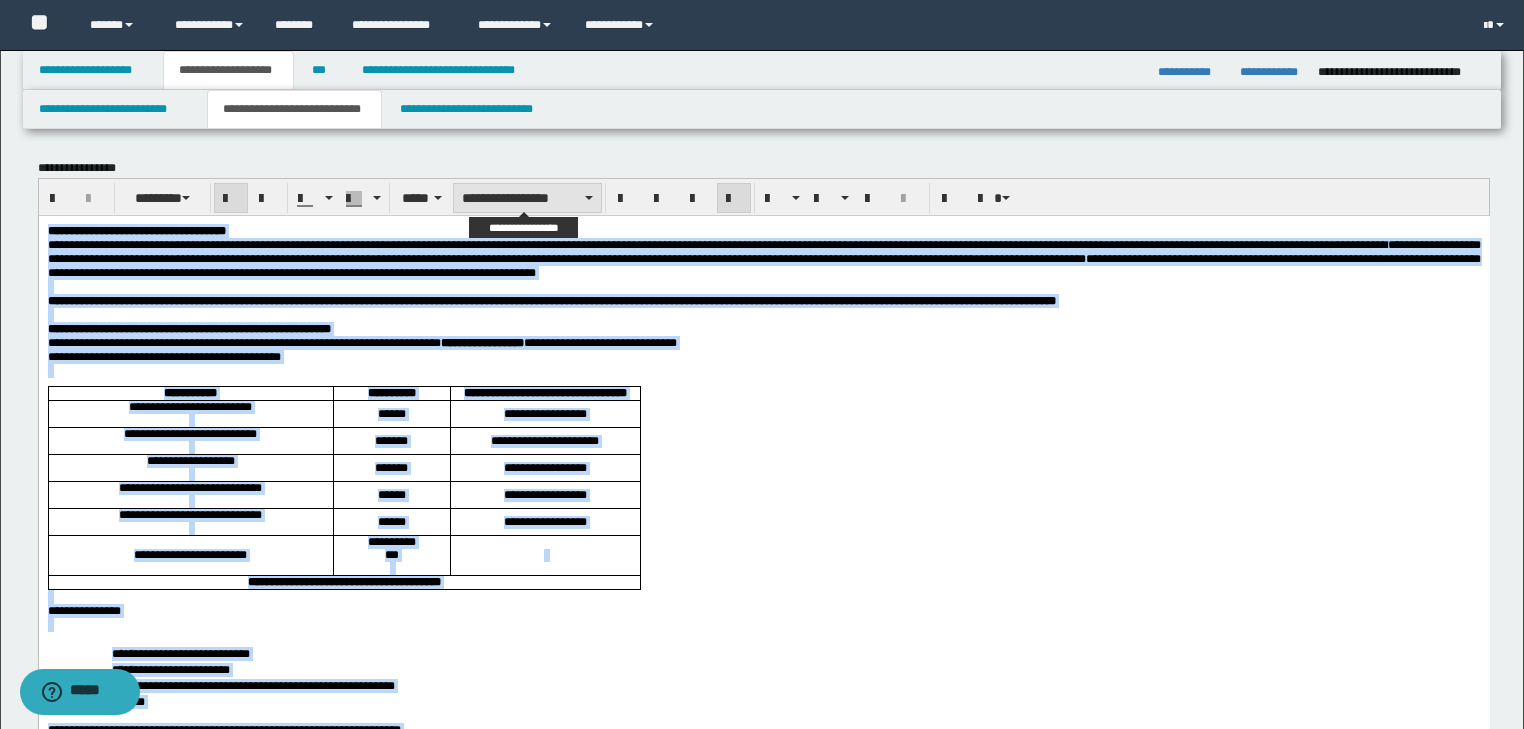 click on "**********" at bounding box center (527, 198) 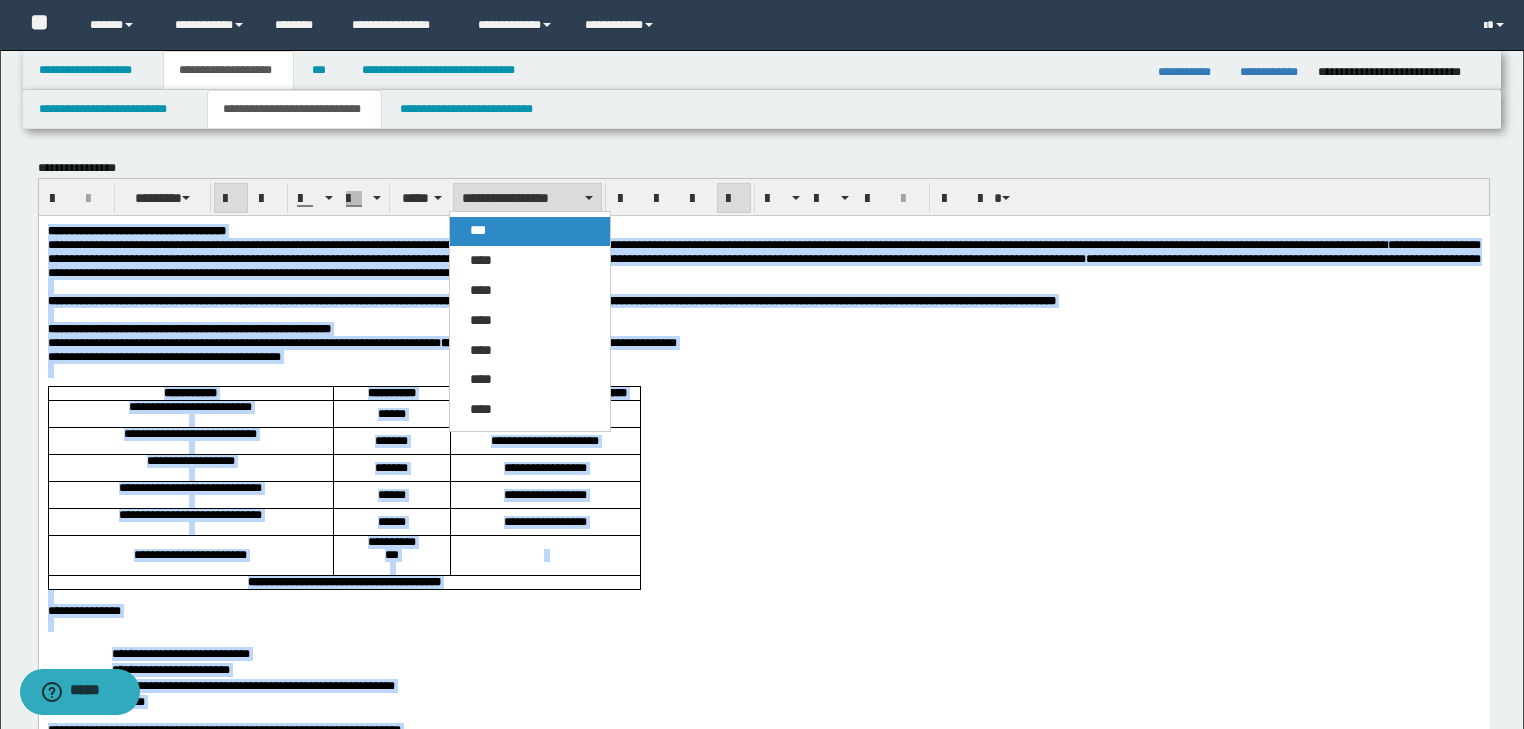 click on "***" at bounding box center (530, 231) 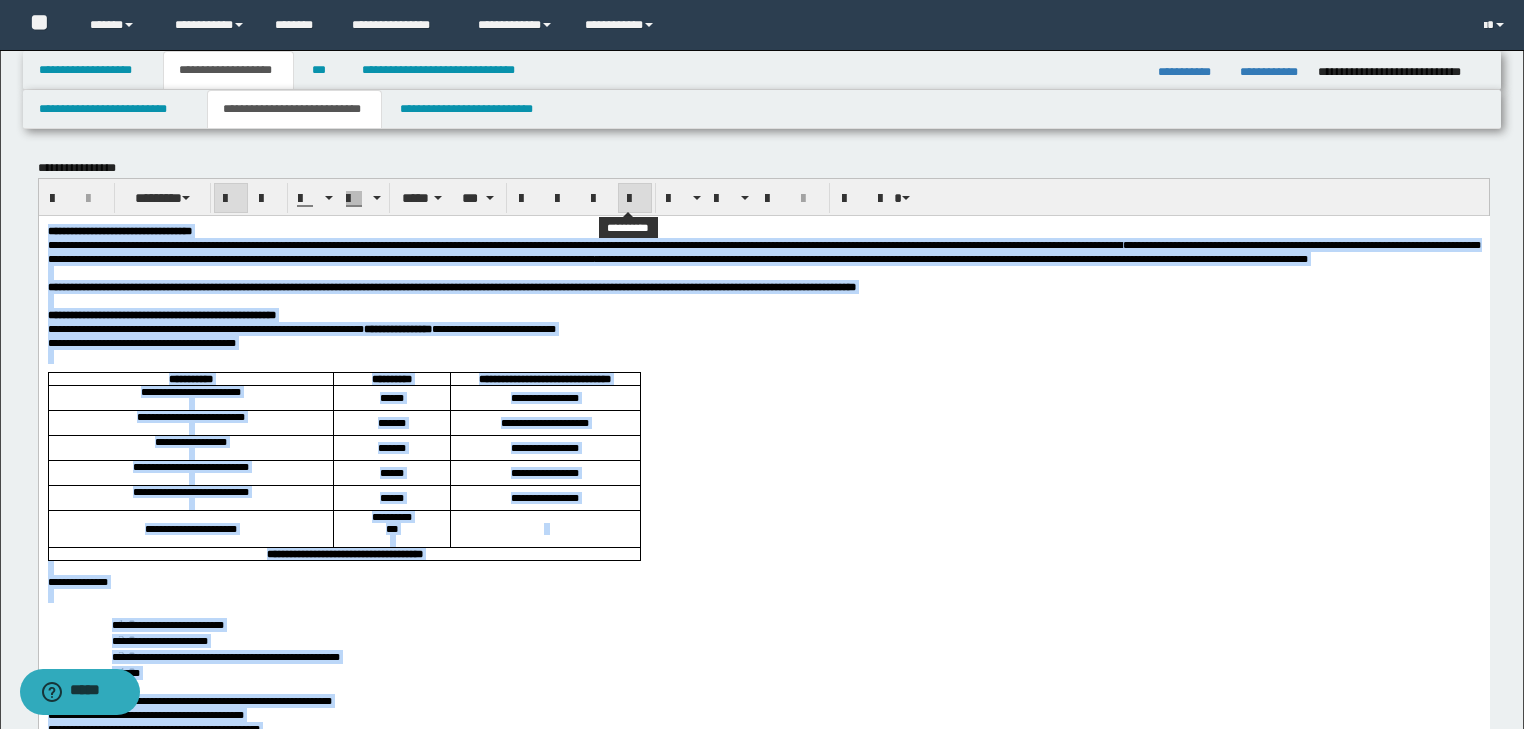 click at bounding box center [635, 199] 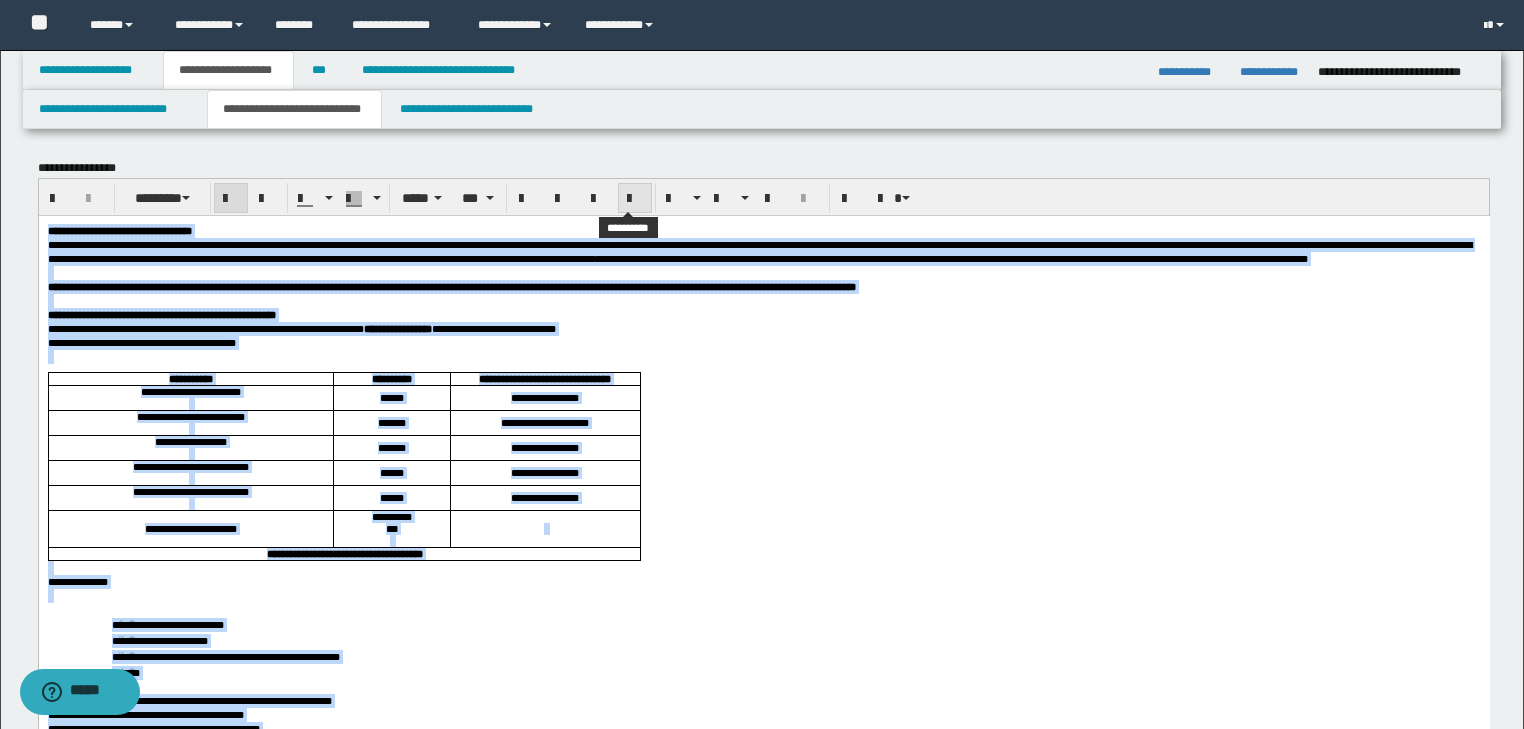 click at bounding box center (635, 199) 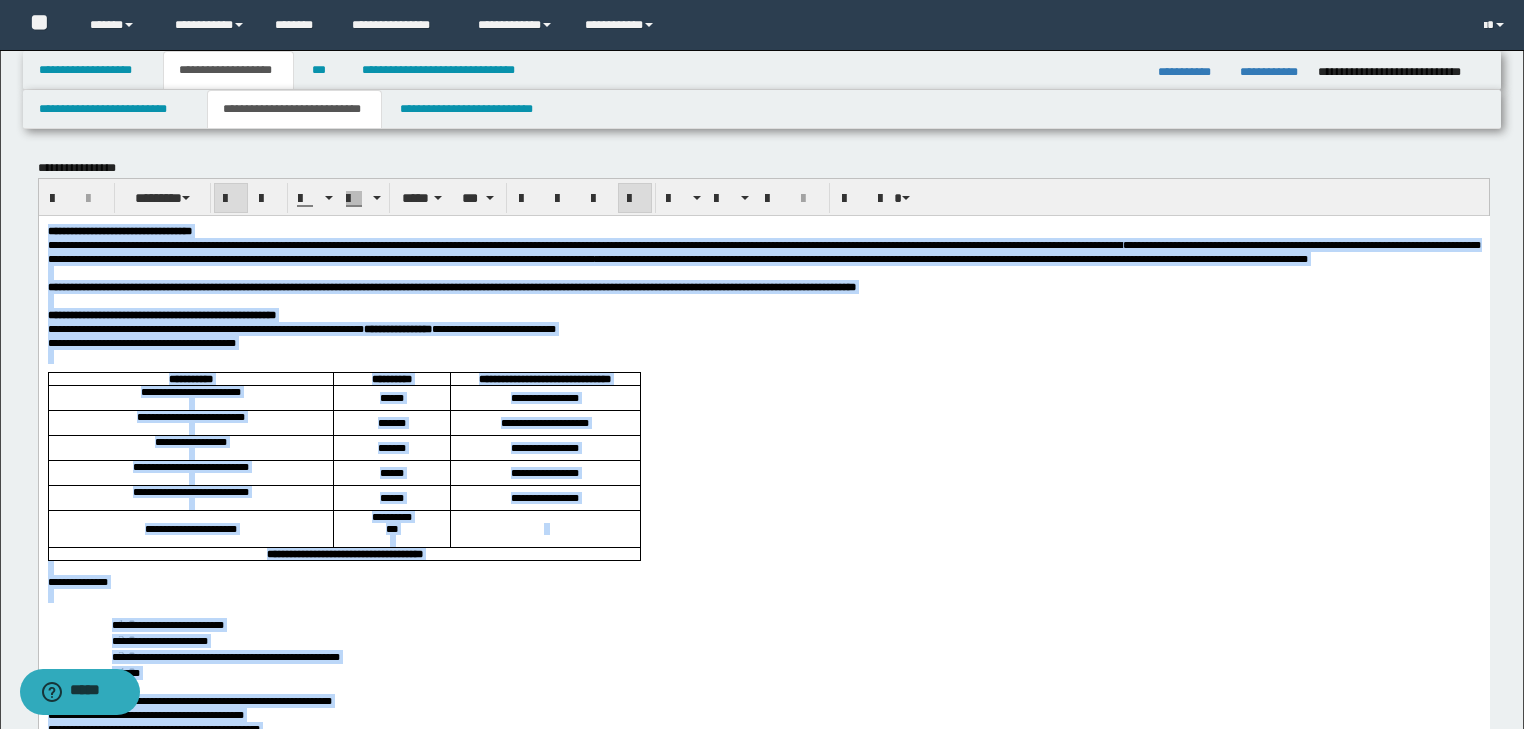 scroll, scrollTop: 400, scrollLeft: 0, axis: vertical 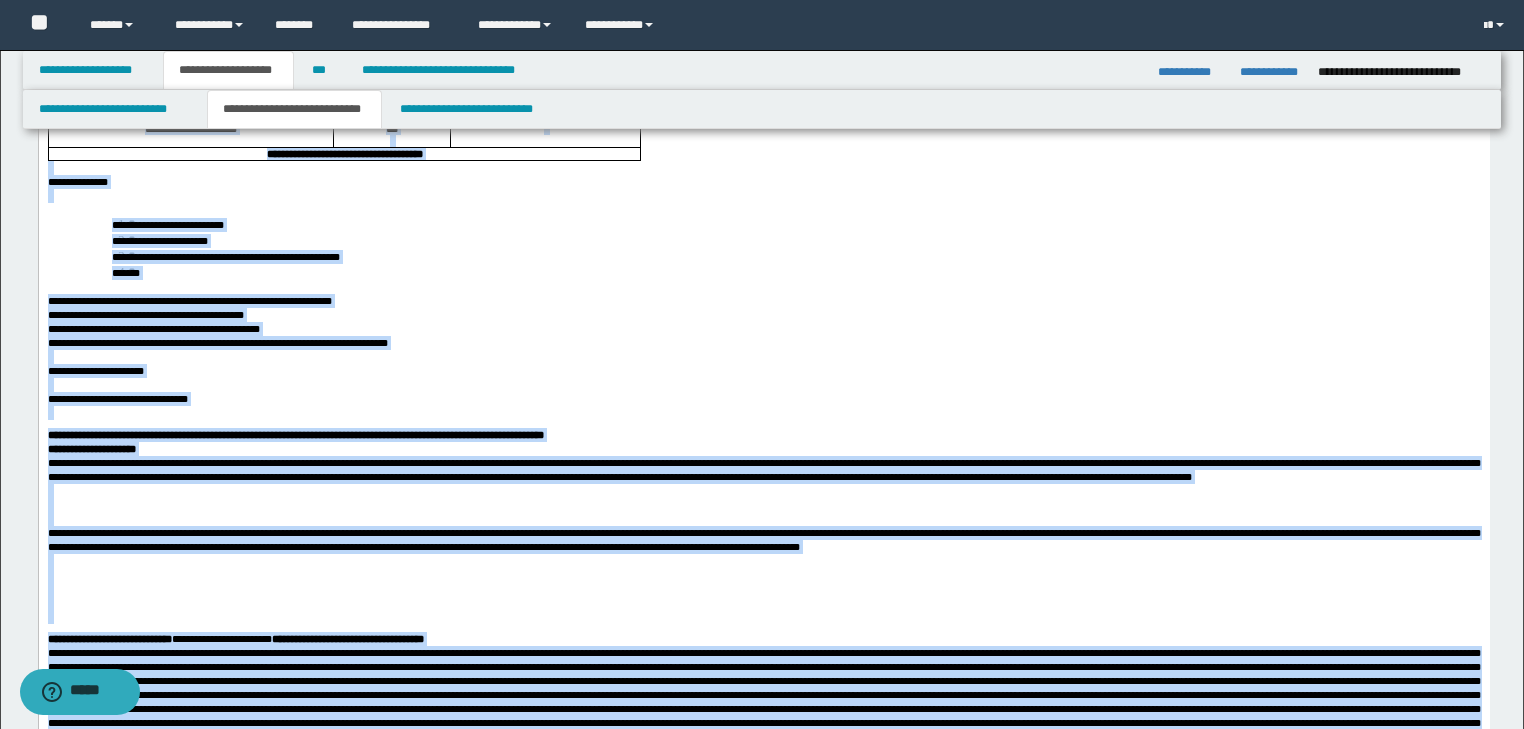 click at bounding box center (763, 196) 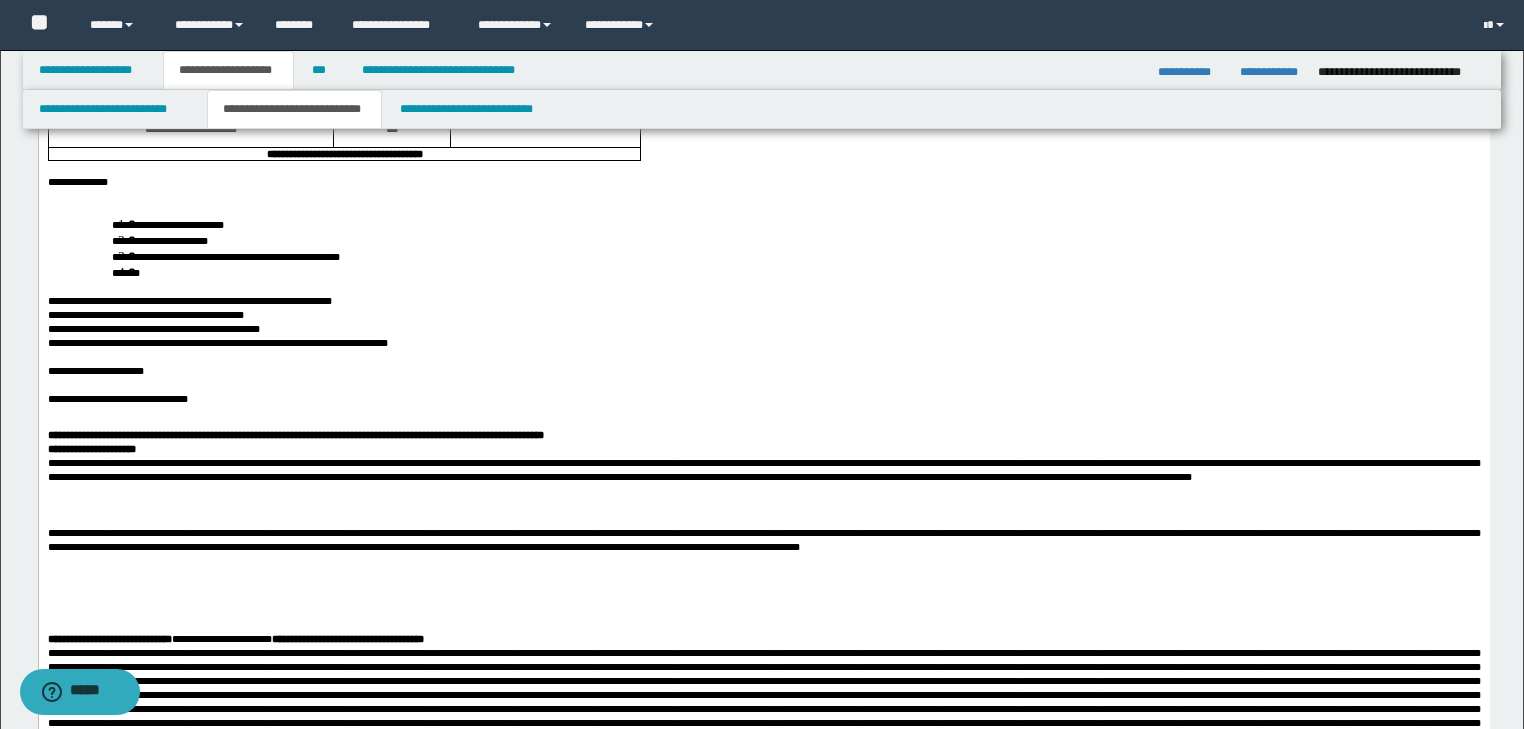 click on "**********" at bounding box center (167, 225) 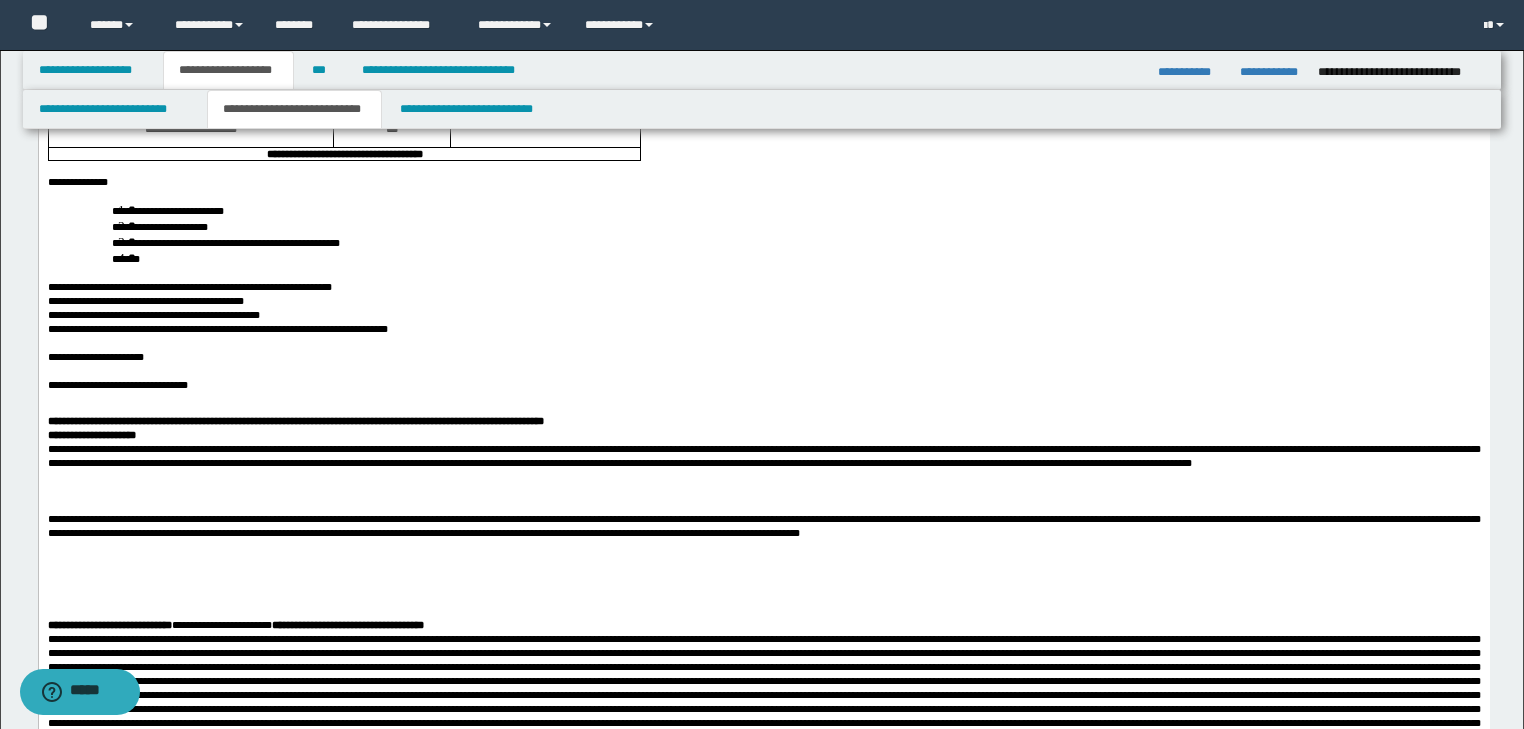 click on "**********" at bounding box center [763, 670] 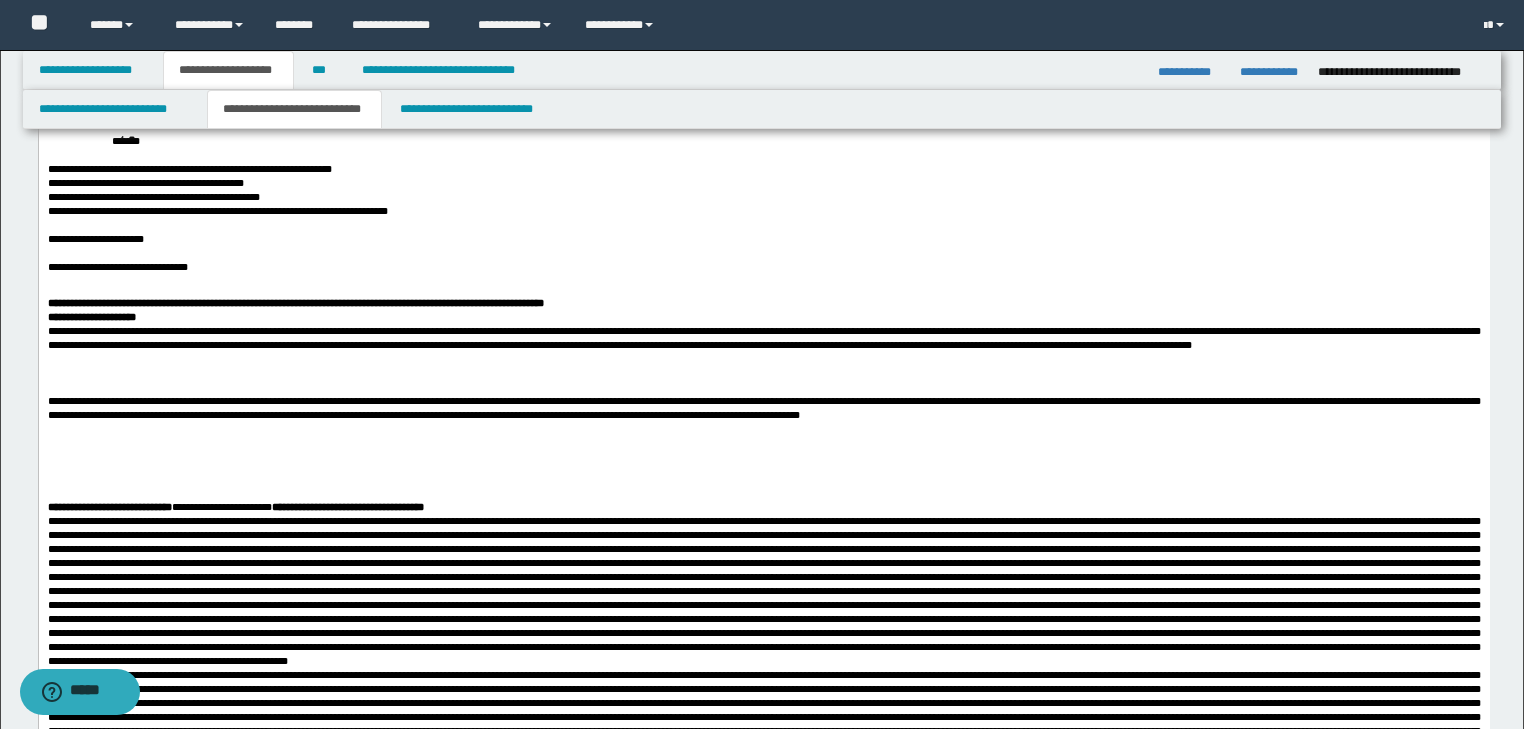 scroll, scrollTop: 480, scrollLeft: 0, axis: vertical 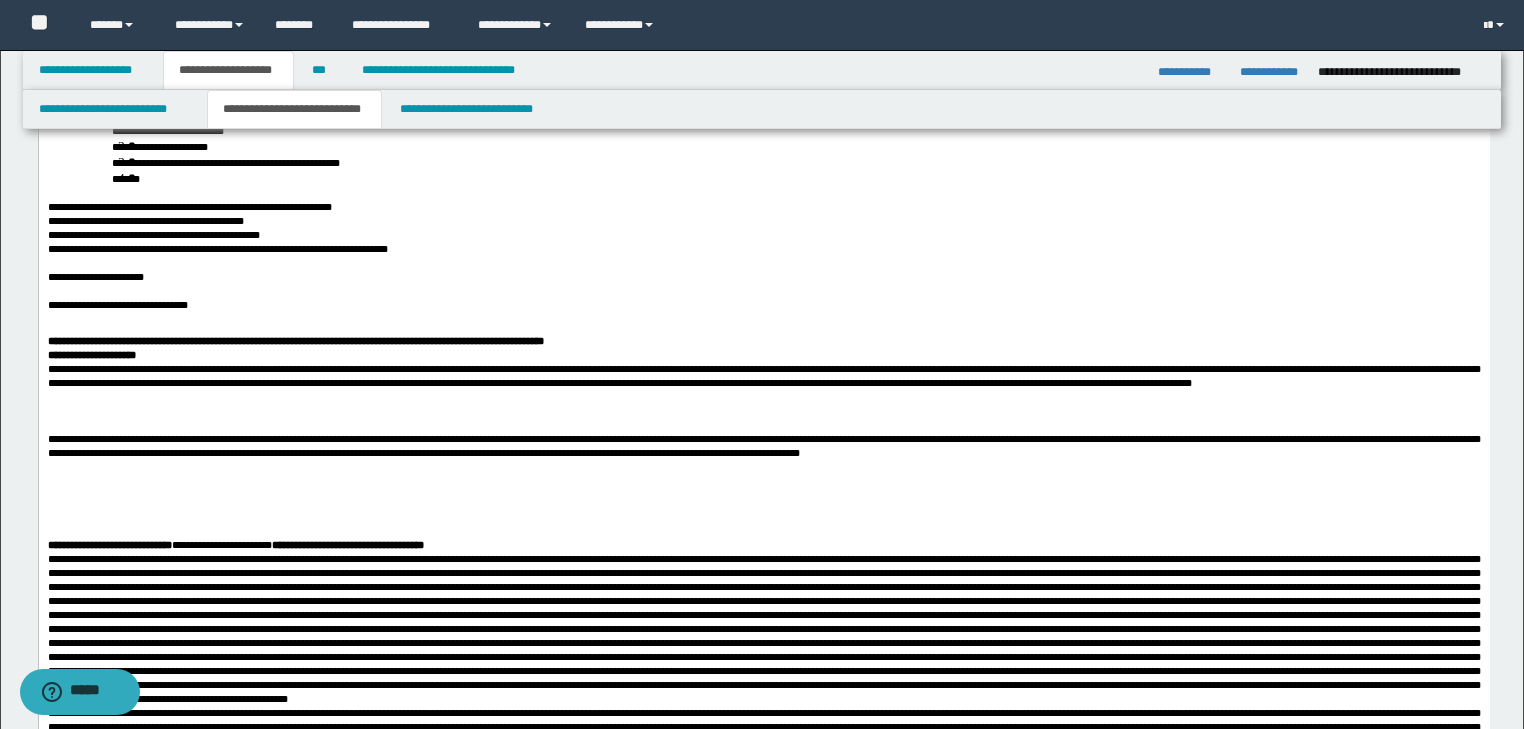click on "**********" at bounding box center (217, 249) 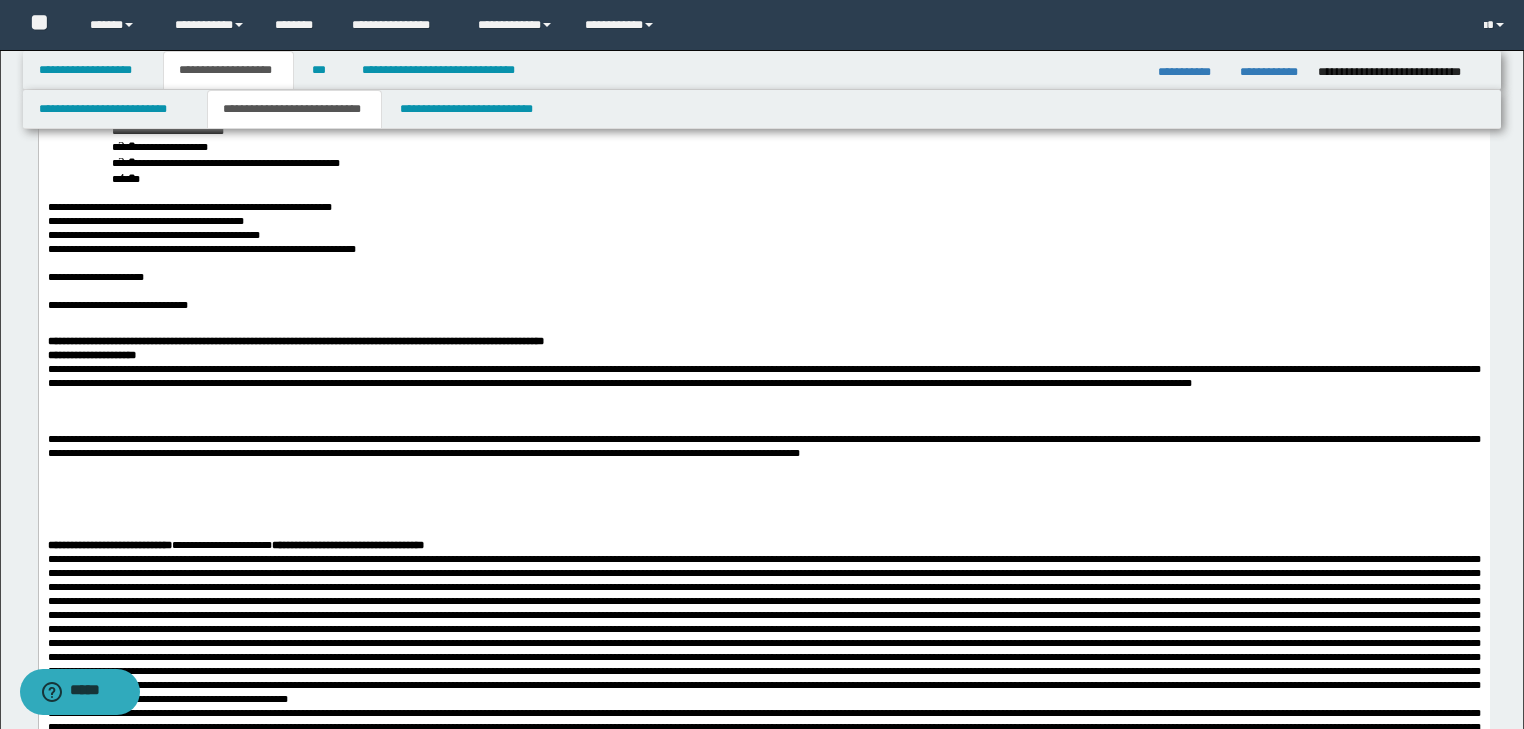 click on "**********" at bounding box center (763, 277) 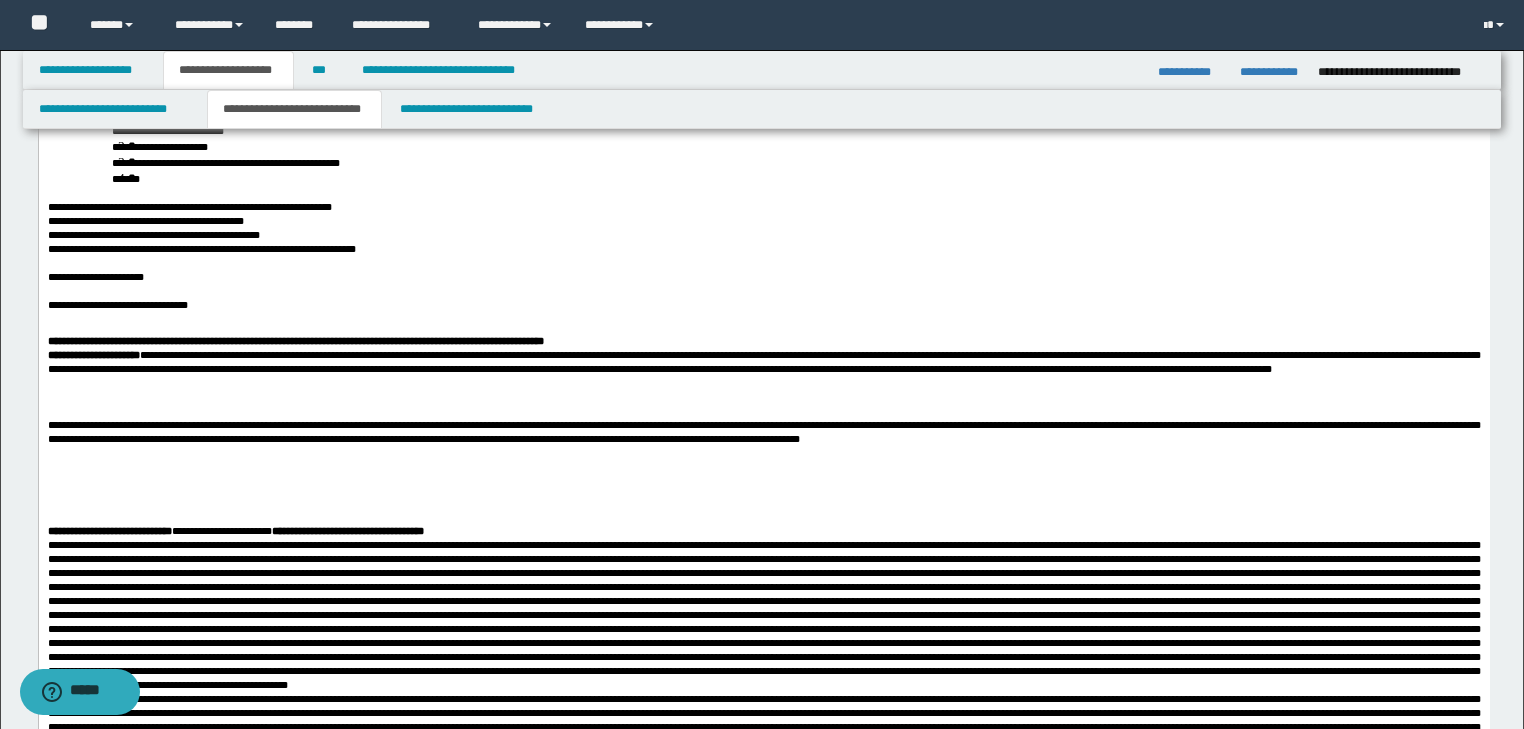 click on "**********" at bounding box center [763, 362] 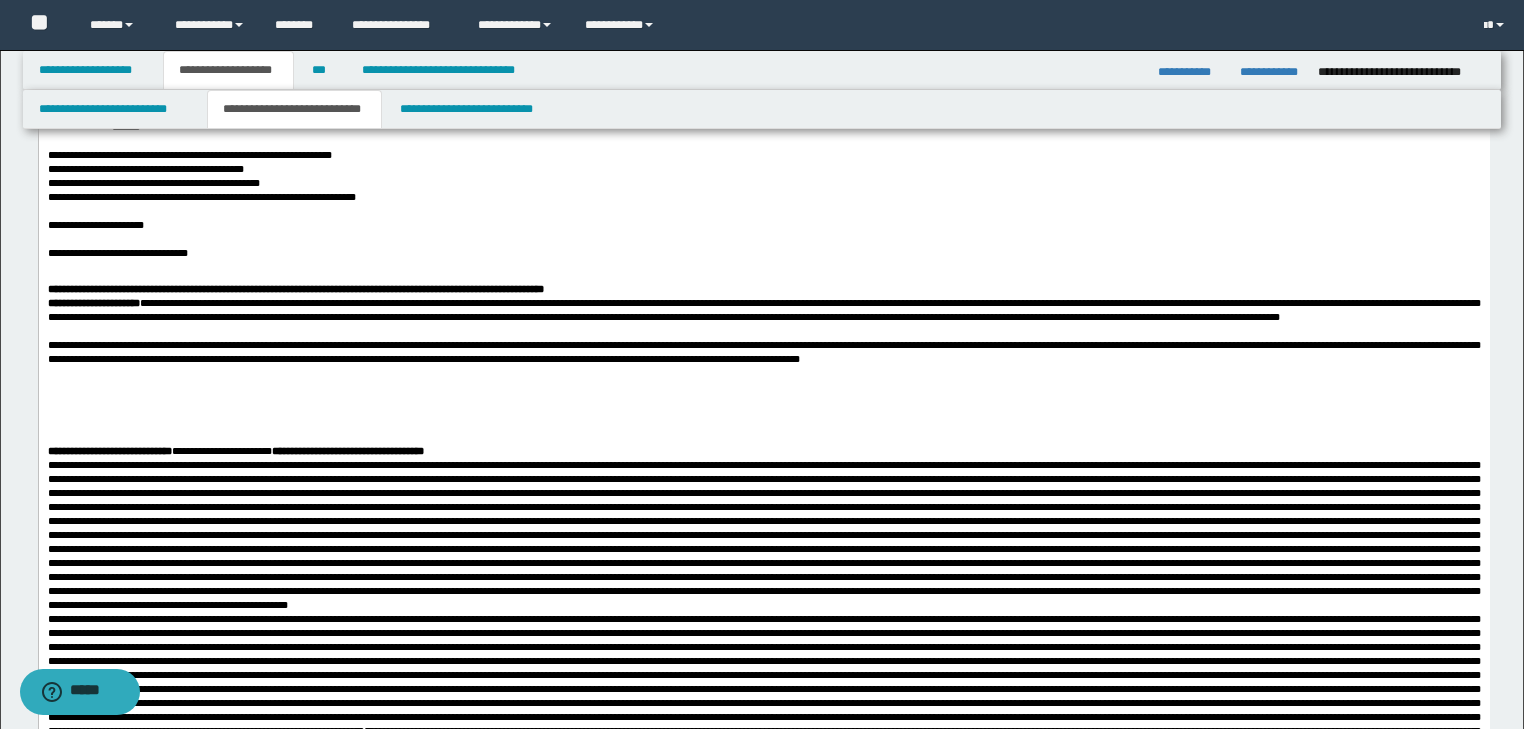 scroll, scrollTop: 560, scrollLeft: 0, axis: vertical 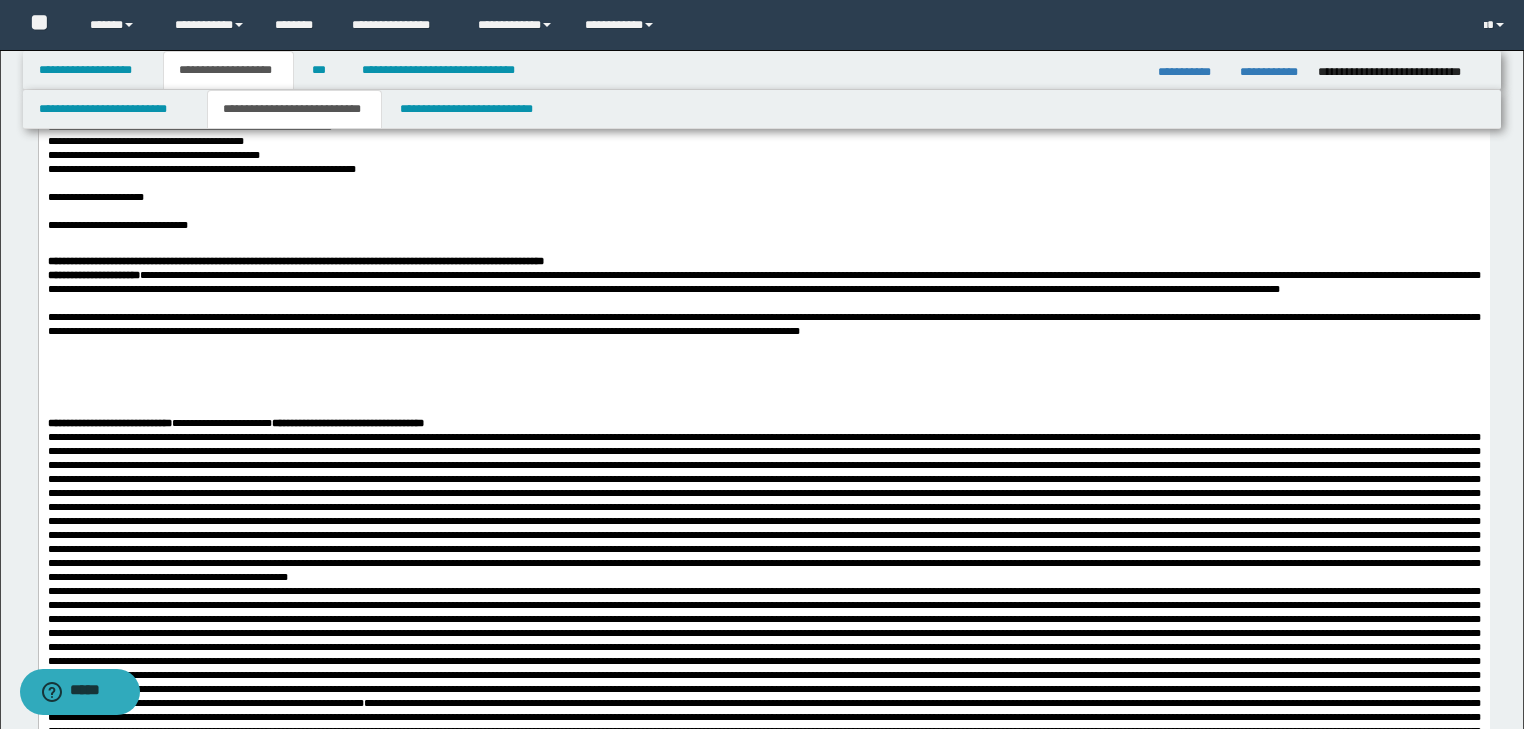 click on "**********" at bounding box center (763, 324) 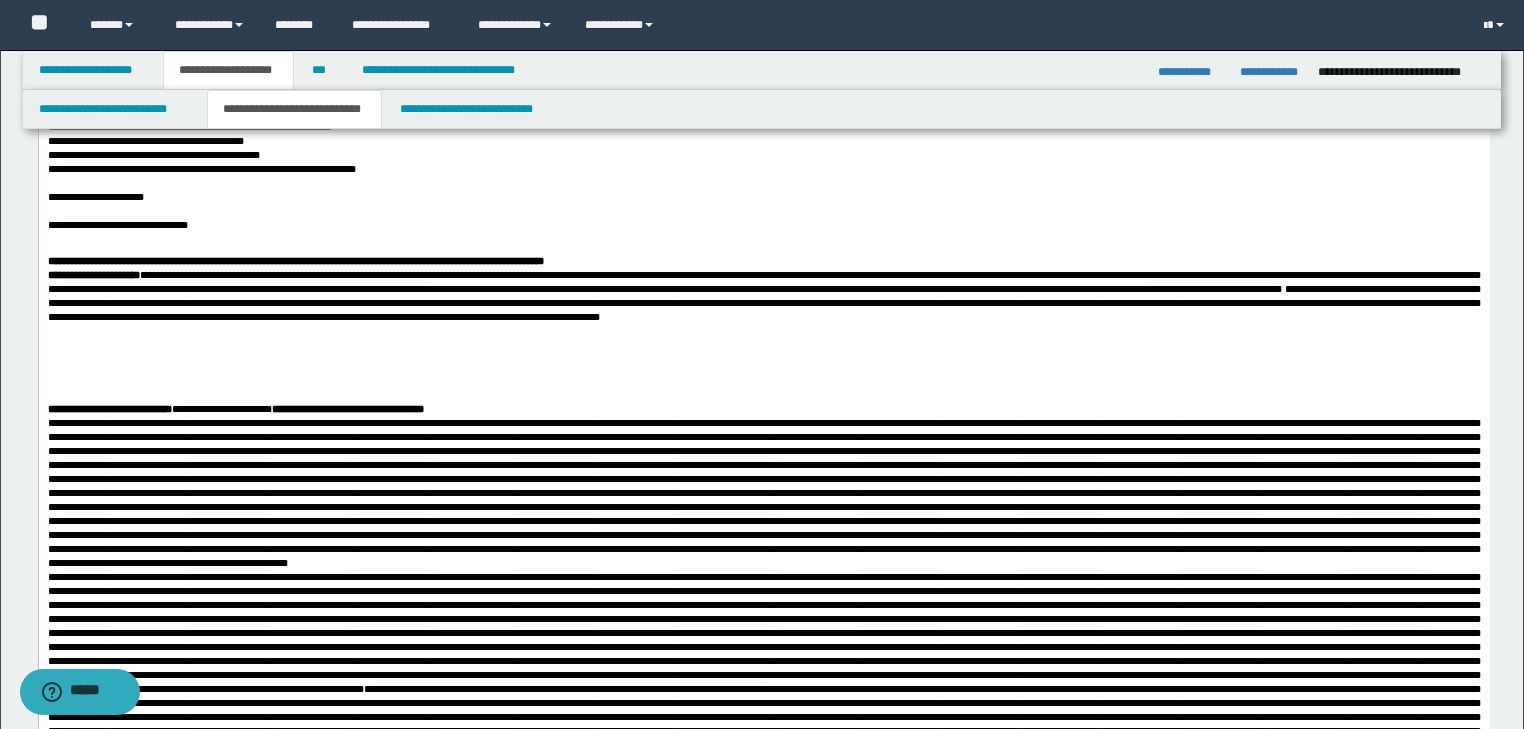 click on "**********" at bounding box center (763, 296) 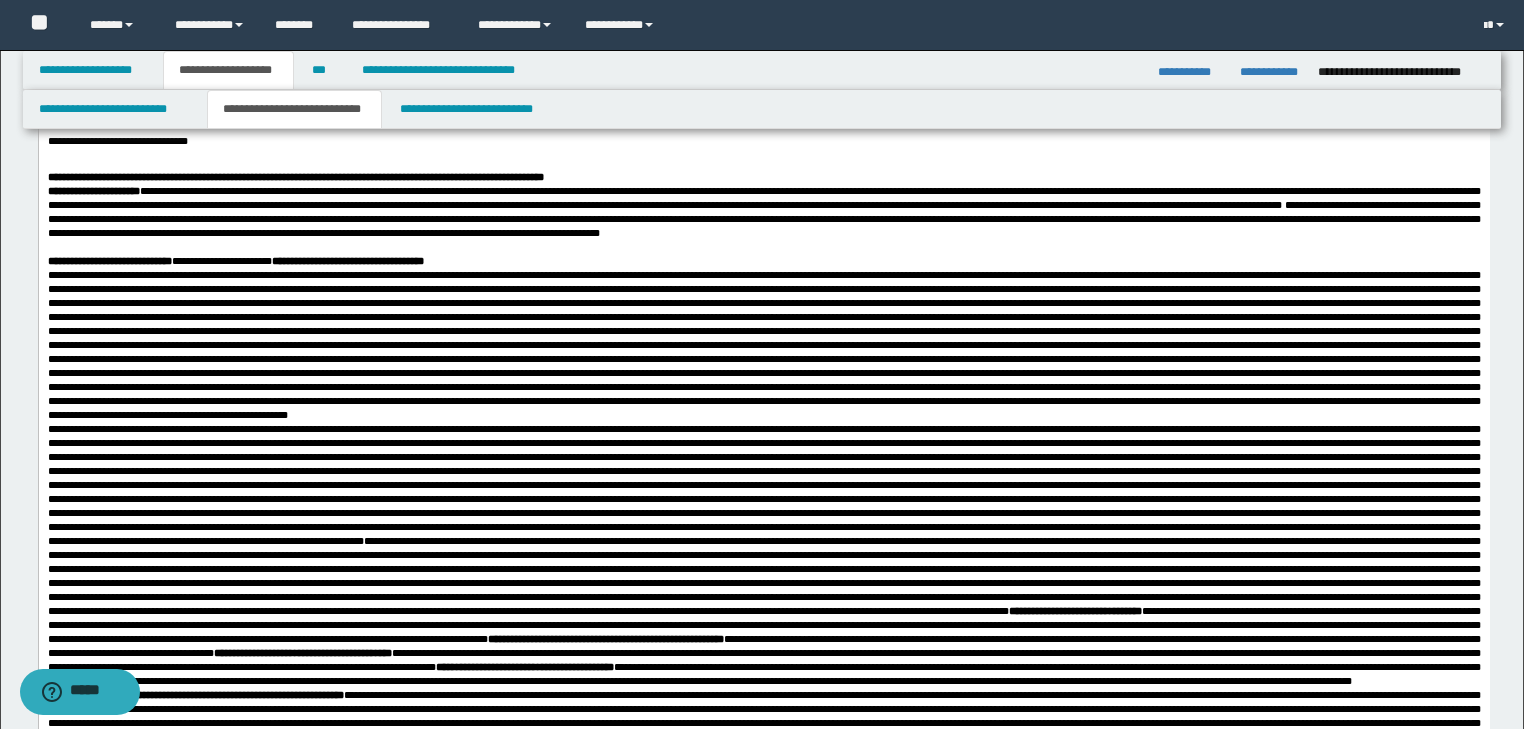 scroll, scrollTop: 800, scrollLeft: 0, axis: vertical 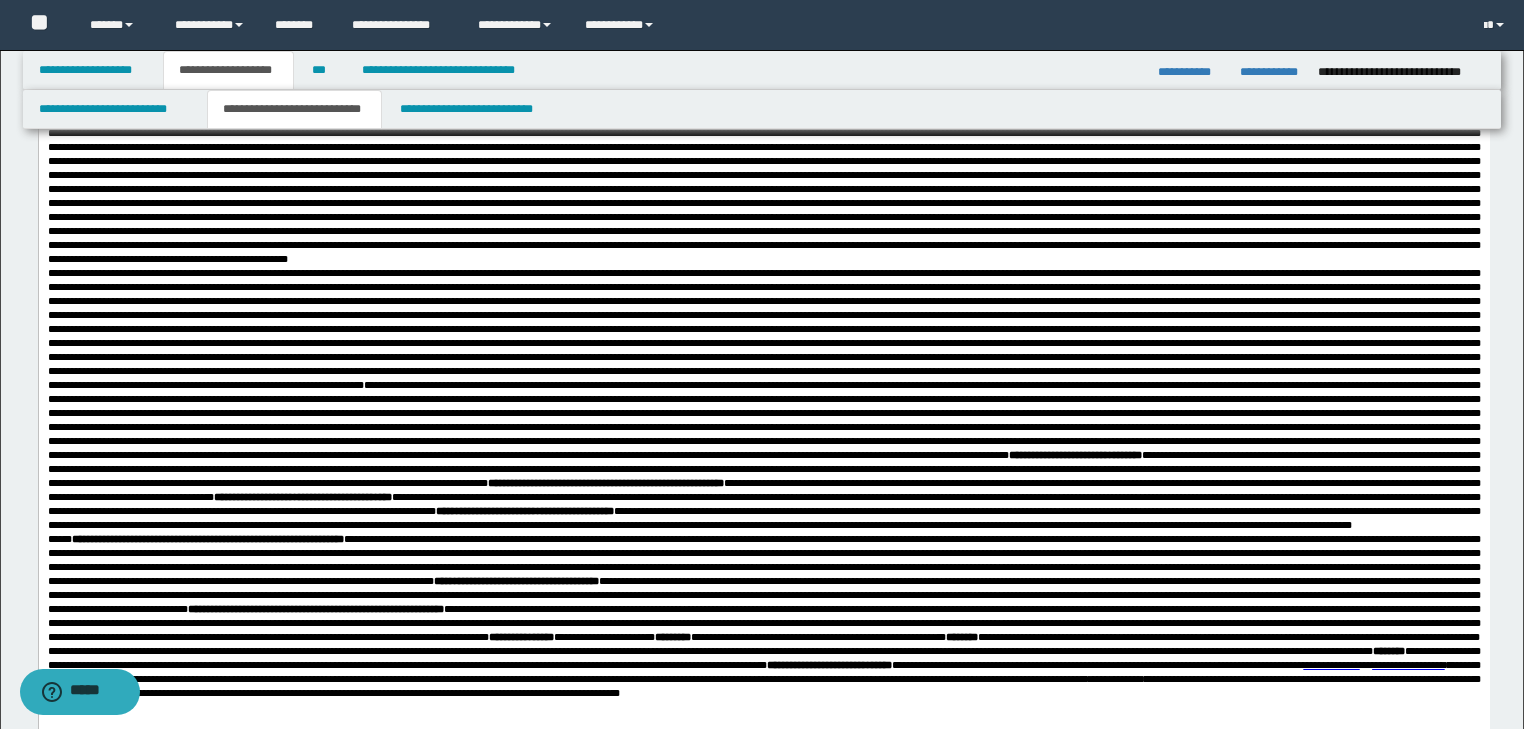 click on "**********" at bounding box center (763, 322) 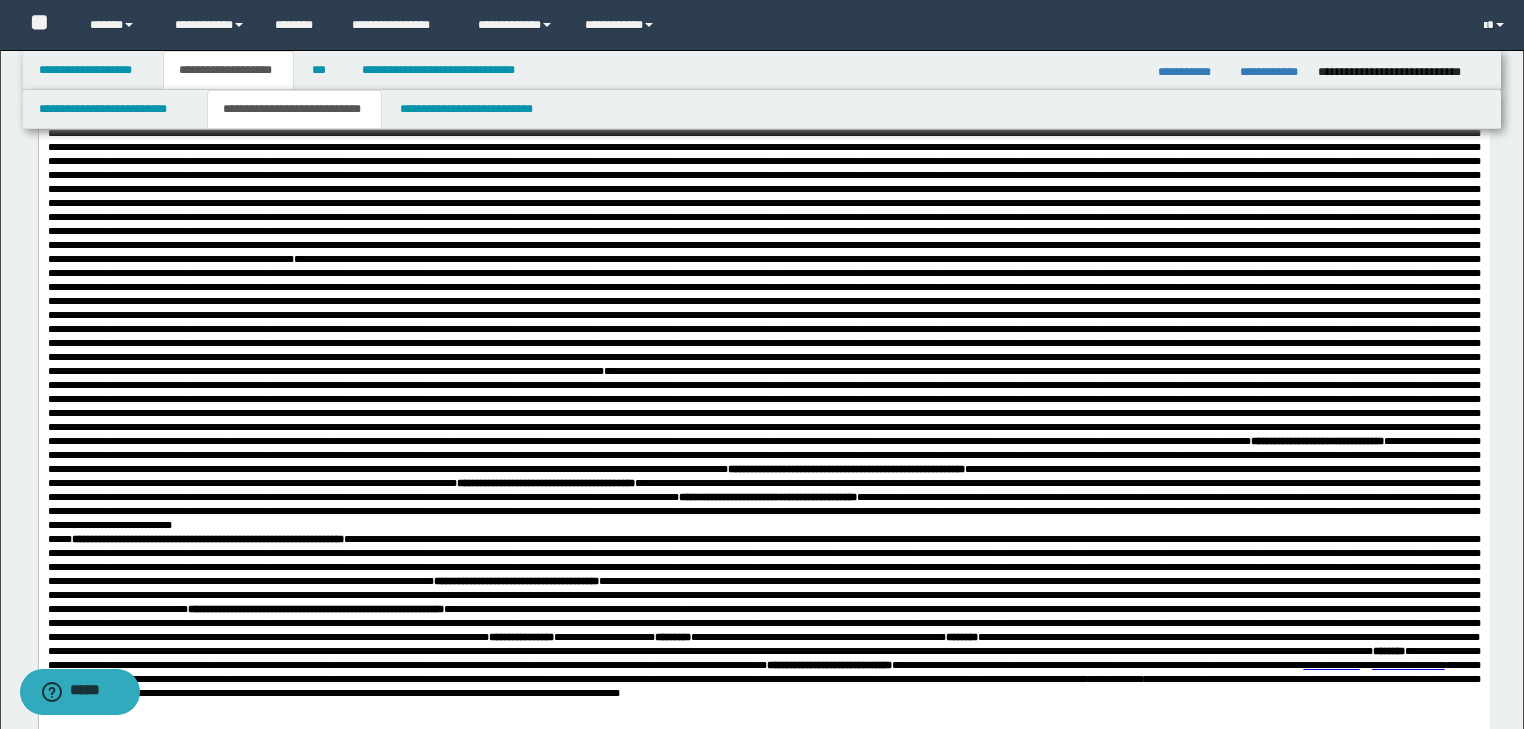 scroll, scrollTop: 880, scrollLeft: 0, axis: vertical 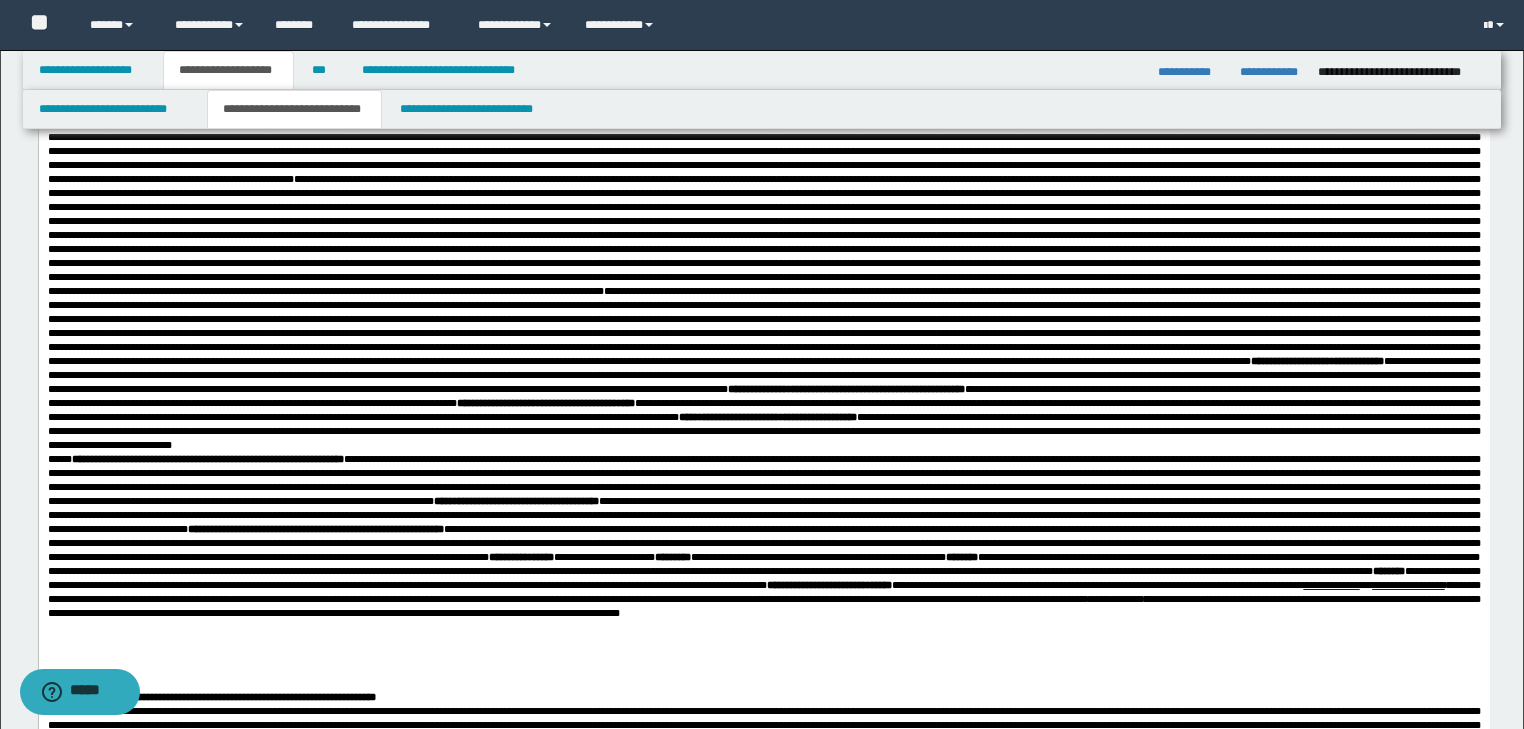 click on "**********" at bounding box center [763, 368] 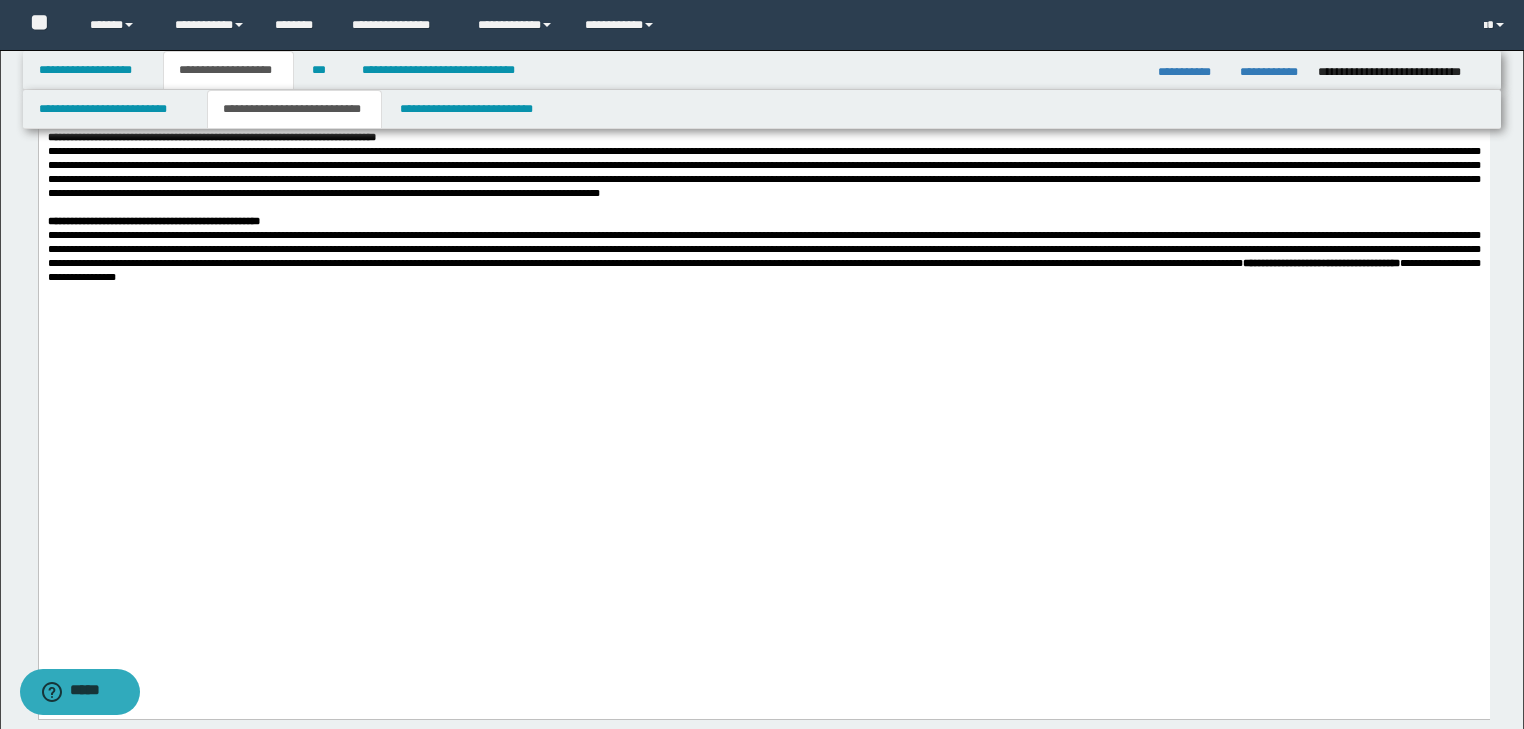 scroll, scrollTop: 1600, scrollLeft: 0, axis: vertical 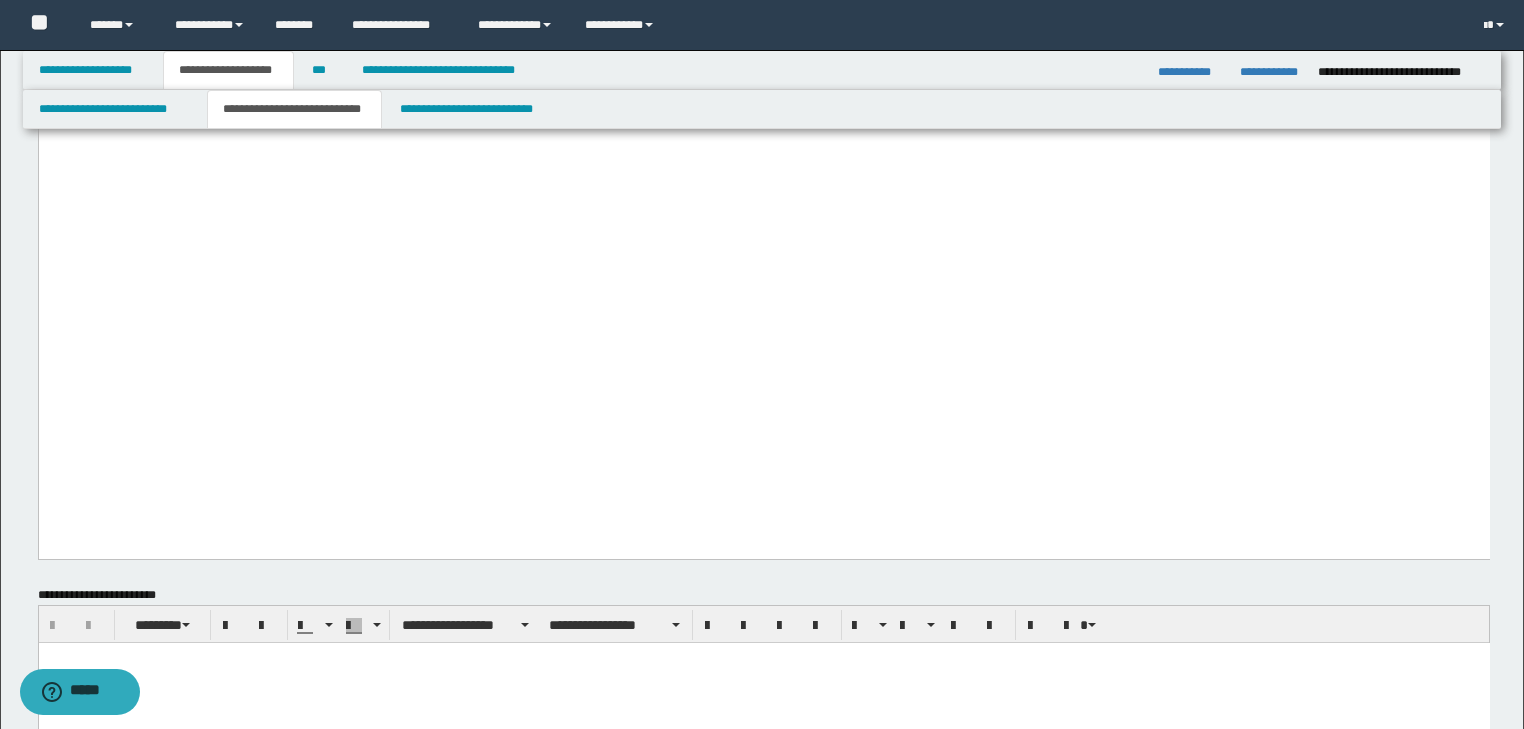 click on "**********" at bounding box center [763, 96] 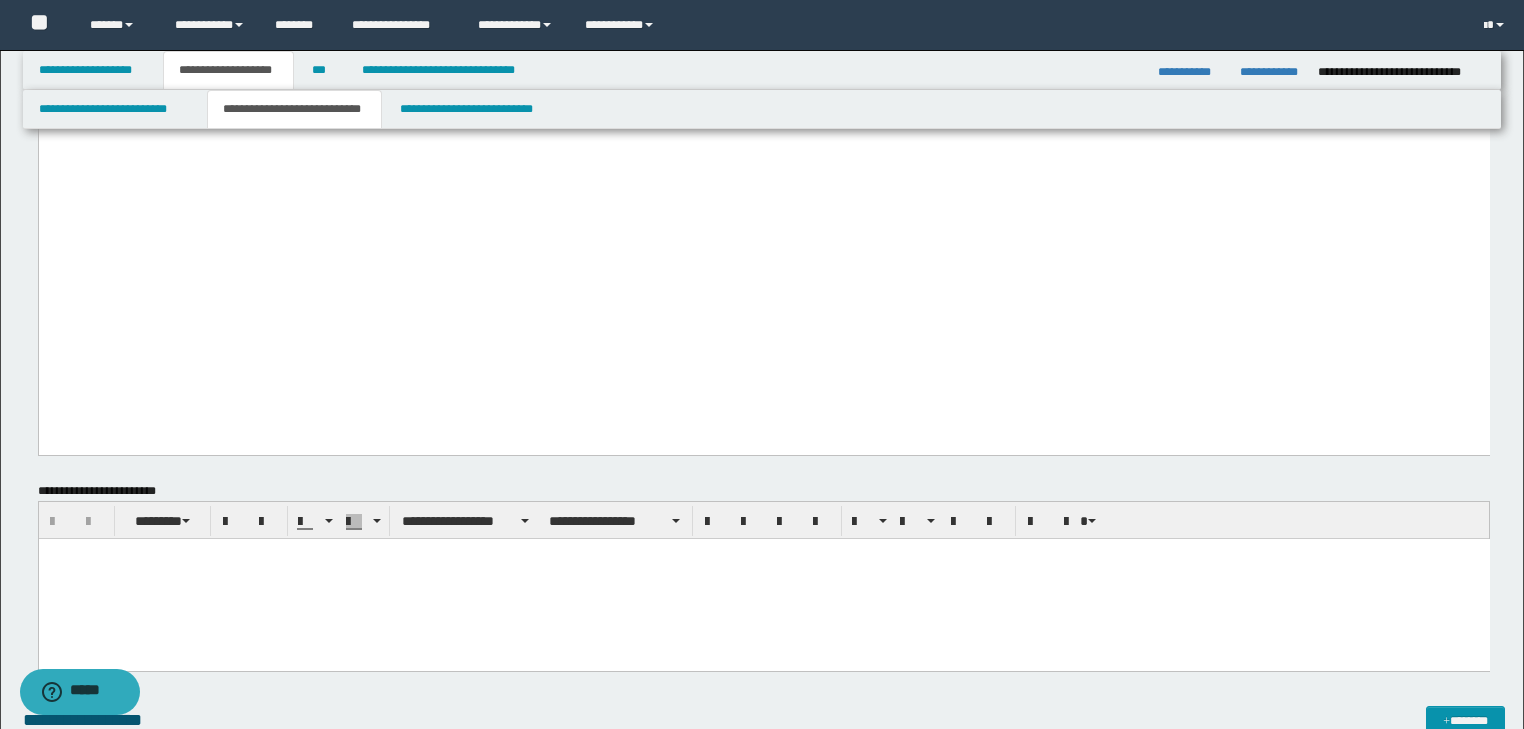 scroll, scrollTop: 1760, scrollLeft: 0, axis: vertical 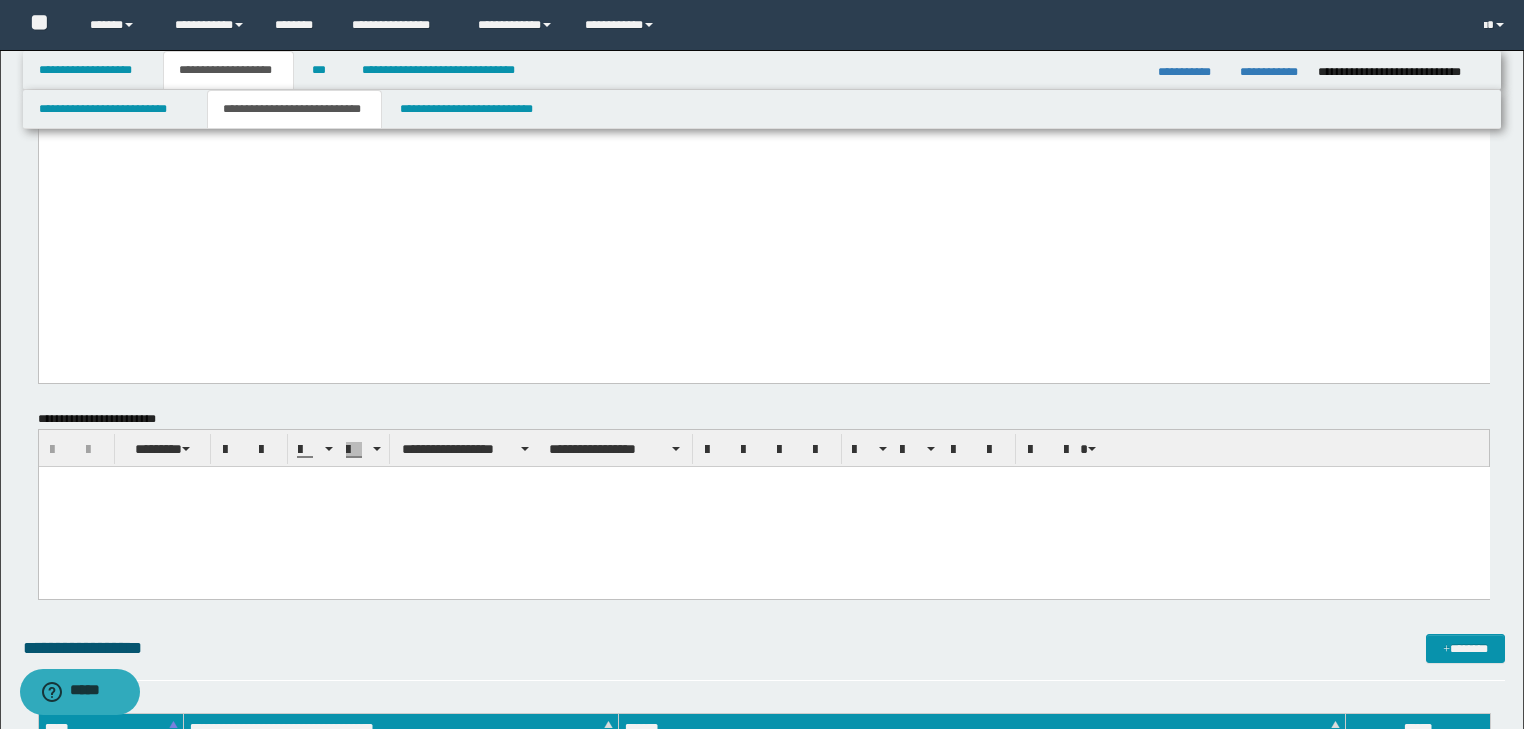 click at bounding box center [763, 481] 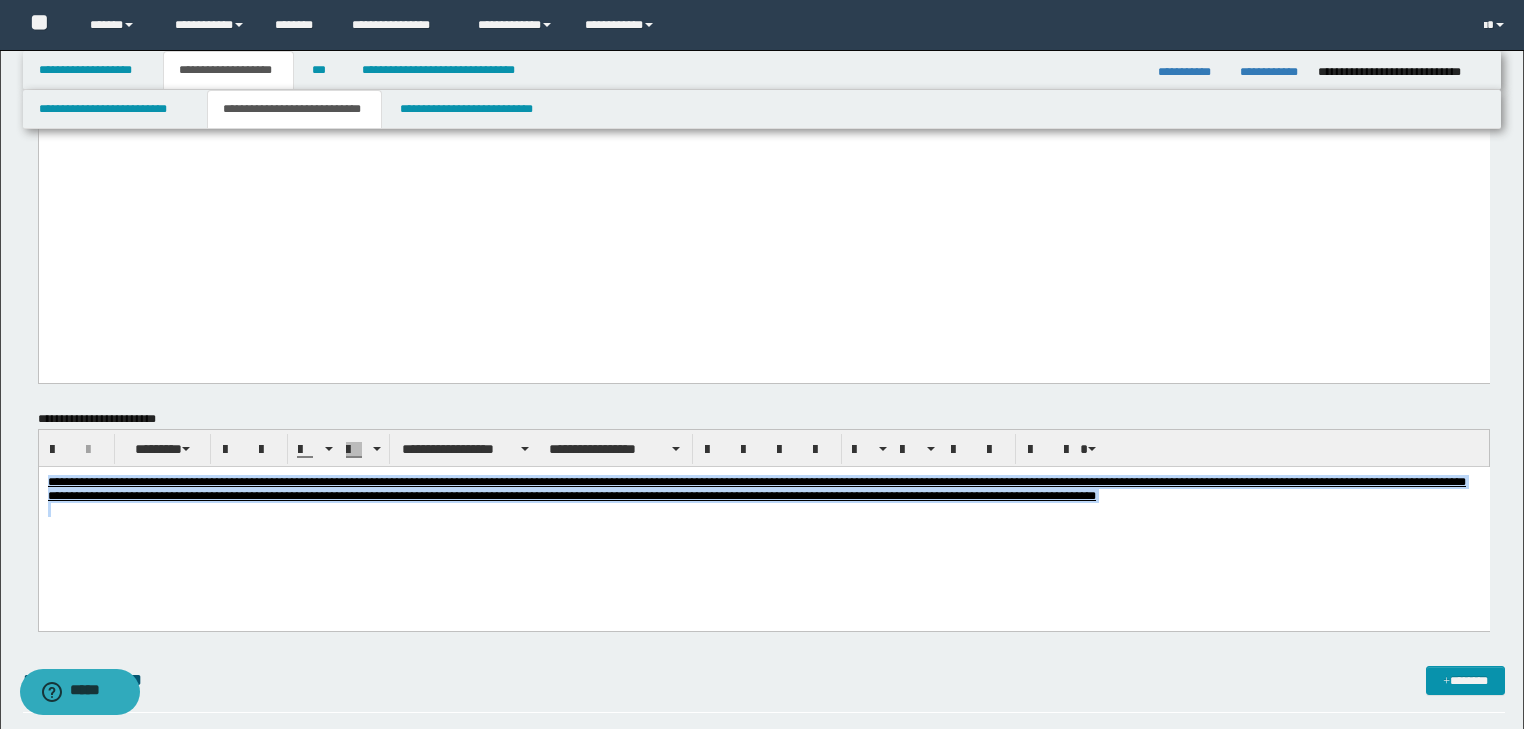 drag, startPoint x: 46, startPoint y: 479, endPoint x: 1069, endPoint y: 485, distance: 1023.0176 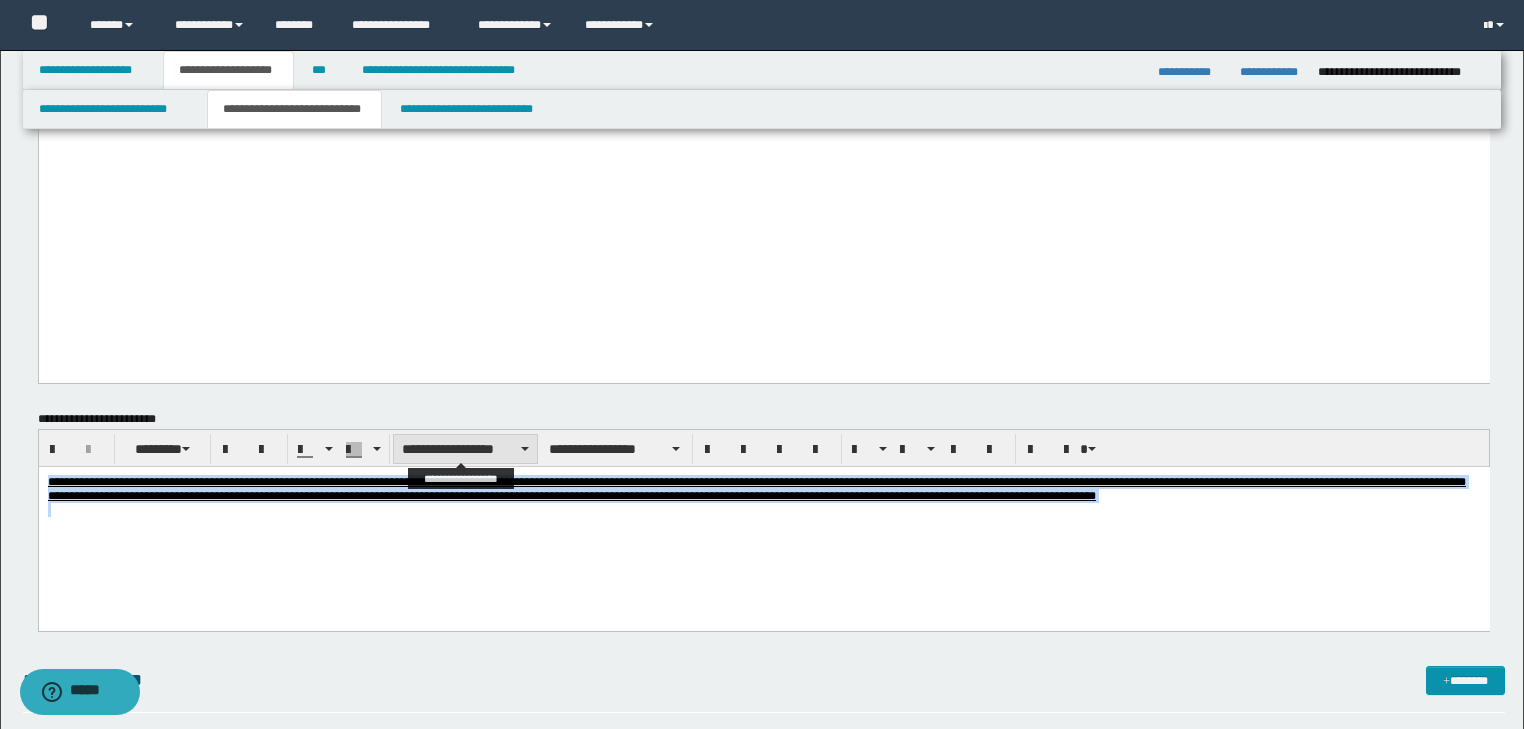 click on "**********" at bounding box center [465, 449] 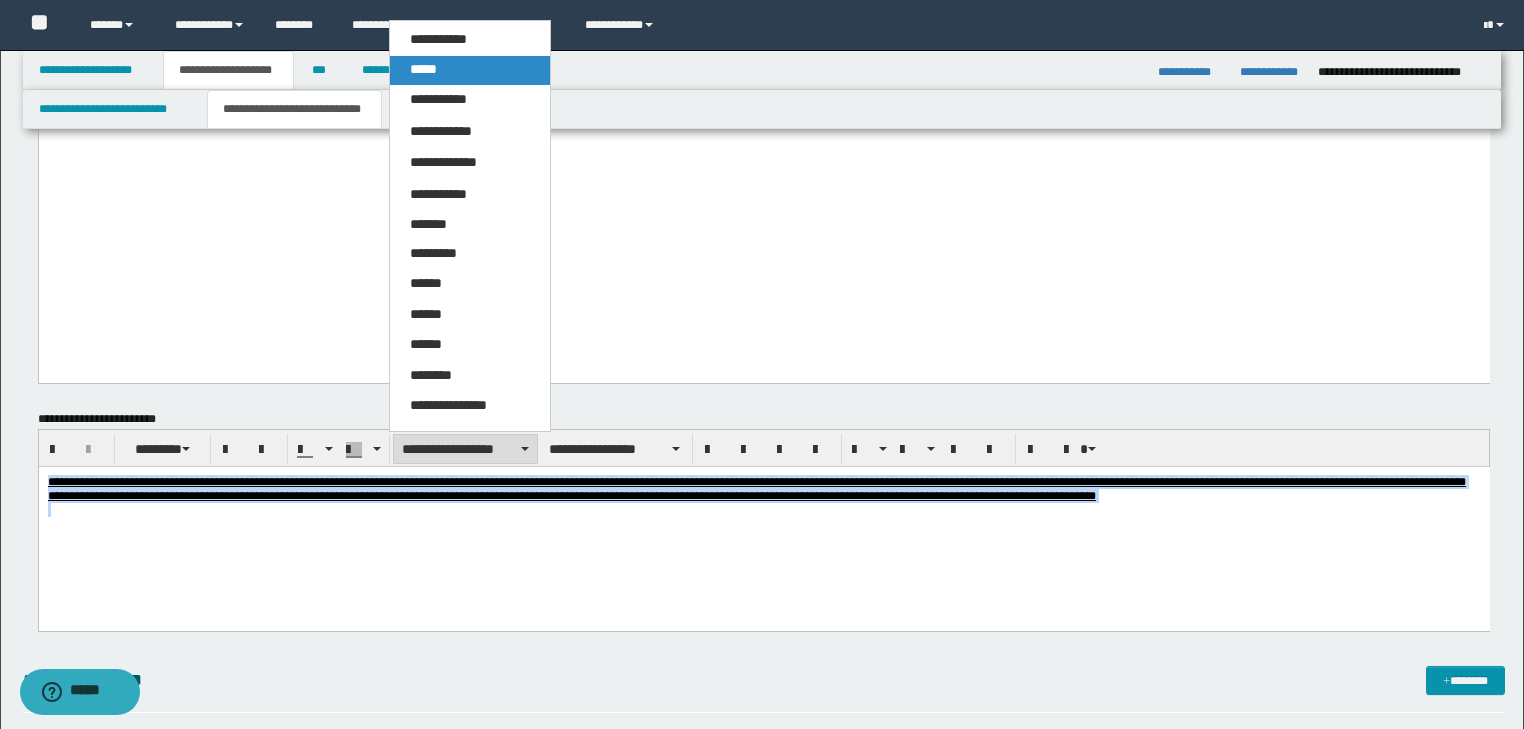 click on "*****" at bounding box center [470, 70] 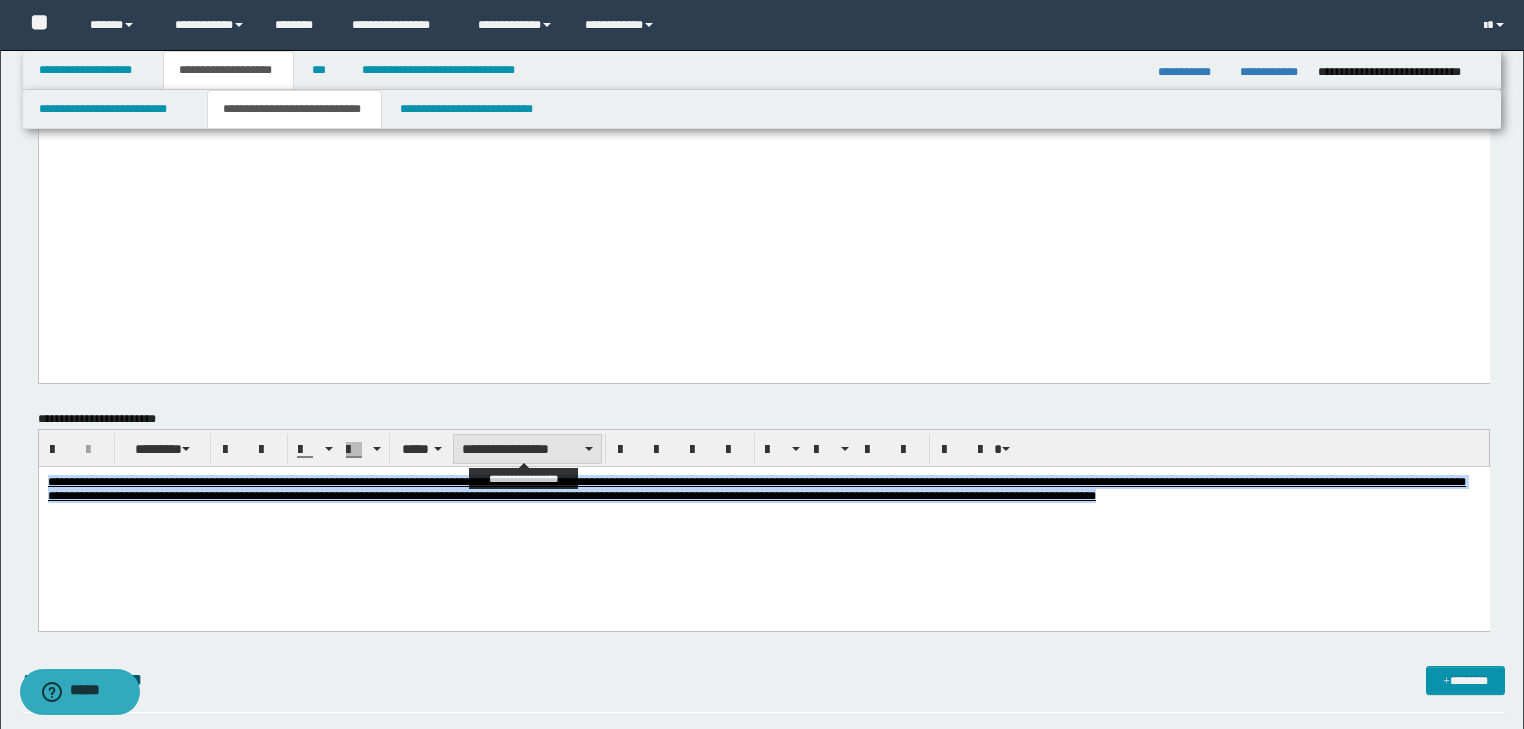 click on "**********" at bounding box center (527, 449) 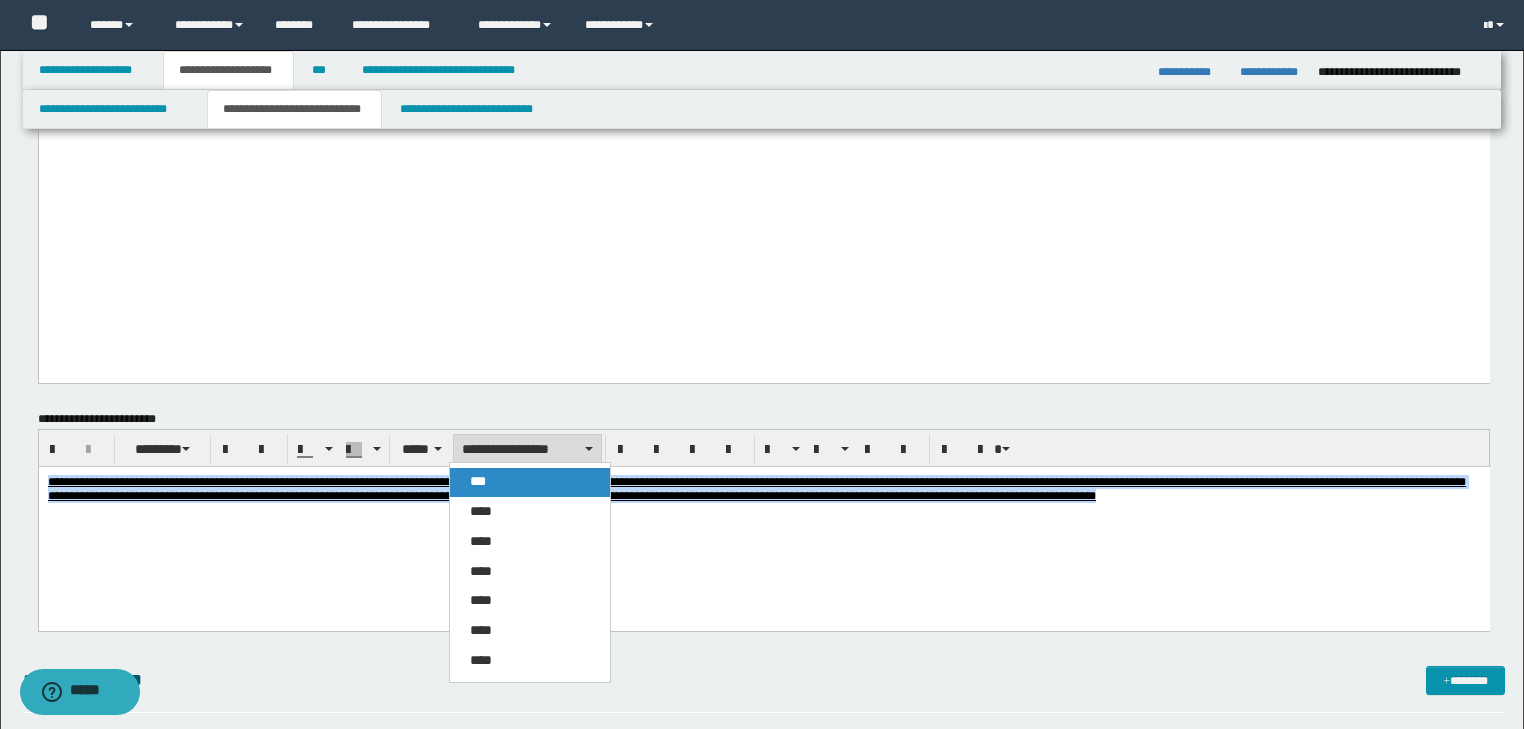 click on "***" at bounding box center [530, 482] 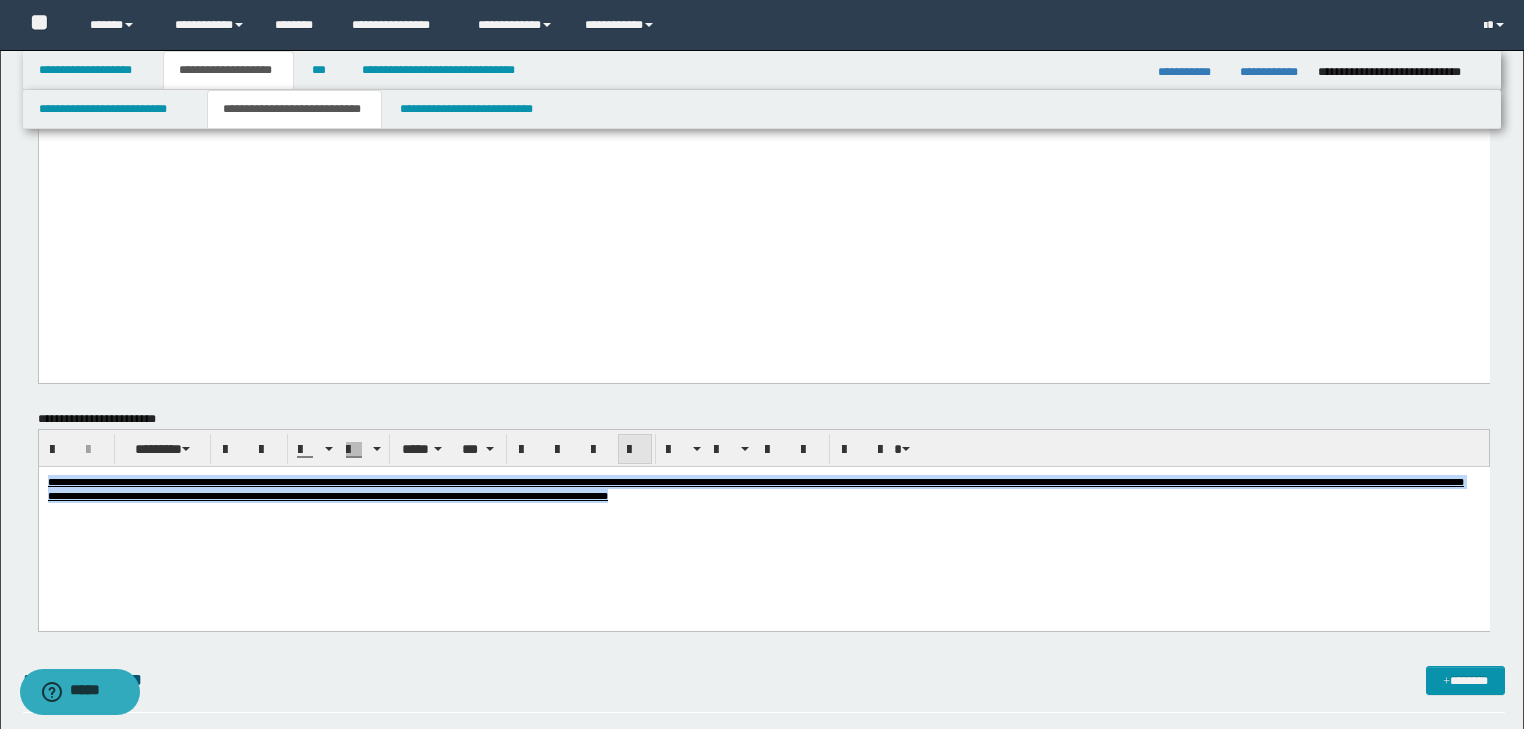 click at bounding box center (635, 450) 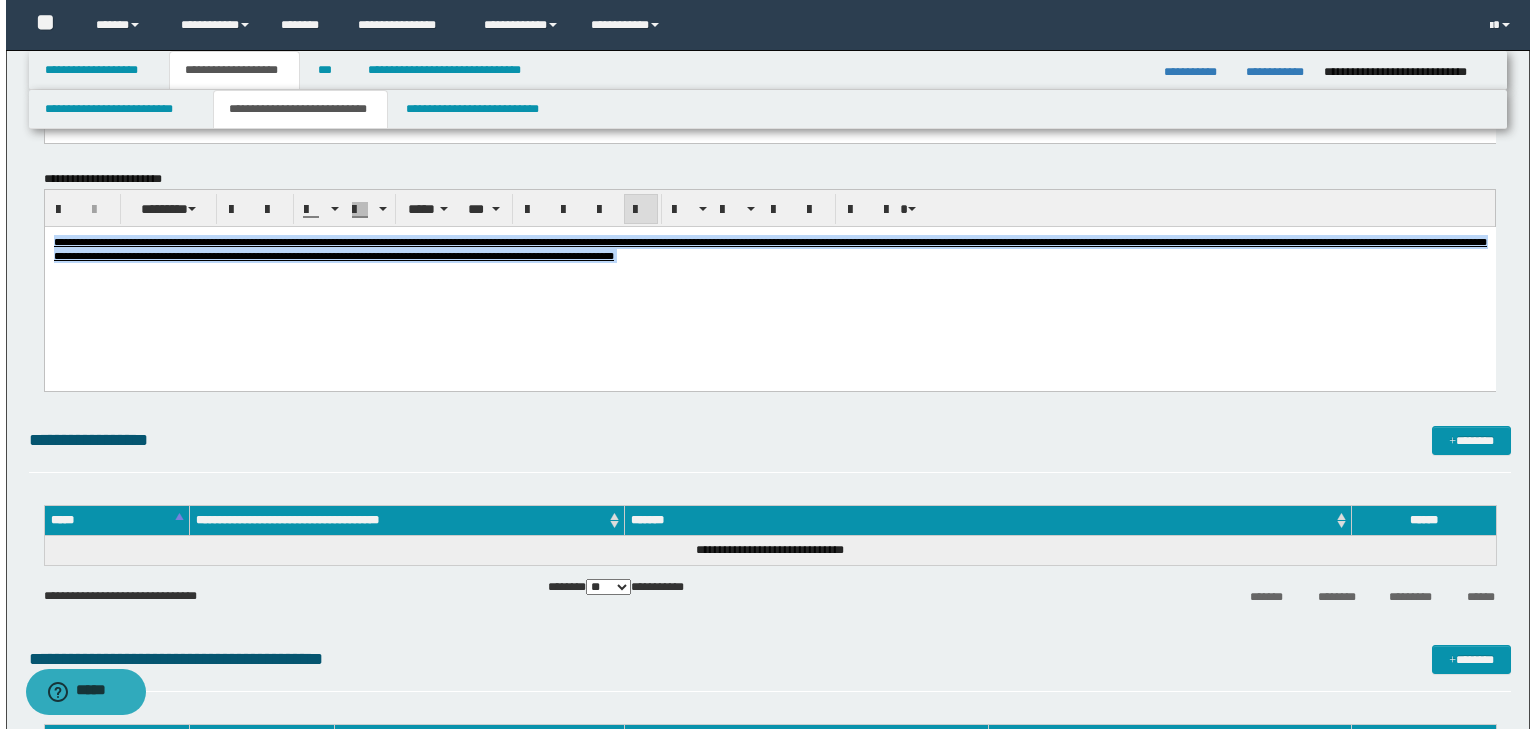 scroll, scrollTop: 2160, scrollLeft: 0, axis: vertical 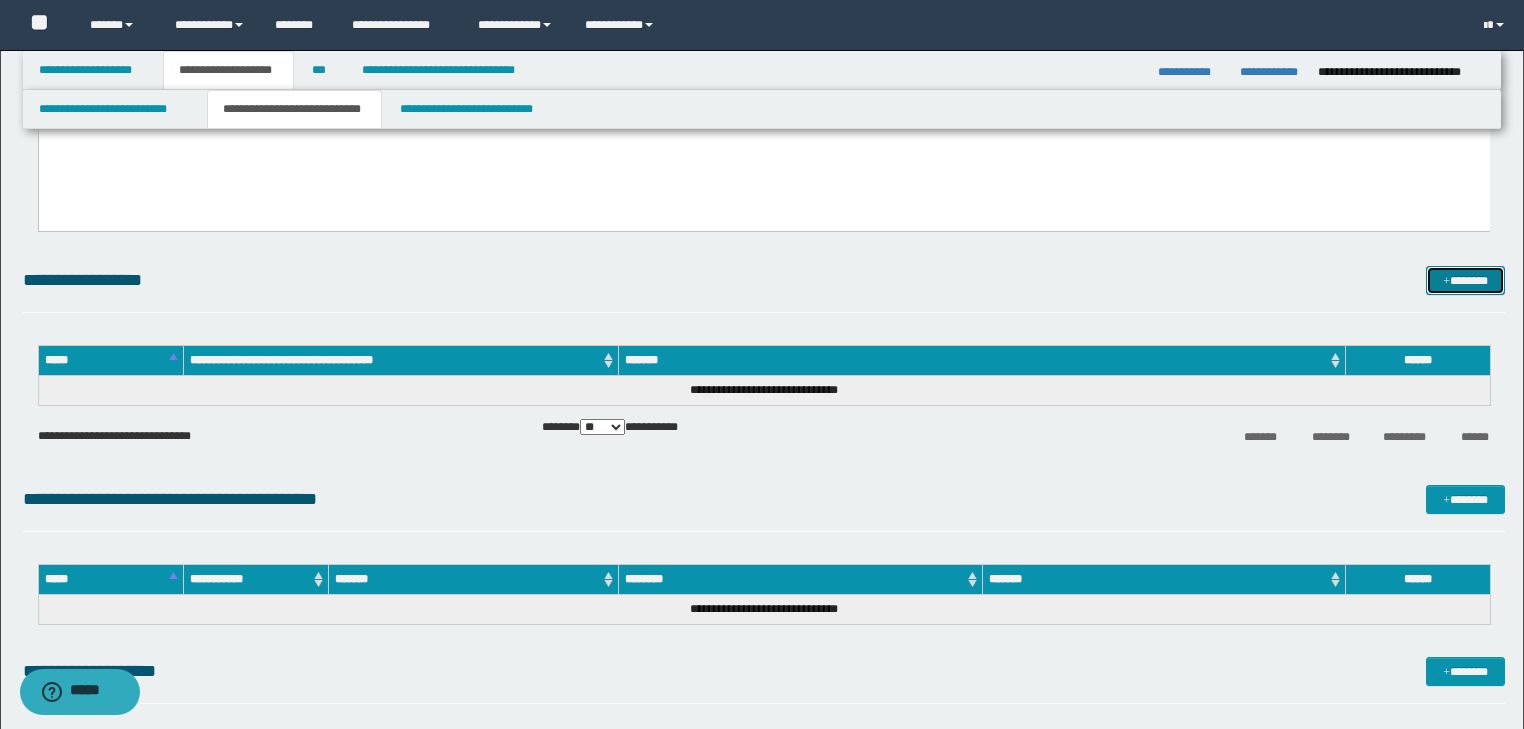 click on "*******" at bounding box center (1465, 281) 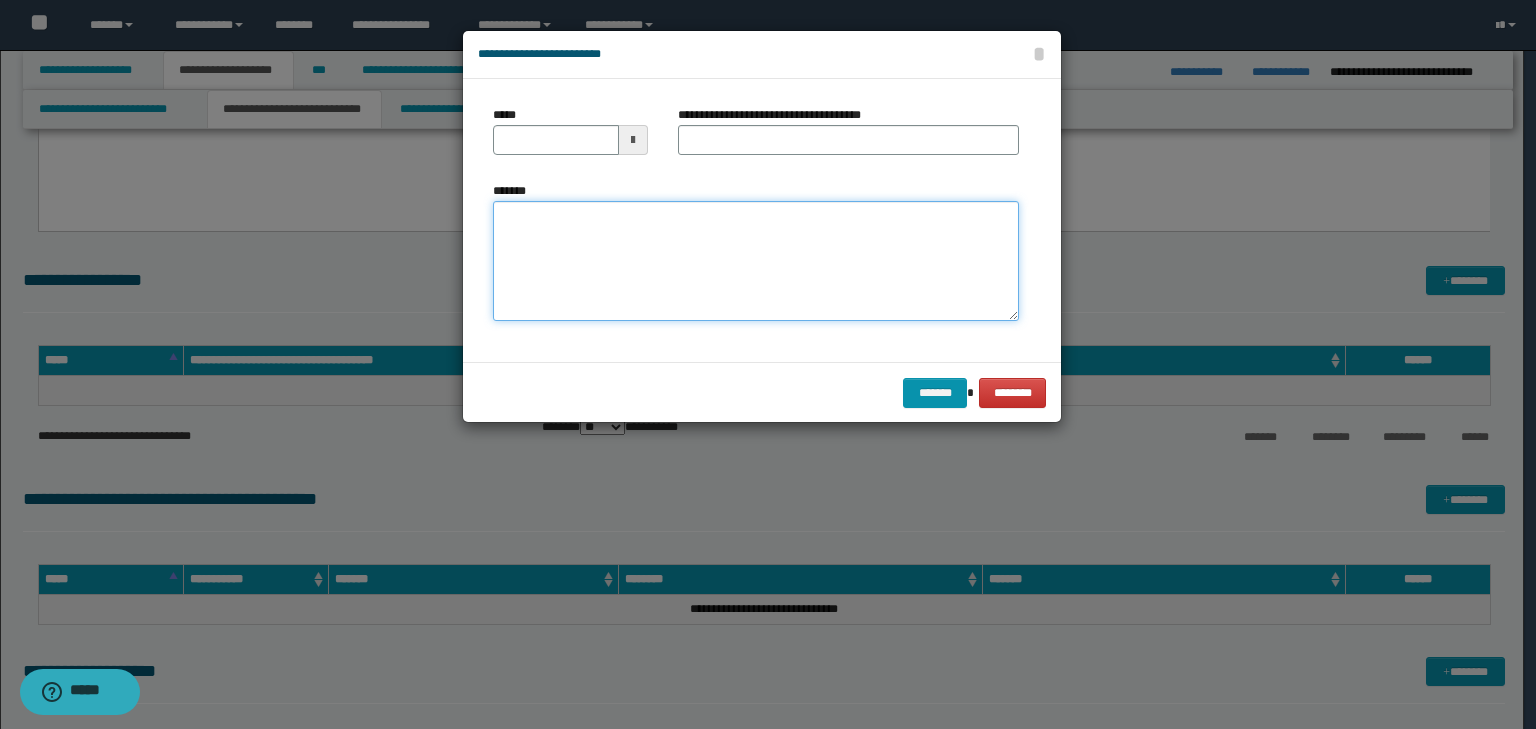 click on "*******" at bounding box center (756, 261) 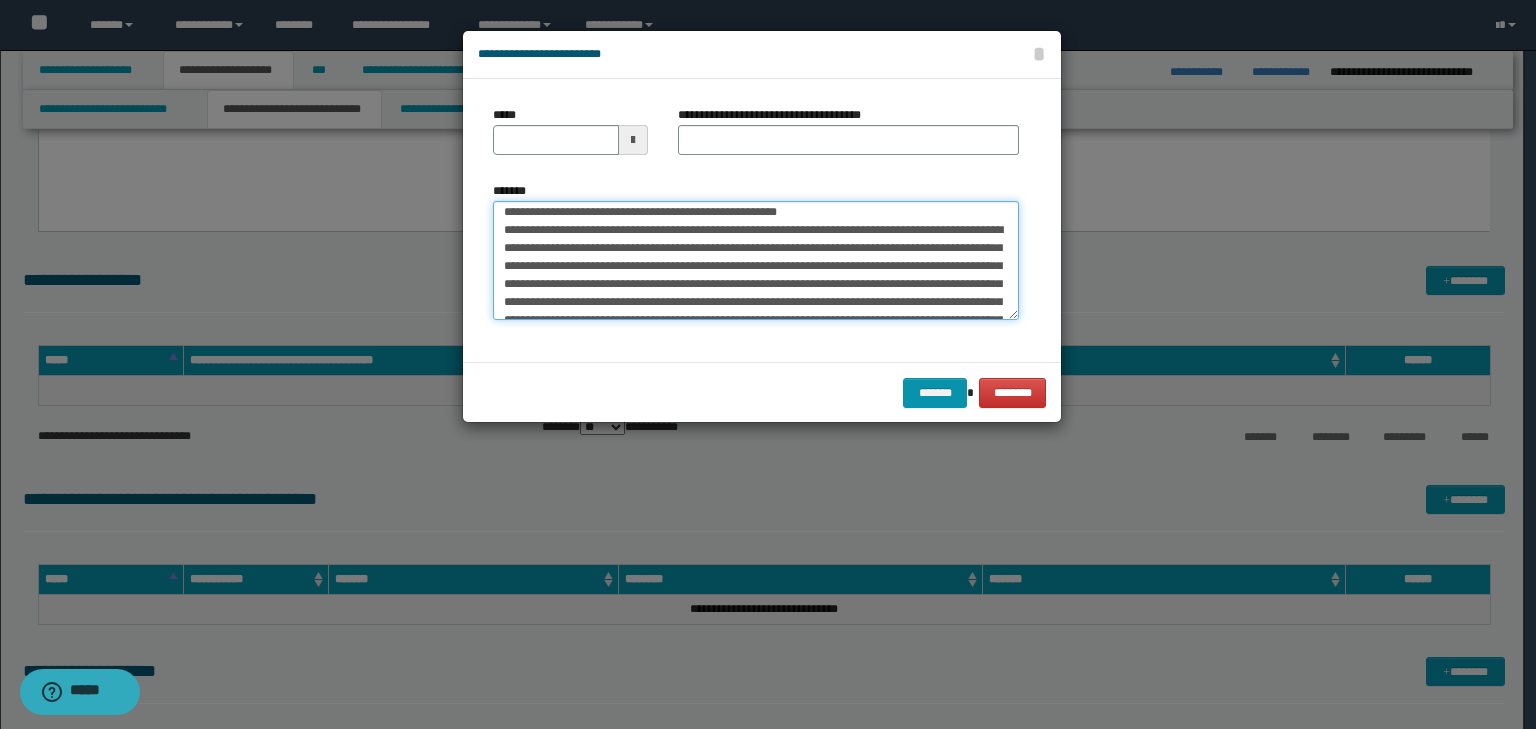 scroll, scrollTop: 0, scrollLeft: 0, axis: both 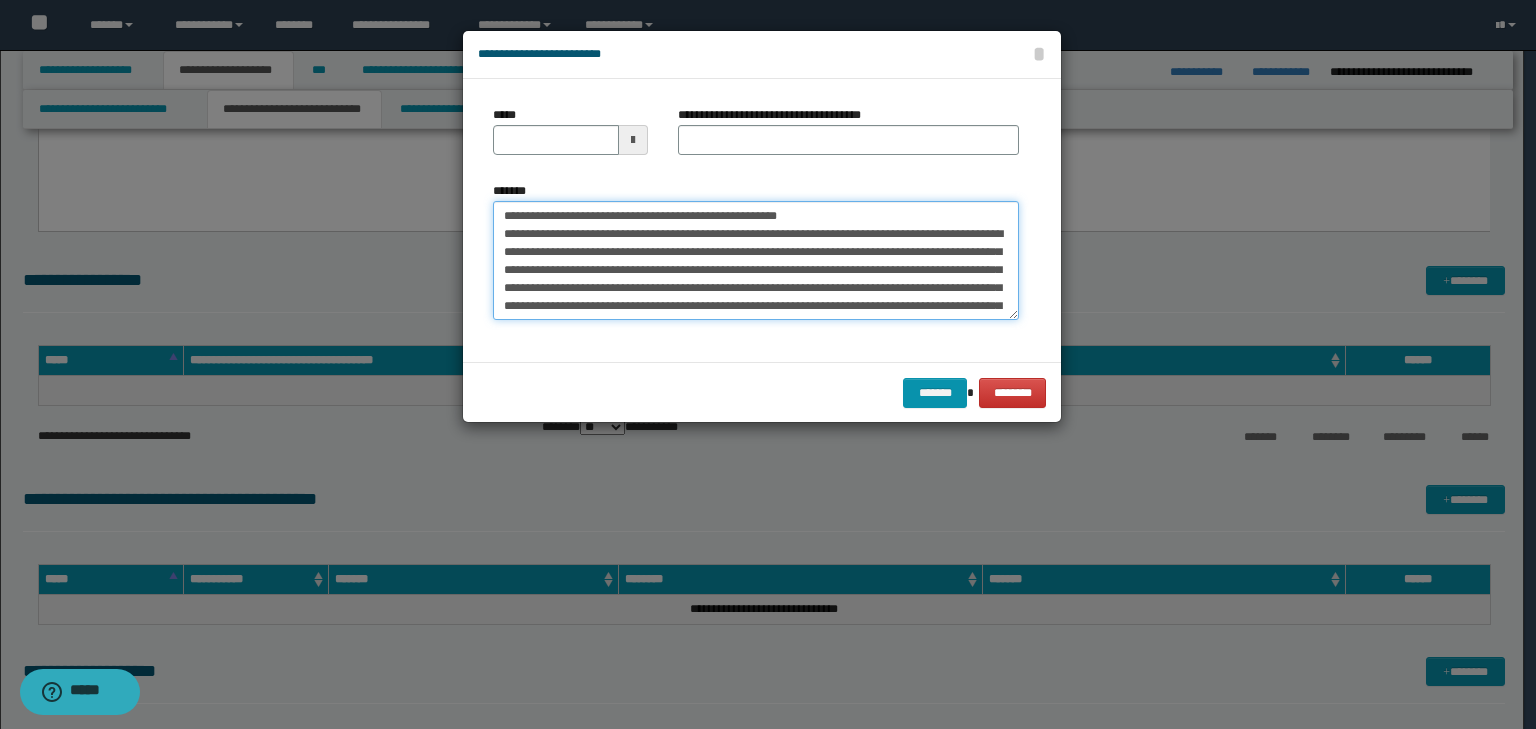 drag, startPoint x: 567, startPoint y: 217, endPoint x: 455, endPoint y: 207, distance: 112.44554 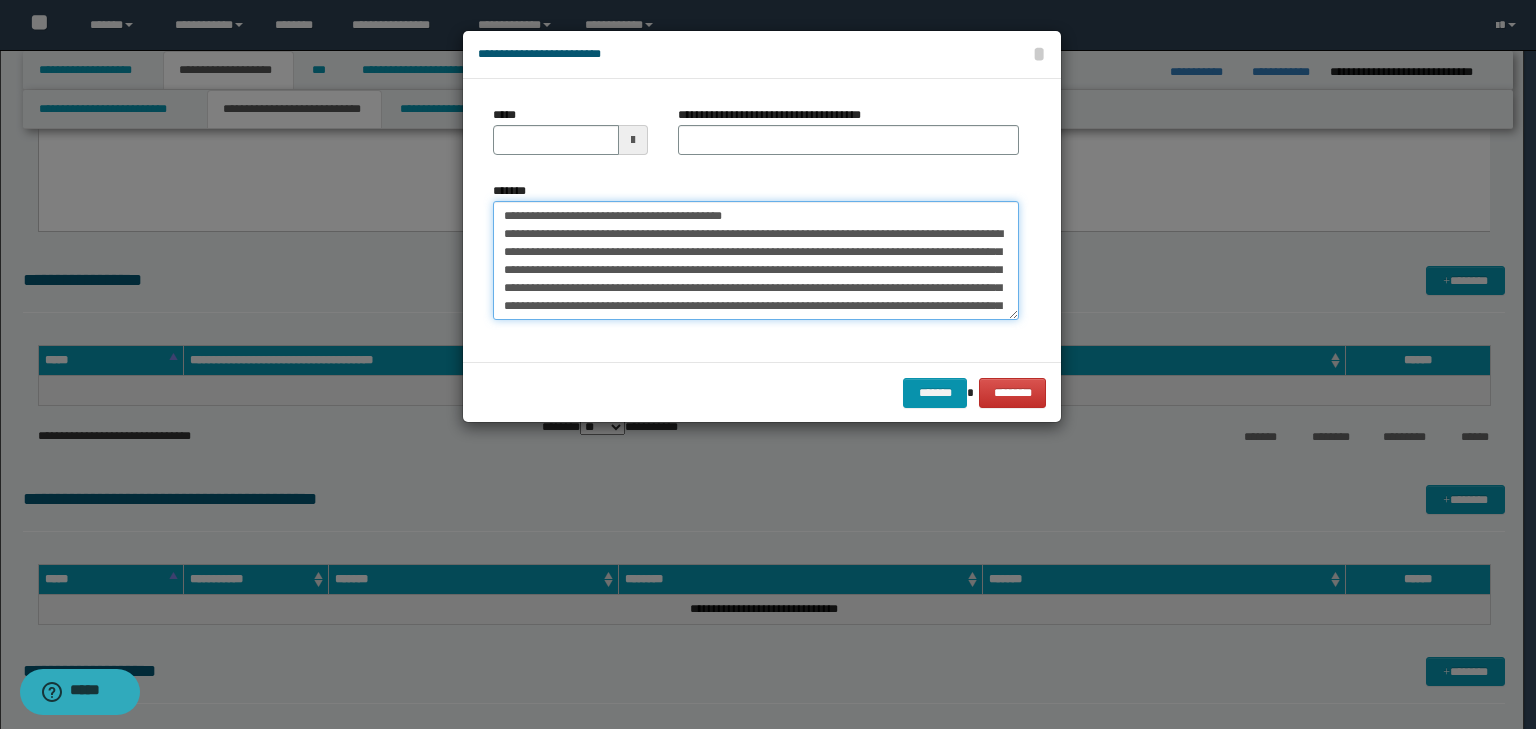 type 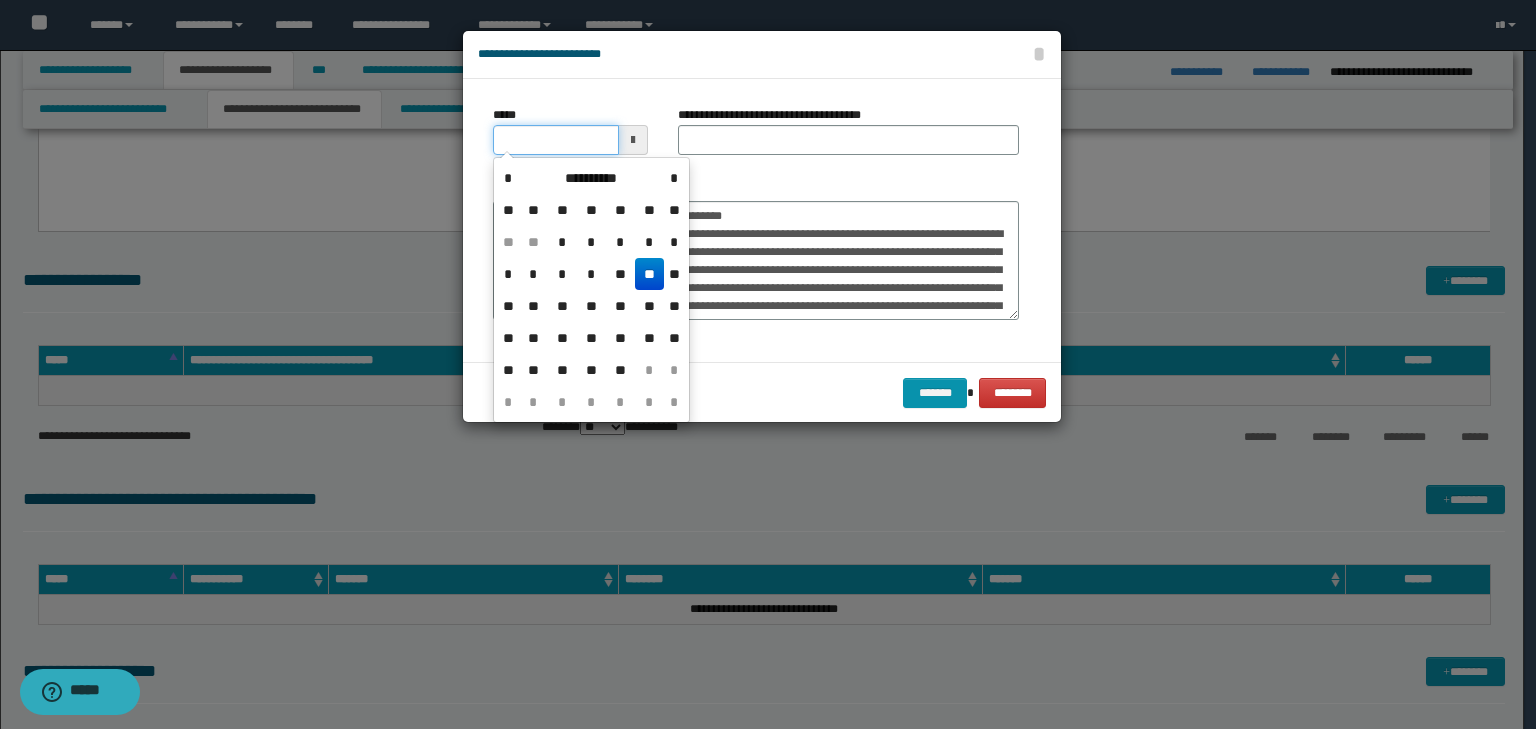 click on "*****" at bounding box center [556, 140] 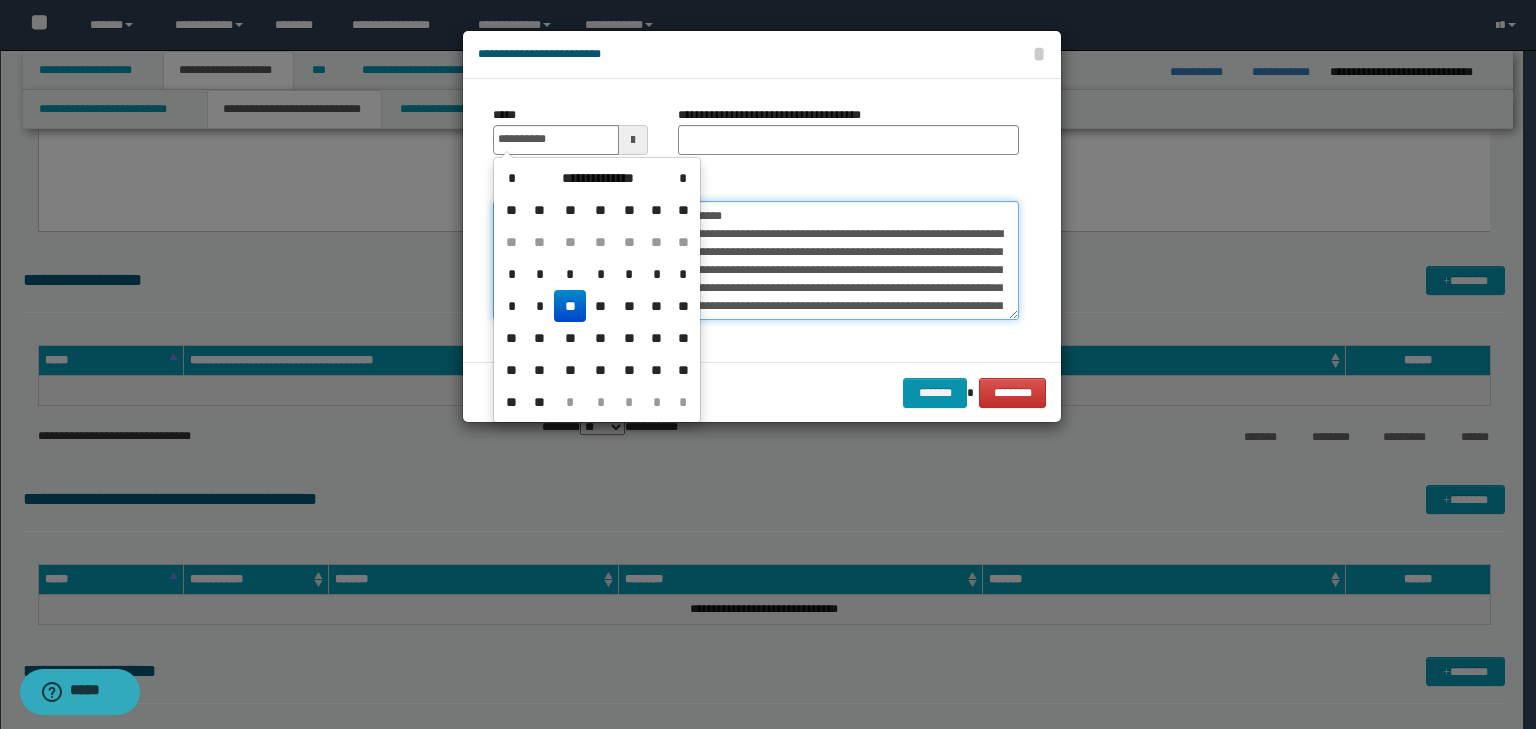 type on "**********" 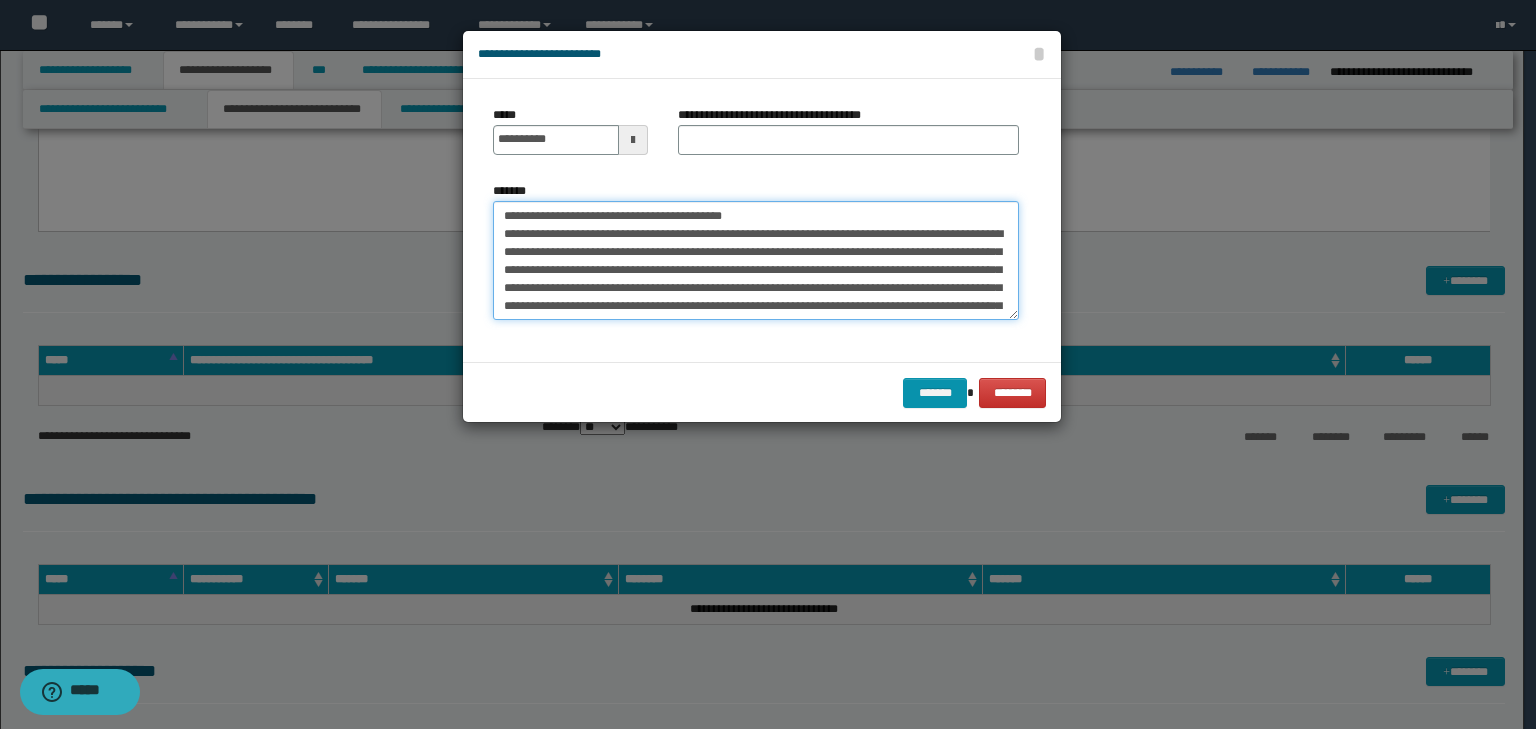 drag, startPoint x: 629, startPoint y: 208, endPoint x: 258, endPoint y: 217, distance: 371.10916 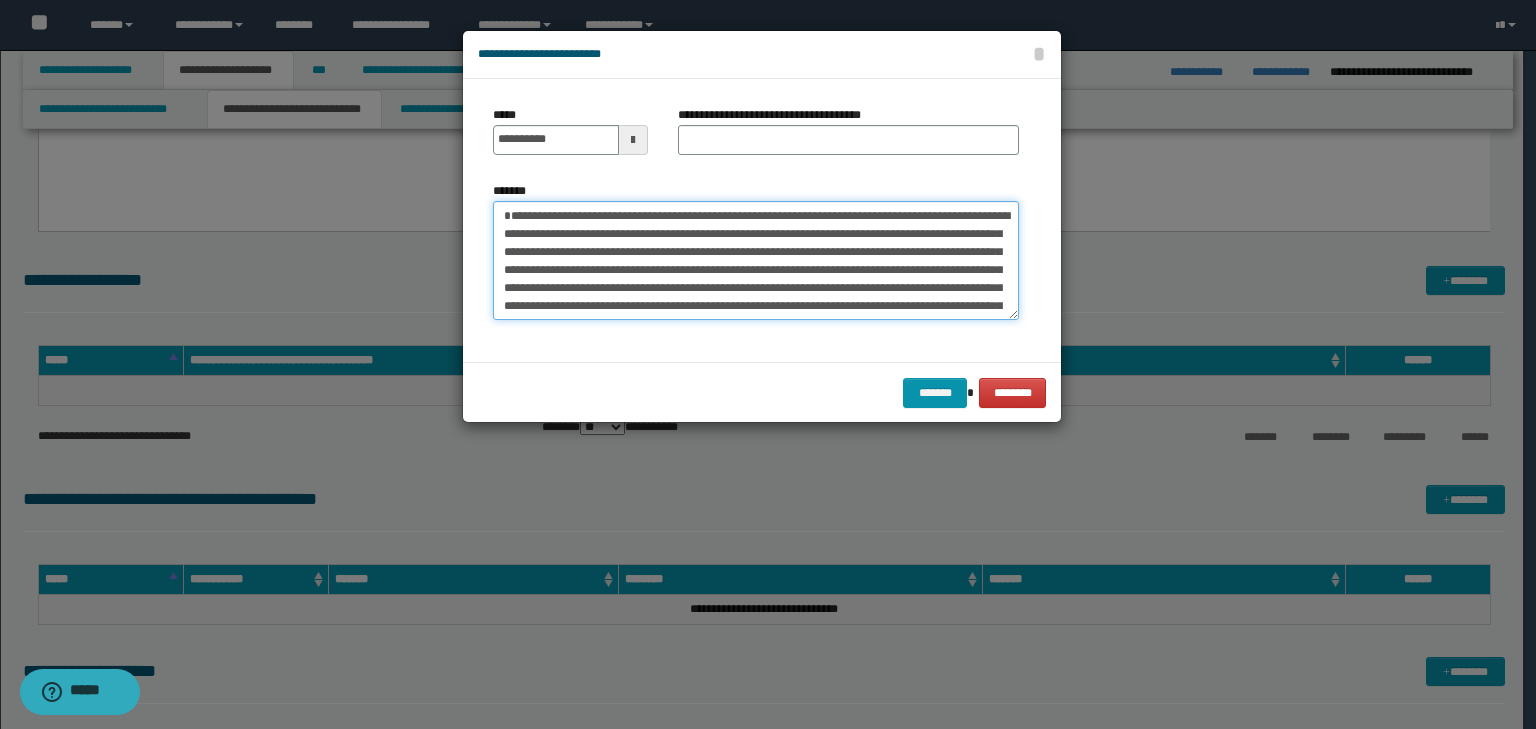 type on "**********" 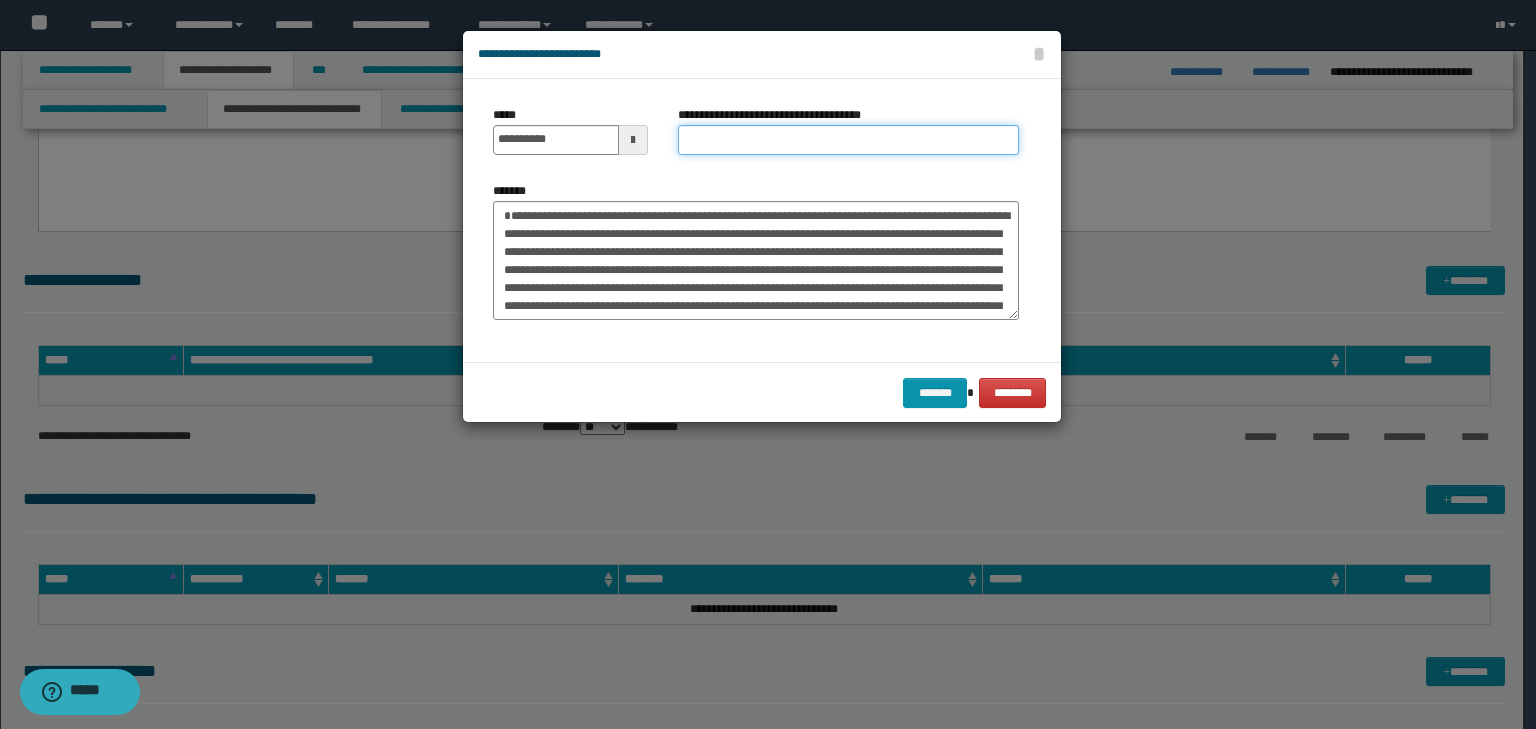click on "**********" at bounding box center (848, 140) 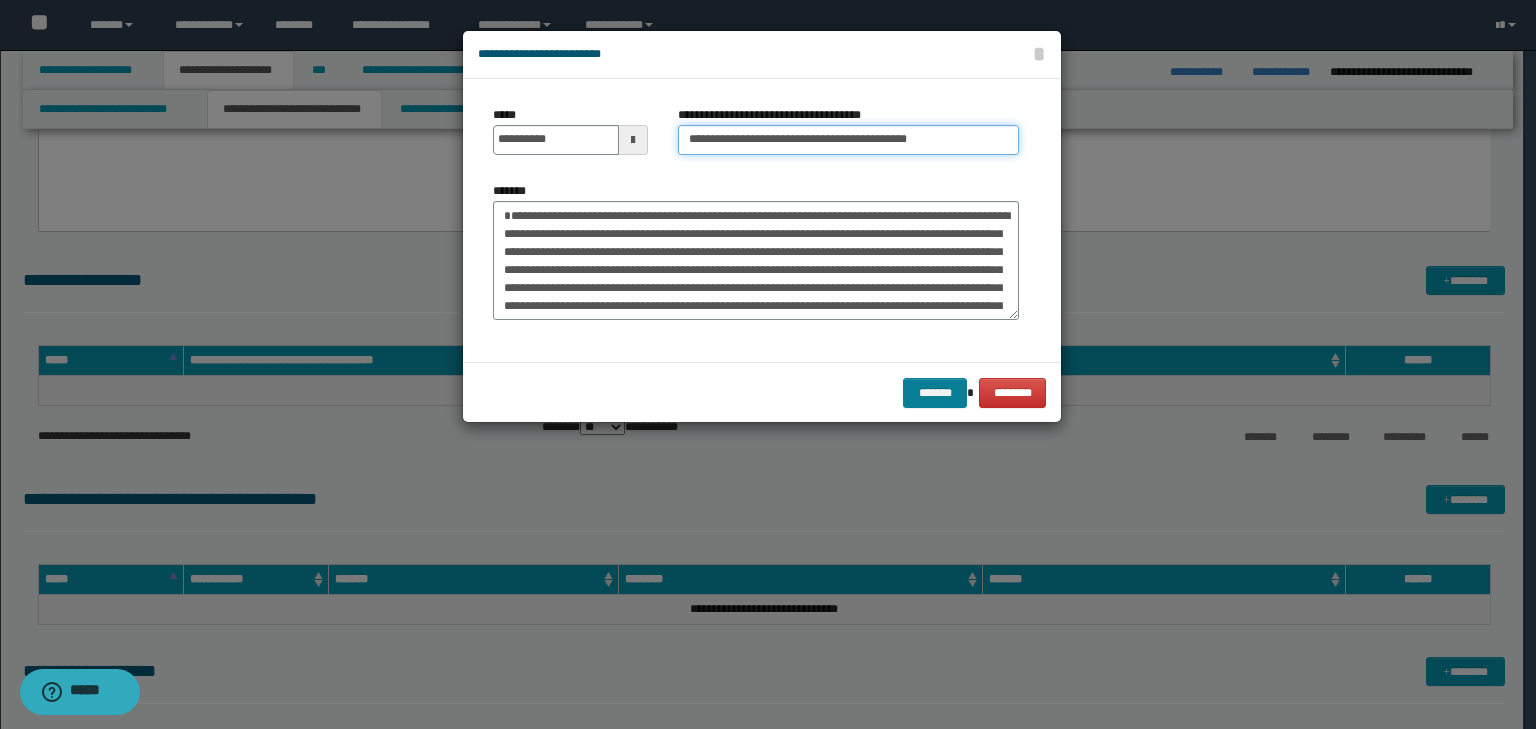 type on "**********" 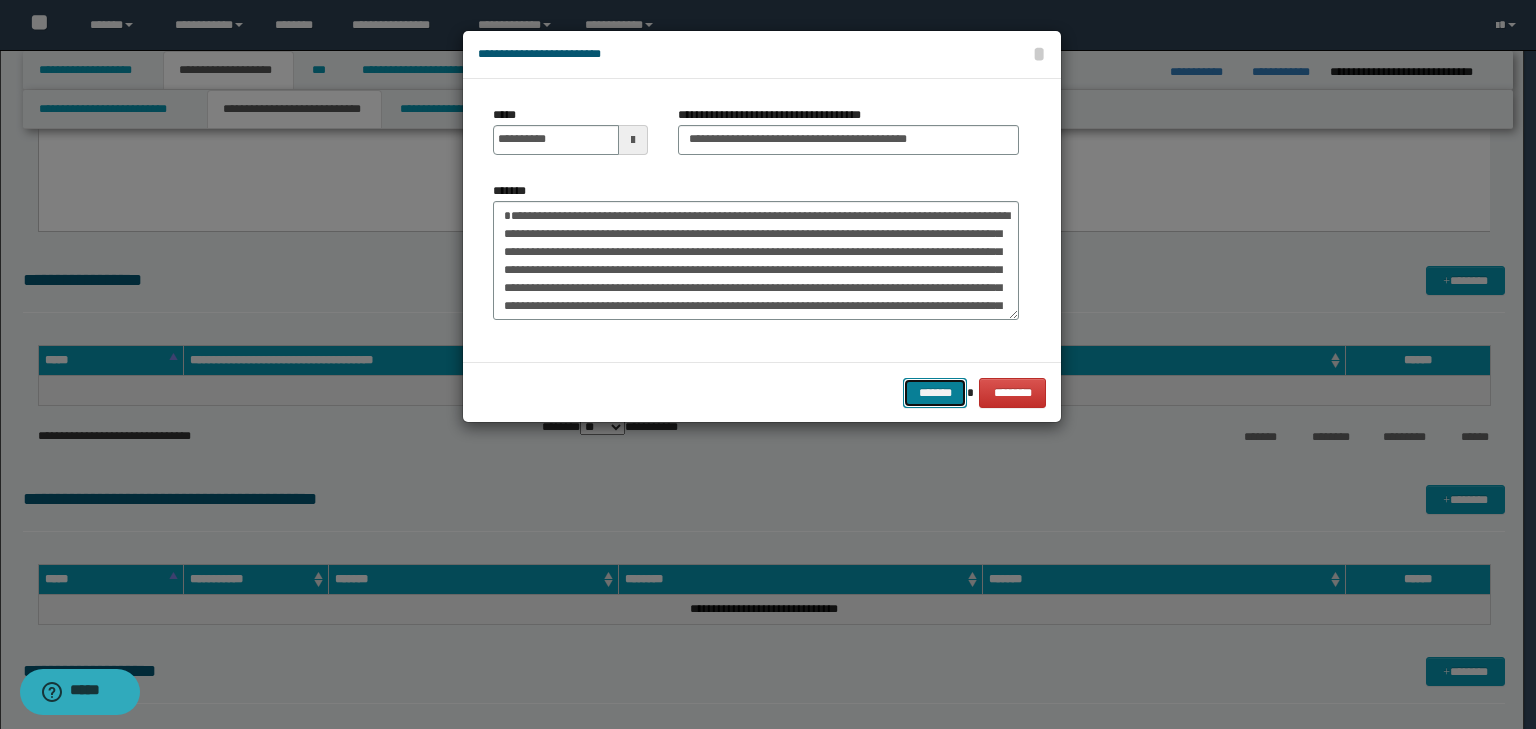 click on "*******" at bounding box center (935, 393) 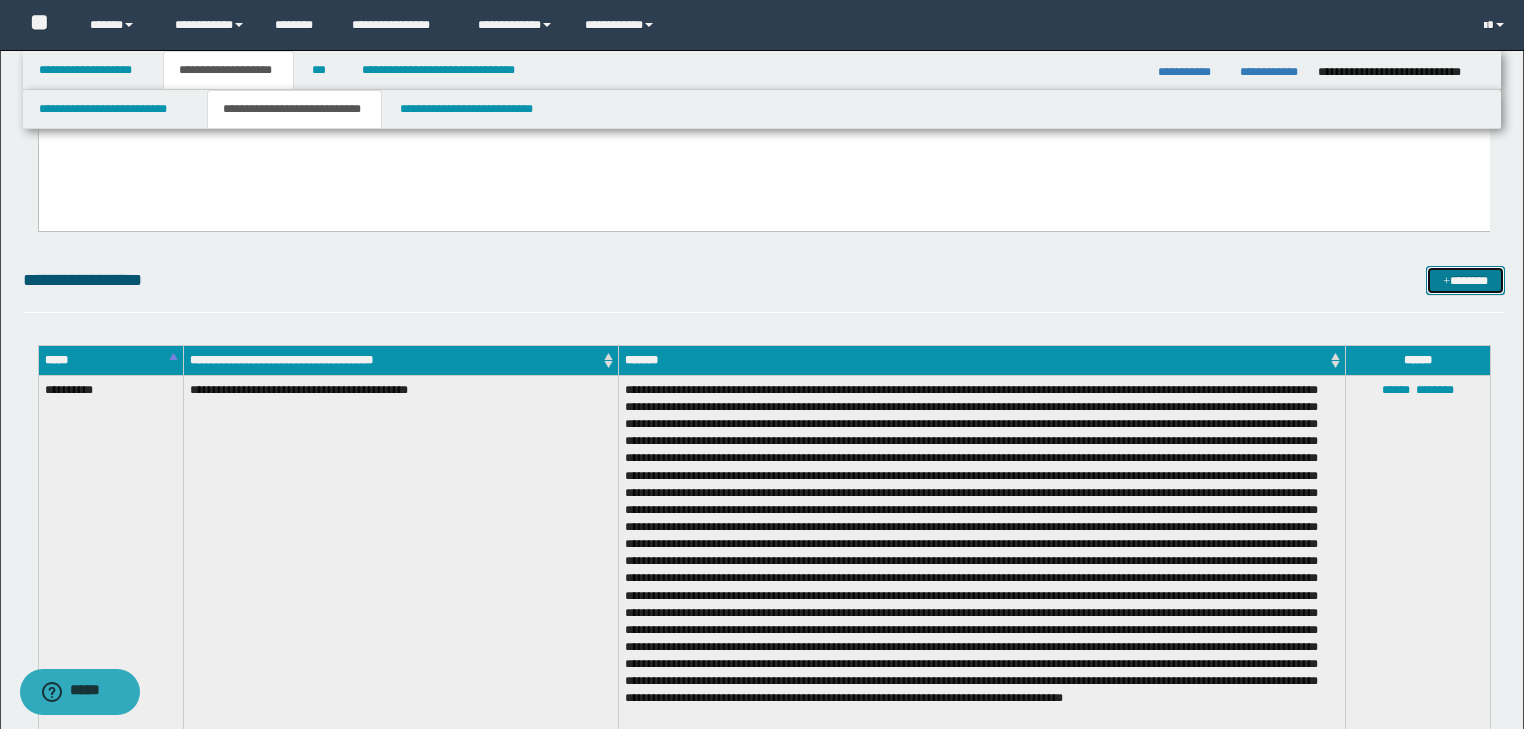 click on "*******" at bounding box center [1465, 281] 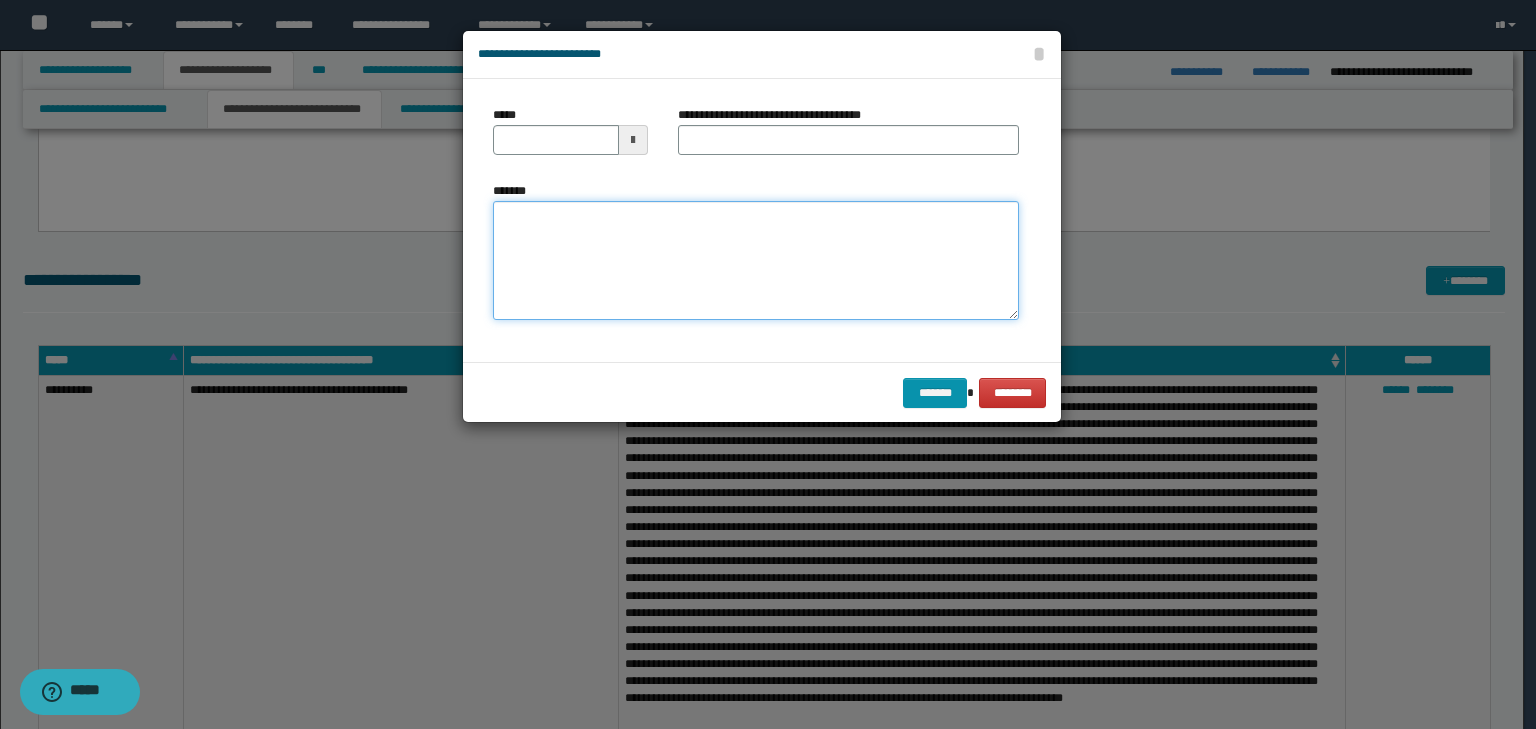 click on "*******" at bounding box center (756, 261) 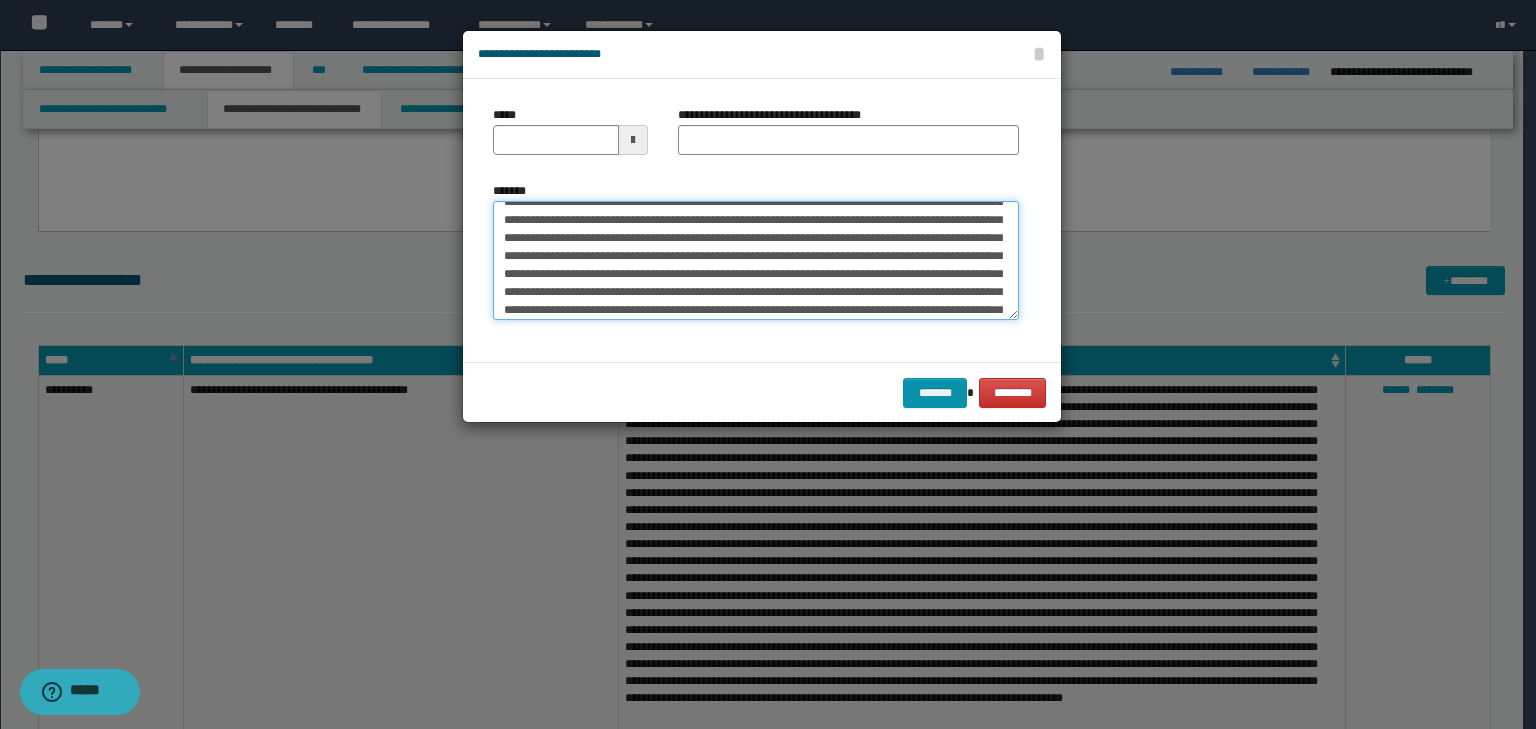 scroll, scrollTop: 0, scrollLeft: 0, axis: both 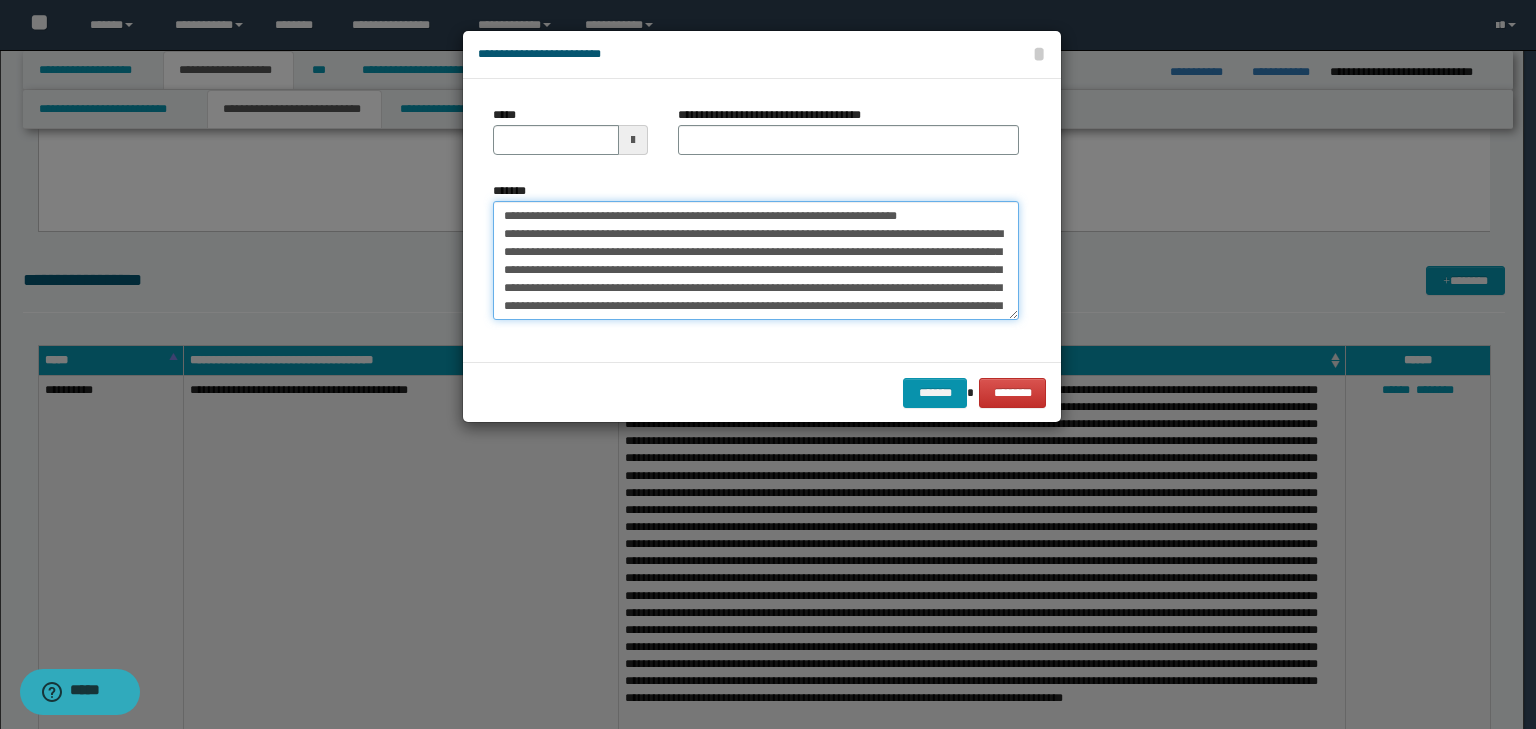 drag, startPoint x: 560, startPoint y: 215, endPoint x: 402, endPoint y: 192, distance: 159.66527 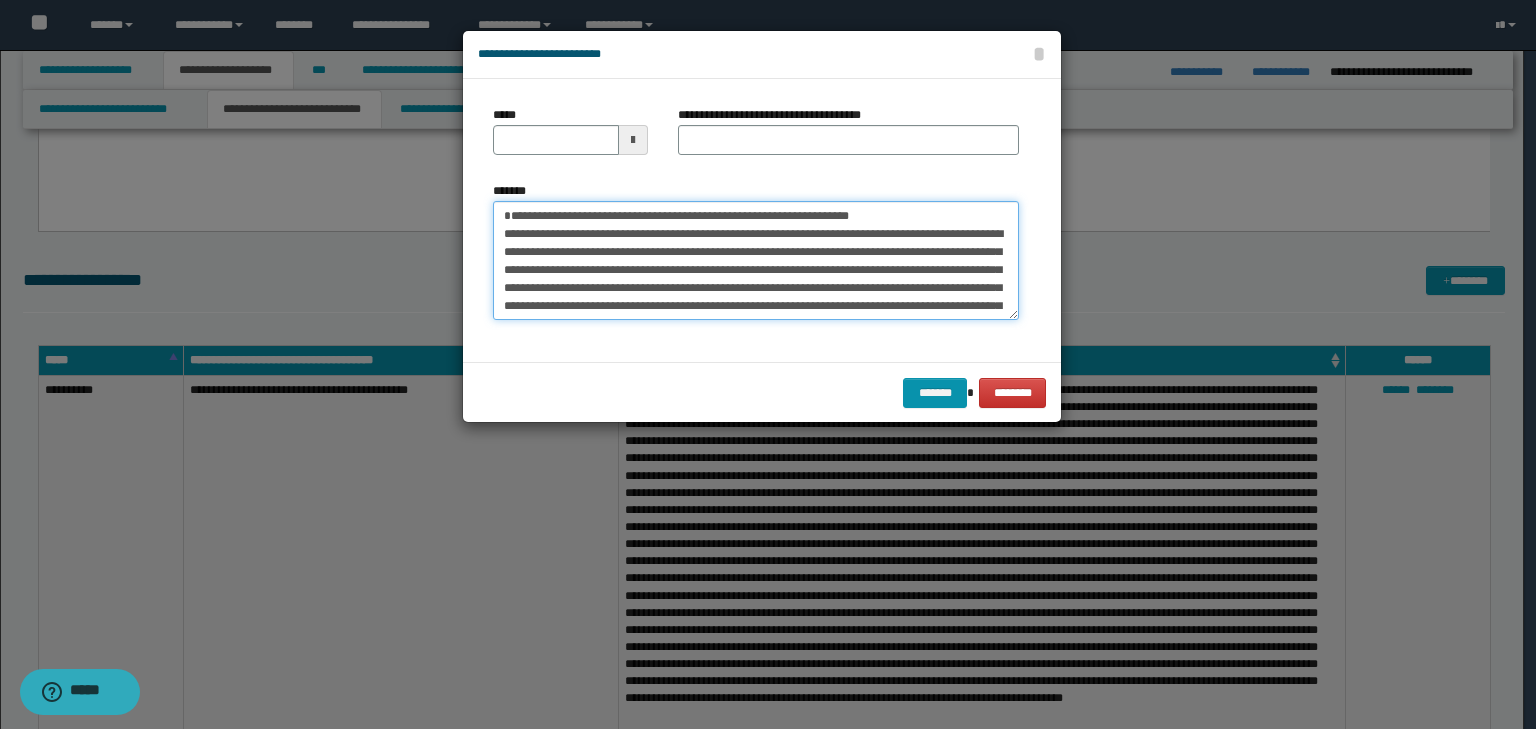 type 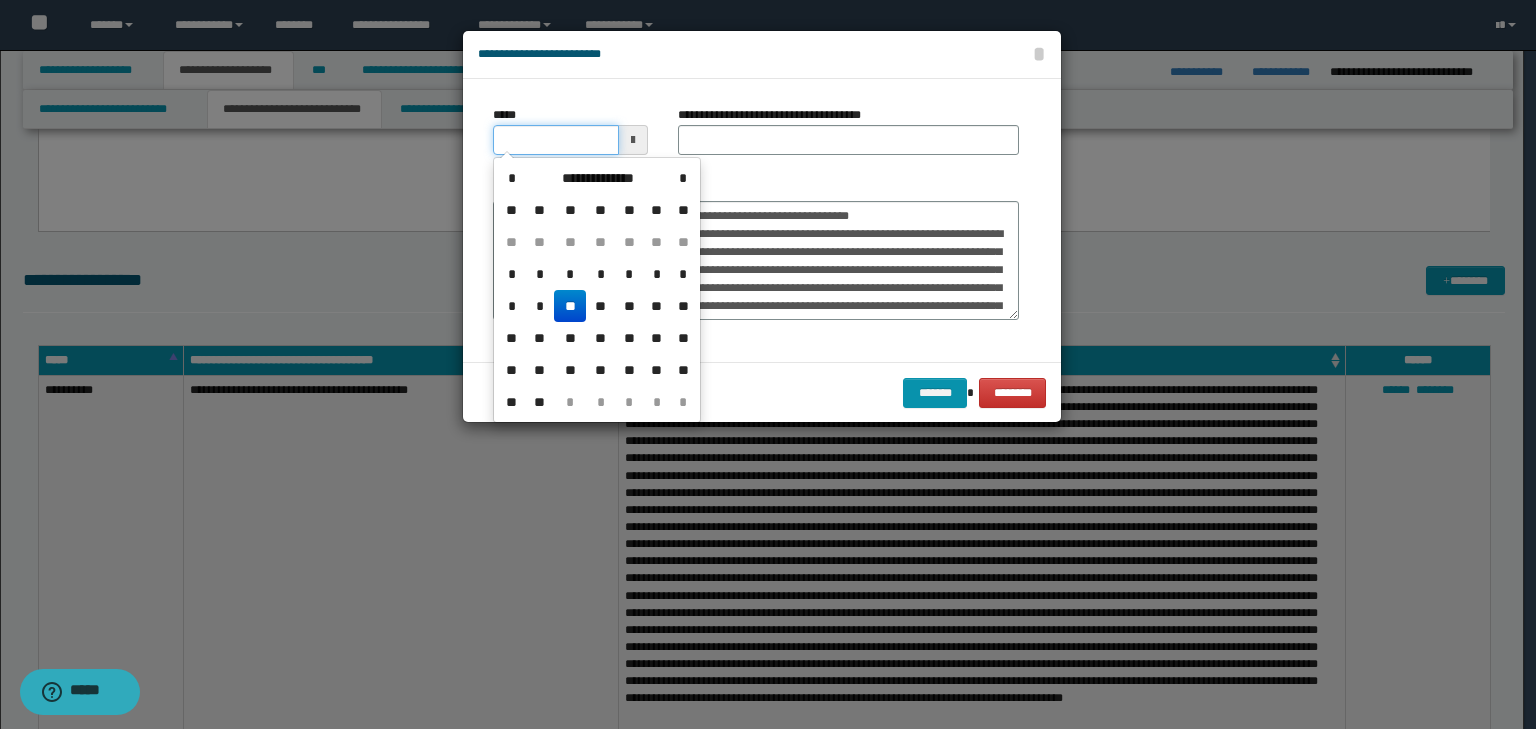 click on "*****" at bounding box center (556, 140) 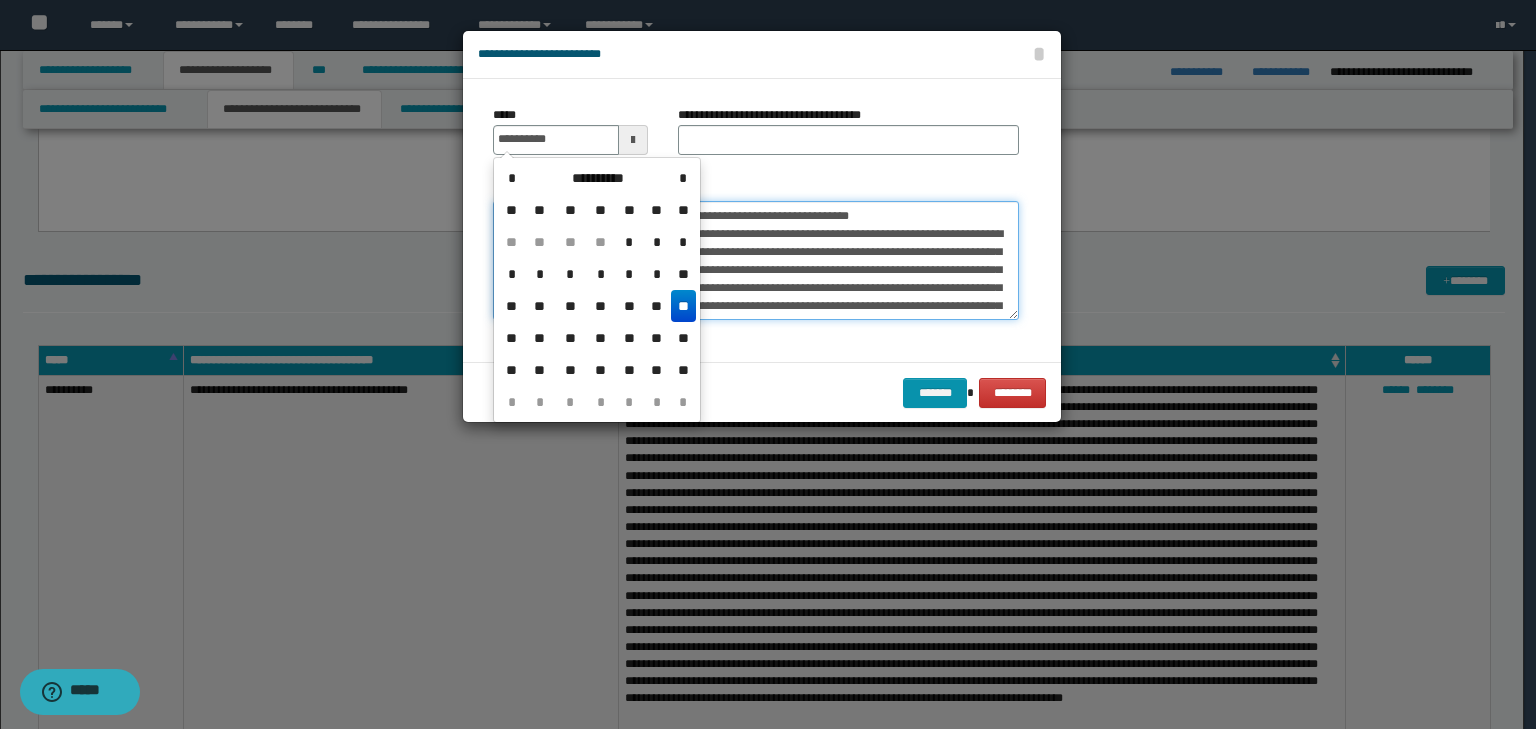 type on "**********" 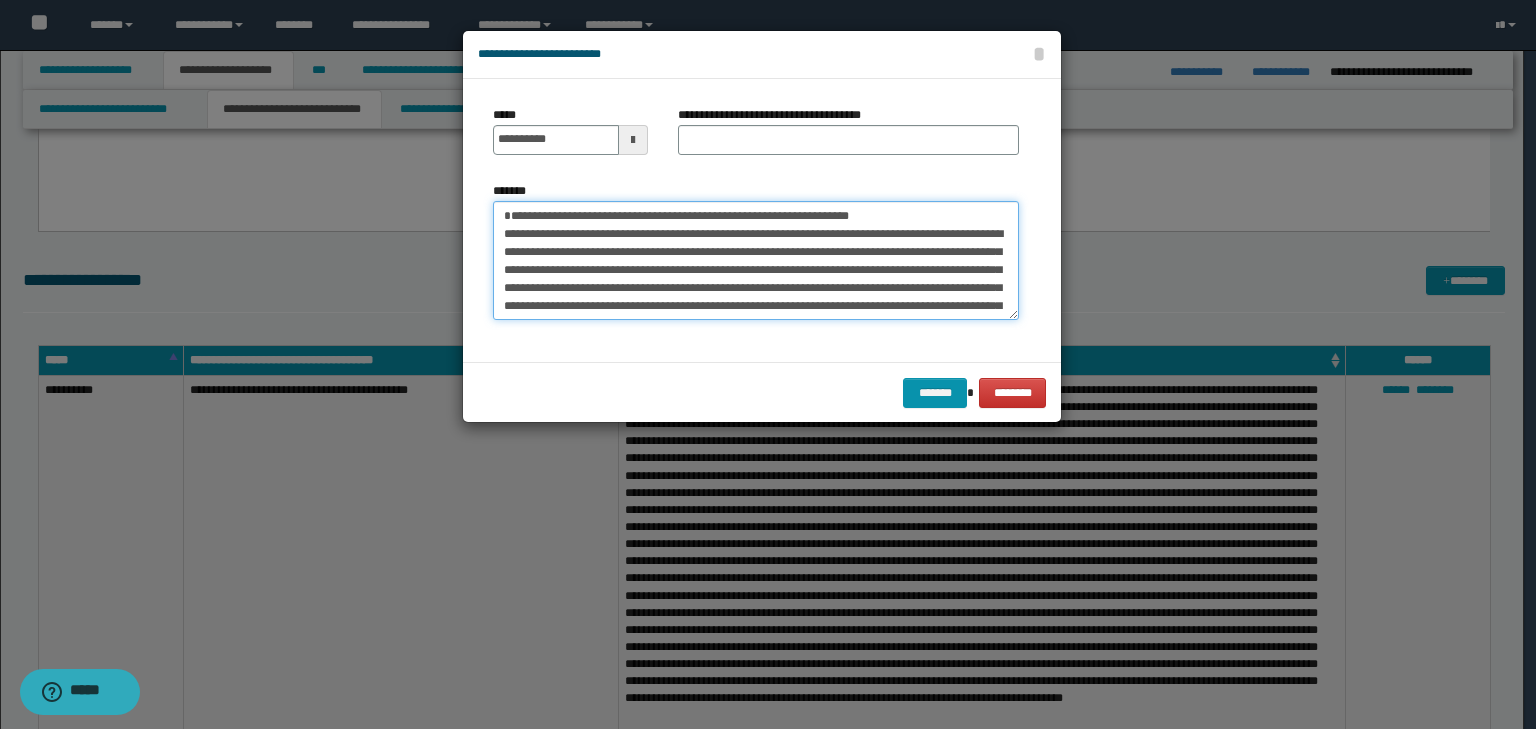 drag, startPoint x: 954, startPoint y: 207, endPoint x: 0, endPoint y: 145, distance: 956.0126 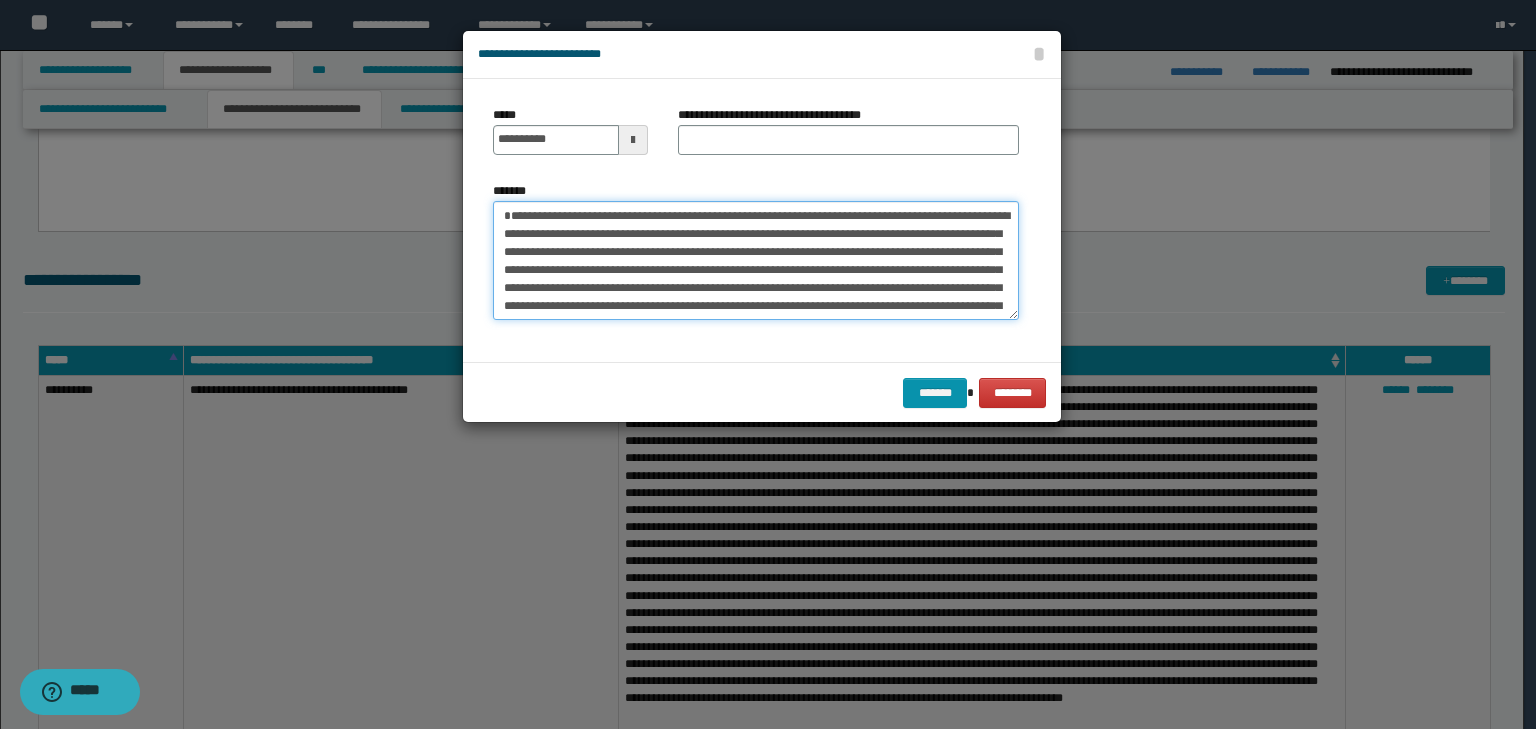 type on "**********" 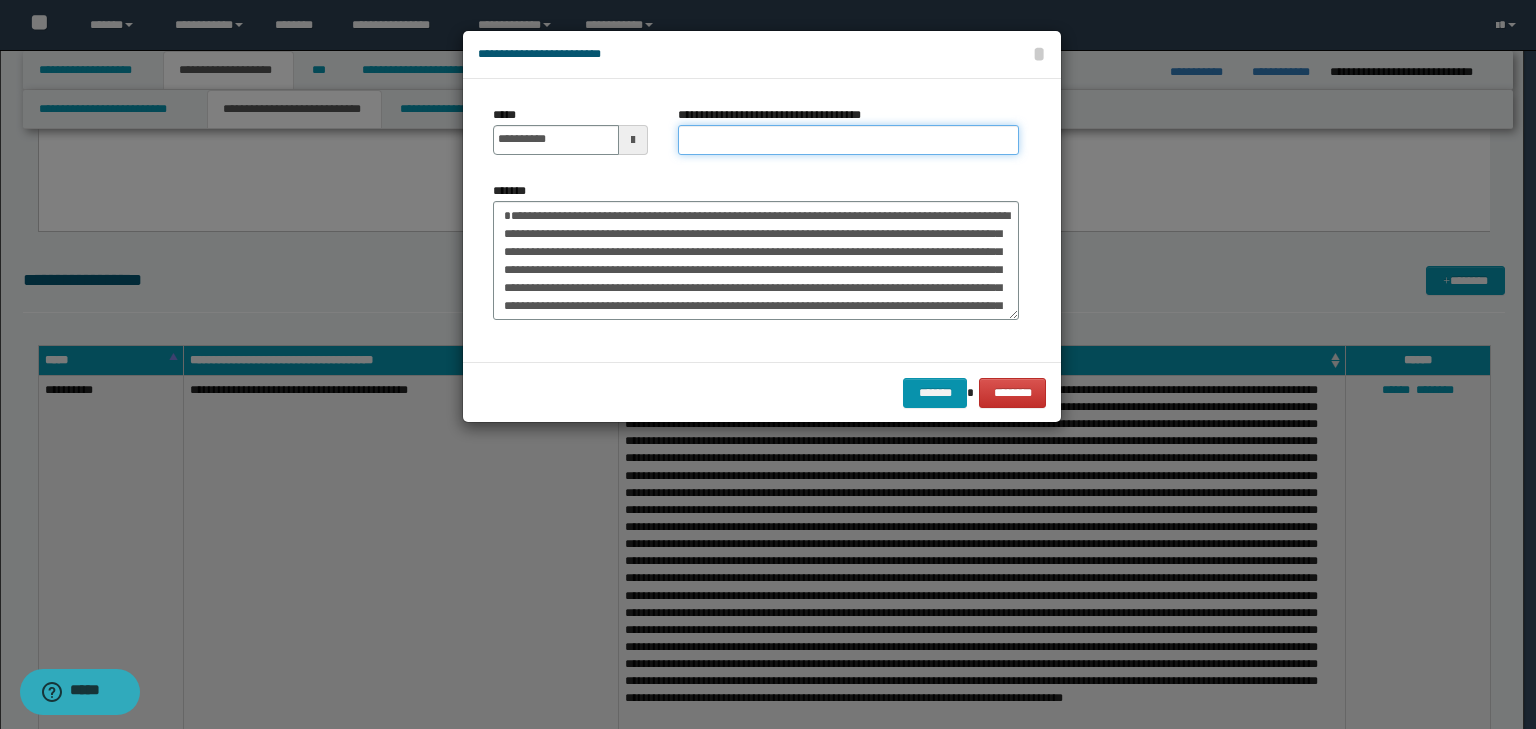 click on "**********" at bounding box center [848, 140] 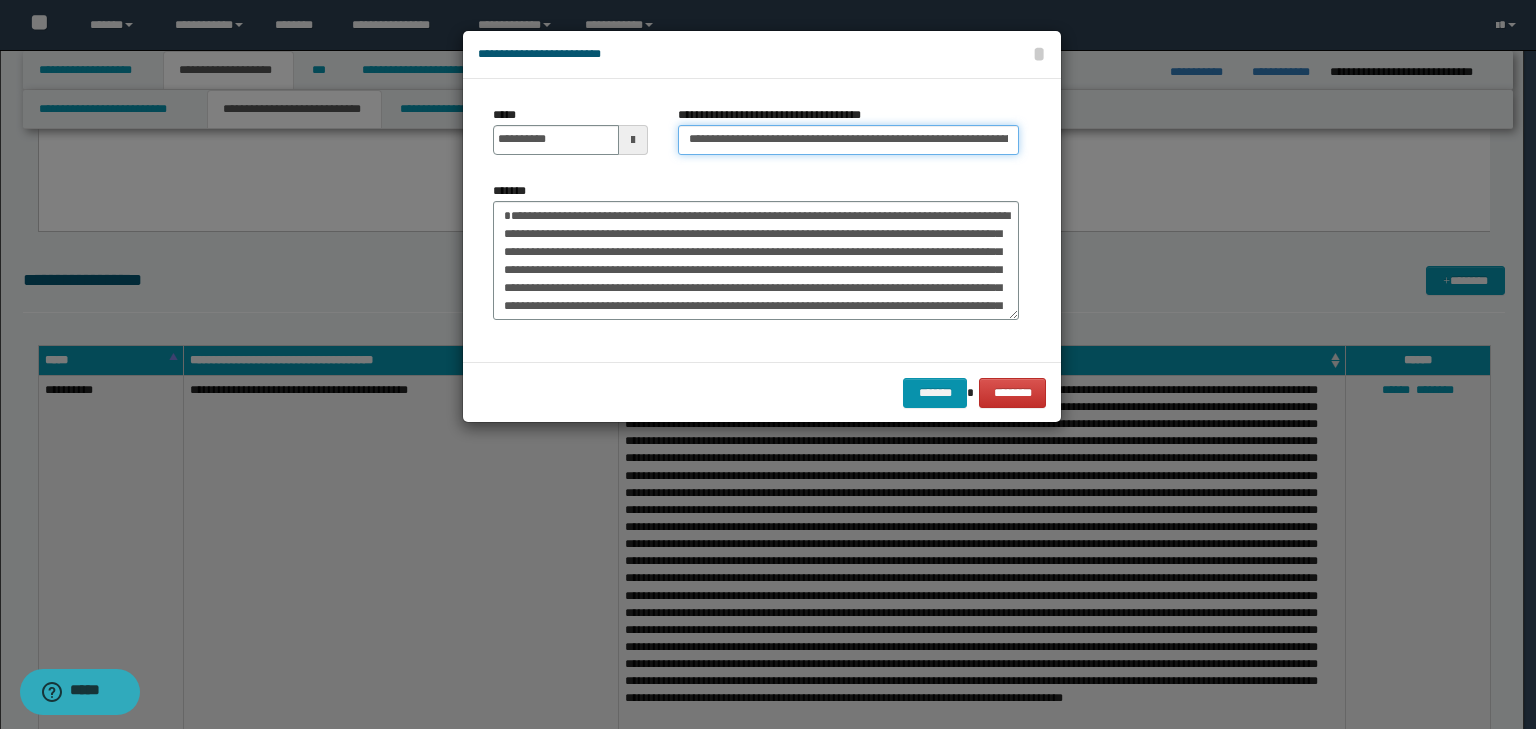 scroll, scrollTop: 0, scrollLeft: 124, axis: horizontal 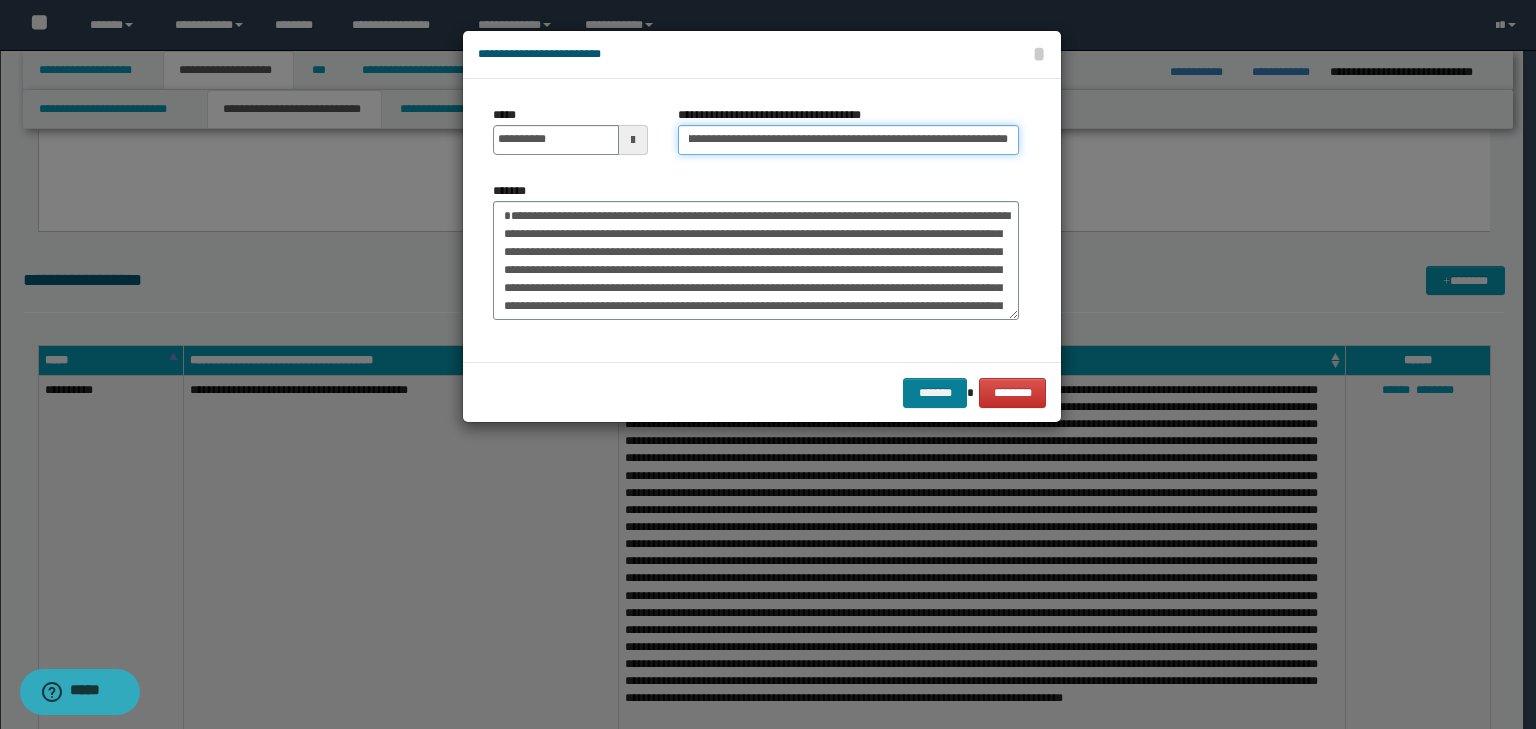 type on "**********" 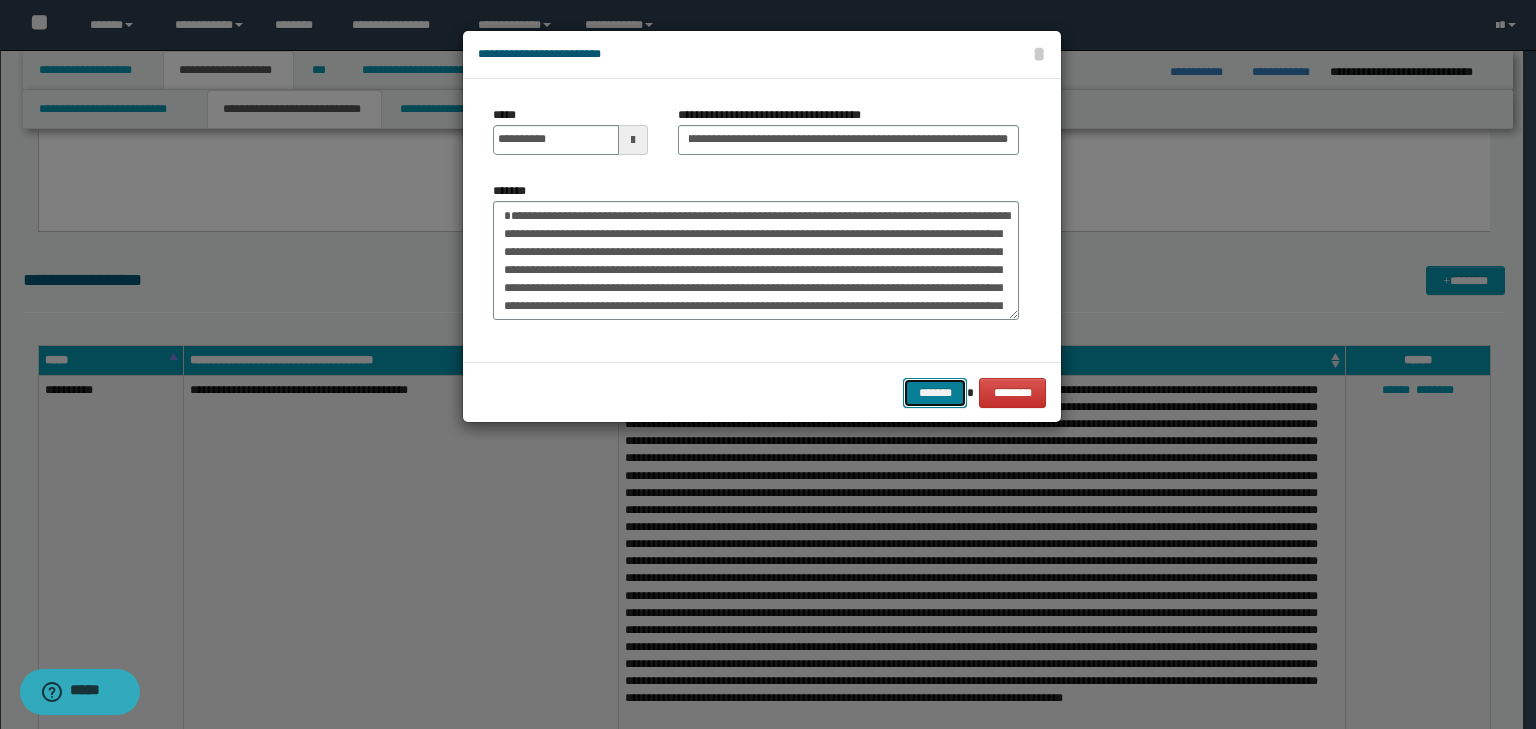 click on "*******" at bounding box center (935, 393) 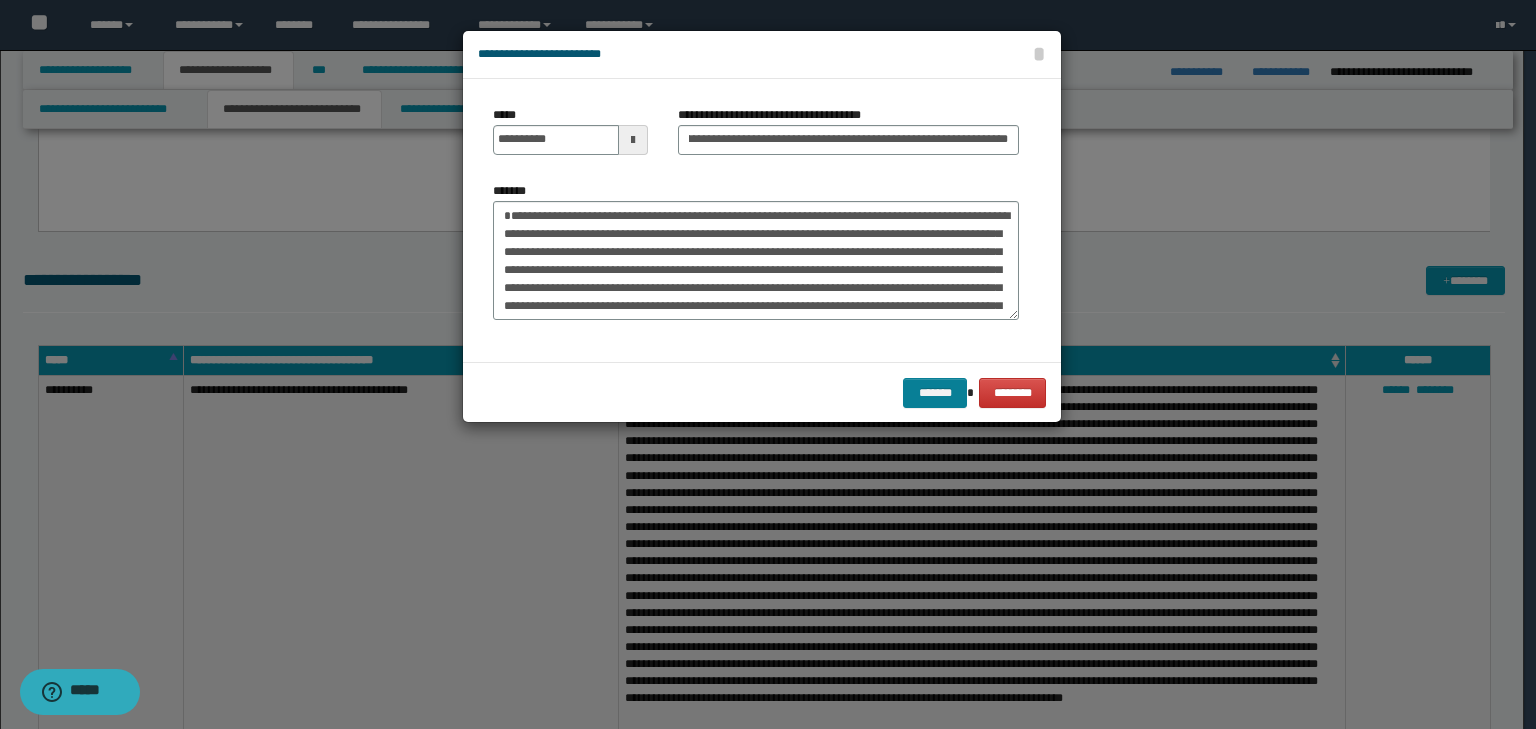 scroll, scrollTop: 0, scrollLeft: 0, axis: both 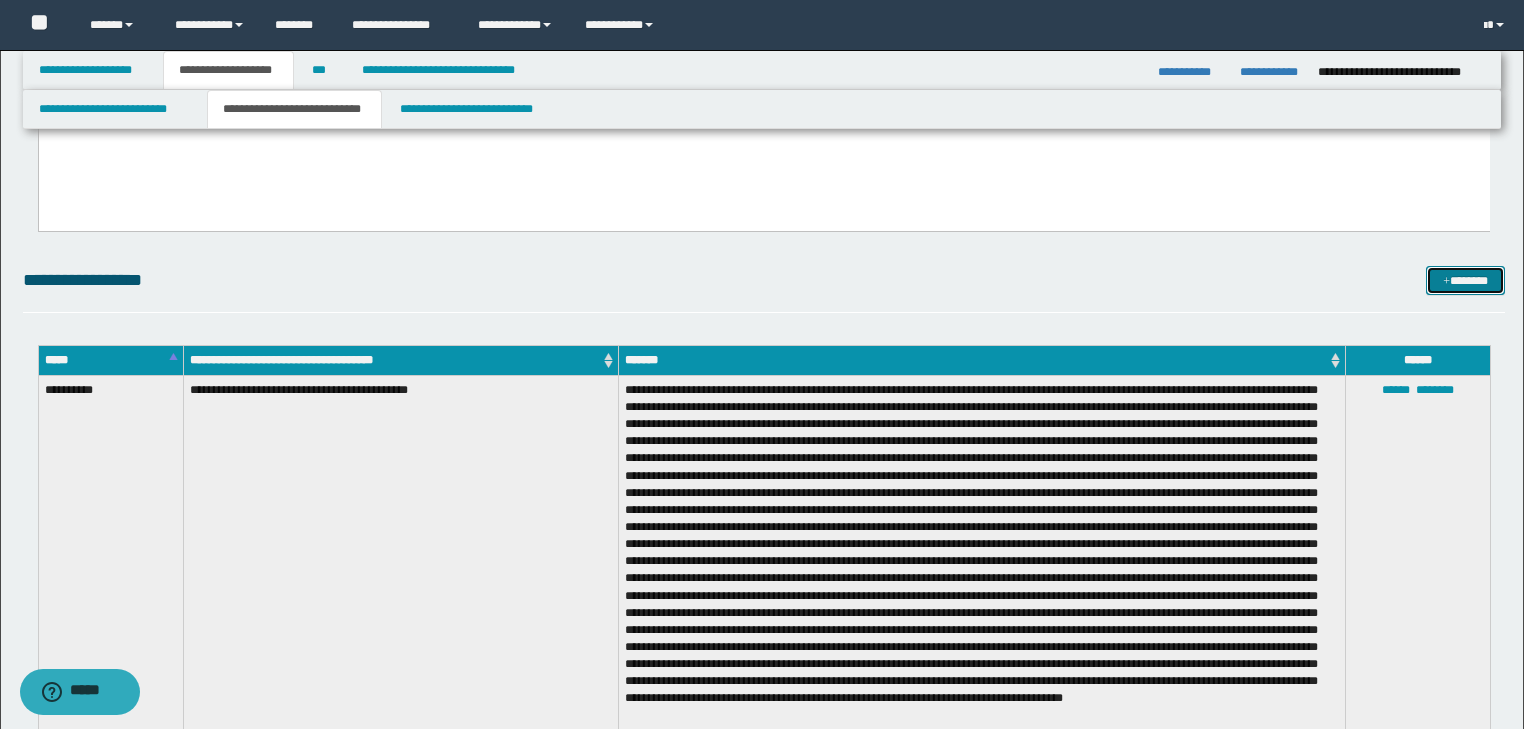 click on "*******" at bounding box center (1465, 281) 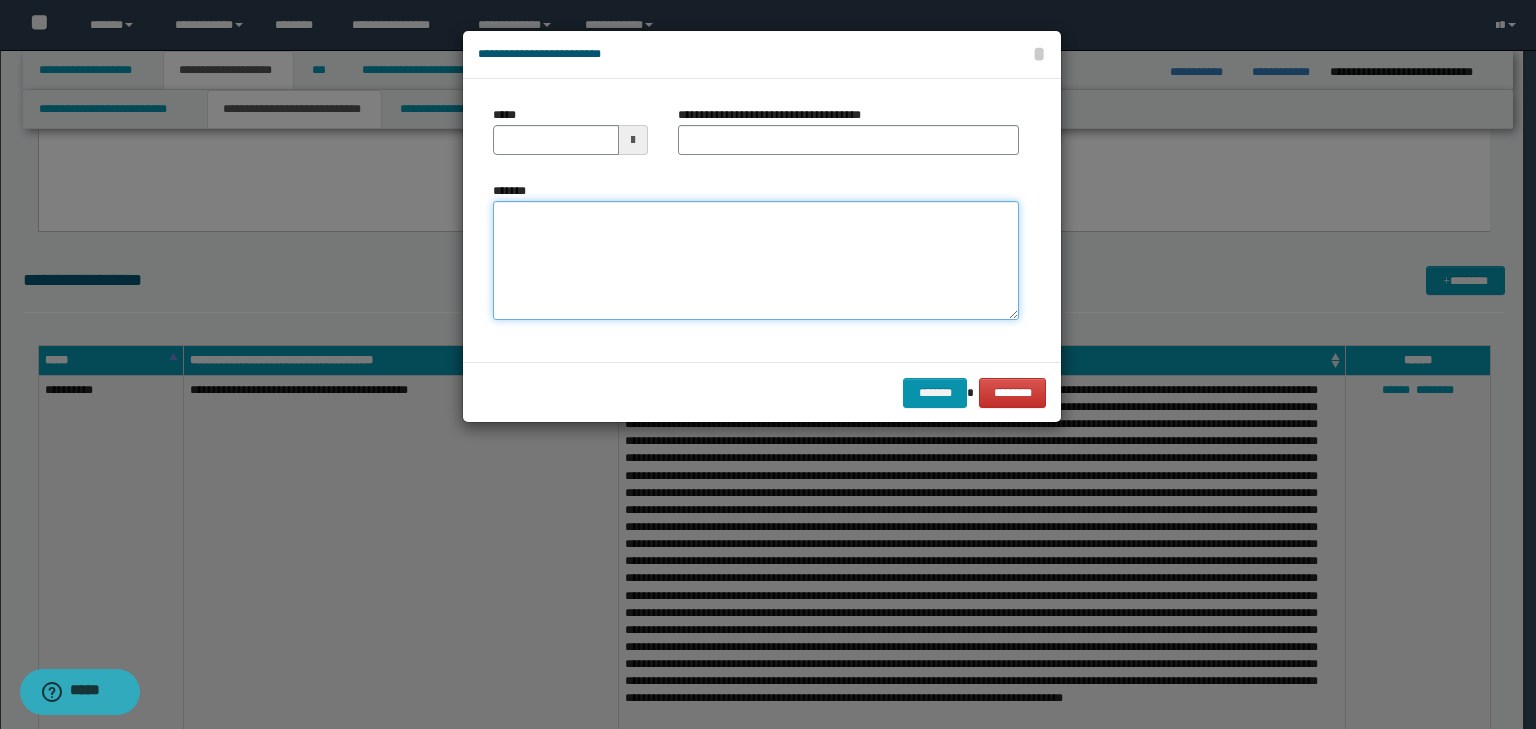click on "*******" at bounding box center [756, 261] 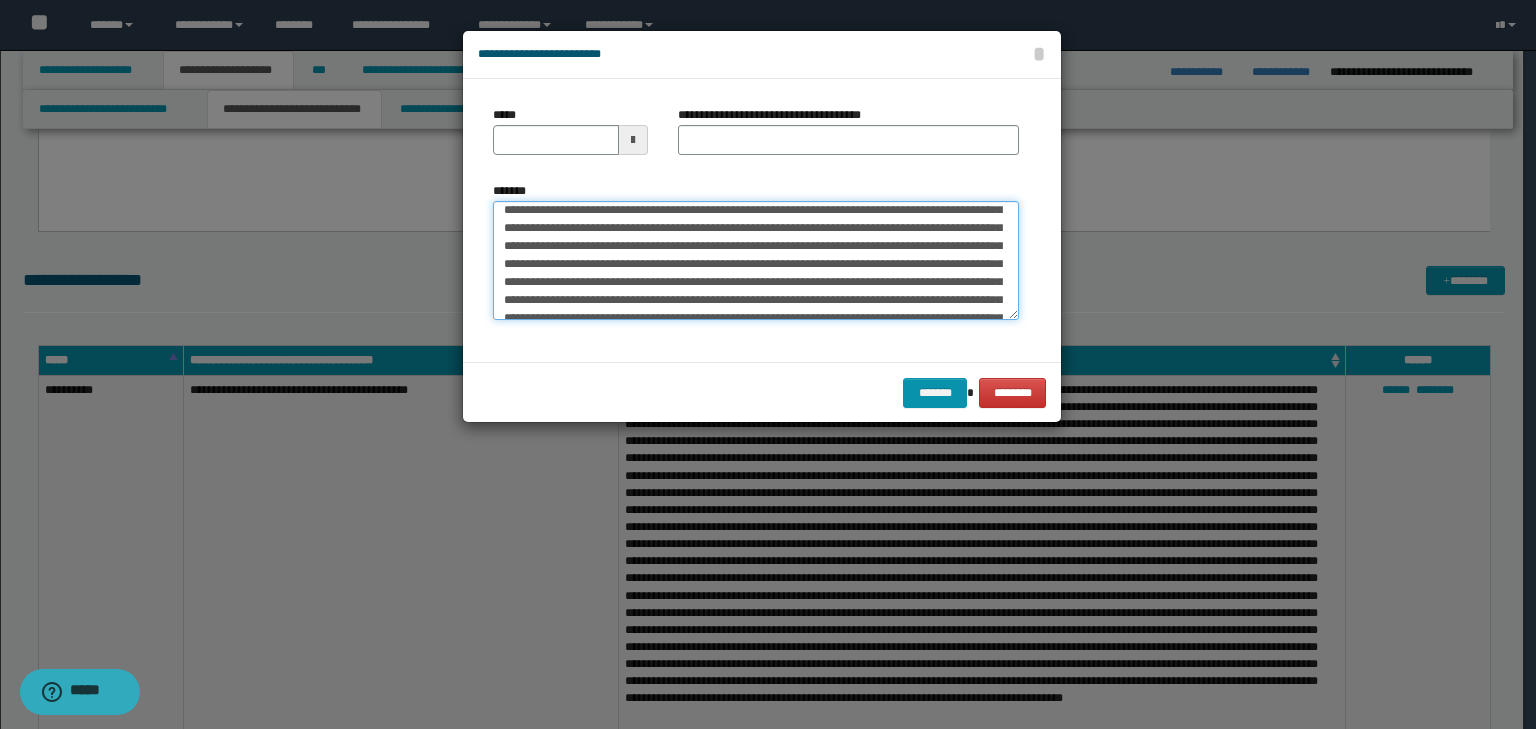 scroll, scrollTop: 0, scrollLeft: 0, axis: both 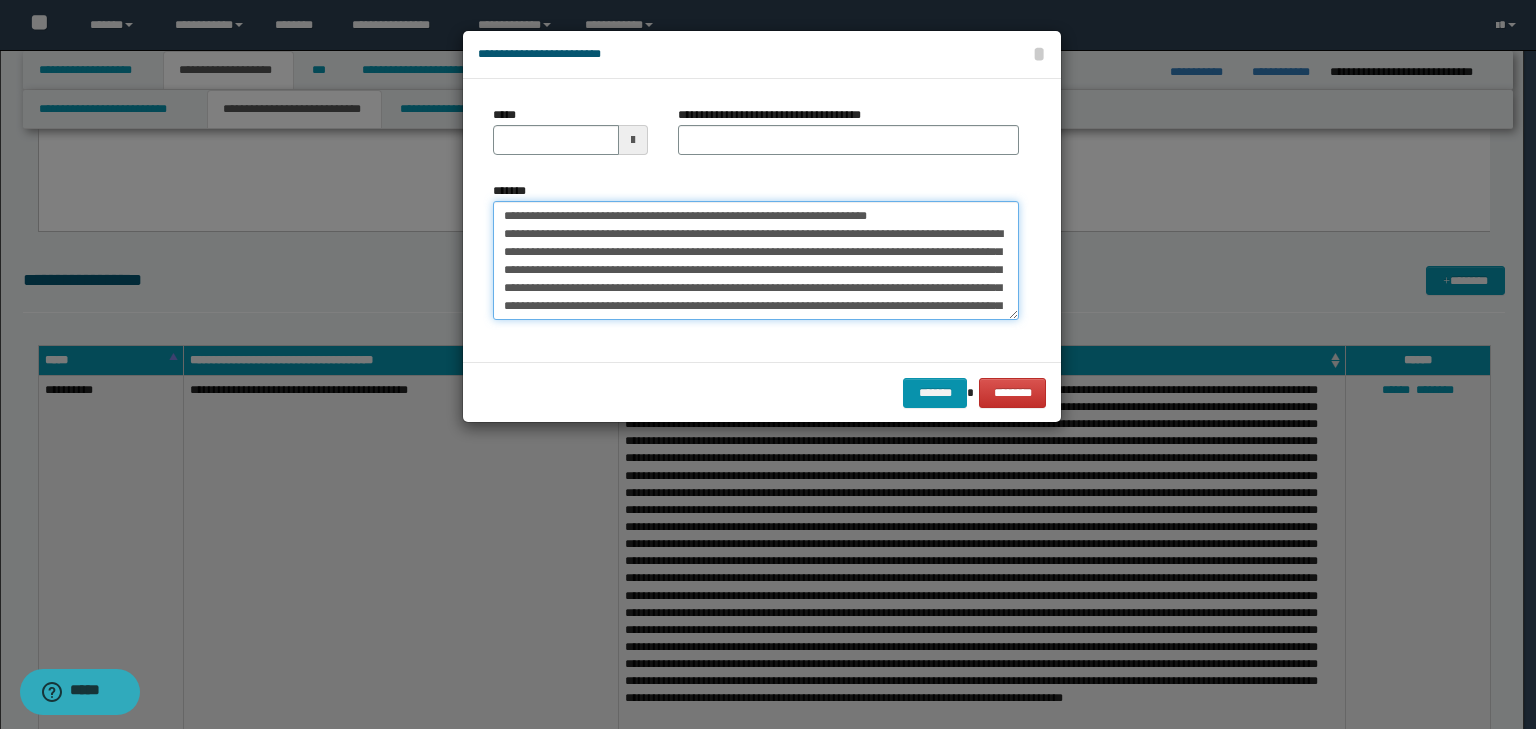 drag, startPoint x: 566, startPoint y: 212, endPoint x: 452, endPoint y: 191, distance: 115.918076 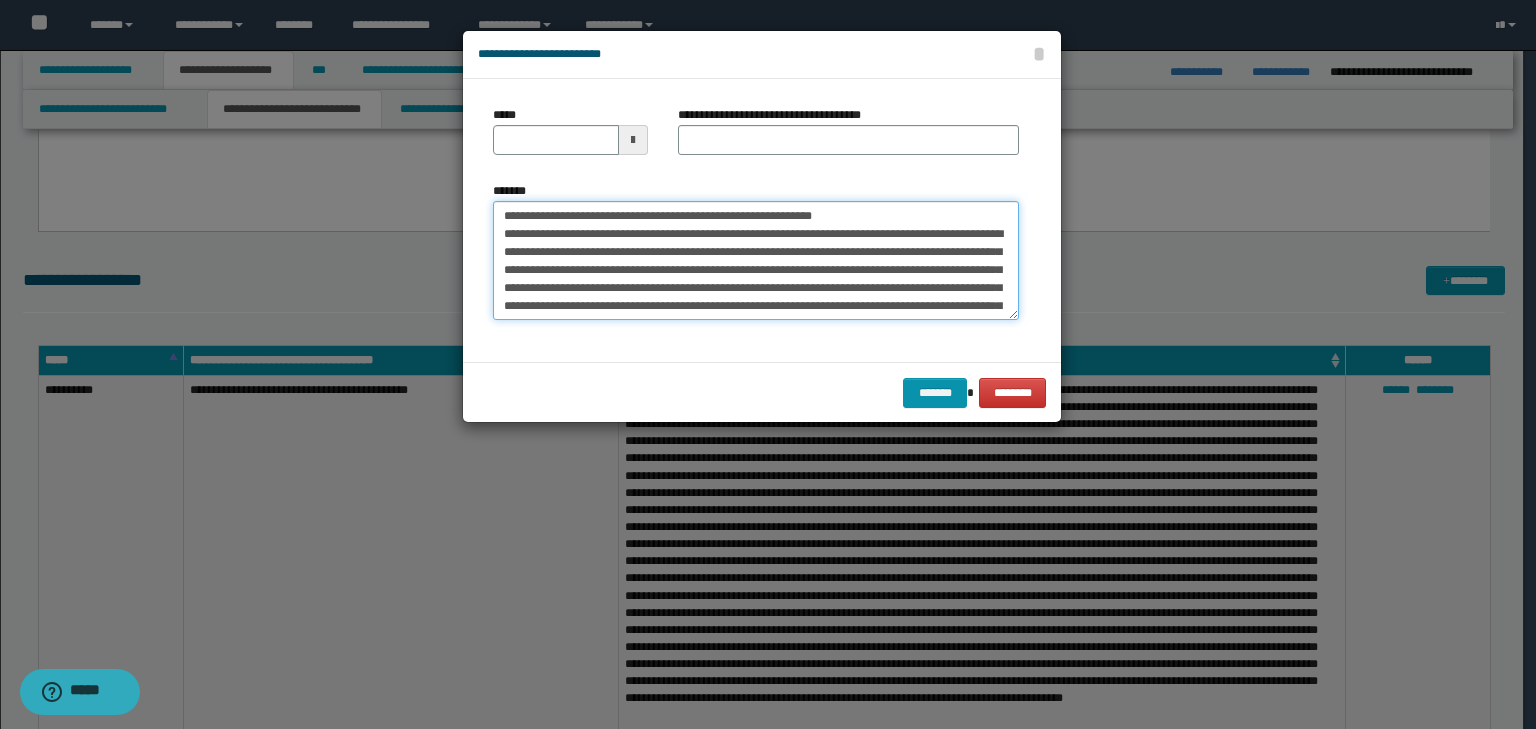 type on "**********" 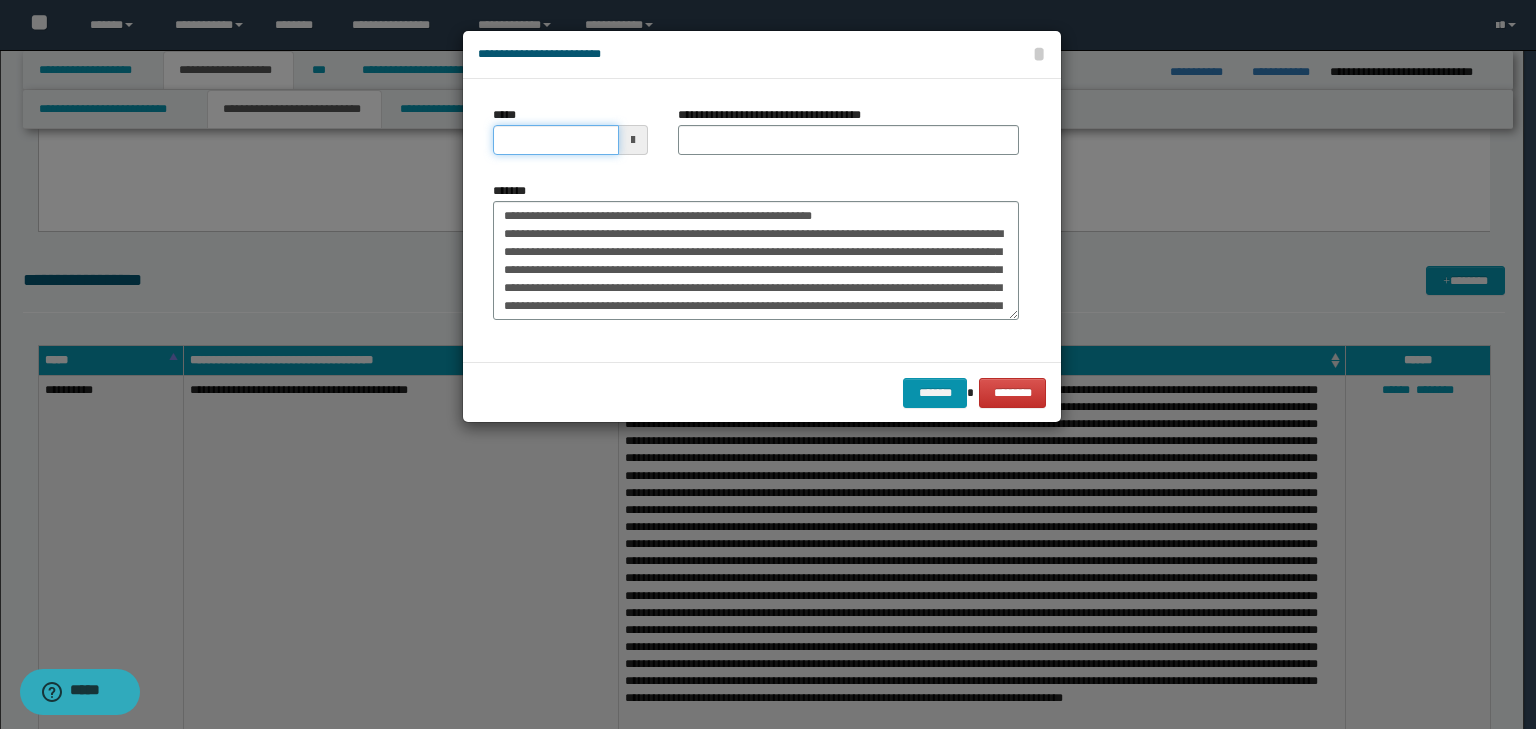 click on "*****" at bounding box center [556, 140] 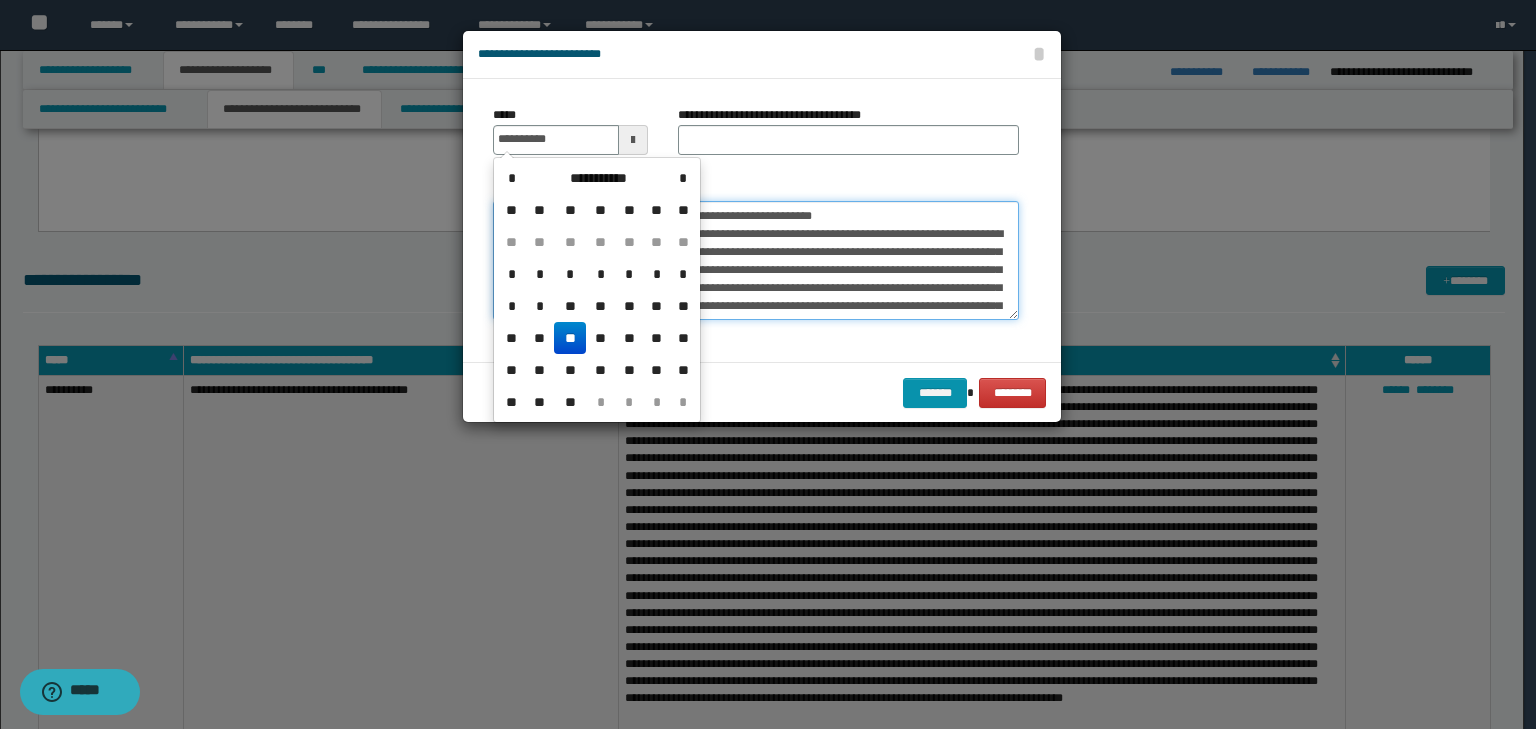 type on "**********" 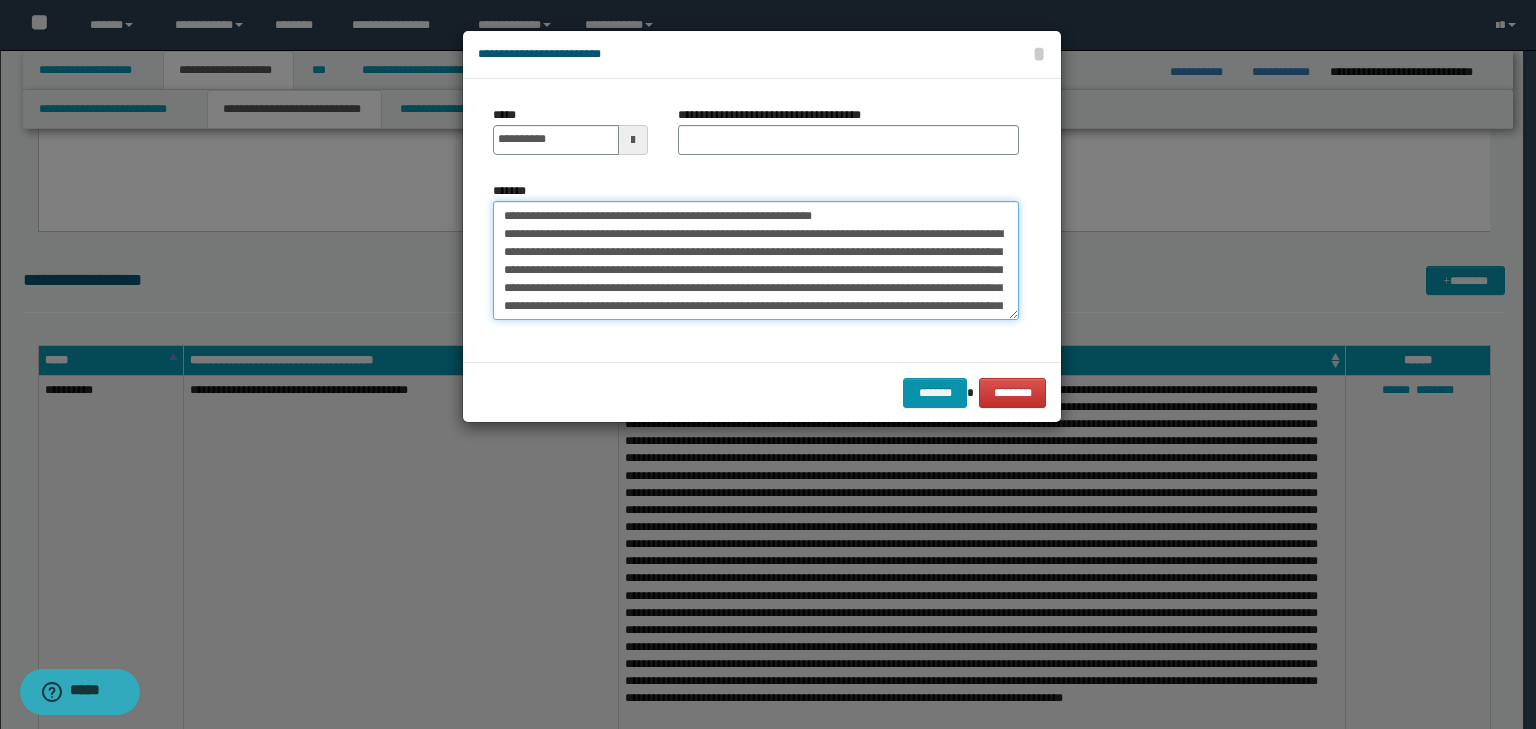 drag, startPoint x: 925, startPoint y: 215, endPoint x: 376, endPoint y: 169, distance: 550.92377 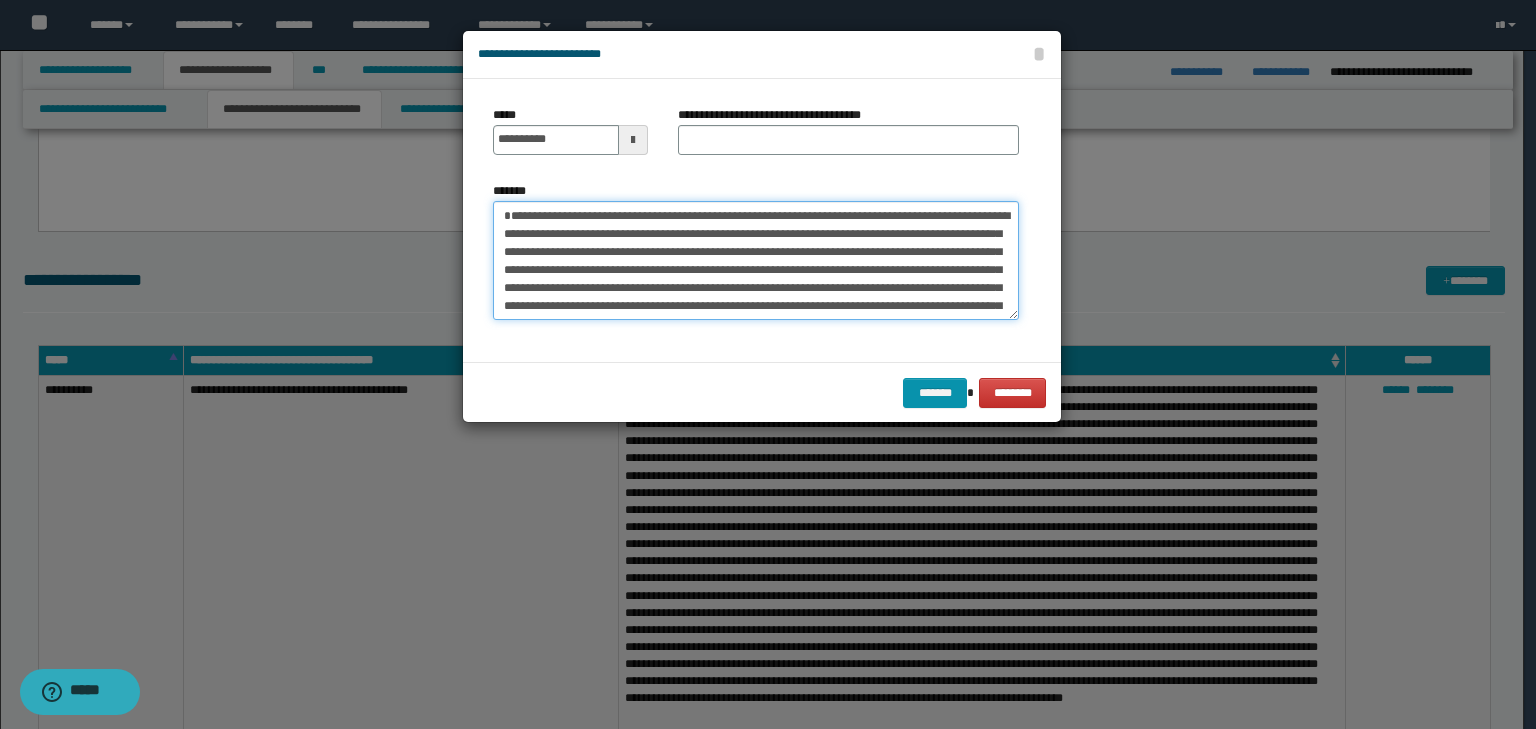 type on "**********" 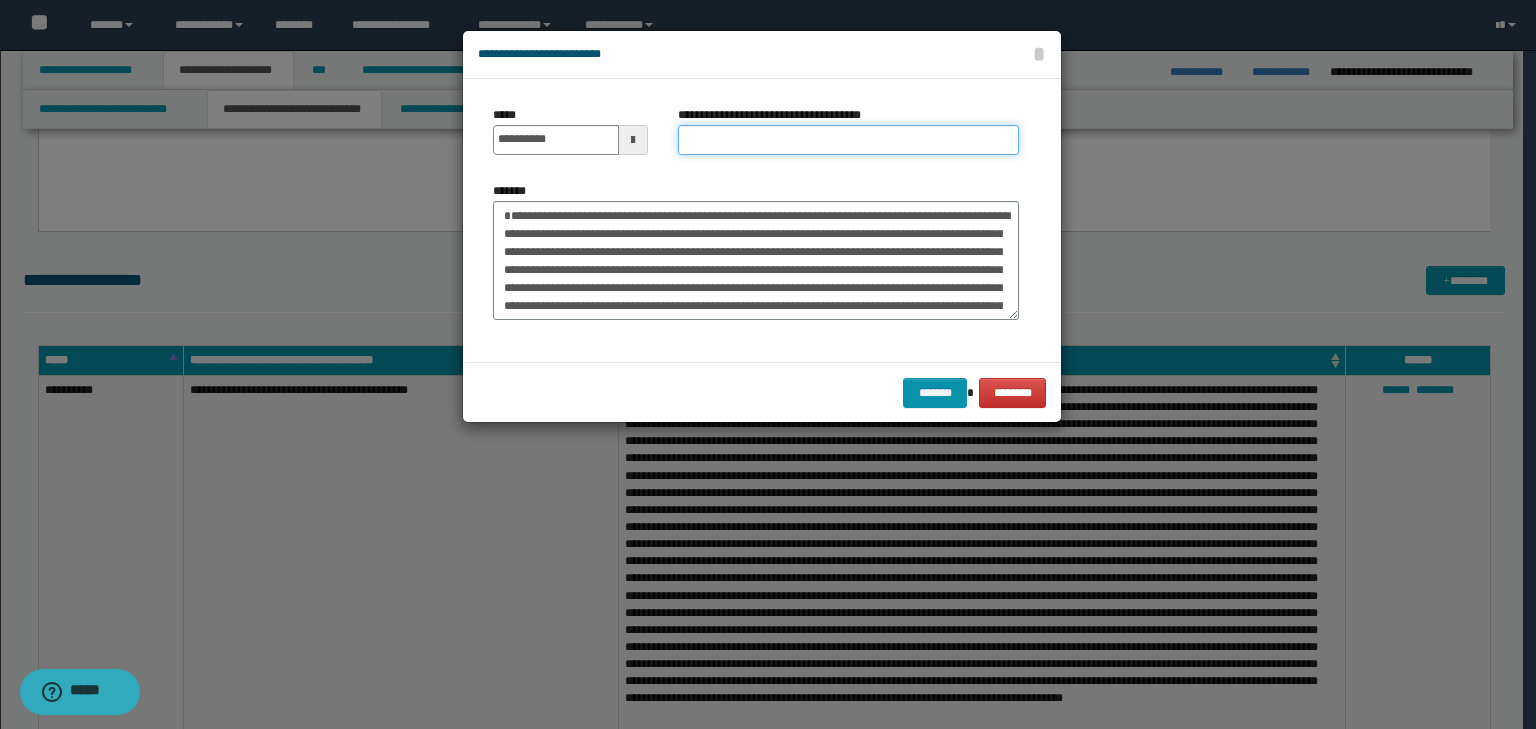 click on "**********" at bounding box center (848, 140) 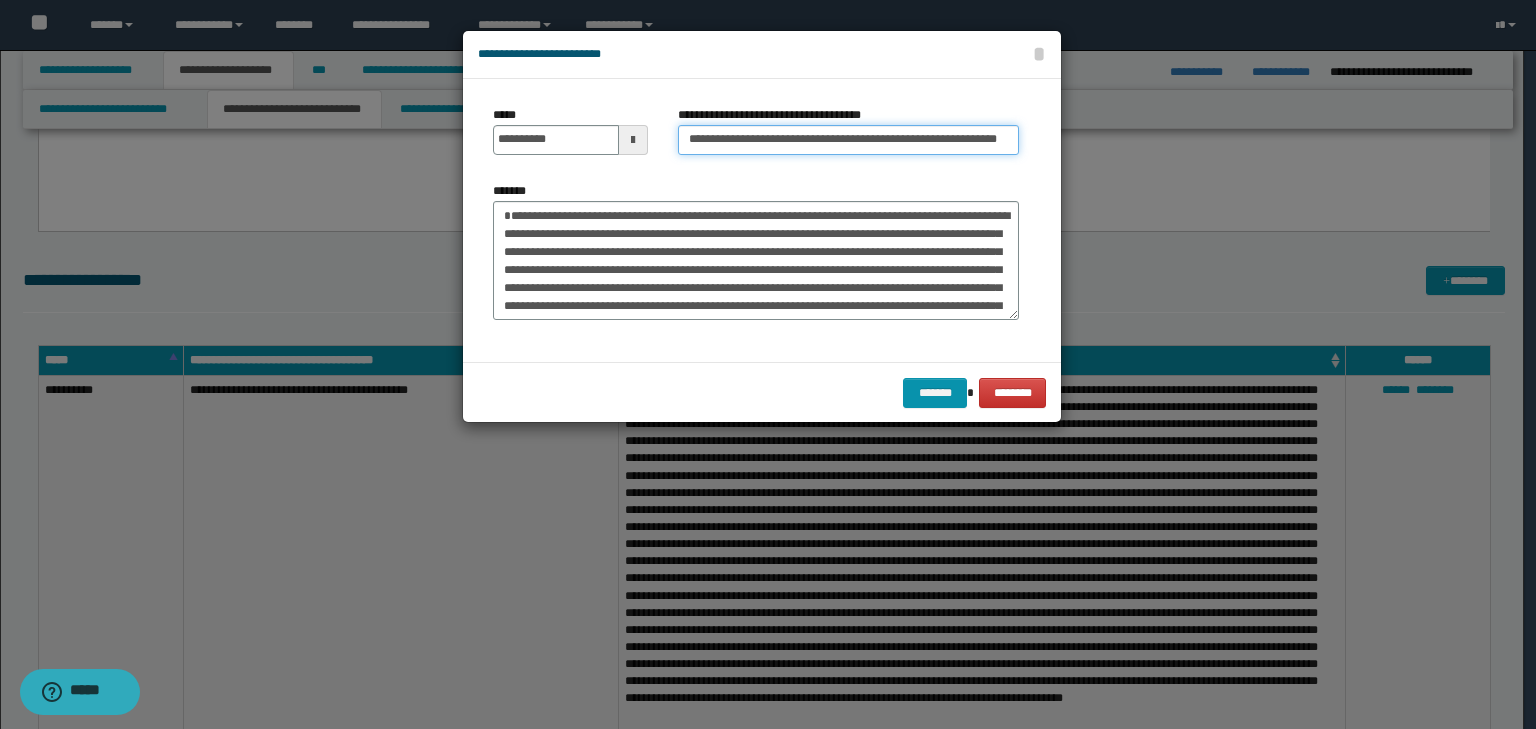 scroll, scrollTop: 0, scrollLeft: 83, axis: horizontal 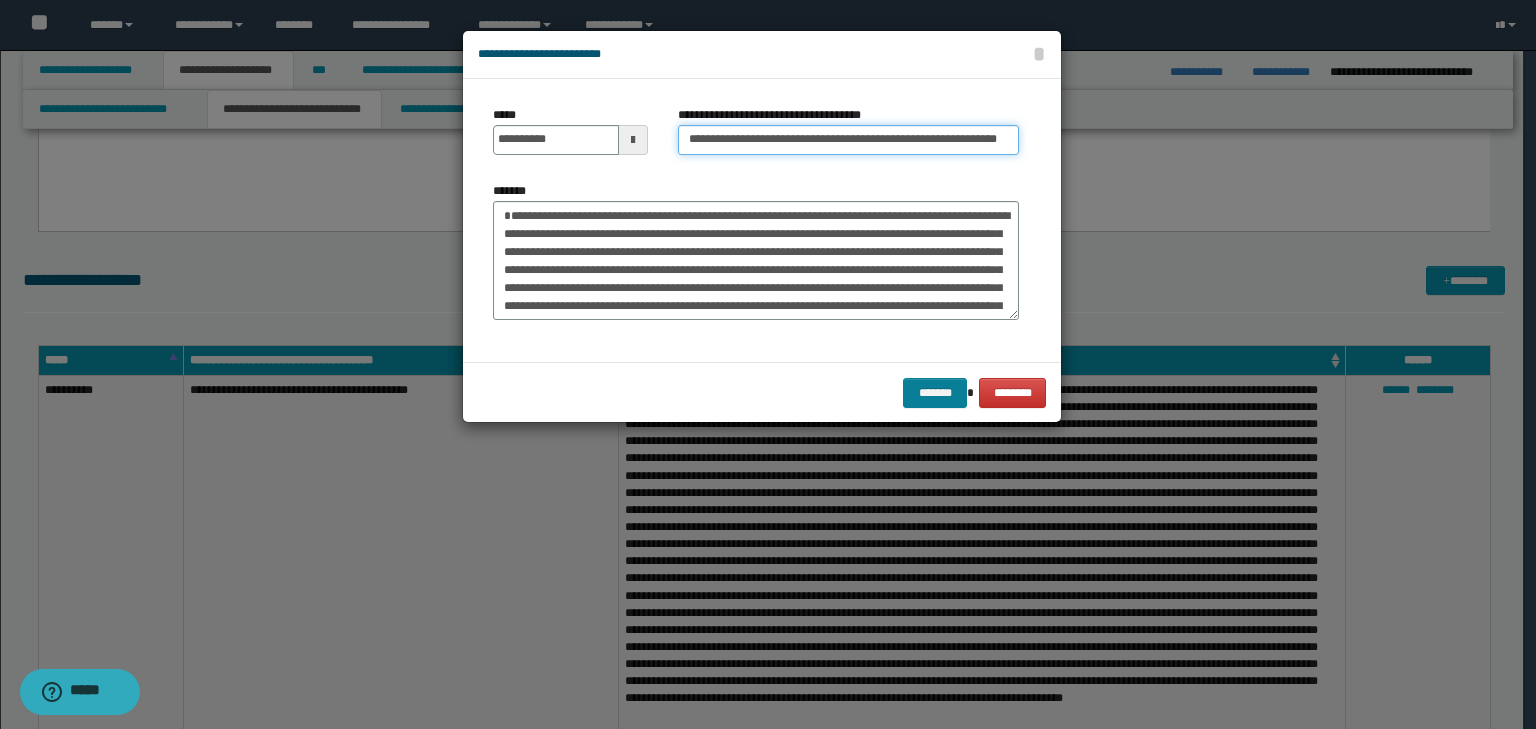 type on "**********" 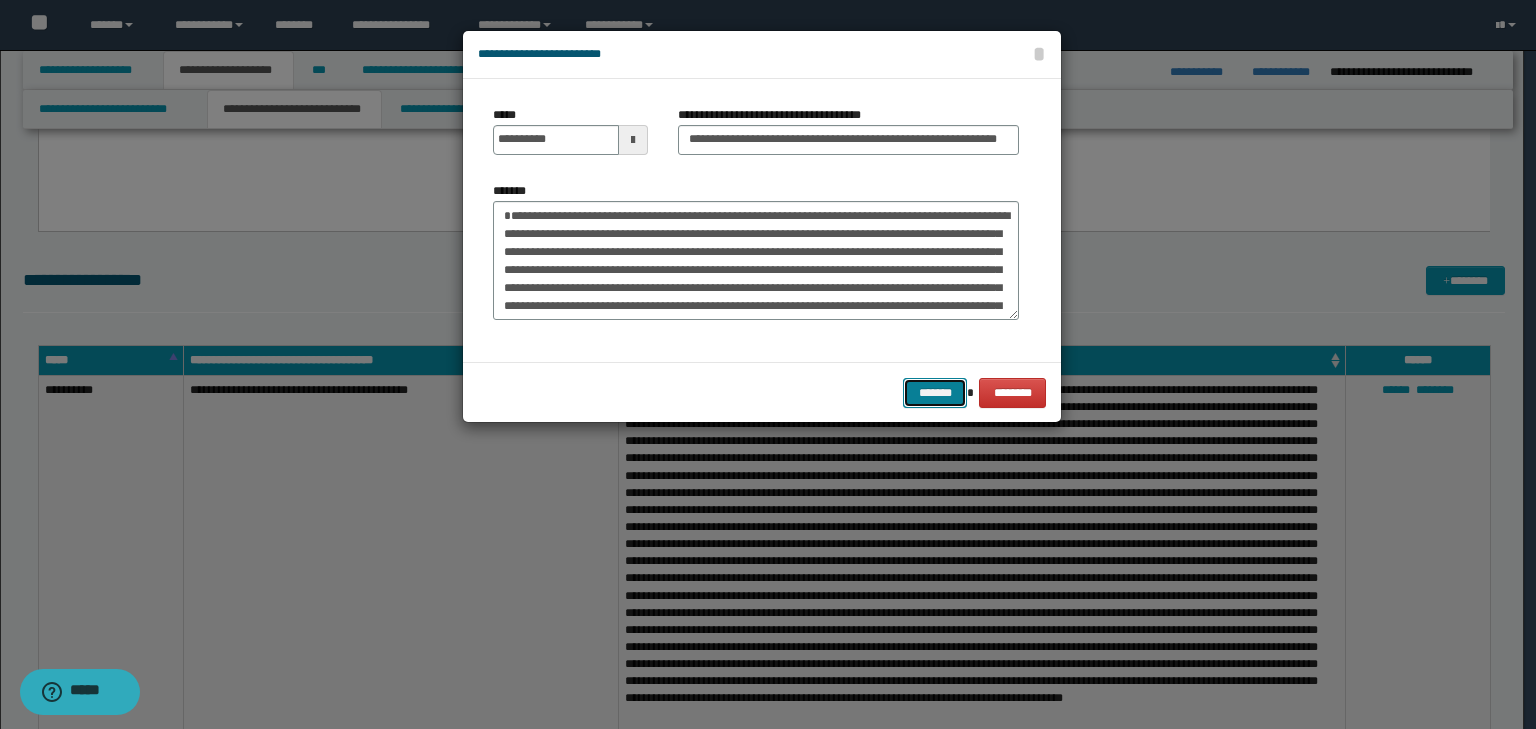 click on "*******" at bounding box center (935, 393) 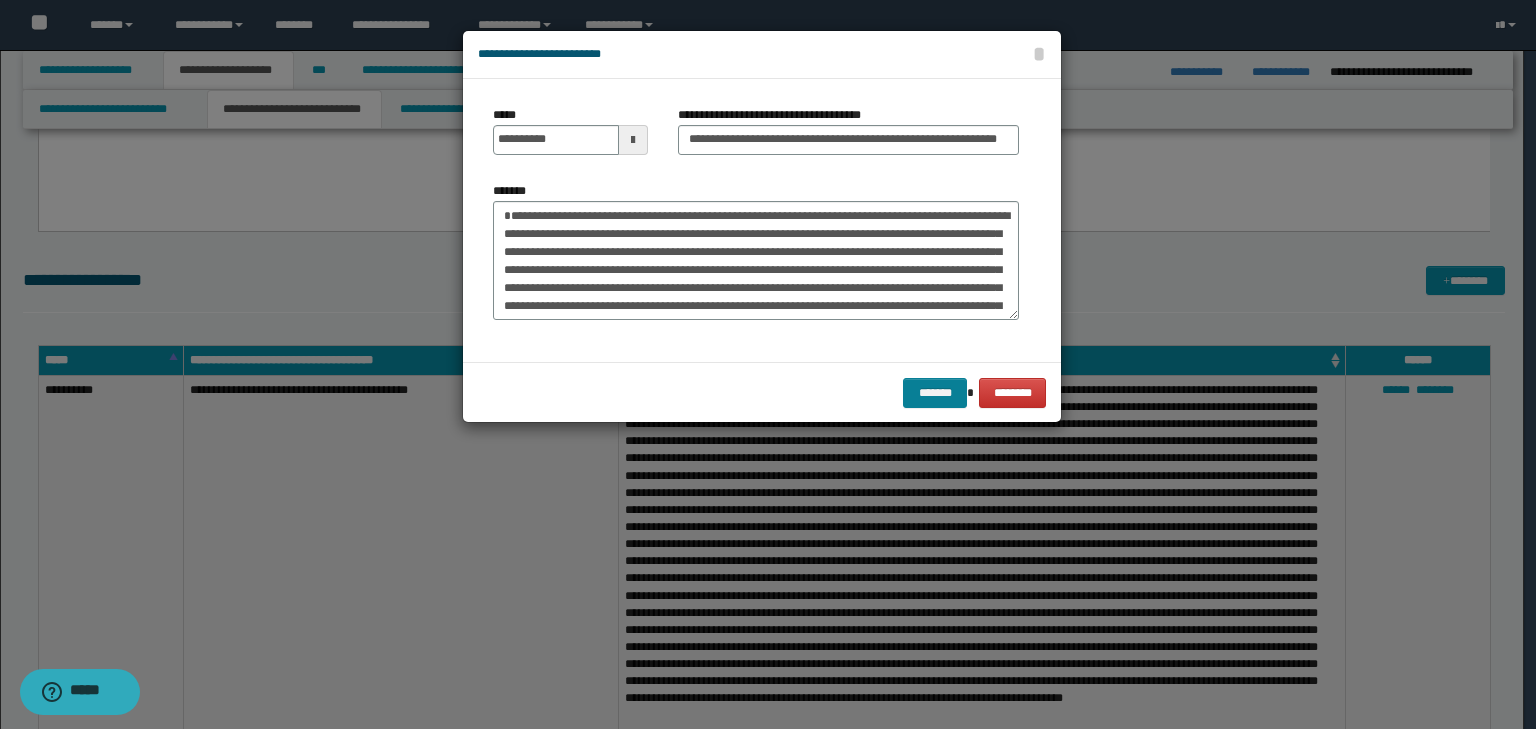 scroll, scrollTop: 0, scrollLeft: 0, axis: both 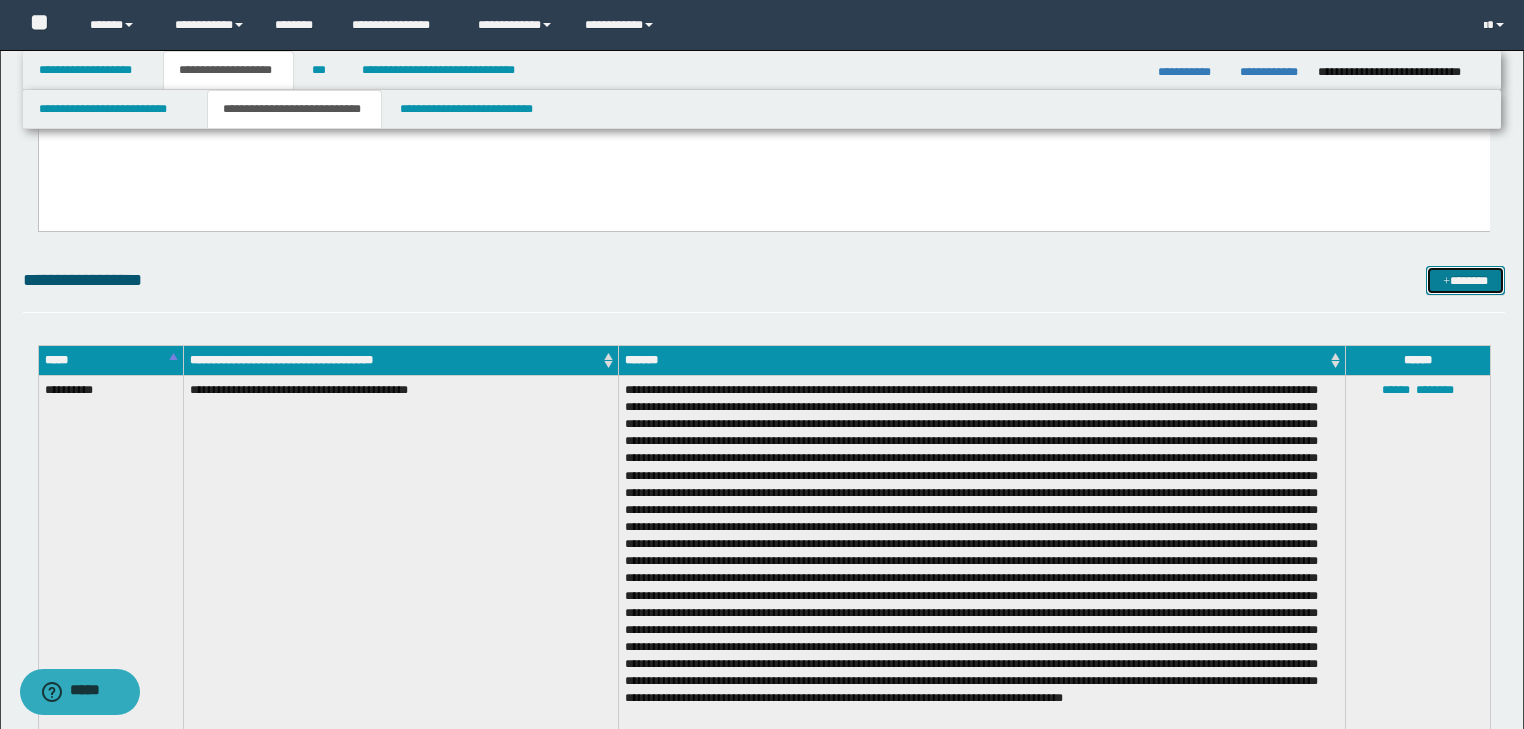 click on "*******" at bounding box center (1465, 281) 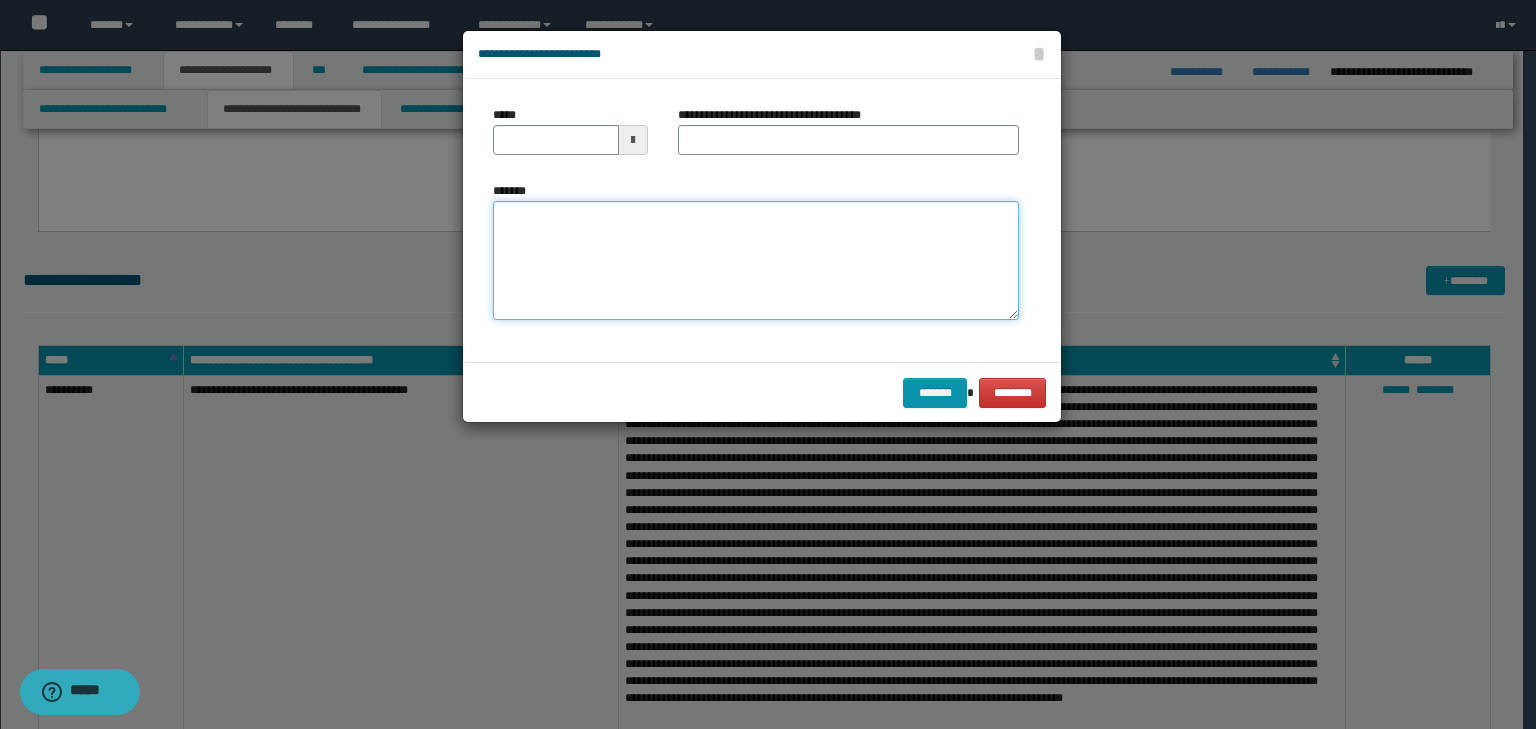 click on "*******" at bounding box center [756, 261] 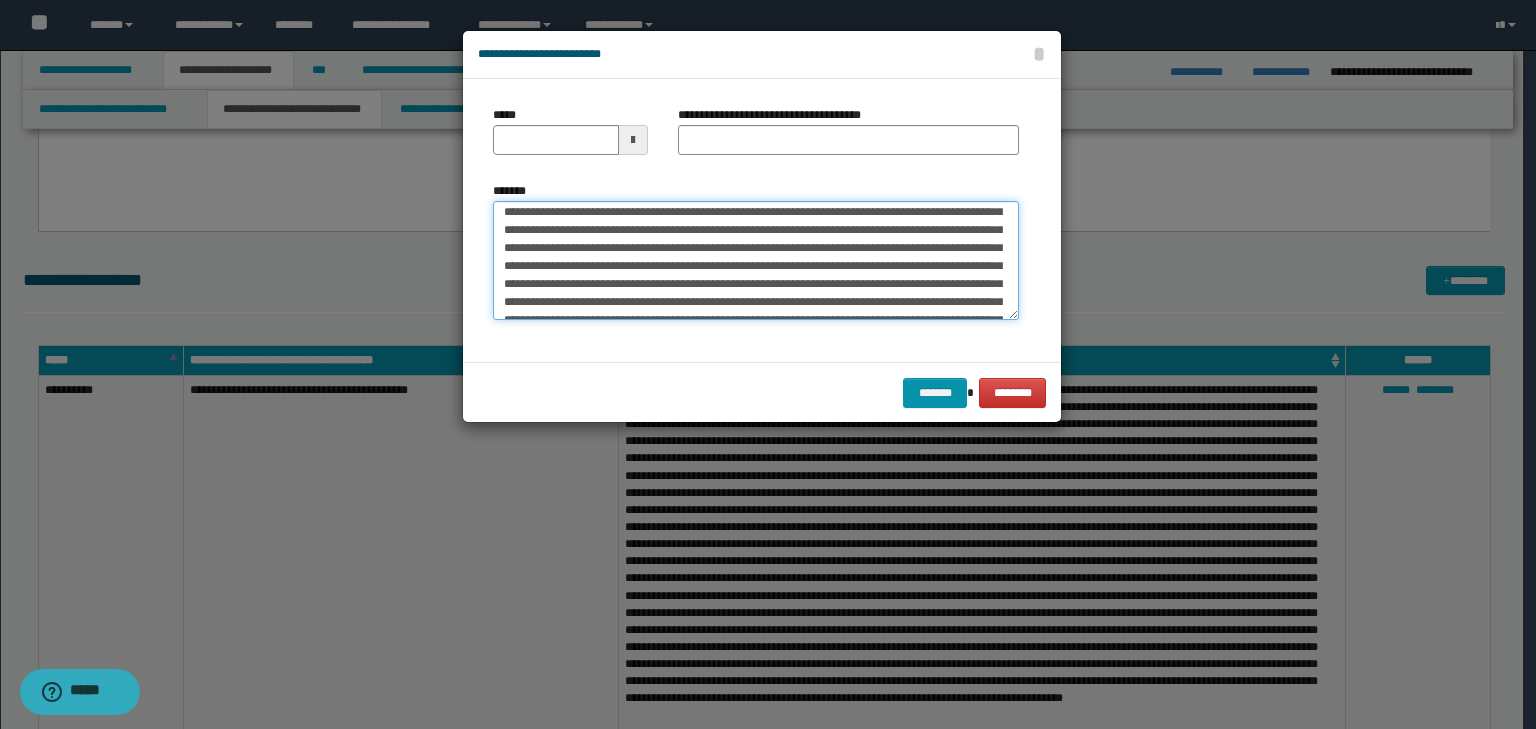 scroll, scrollTop: 0, scrollLeft: 0, axis: both 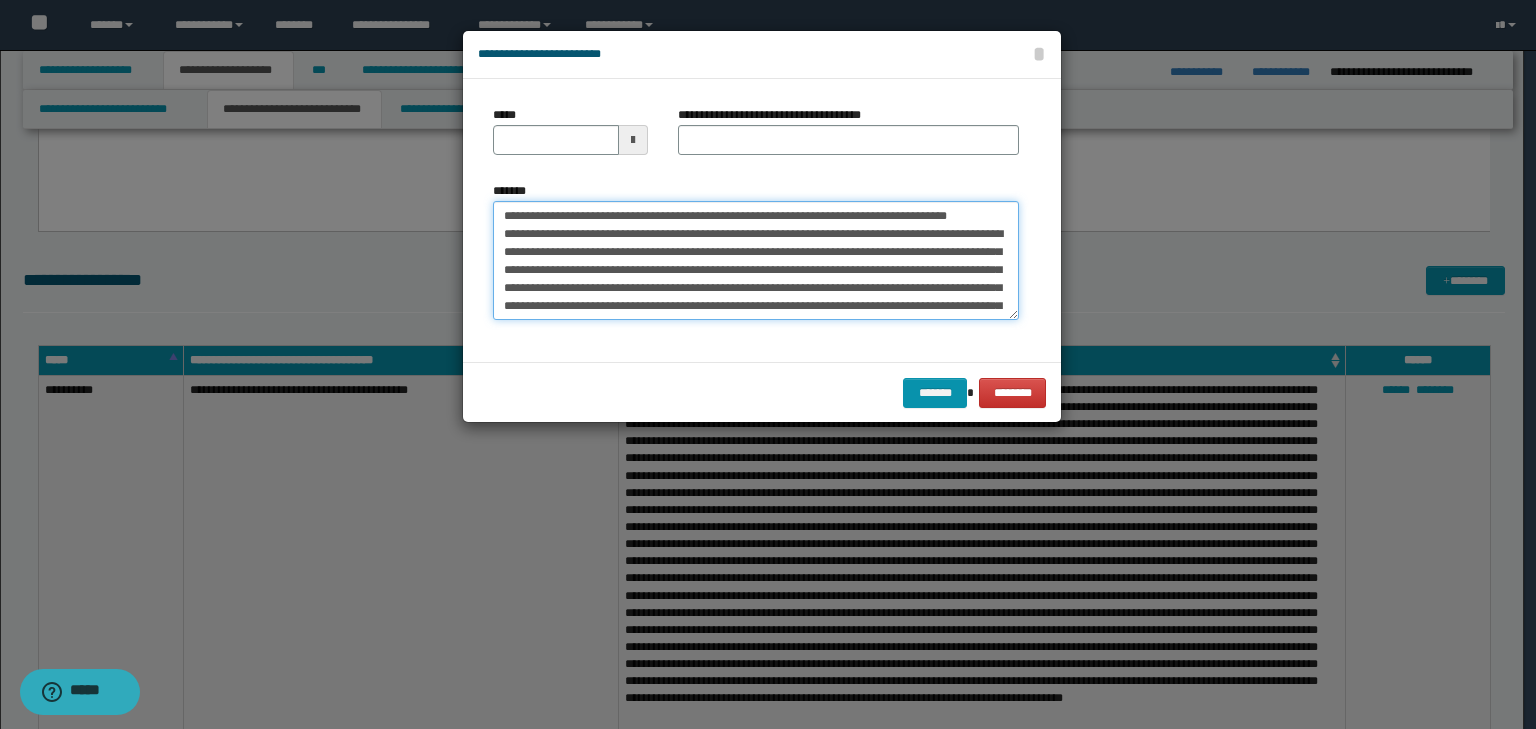 drag, startPoint x: 564, startPoint y: 216, endPoint x: 472, endPoint y: 210, distance: 92.19544 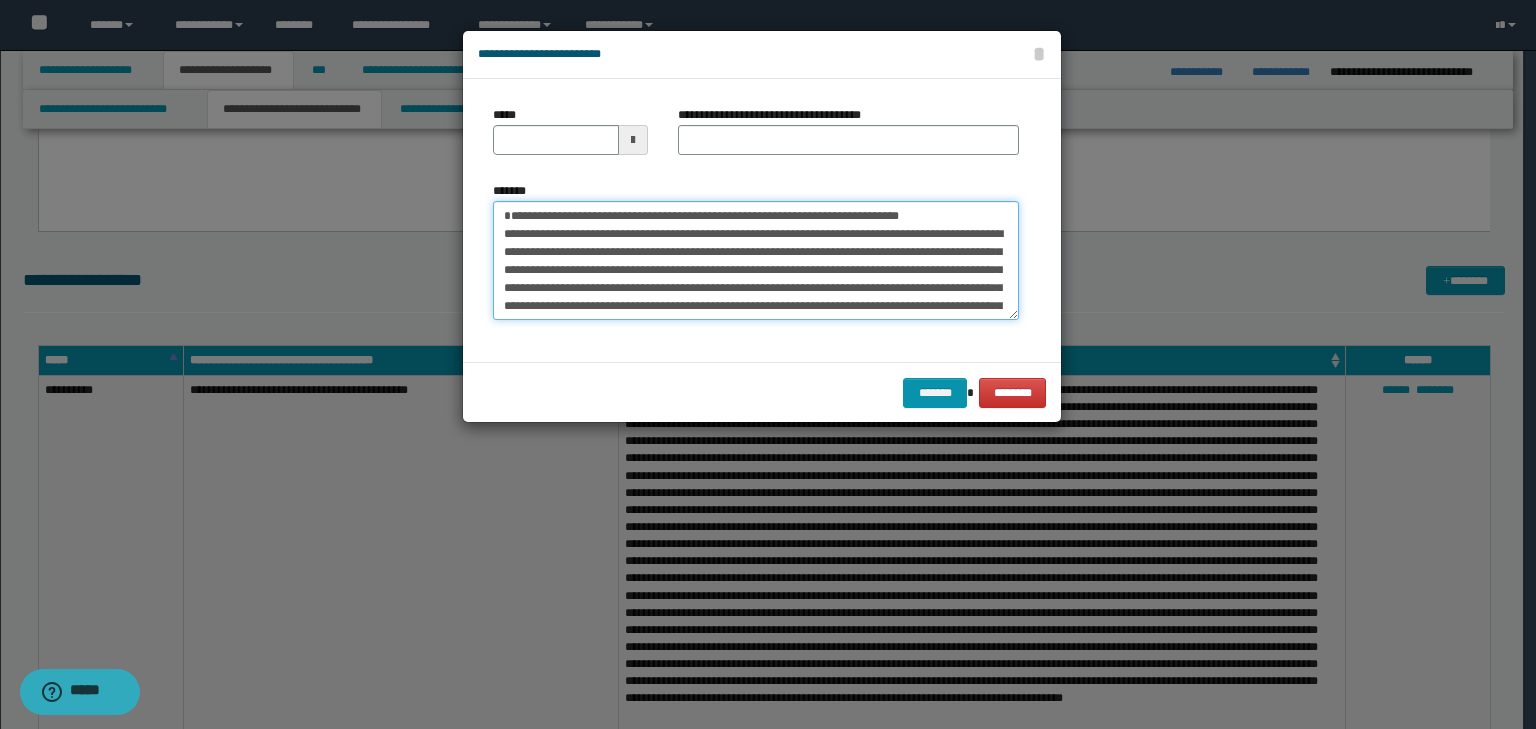 type 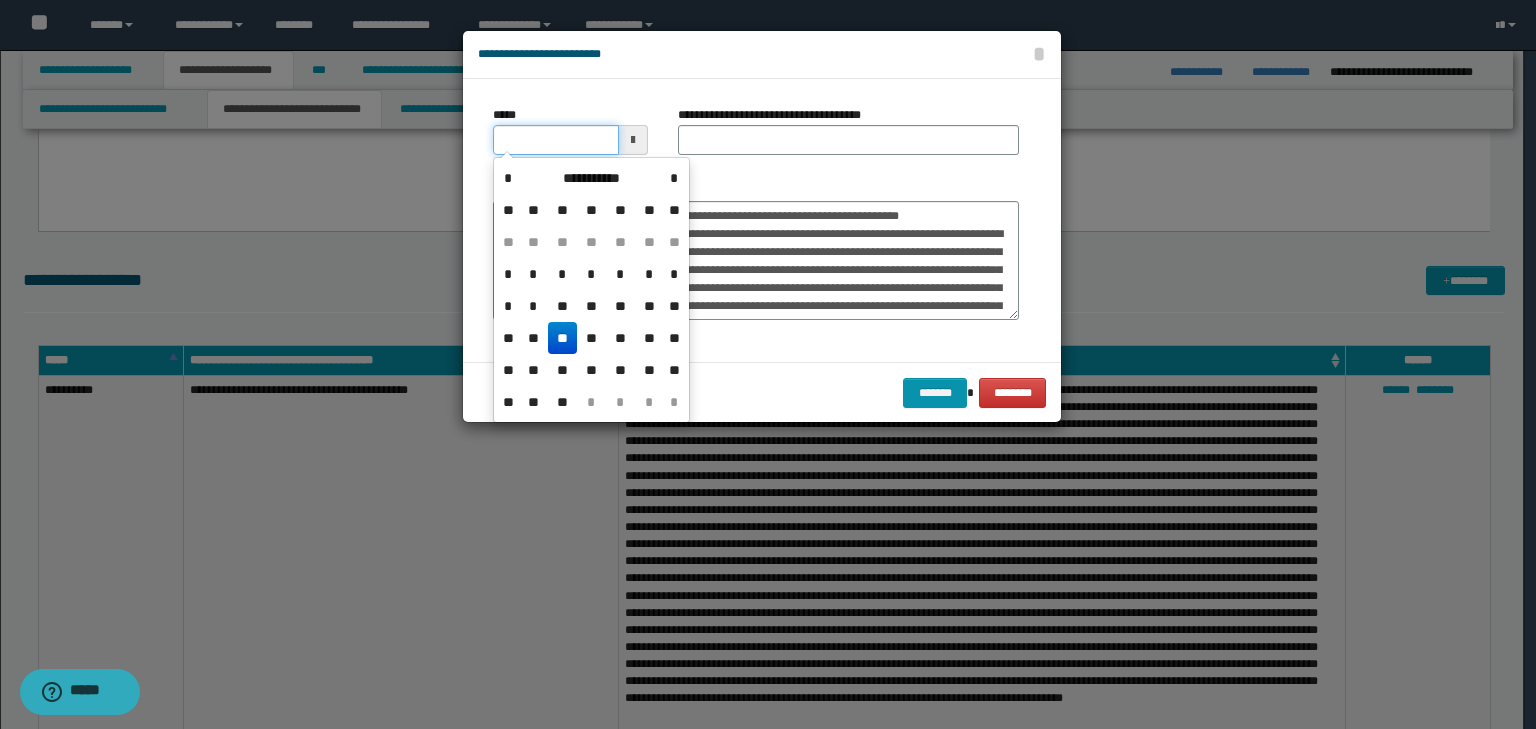click on "*****" at bounding box center [556, 140] 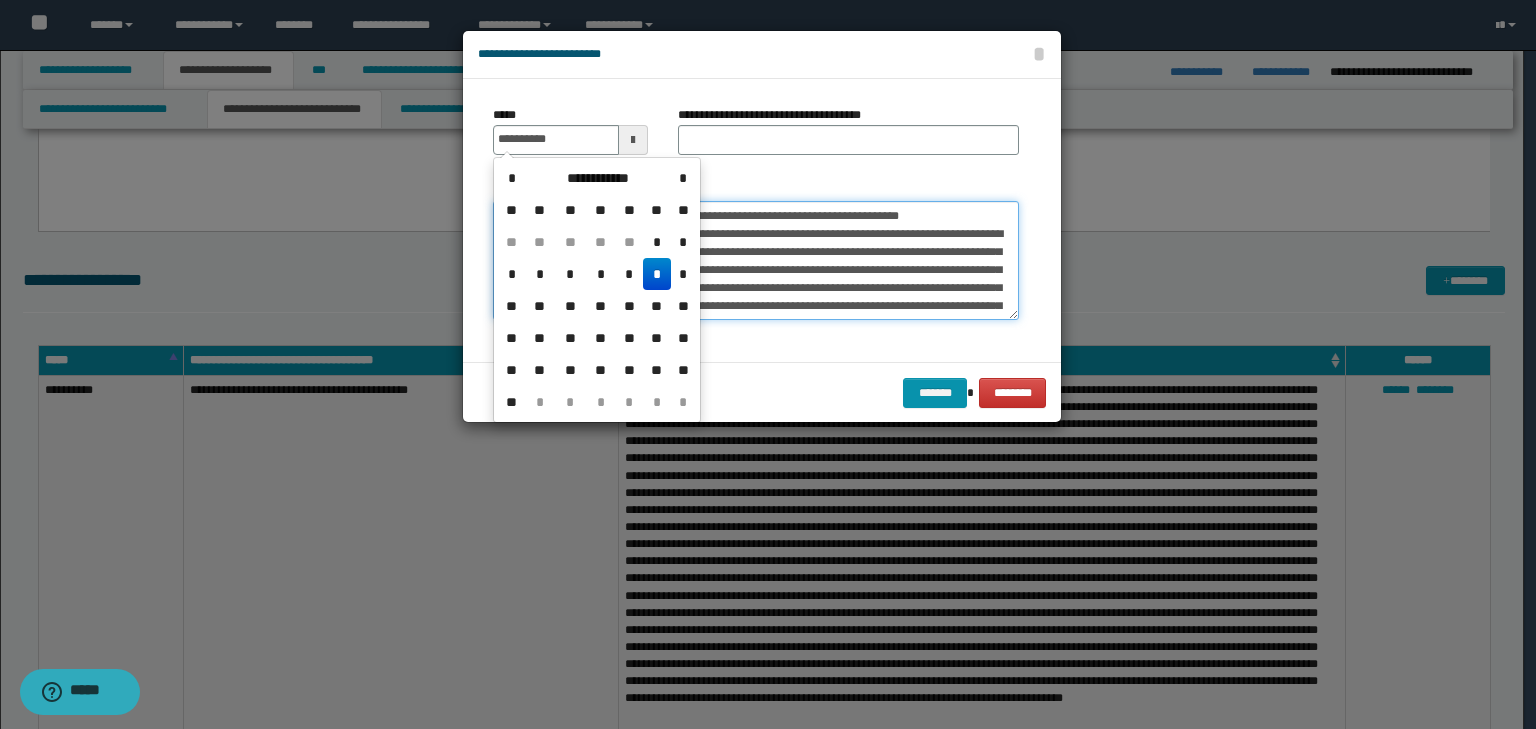 type on "**********" 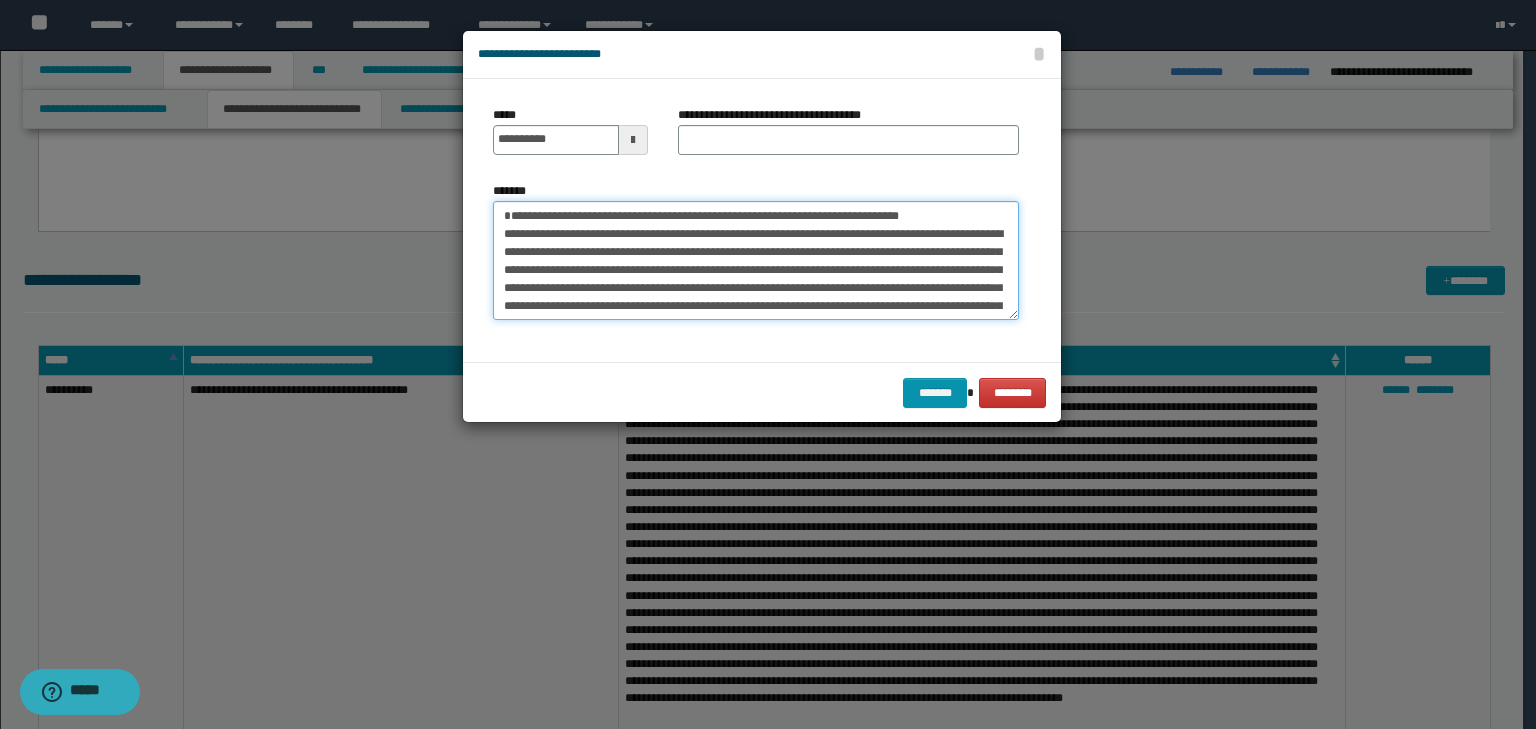 drag, startPoint x: 772, startPoint y: 232, endPoint x: 292, endPoint y: 126, distance: 491.56485 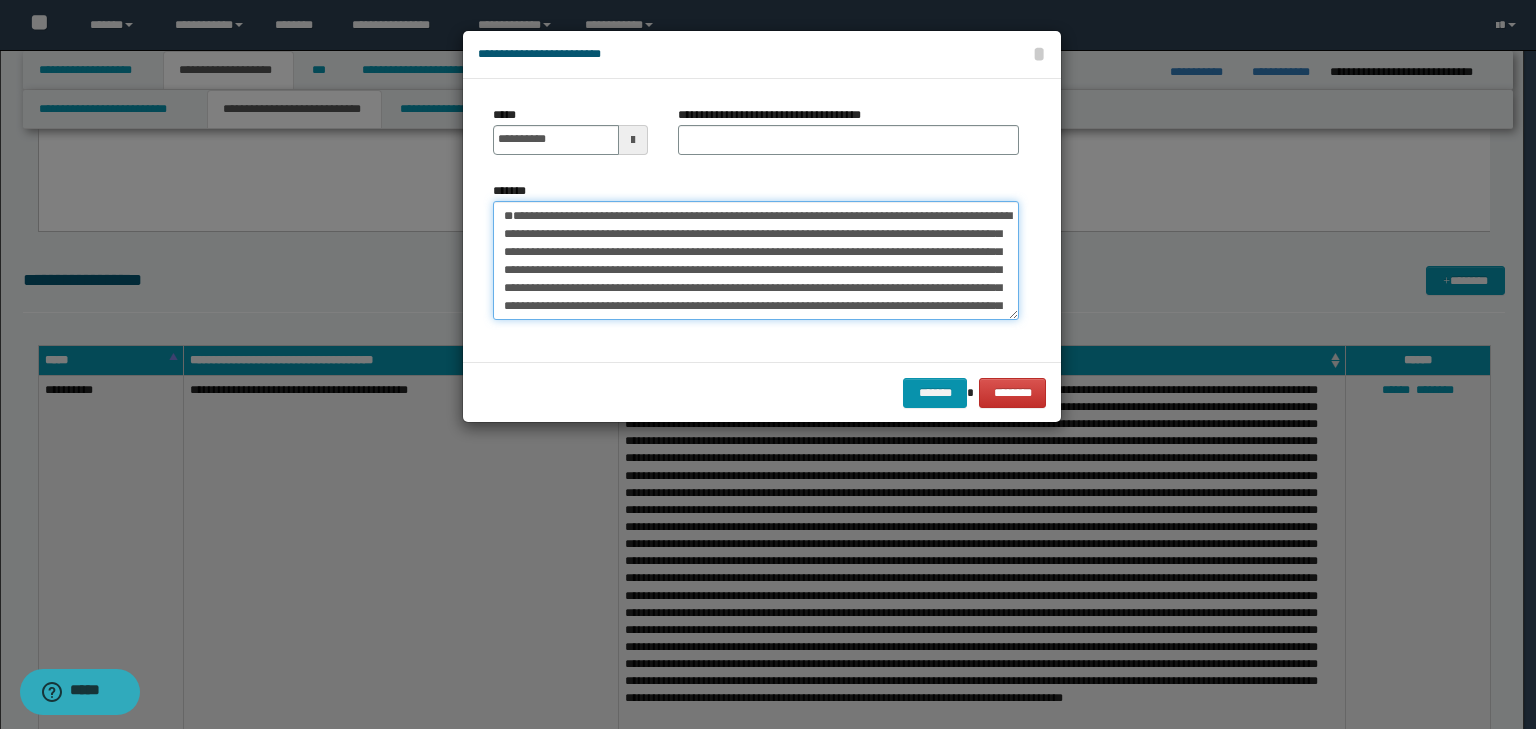 type on "**********" 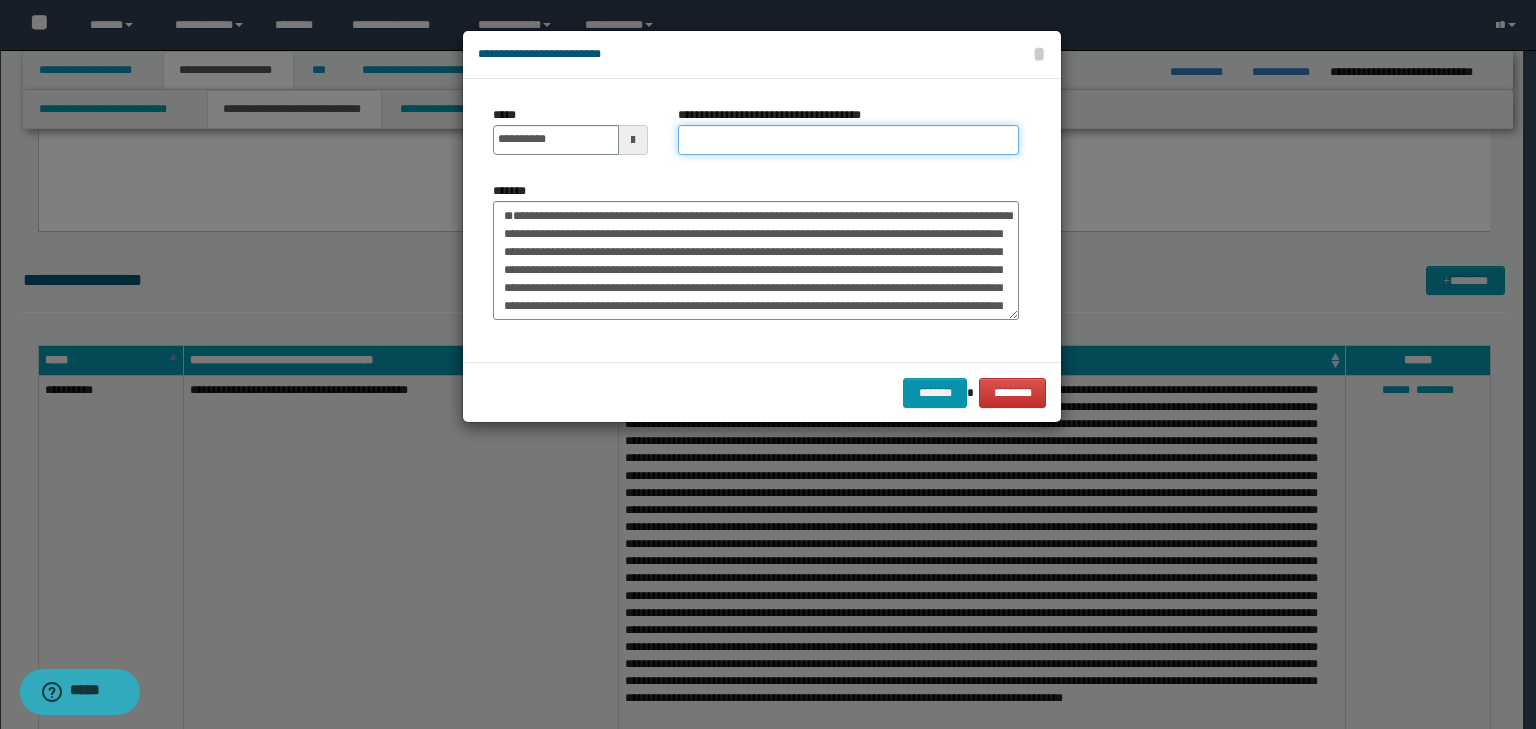 click on "**********" at bounding box center (848, 140) 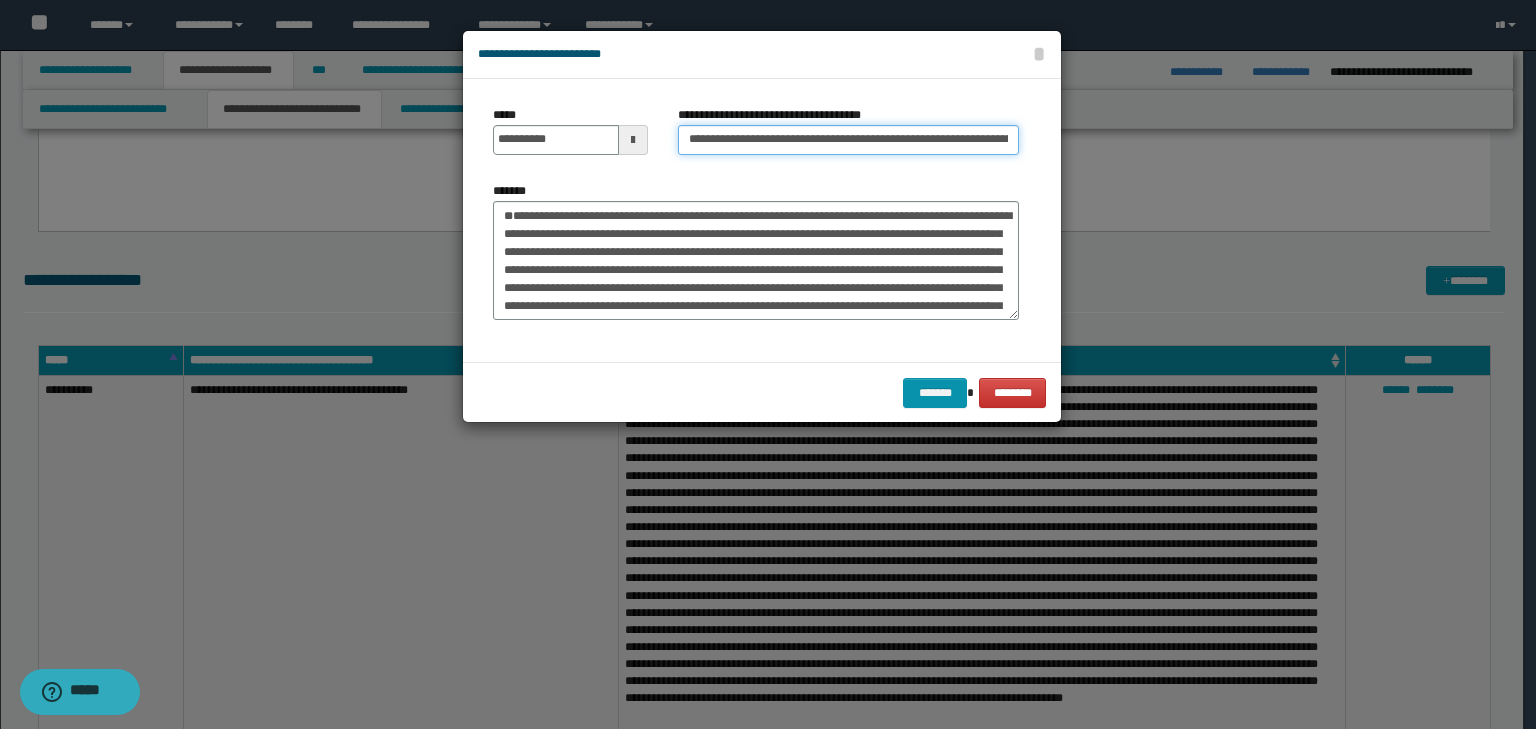scroll, scrollTop: 0, scrollLeft: 186, axis: horizontal 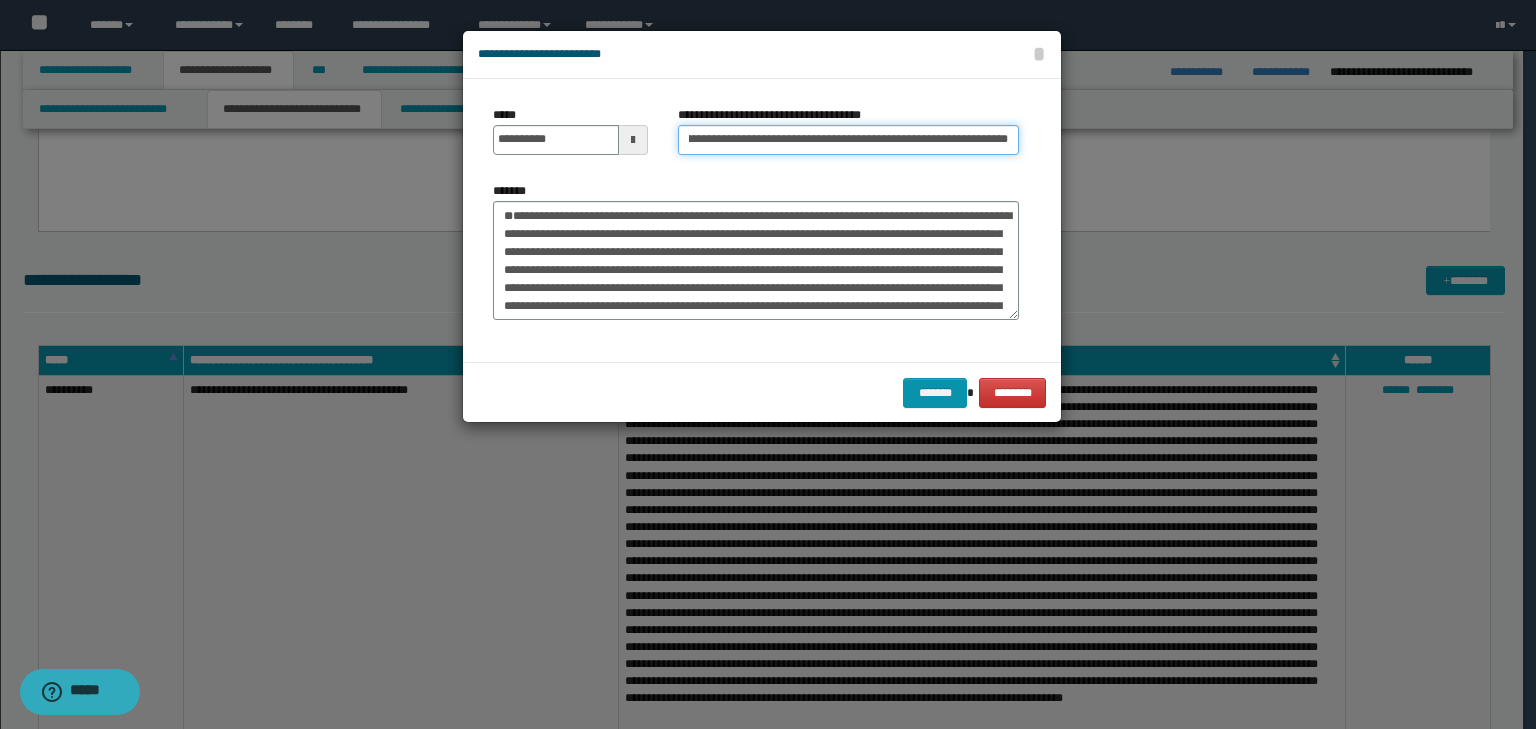 type on "**********" 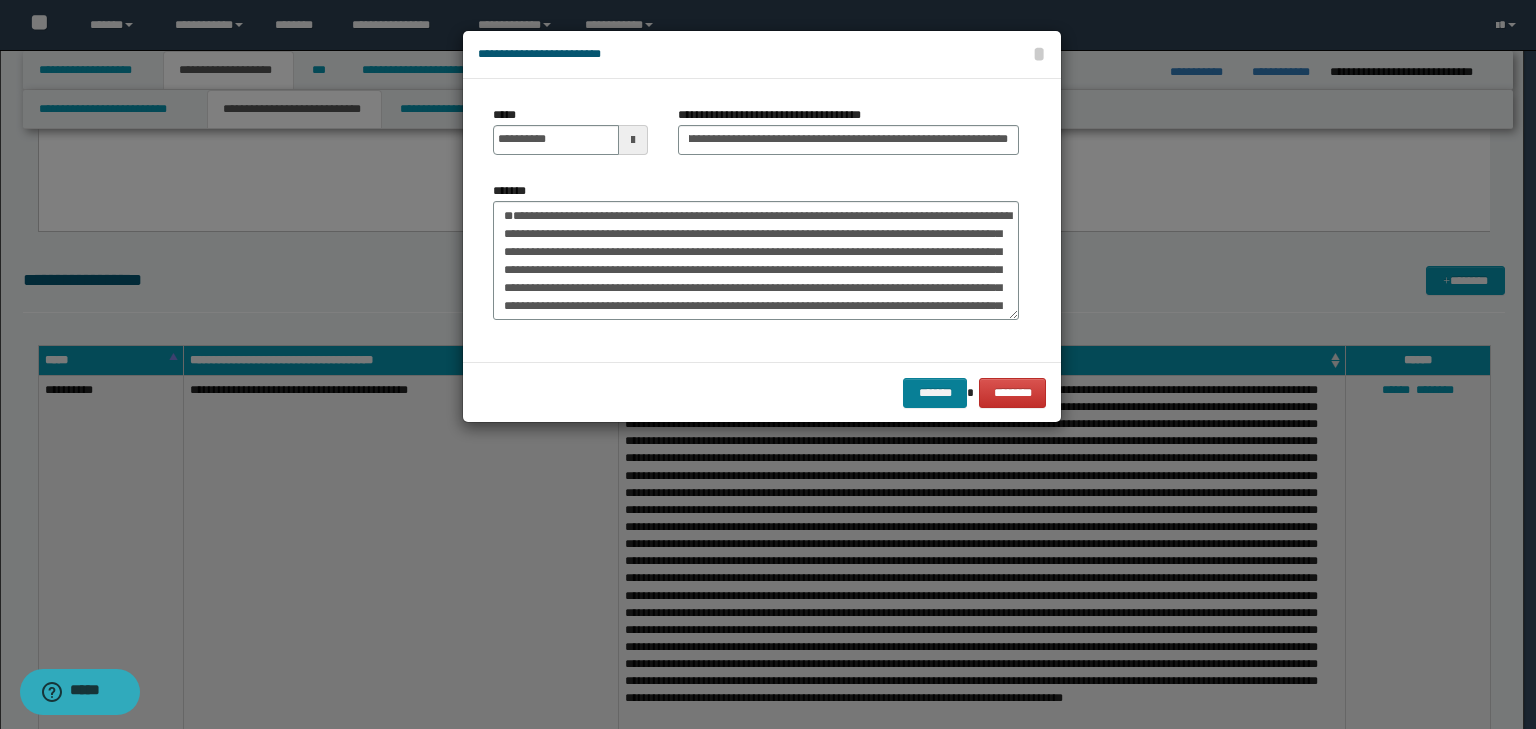 click on "*******
********" at bounding box center (762, 392) 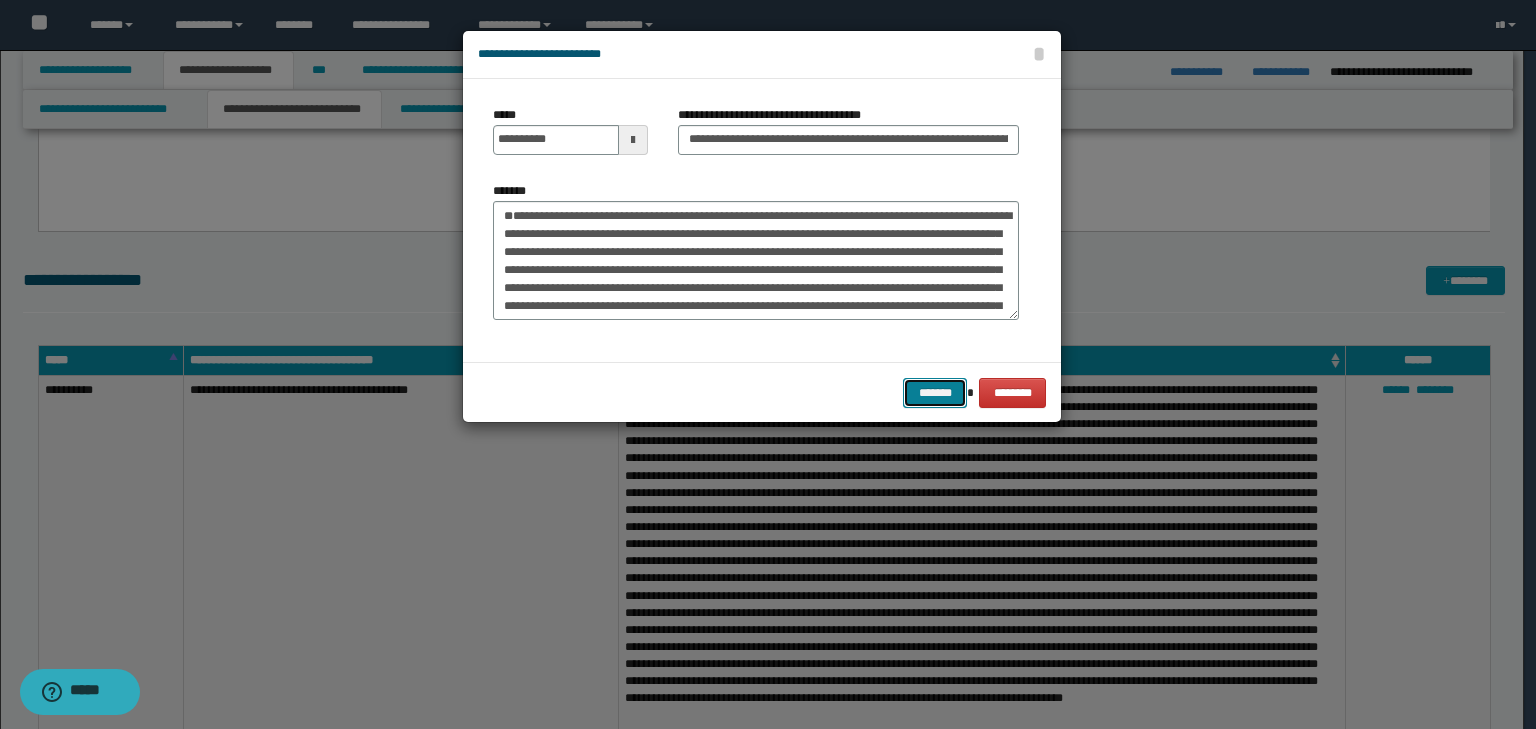 click on "*******" at bounding box center [935, 393] 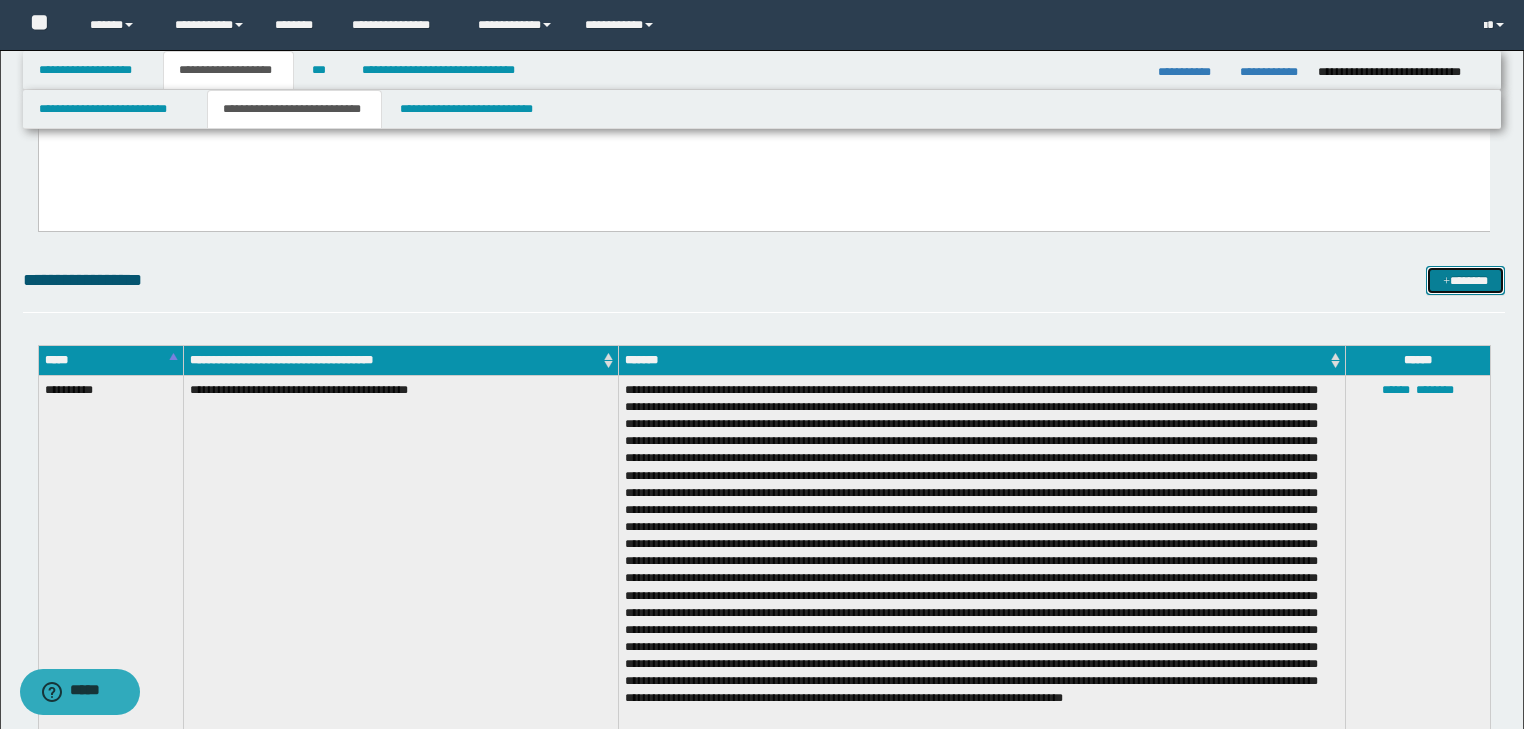 click on "*******" at bounding box center (1465, 281) 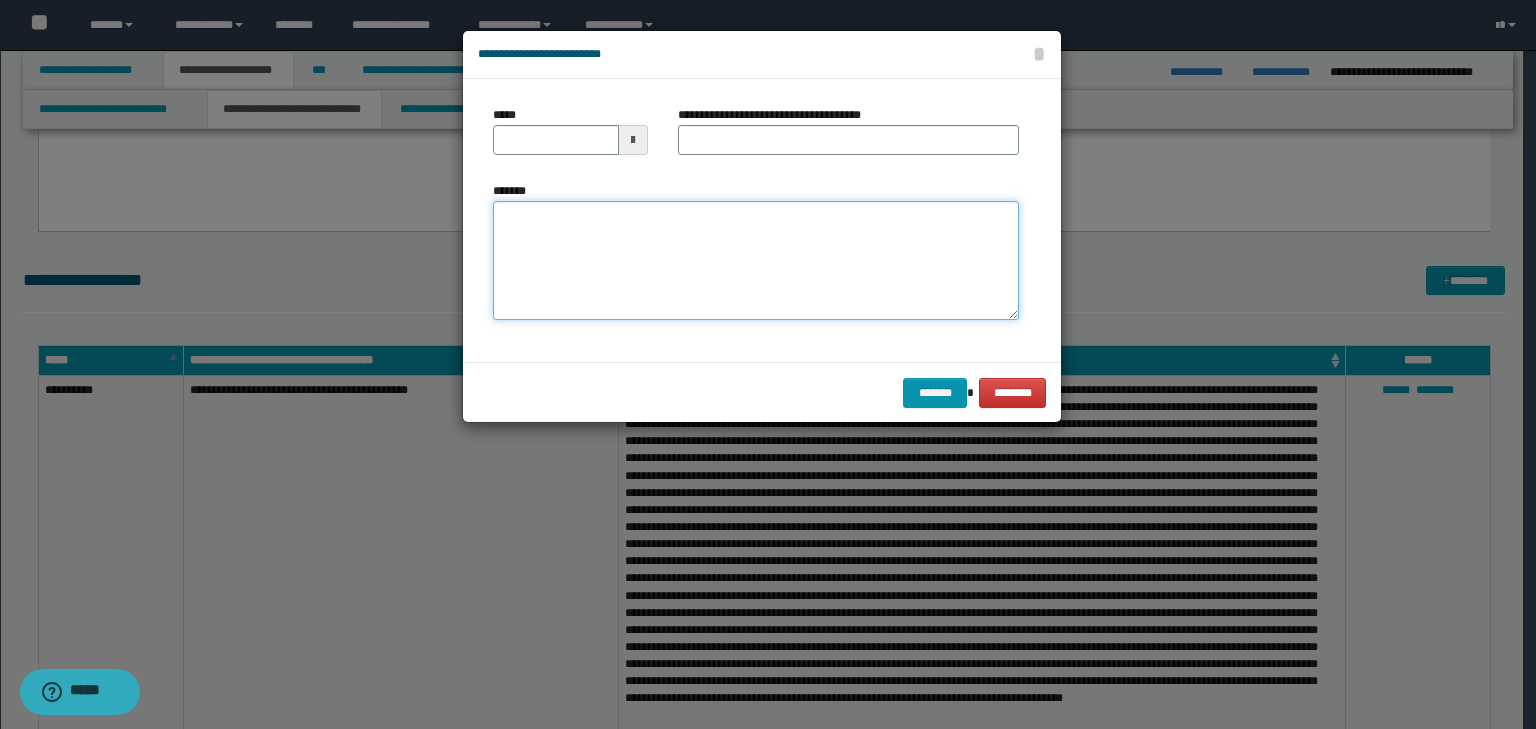 click on "*******" at bounding box center (756, 261) 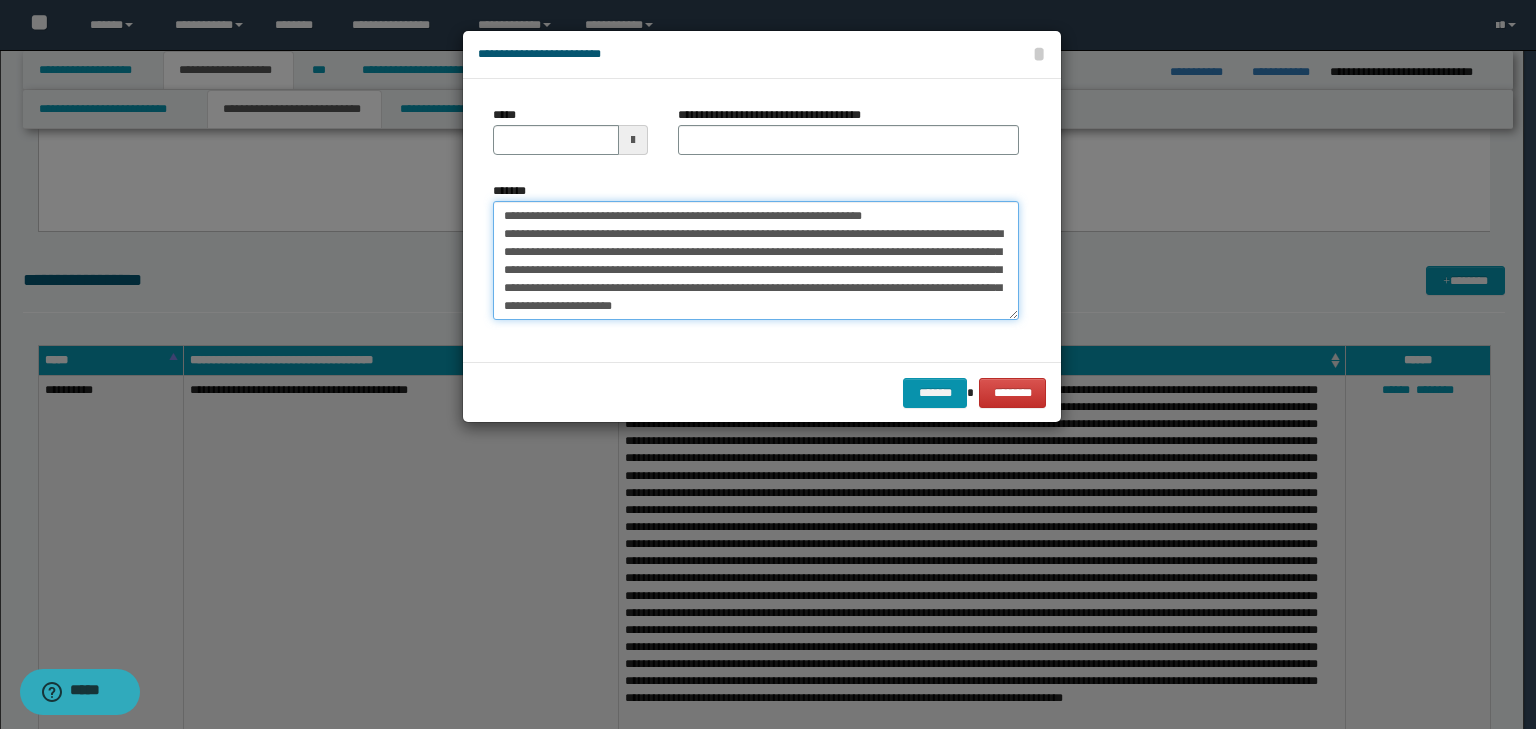 scroll, scrollTop: 0, scrollLeft: 0, axis: both 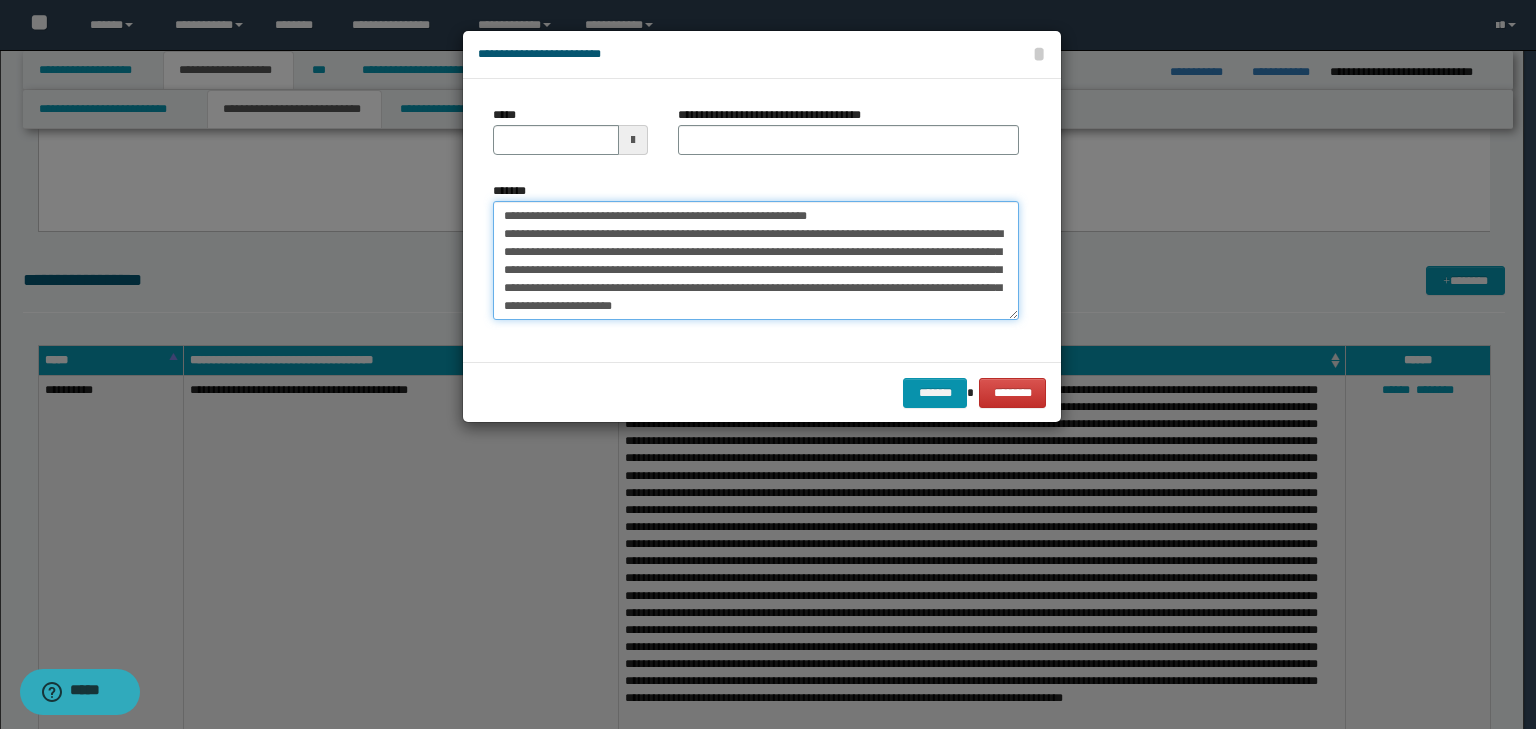 type 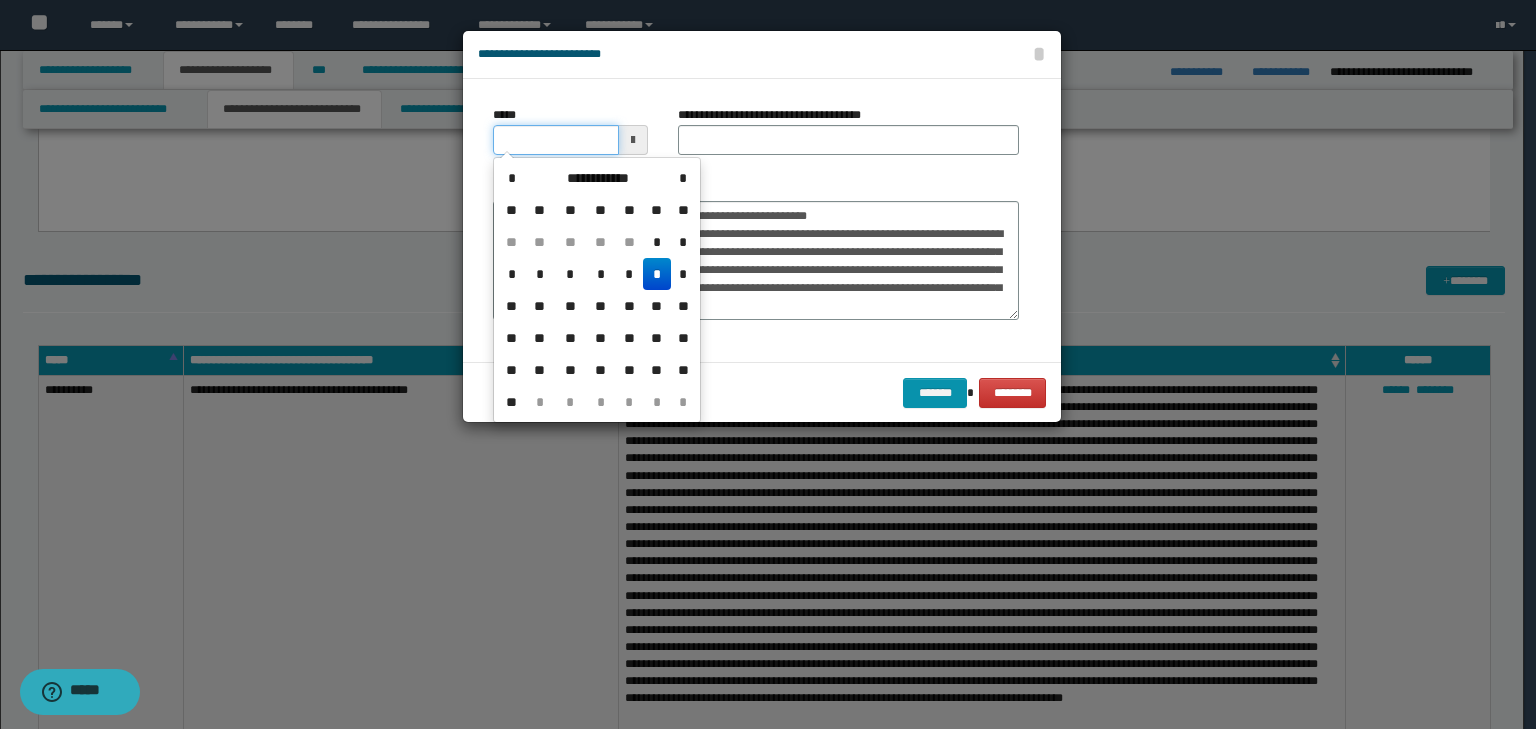 click on "*****" at bounding box center (556, 140) 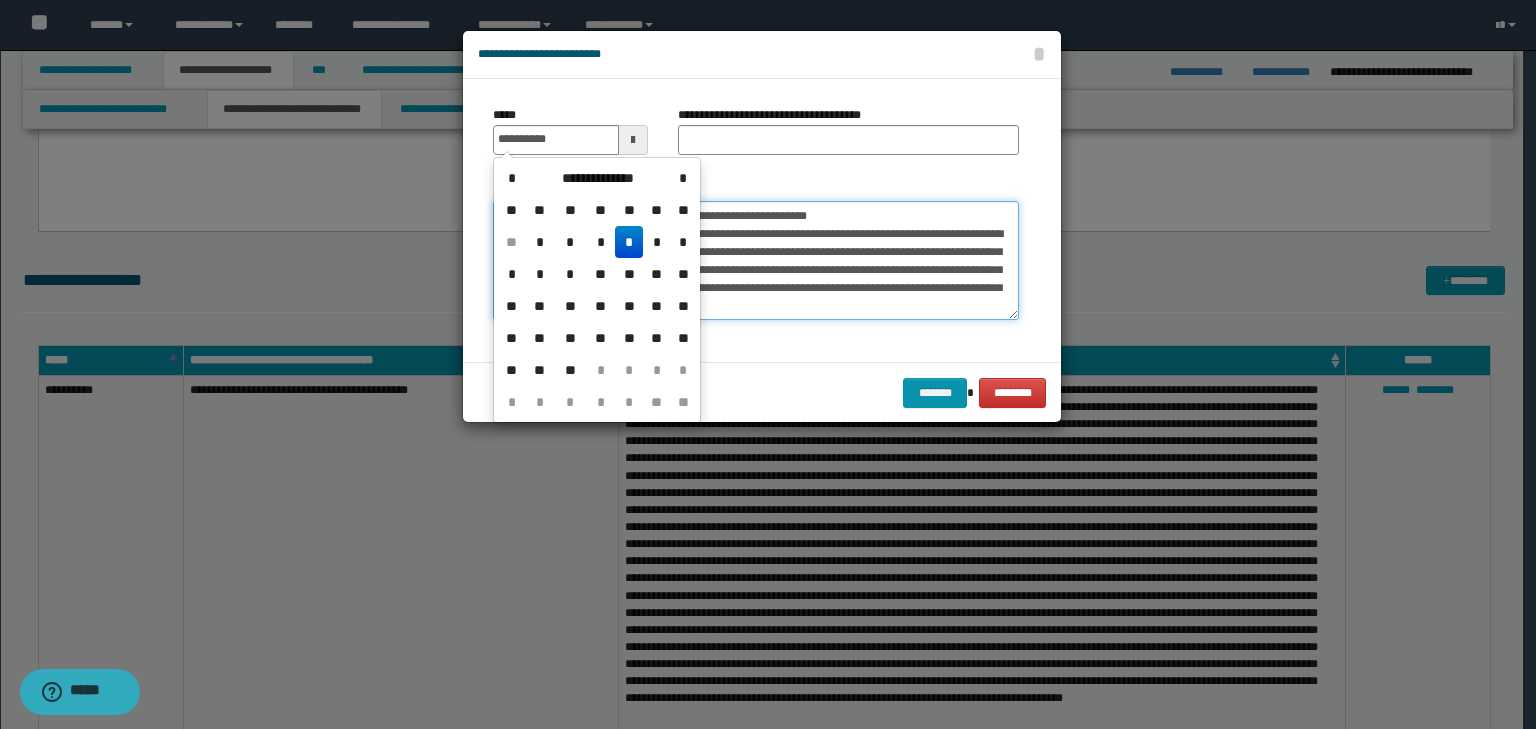 type on "**********" 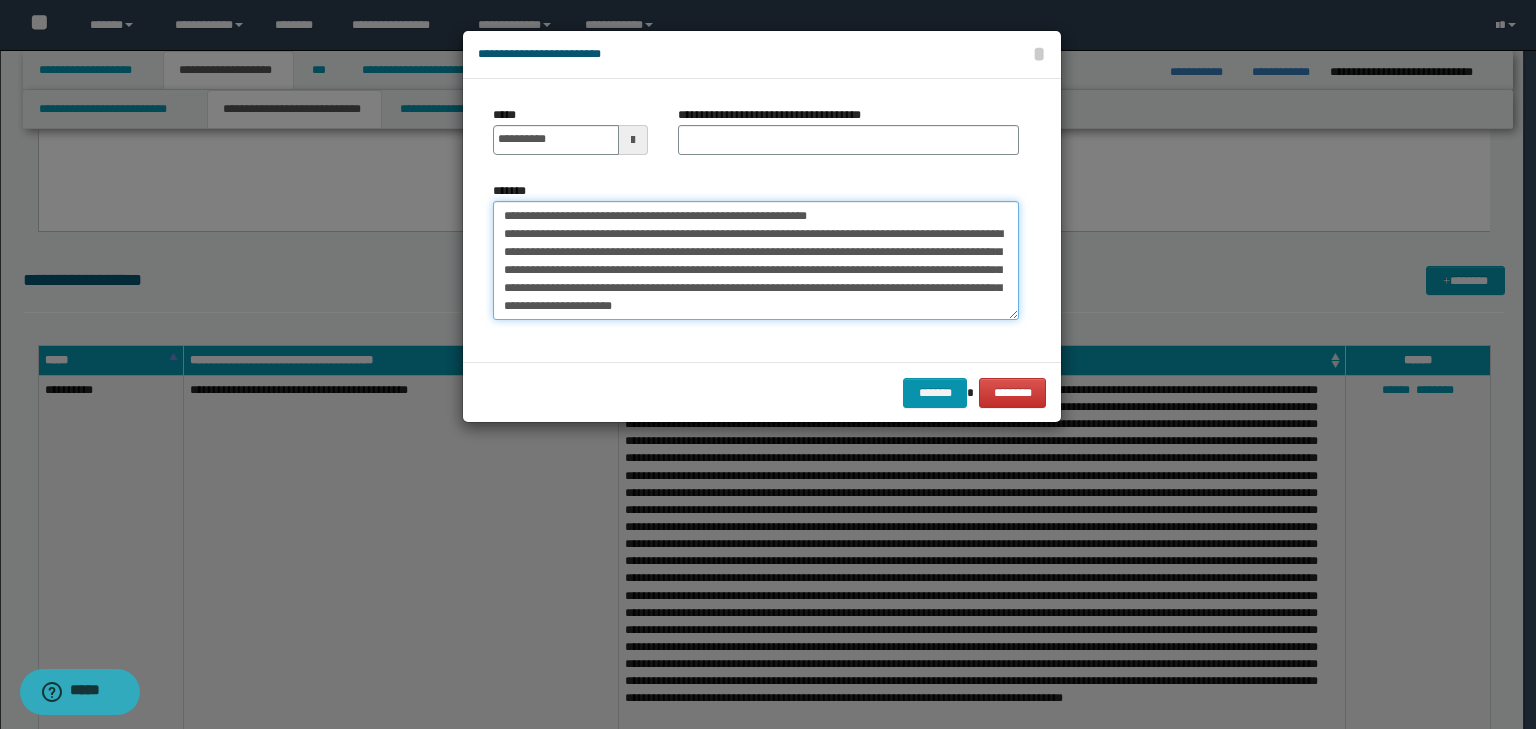 drag, startPoint x: 973, startPoint y: 216, endPoint x: 269, endPoint y: 152, distance: 706.9031 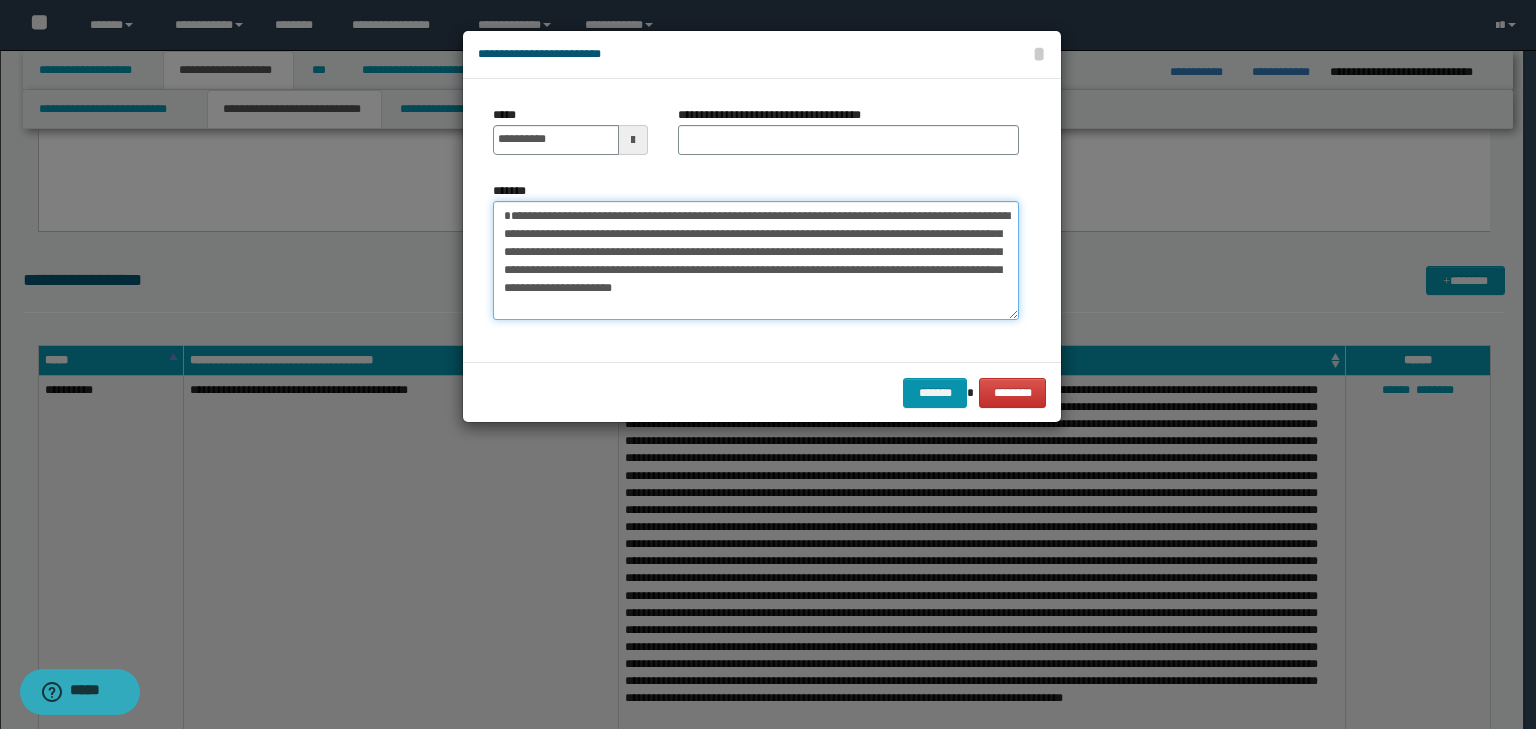 type on "**********" 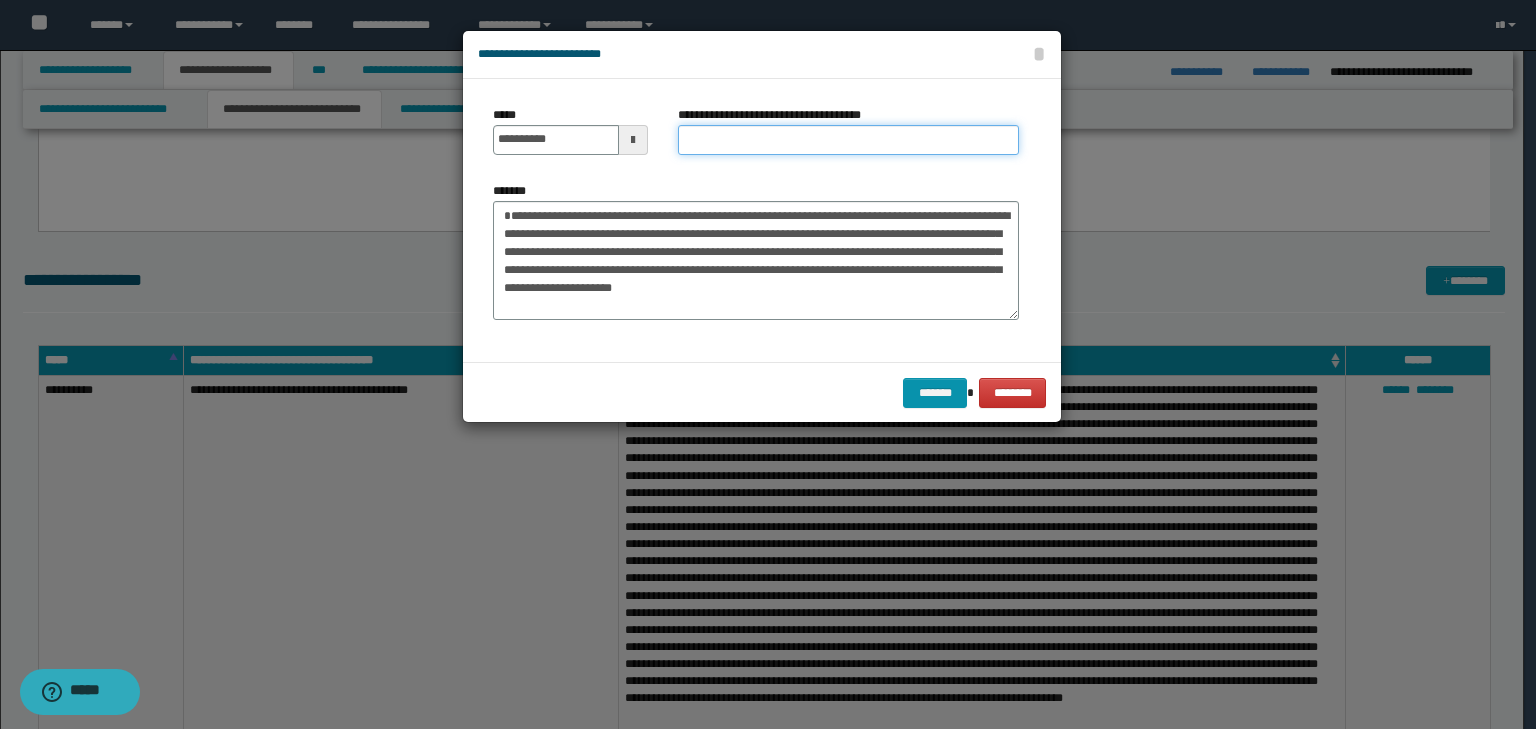 click on "**********" at bounding box center (848, 140) 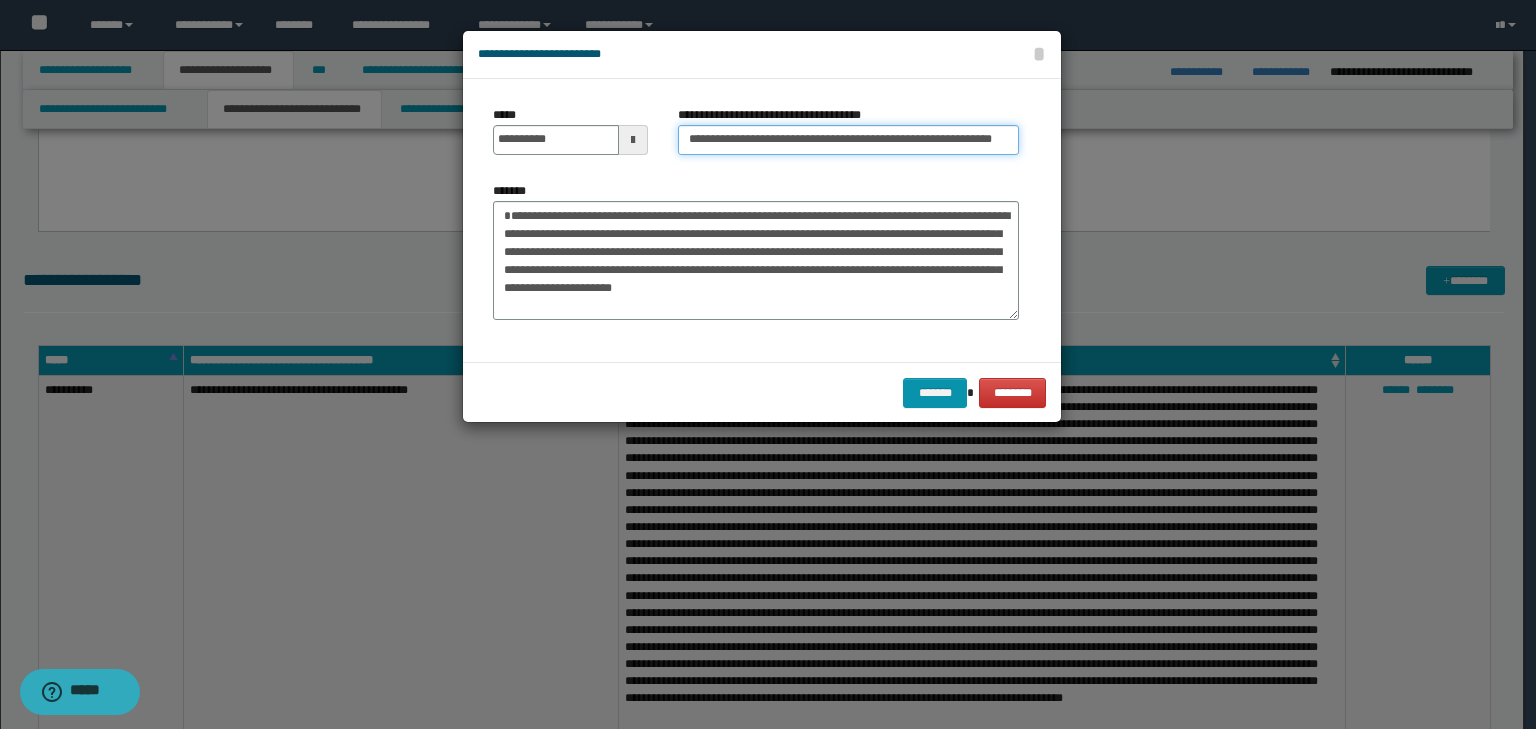 scroll, scrollTop: 0, scrollLeft: 80, axis: horizontal 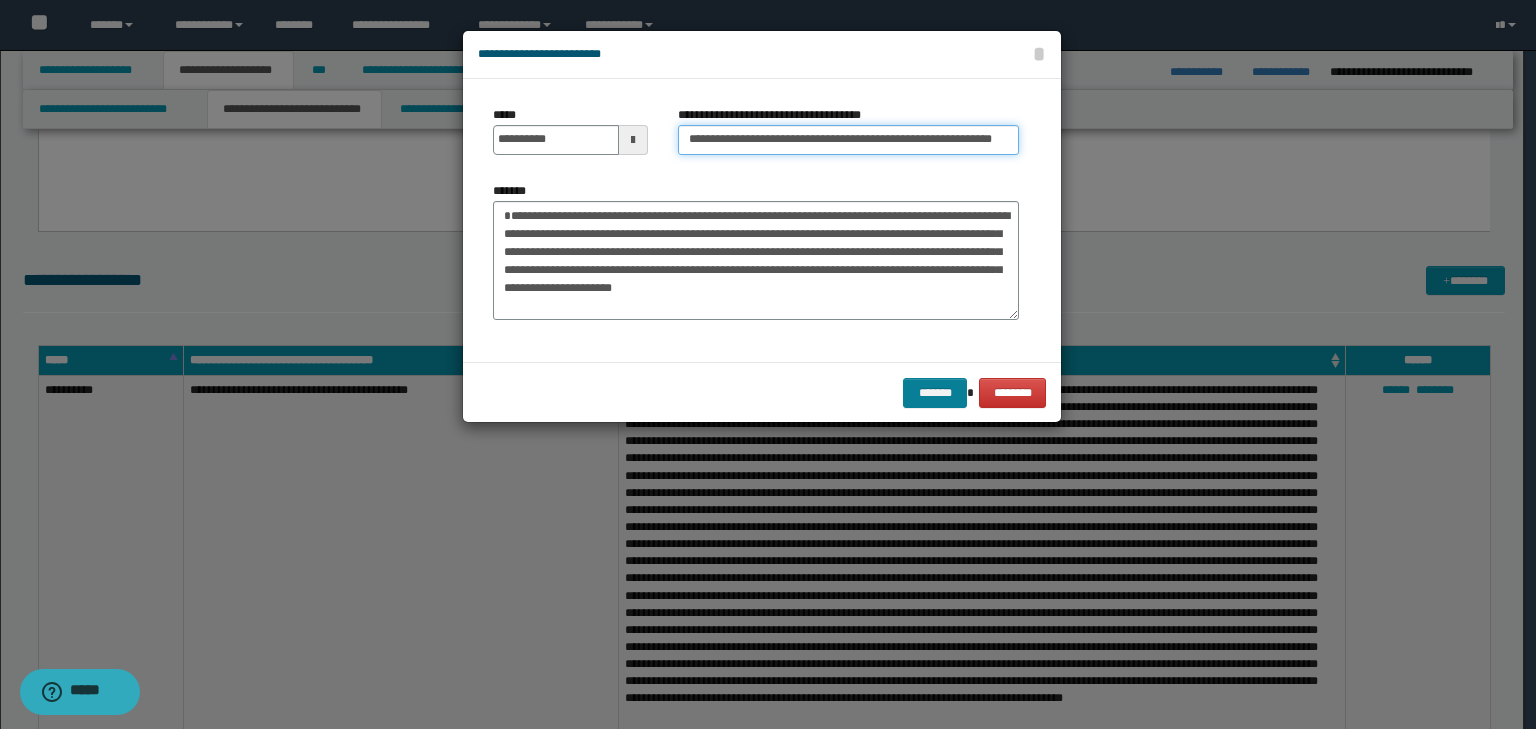 type on "**********" 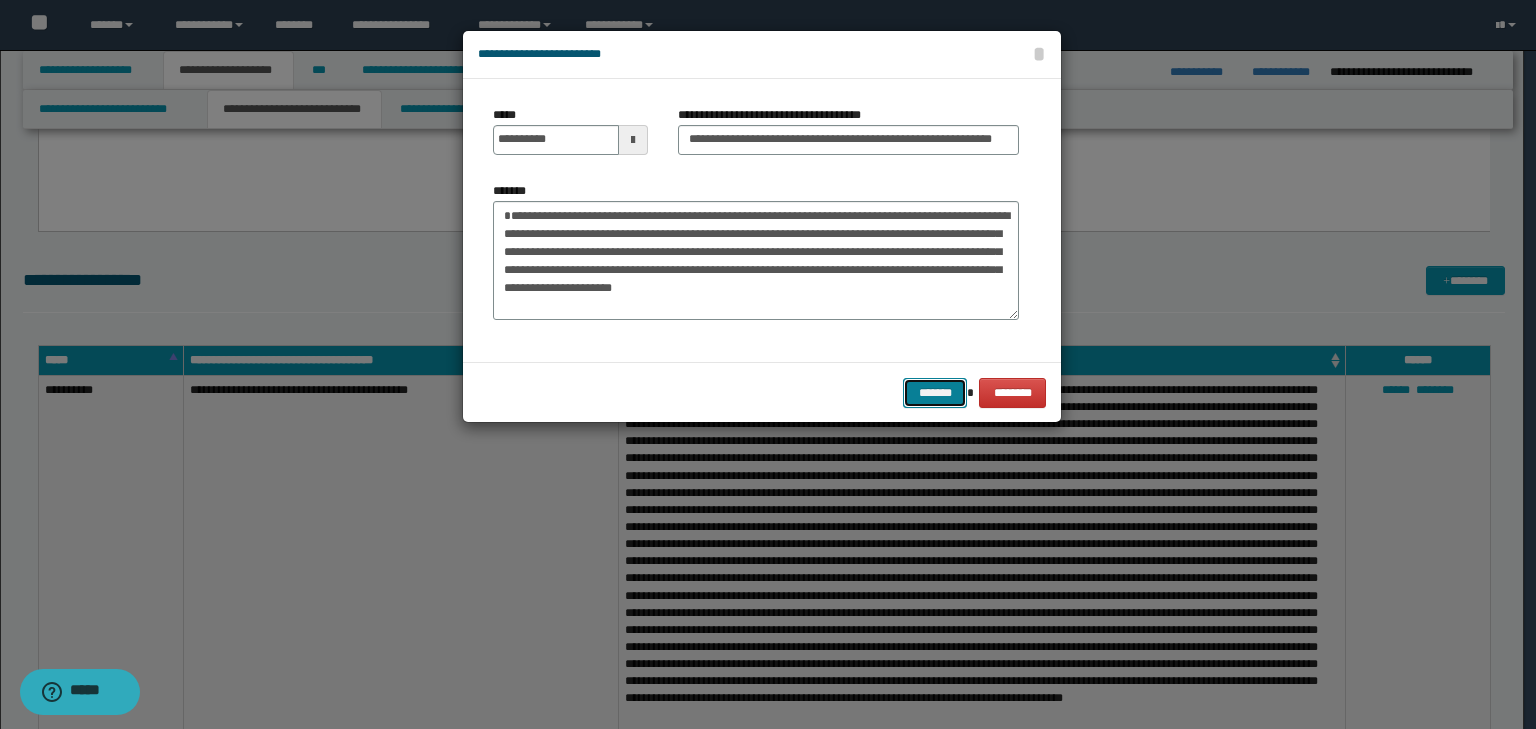 click on "*******" at bounding box center [935, 393] 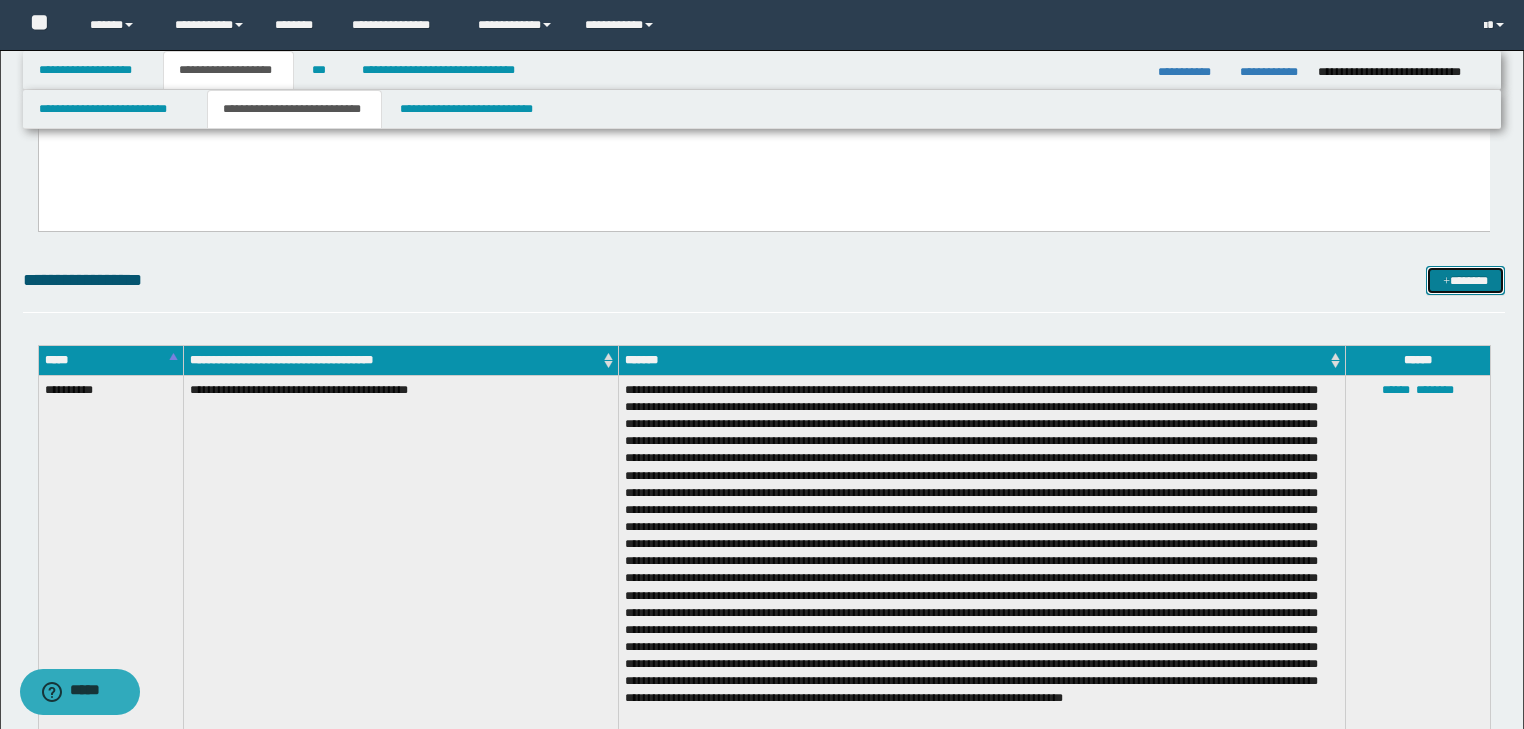 click on "*******" at bounding box center [1465, 281] 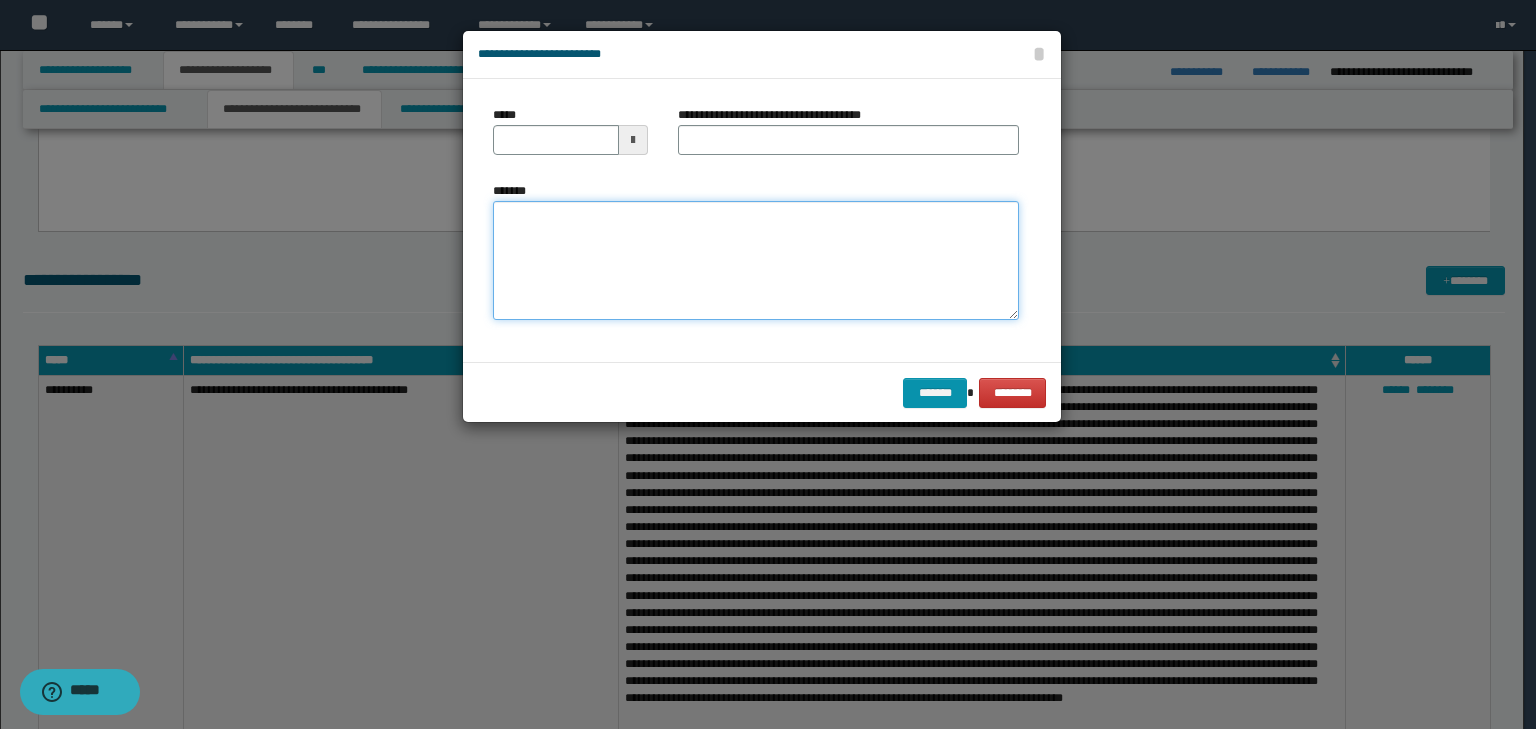 click on "*******" at bounding box center (756, 261) 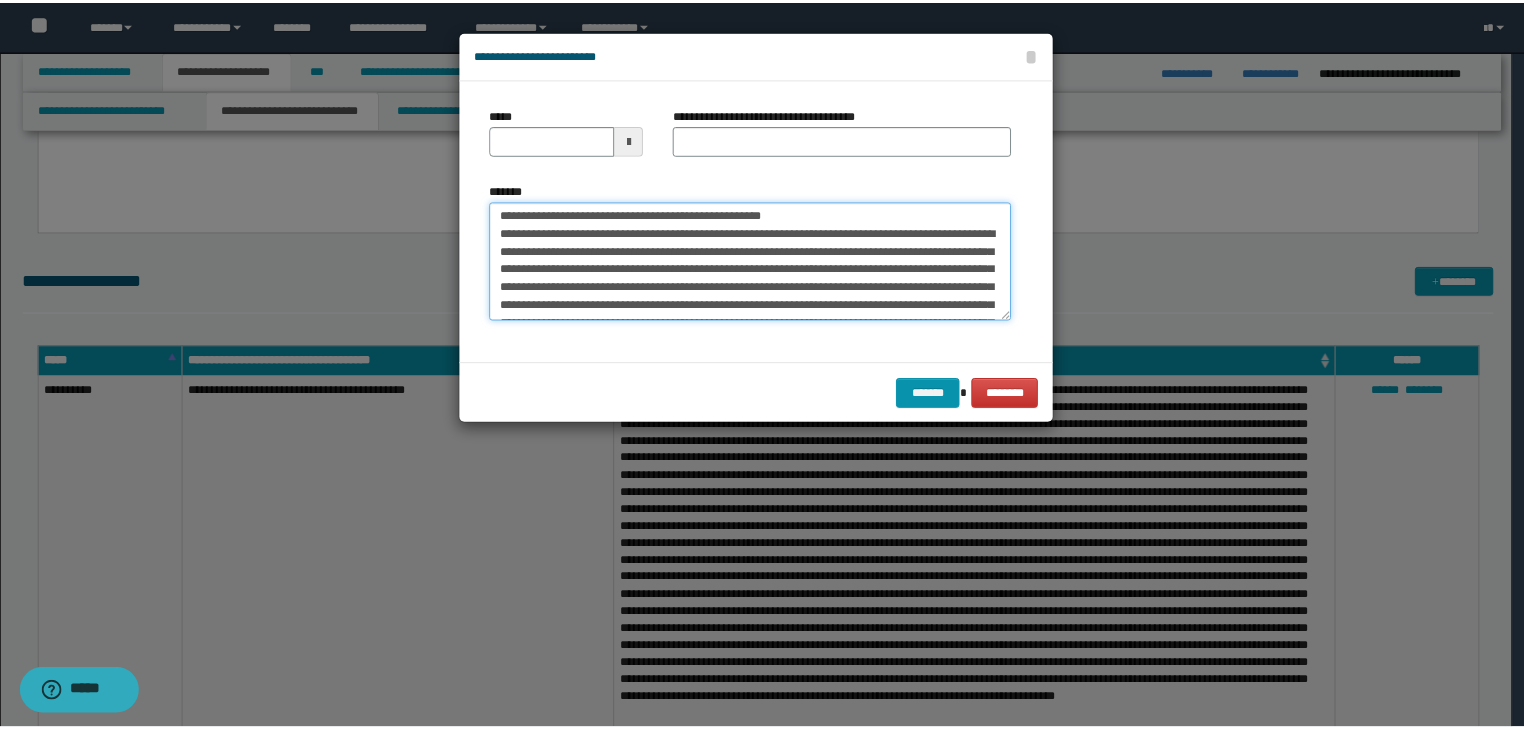 scroll, scrollTop: 0, scrollLeft: 0, axis: both 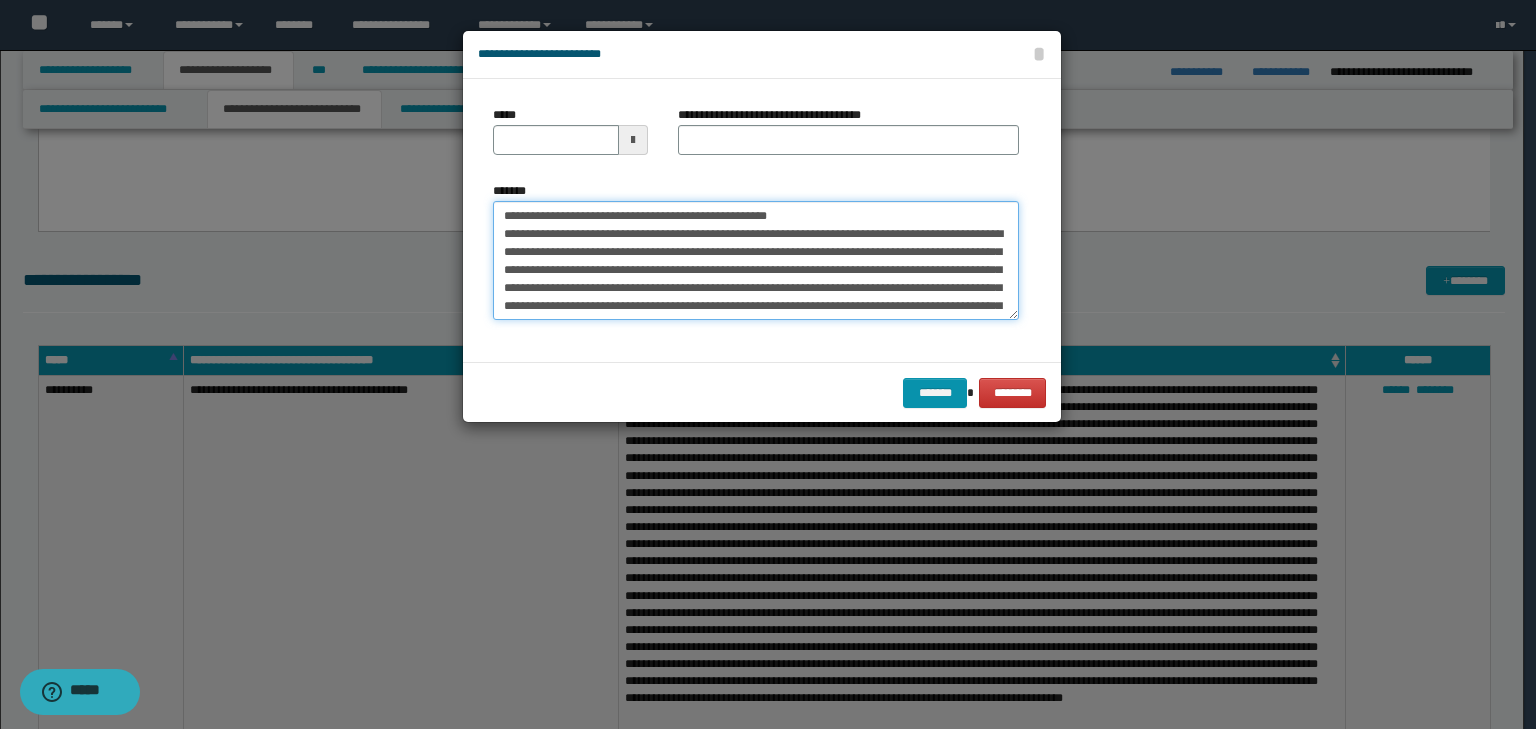 drag, startPoint x: 567, startPoint y: 210, endPoint x: 438, endPoint y: 203, distance: 129.18979 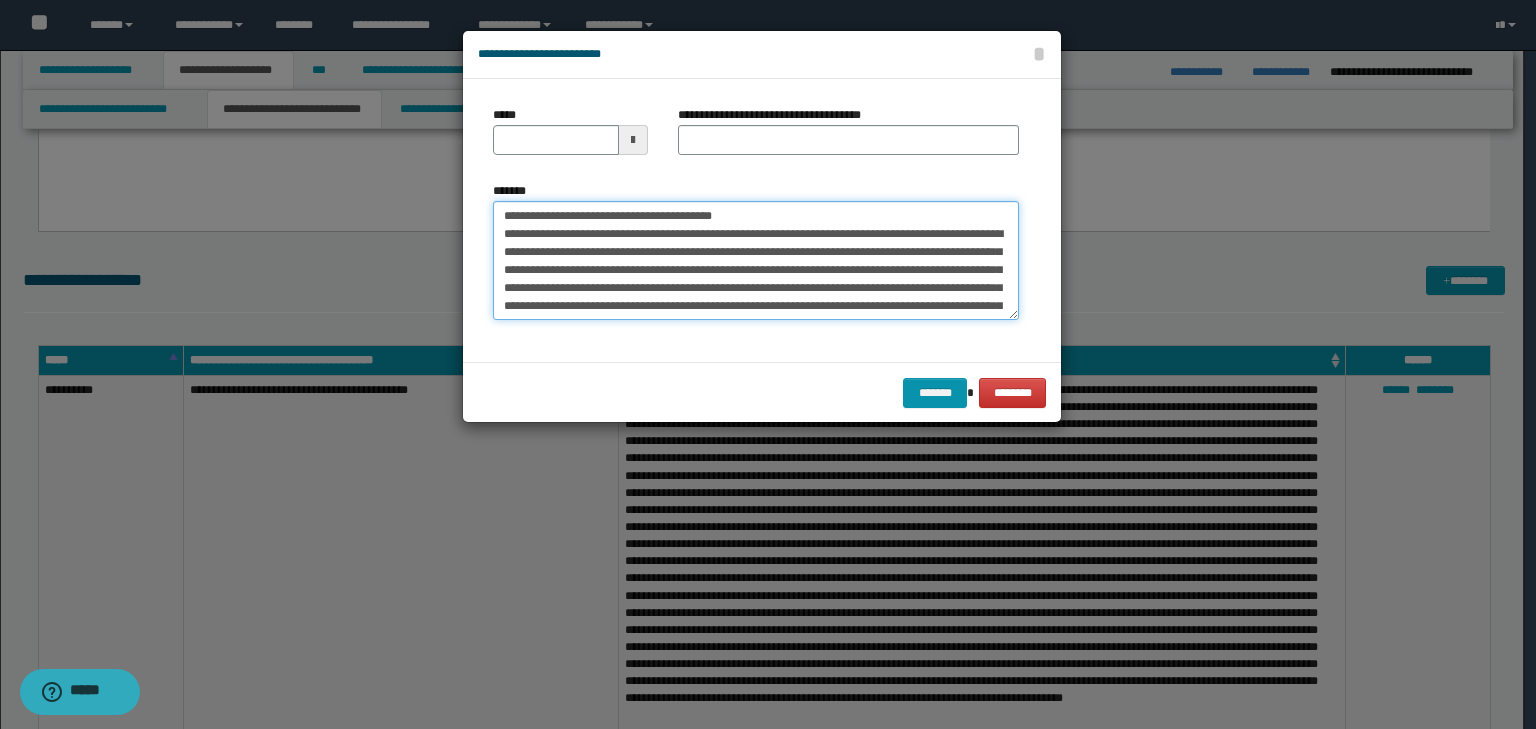 type 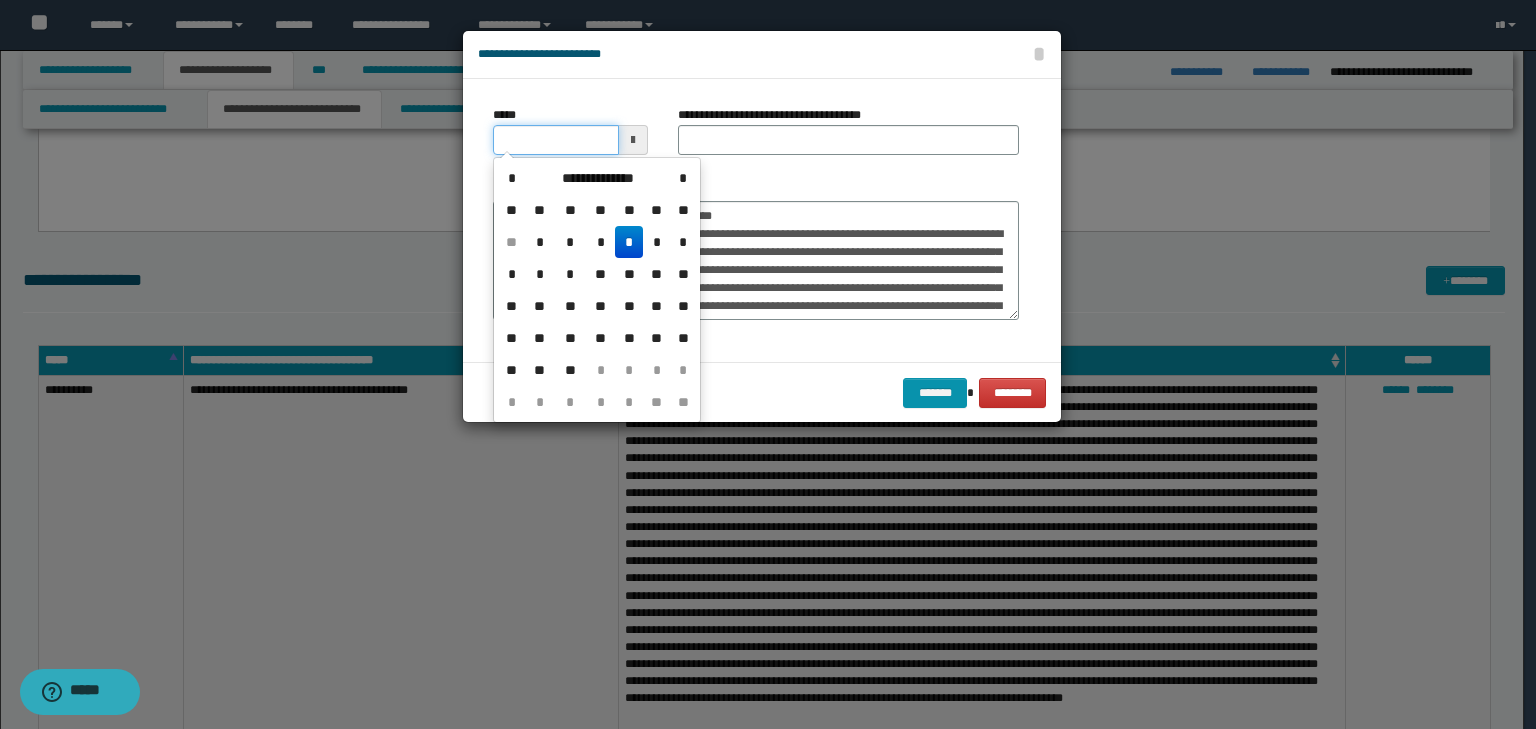 click on "*****" at bounding box center (556, 140) 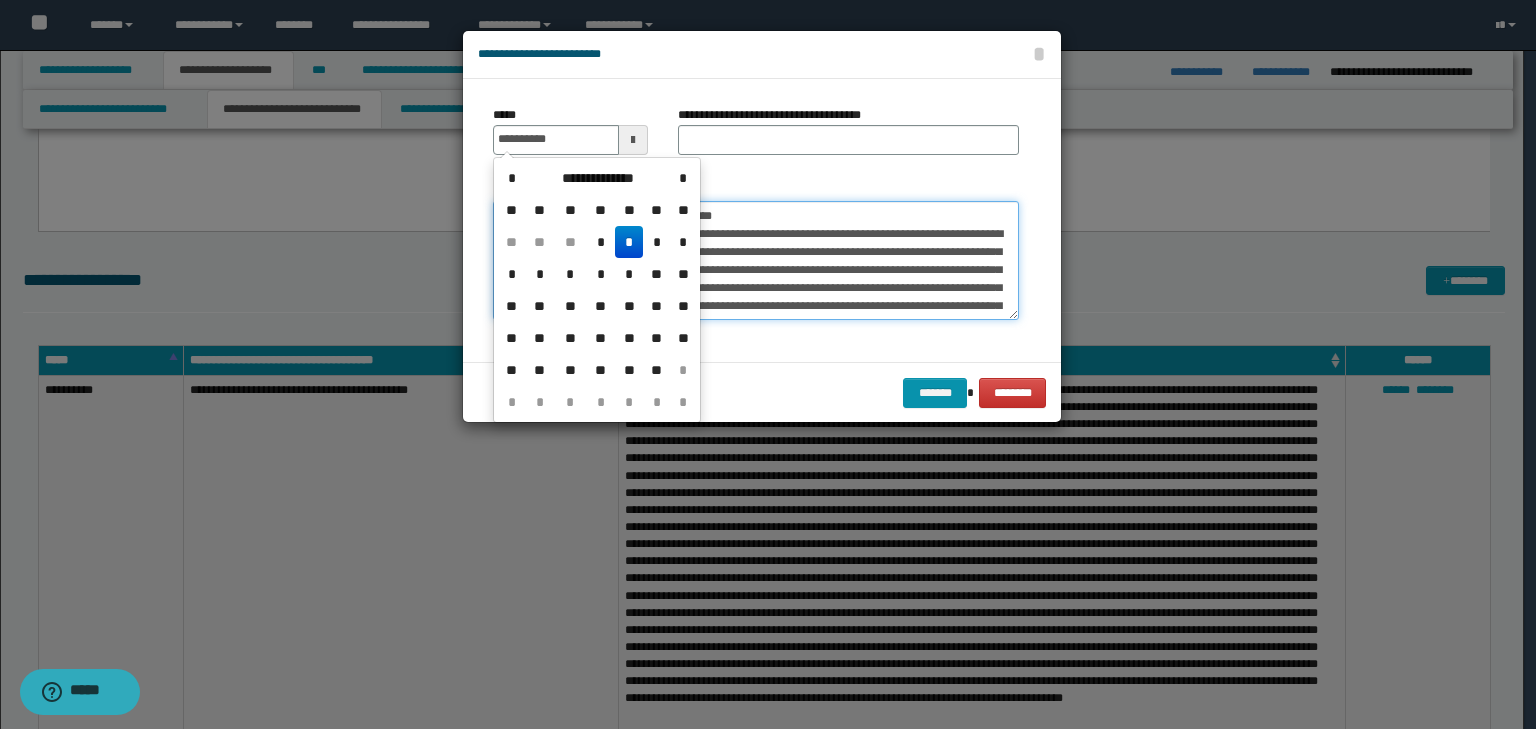 type on "**********" 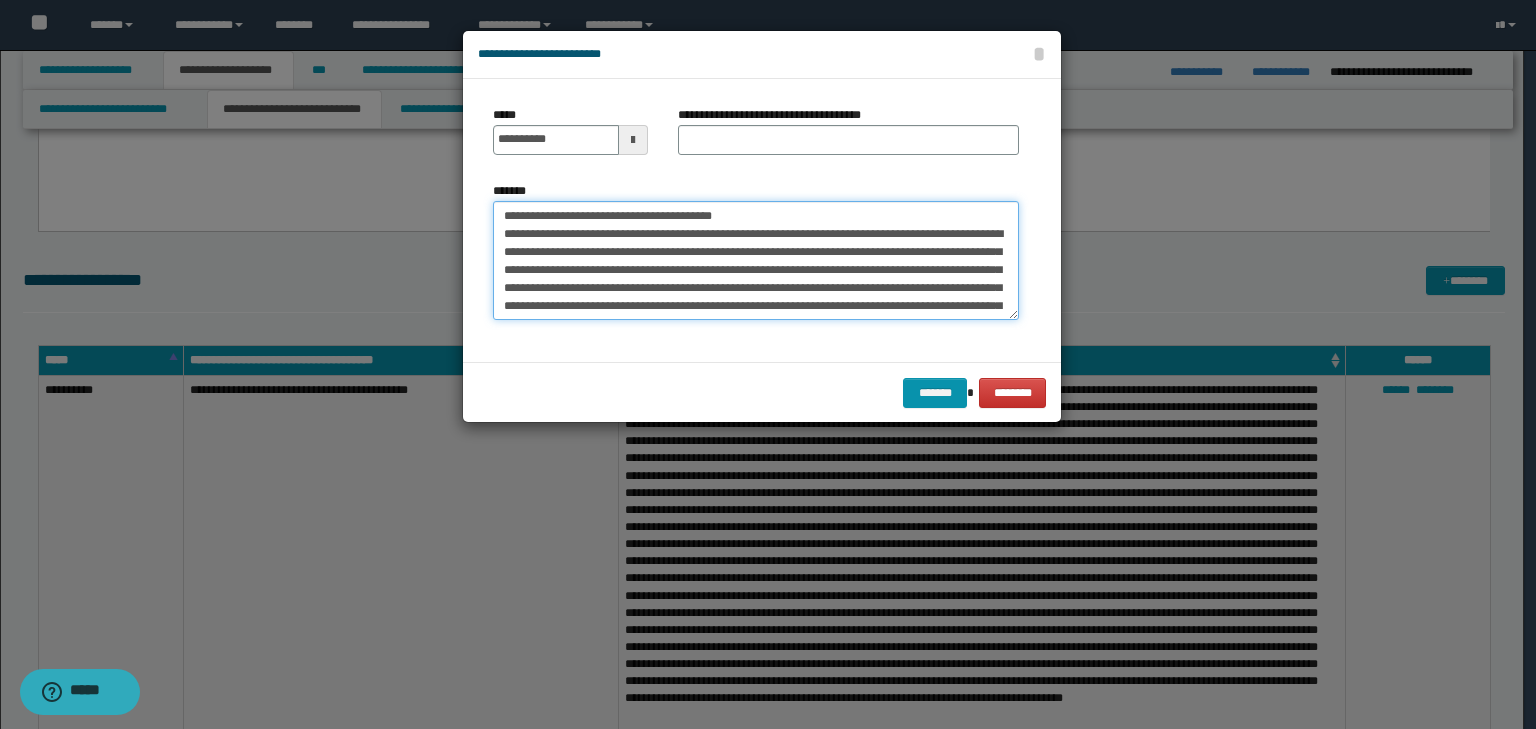 drag, startPoint x: 809, startPoint y: 212, endPoint x: 339, endPoint y: 185, distance: 470.7749 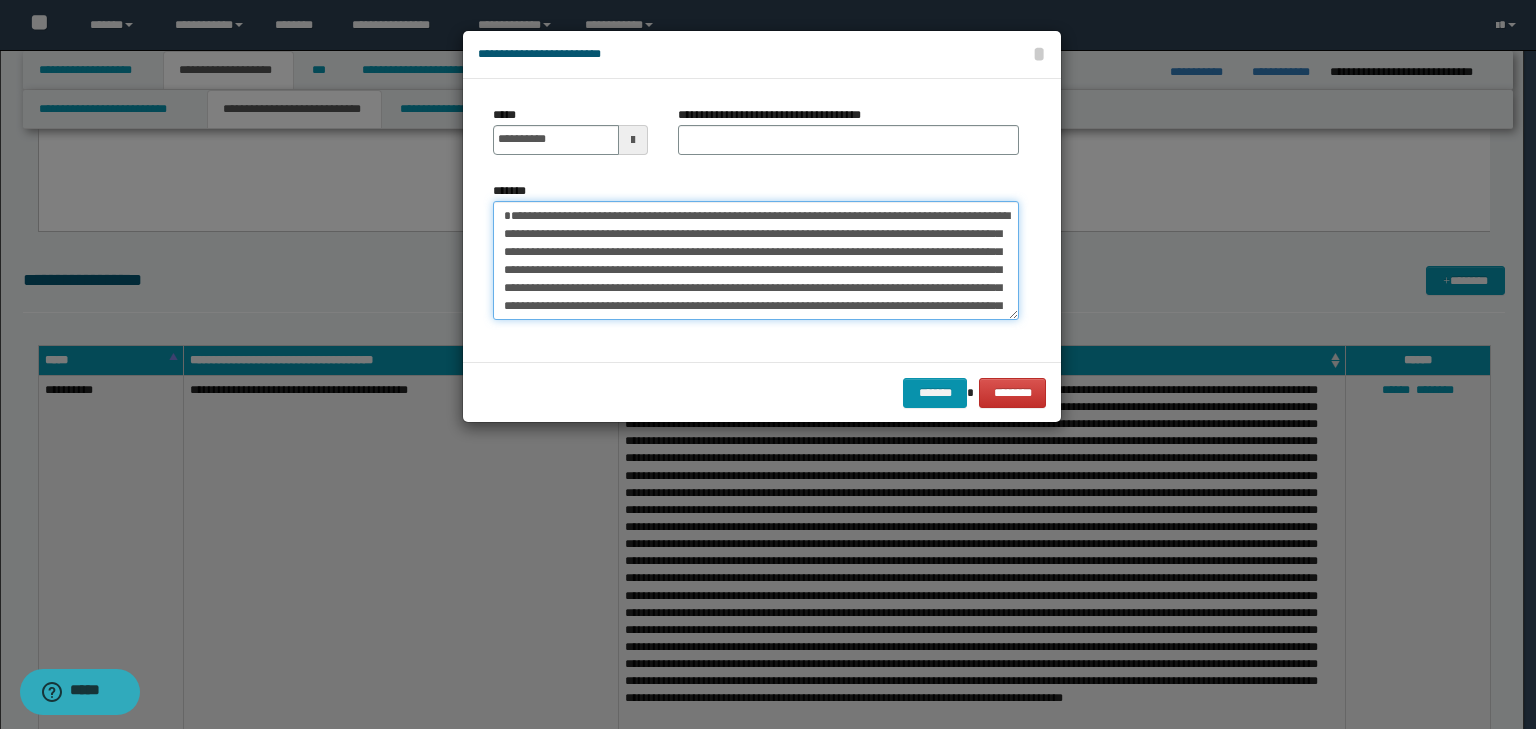 type on "**********" 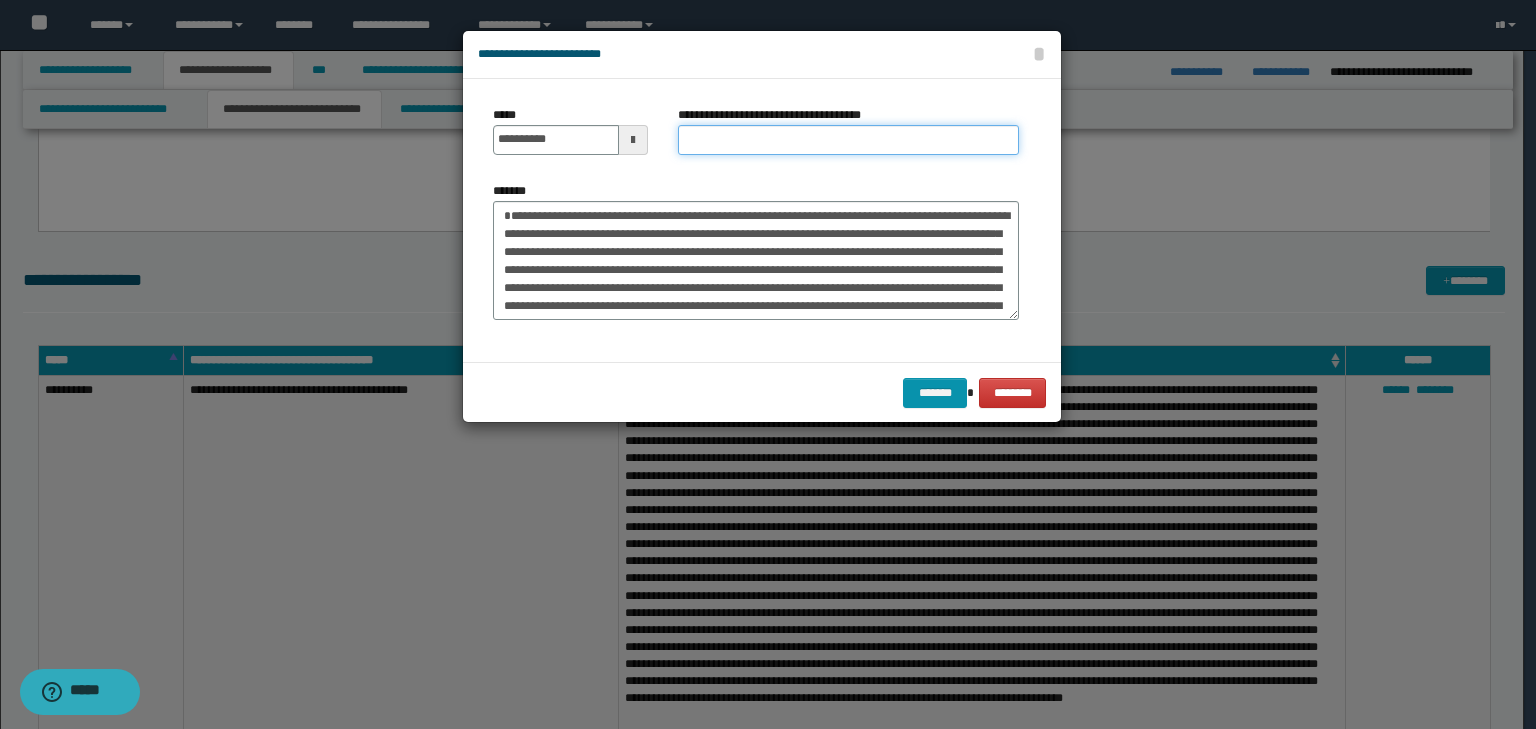 click on "**********" at bounding box center [848, 140] 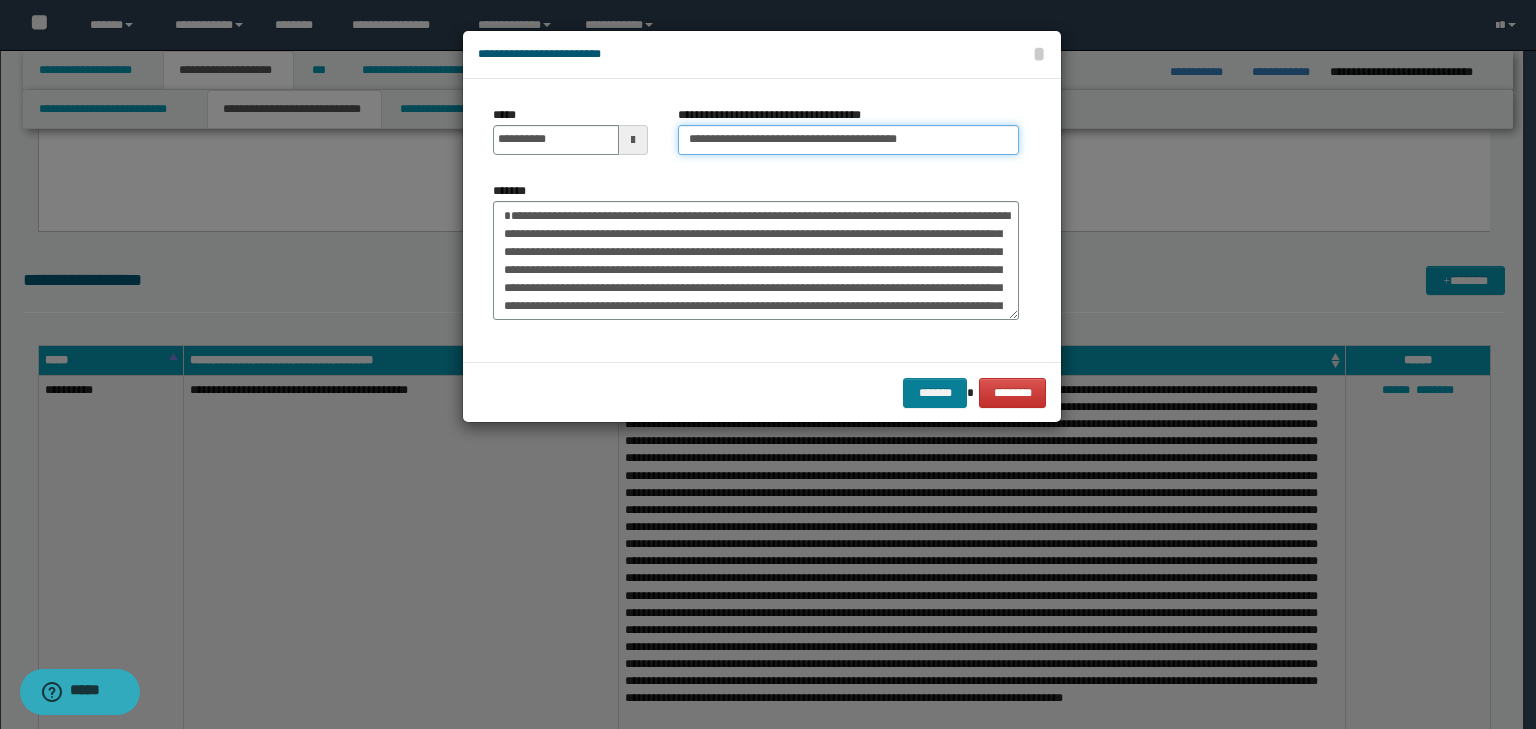 type on "**********" 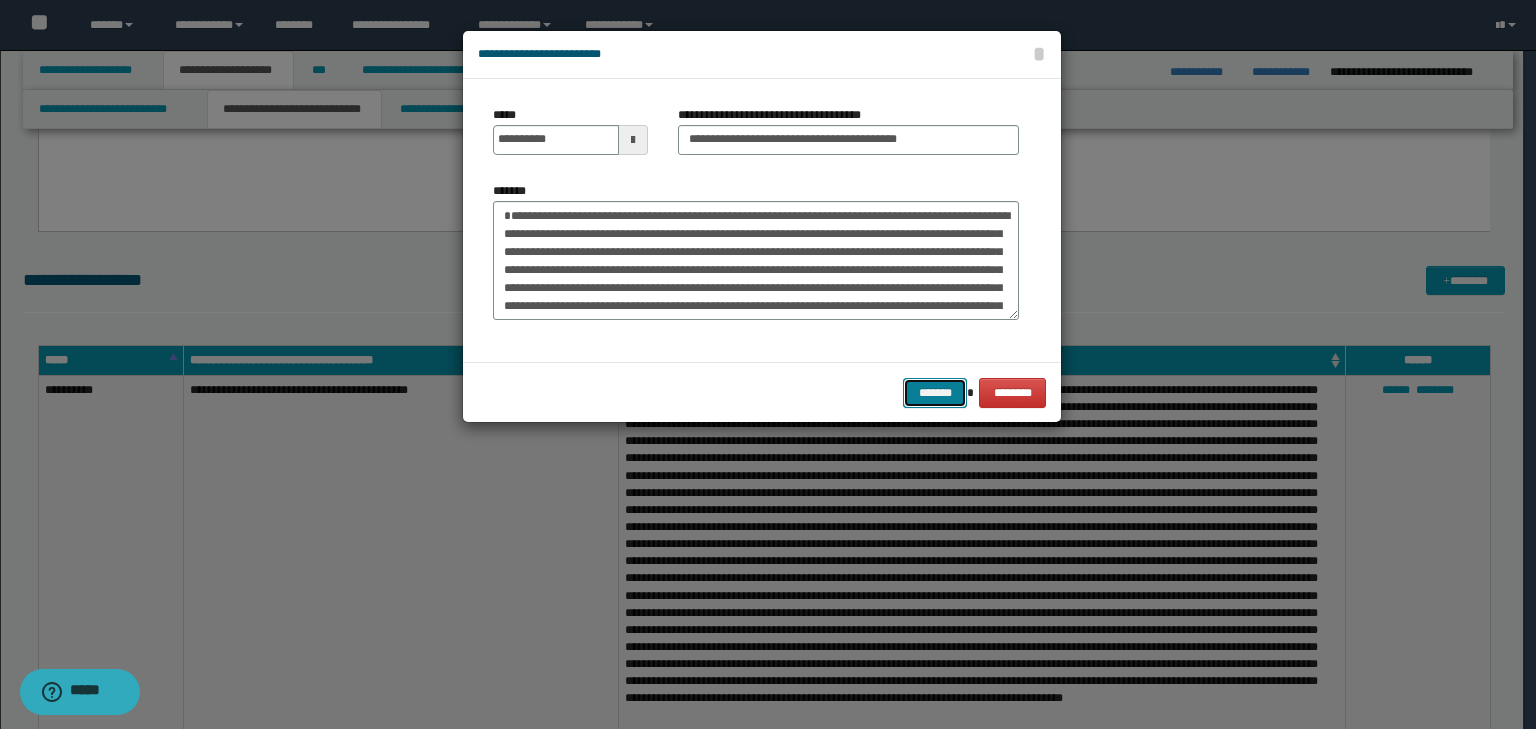 click on "*******" at bounding box center (935, 393) 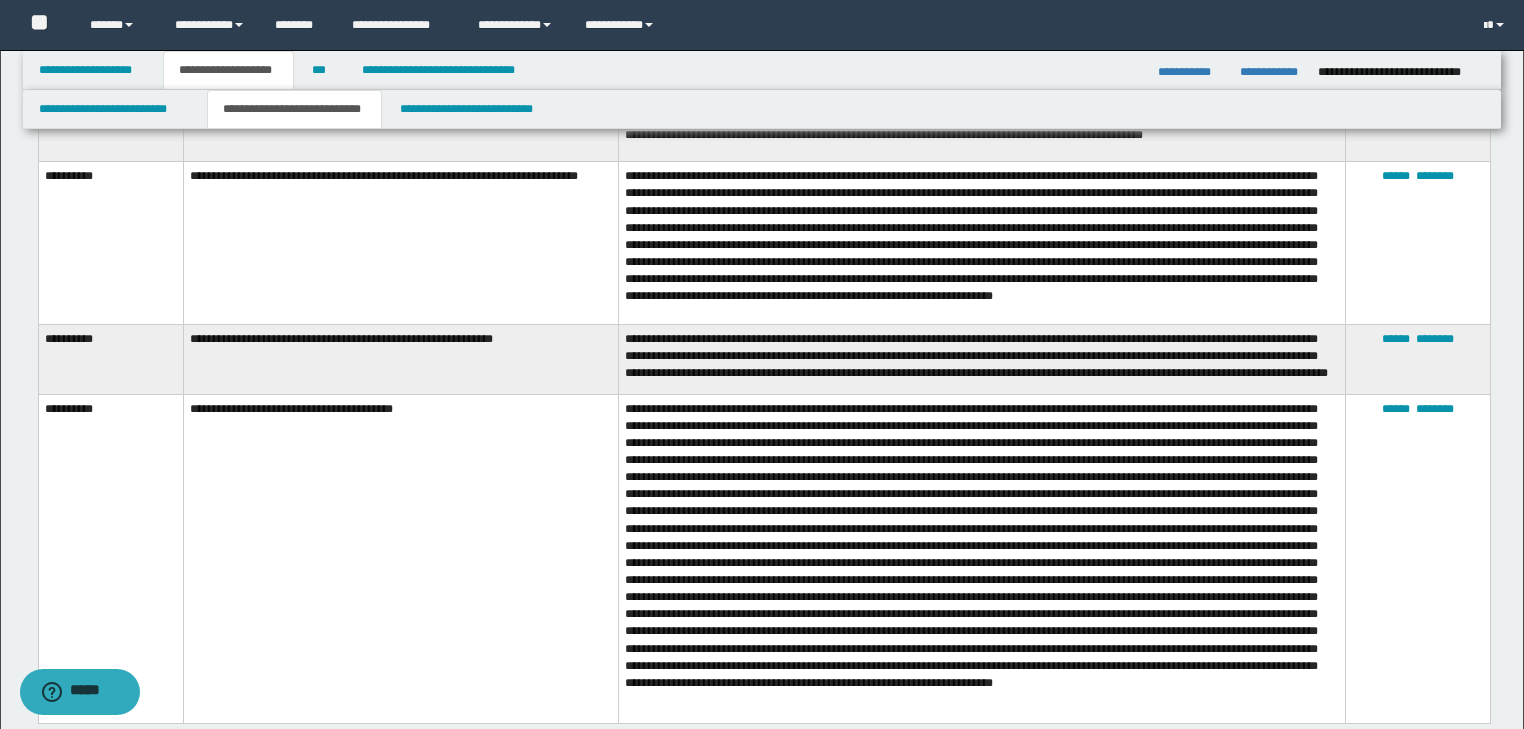 scroll, scrollTop: 3360, scrollLeft: 0, axis: vertical 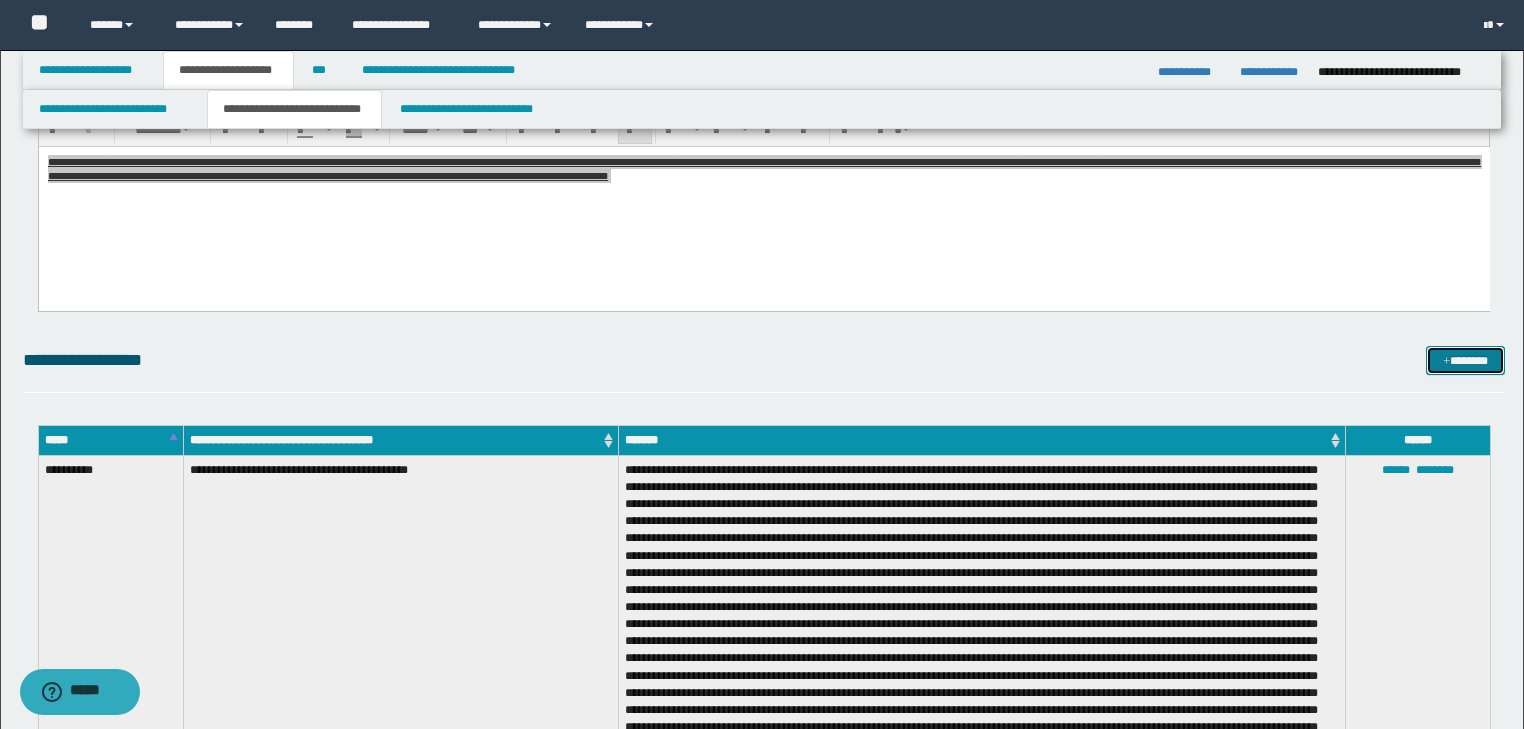 drag, startPoint x: 1440, startPoint y: 348, endPoint x: 1389, endPoint y: 348, distance: 51 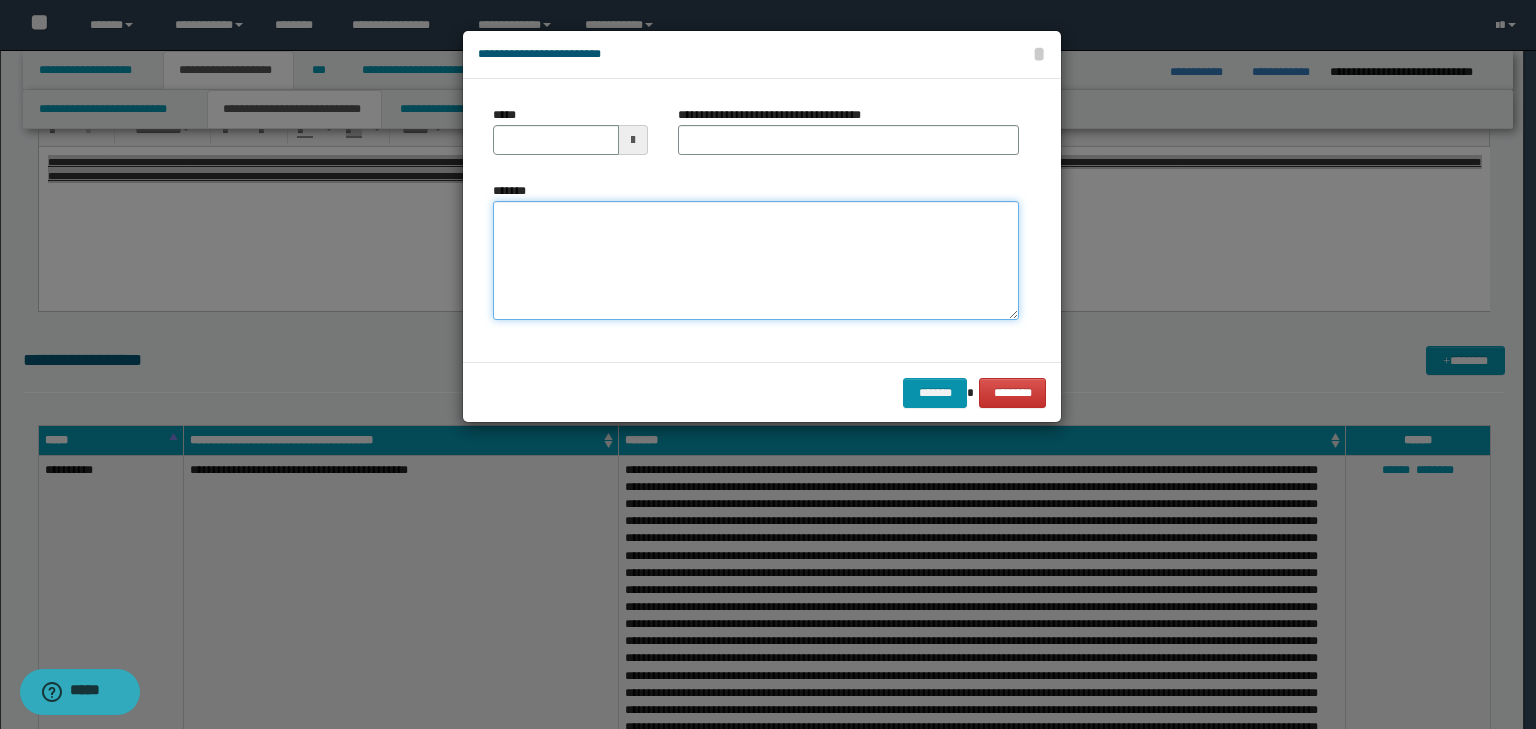 click on "*******" at bounding box center [756, 261] 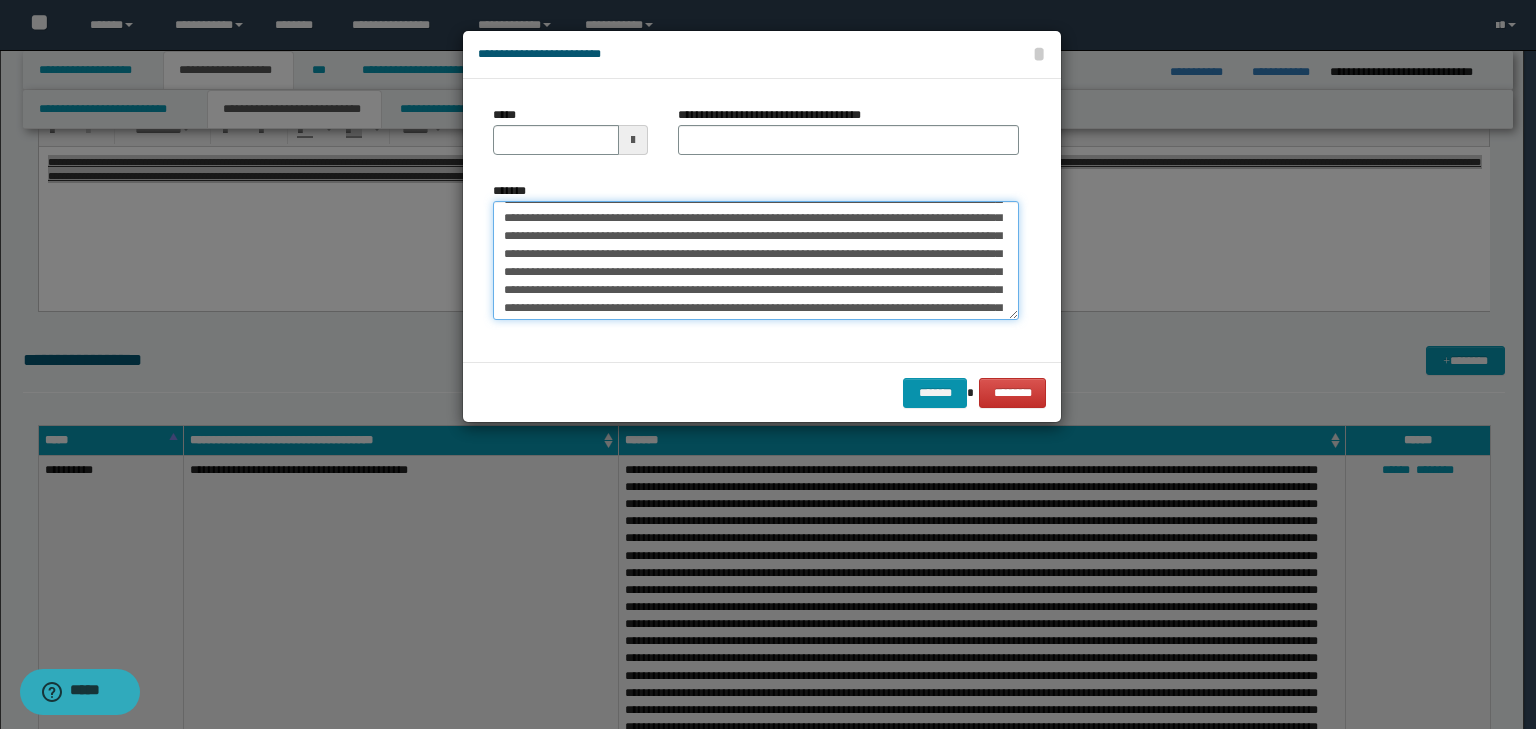 scroll, scrollTop: 0, scrollLeft: 0, axis: both 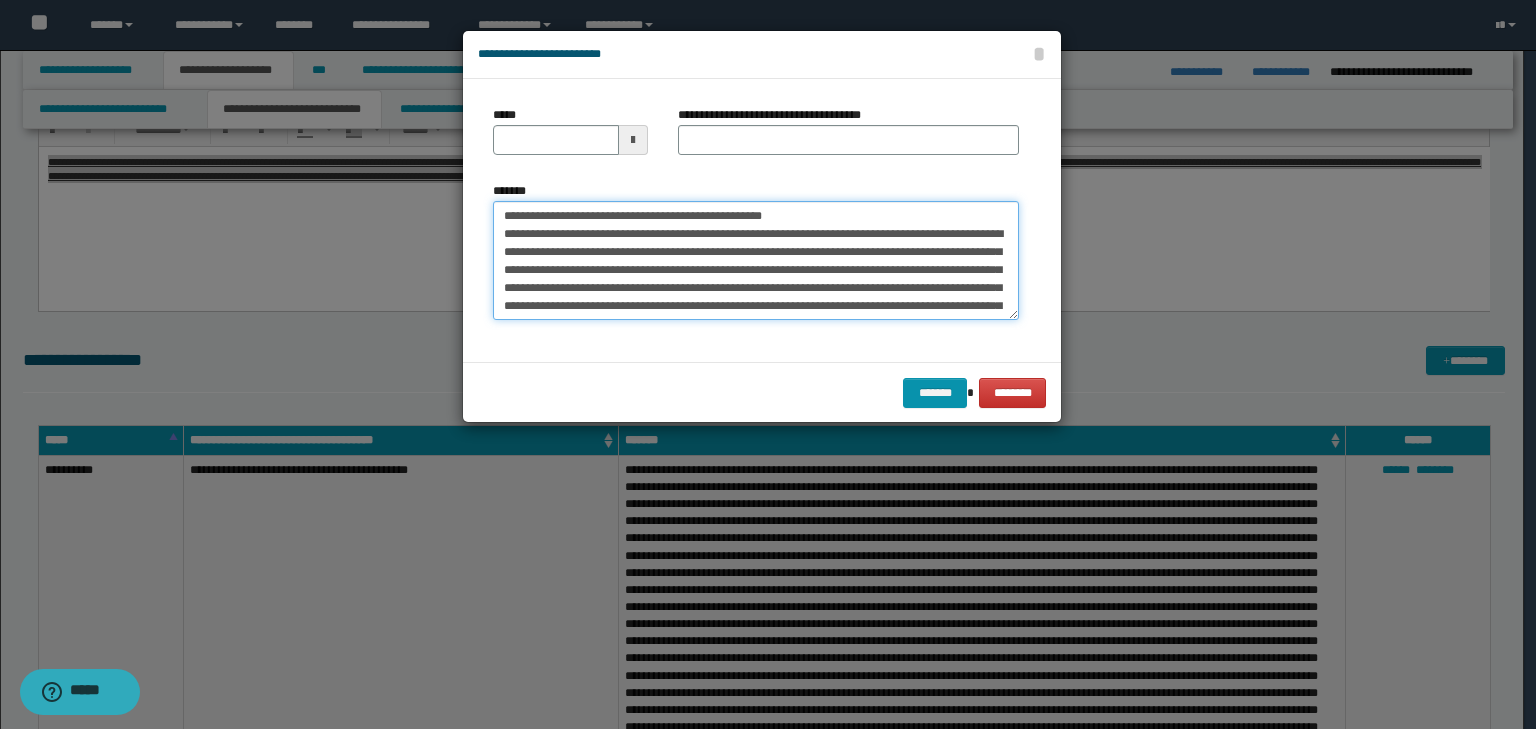 drag, startPoint x: 565, startPoint y: 218, endPoint x: 460, endPoint y: 208, distance: 105.47511 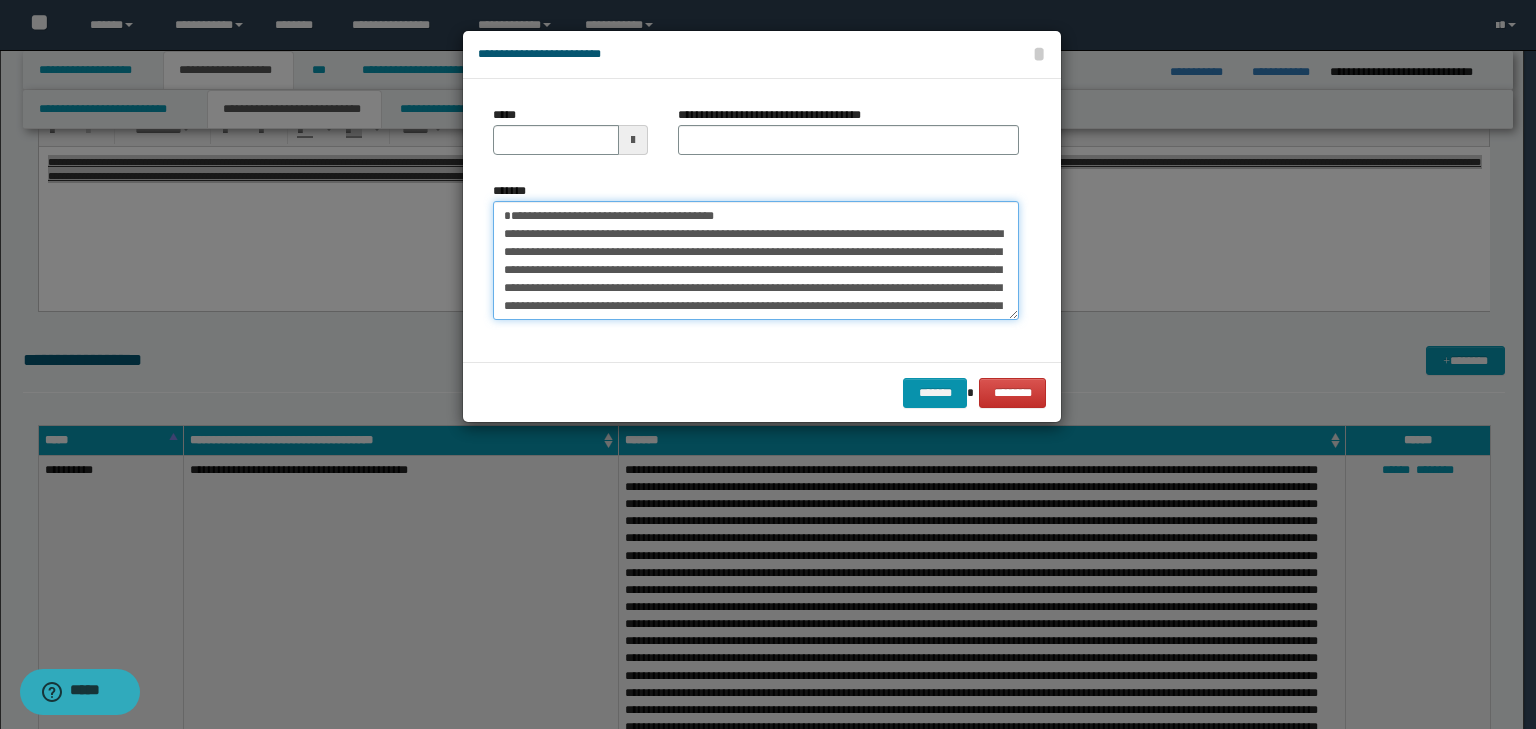 type 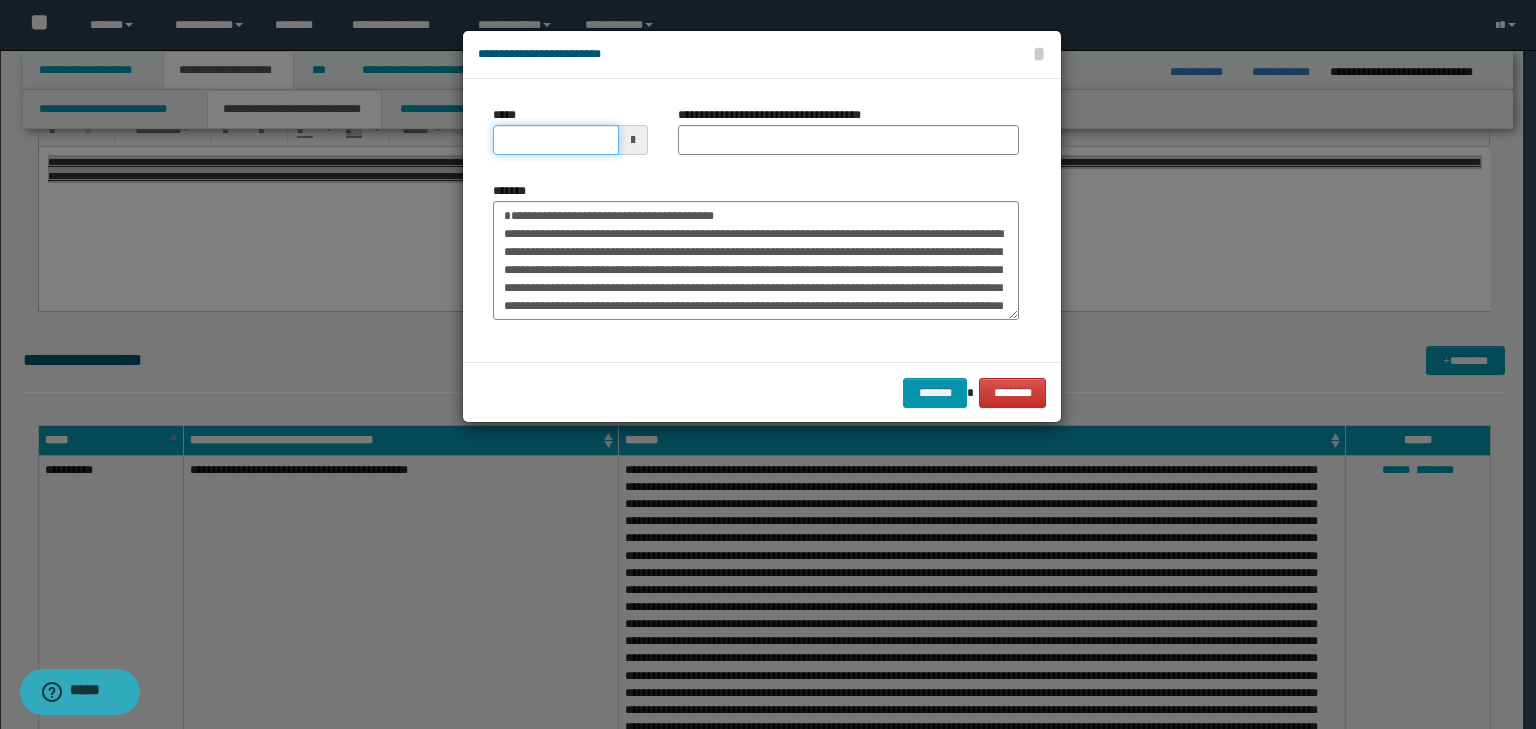 click on "*****" at bounding box center [556, 140] 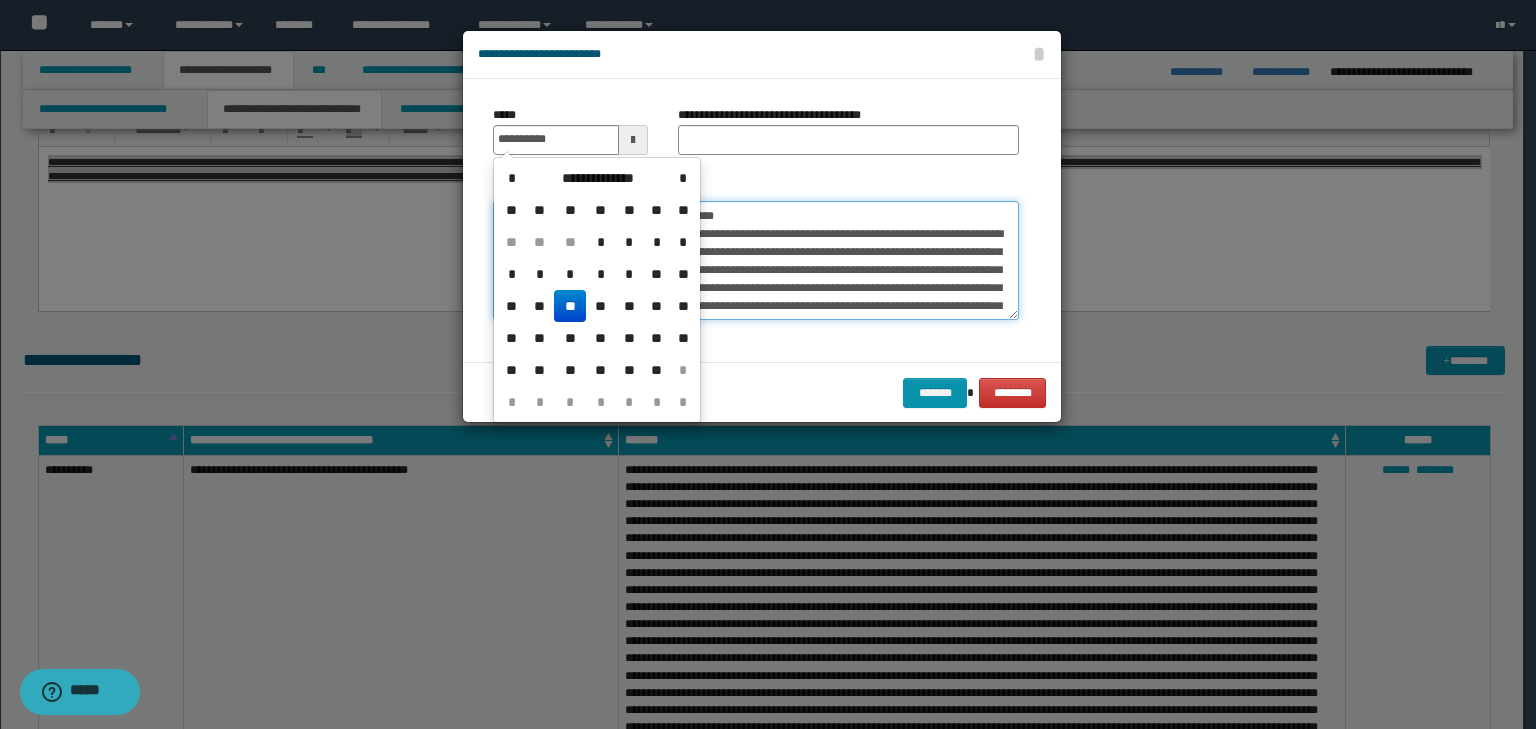 type on "**********" 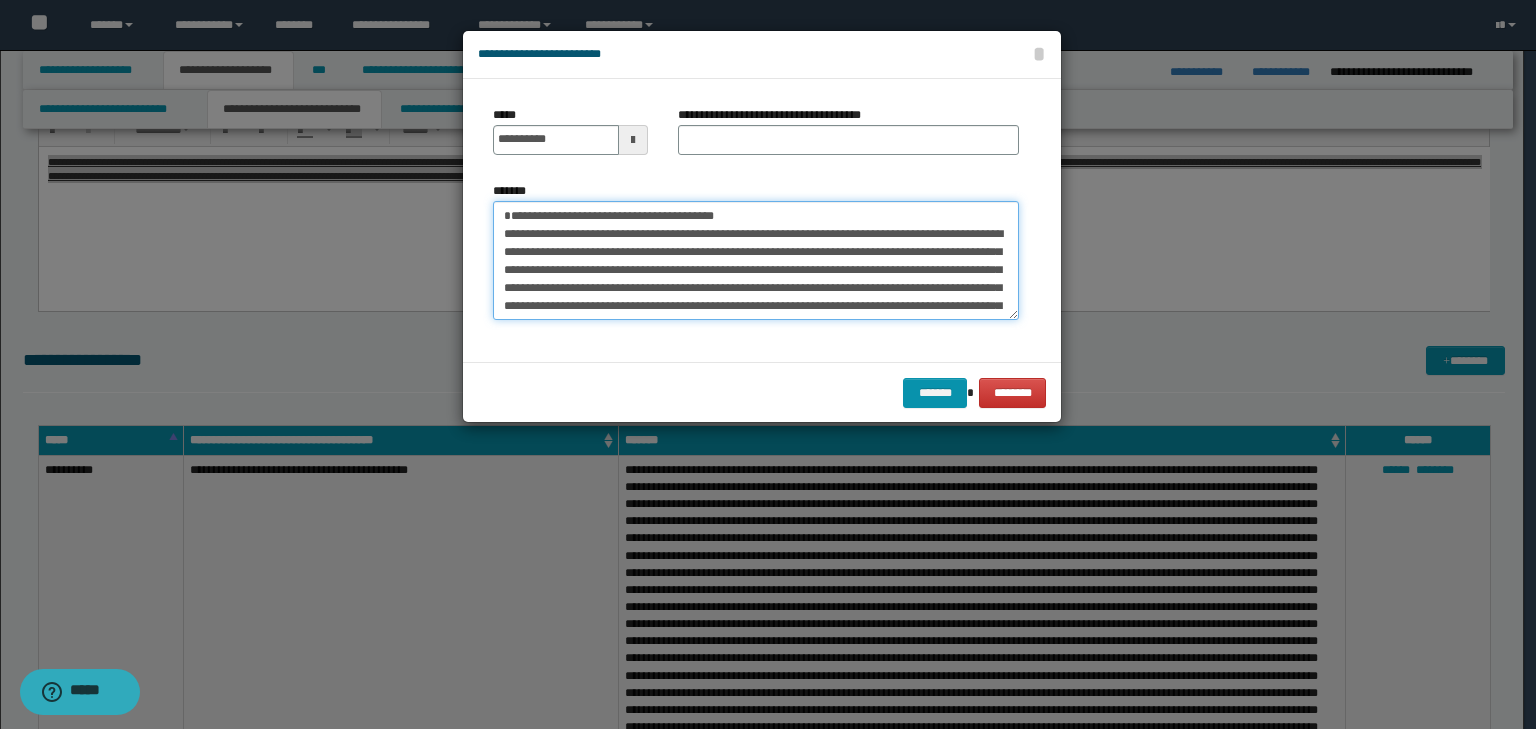 drag, startPoint x: 798, startPoint y: 209, endPoint x: 364, endPoint y: 181, distance: 434.90228 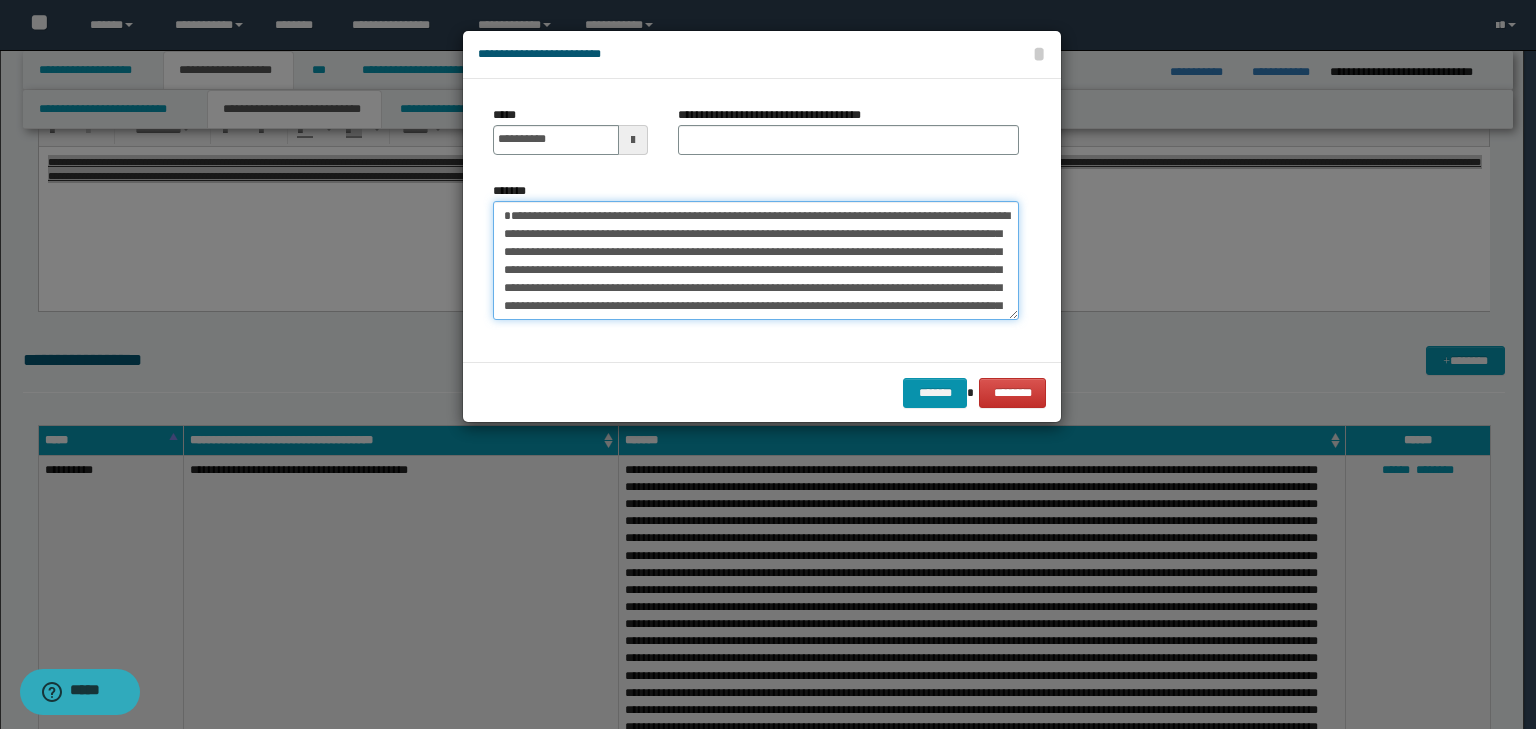 type on "**********" 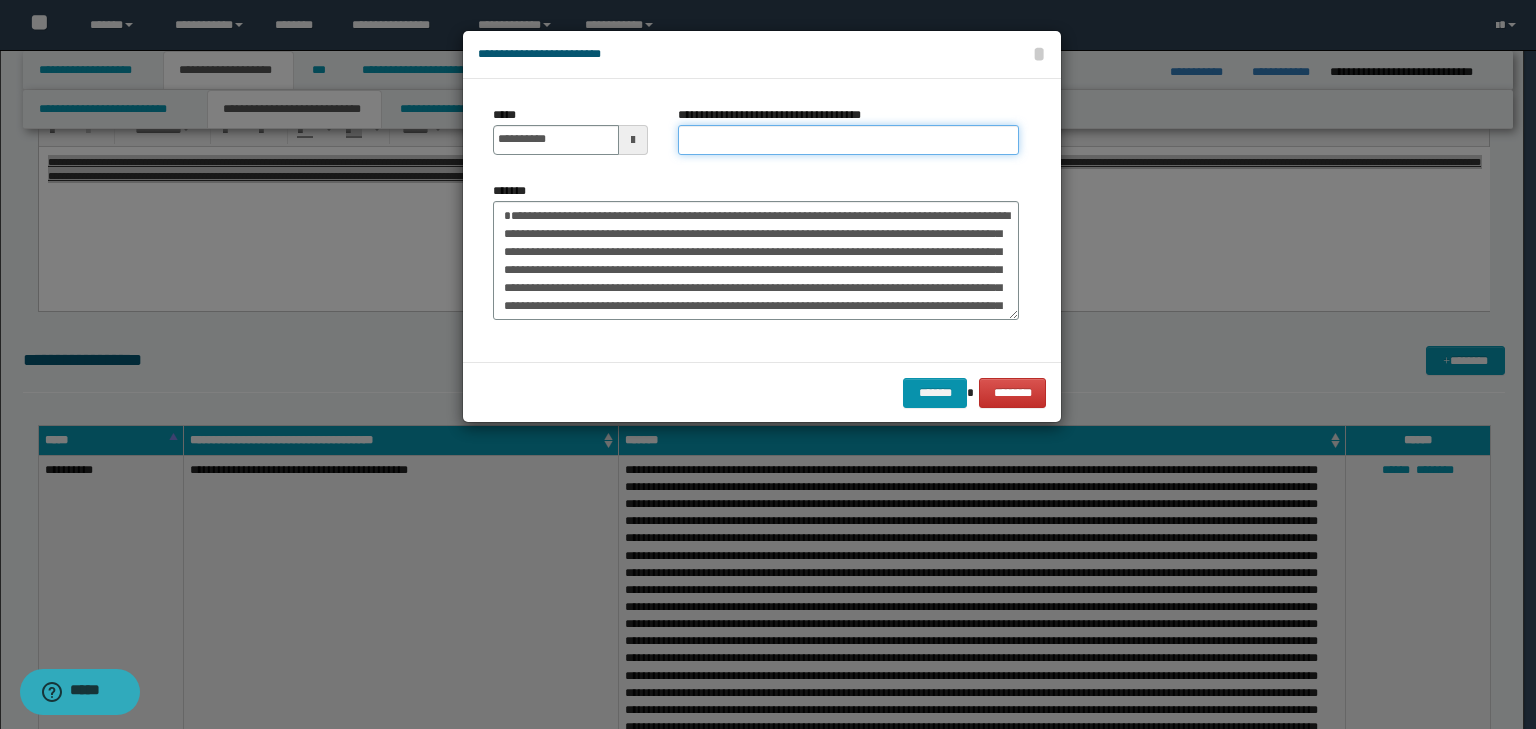 click on "**********" at bounding box center (848, 140) 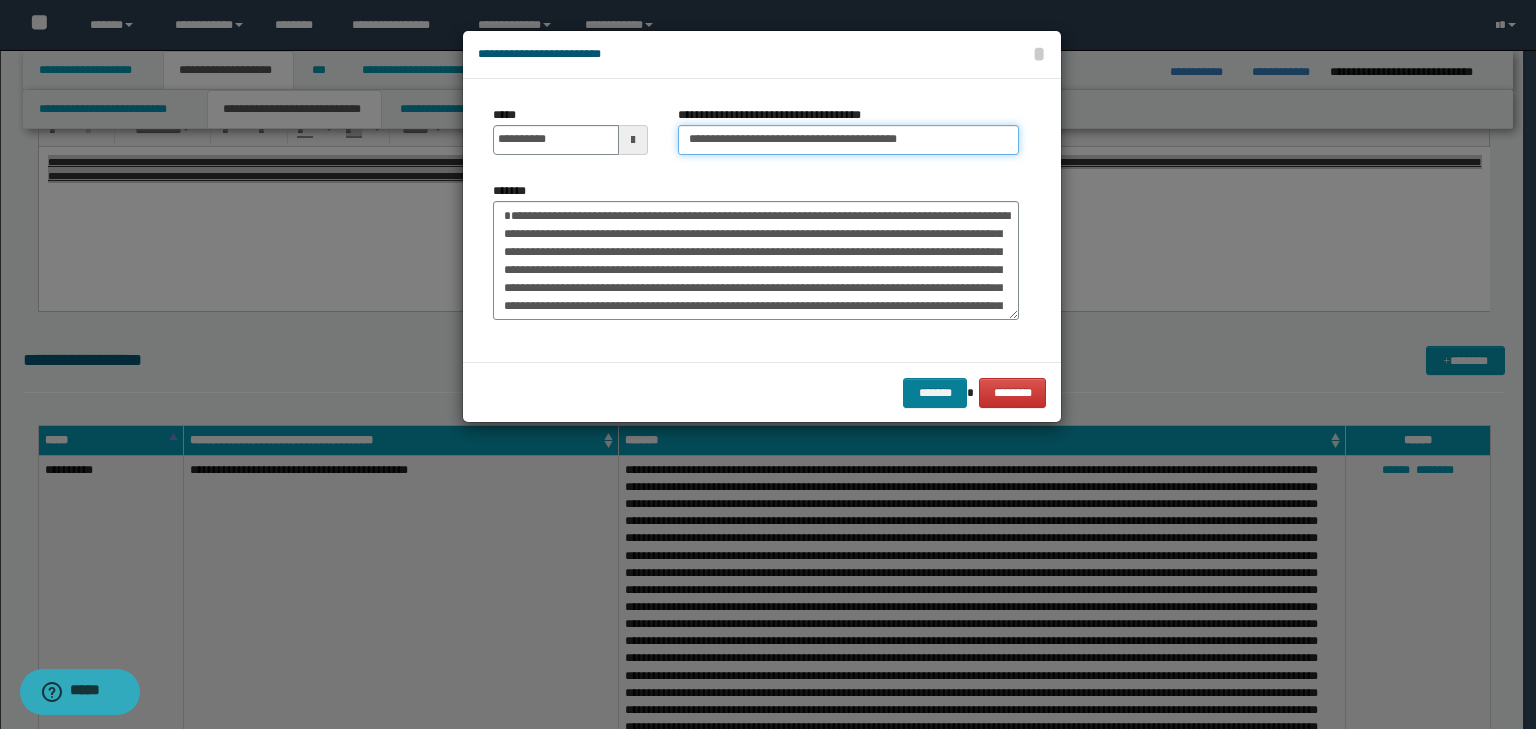 type on "**********" 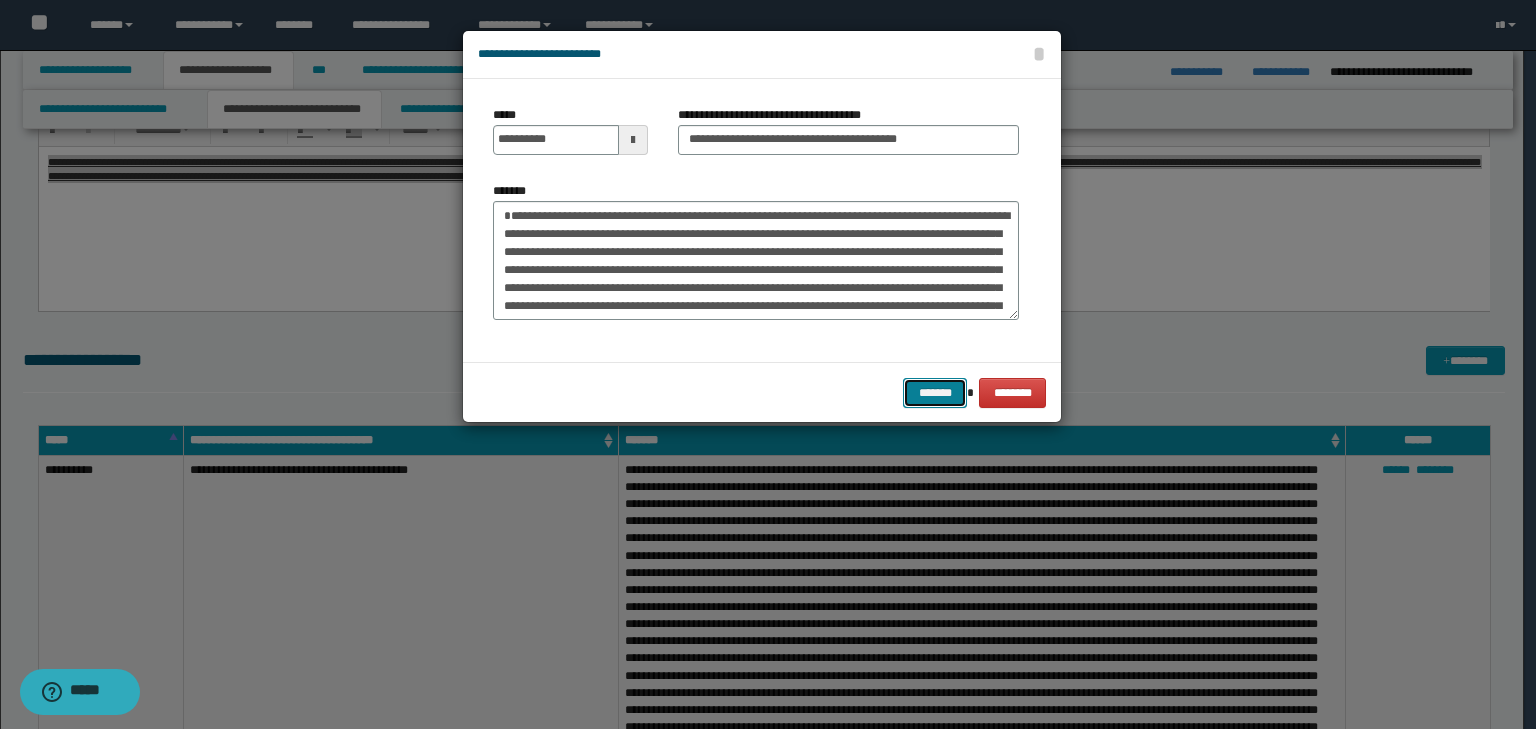 click on "*******" at bounding box center (935, 393) 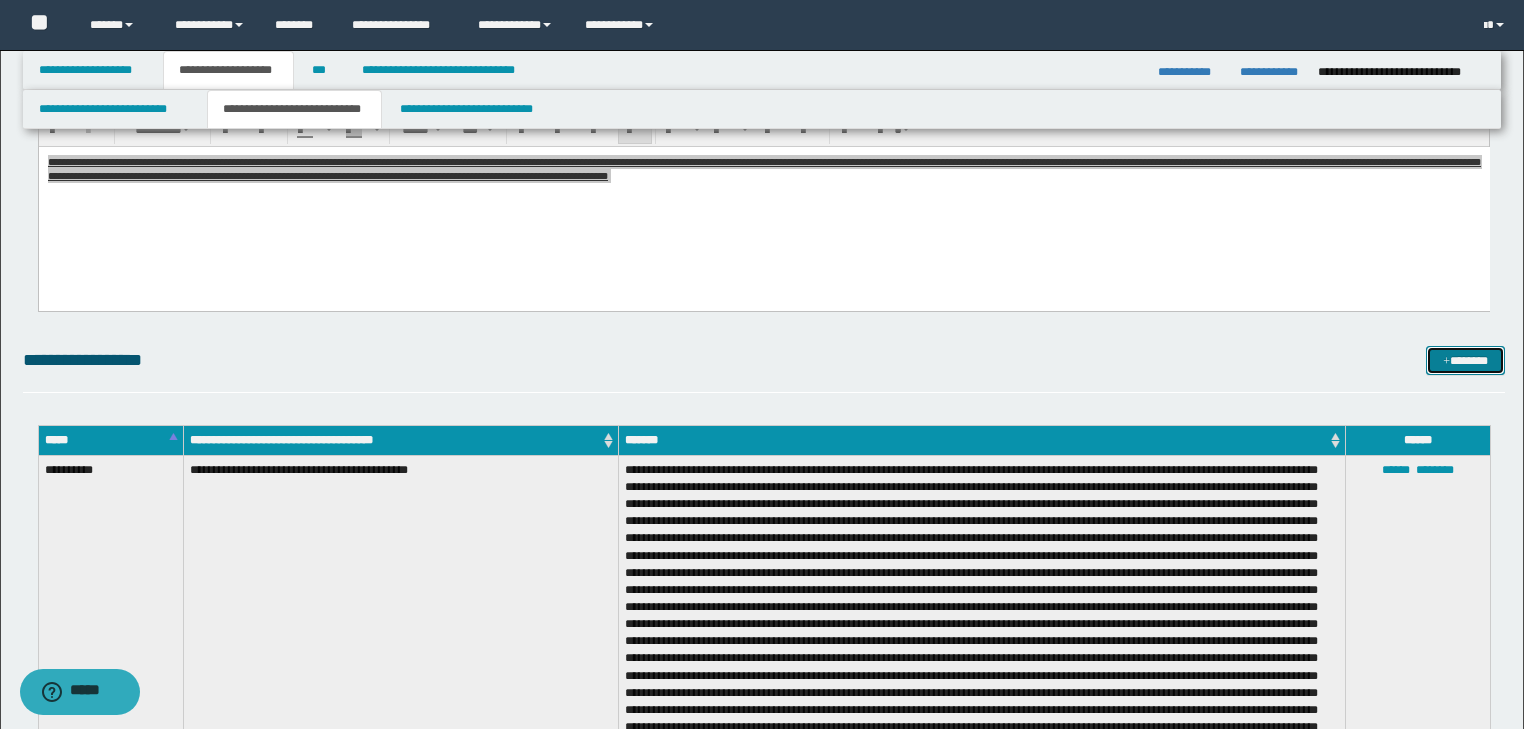 click on "*******" at bounding box center (1465, 361) 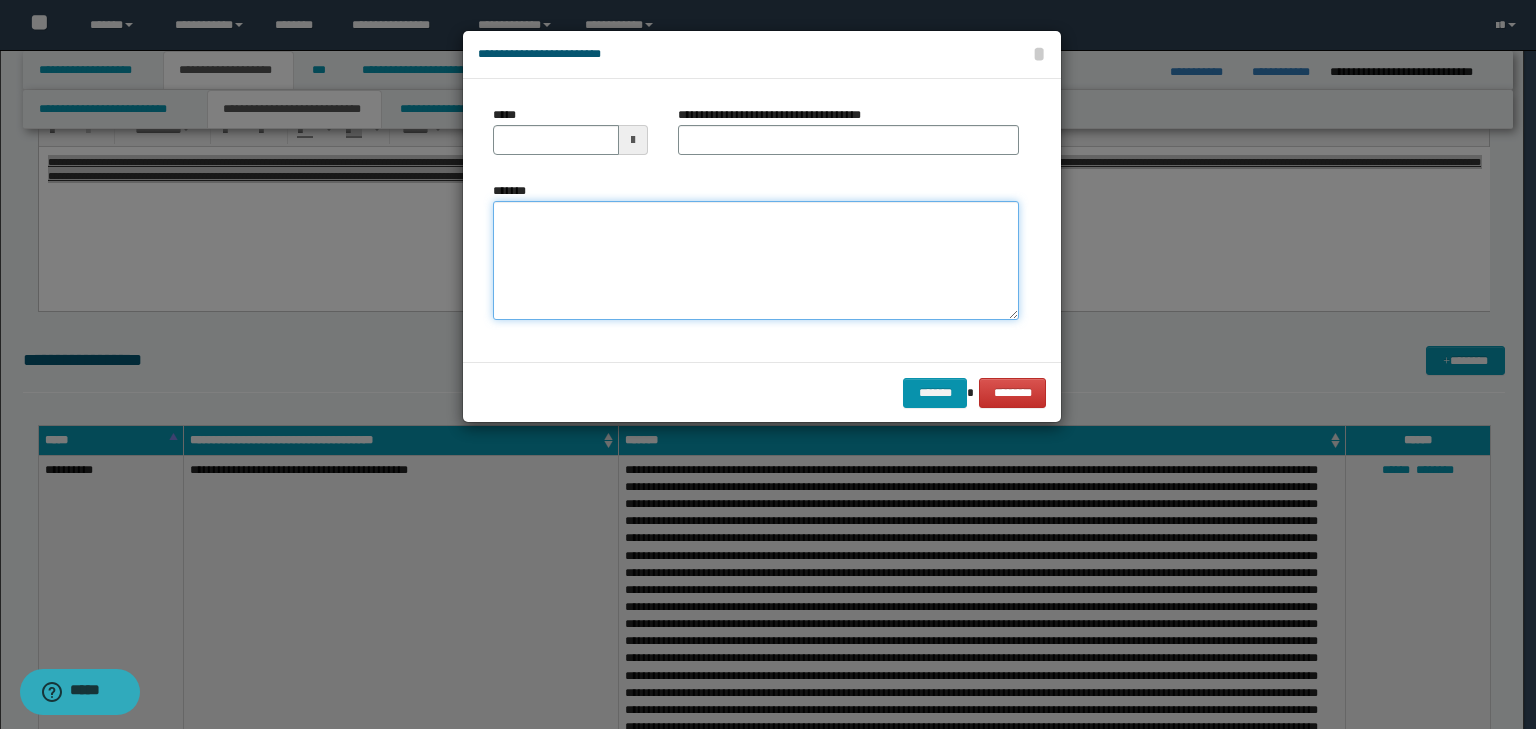 click on "*******" at bounding box center (756, 261) 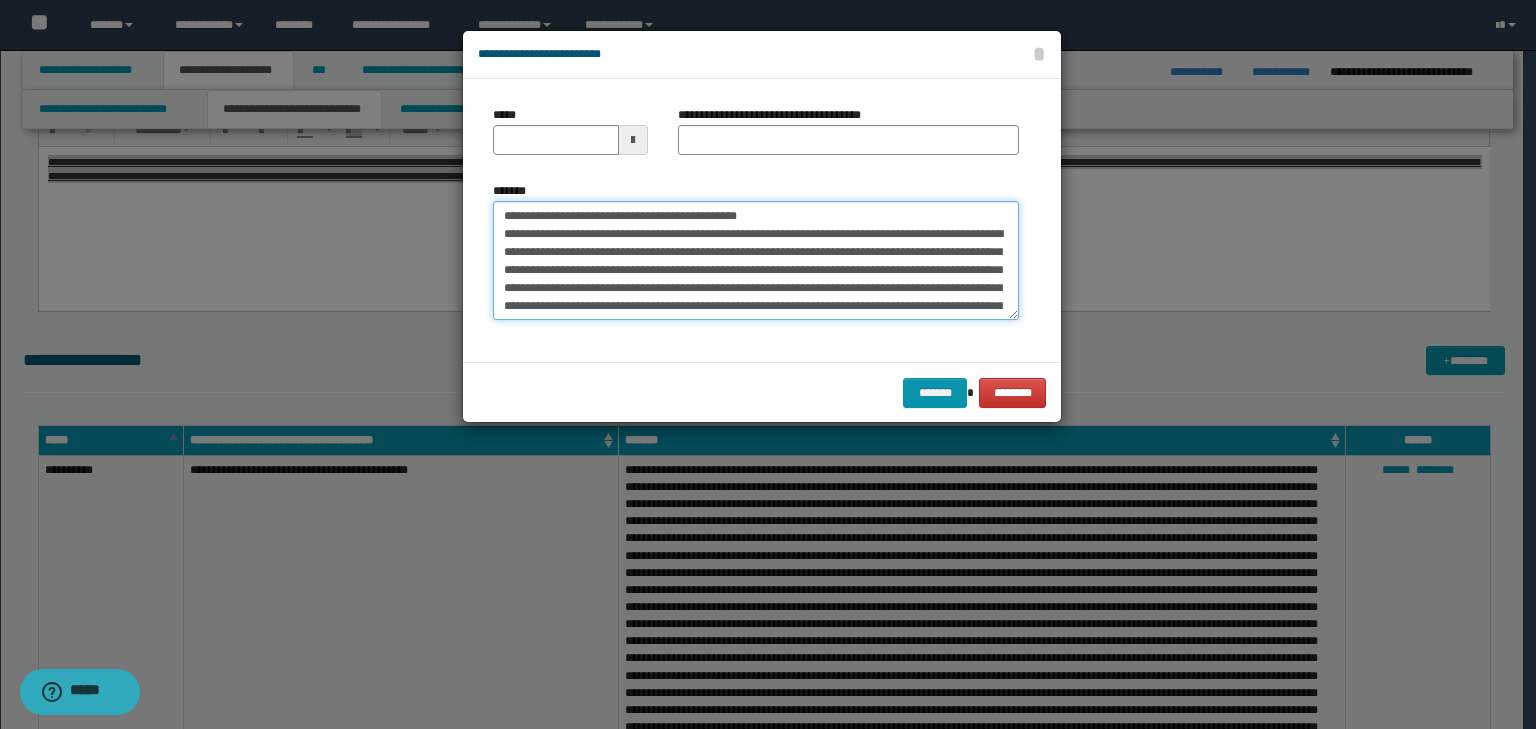 scroll, scrollTop: 0, scrollLeft: 0, axis: both 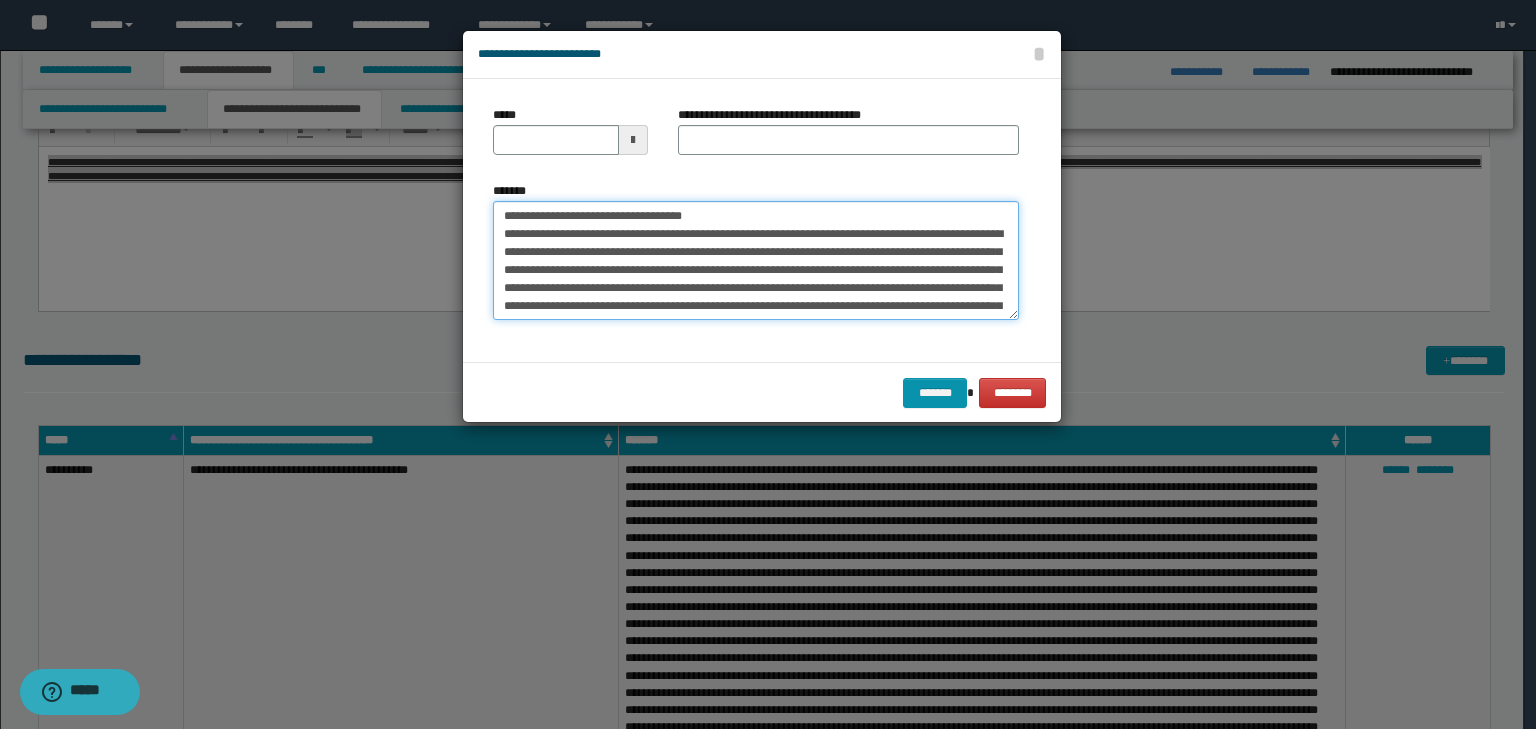 type 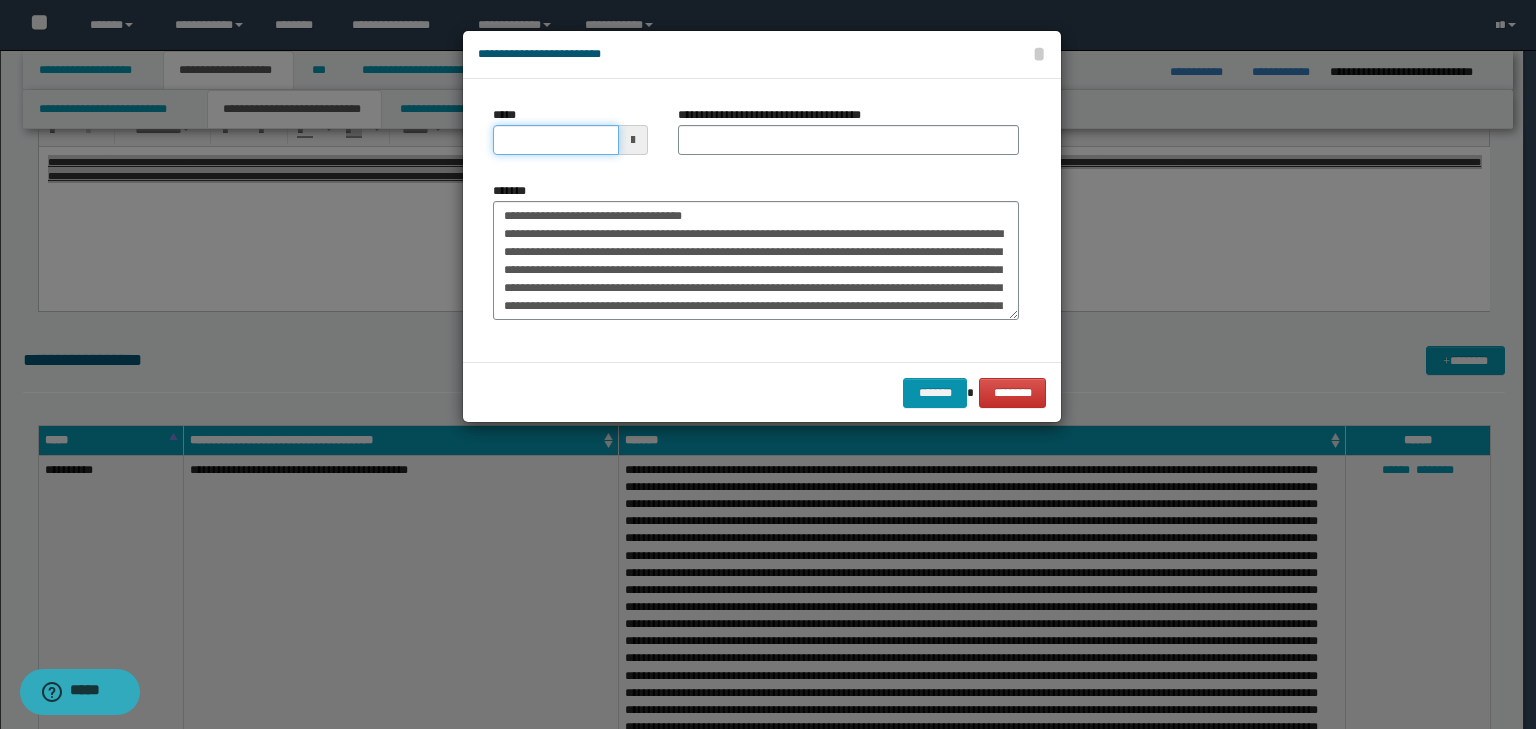 click on "*****" at bounding box center [556, 140] 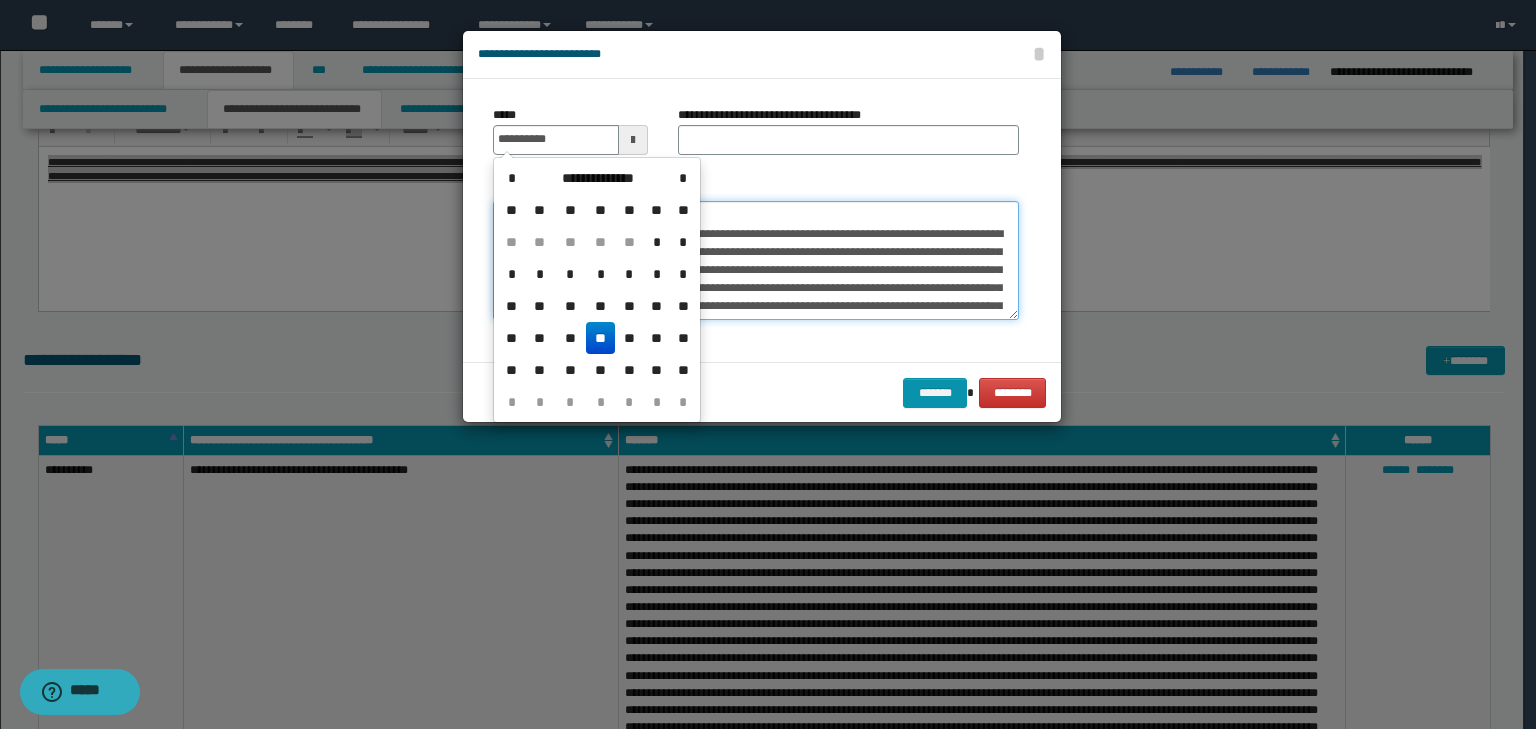 type on "**********" 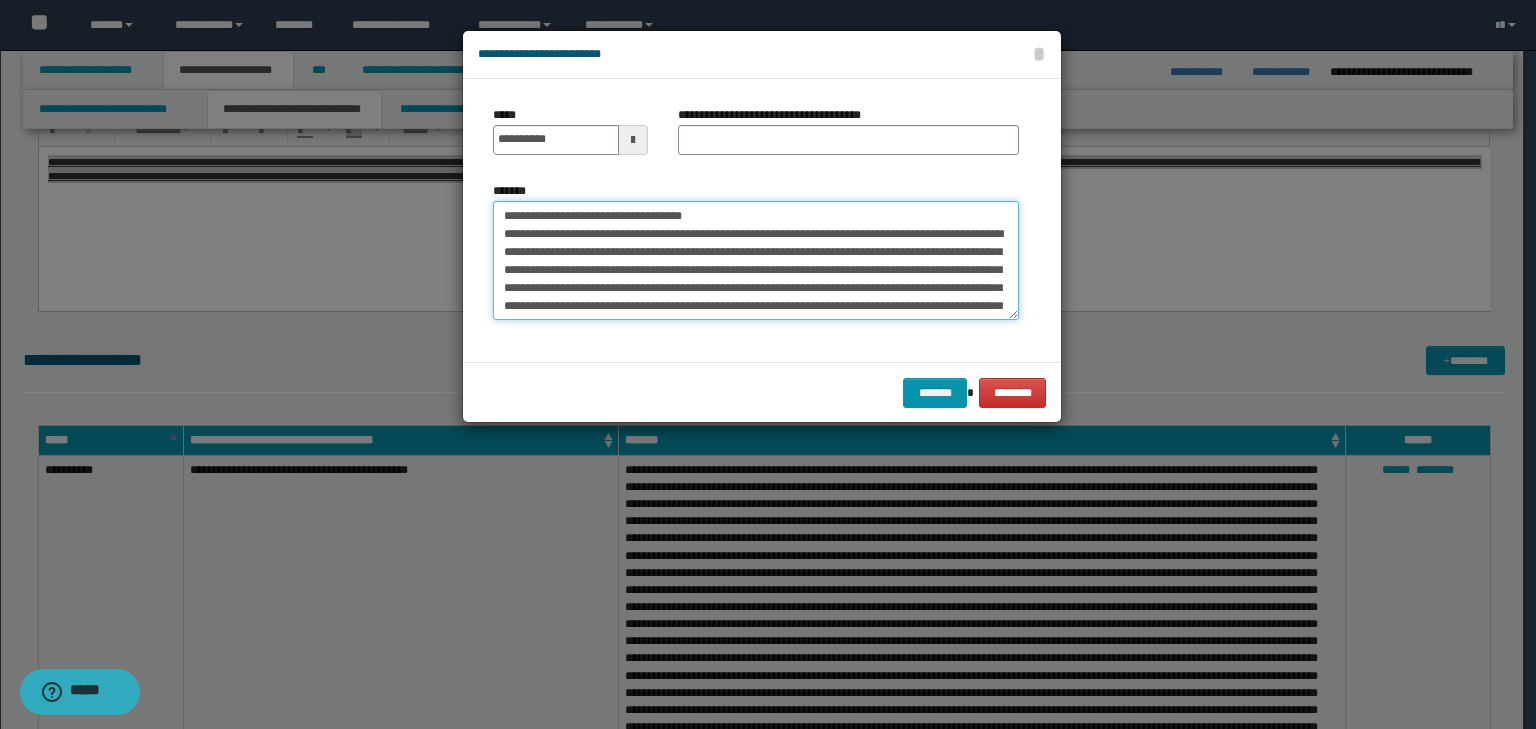 drag, startPoint x: 707, startPoint y: 213, endPoint x: 346, endPoint y: 172, distance: 363.3208 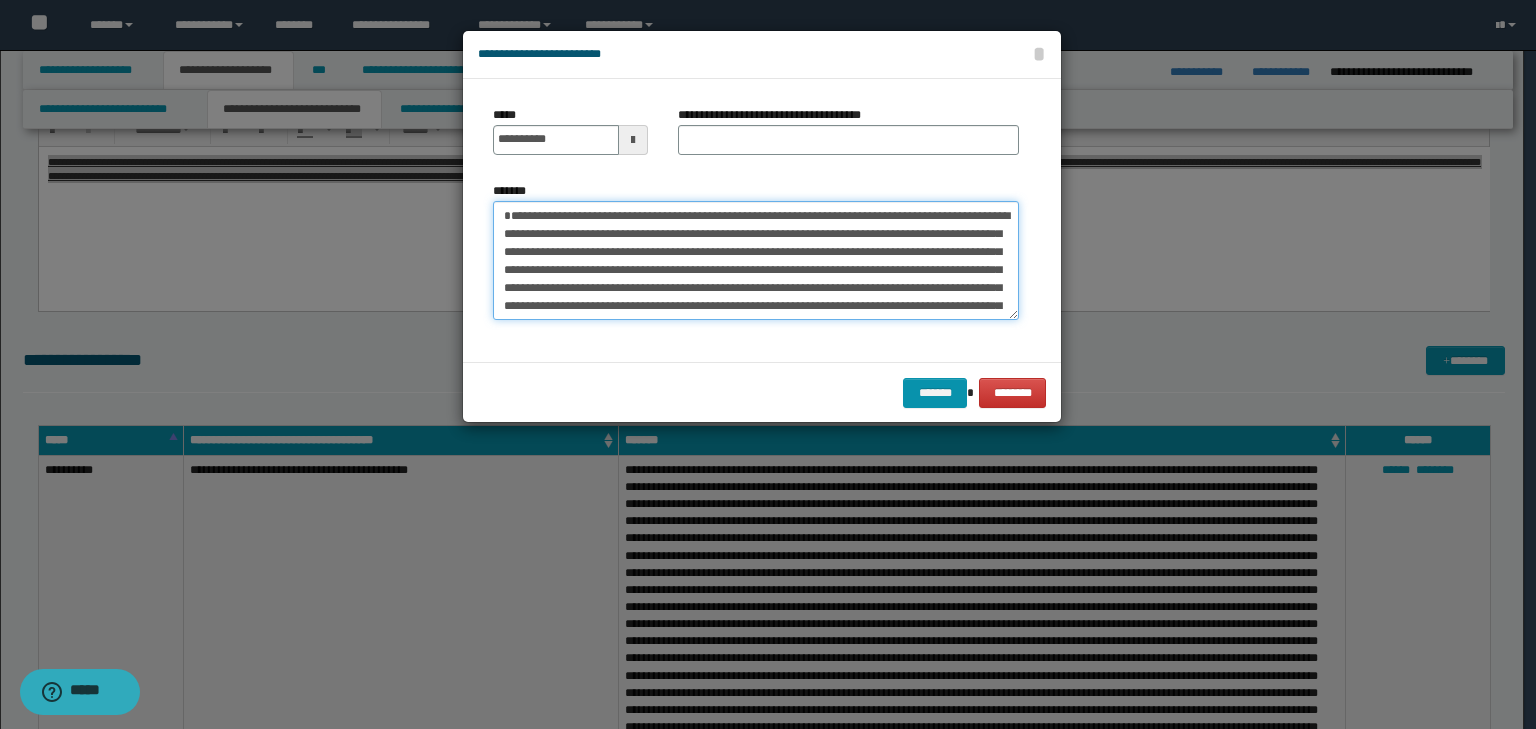 type on "**********" 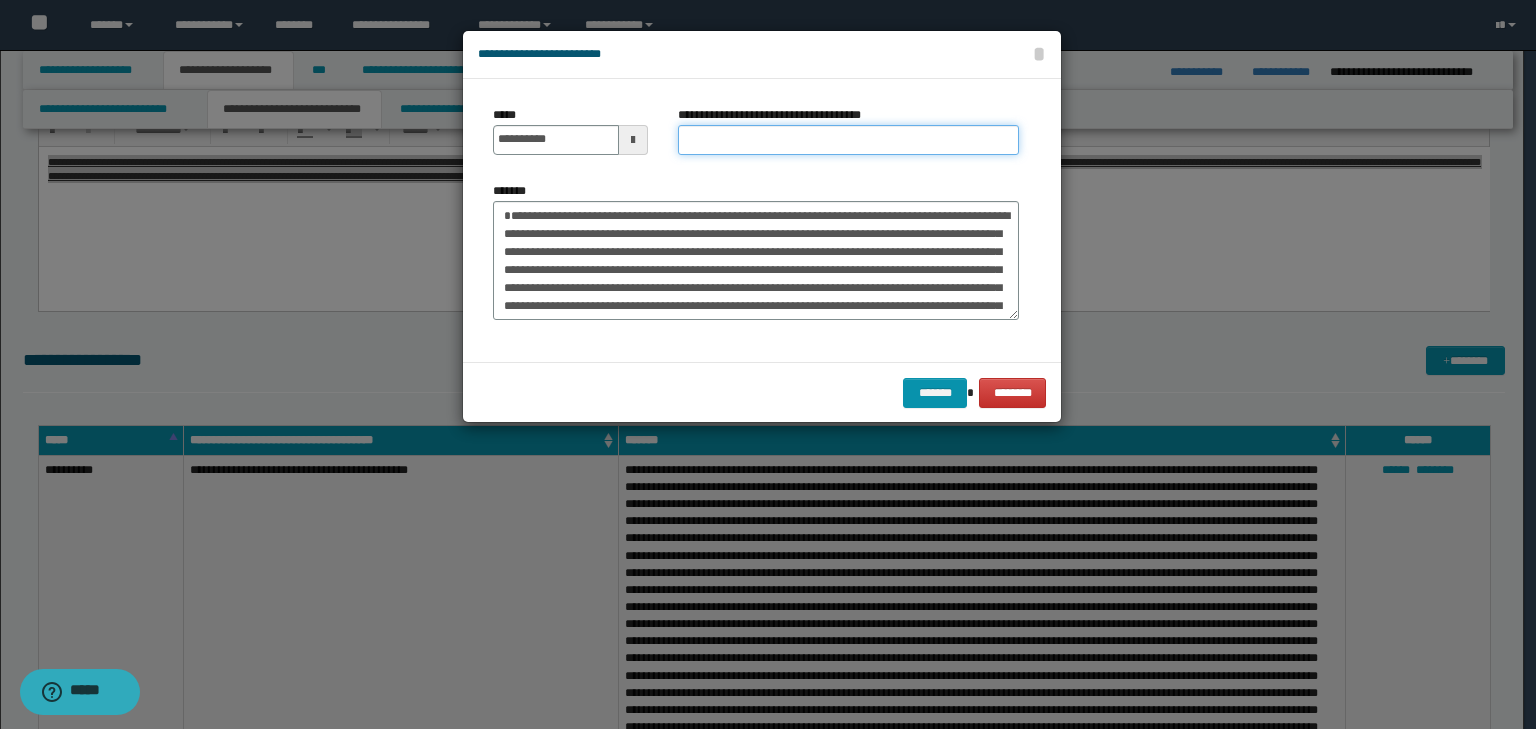 click on "**********" at bounding box center (848, 140) 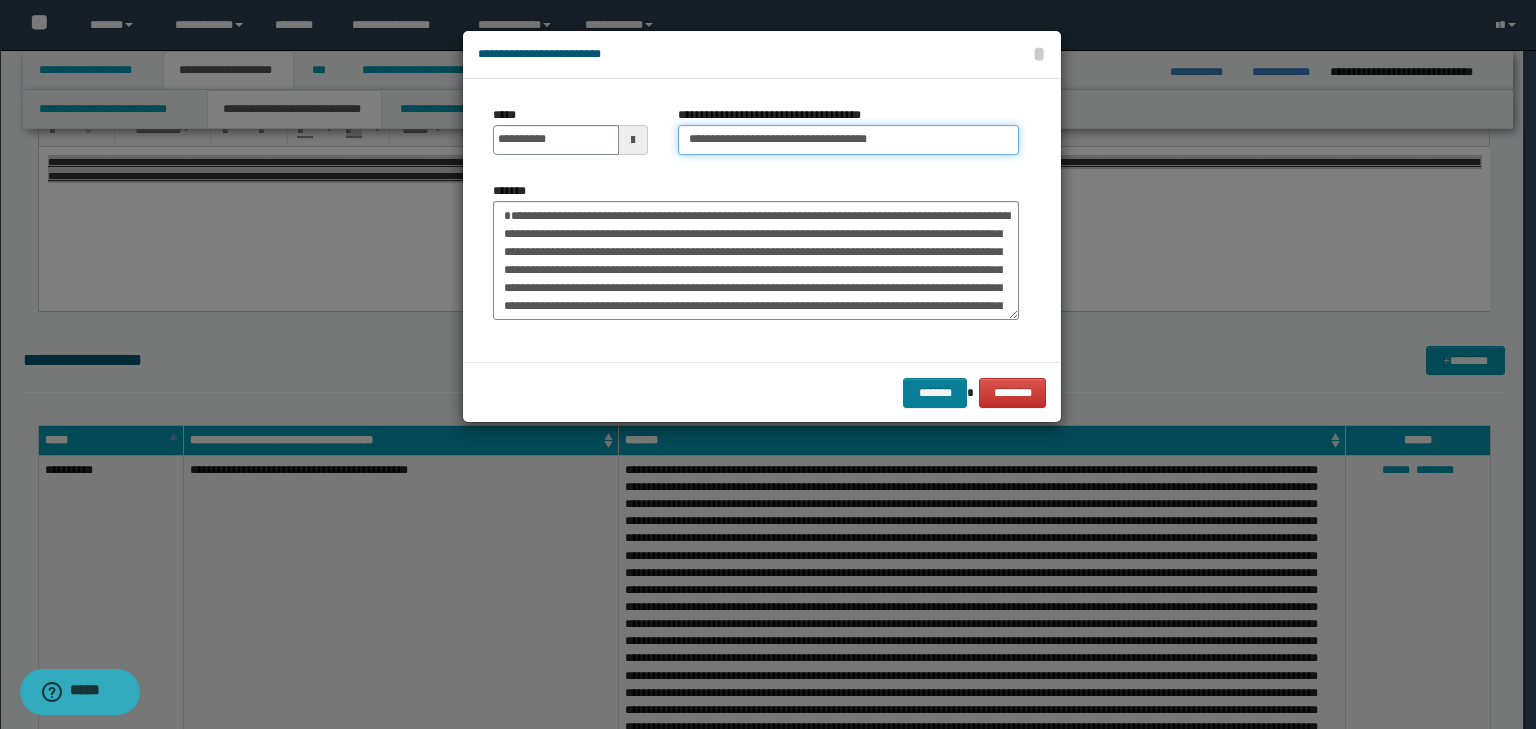 type on "**********" 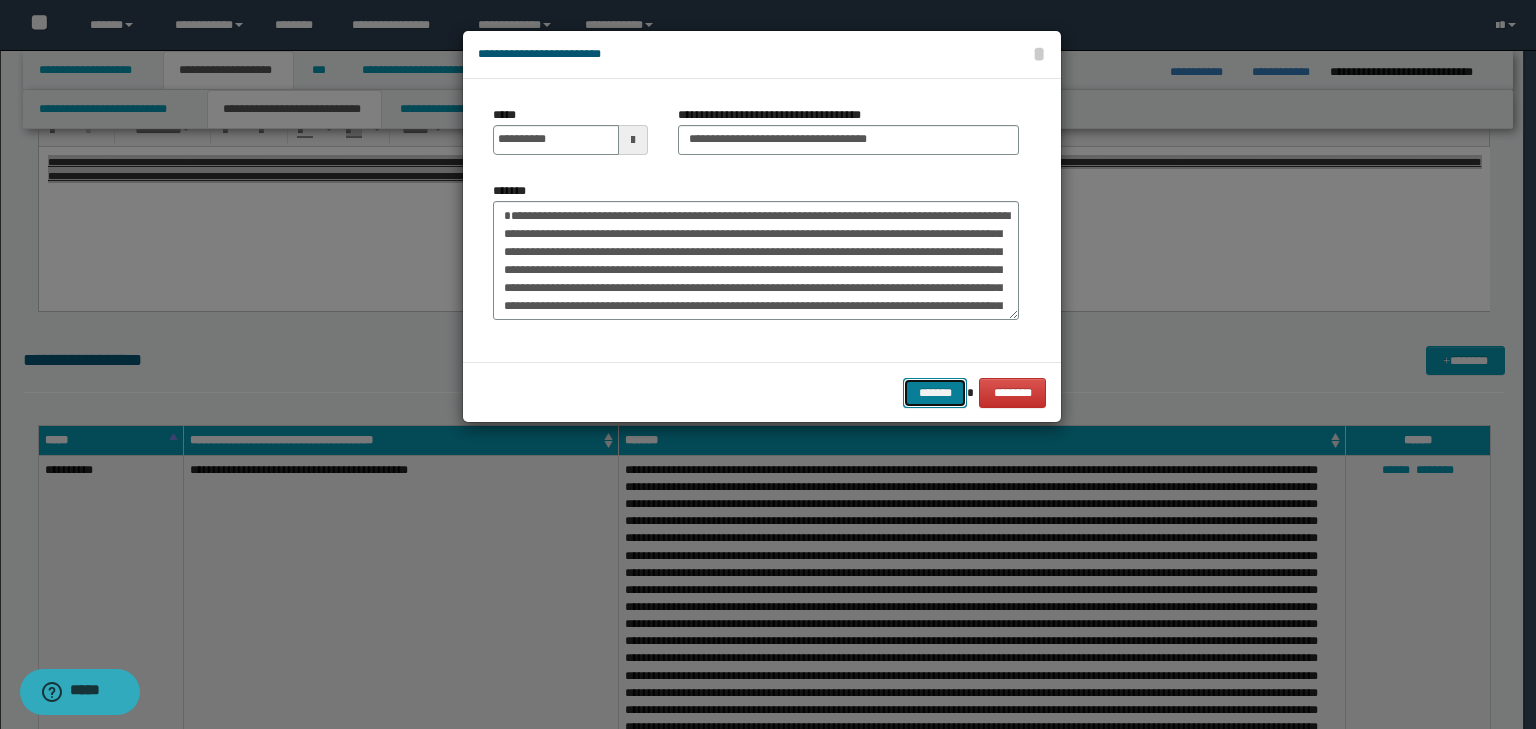 click on "*******" at bounding box center (935, 393) 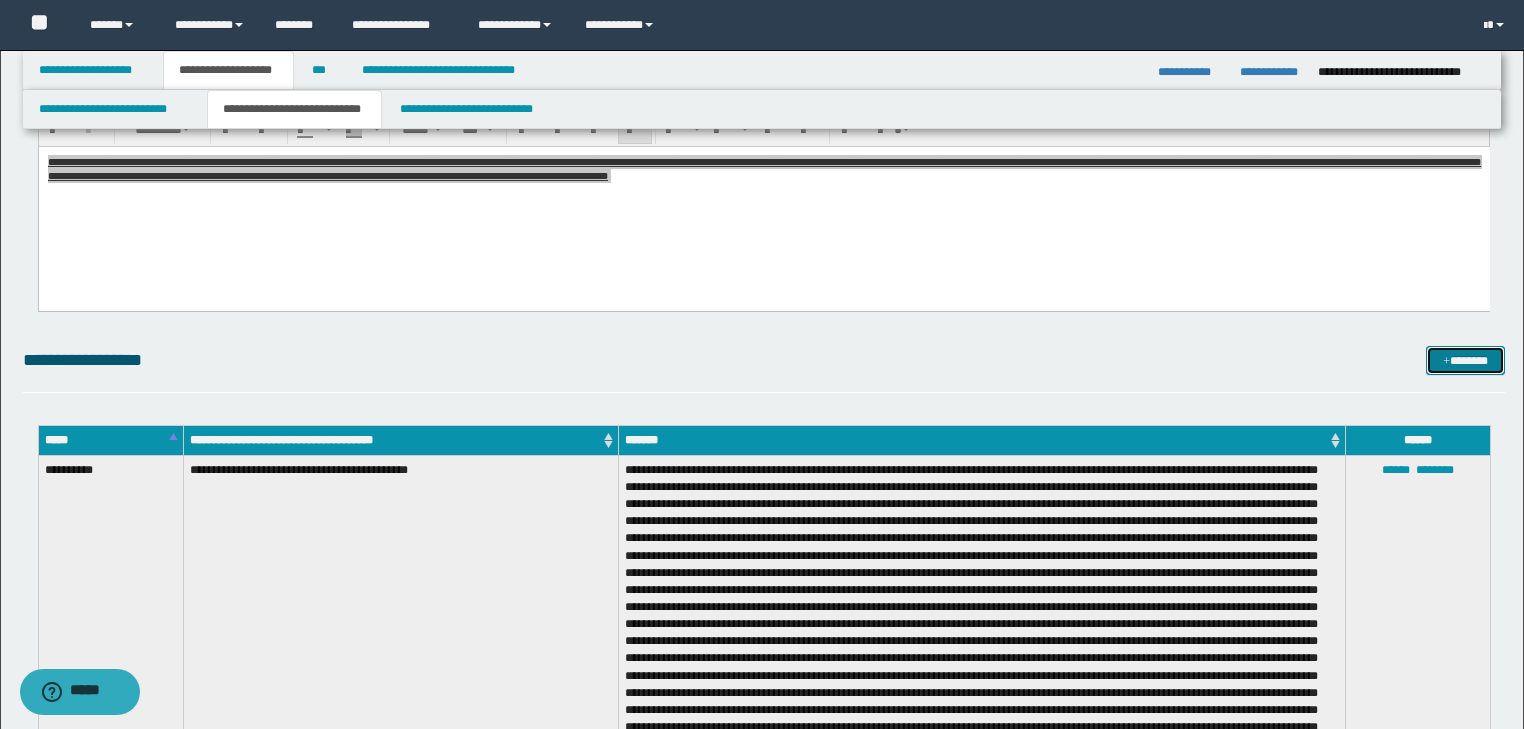 click on "*******" at bounding box center [1465, 361] 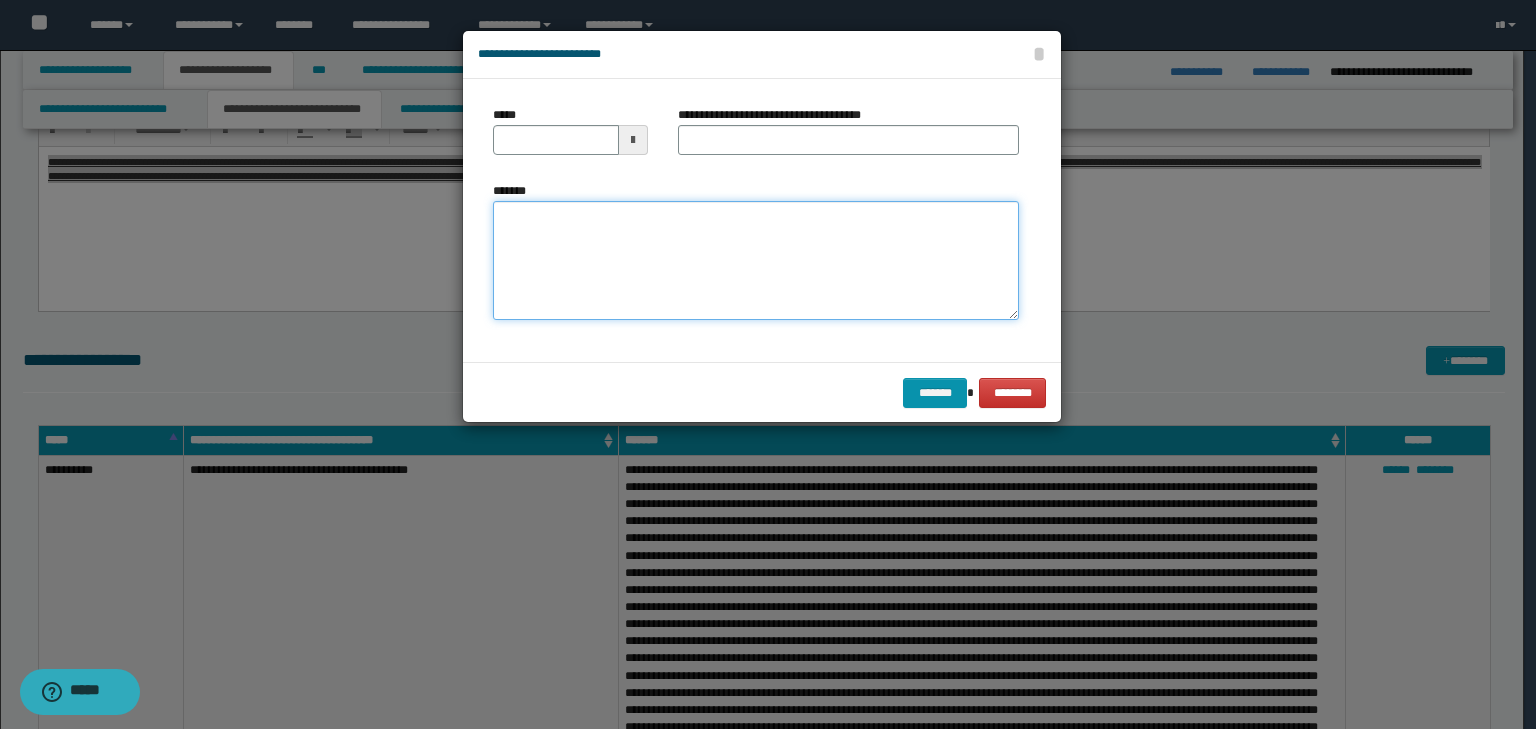 click on "*******" at bounding box center [756, 261] 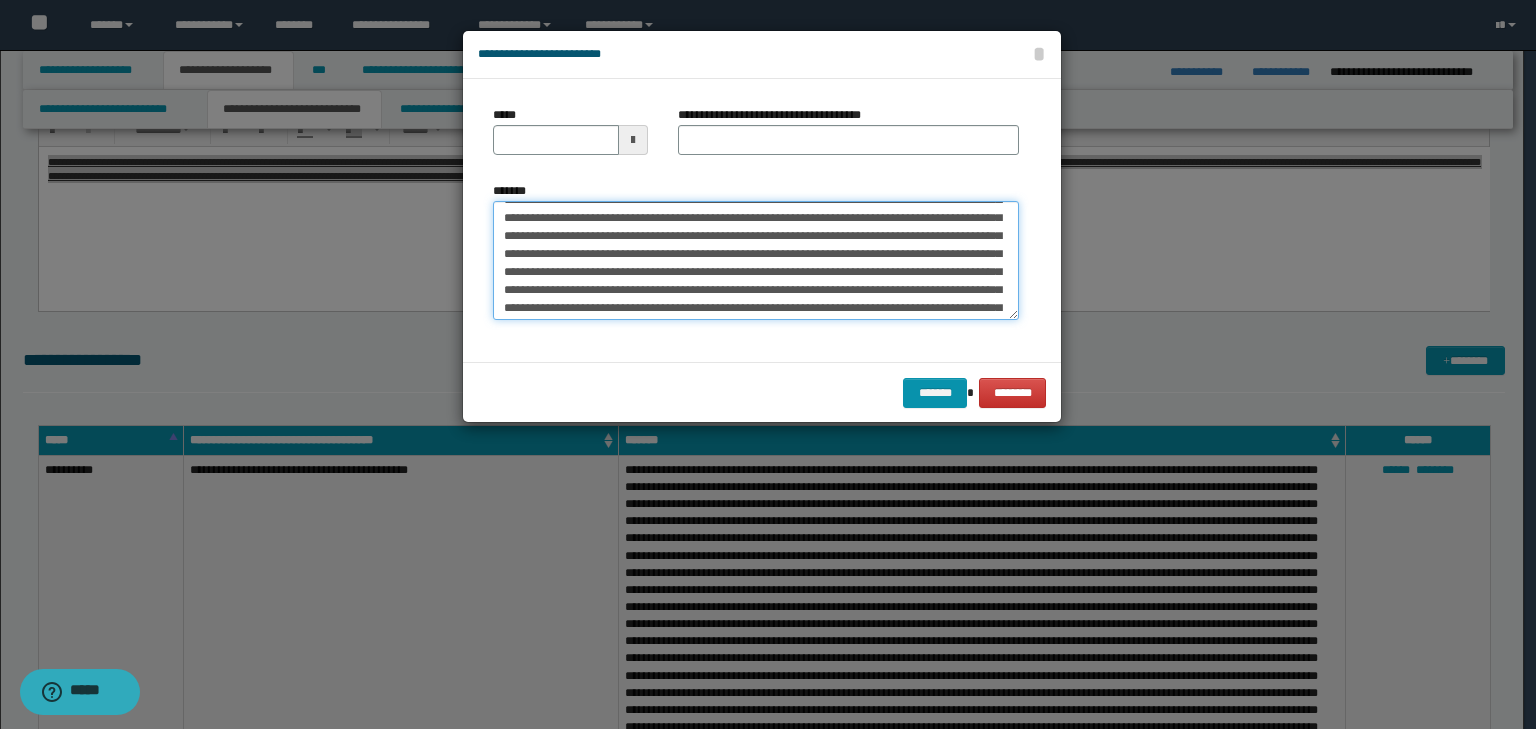 scroll, scrollTop: 0, scrollLeft: 0, axis: both 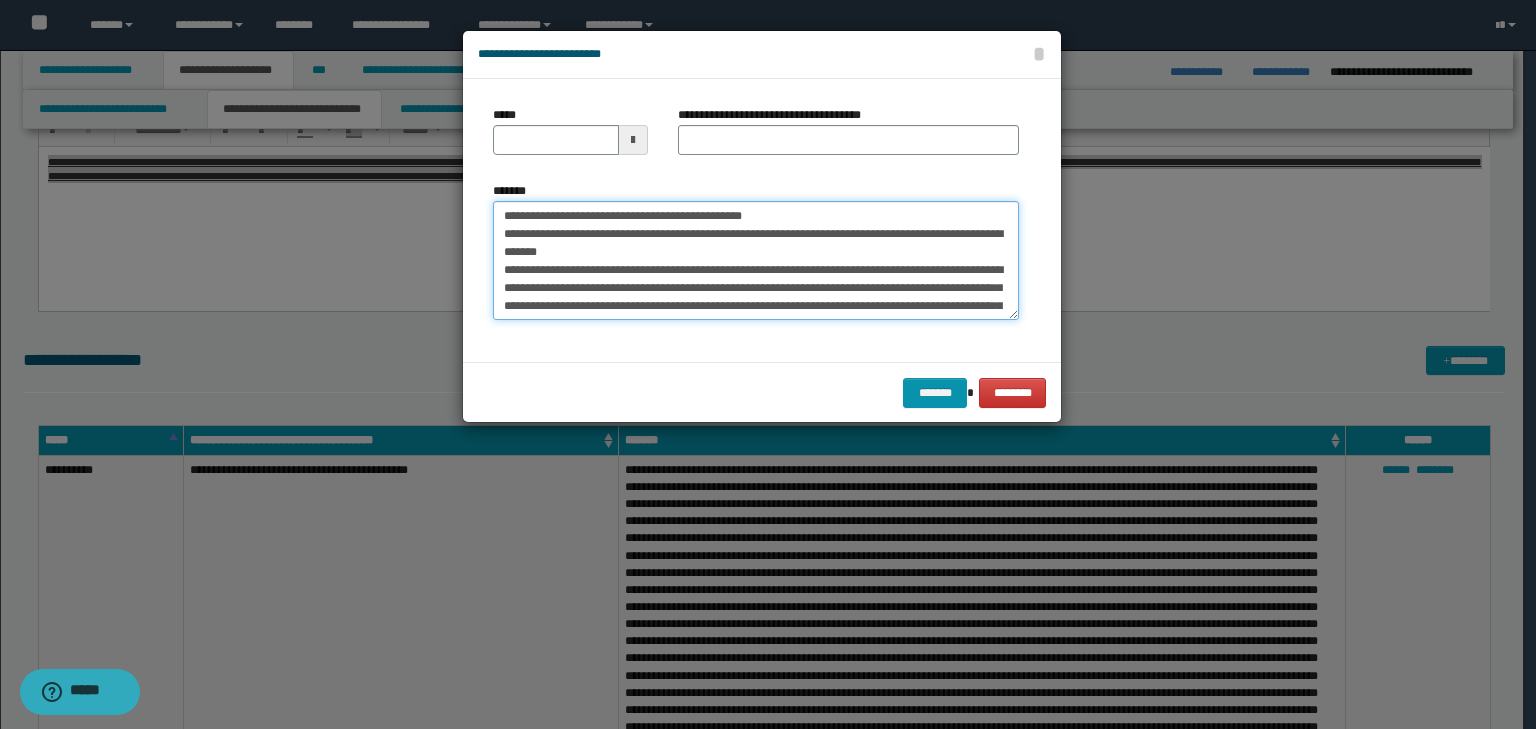 drag, startPoint x: 570, startPoint y: 215, endPoint x: 498, endPoint y: 208, distance: 72.33948 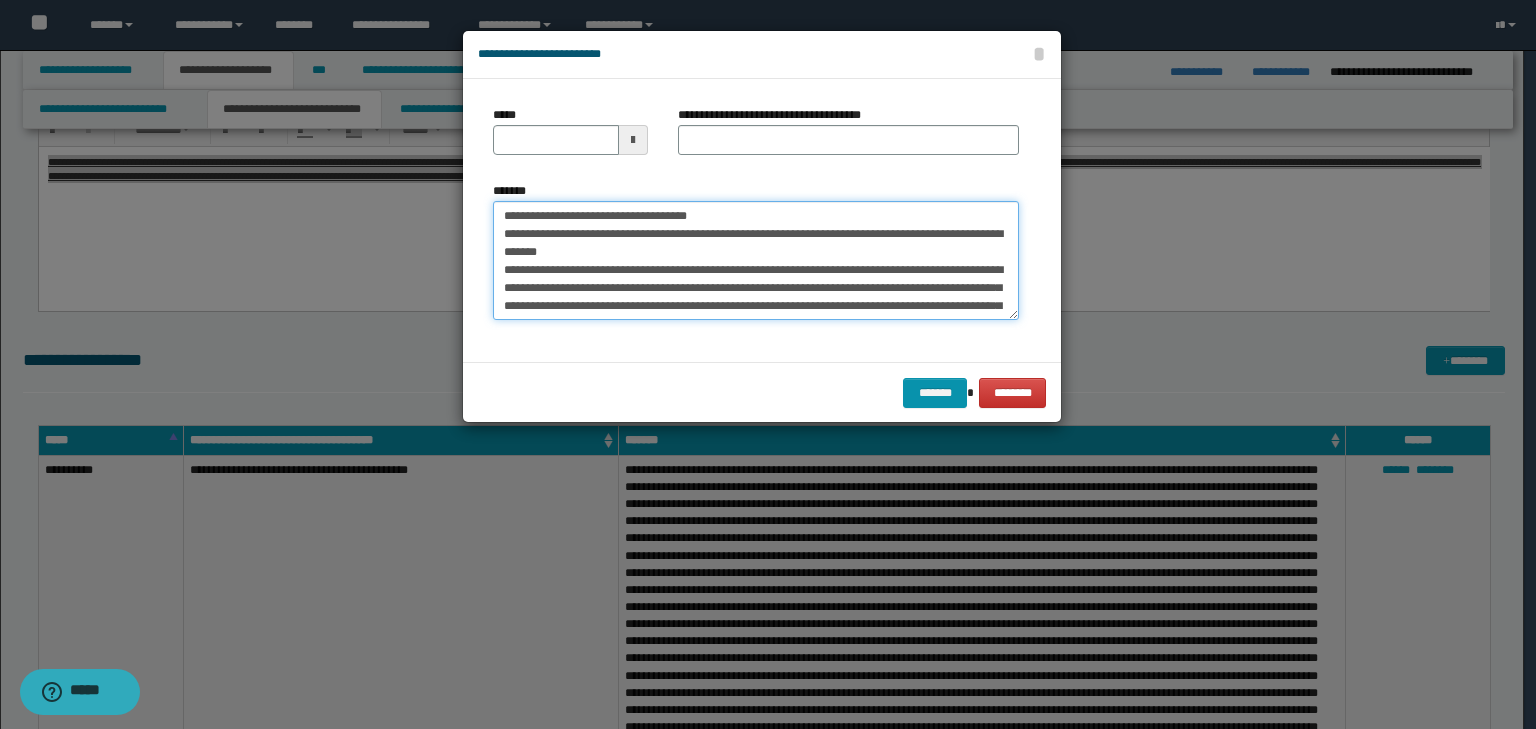 type 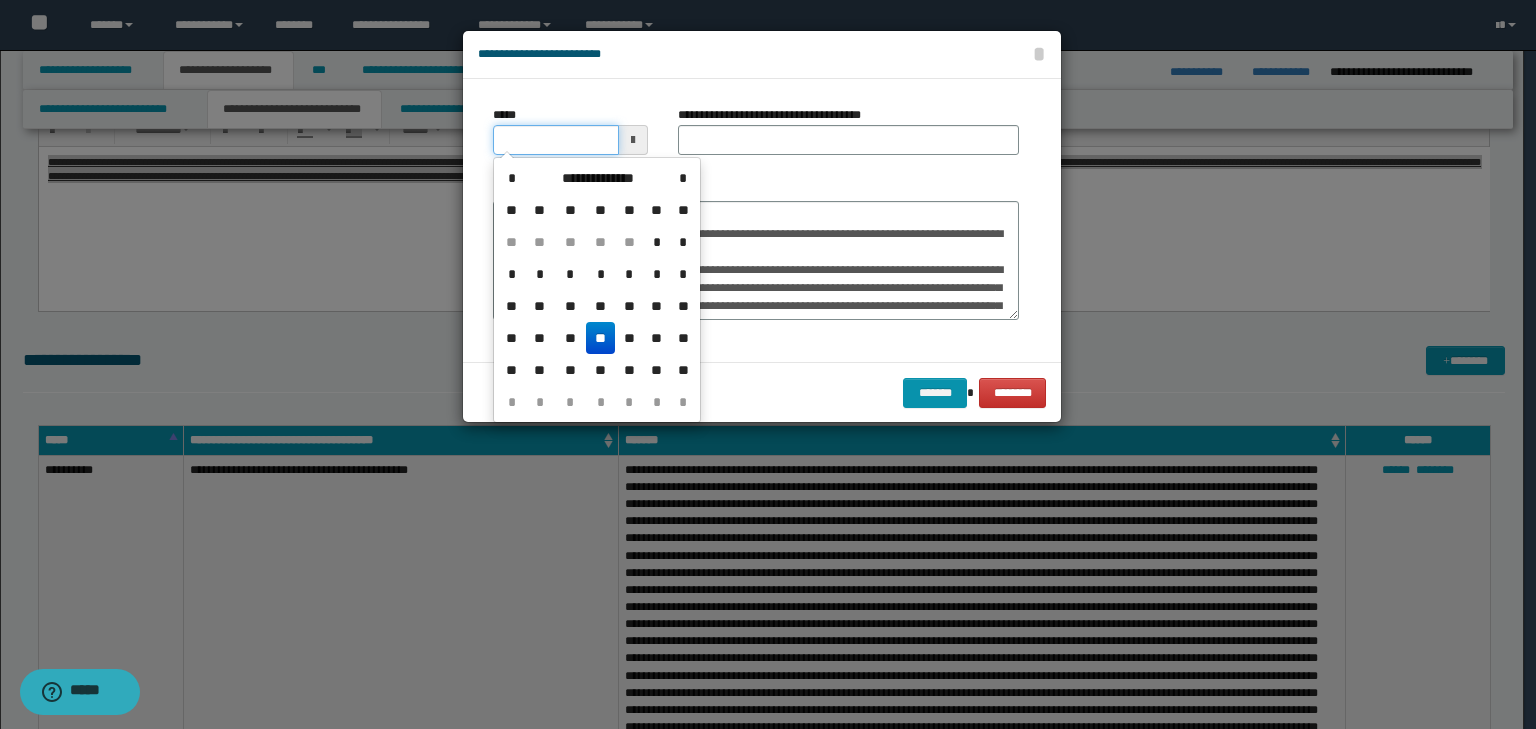 click on "*****" at bounding box center [556, 140] 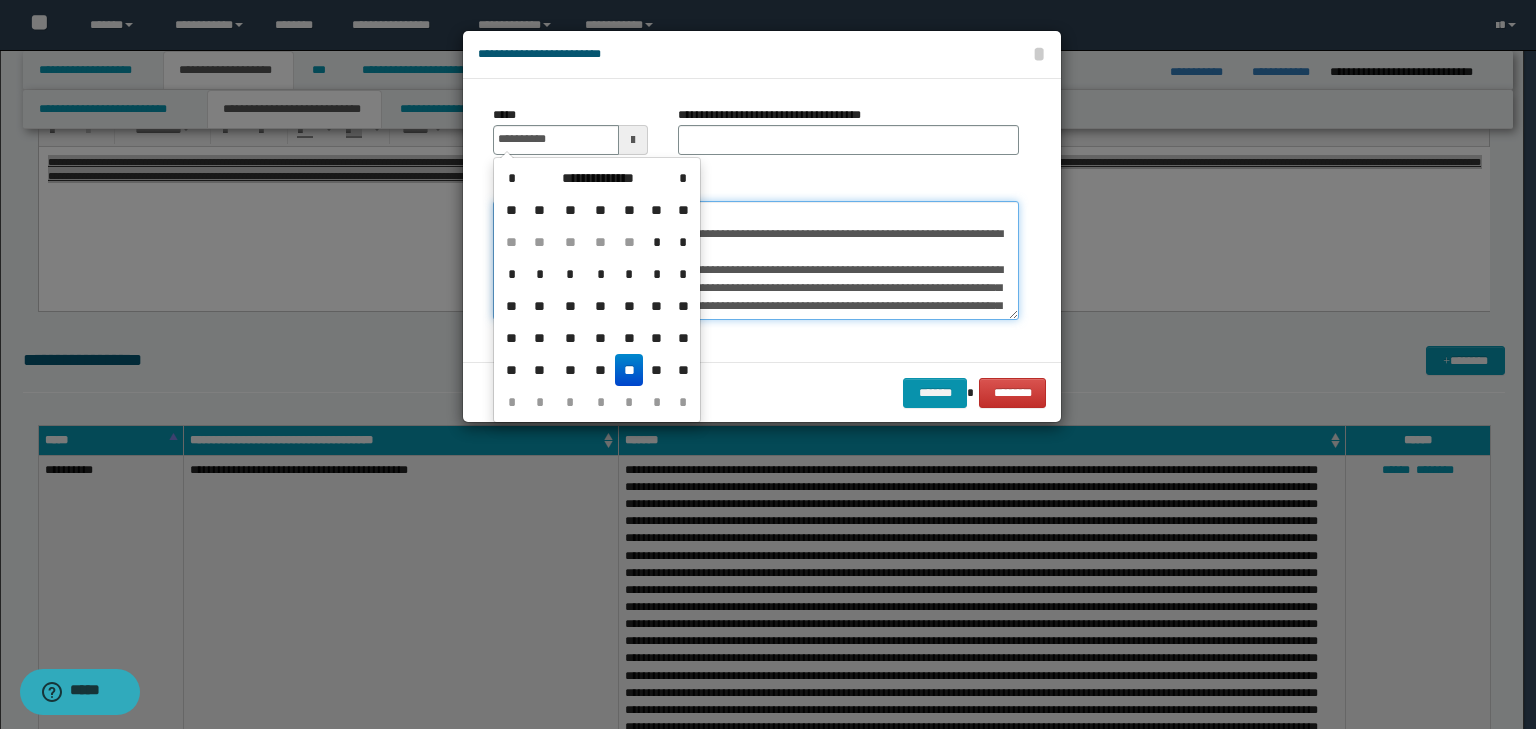 type on "**********" 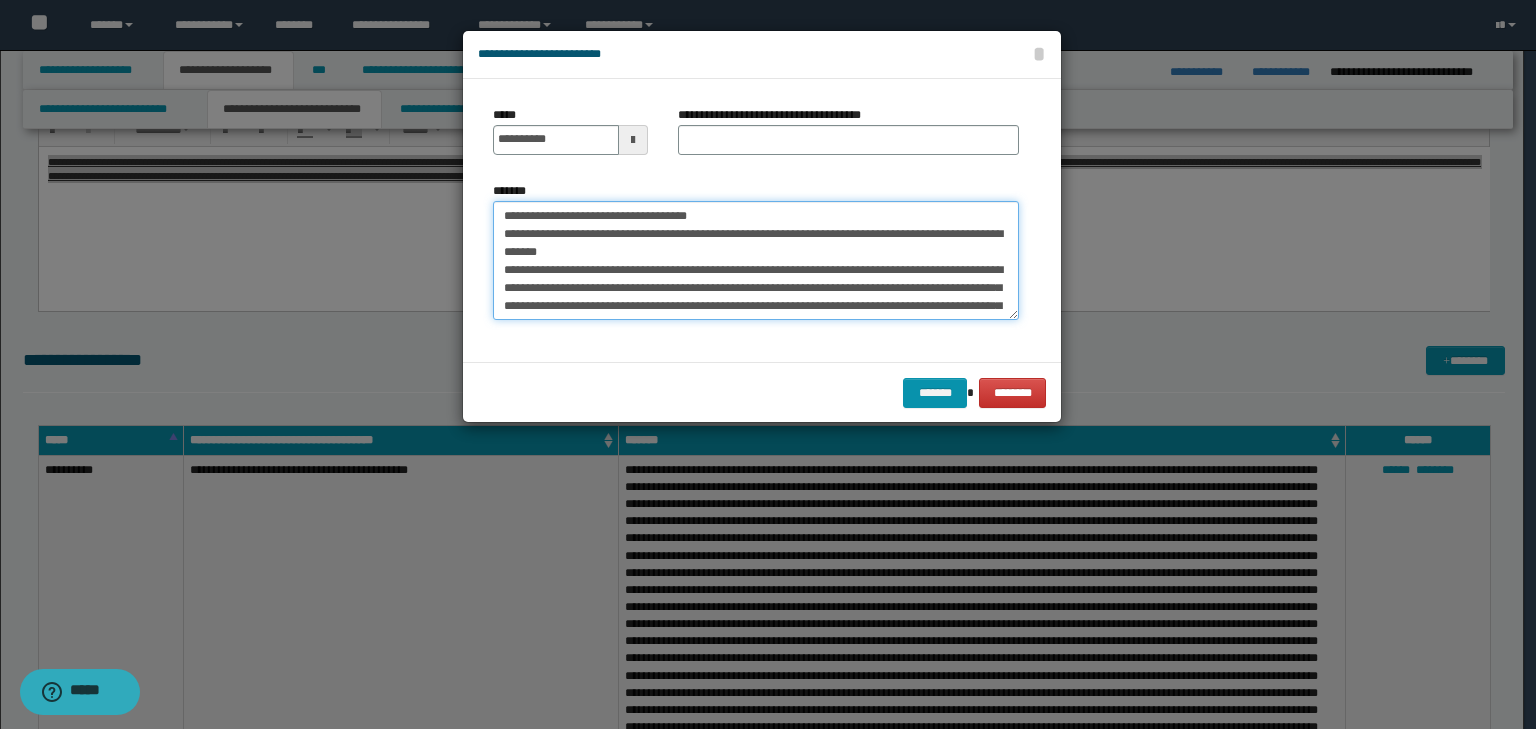 drag, startPoint x: 761, startPoint y: 216, endPoint x: 459, endPoint y: 205, distance: 302.20026 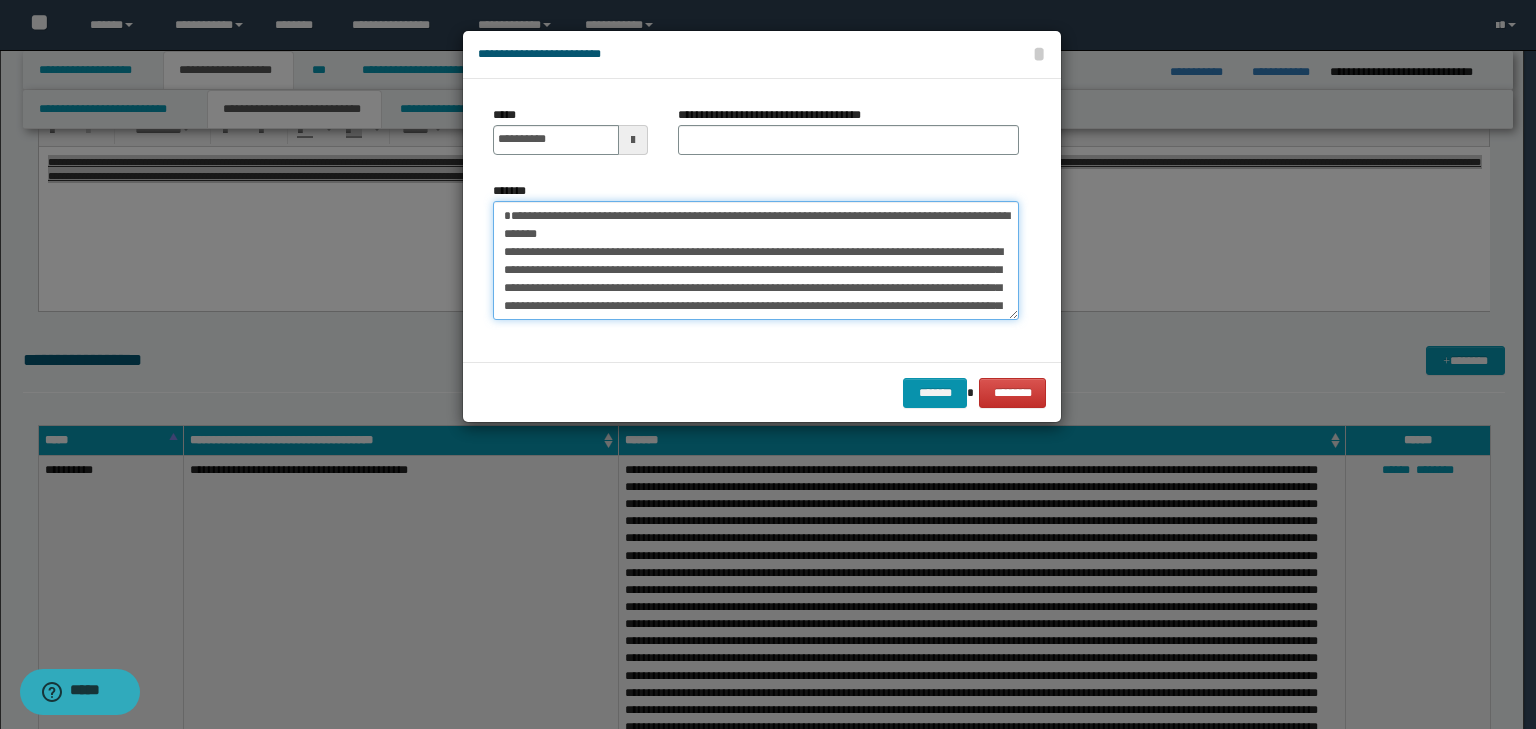 type on "**********" 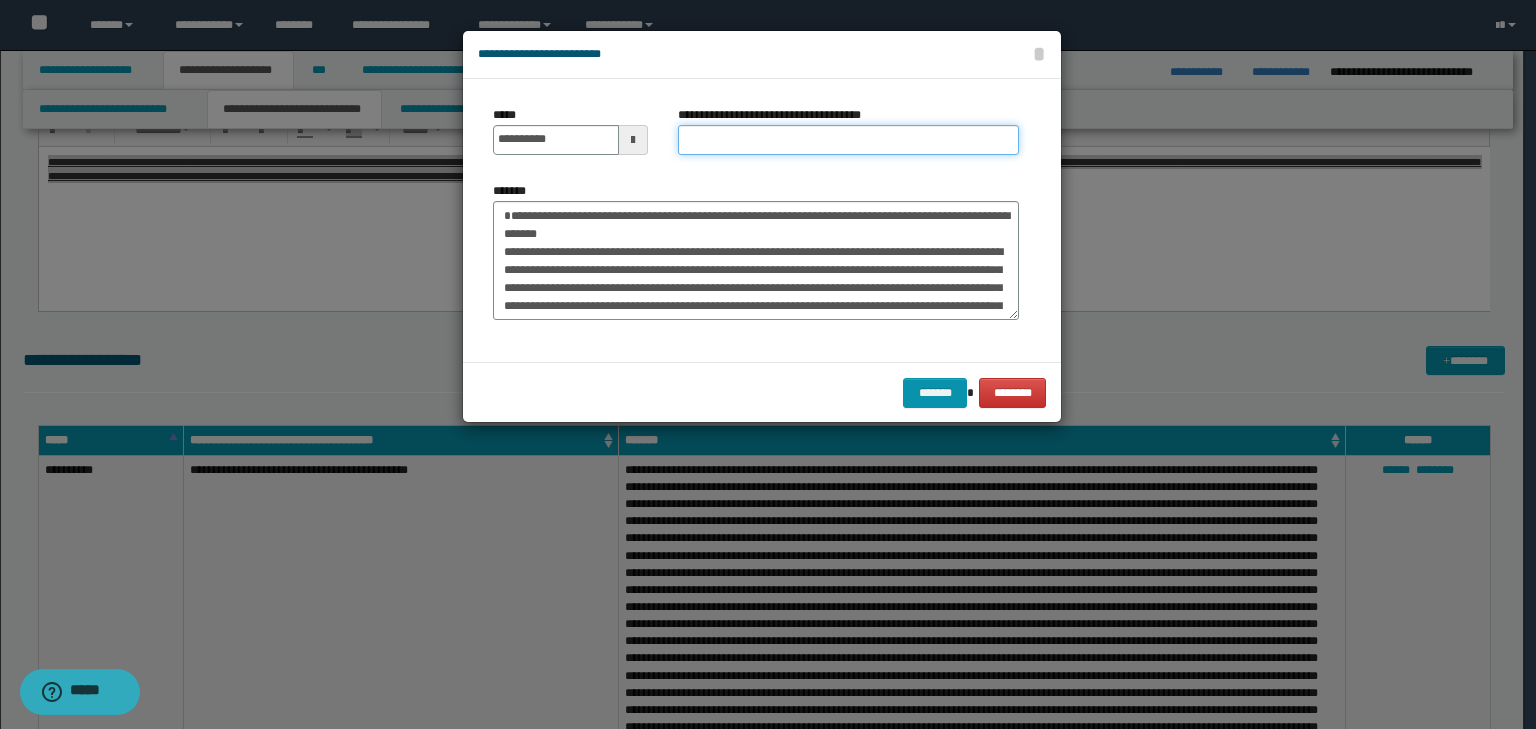 click on "**********" at bounding box center [848, 140] 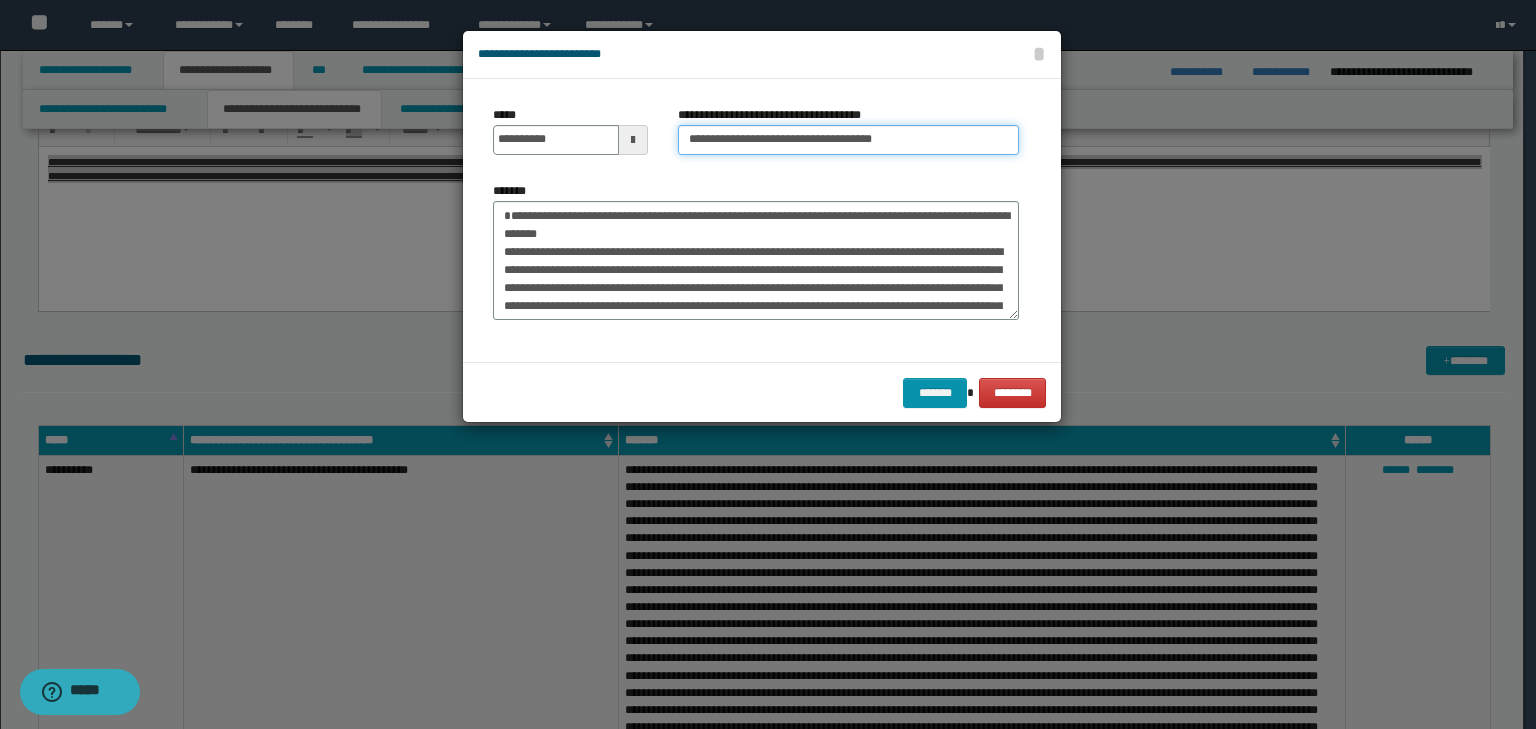 type on "**********" 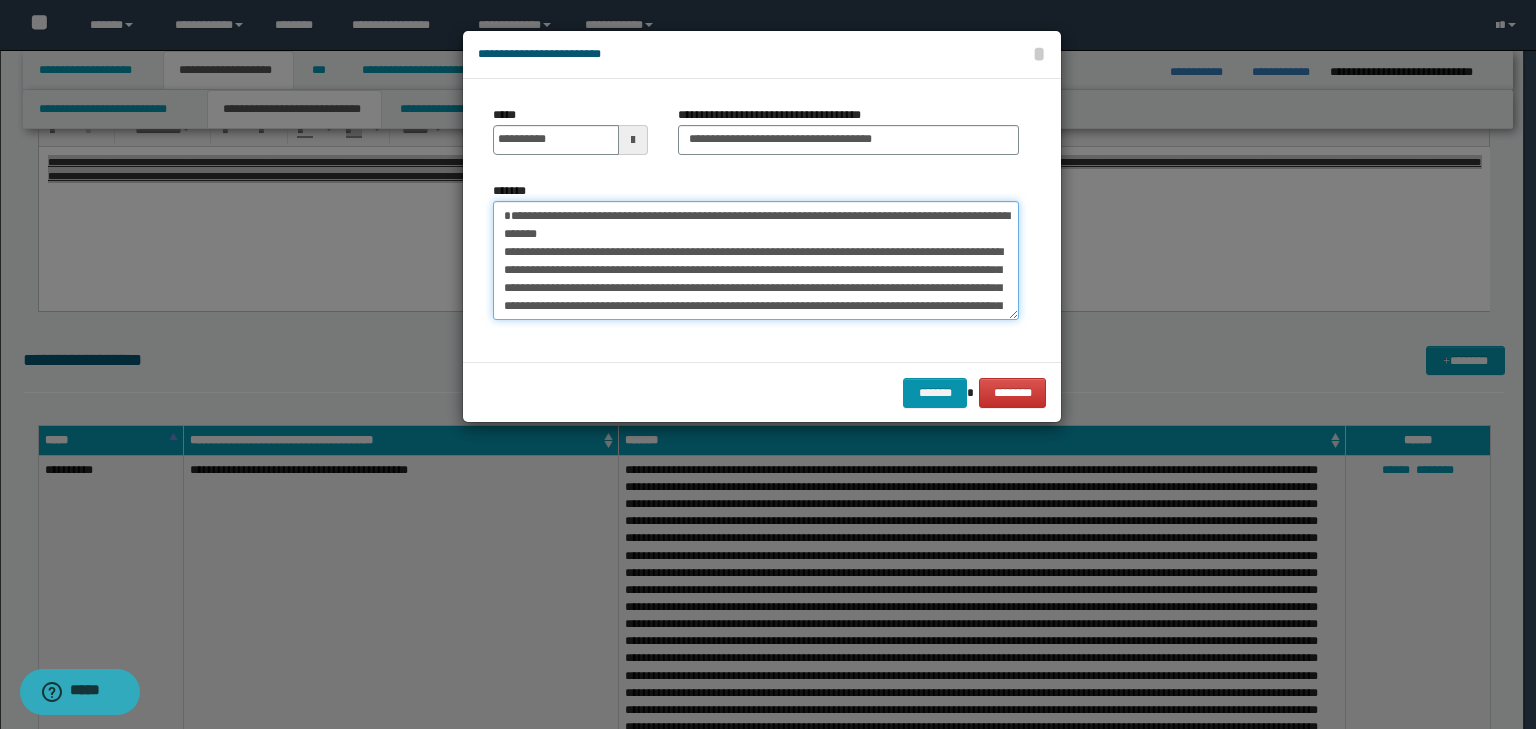 click on "*******" at bounding box center (756, 261) 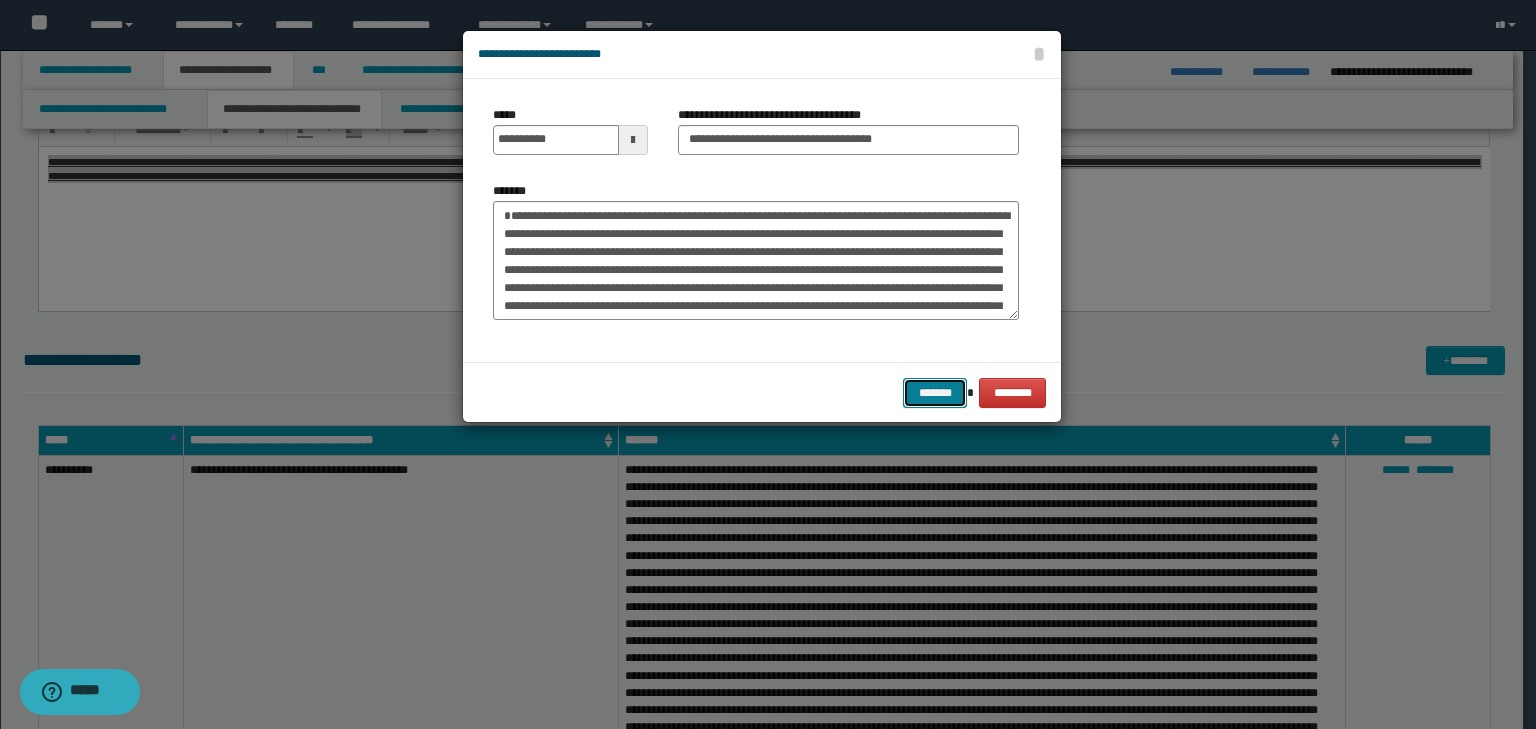 click on "*******" at bounding box center [935, 393] 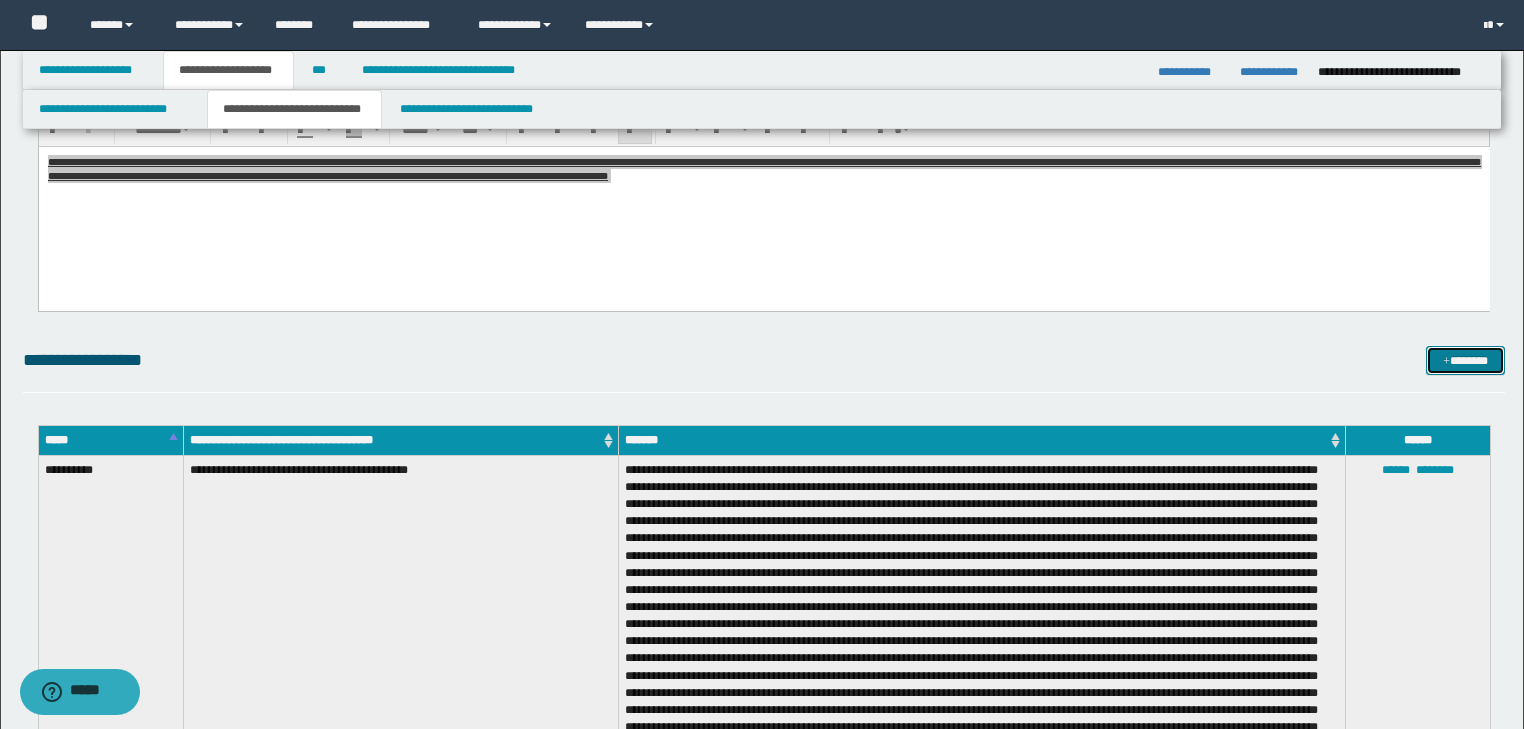 click on "*******" at bounding box center (1465, 361) 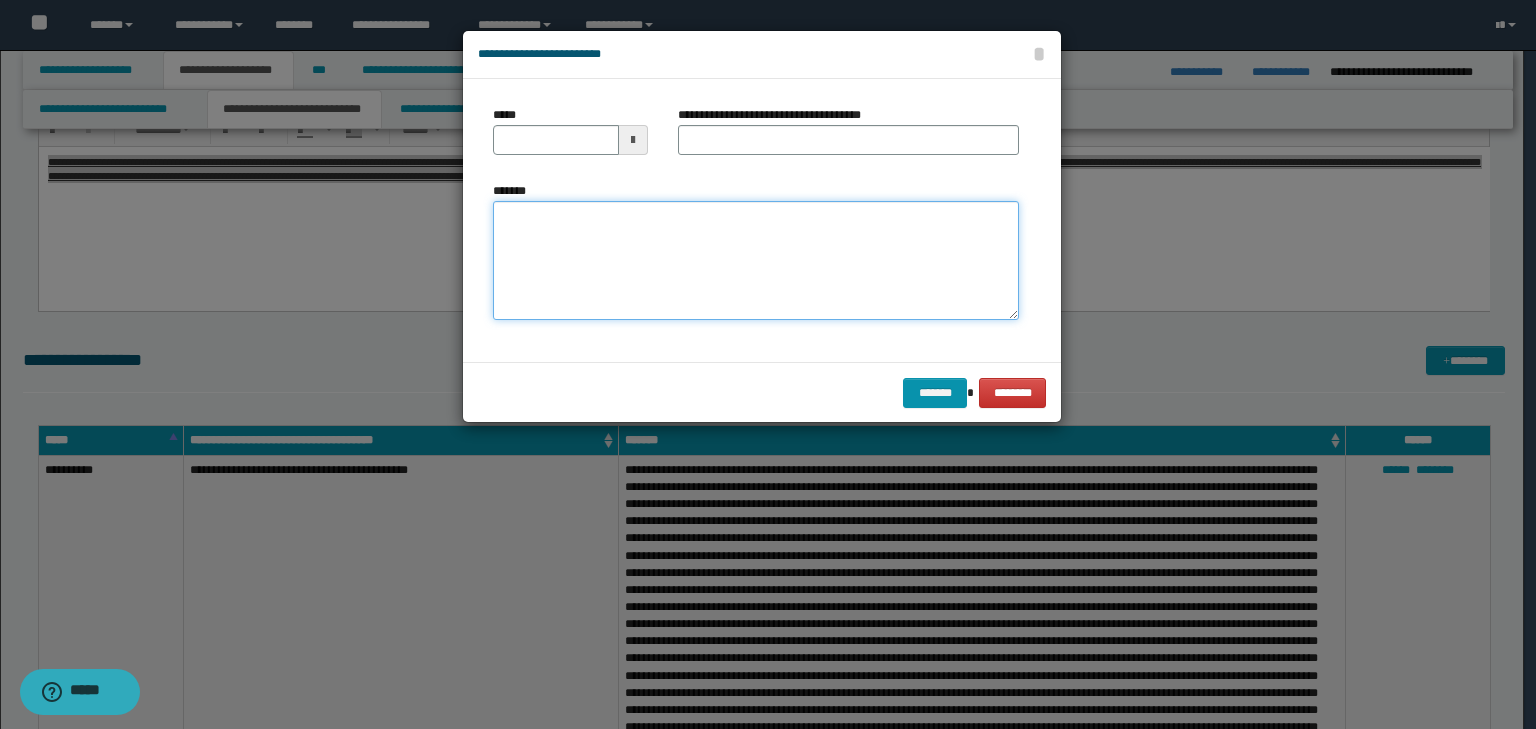 click on "*******" at bounding box center [756, 261] 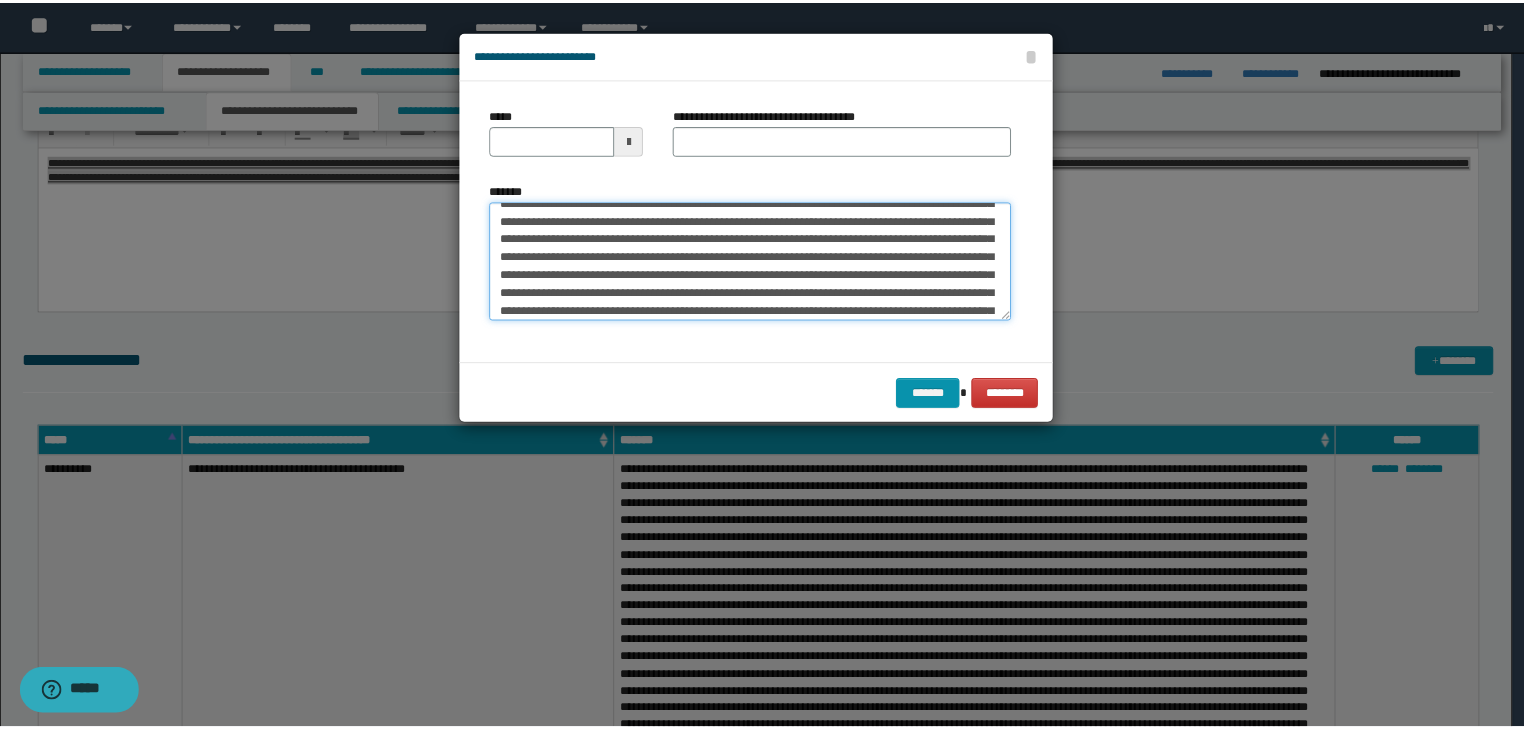 scroll, scrollTop: 0, scrollLeft: 0, axis: both 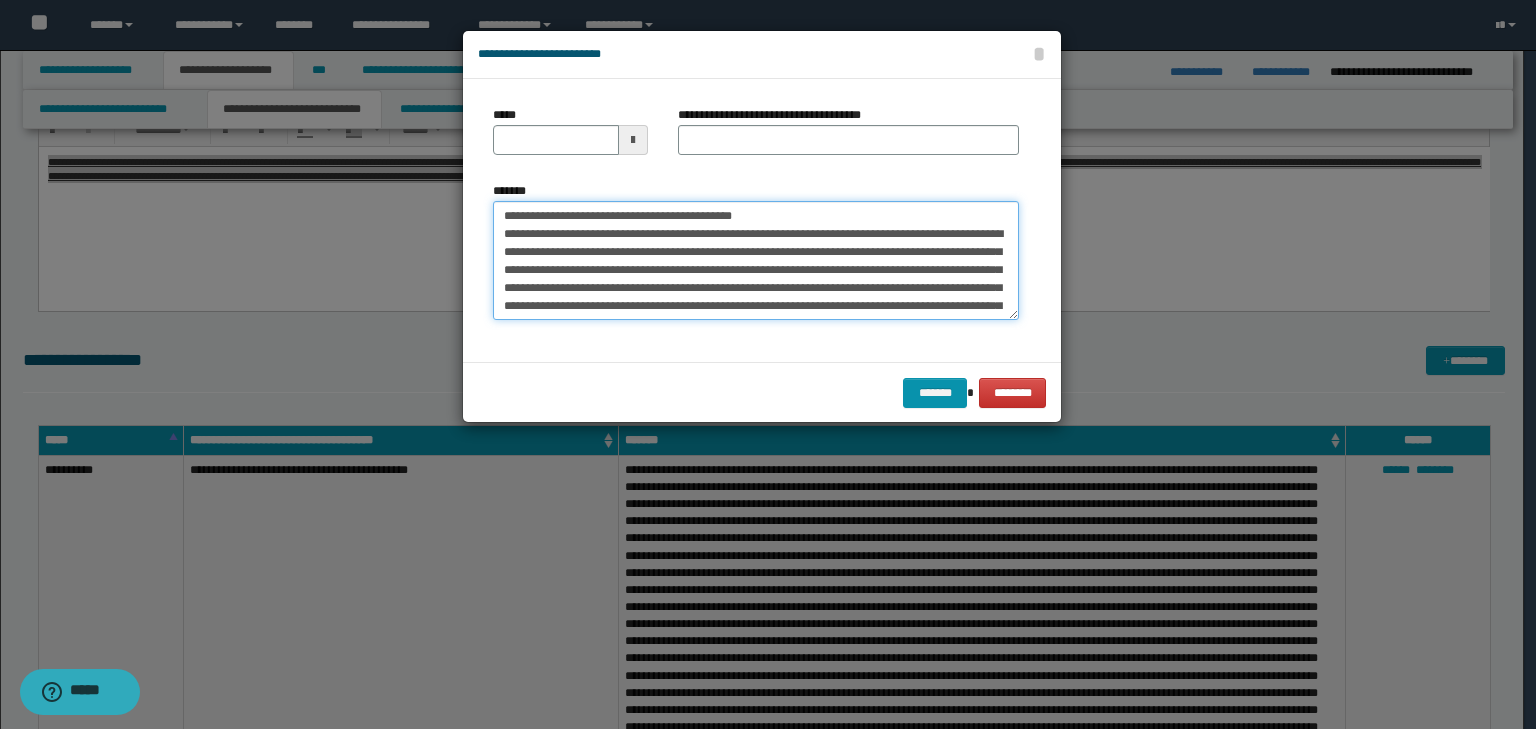 drag, startPoint x: 564, startPoint y: 215, endPoint x: 435, endPoint y: 196, distance: 130.39172 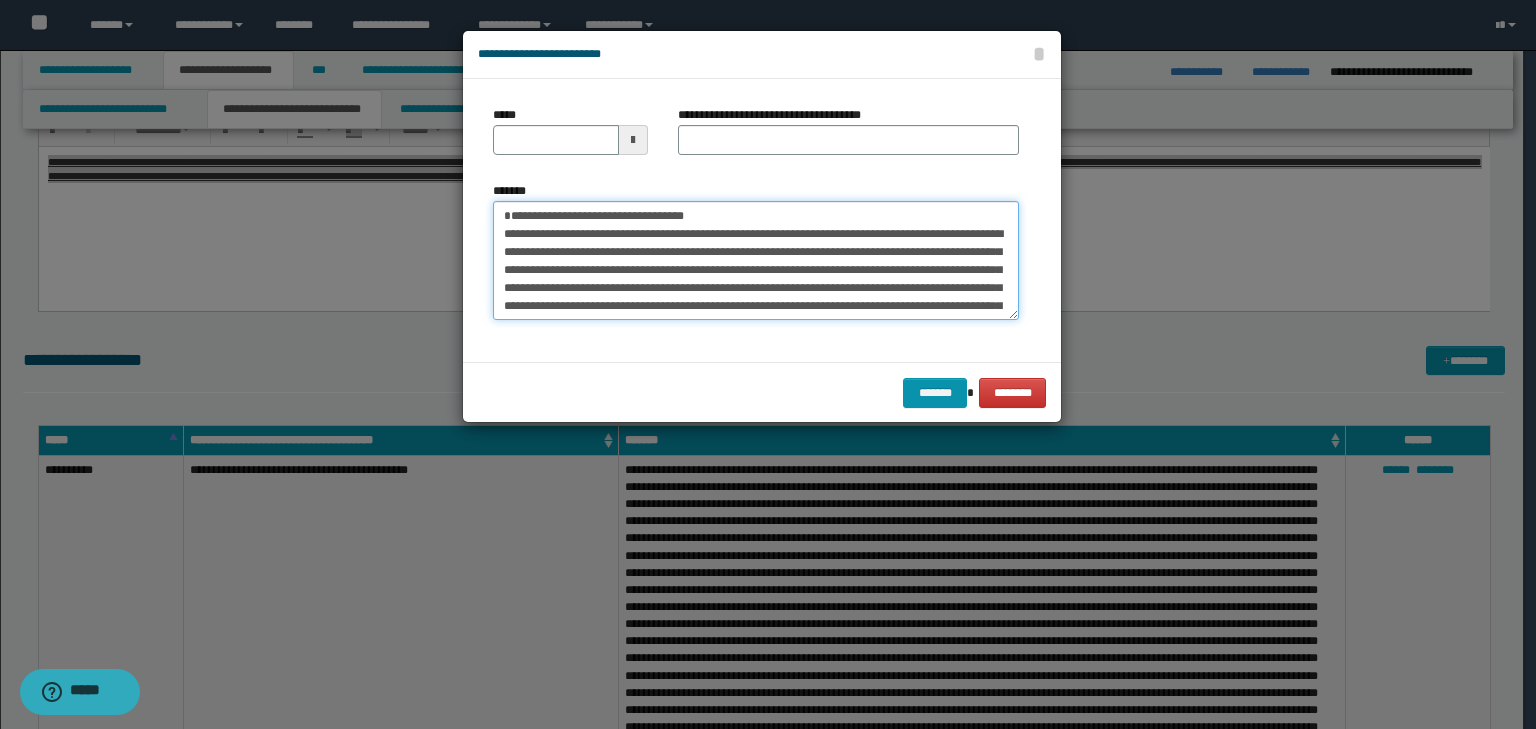 type 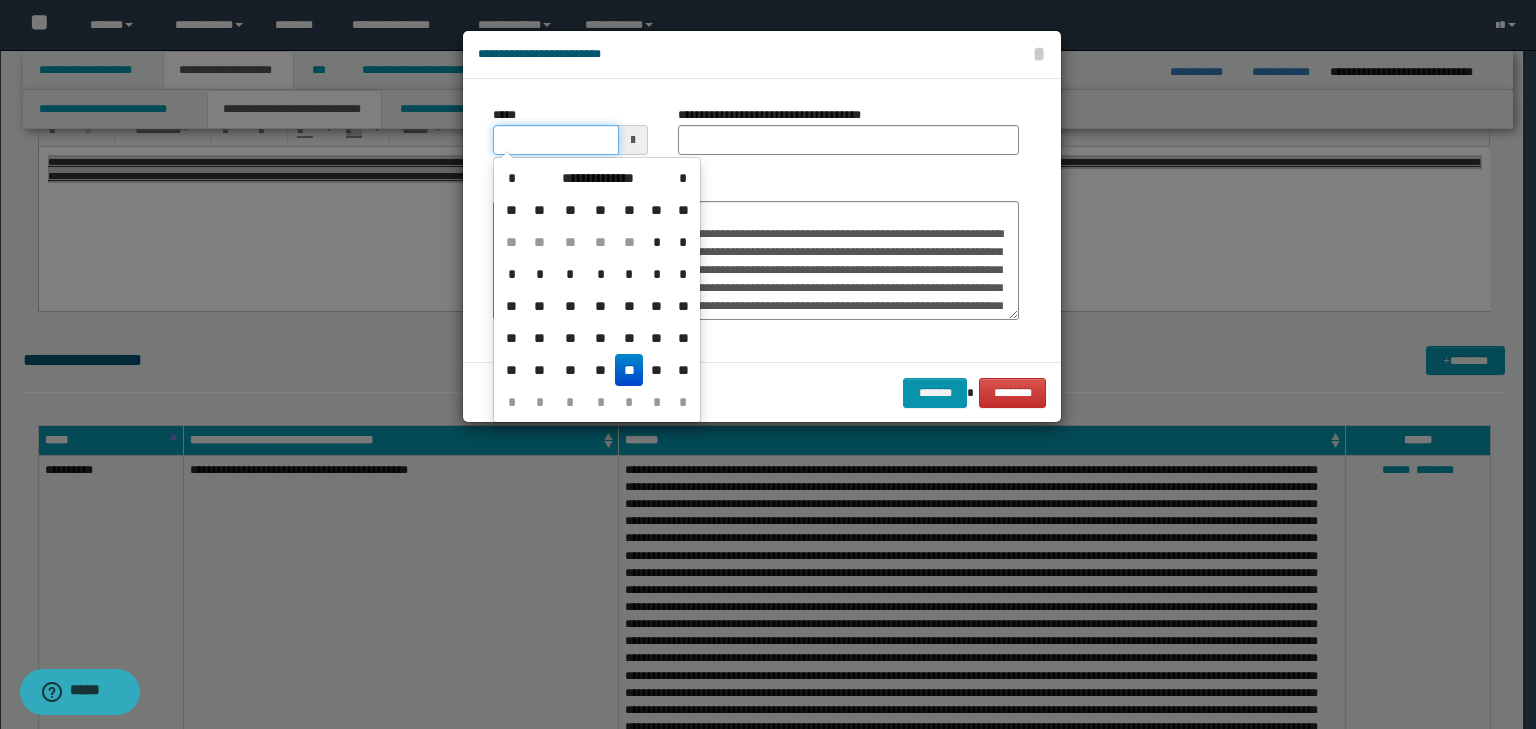click on "*****" at bounding box center (556, 140) 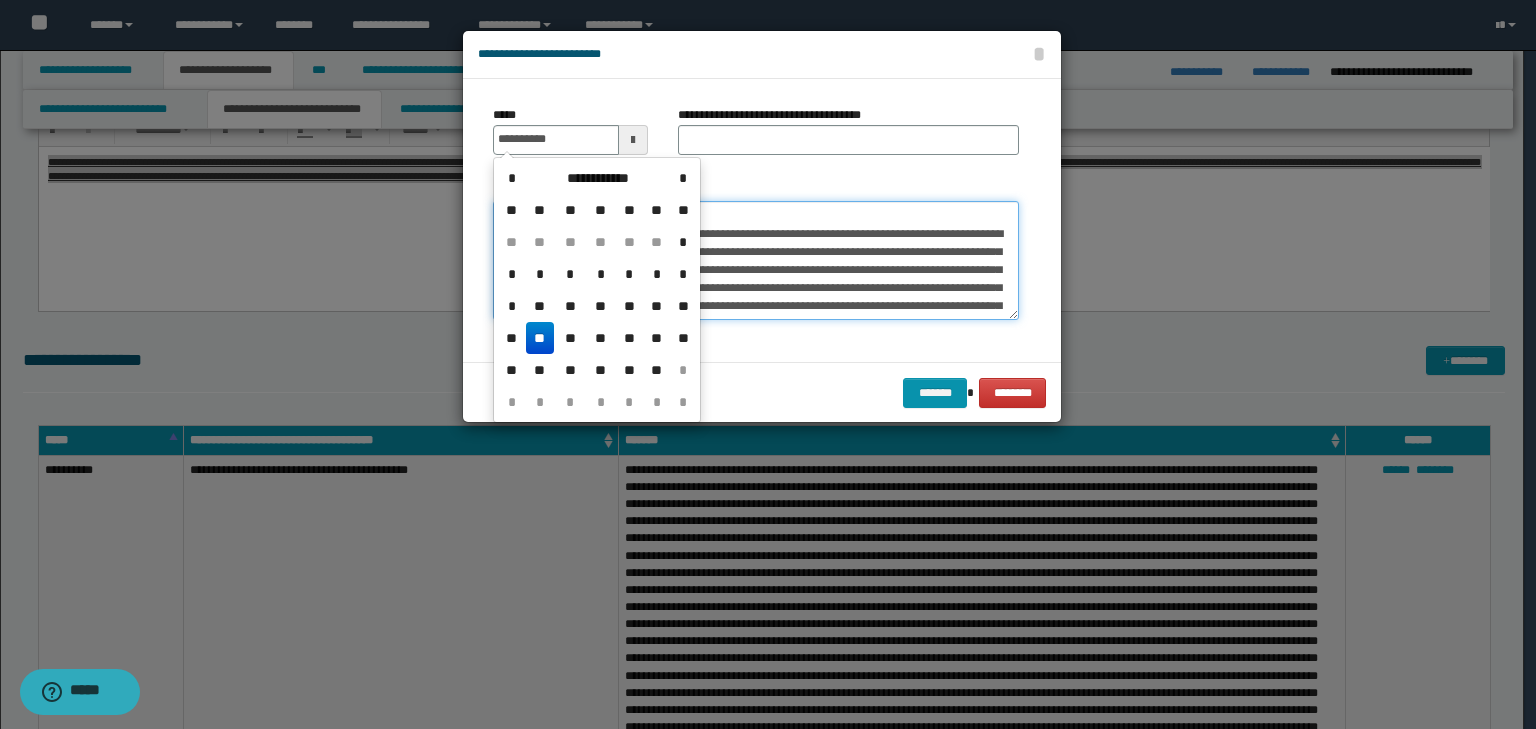 type on "**********" 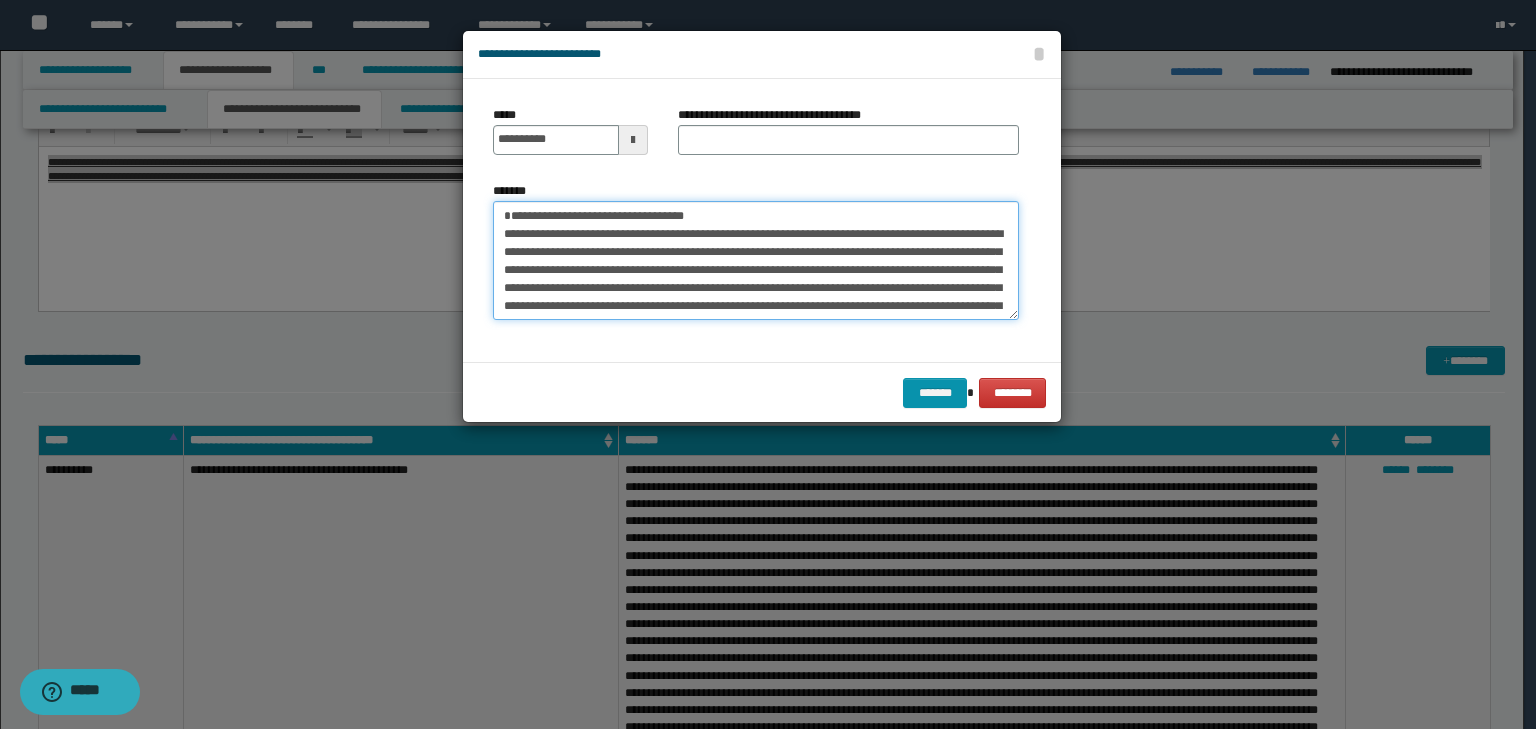 drag, startPoint x: 747, startPoint y: 218, endPoint x: 457, endPoint y: 198, distance: 290.68884 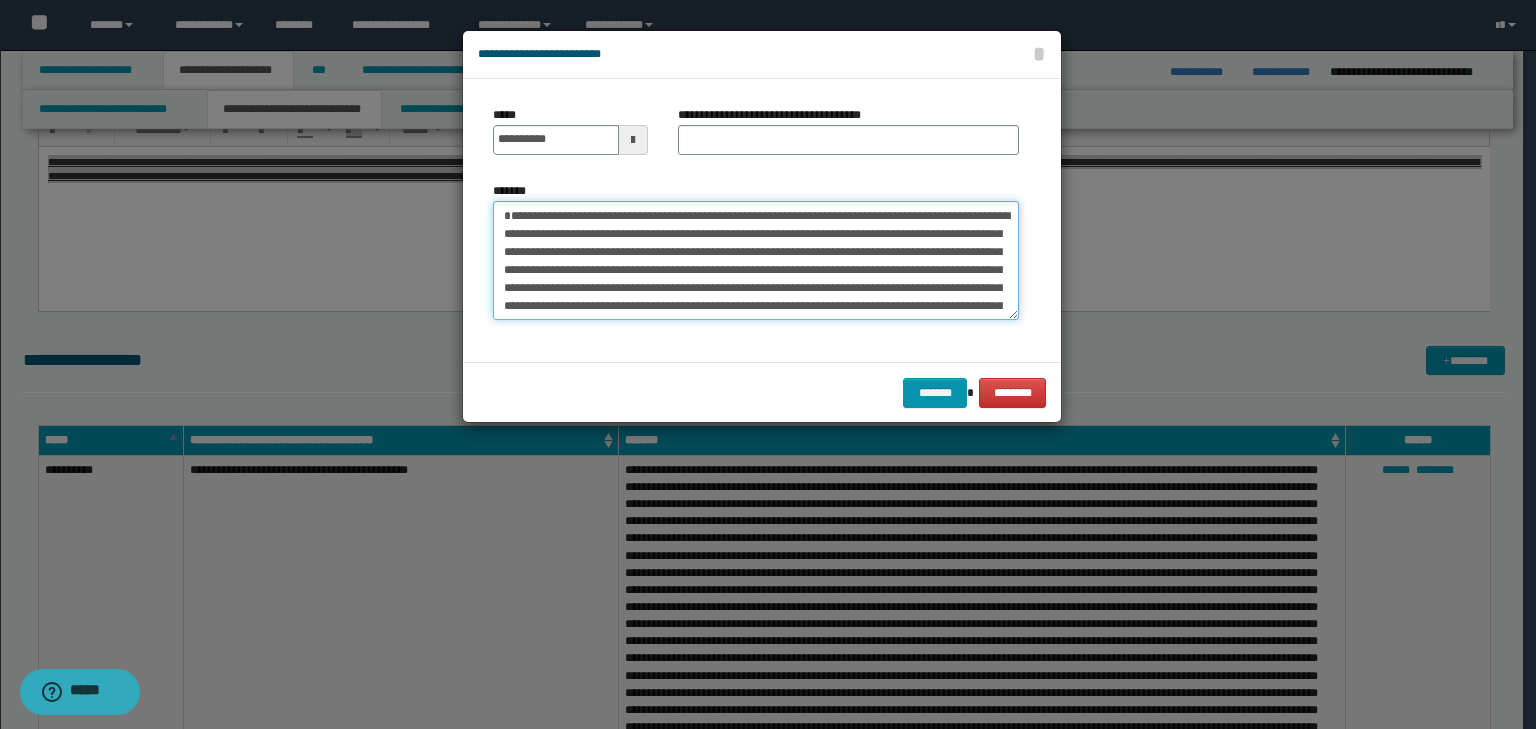 type on "**********" 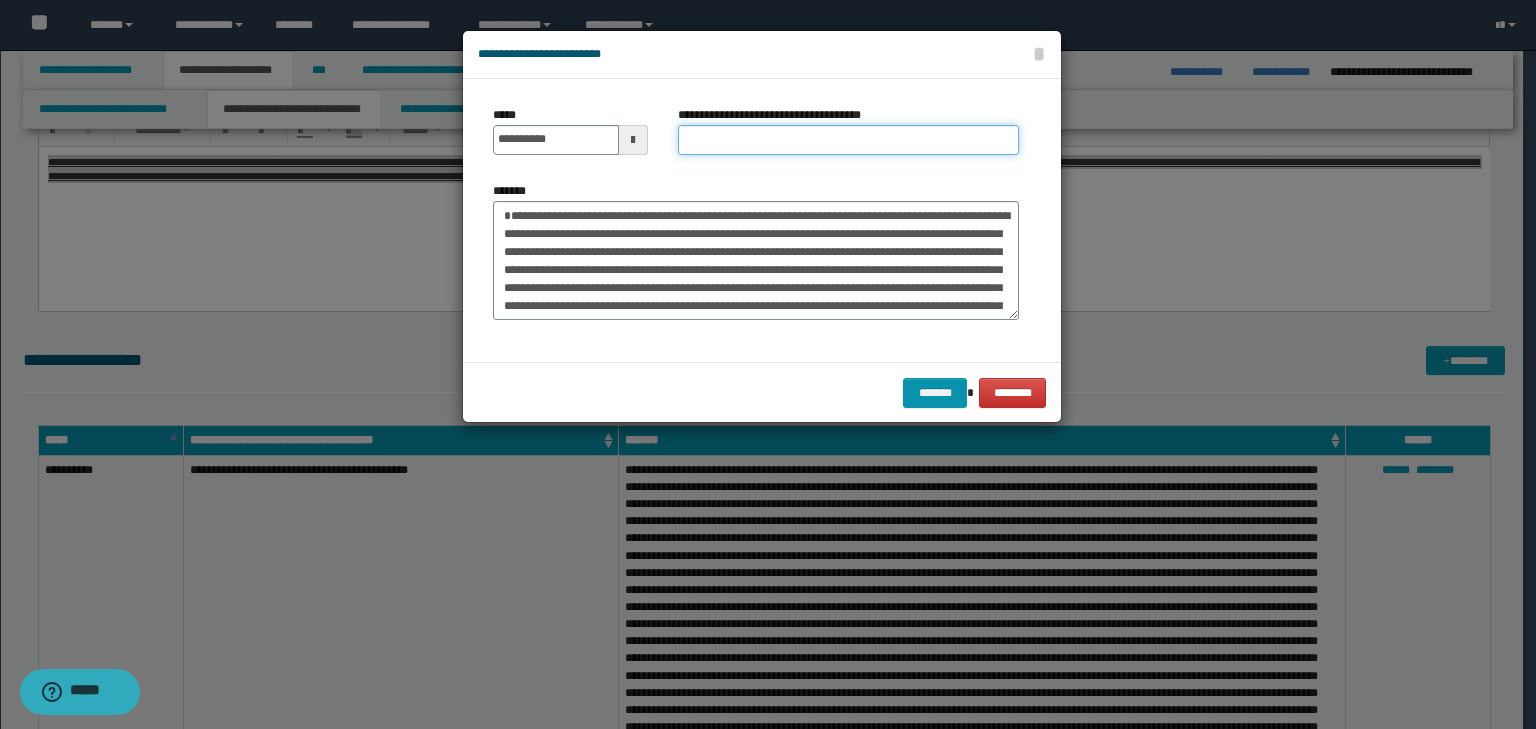click on "**********" at bounding box center [848, 140] 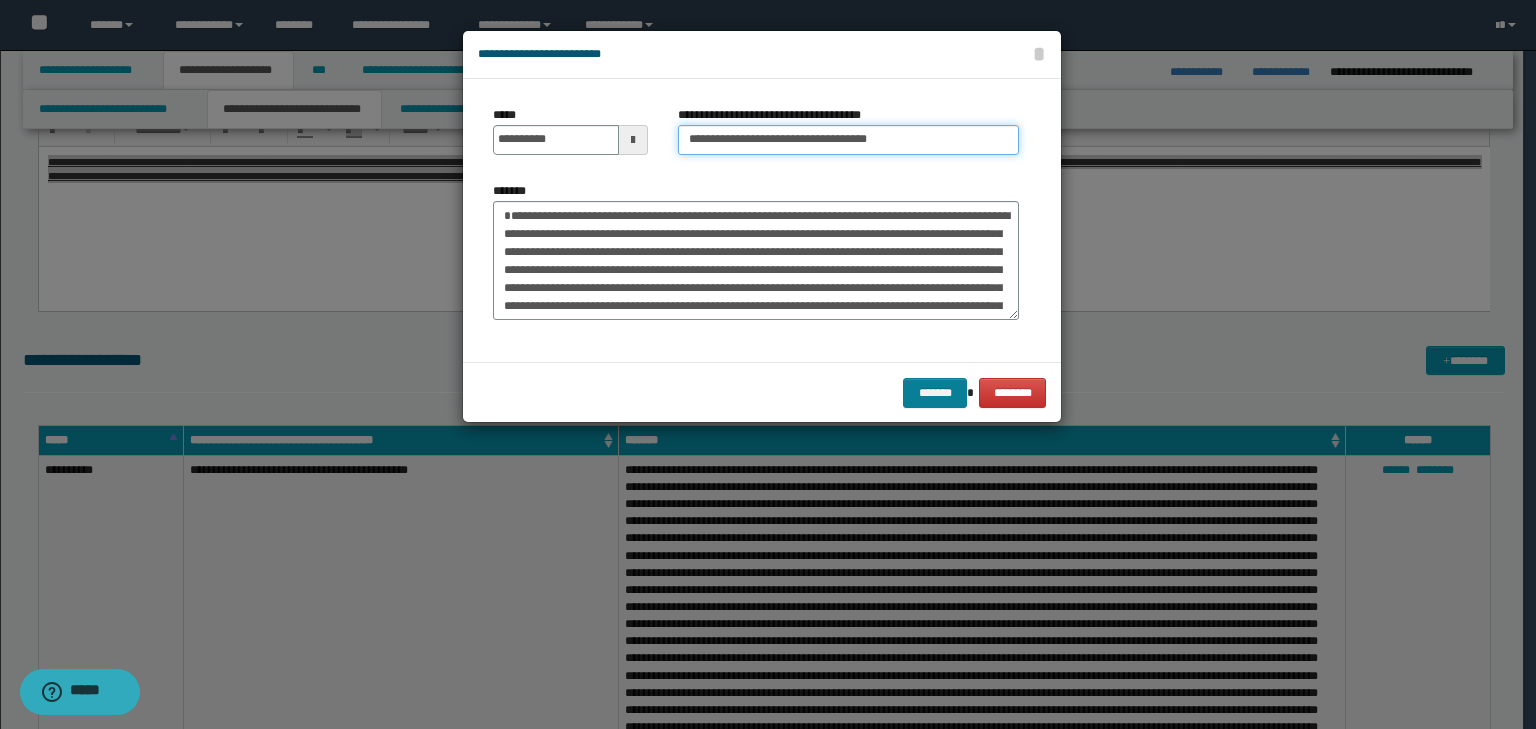 type on "**********" 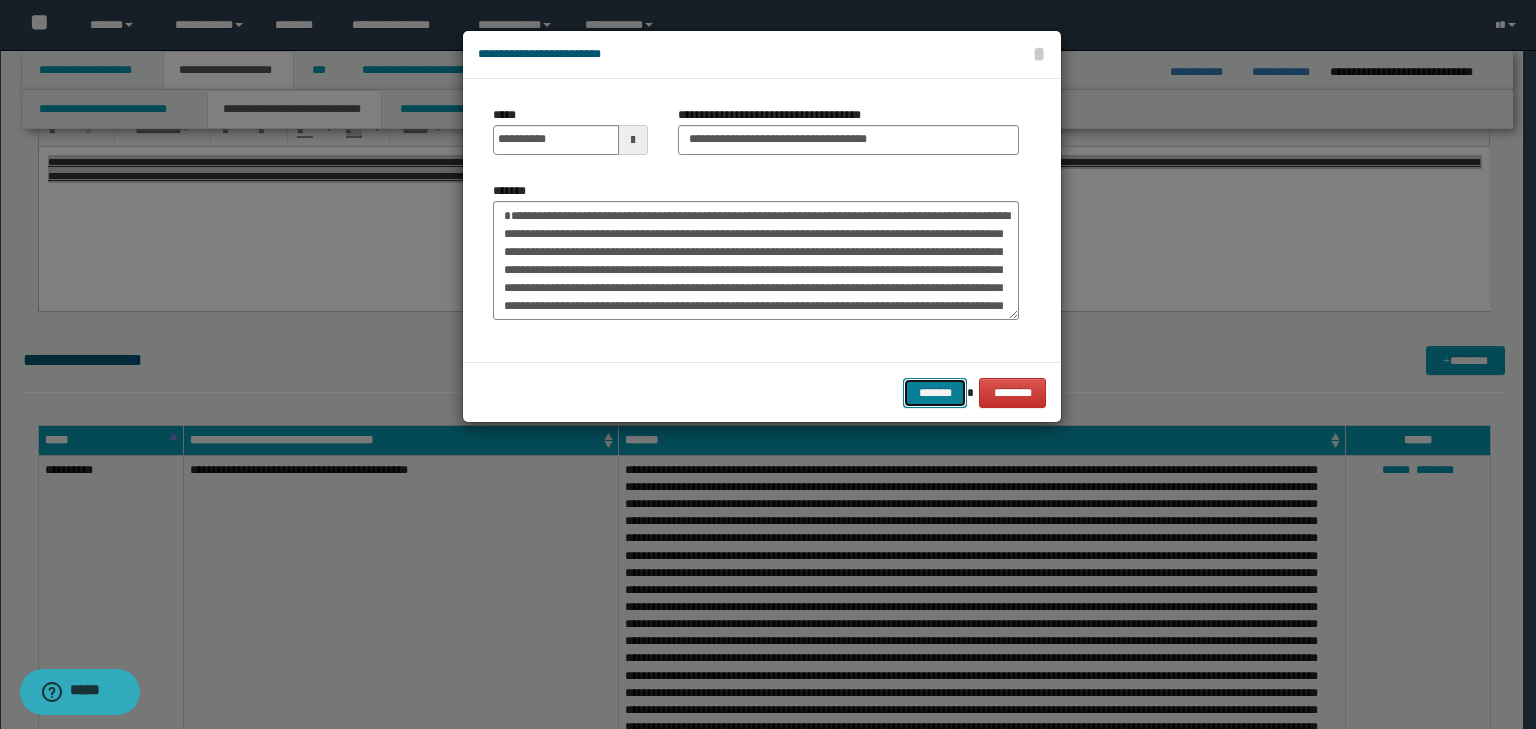 click on "*******" at bounding box center (935, 393) 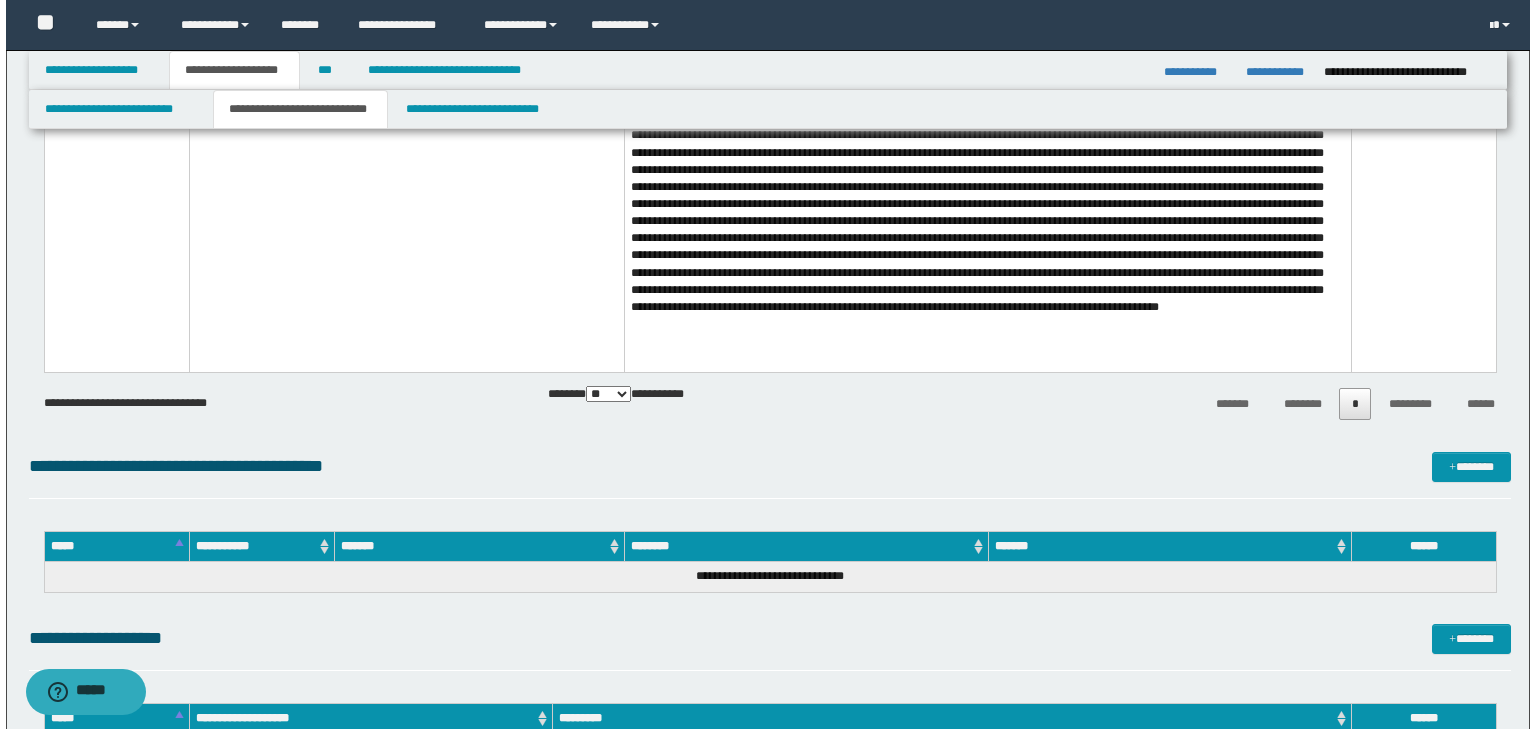 scroll, scrollTop: 6240, scrollLeft: 0, axis: vertical 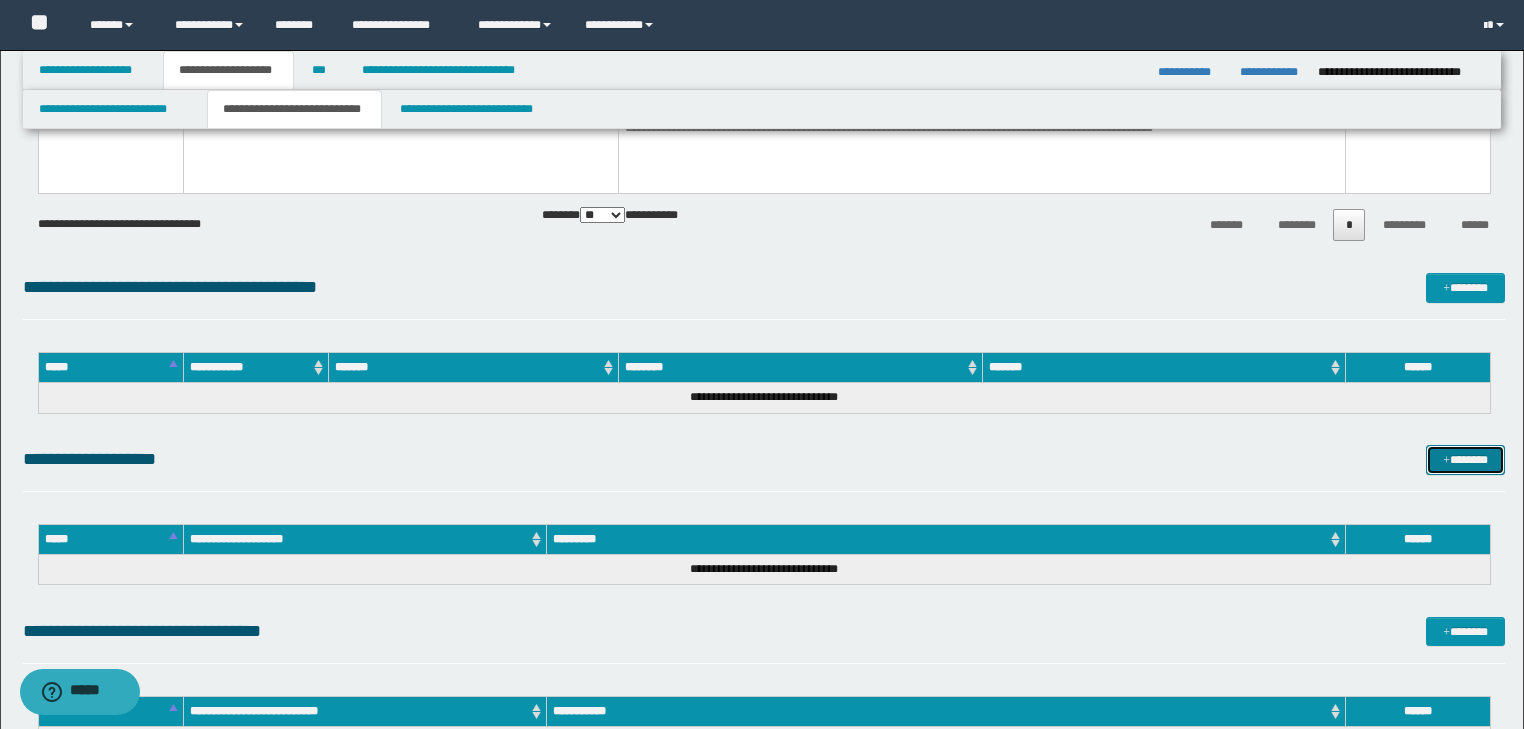 click on "*******" at bounding box center (1465, 460) 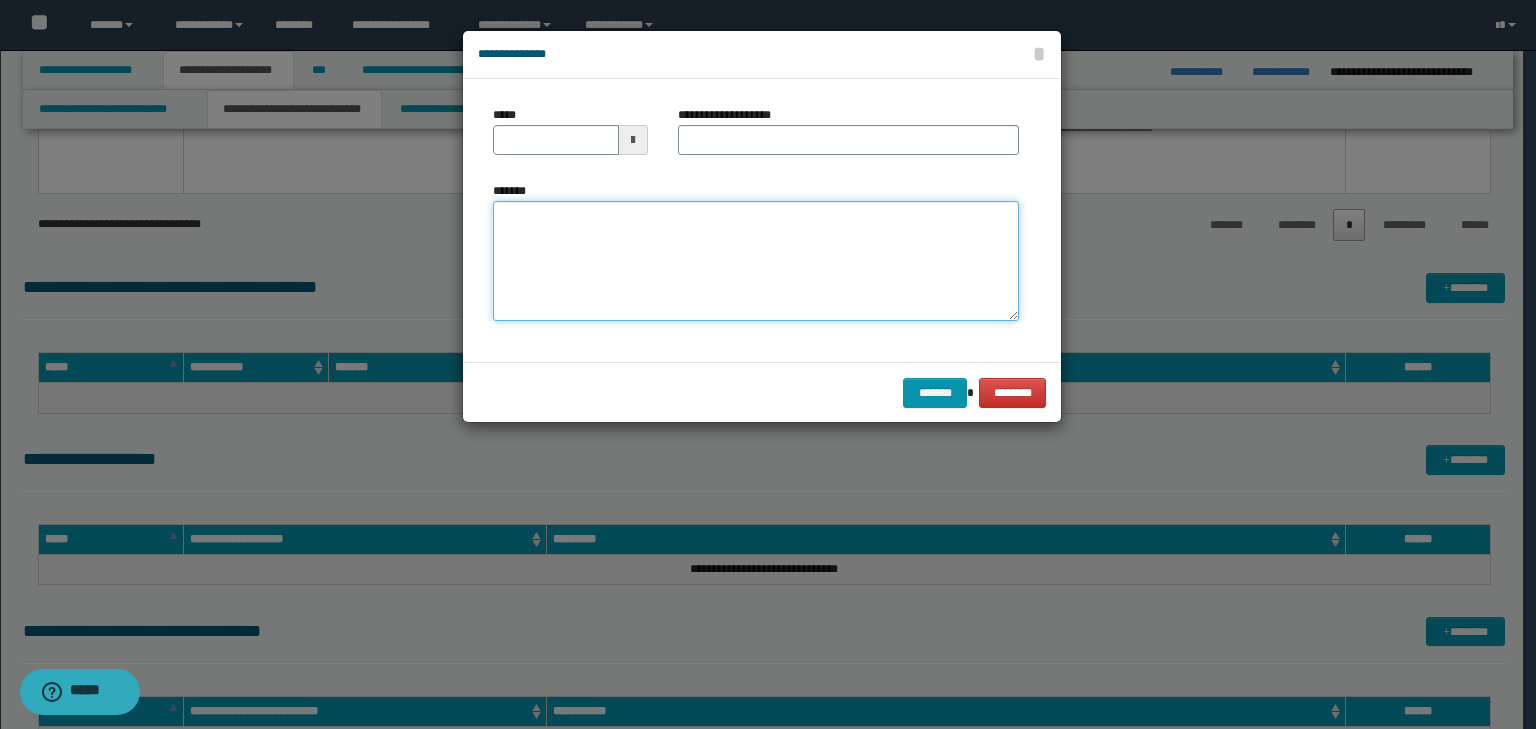 click on "*******" at bounding box center [756, 261] 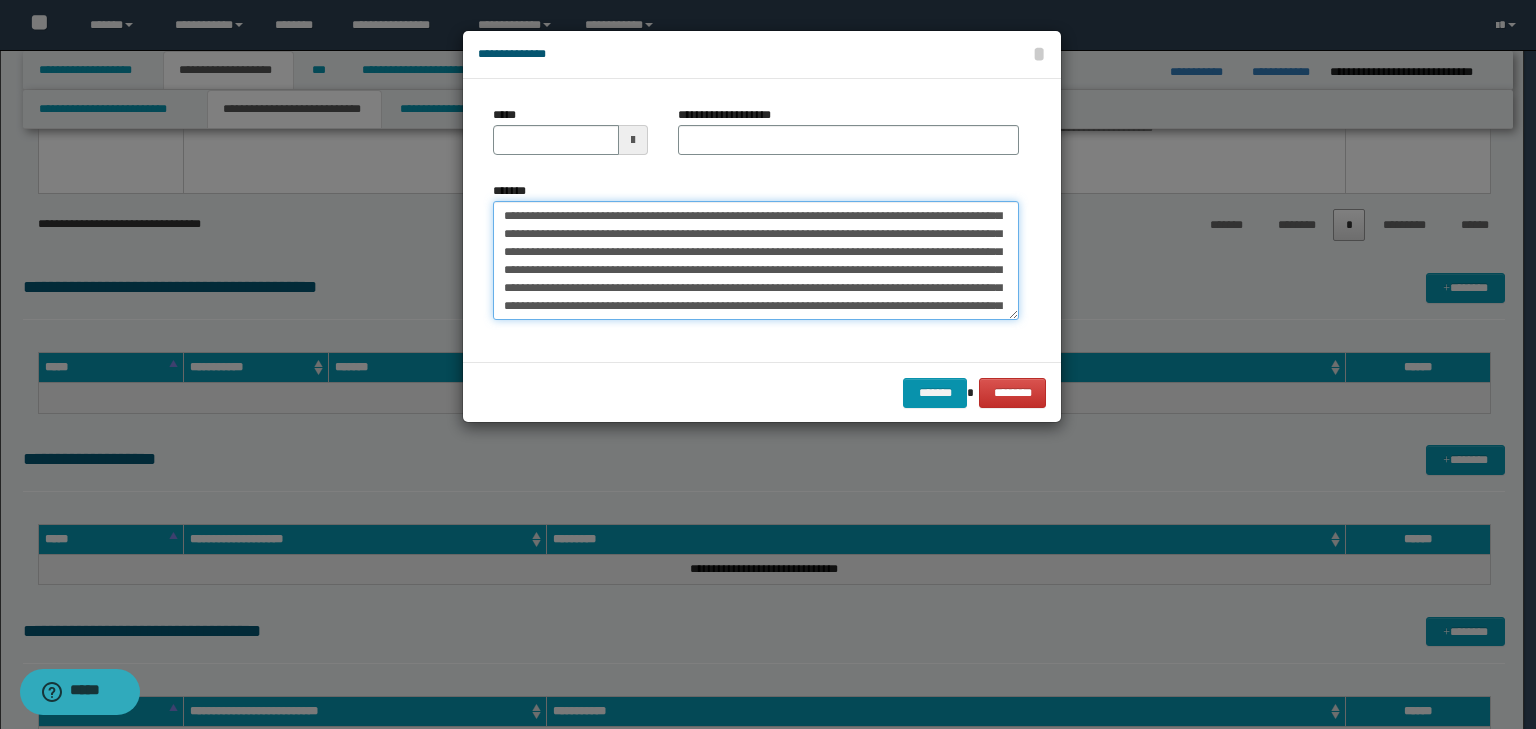 scroll, scrollTop: 0, scrollLeft: 0, axis: both 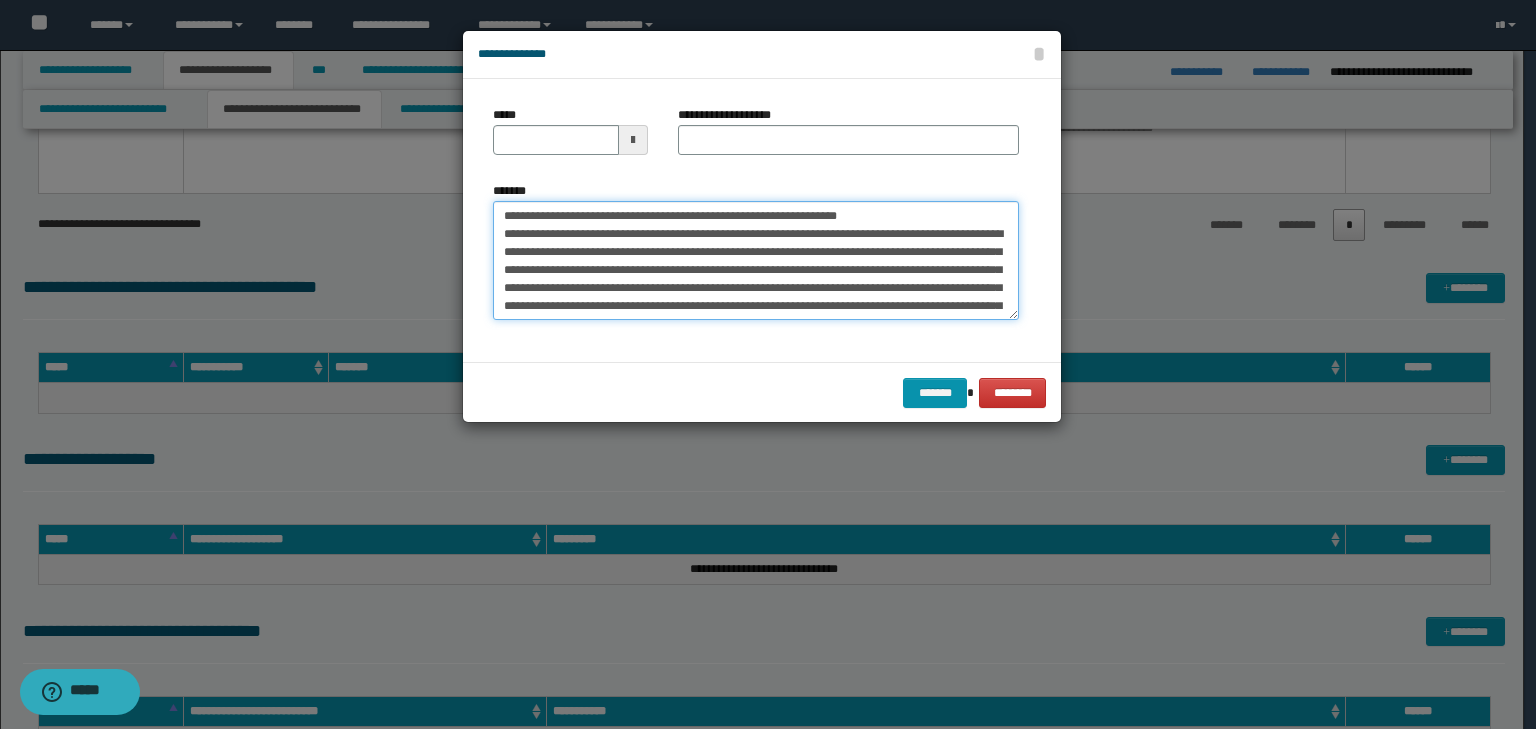 drag, startPoint x: 563, startPoint y: 212, endPoint x: 448, endPoint y: 208, distance: 115.06954 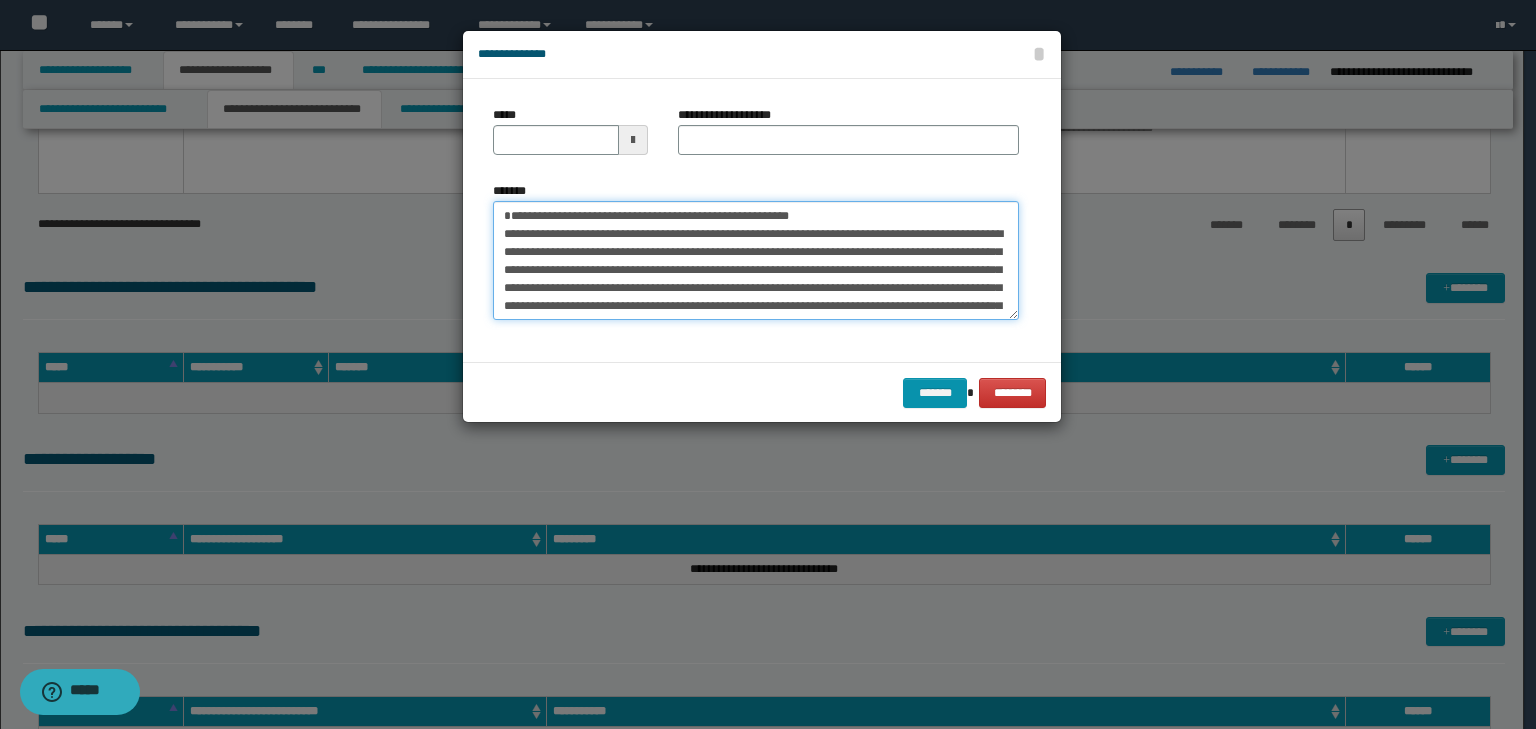 type 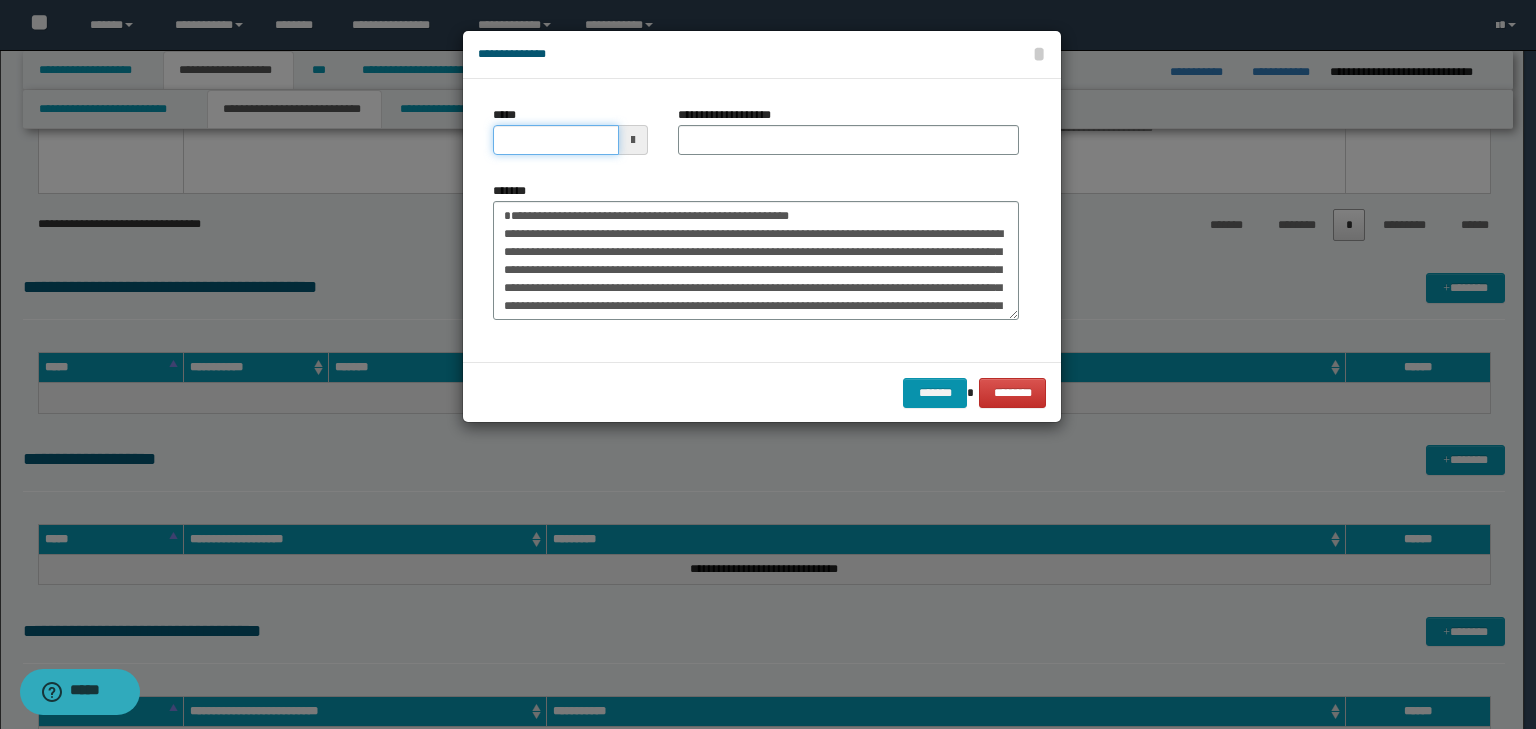 click on "*****" at bounding box center (556, 140) 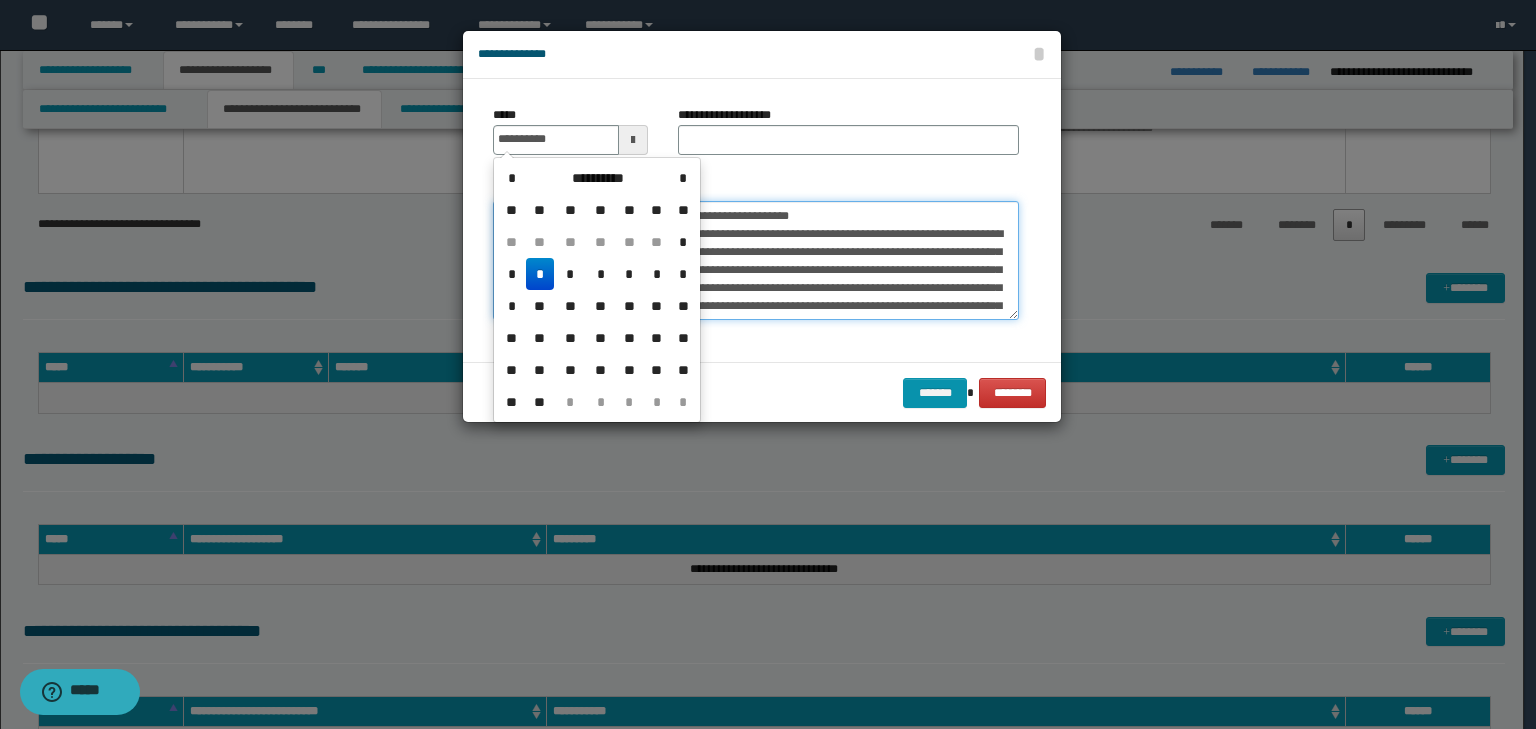 type on "**********" 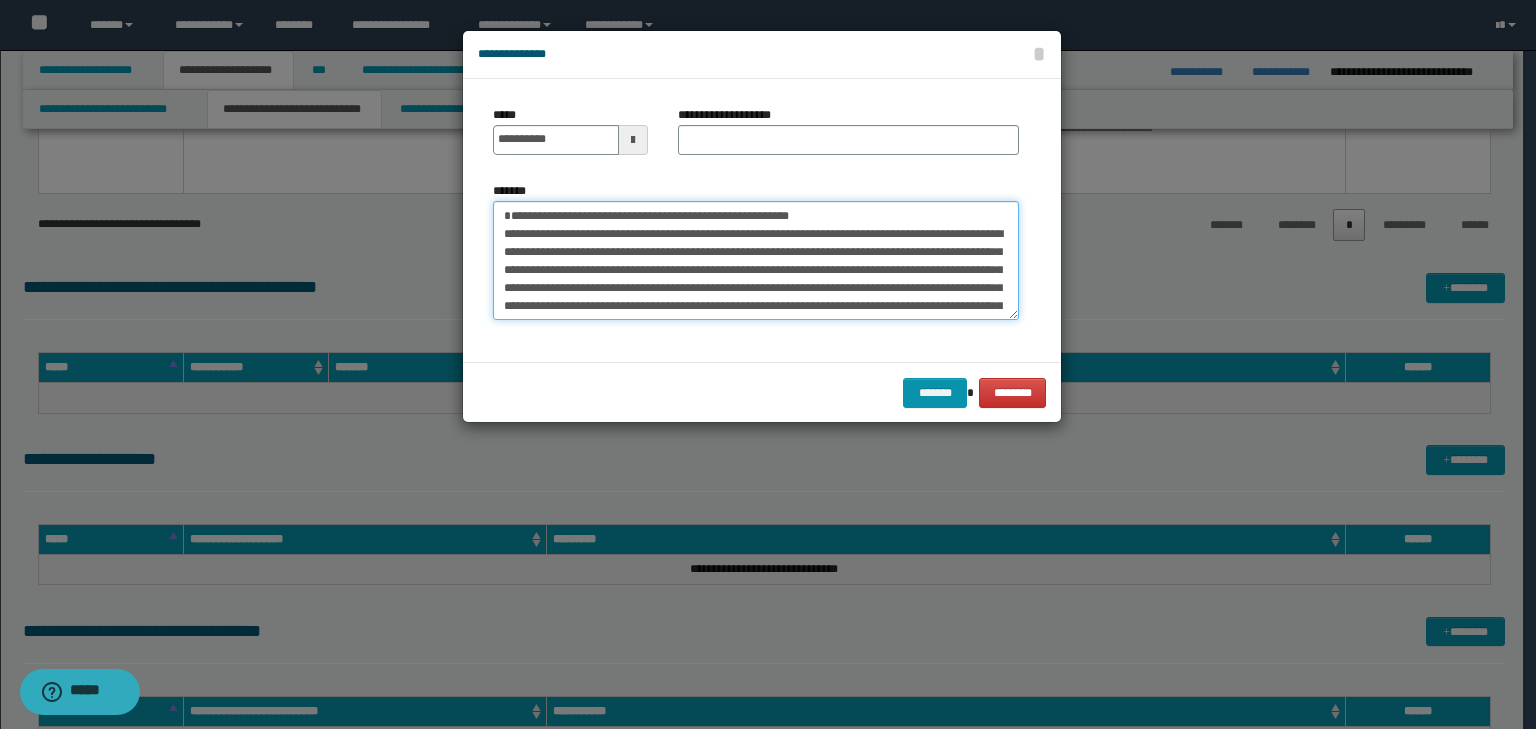drag, startPoint x: 872, startPoint y: 209, endPoint x: 423, endPoint y: 181, distance: 449.8722 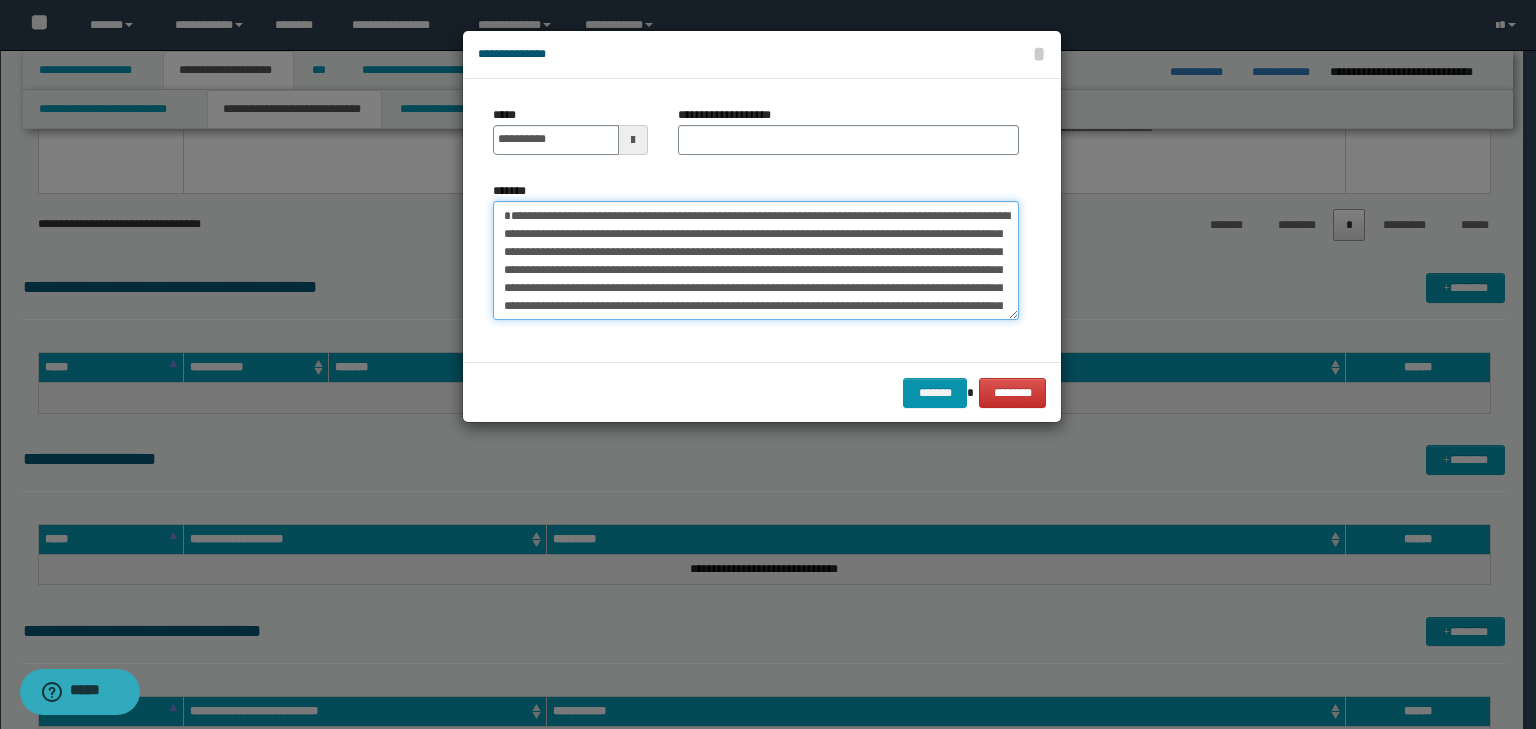 type on "**********" 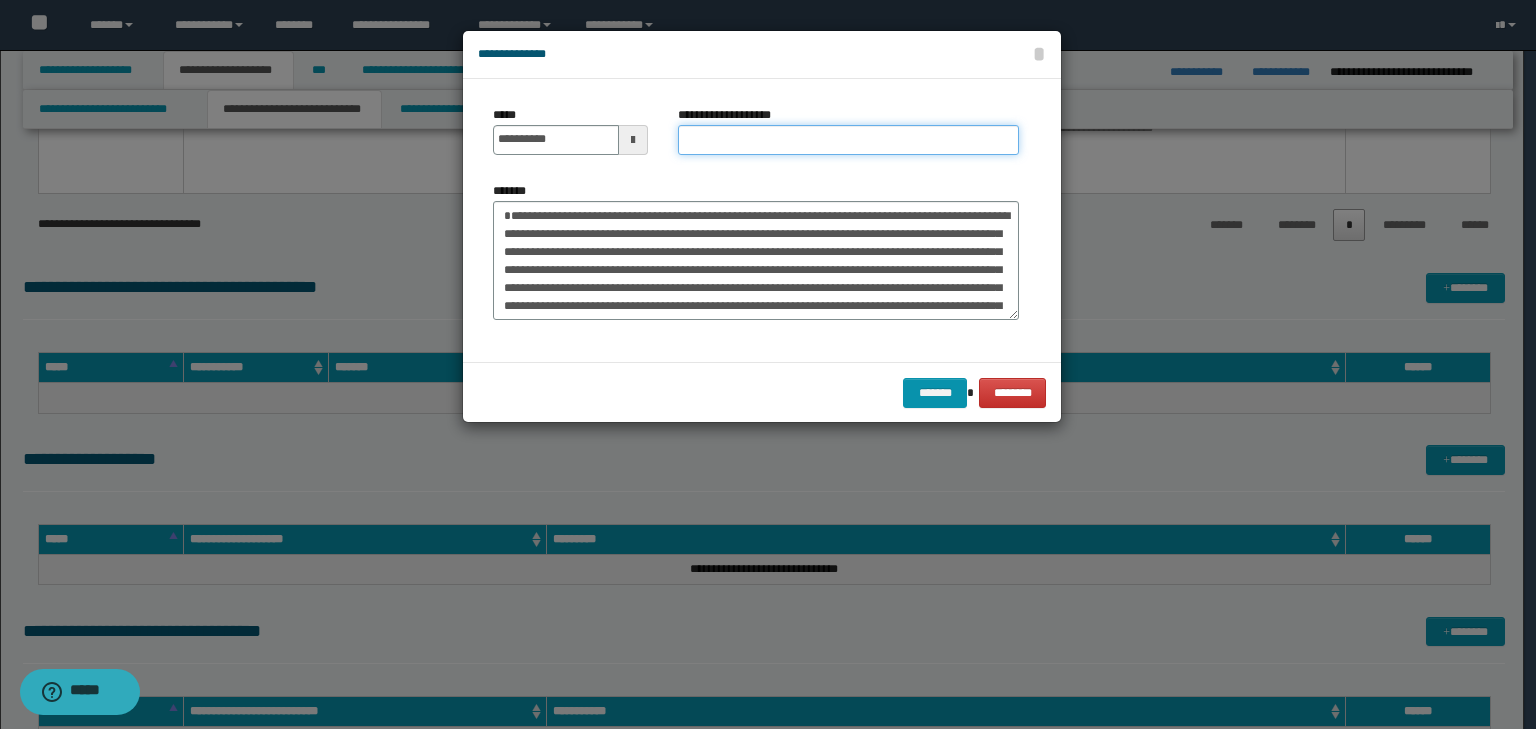 click on "**********" at bounding box center (848, 140) 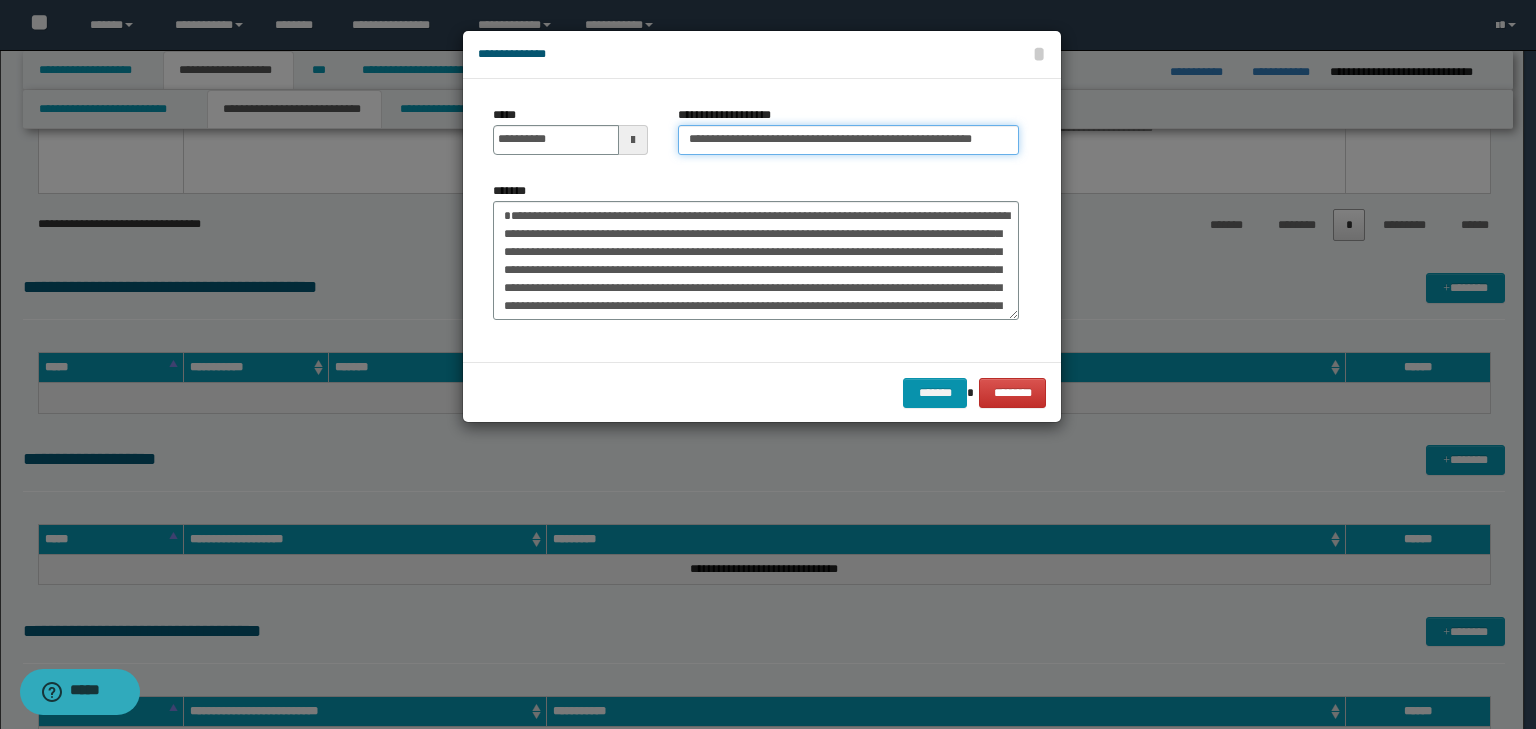 scroll, scrollTop: 0, scrollLeft: 30, axis: horizontal 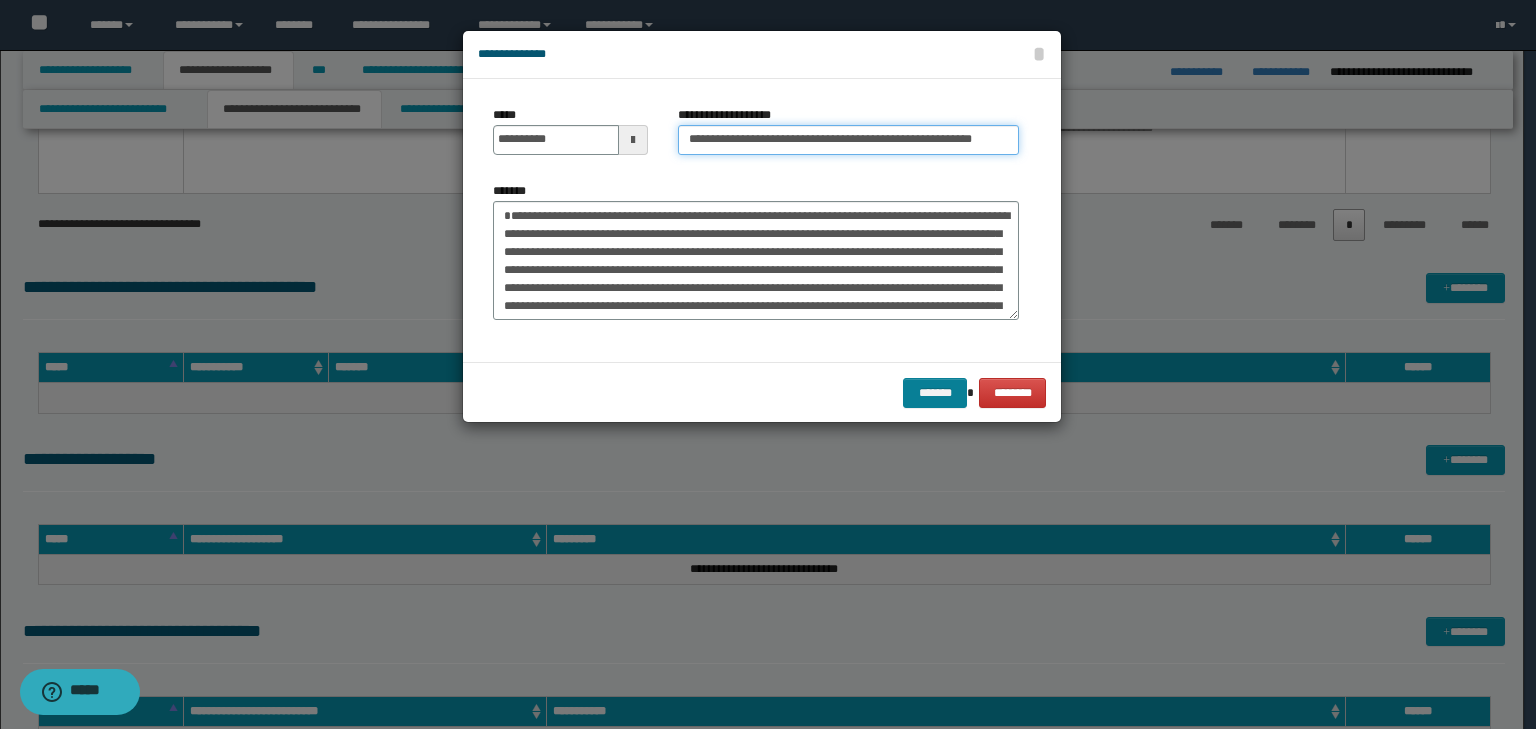 type on "**********" 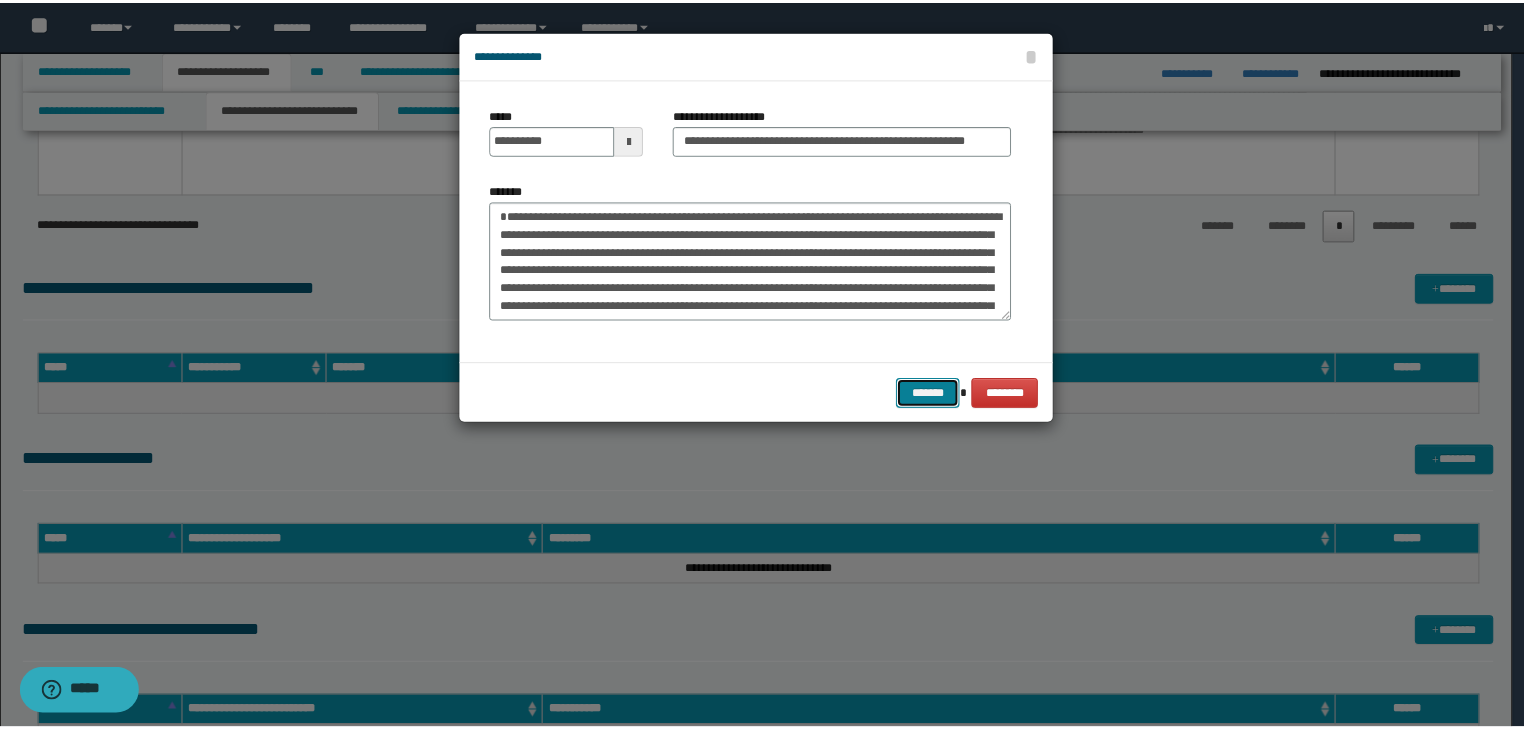 scroll, scrollTop: 0, scrollLeft: 0, axis: both 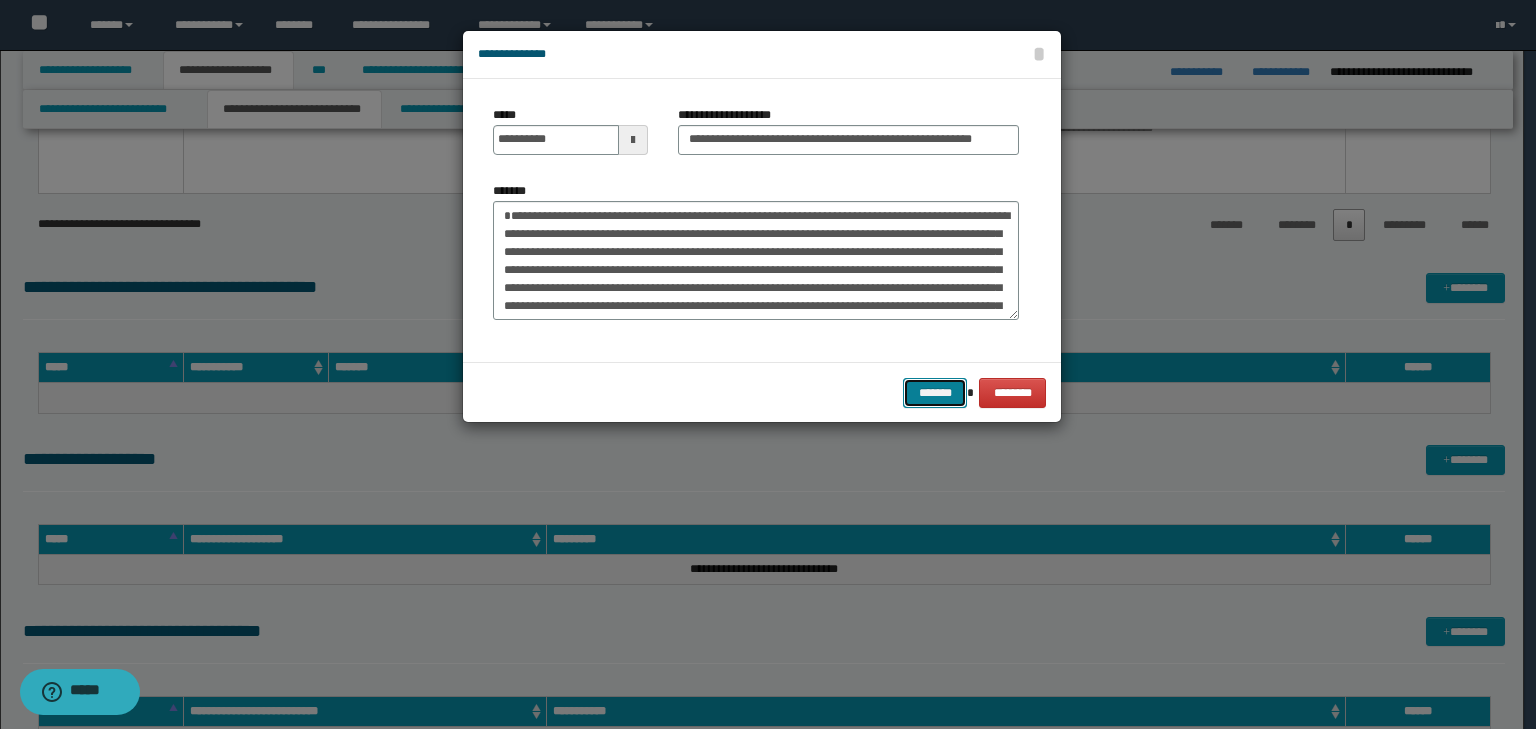 click on "*******" at bounding box center (935, 393) 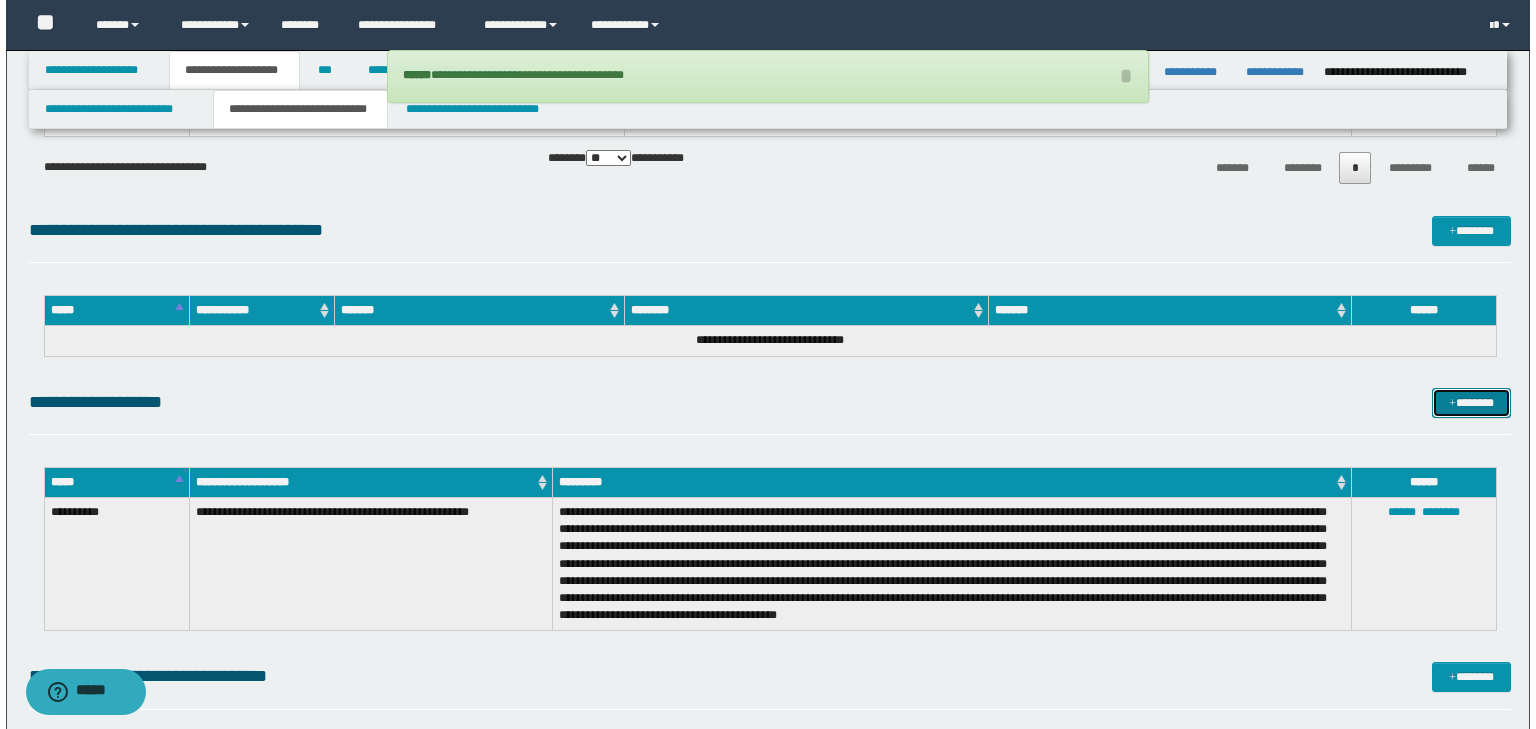 scroll, scrollTop: 6560, scrollLeft: 0, axis: vertical 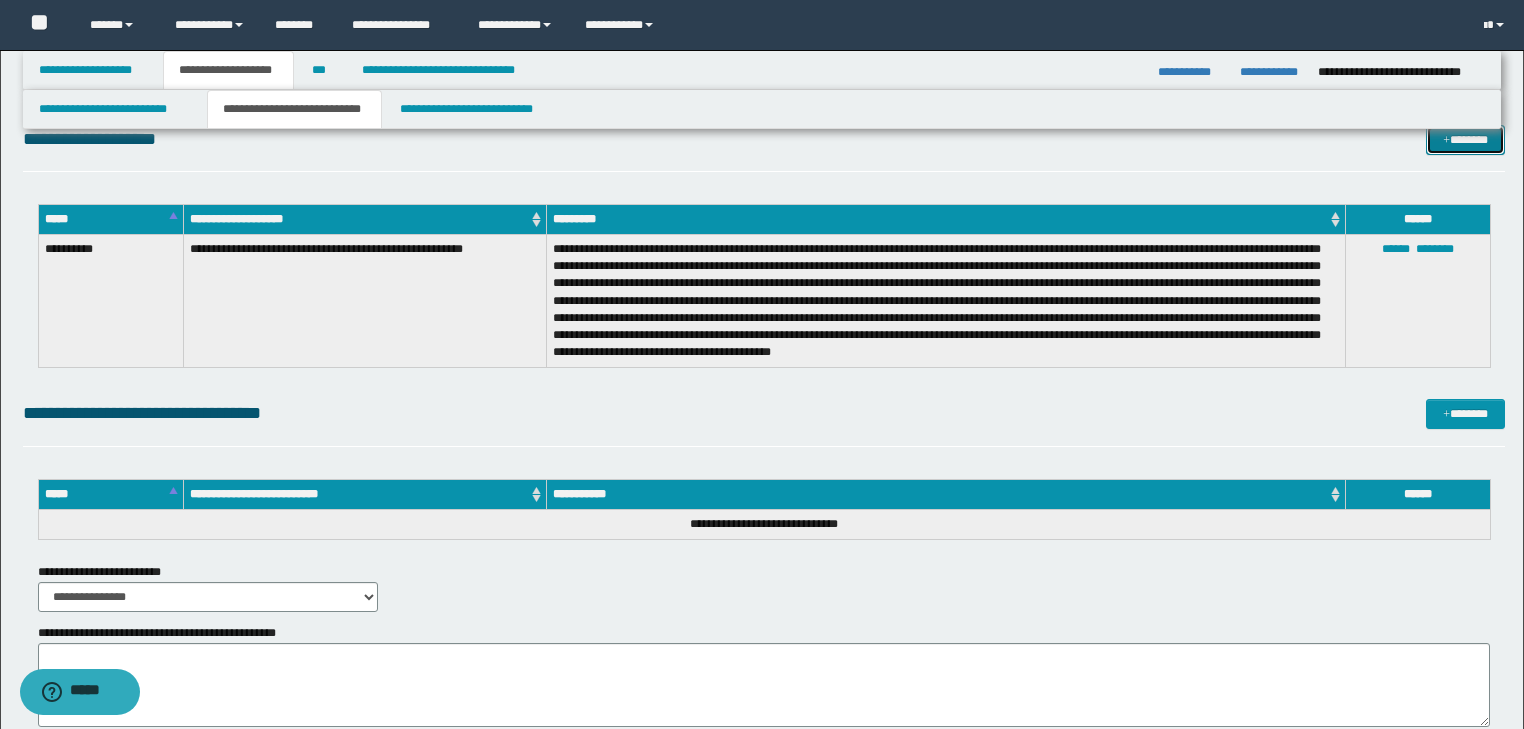 click on "*******" at bounding box center (1465, 140) 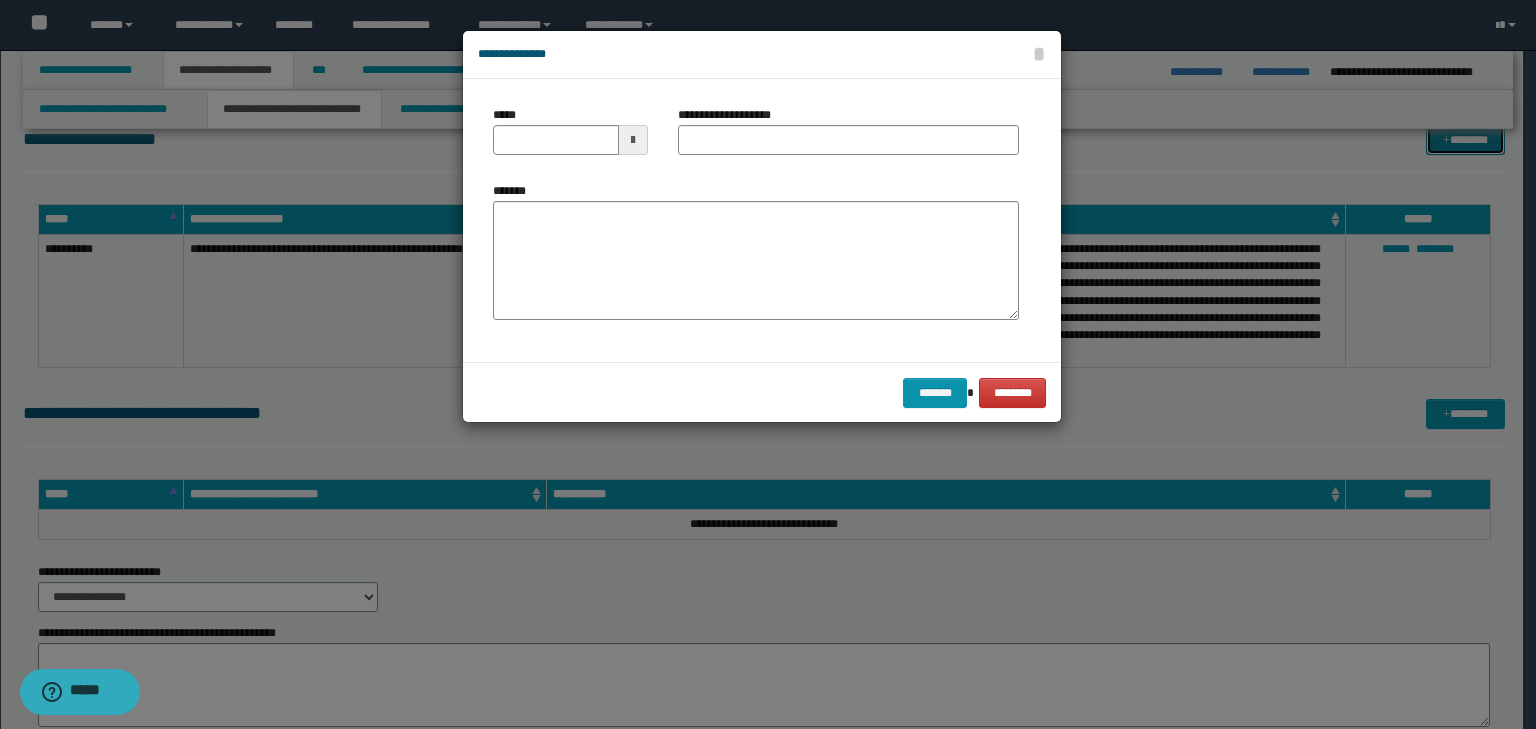type 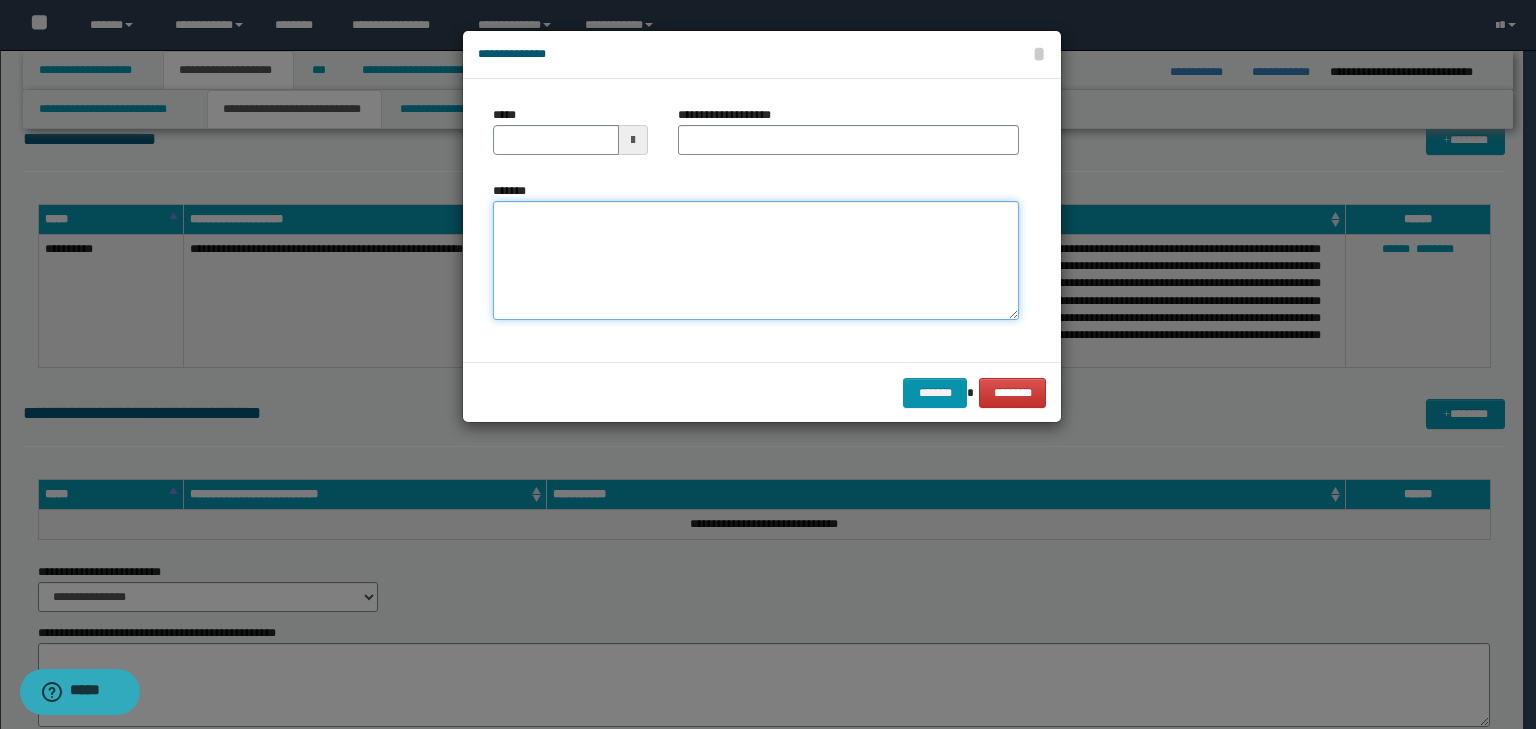 click on "*******" at bounding box center [756, 261] 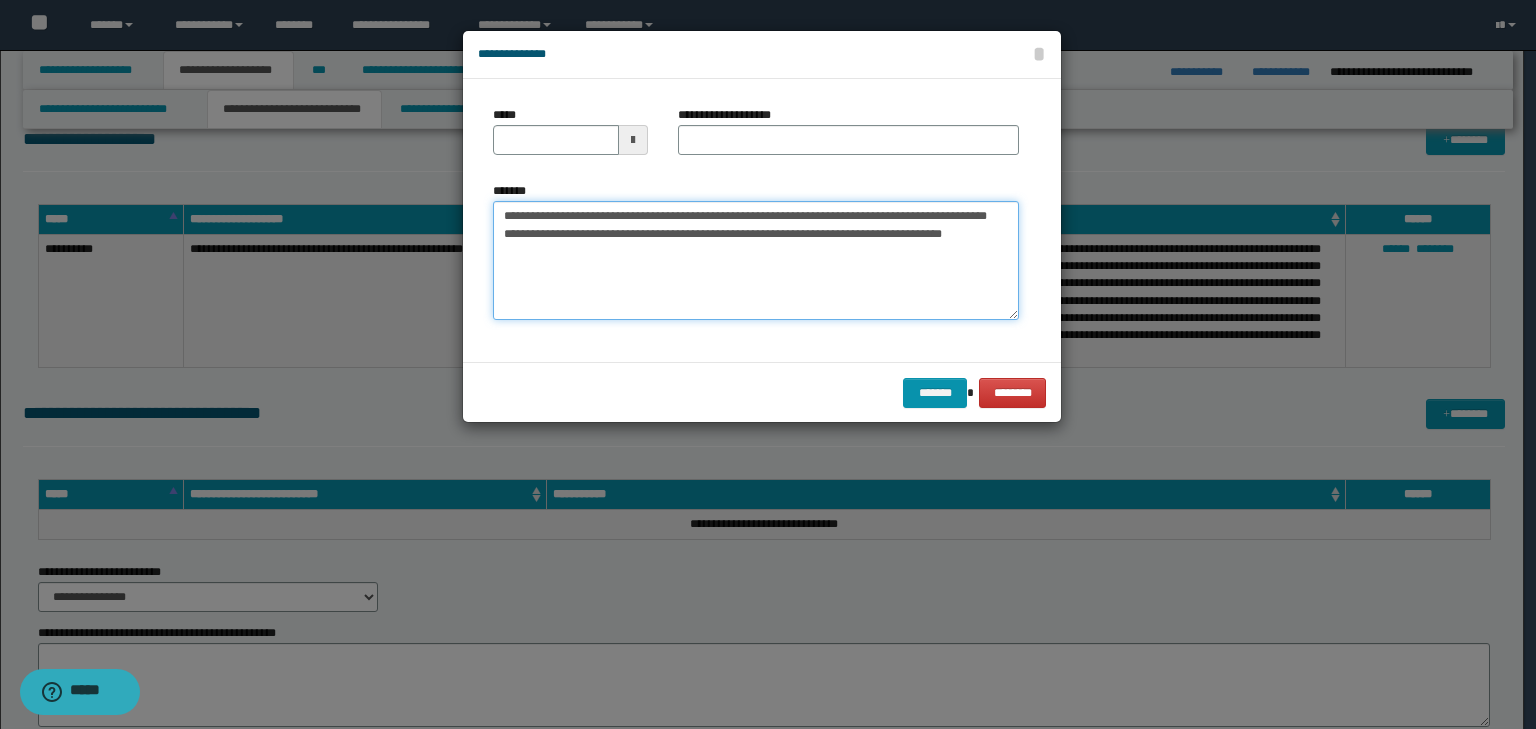 drag, startPoint x: 560, startPoint y: 214, endPoint x: 434, endPoint y: 201, distance: 126.66886 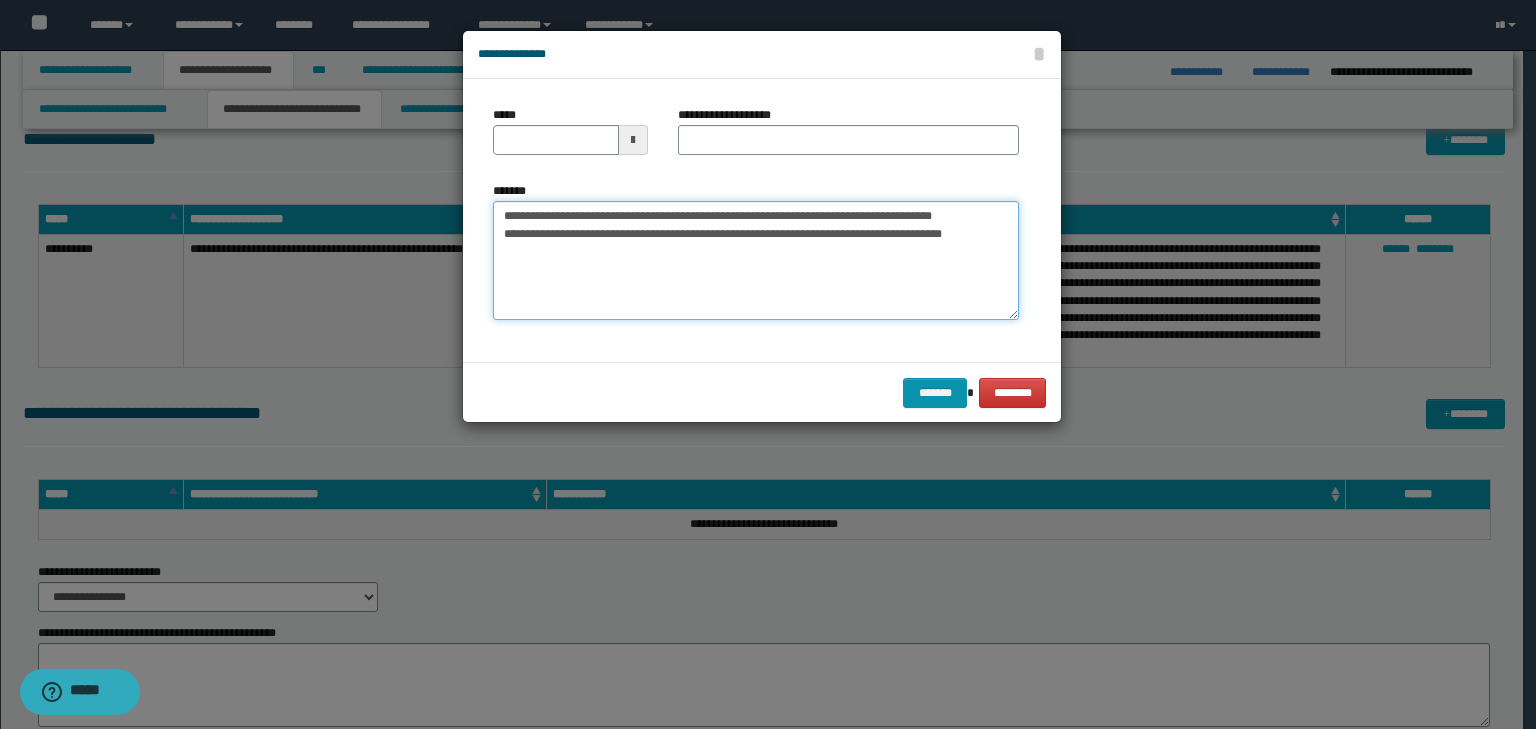 type 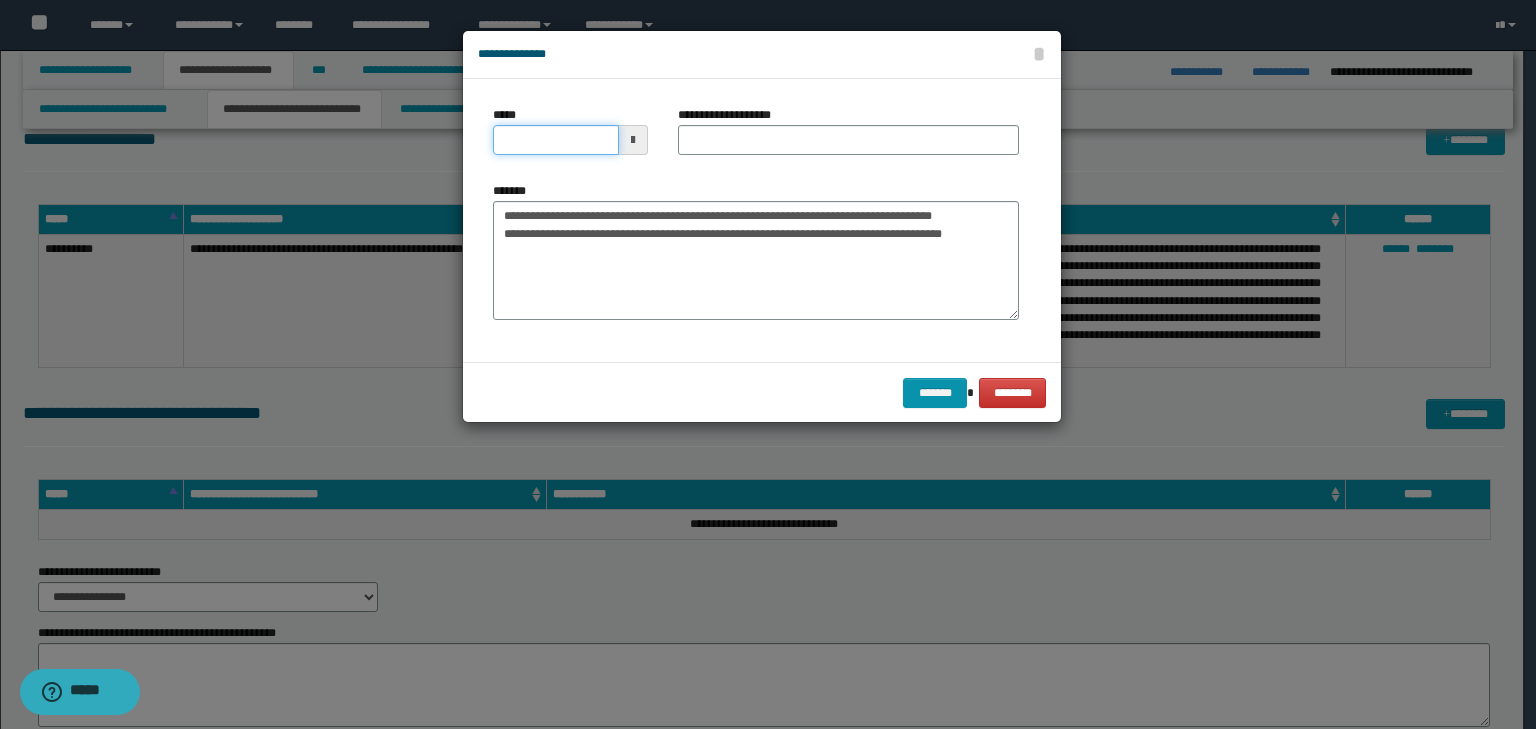 click on "*****" at bounding box center (556, 140) 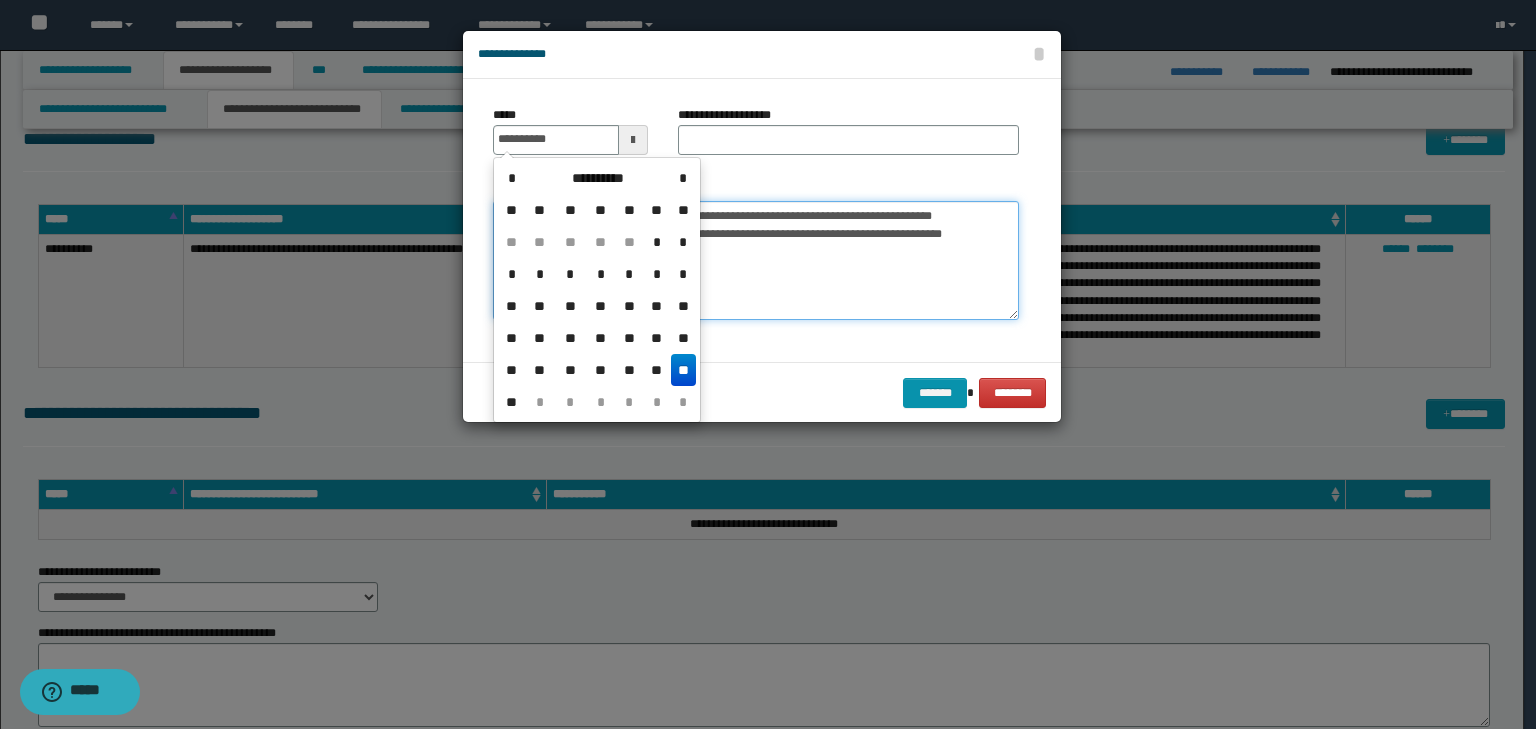 type on "**********" 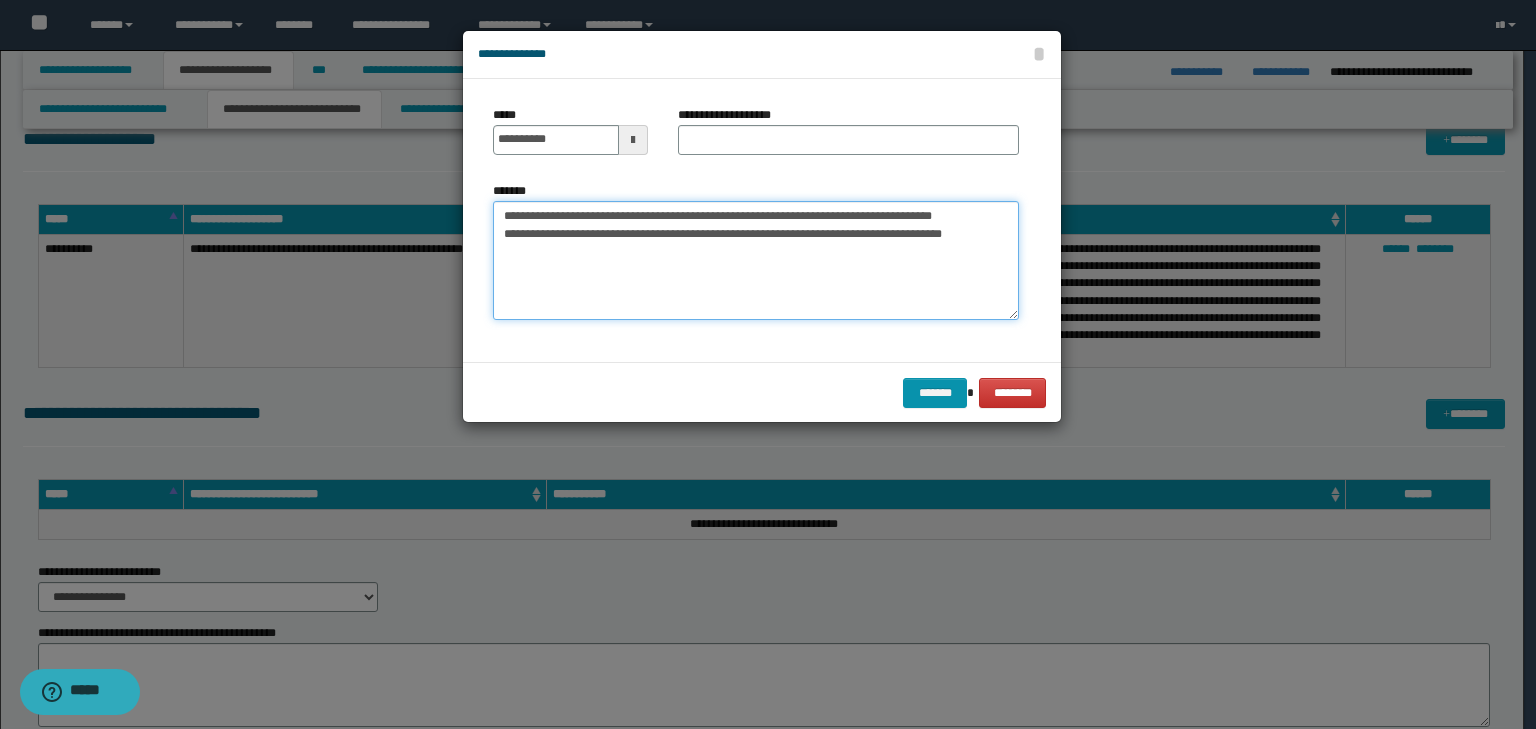 drag, startPoint x: 804, startPoint y: 236, endPoint x: 436, endPoint y: 186, distance: 371.3812 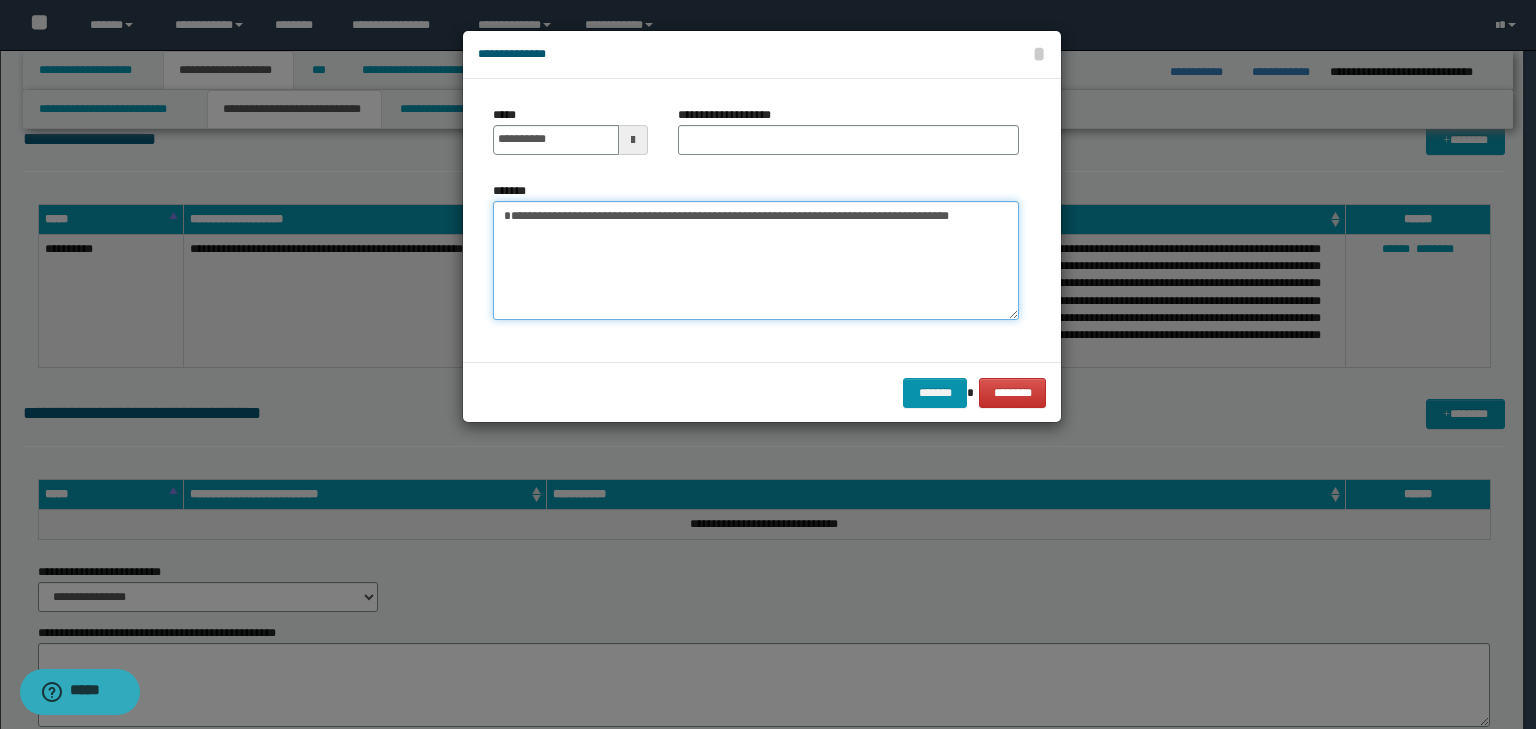 type on "**********" 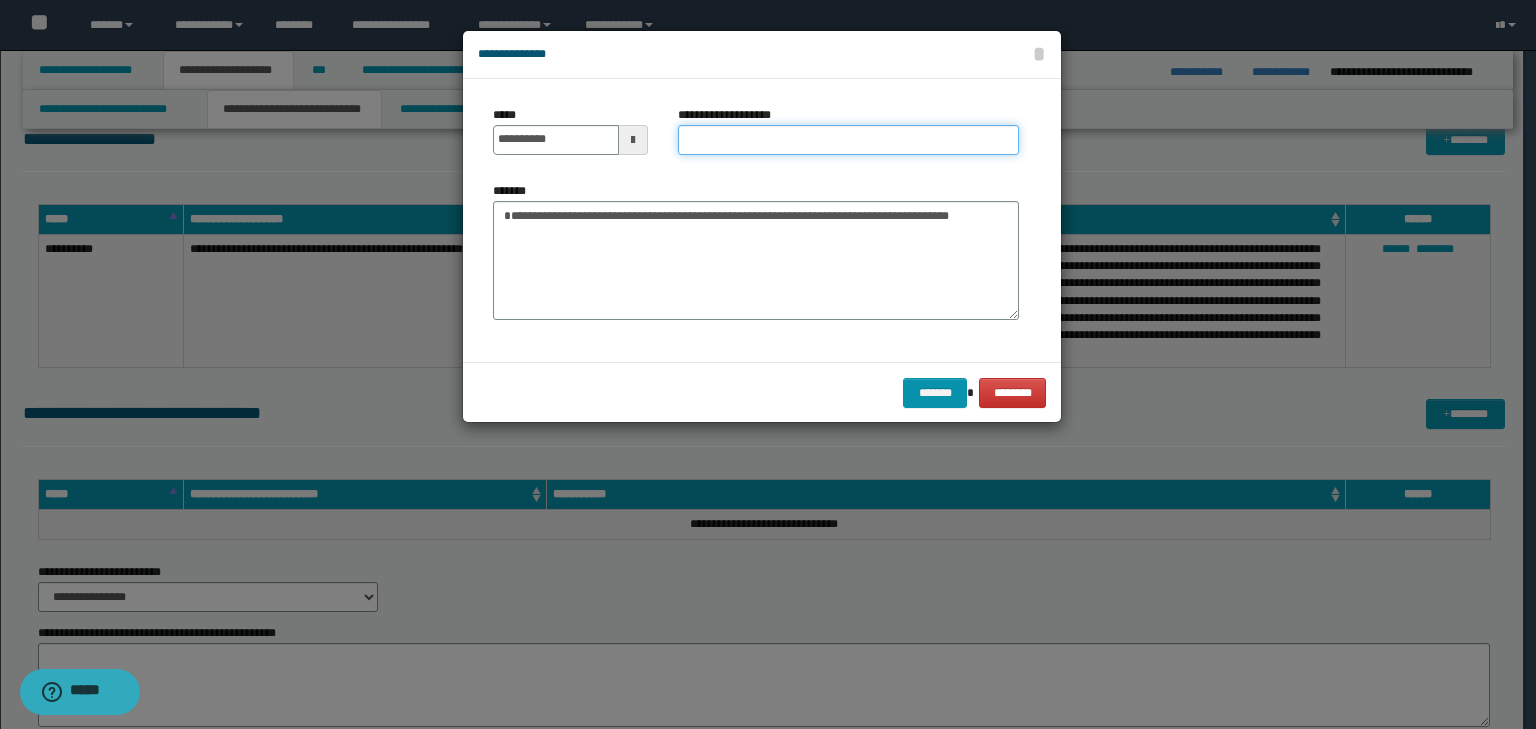 click on "**********" at bounding box center [848, 140] 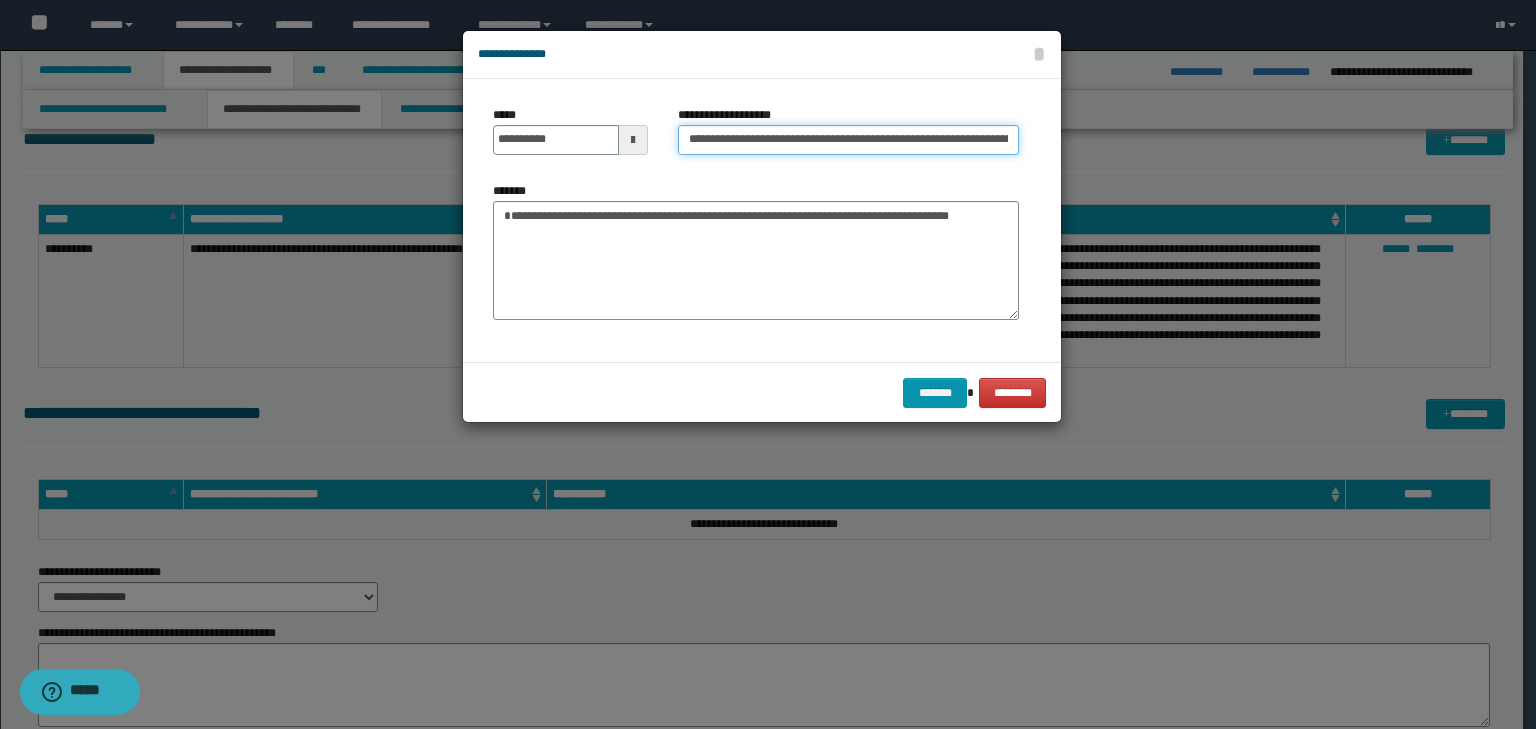 scroll, scrollTop: 0, scrollLeft: 211, axis: horizontal 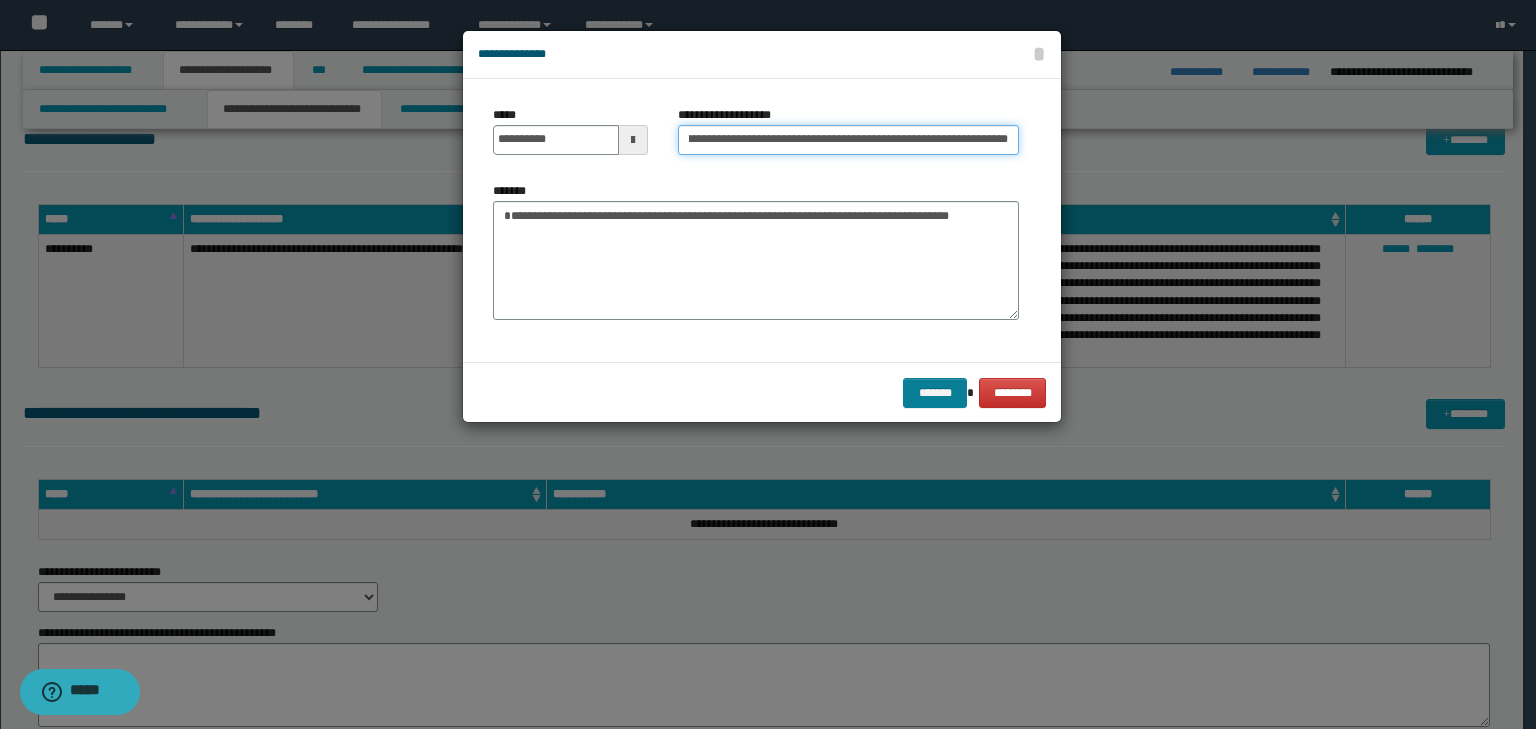 type on "**********" 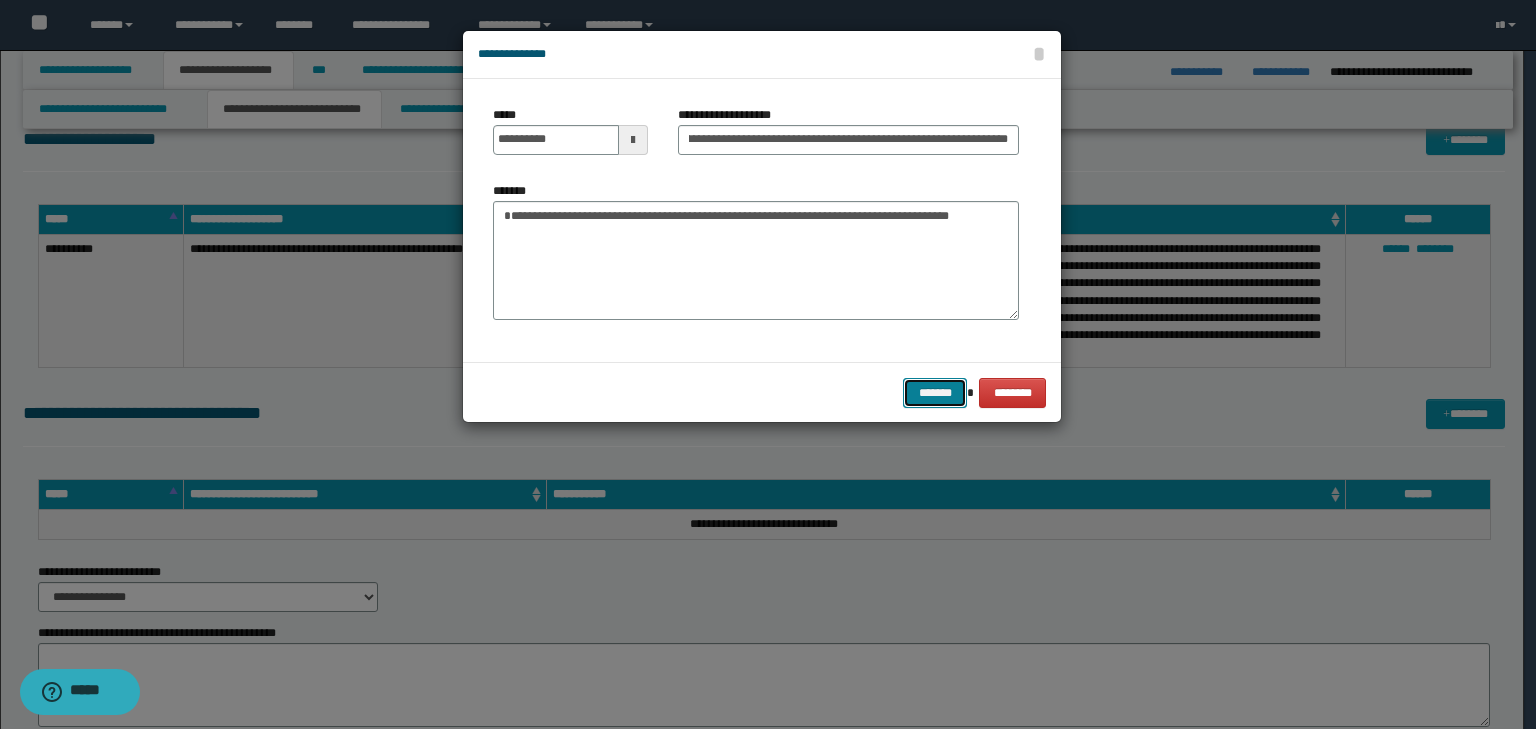 click on "*******" at bounding box center [935, 393] 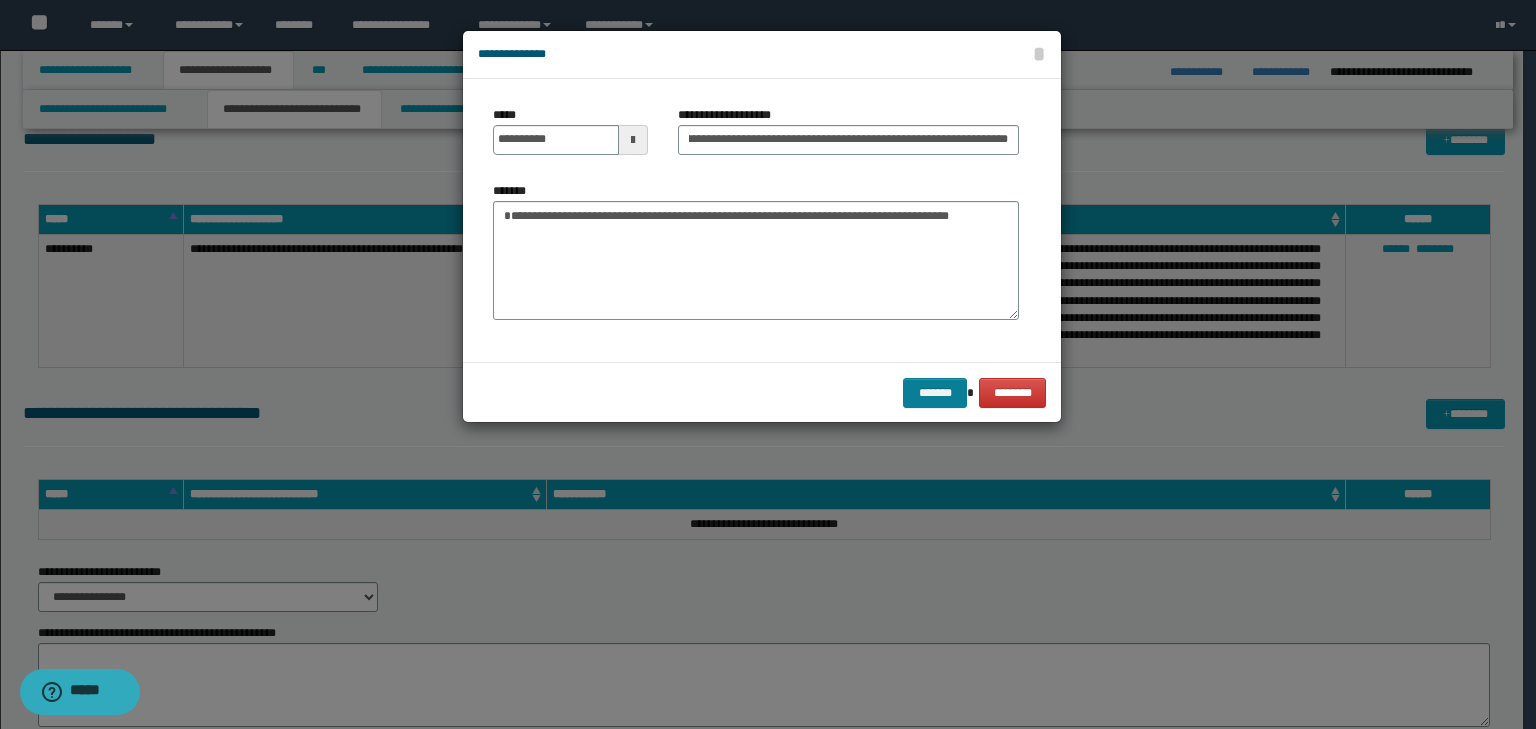 scroll, scrollTop: 0, scrollLeft: 0, axis: both 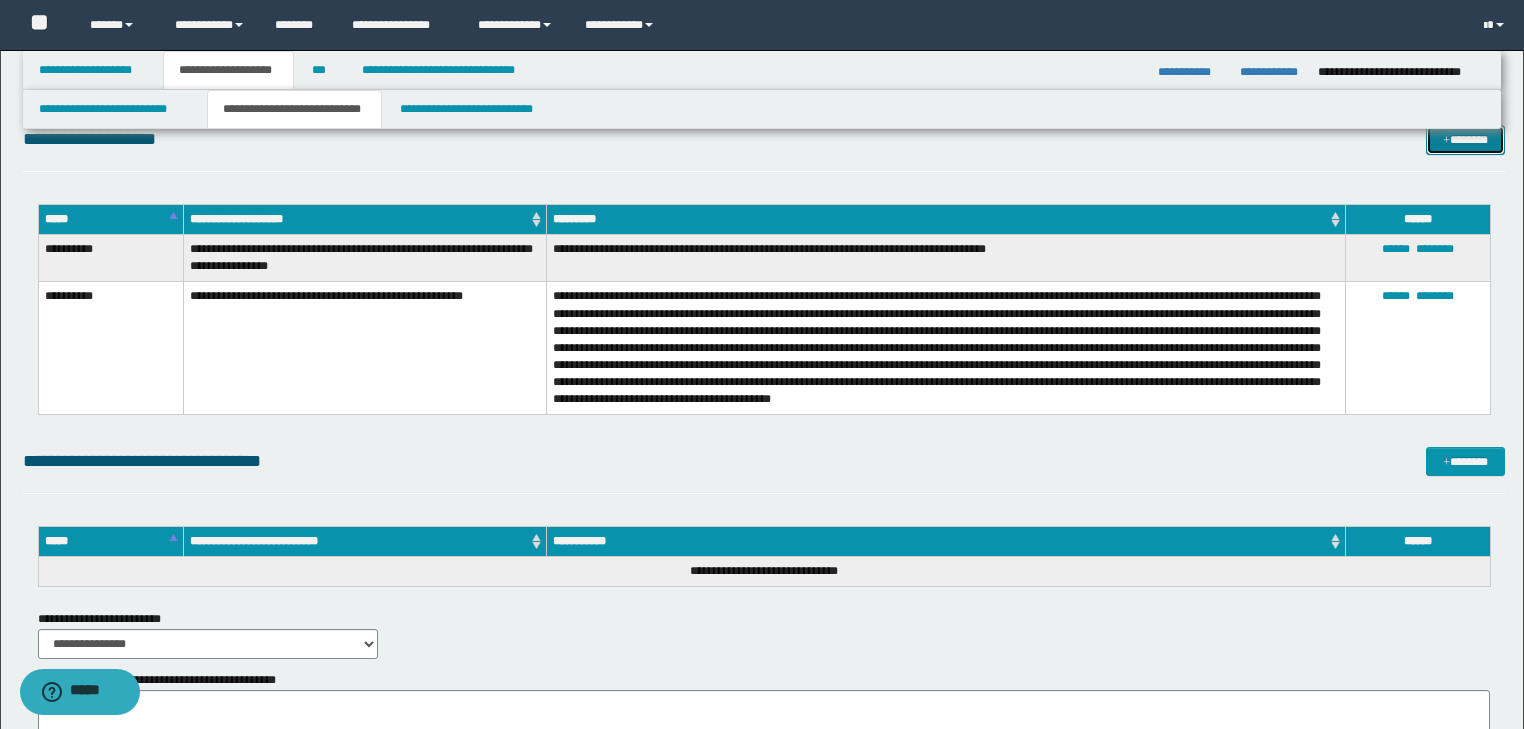 click on "*******" at bounding box center (1465, 140) 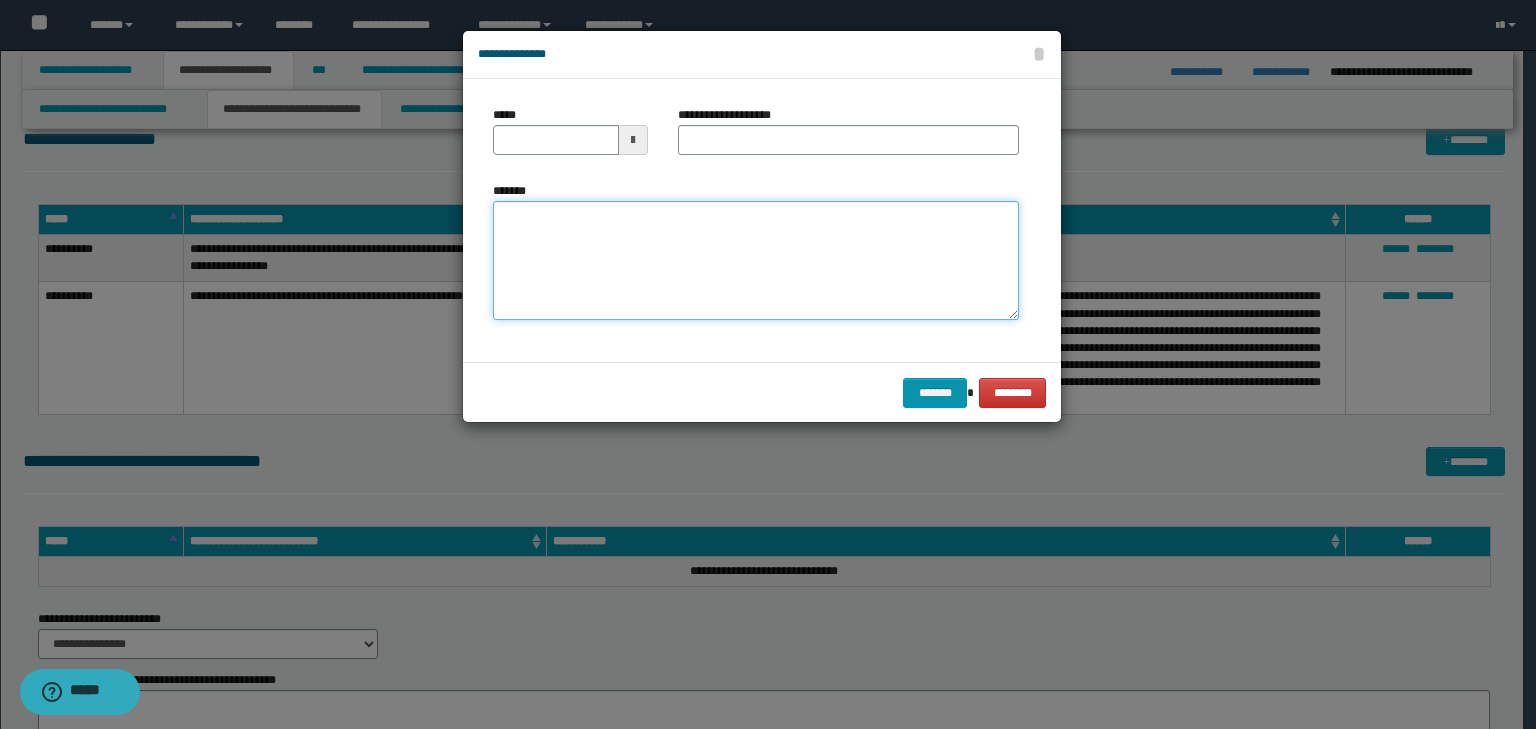 click on "*******" at bounding box center (756, 261) 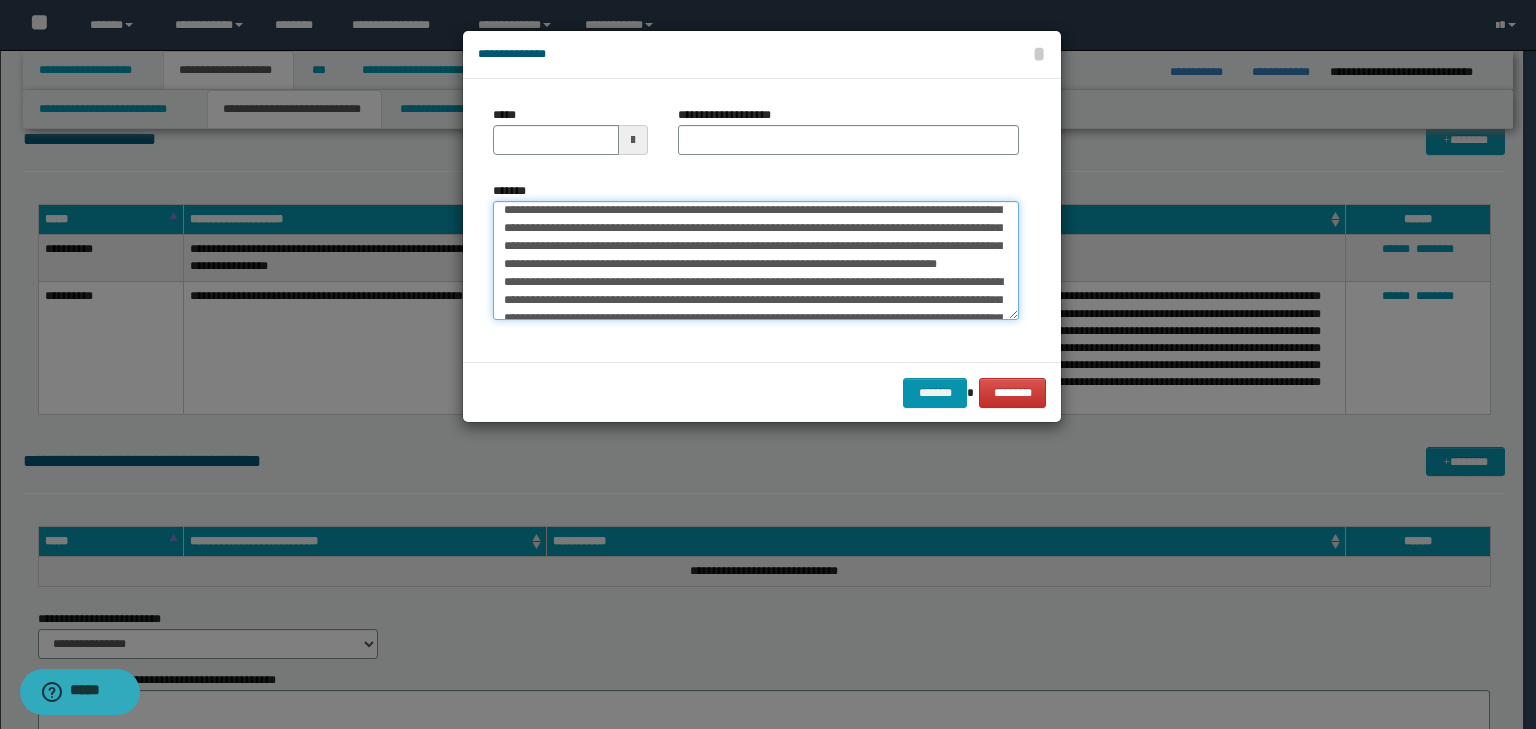 scroll, scrollTop: 0, scrollLeft: 0, axis: both 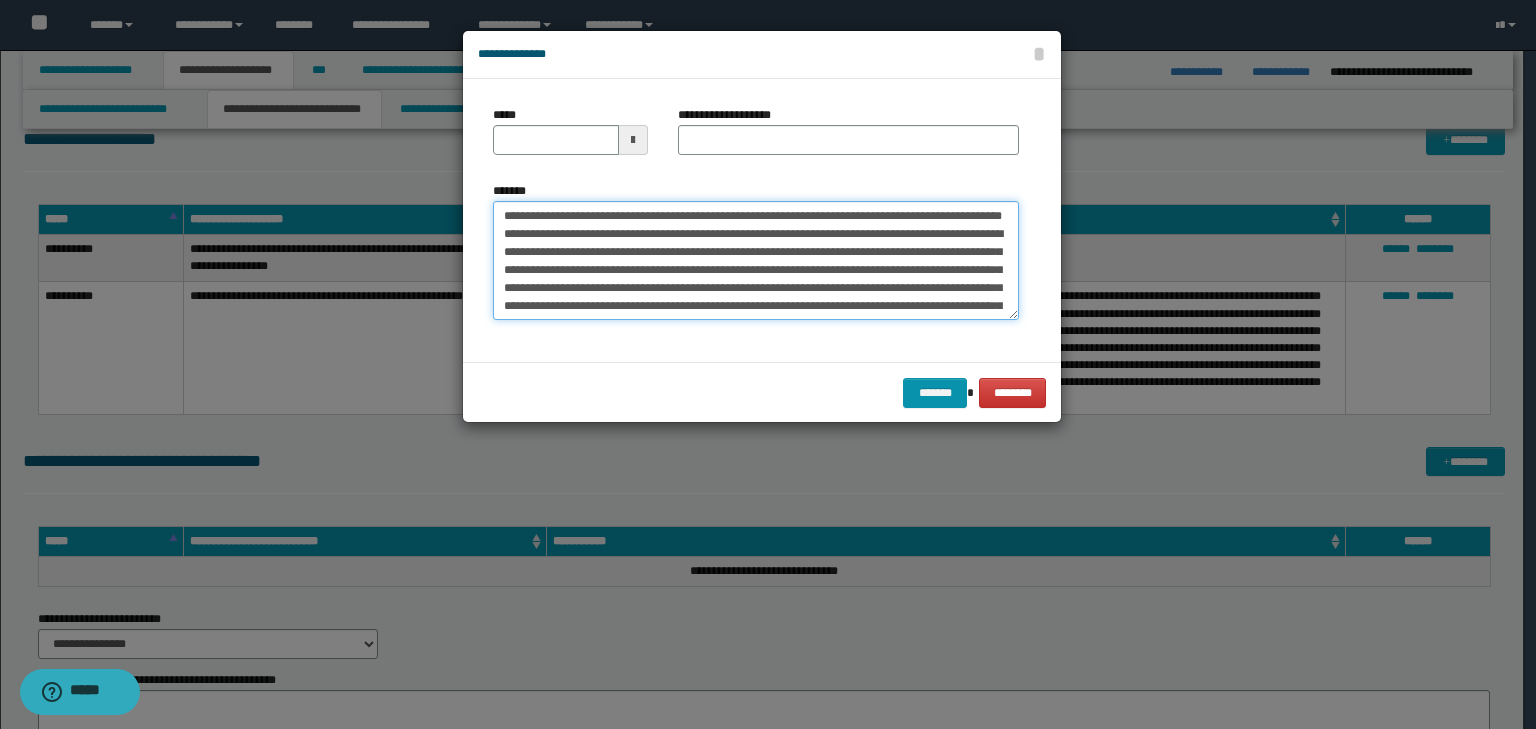 drag, startPoint x: 564, startPoint y: 209, endPoint x: 457, endPoint y: 205, distance: 107.07474 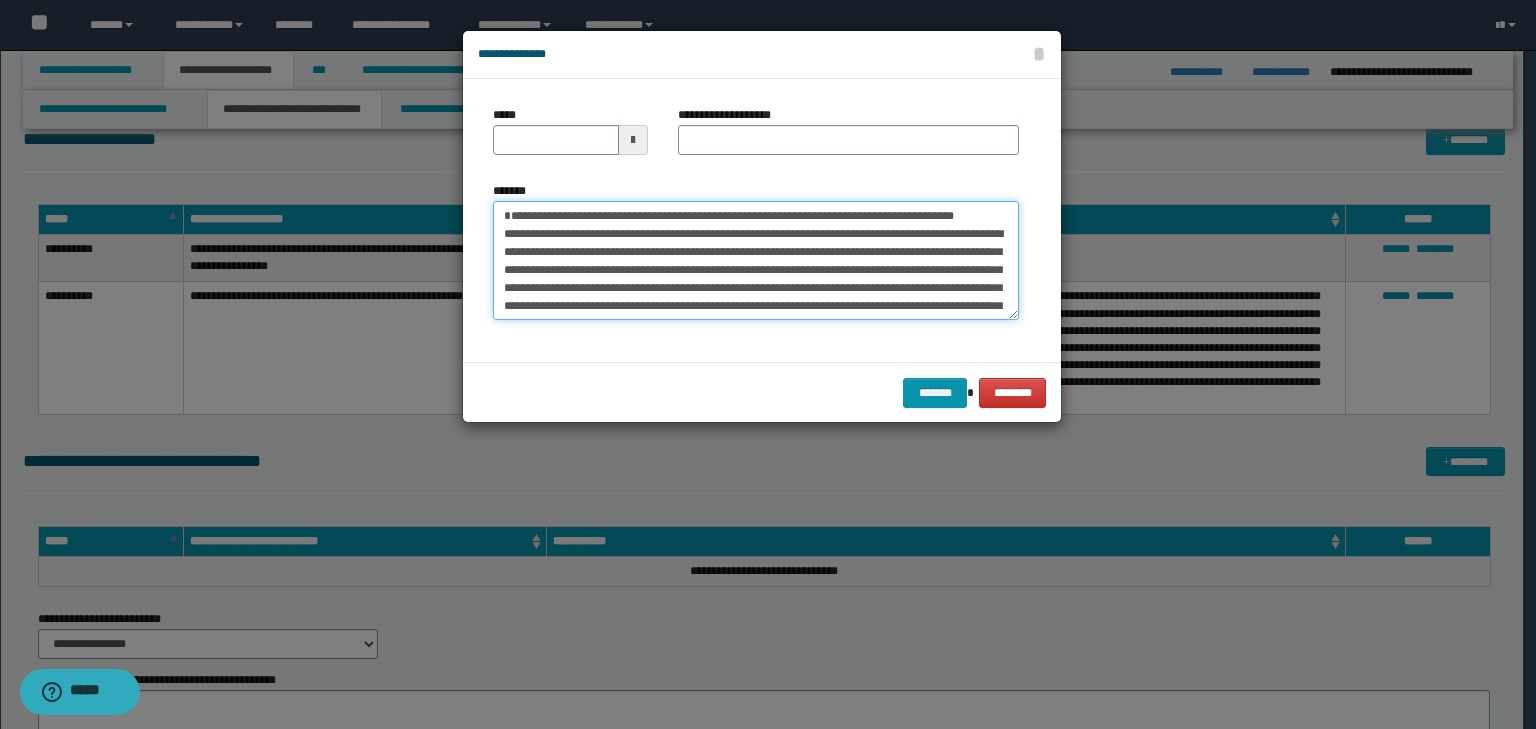 type 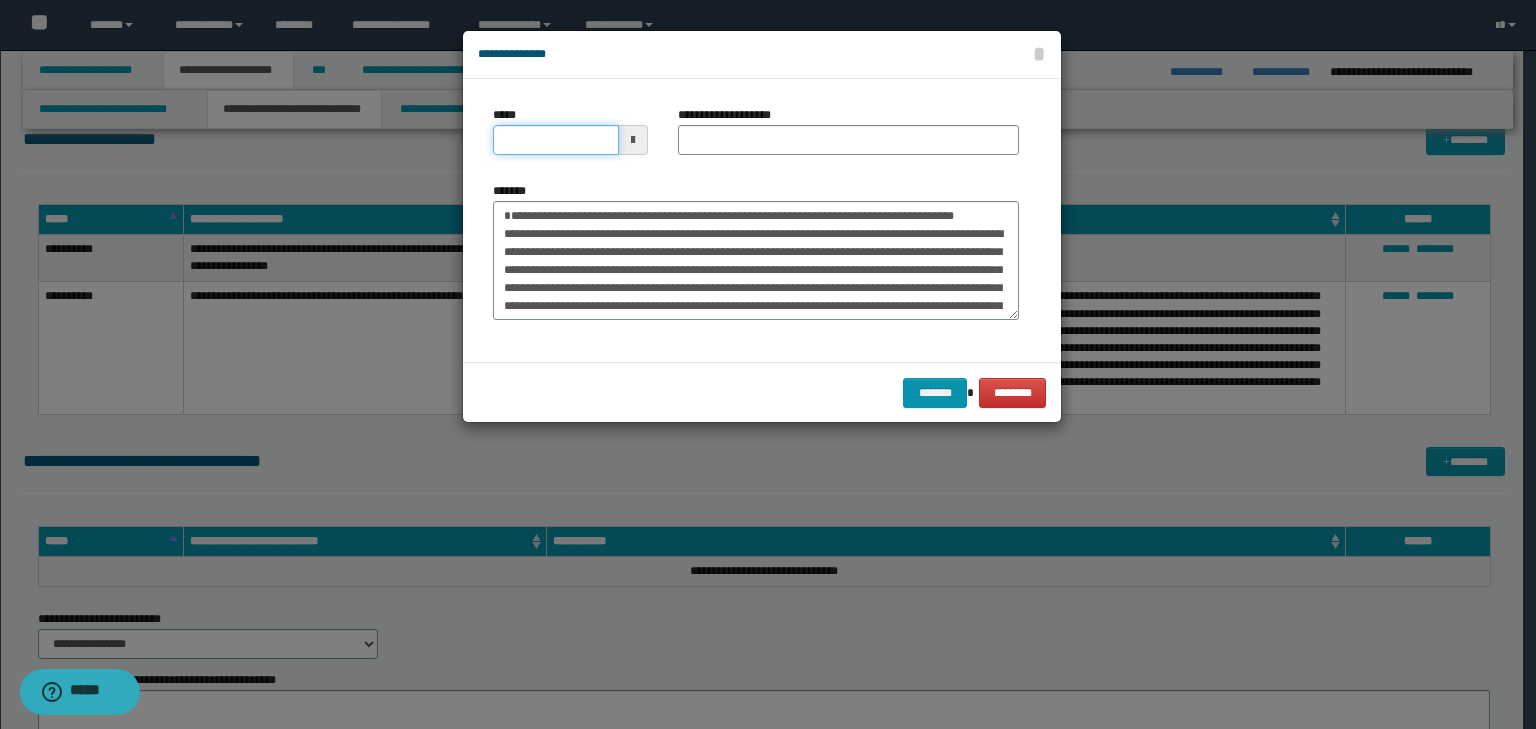 click on "*****" at bounding box center (556, 140) 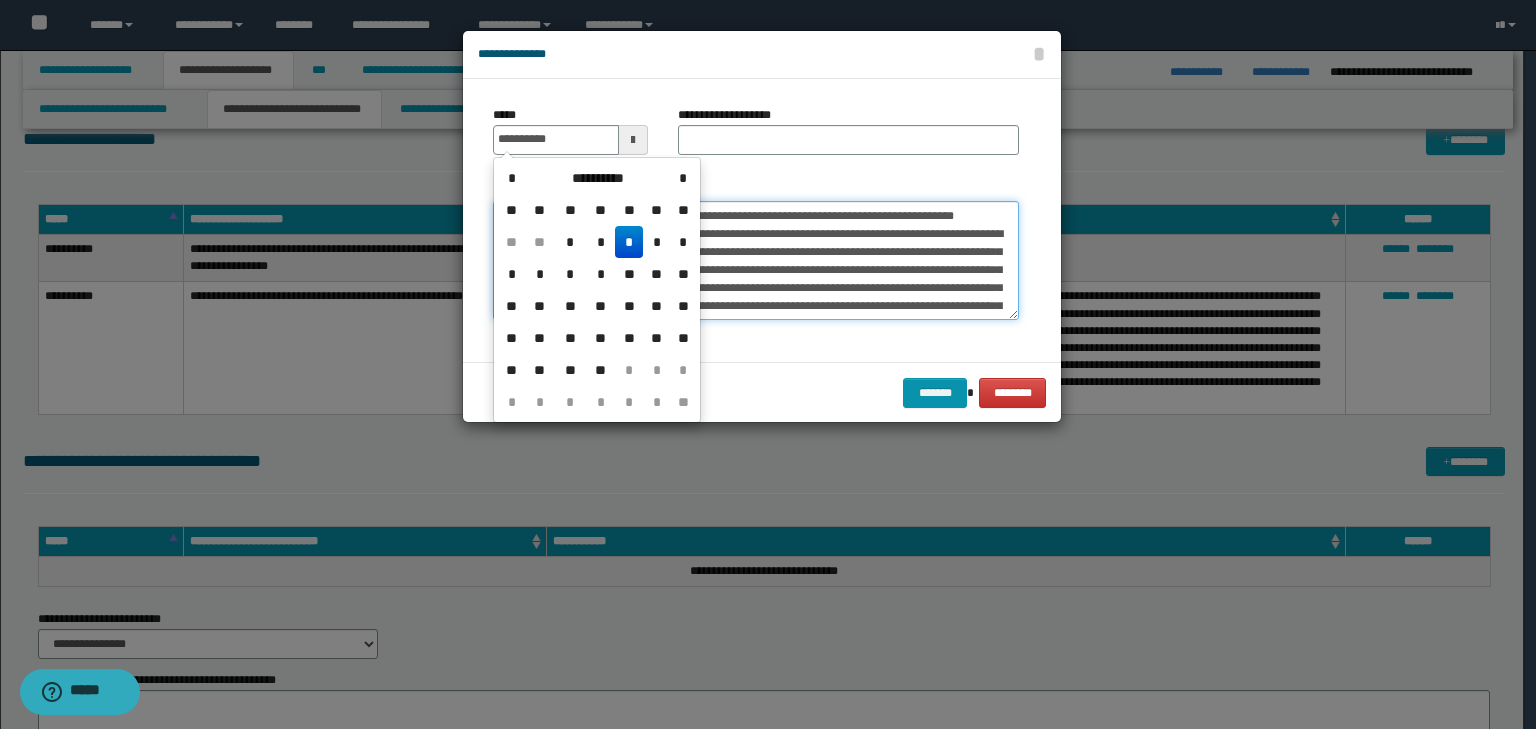 type on "**********" 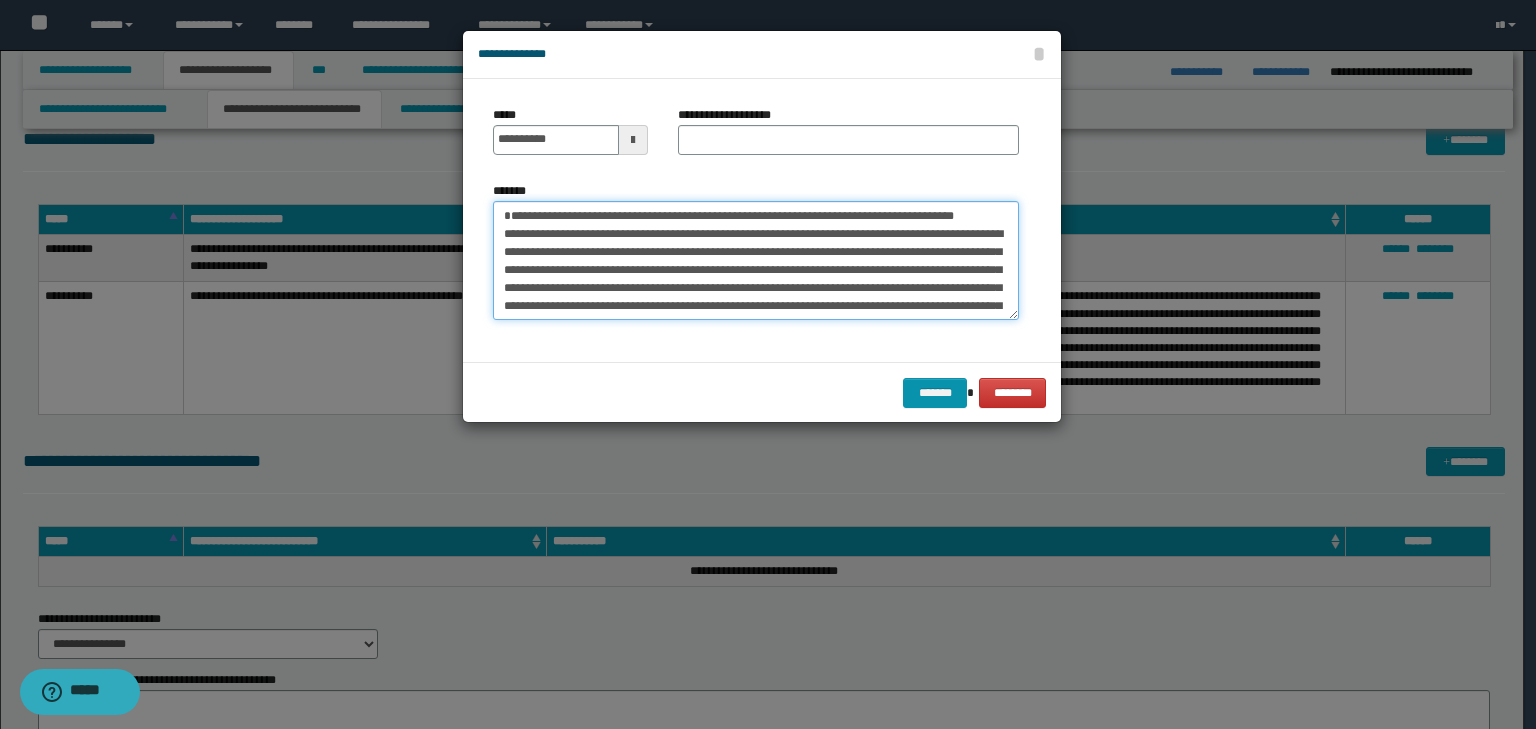 drag, startPoint x: 712, startPoint y: 229, endPoint x: 364, endPoint y: 168, distance: 353.30582 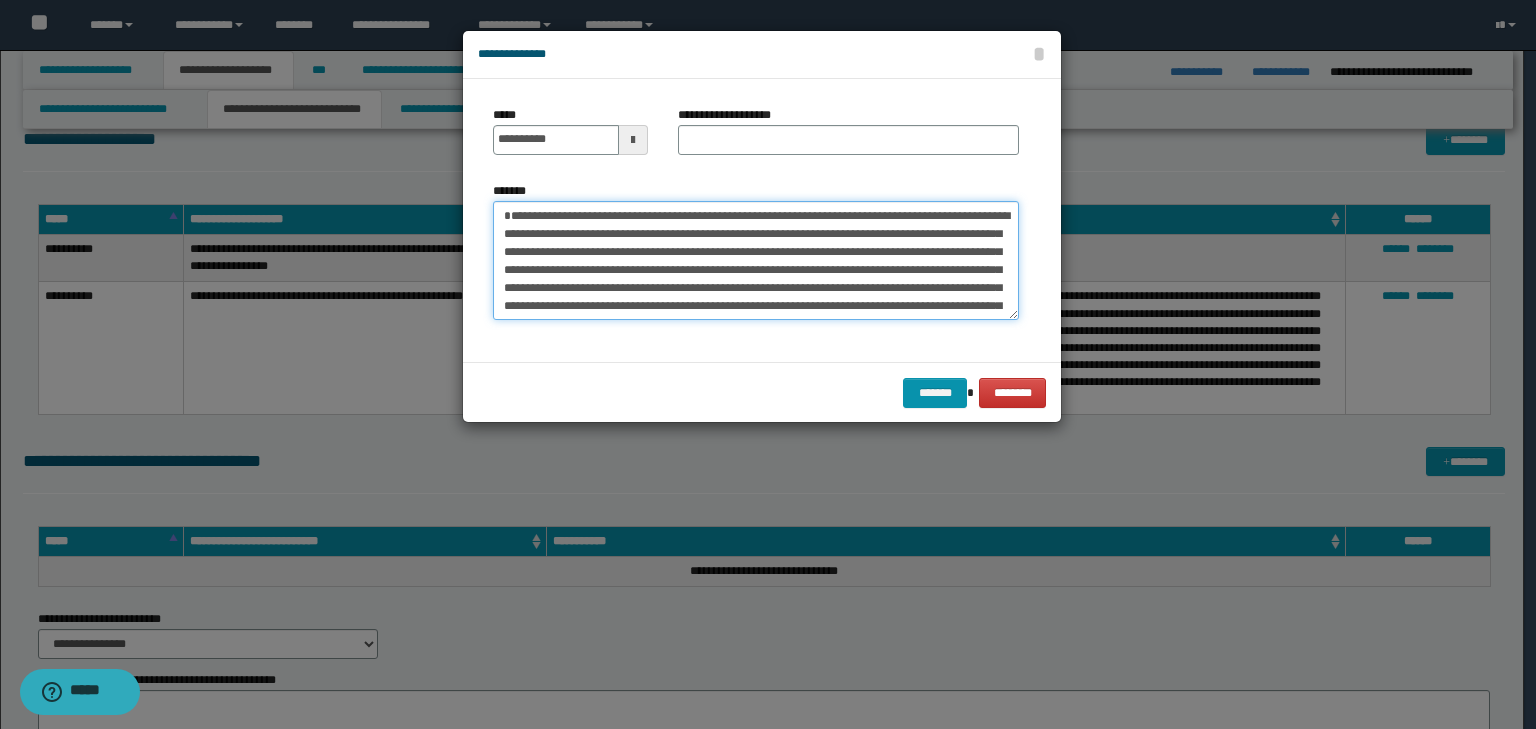 type on "**********" 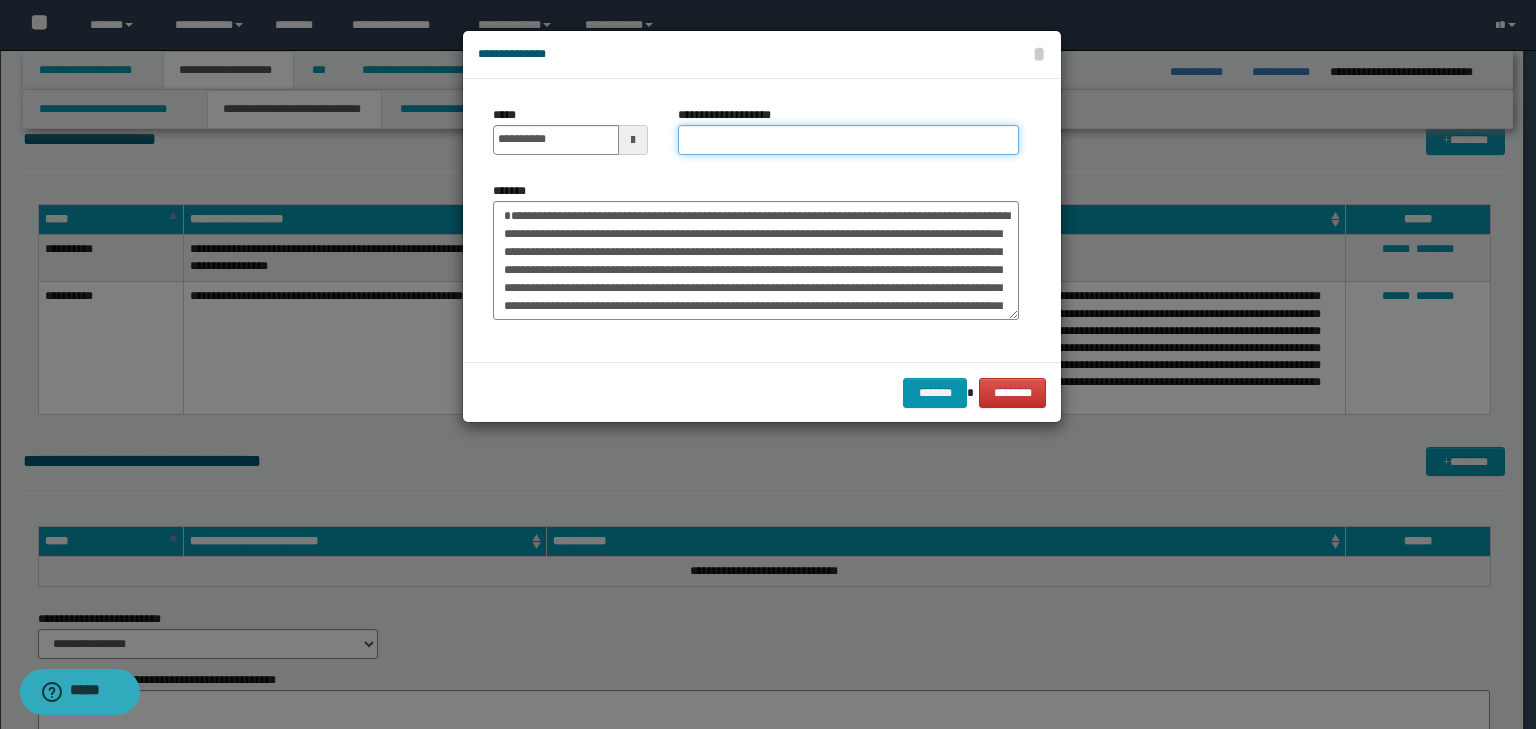 click on "**********" at bounding box center [848, 140] 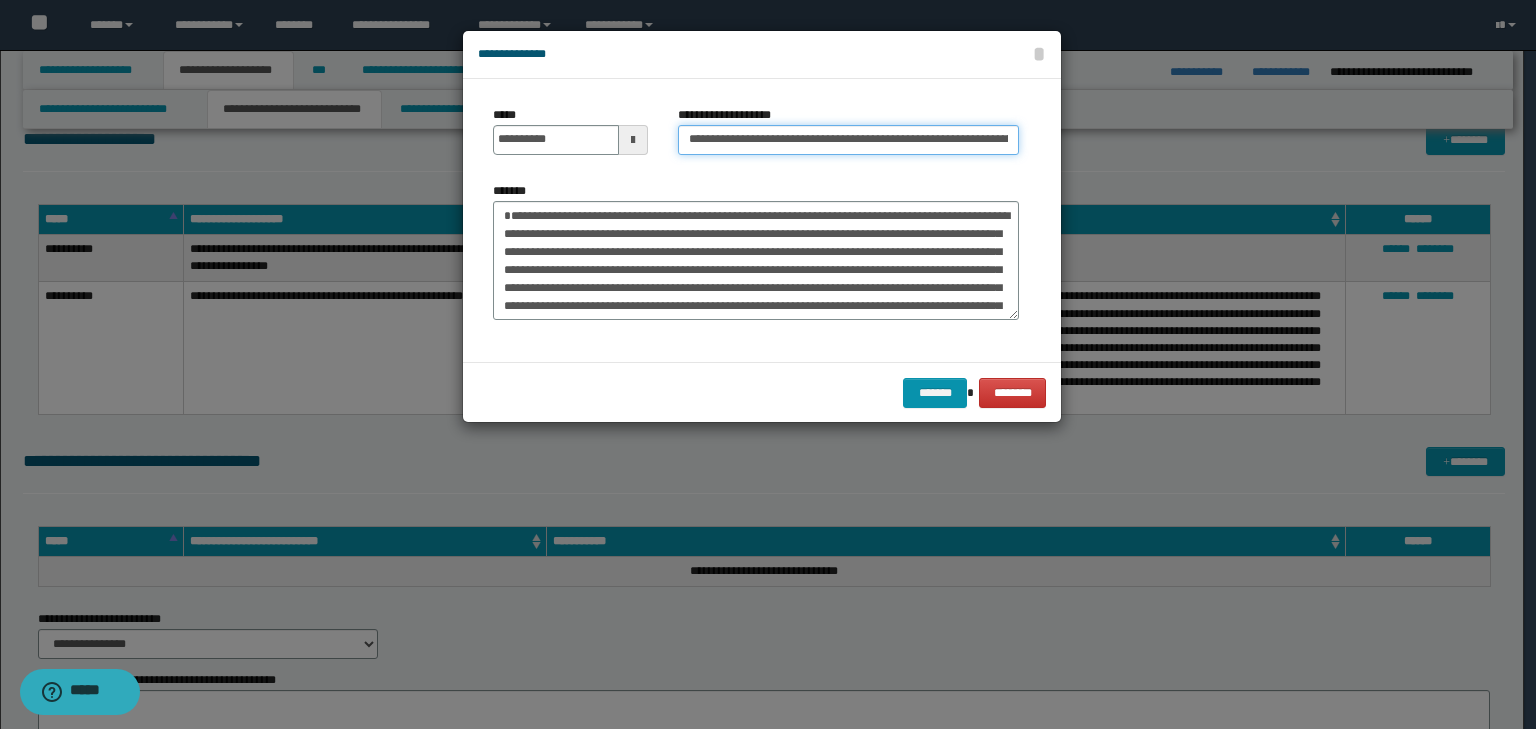 scroll, scrollTop: 0, scrollLeft: 273, axis: horizontal 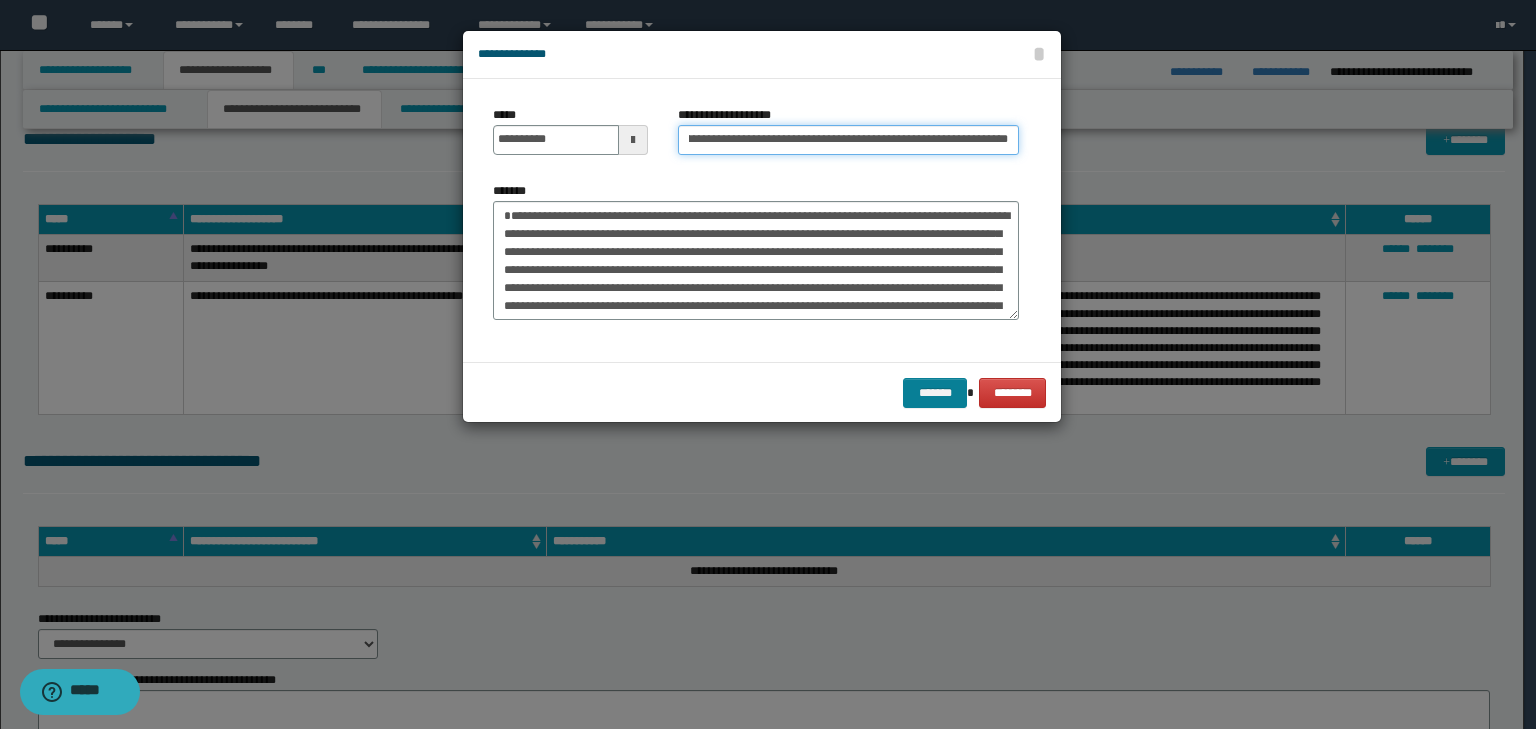 type on "**********" 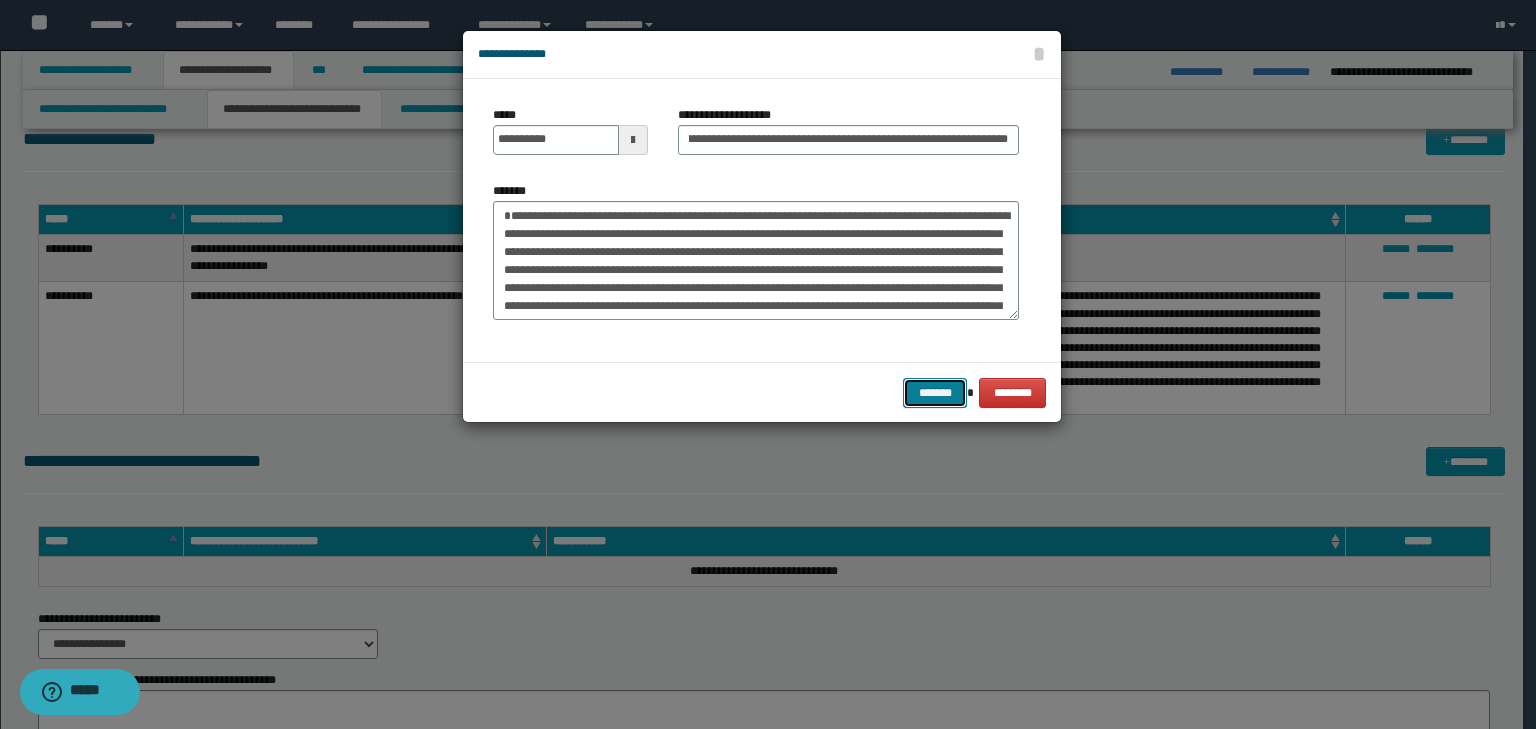 click on "*******" at bounding box center (935, 393) 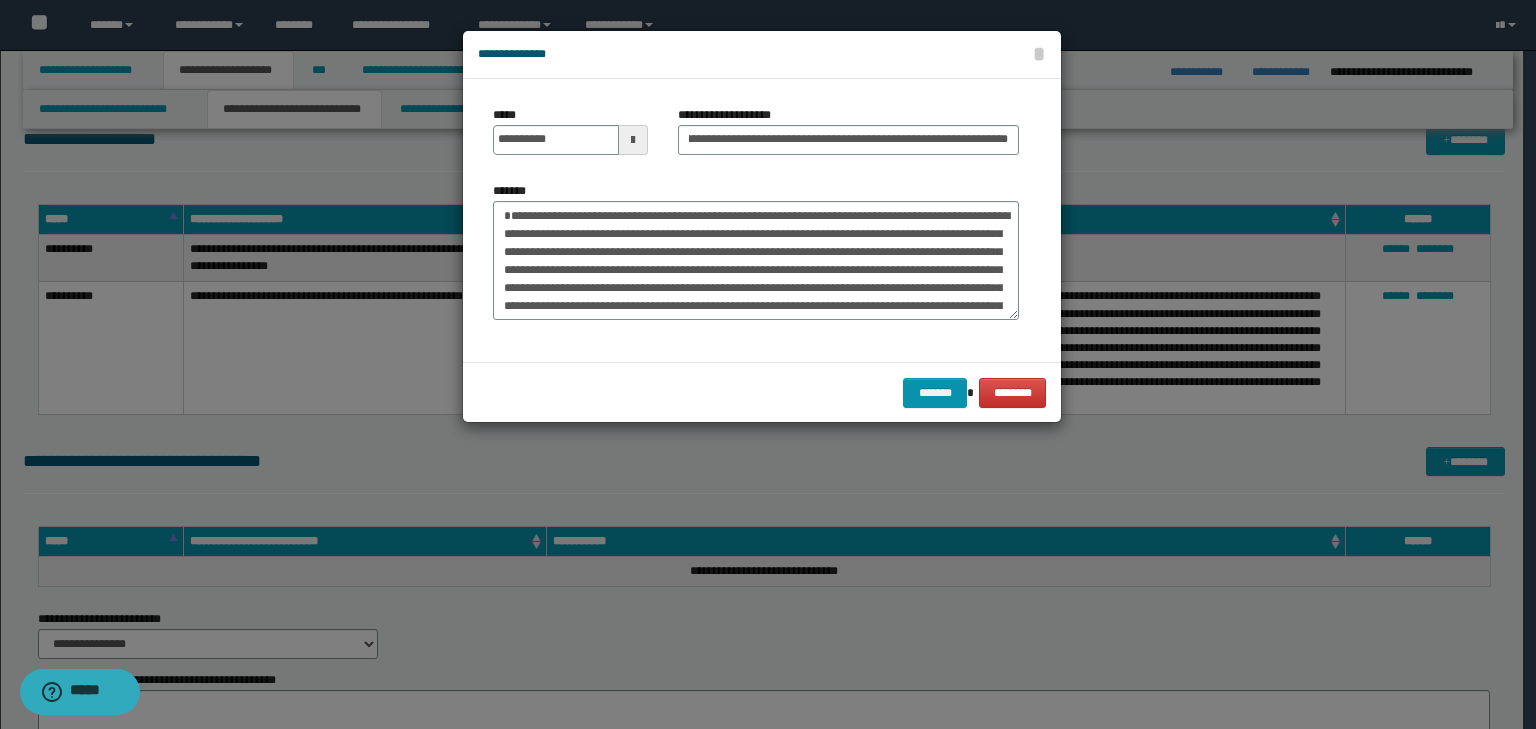 scroll, scrollTop: 0, scrollLeft: 0, axis: both 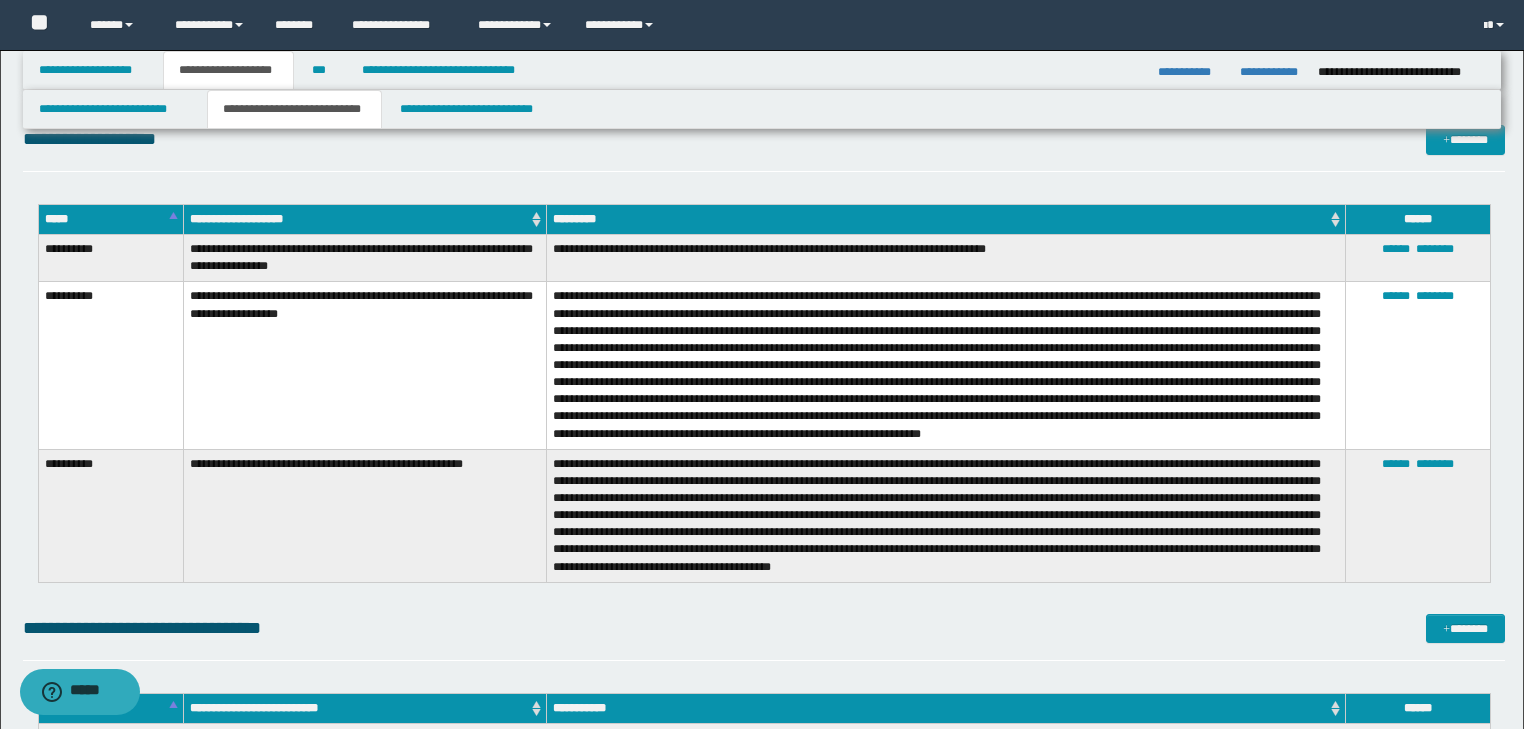 click on "**********" at bounding box center [764, 148] 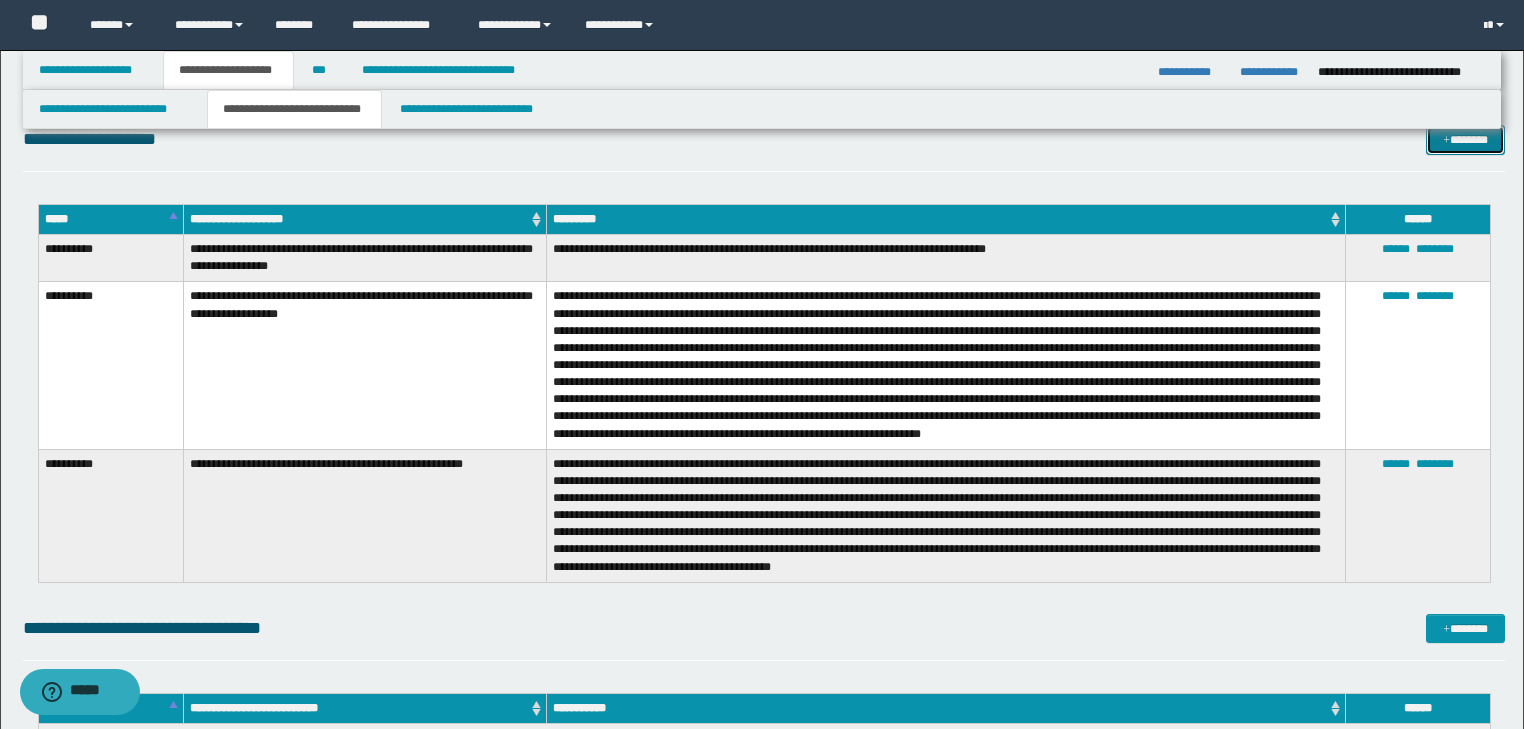 drag, startPoint x: 1468, startPoint y: 145, endPoint x: 1060, endPoint y: 156, distance: 408.14825 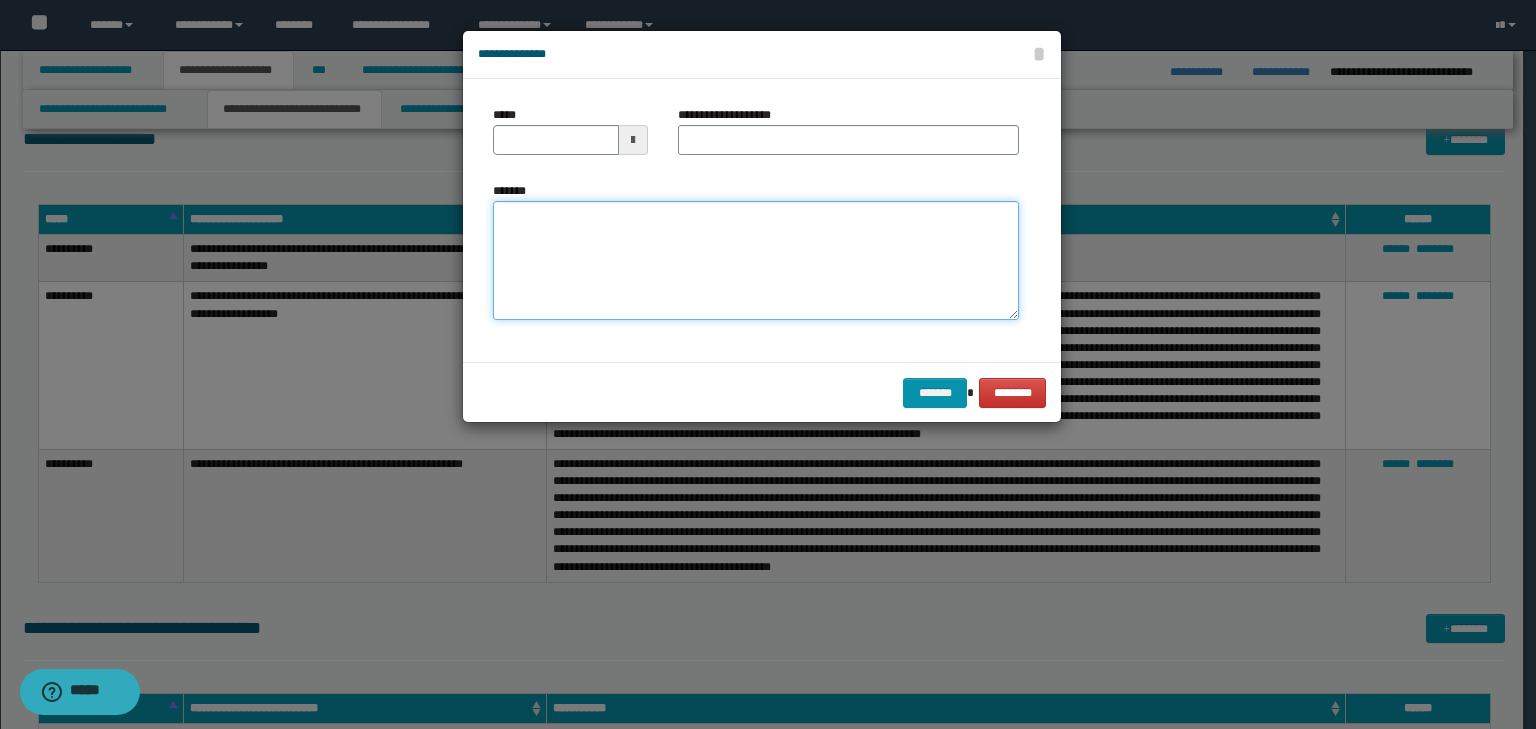 click on "*******" at bounding box center [756, 261] 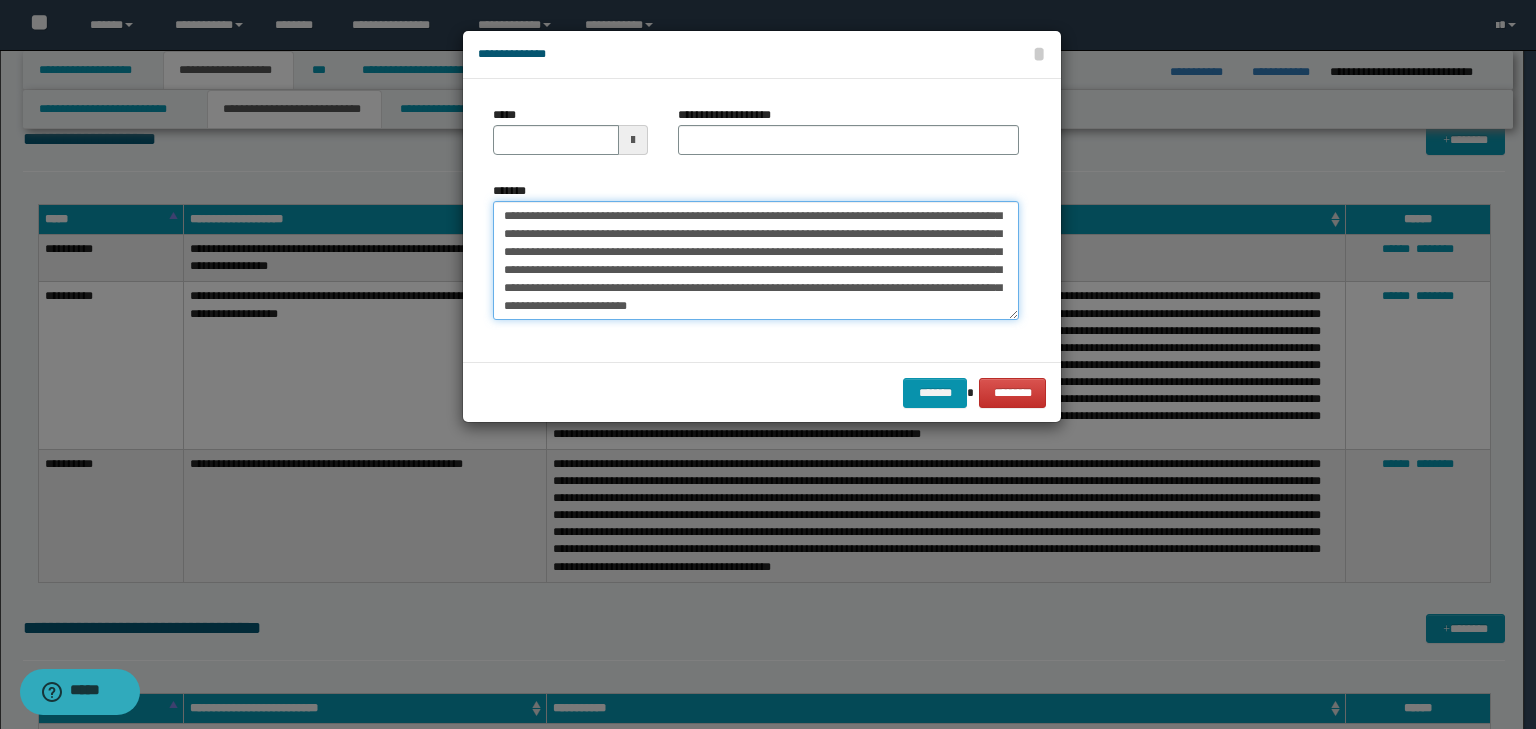 scroll, scrollTop: 0, scrollLeft: 0, axis: both 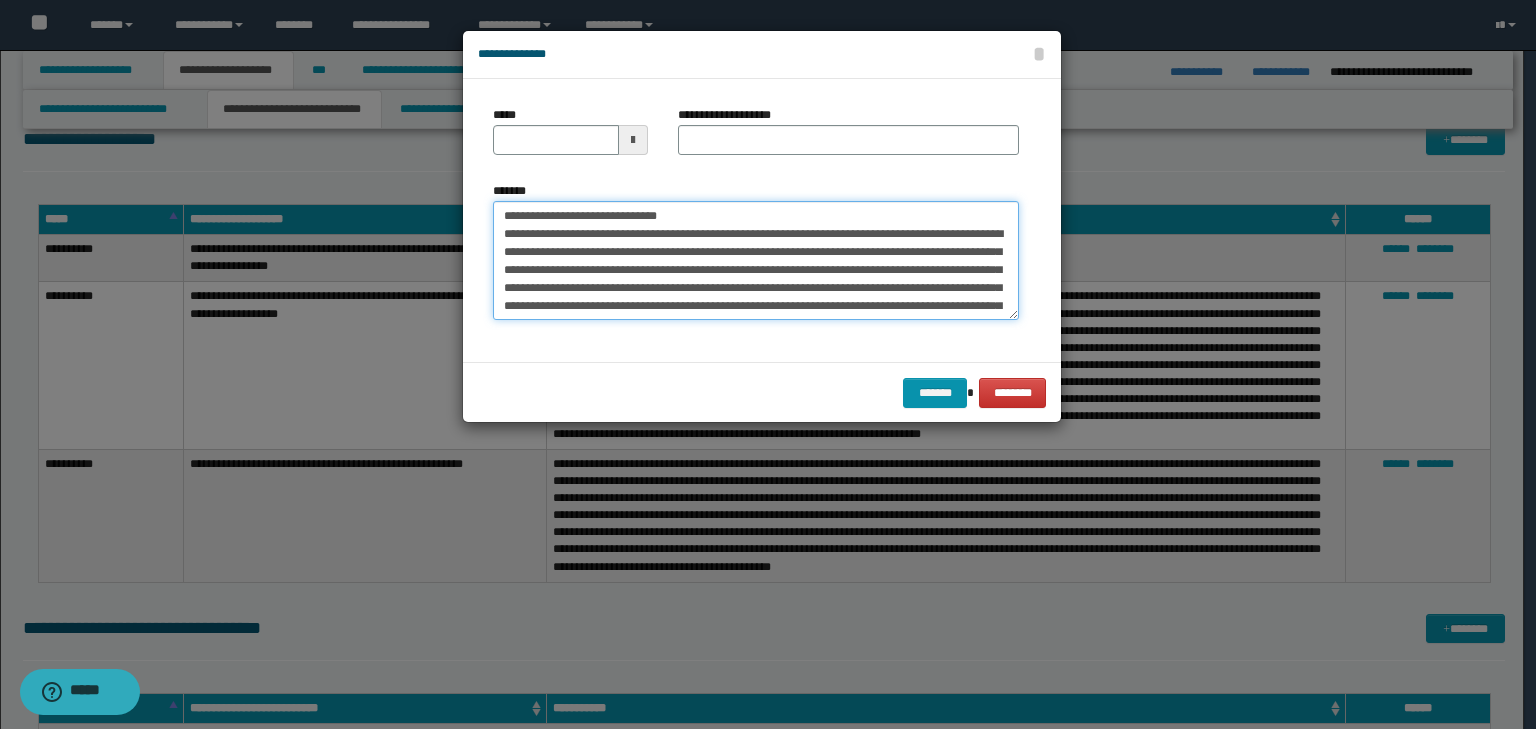 drag, startPoint x: 560, startPoint y: 214, endPoint x: 436, endPoint y: 197, distance: 125.1599 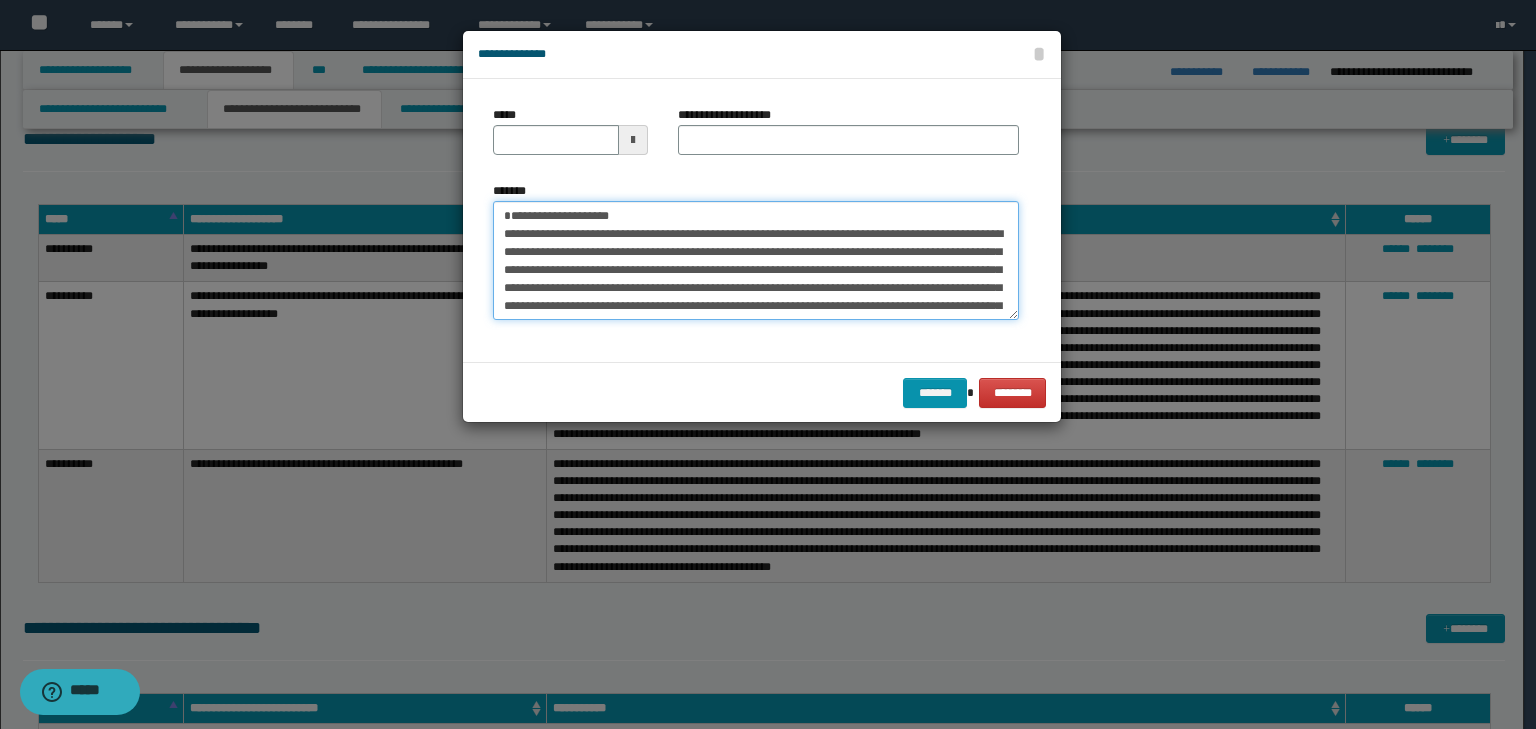 type 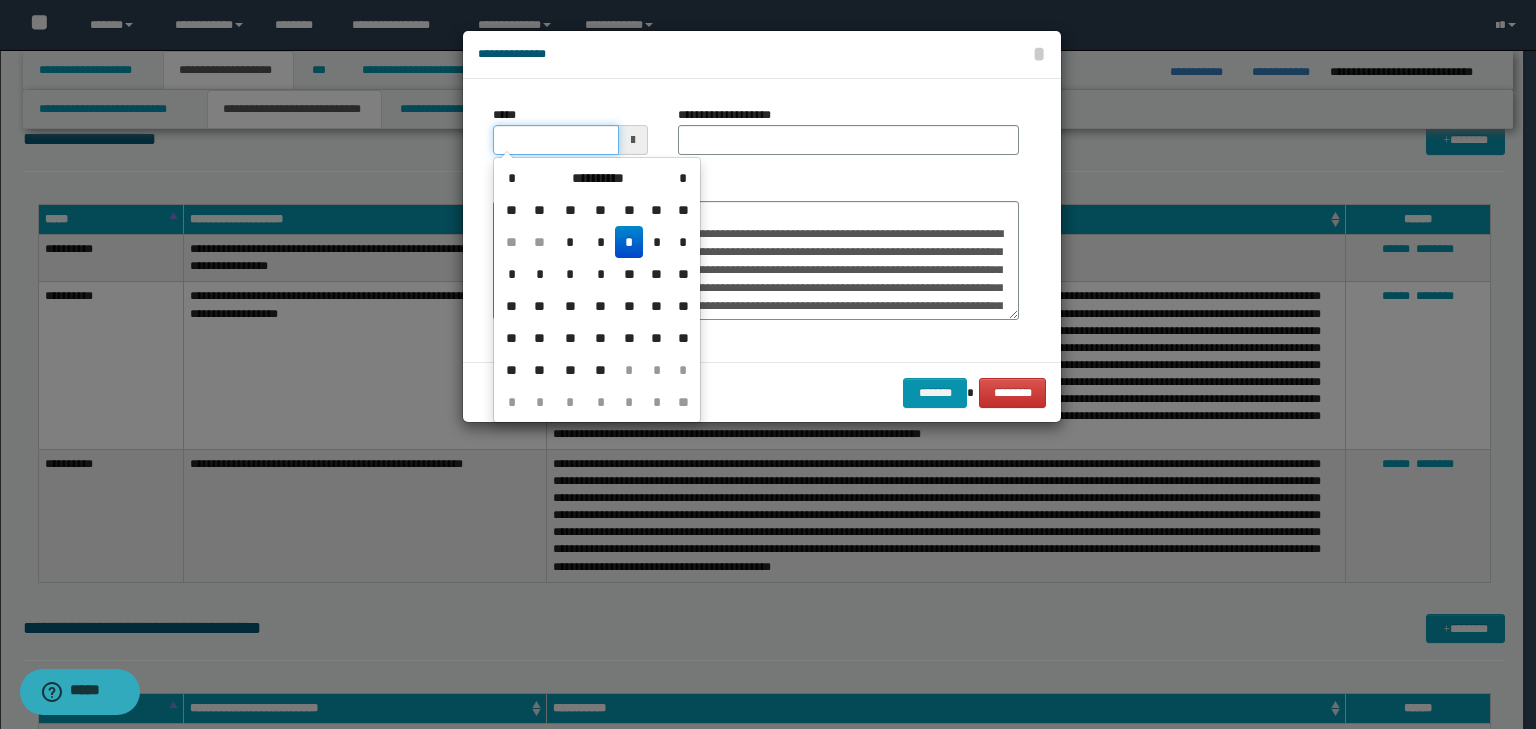 click on "*****" at bounding box center (556, 140) 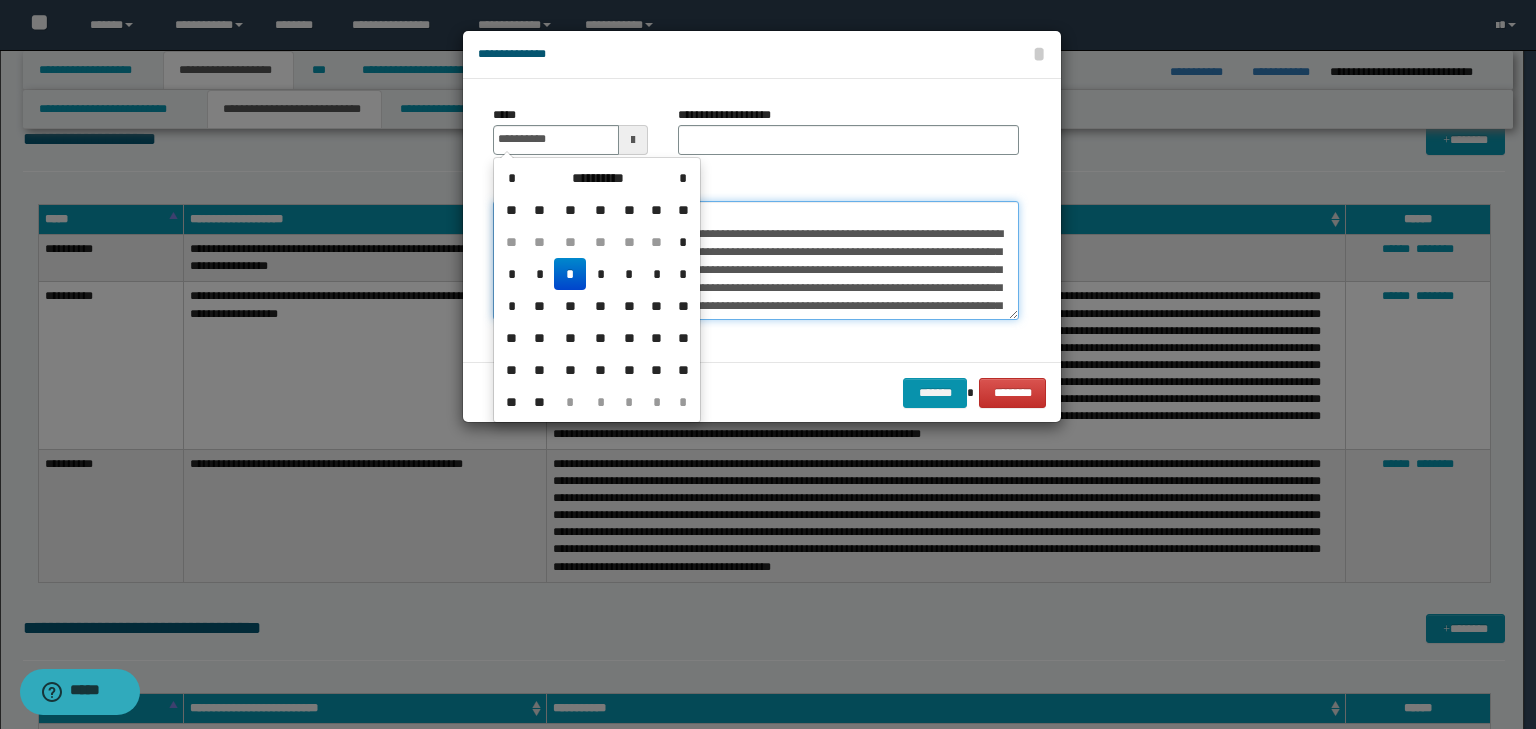 type on "**********" 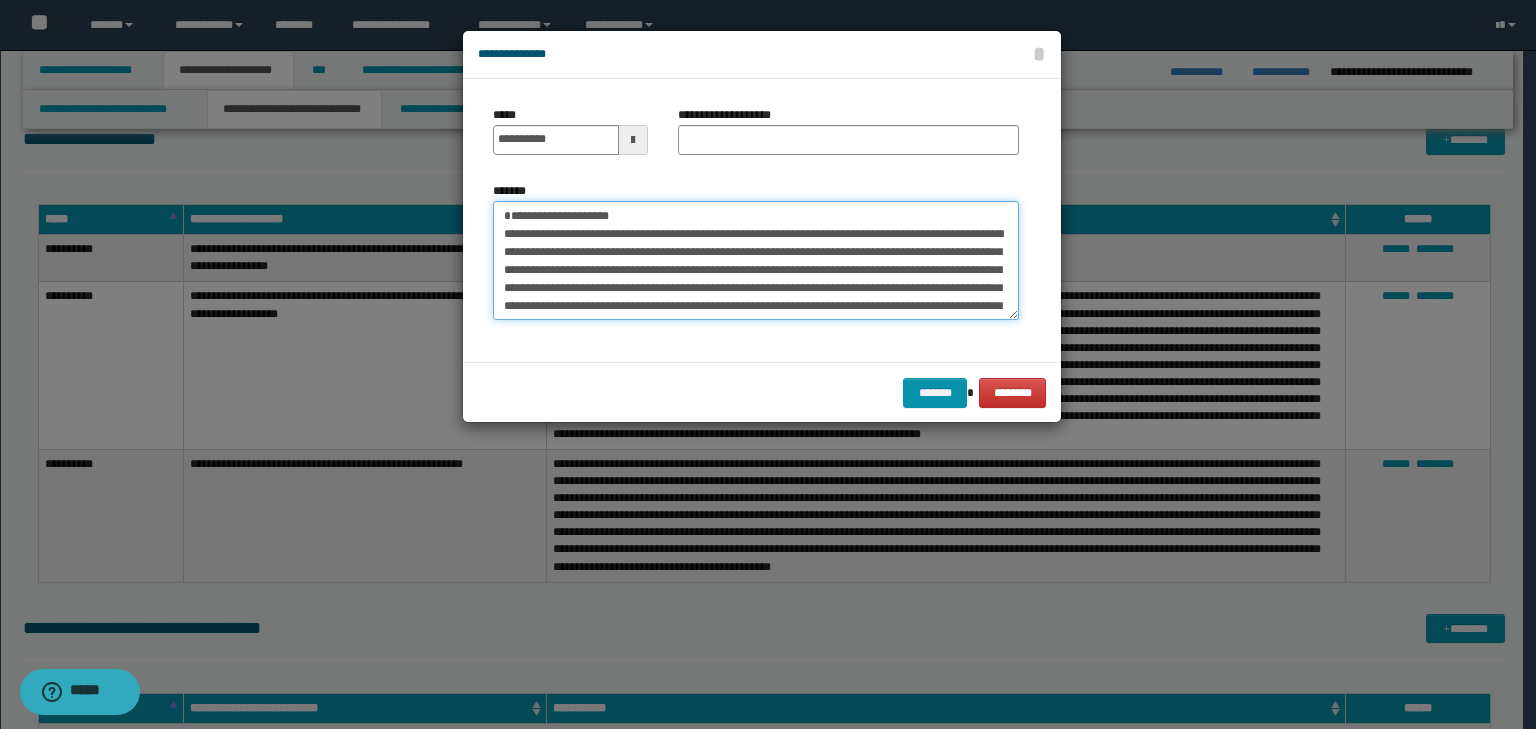 drag, startPoint x: 629, startPoint y: 200, endPoint x: 231, endPoint y: 151, distance: 401.00497 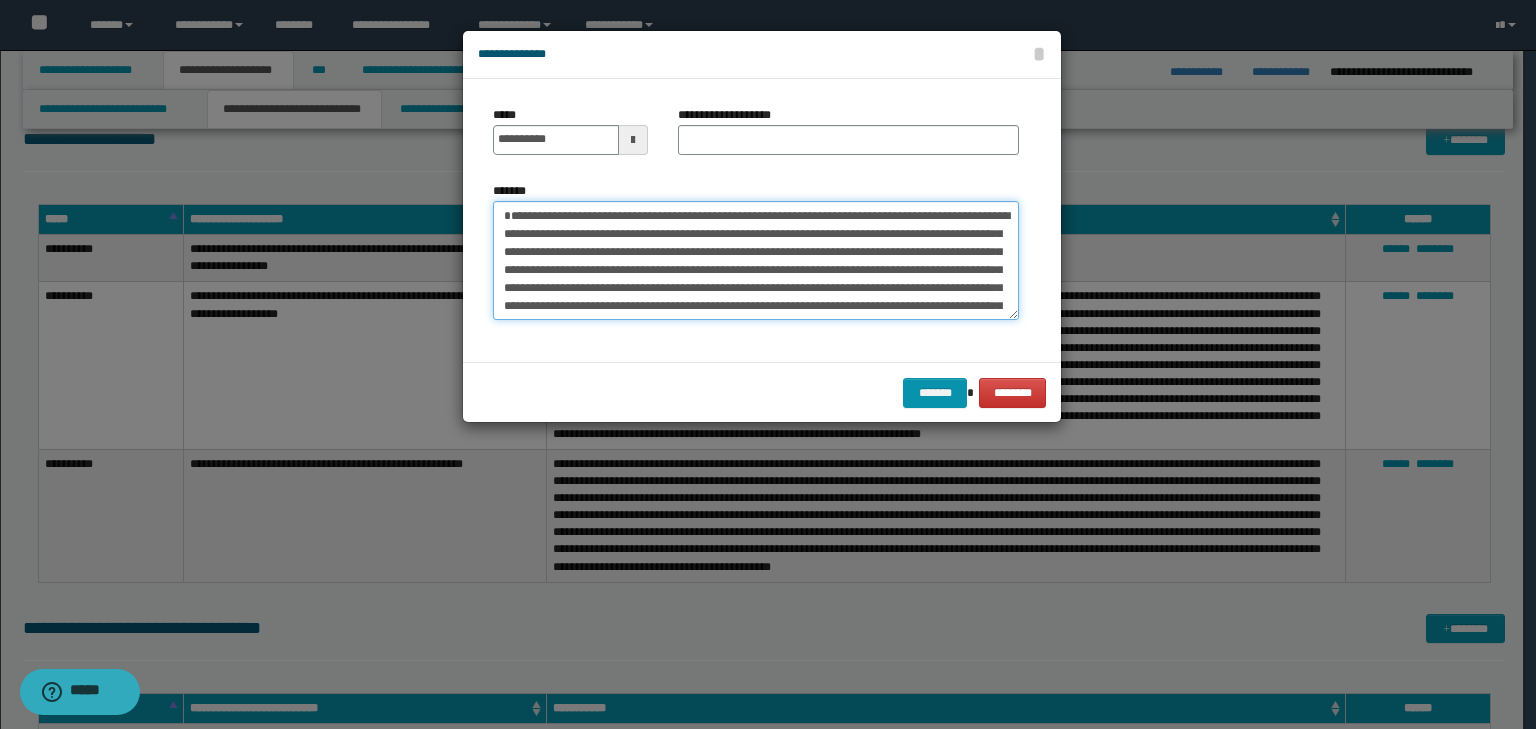 type on "**********" 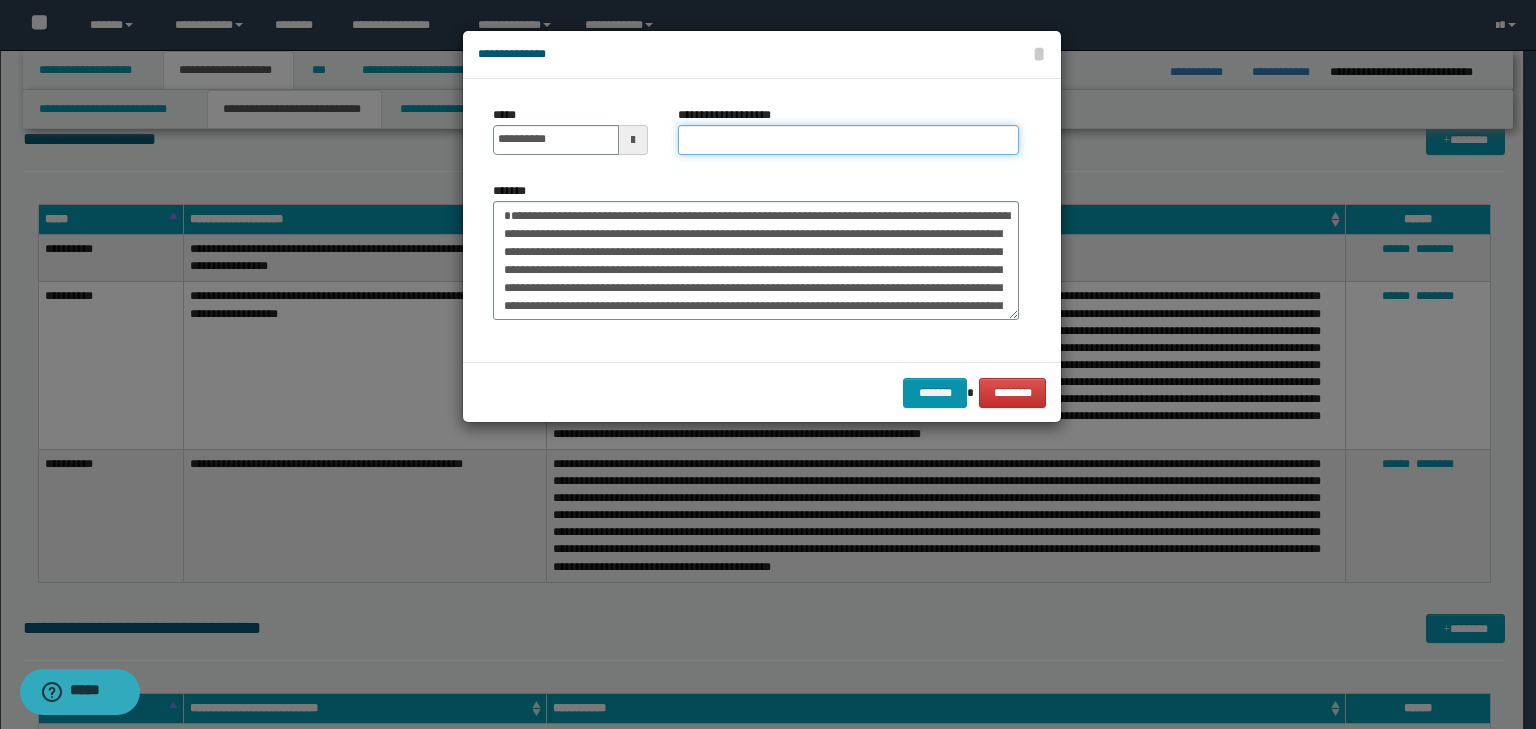 click on "**********" at bounding box center (848, 140) 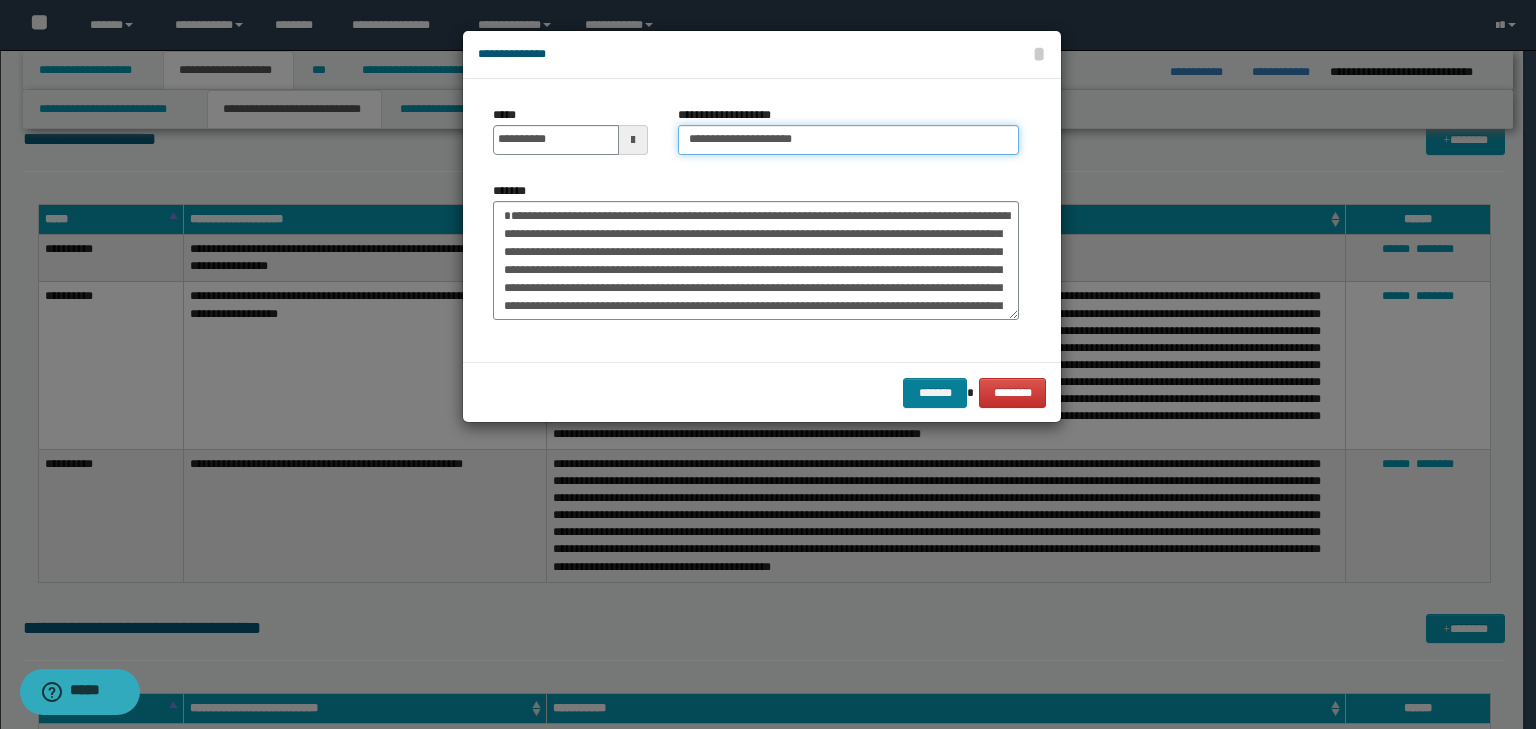 type on "**********" 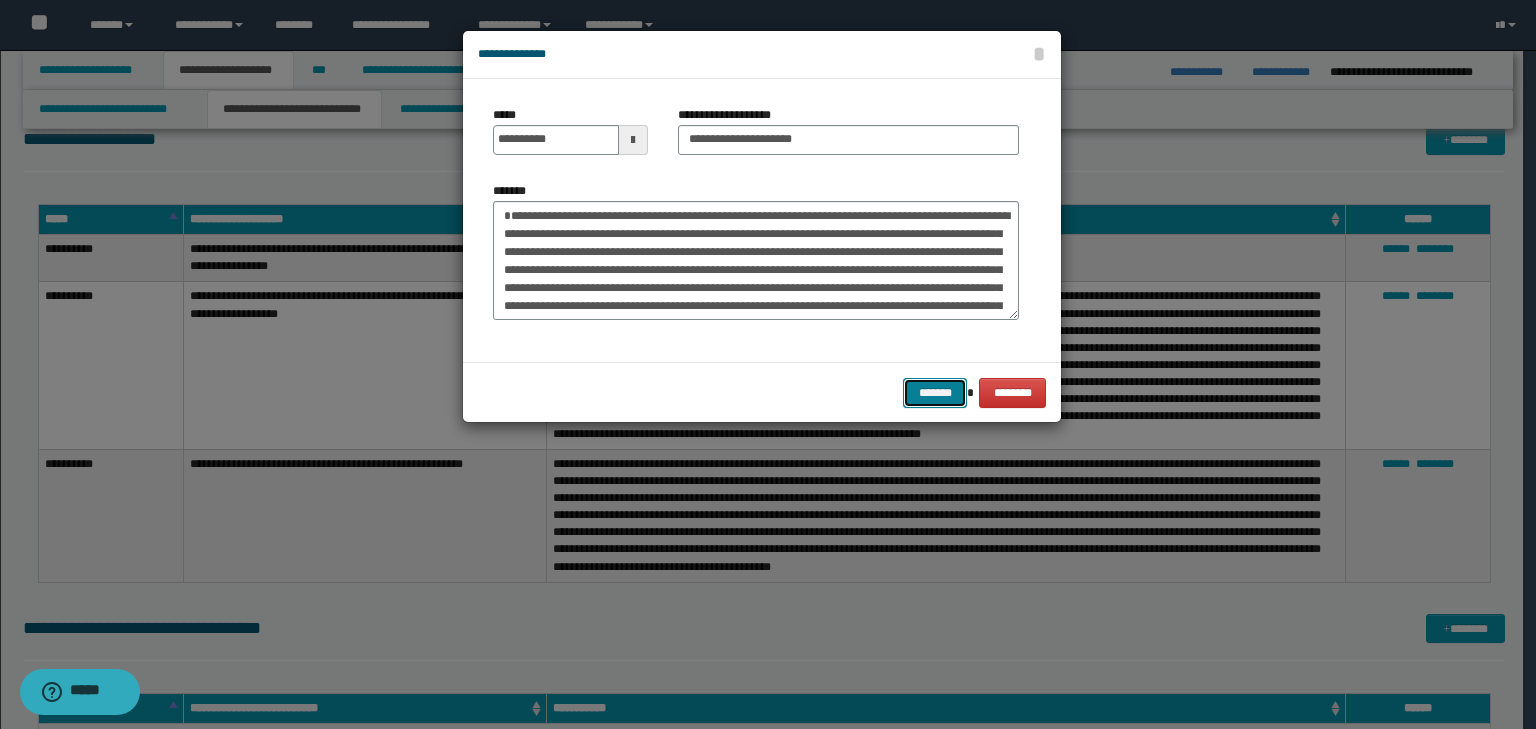 click on "*******" at bounding box center [935, 393] 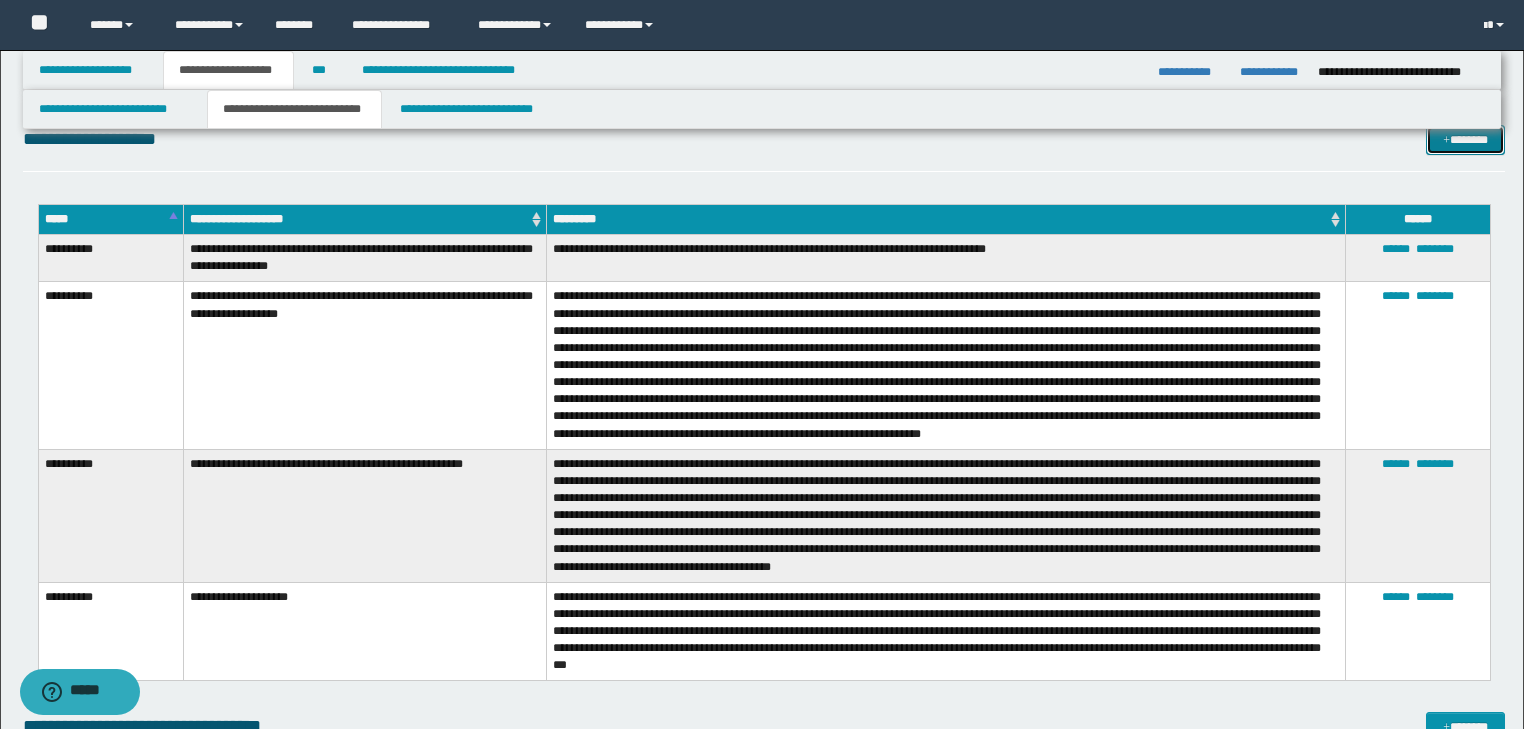 click on "*******" at bounding box center (1465, 140) 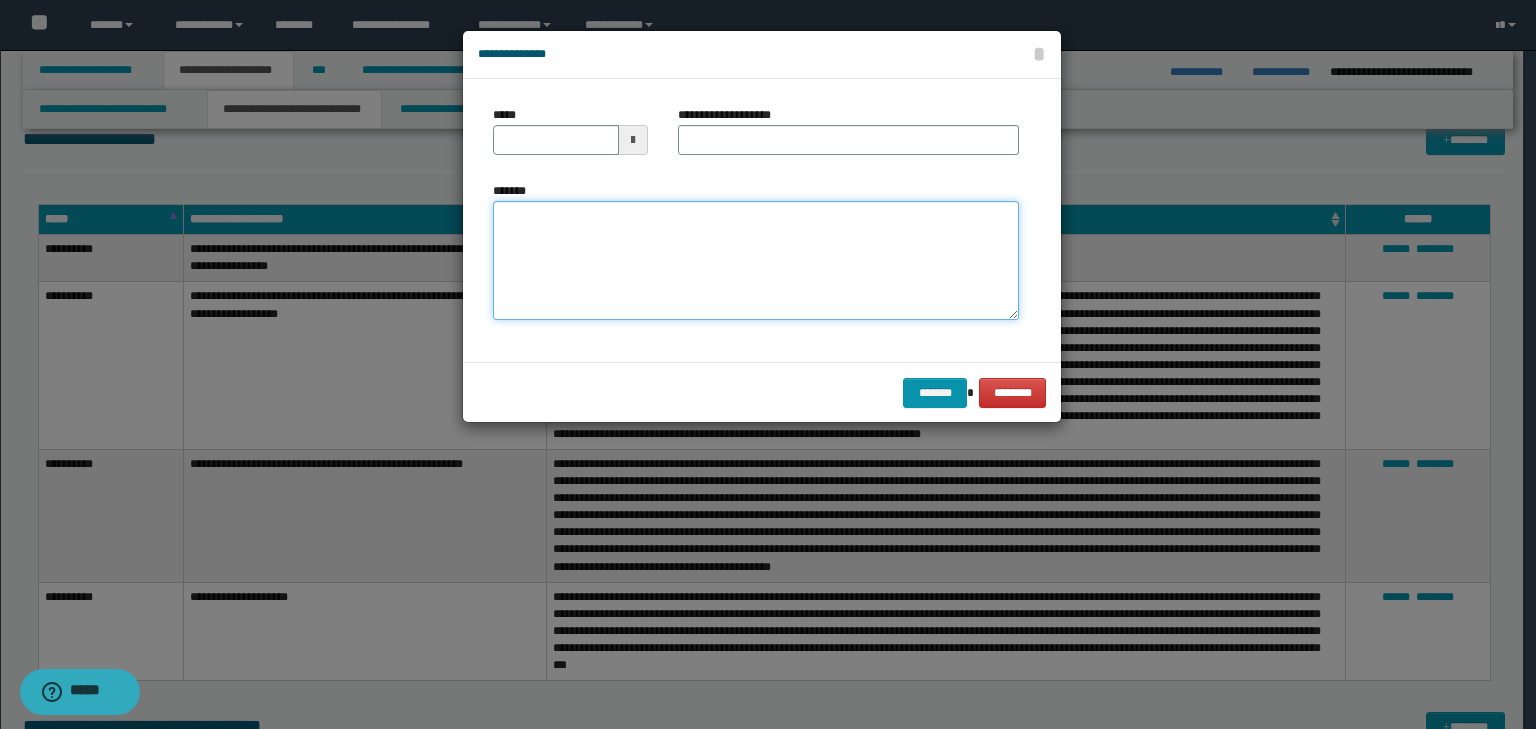 click on "*******" at bounding box center [756, 261] 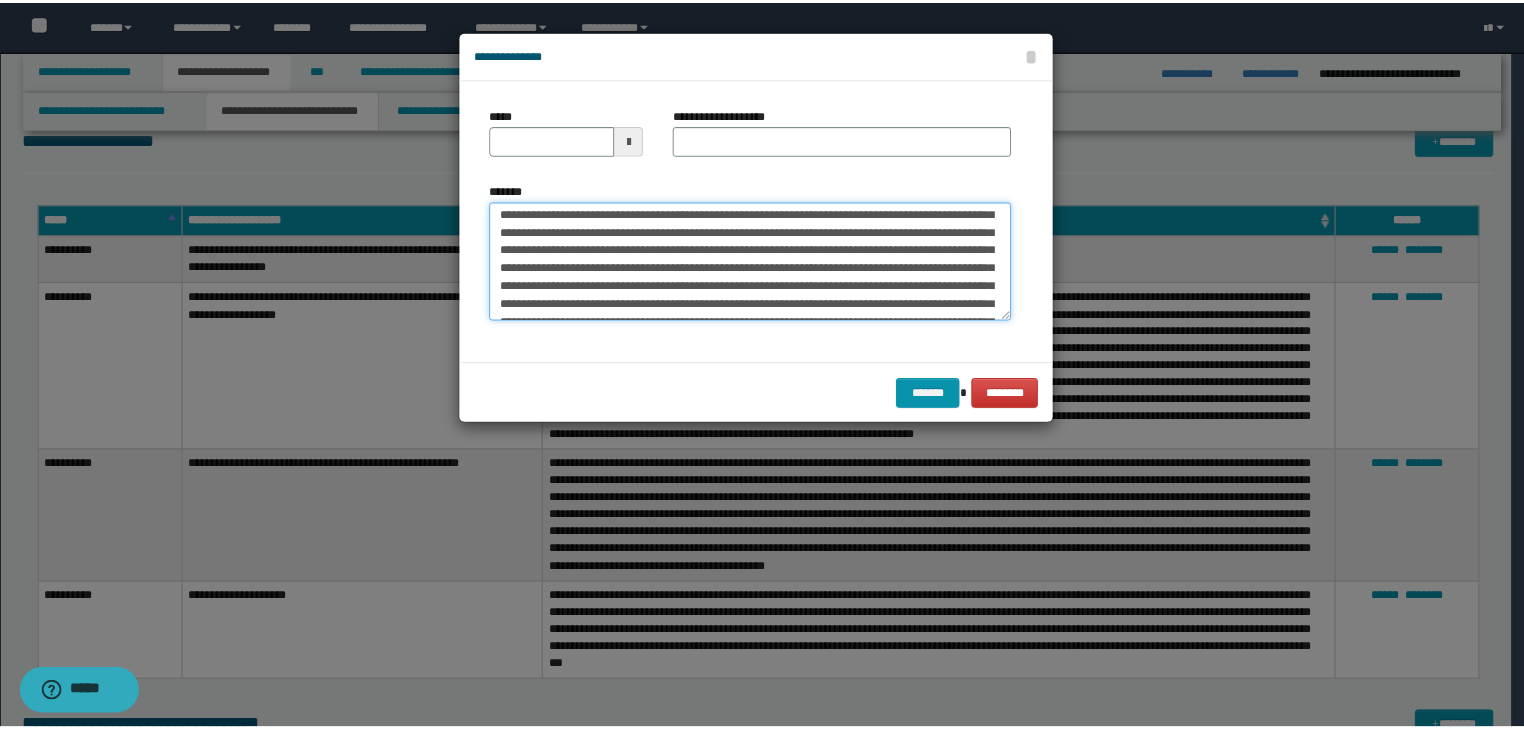 scroll, scrollTop: 0, scrollLeft: 0, axis: both 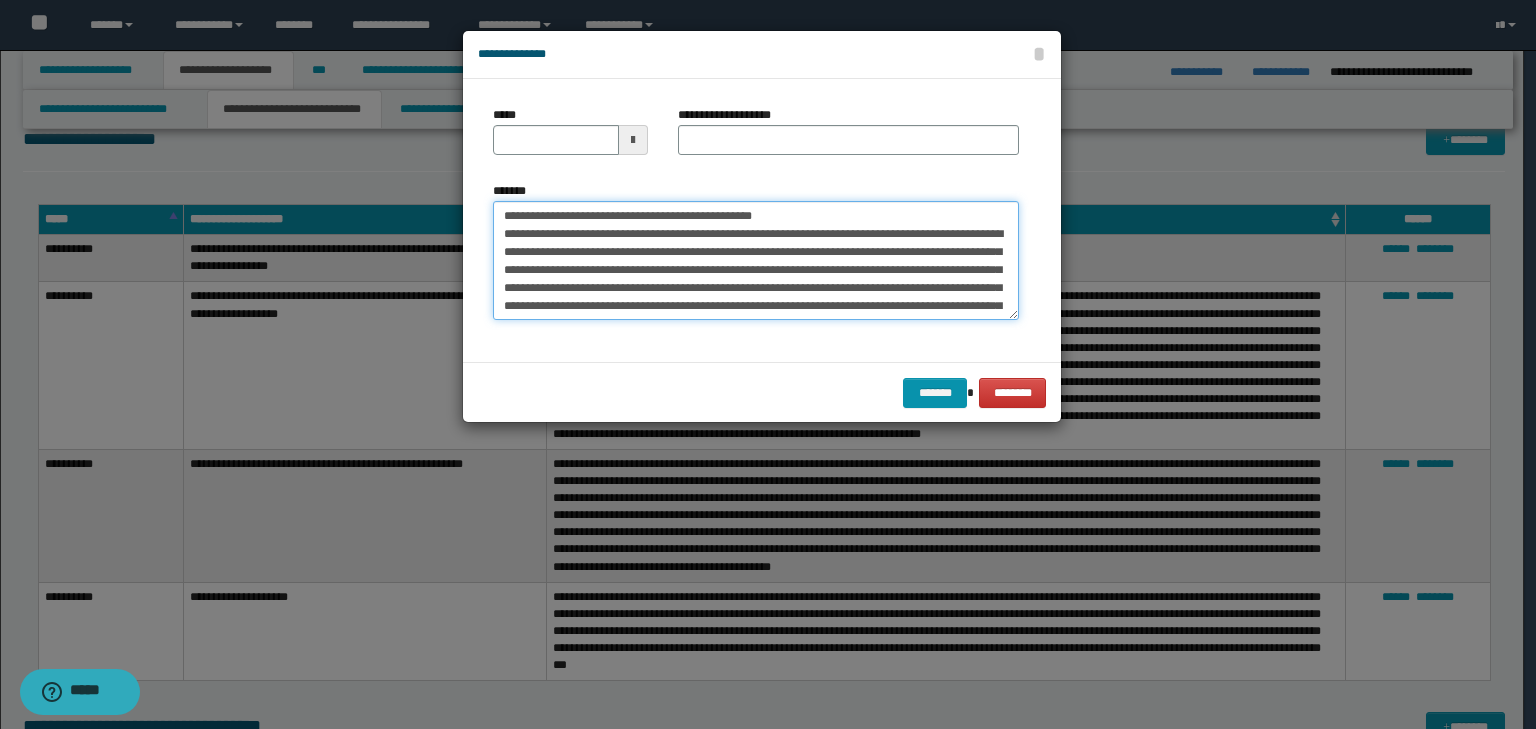 drag, startPoint x: 565, startPoint y: 214, endPoint x: 470, endPoint y: 202, distance: 95.7549 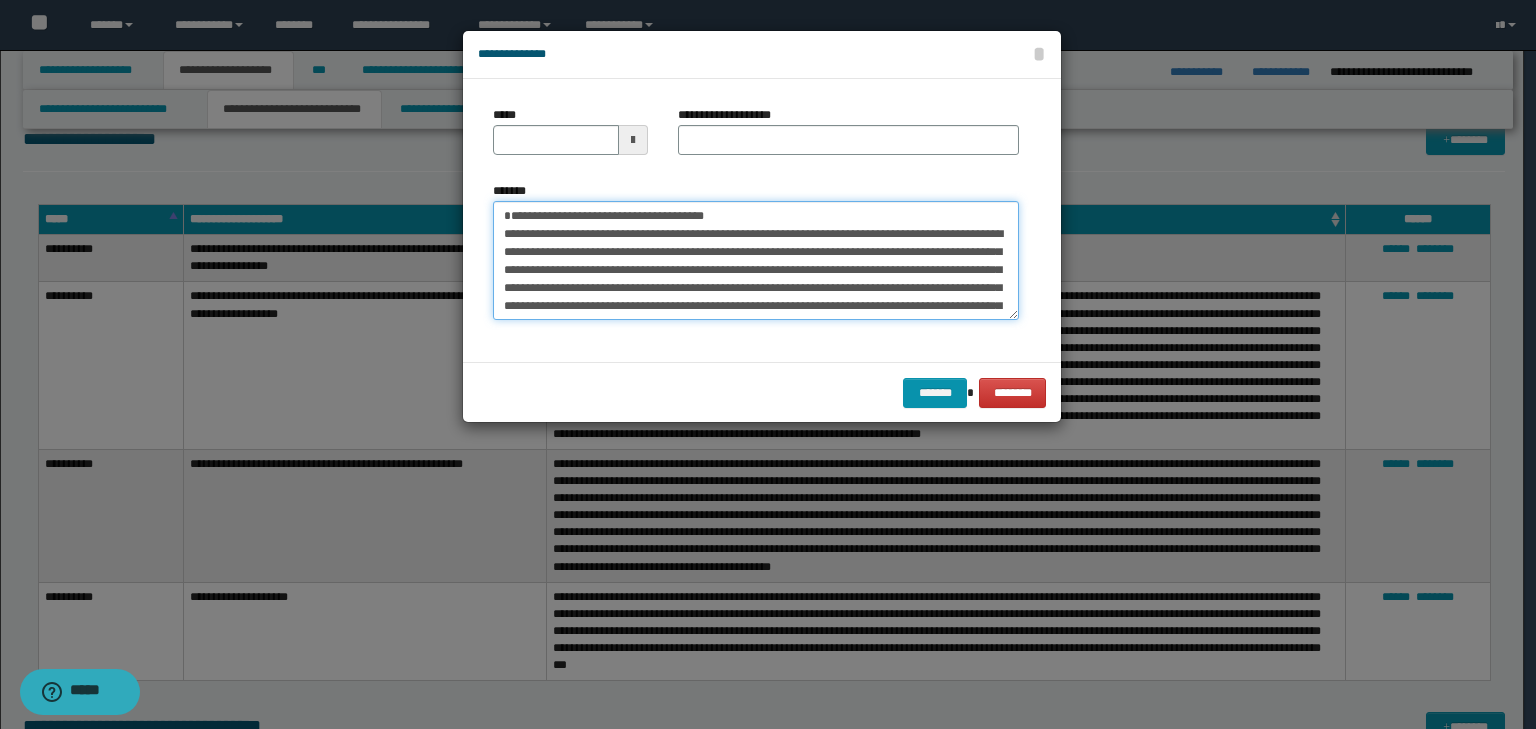type 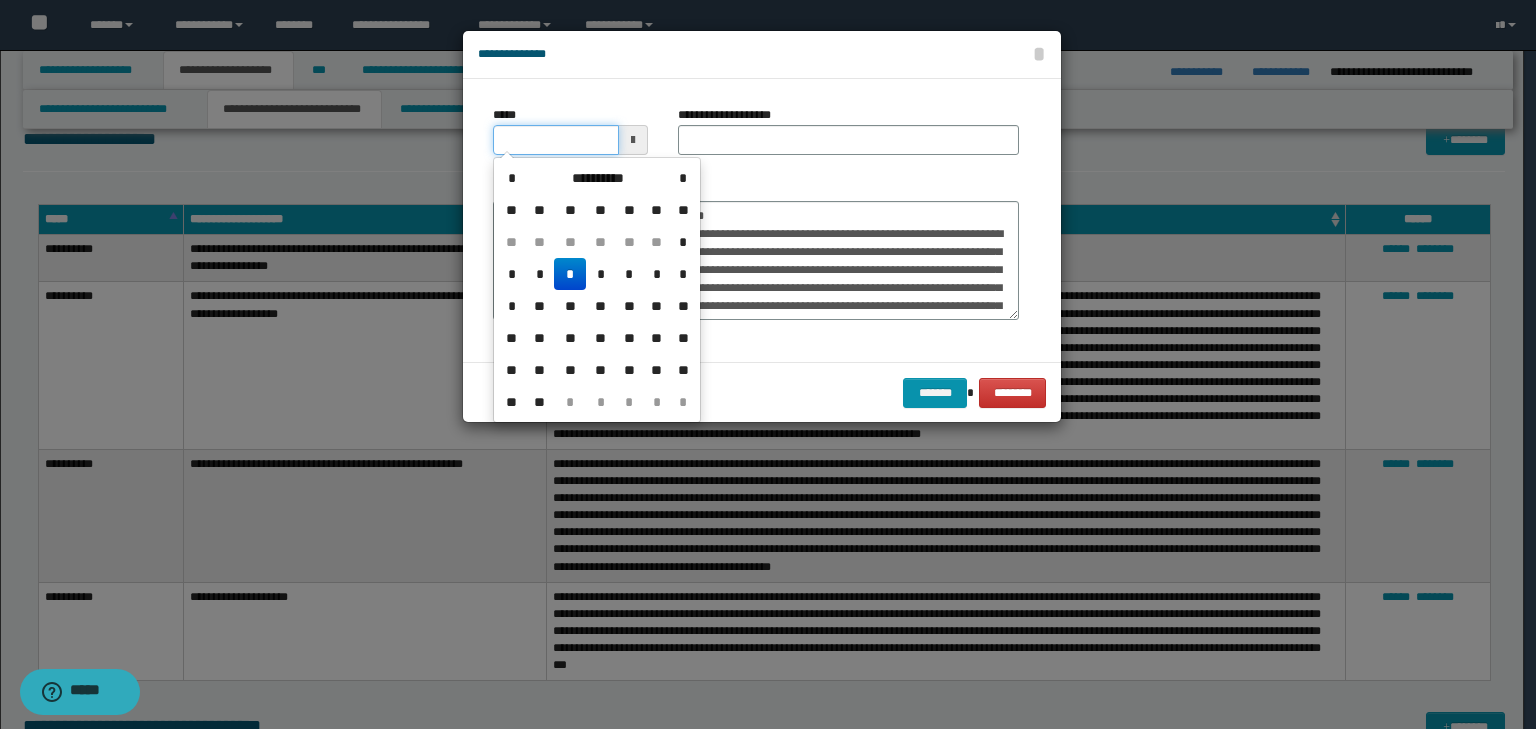 click on "*****" at bounding box center [556, 140] 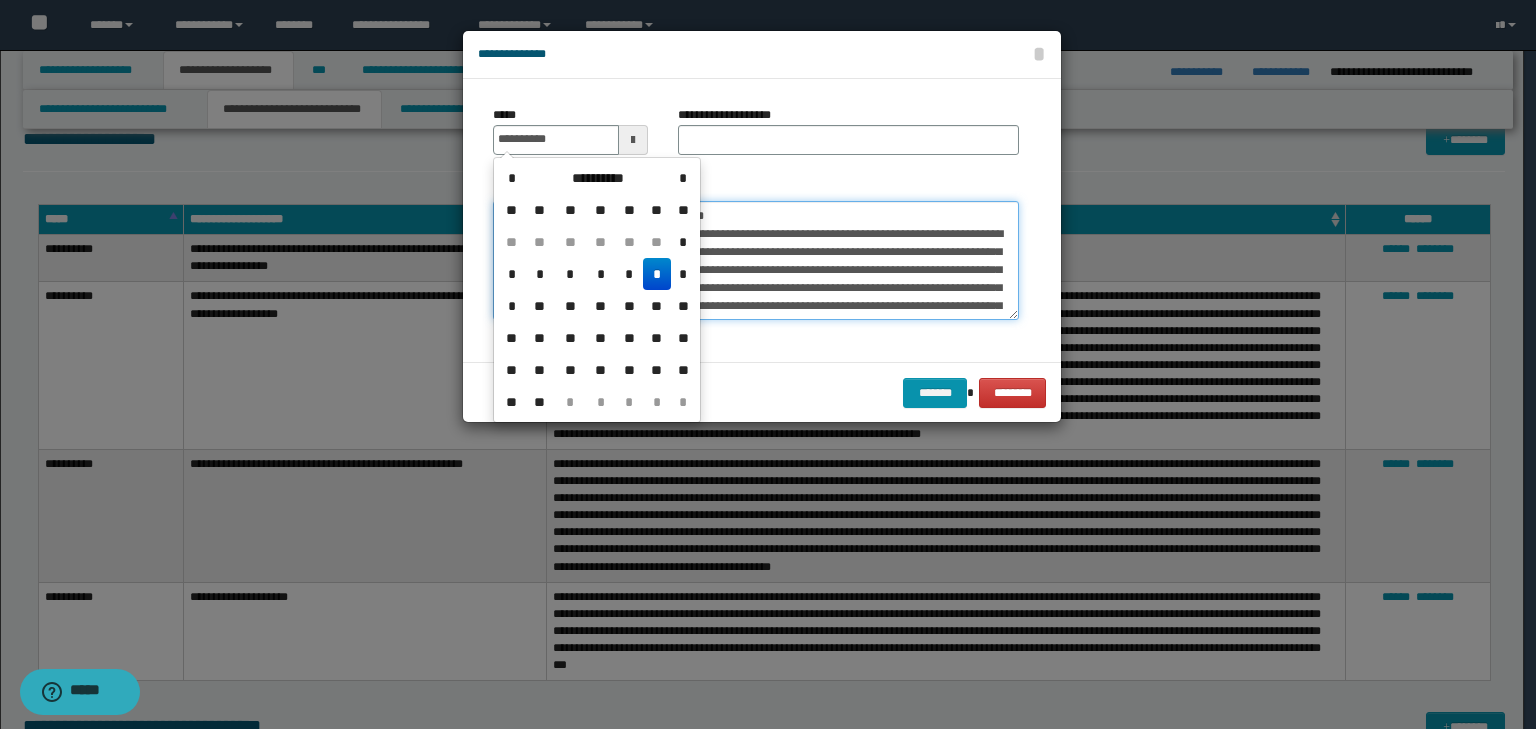 type on "**********" 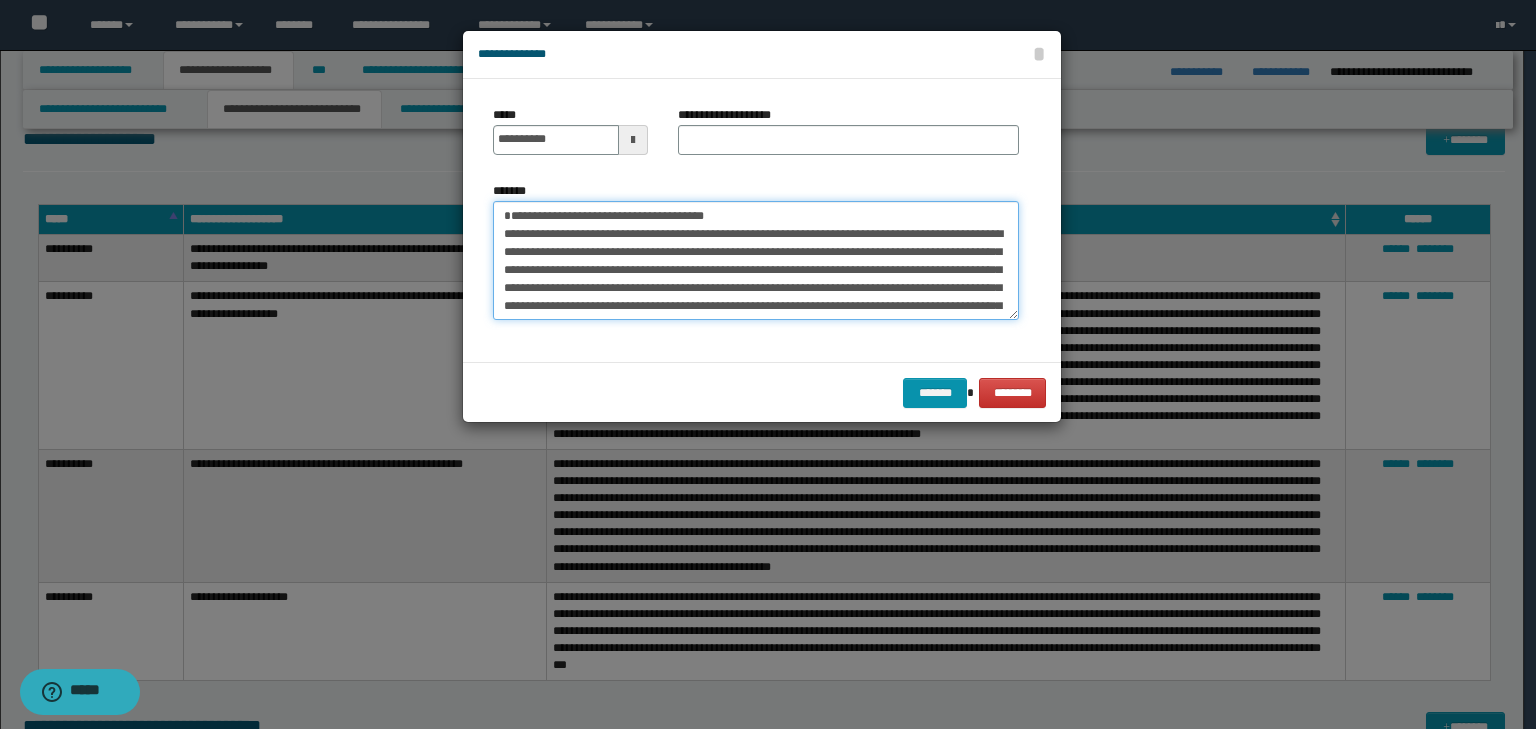 drag, startPoint x: 770, startPoint y: 216, endPoint x: 451, endPoint y: 206, distance: 319.1567 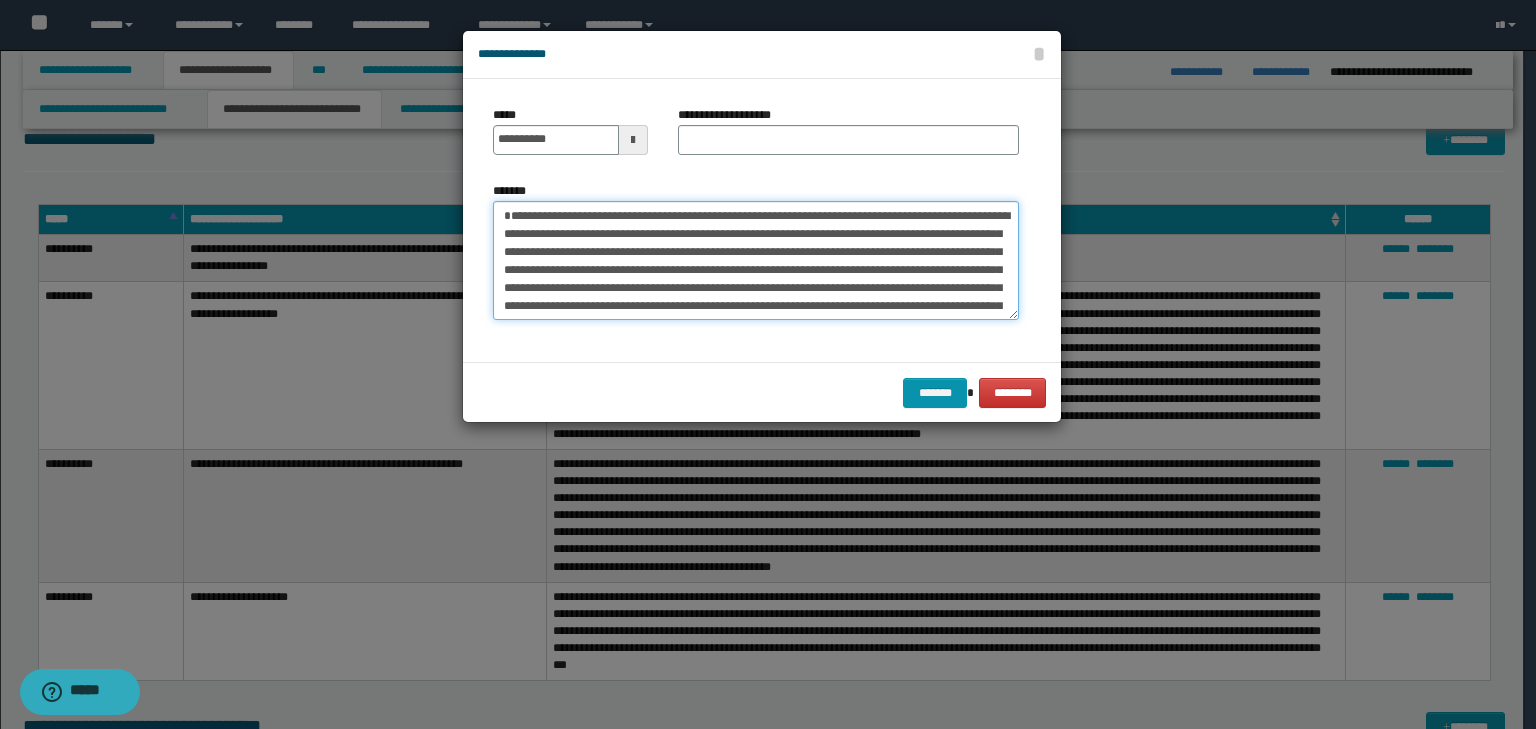 type on "**********" 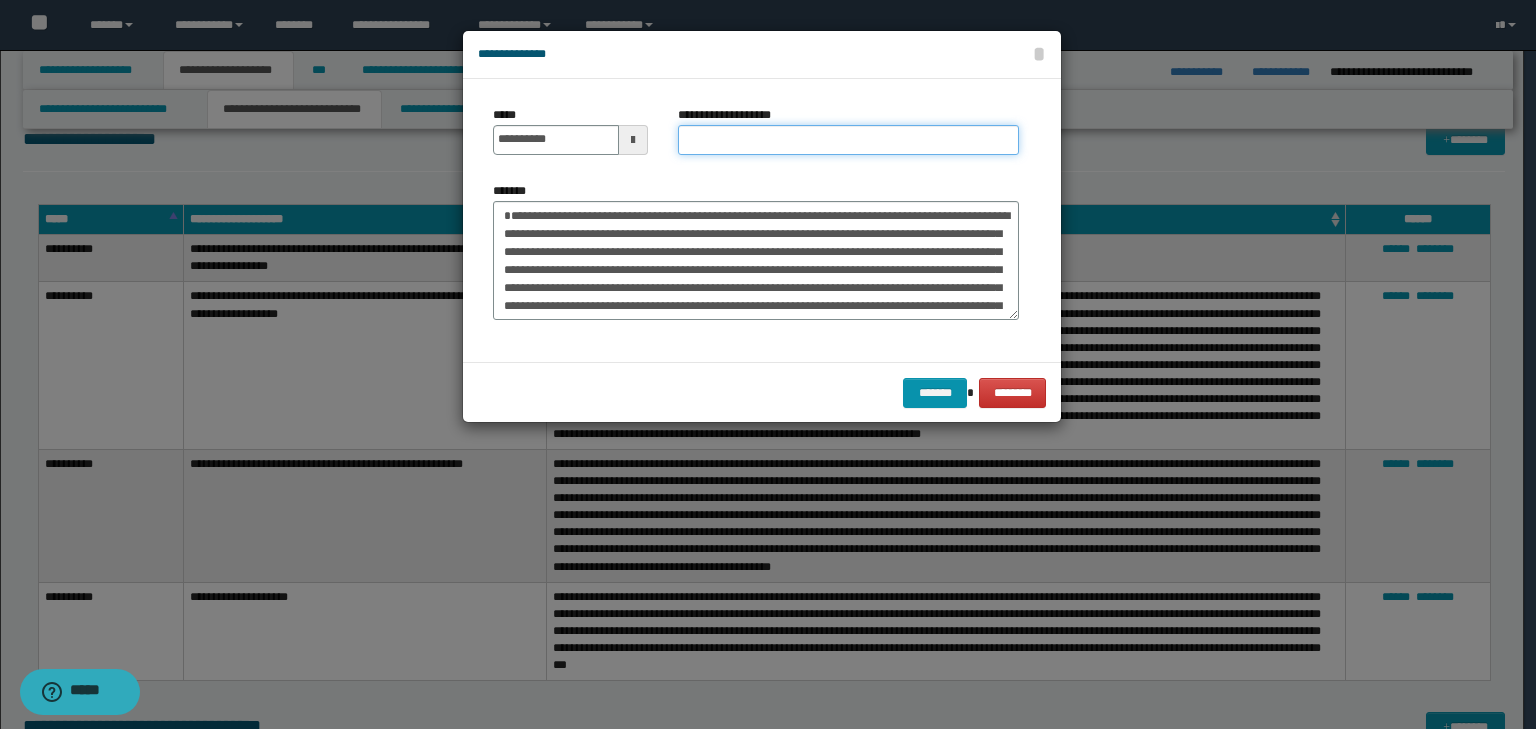 click on "**********" at bounding box center [848, 140] 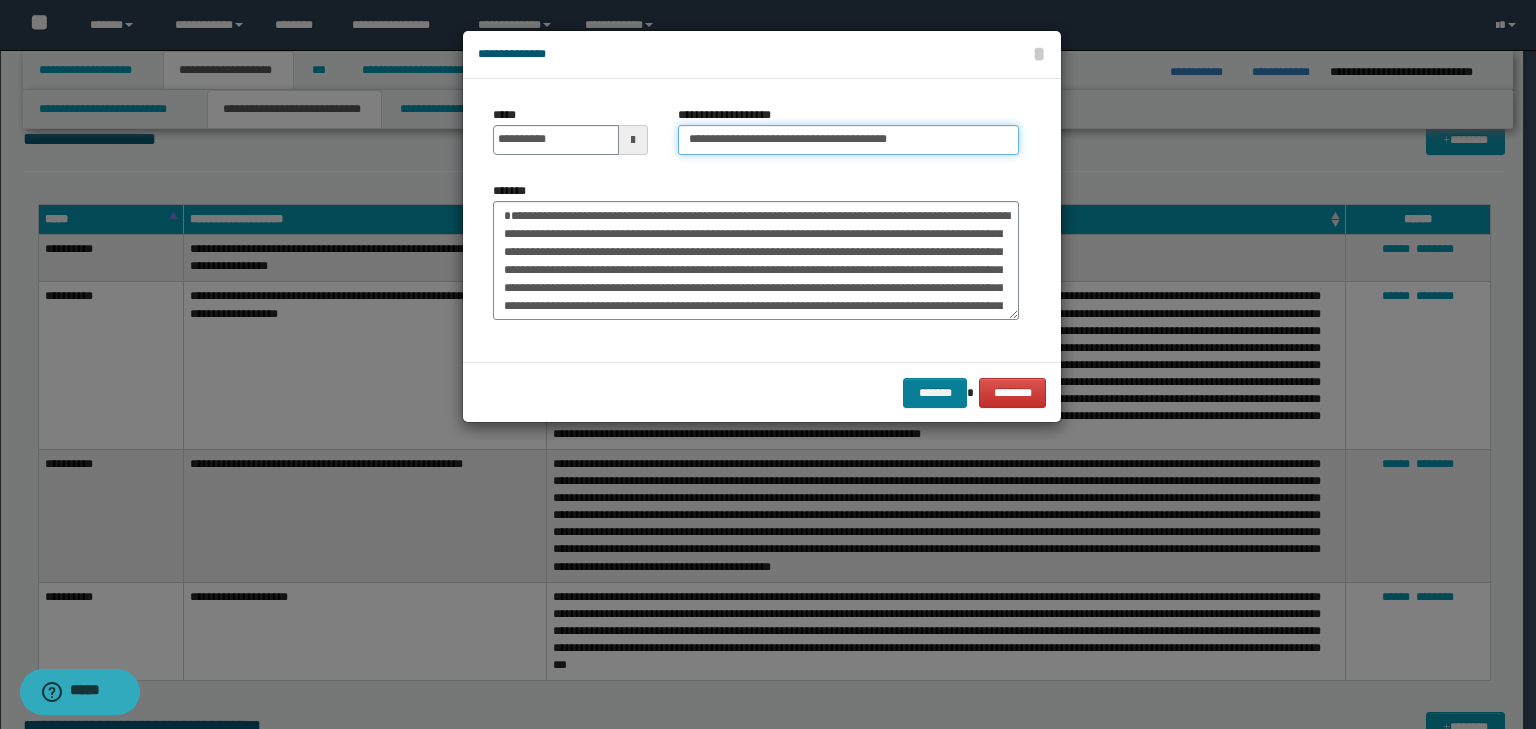 type on "**********" 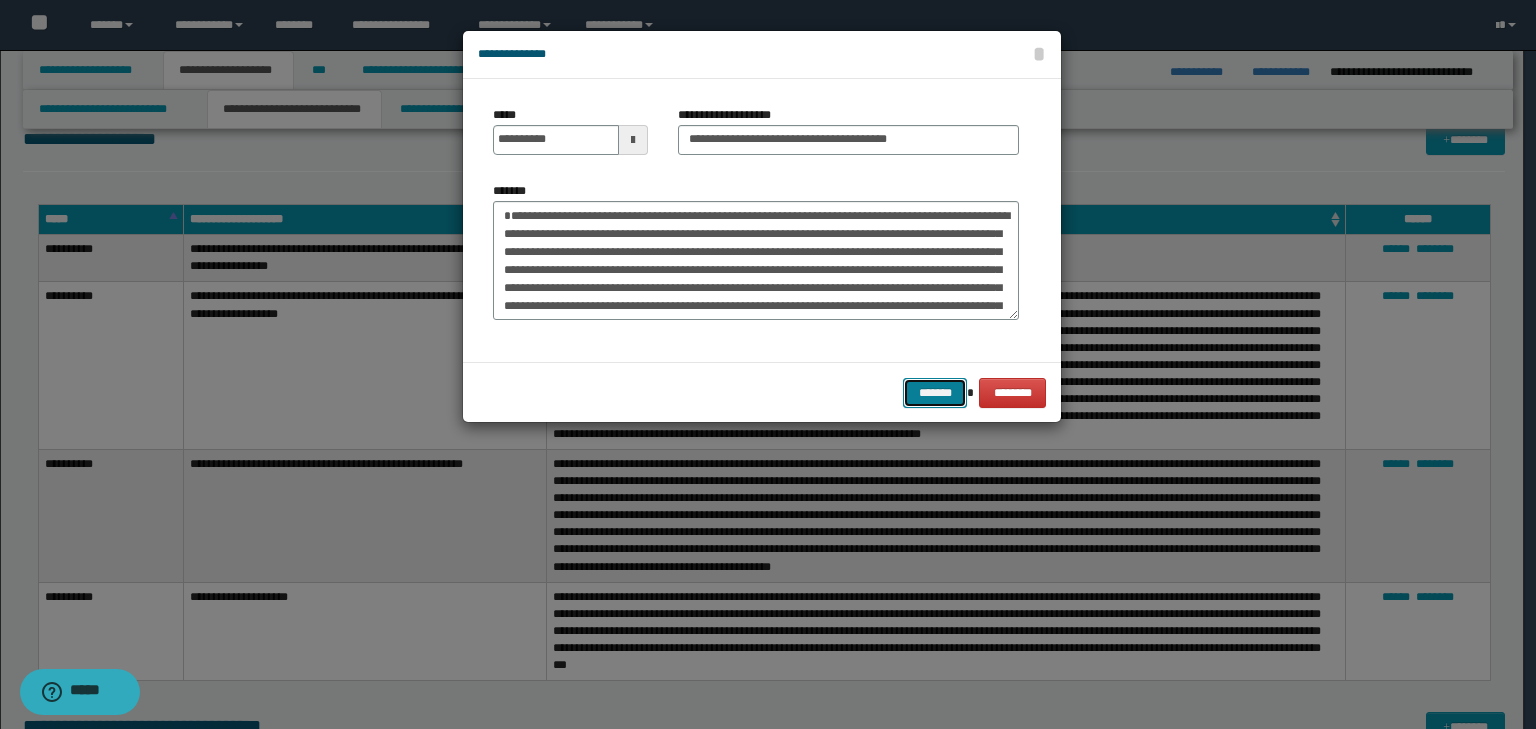 click on "*******" at bounding box center [935, 393] 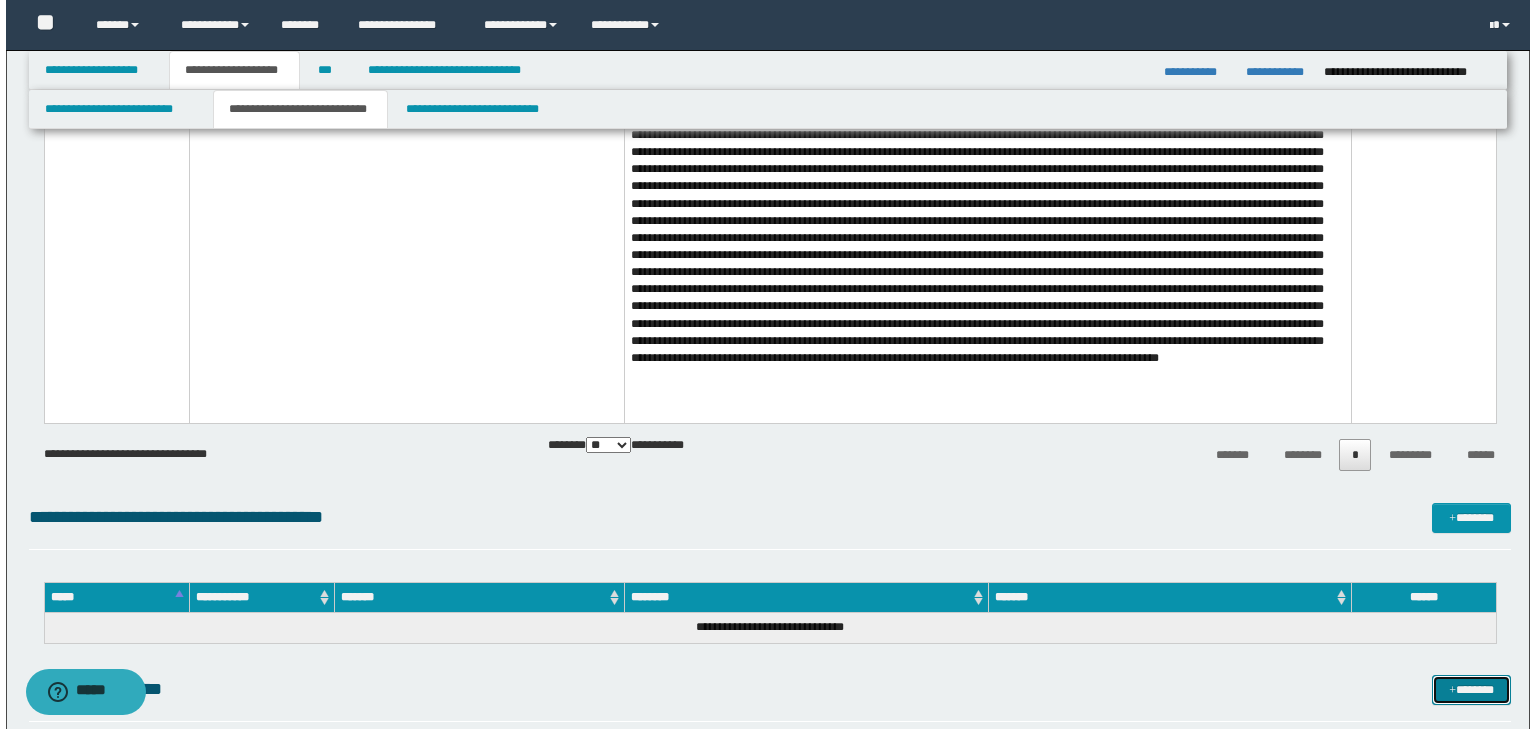 scroll, scrollTop: 6410, scrollLeft: 0, axis: vertical 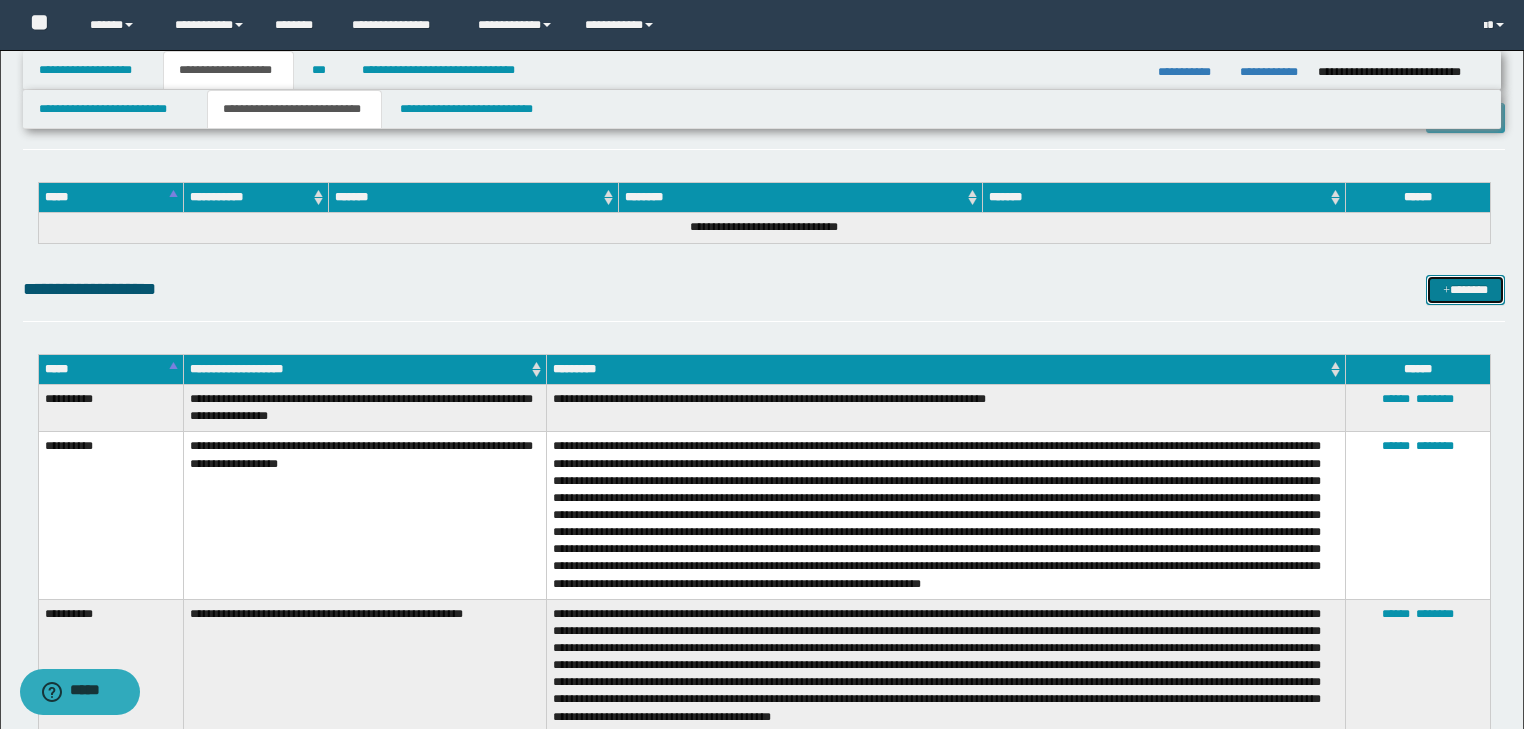 click on "*******" at bounding box center [1465, 290] 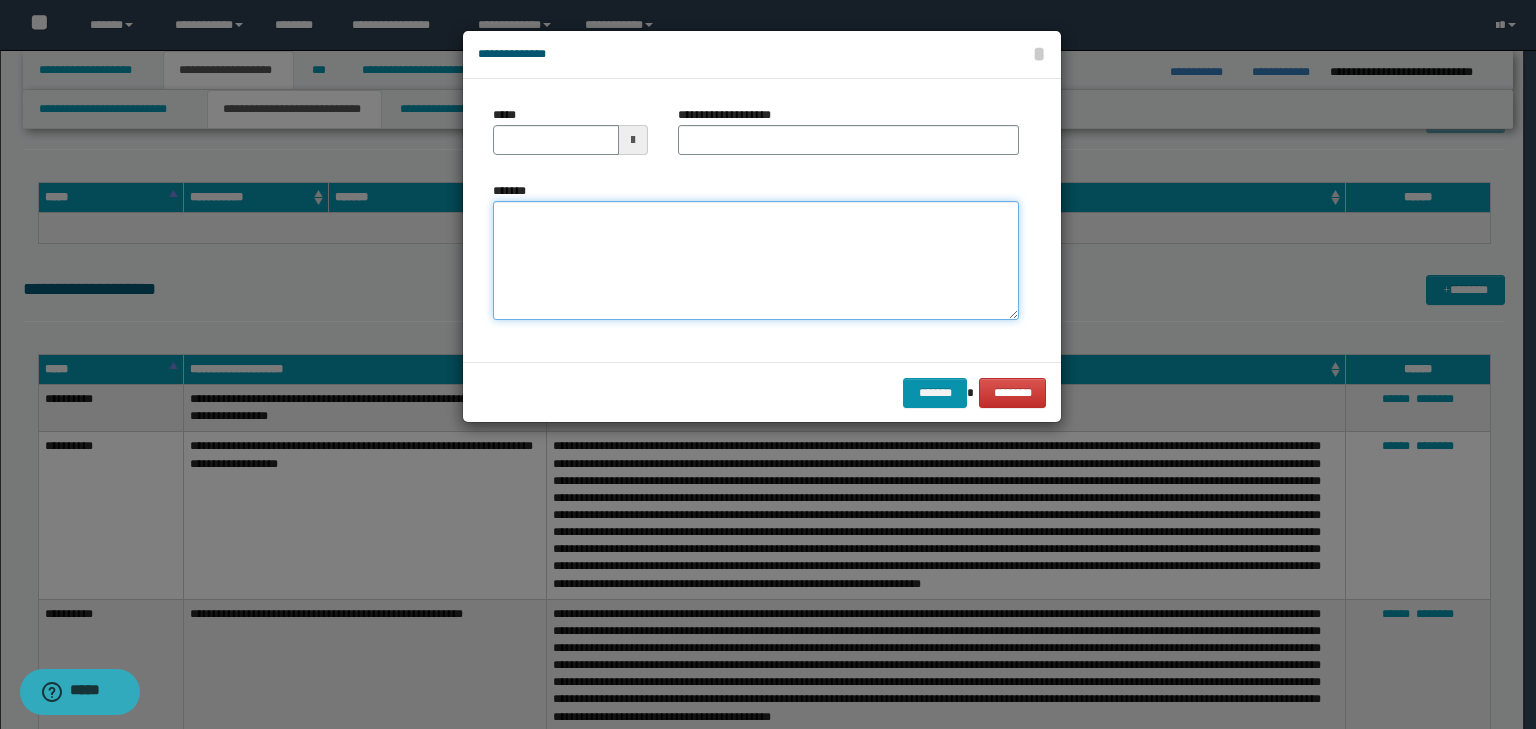 click on "*******" at bounding box center (756, 261) 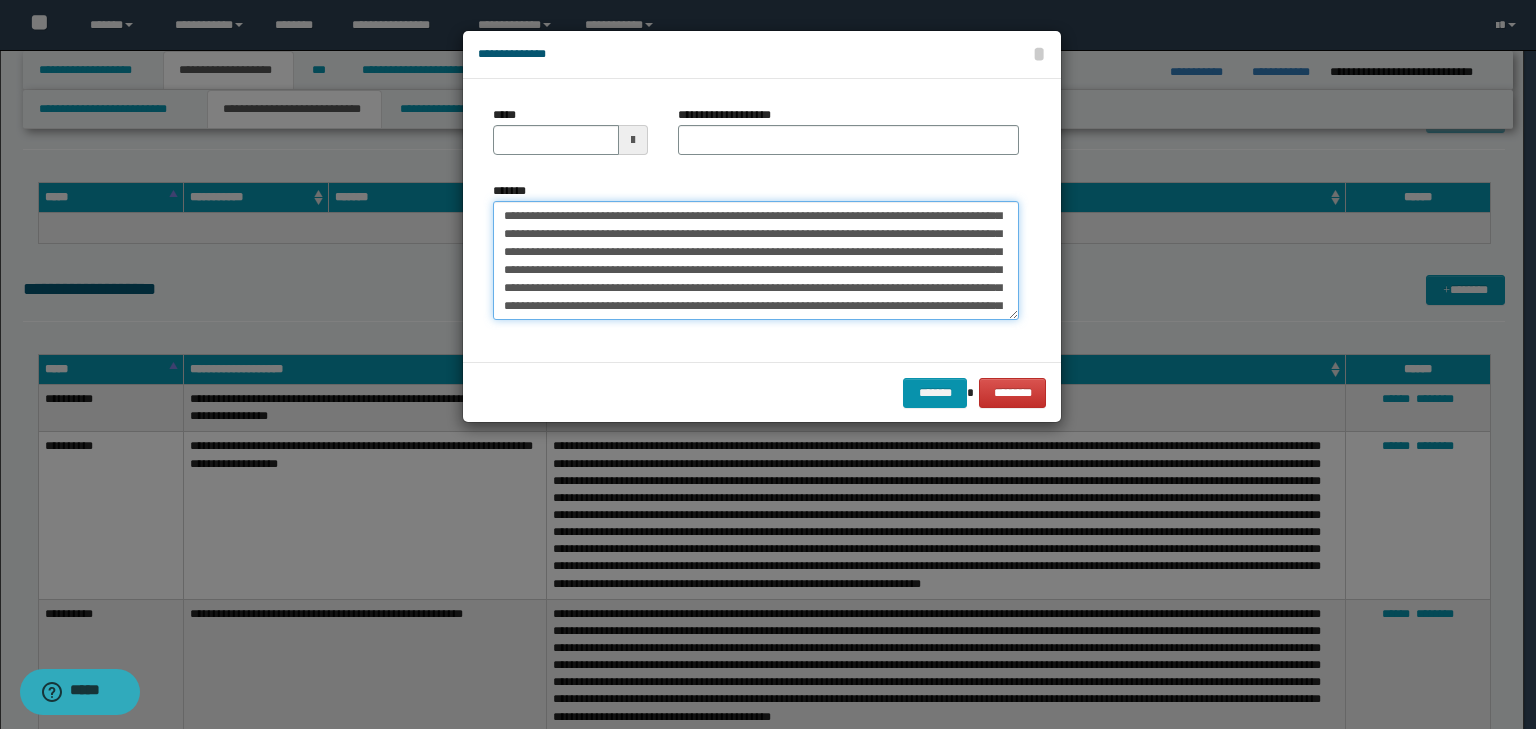 scroll, scrollTop: 0, scrollLeft: 0, axis: both 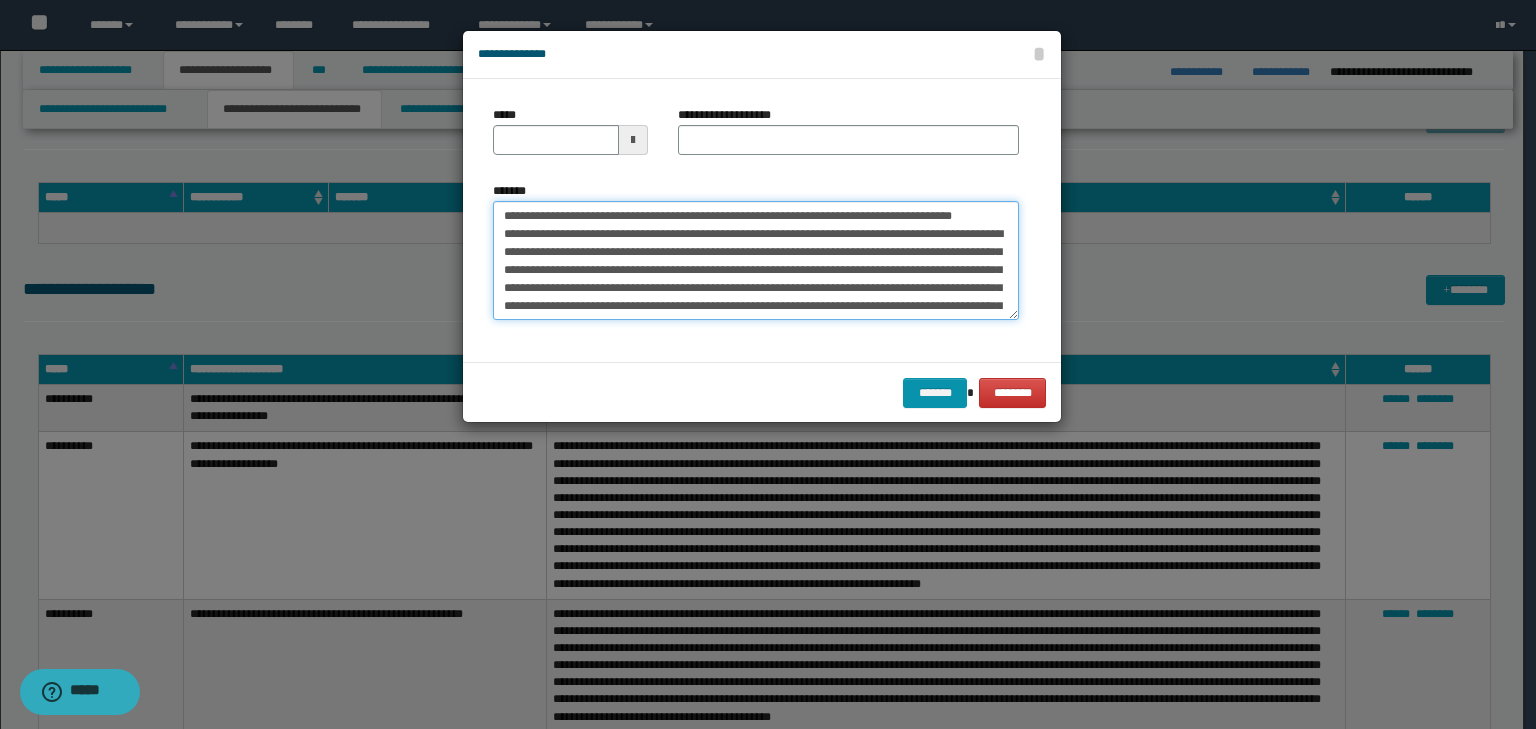 click on "**********" at bounding box center [756, 261] 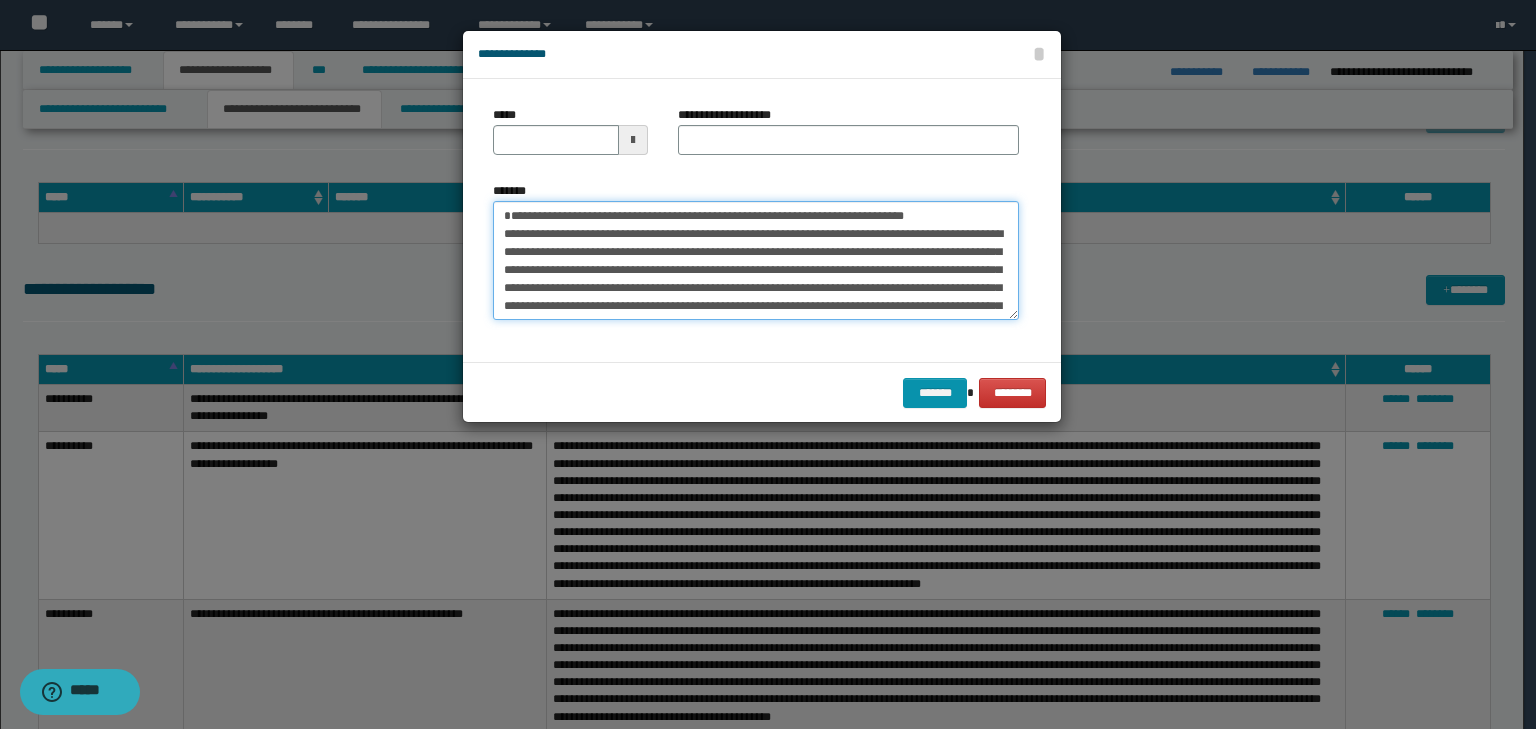 type 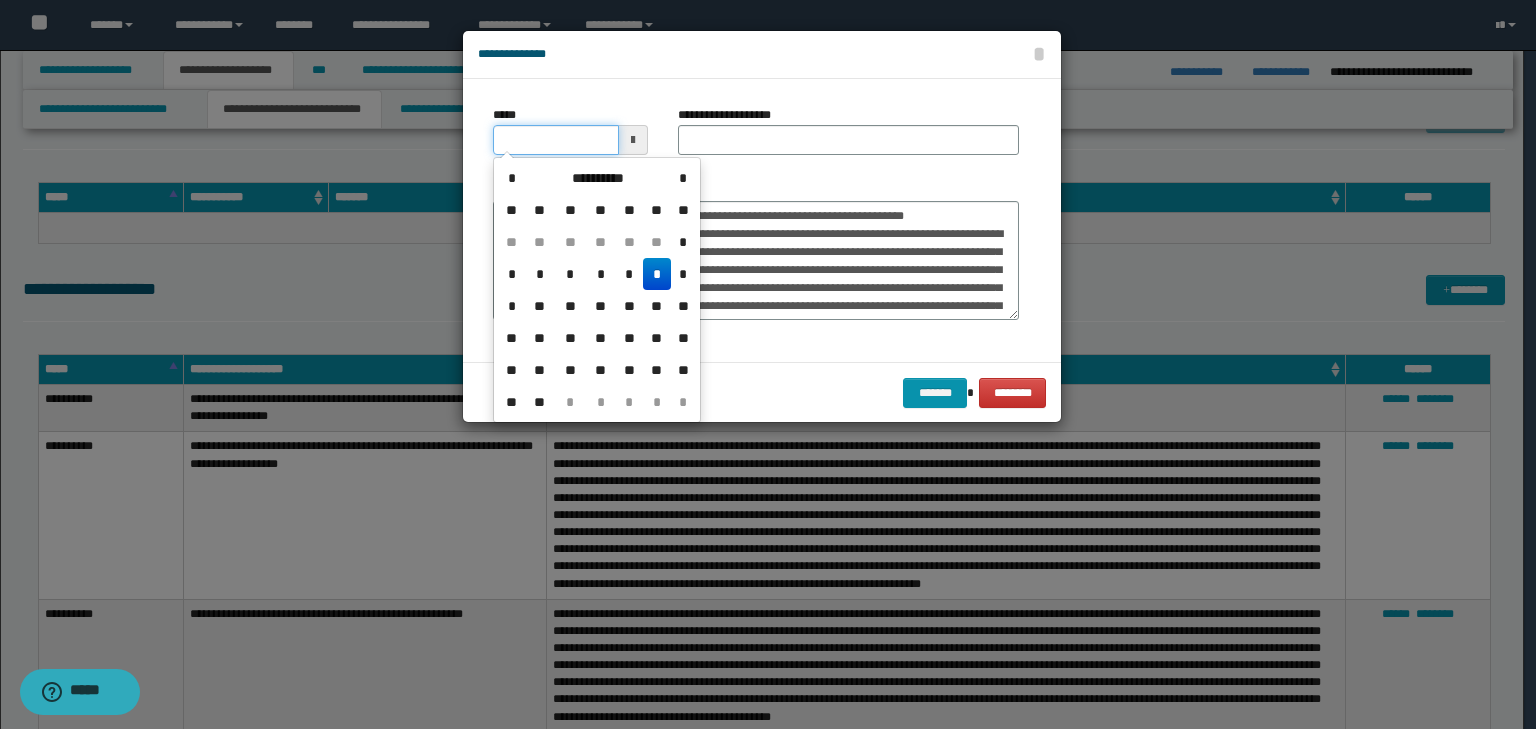 click on "*****" at bounding box center [556, 140] 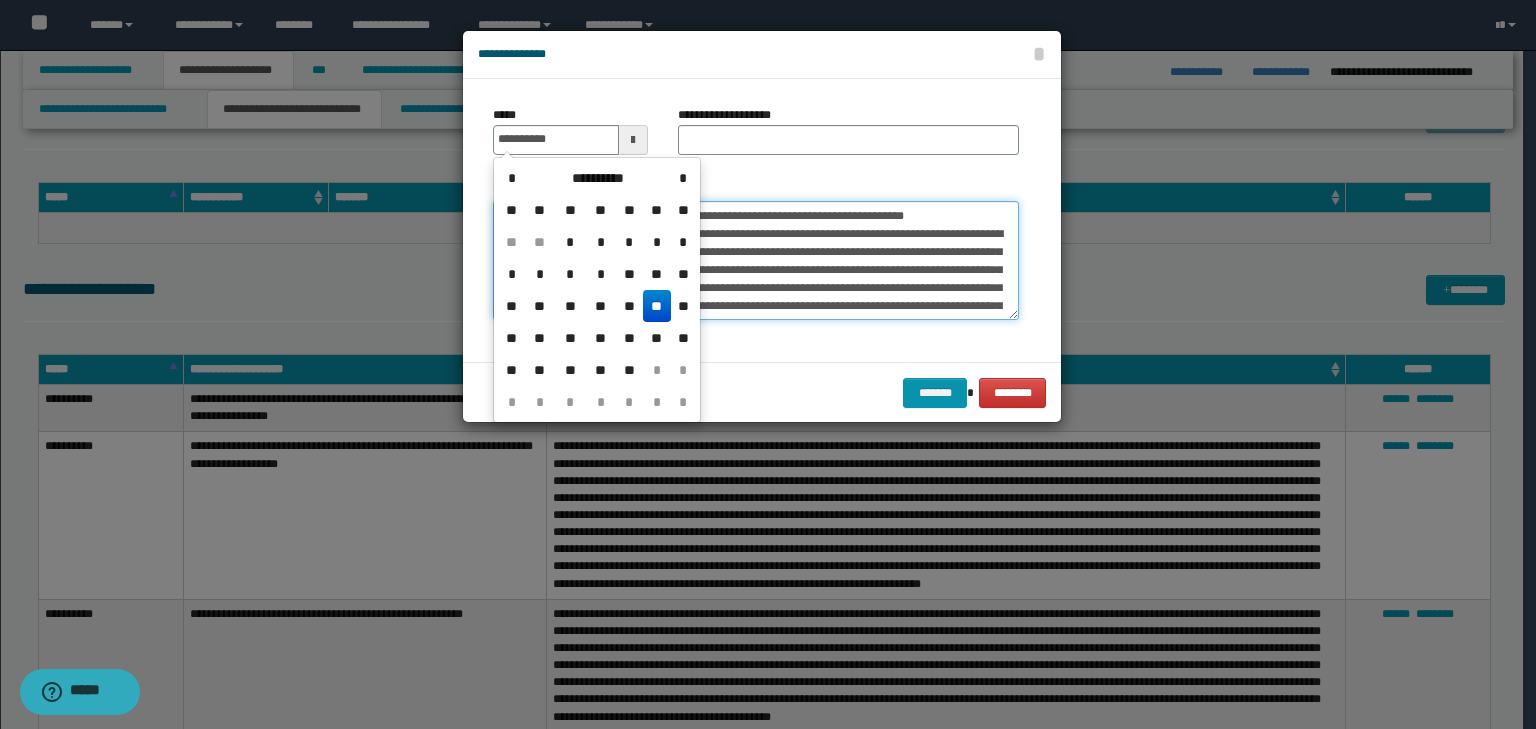 type on "**********" 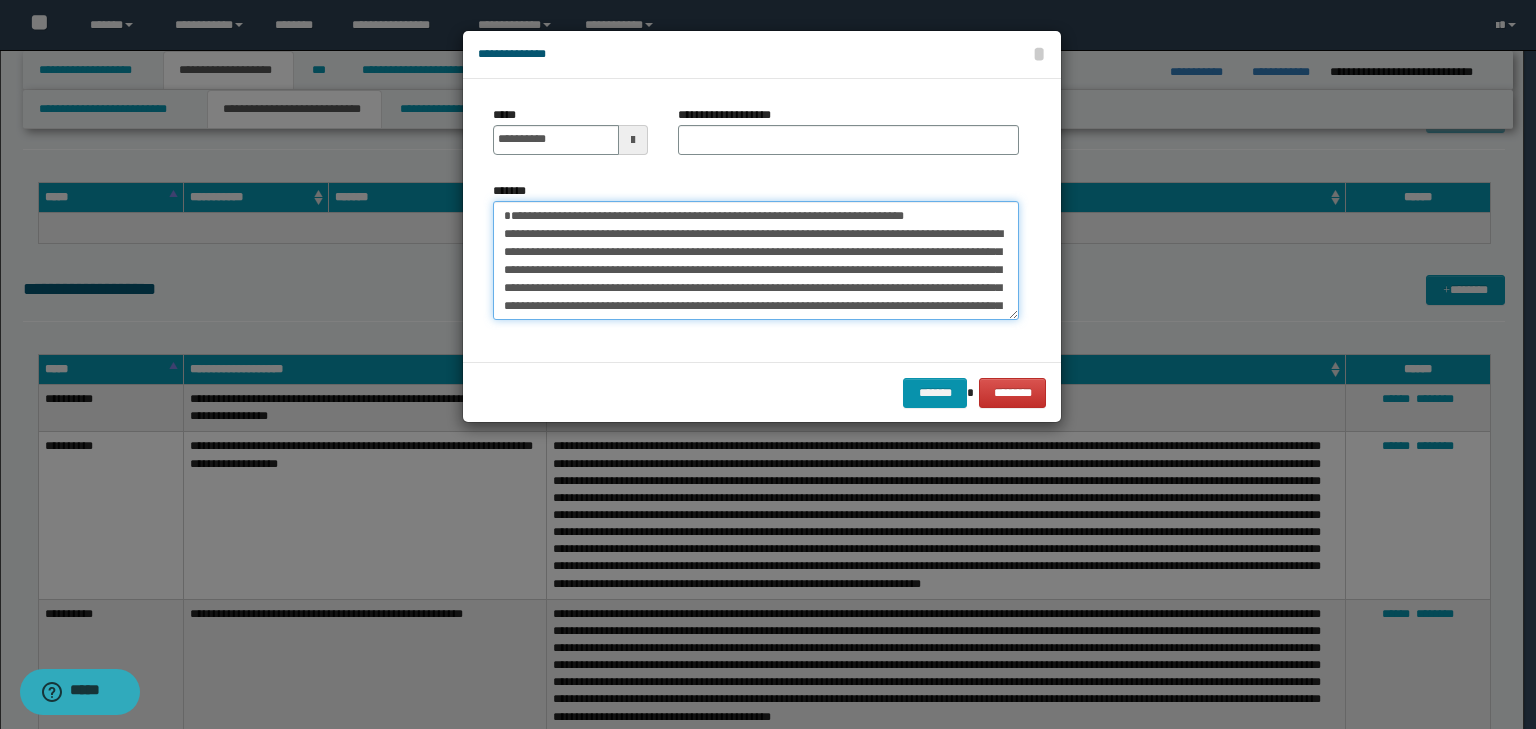 drag, startPoint x: 776, startPoint y: 232, endPoint x: 428, endPoint y: 124, distance: 364.37344 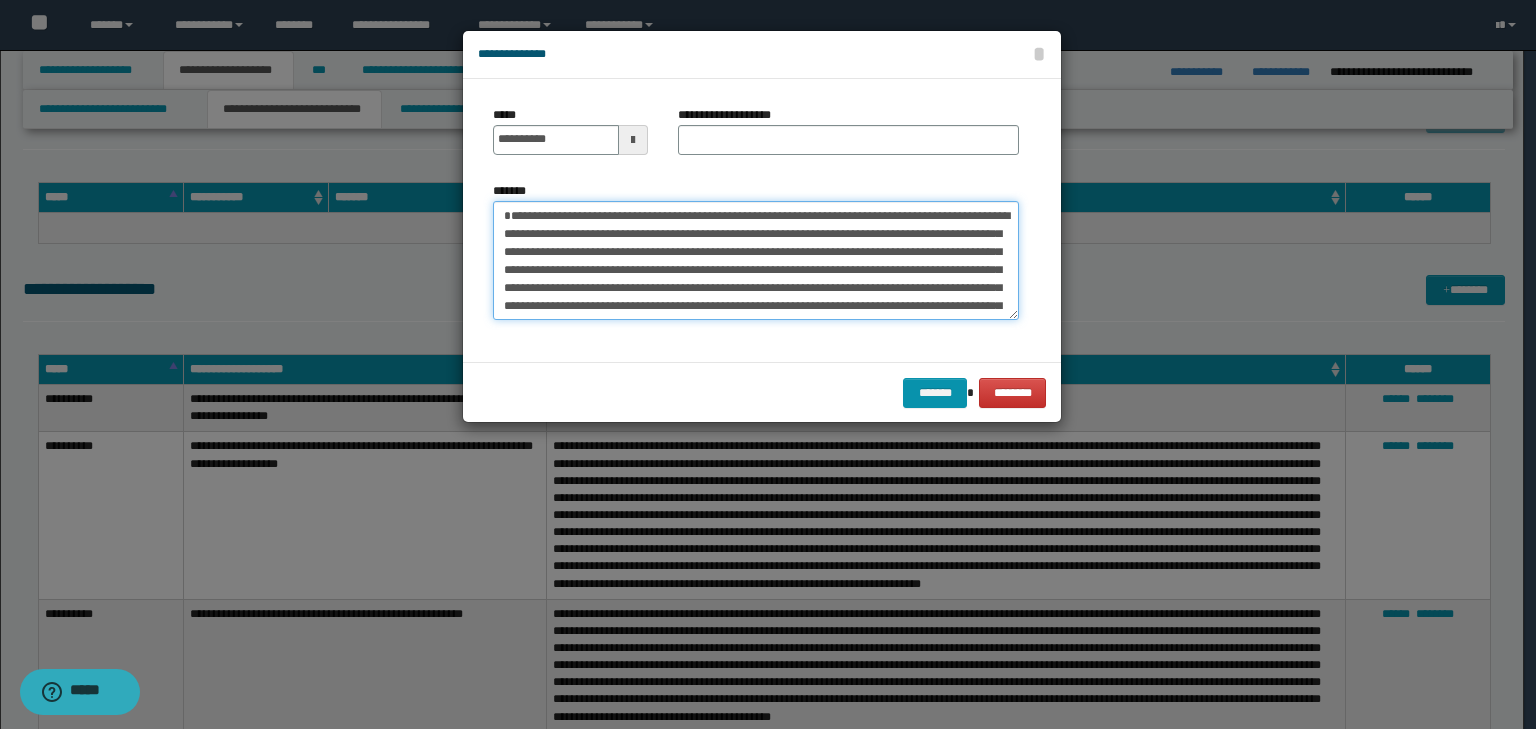 type on "**********" 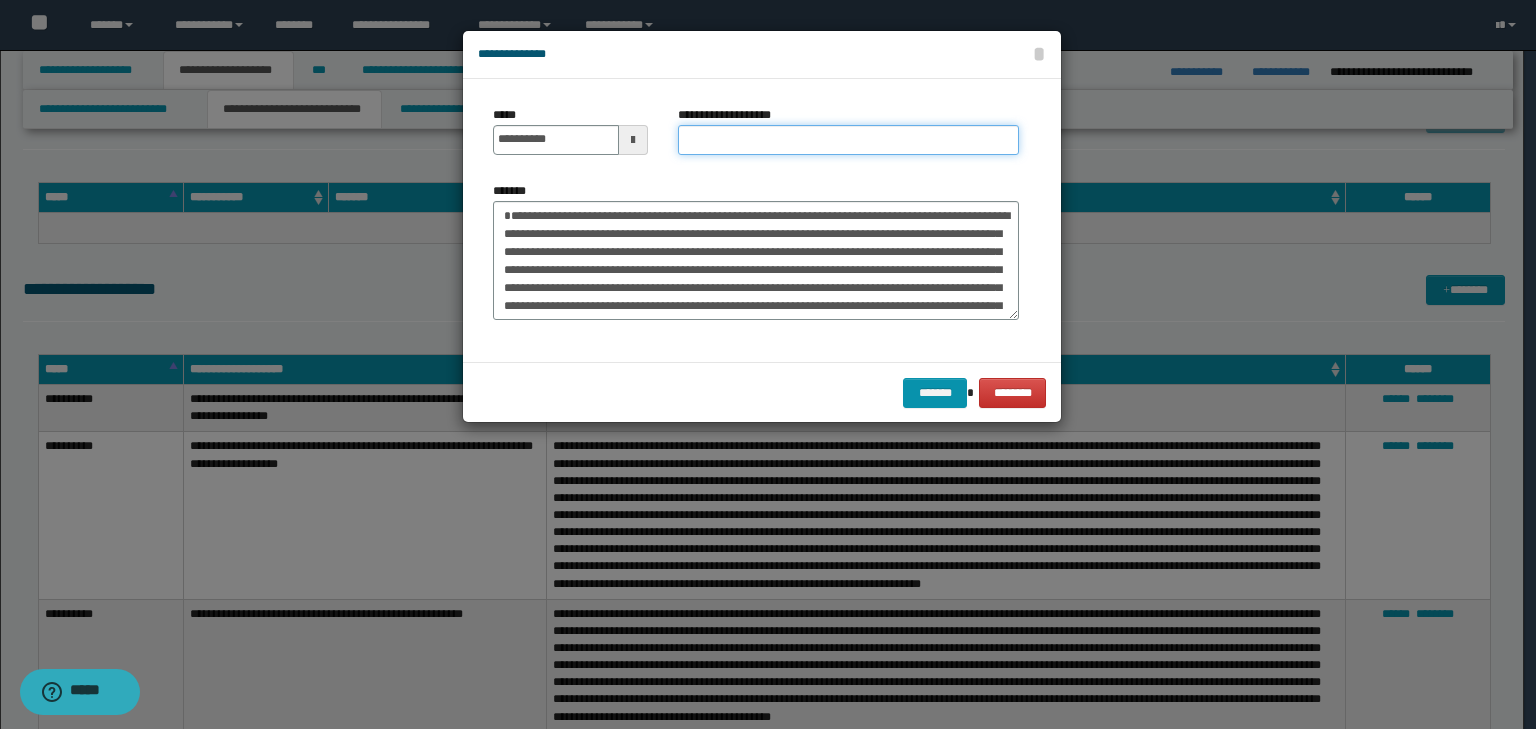 click on "**********" at bounding box center [848, 140] 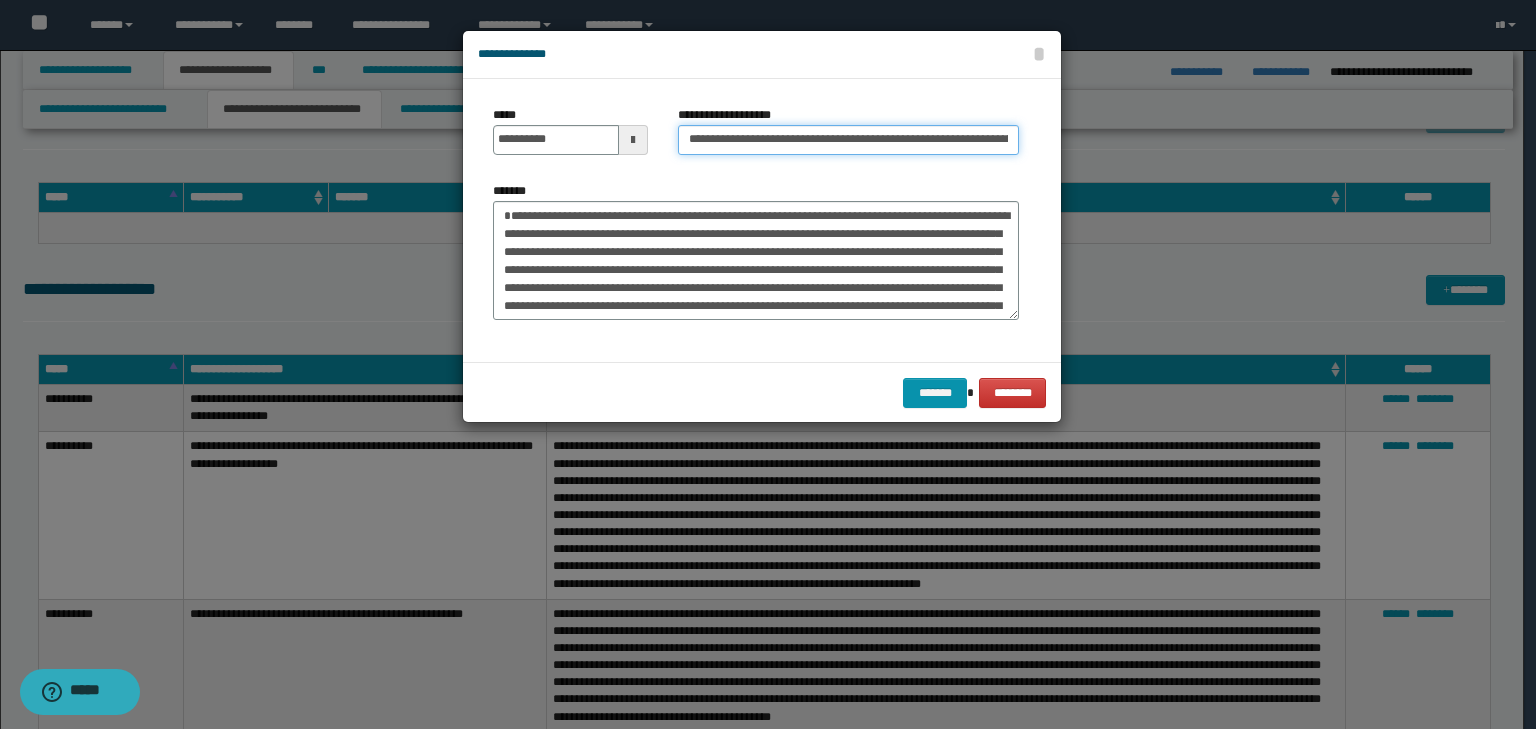 scroll, scrollTop: 0, scrollLeft: 205, axis: horizontal 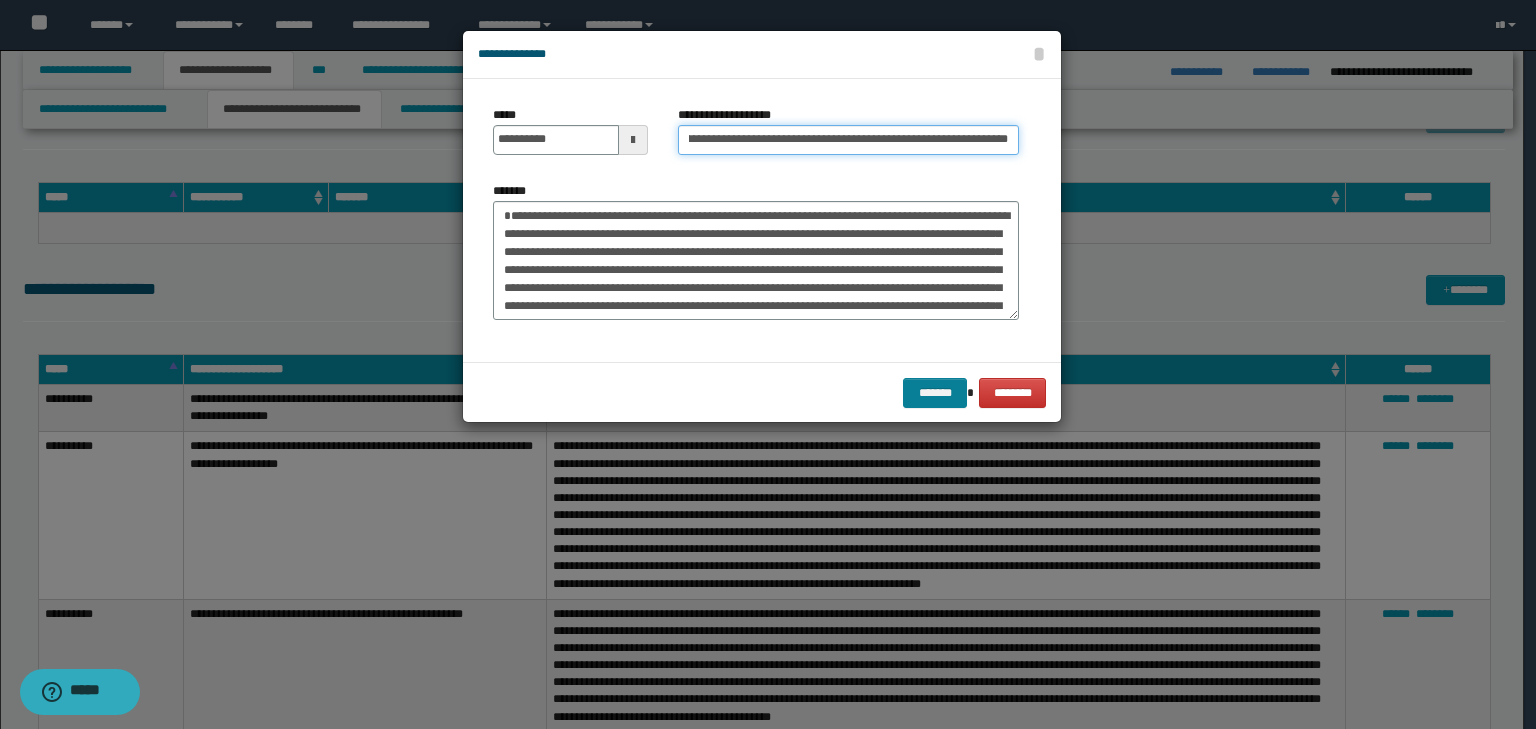 type on "**********" 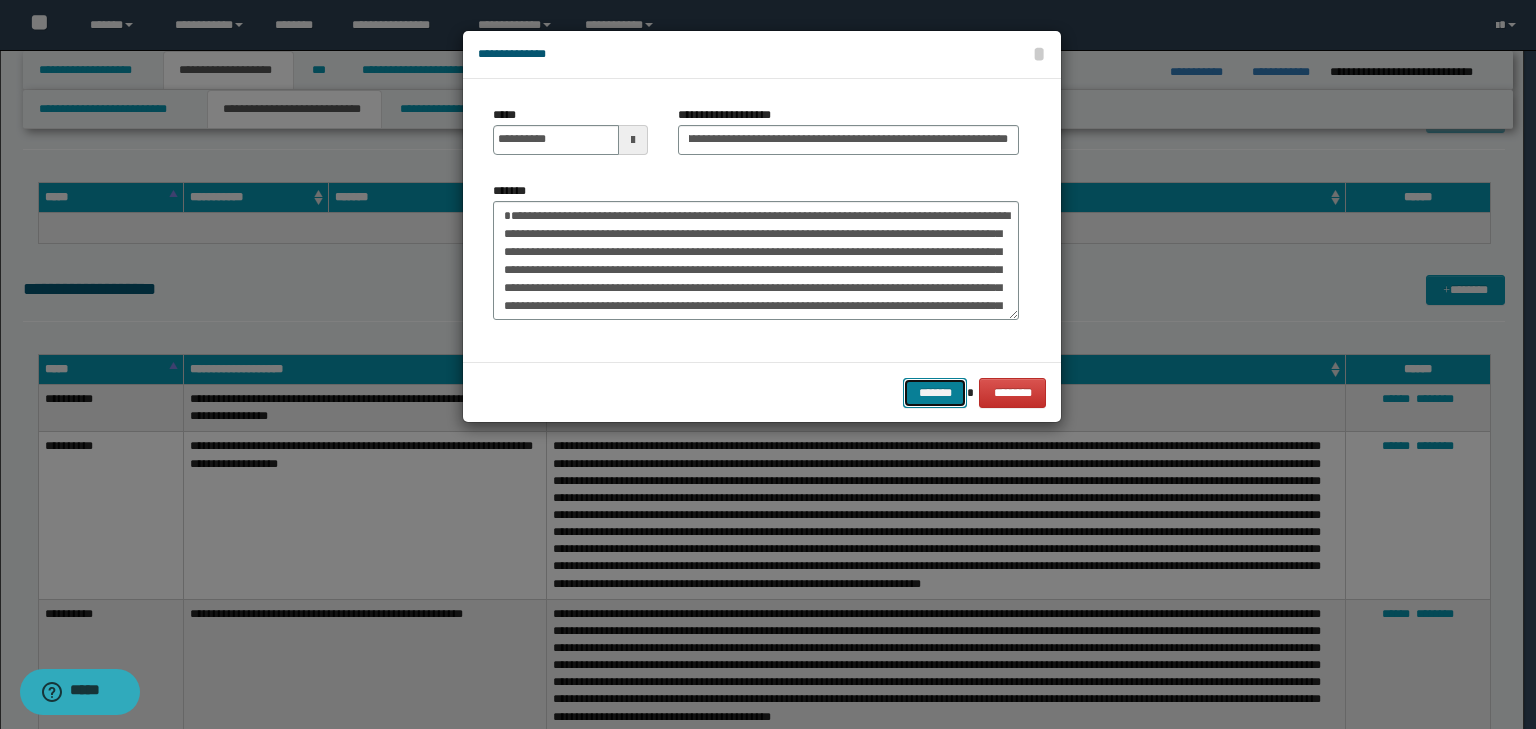 click on "*******" at bounding box center [935, 393] 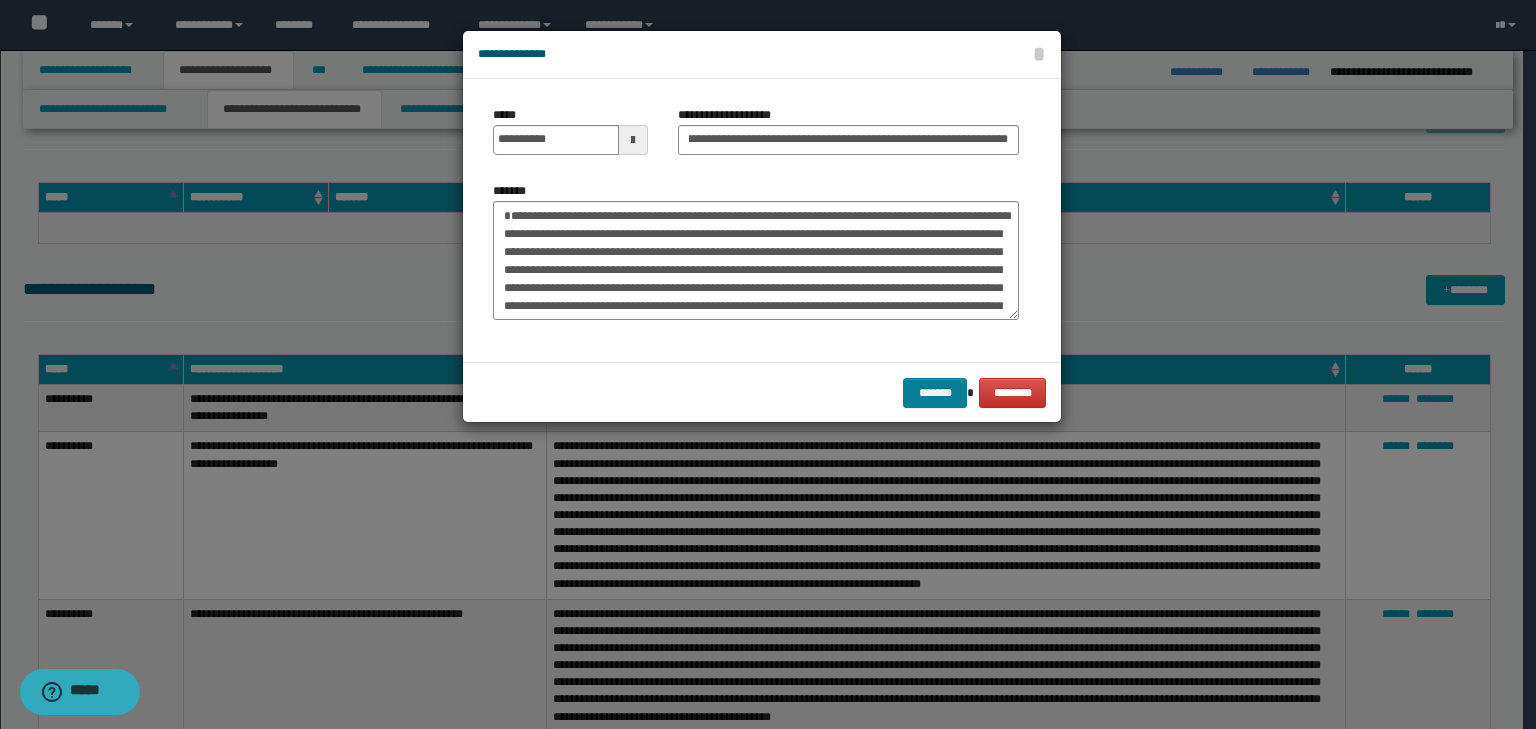 scroll, scrollTop: 0, scrollLeft: 0, axis: both 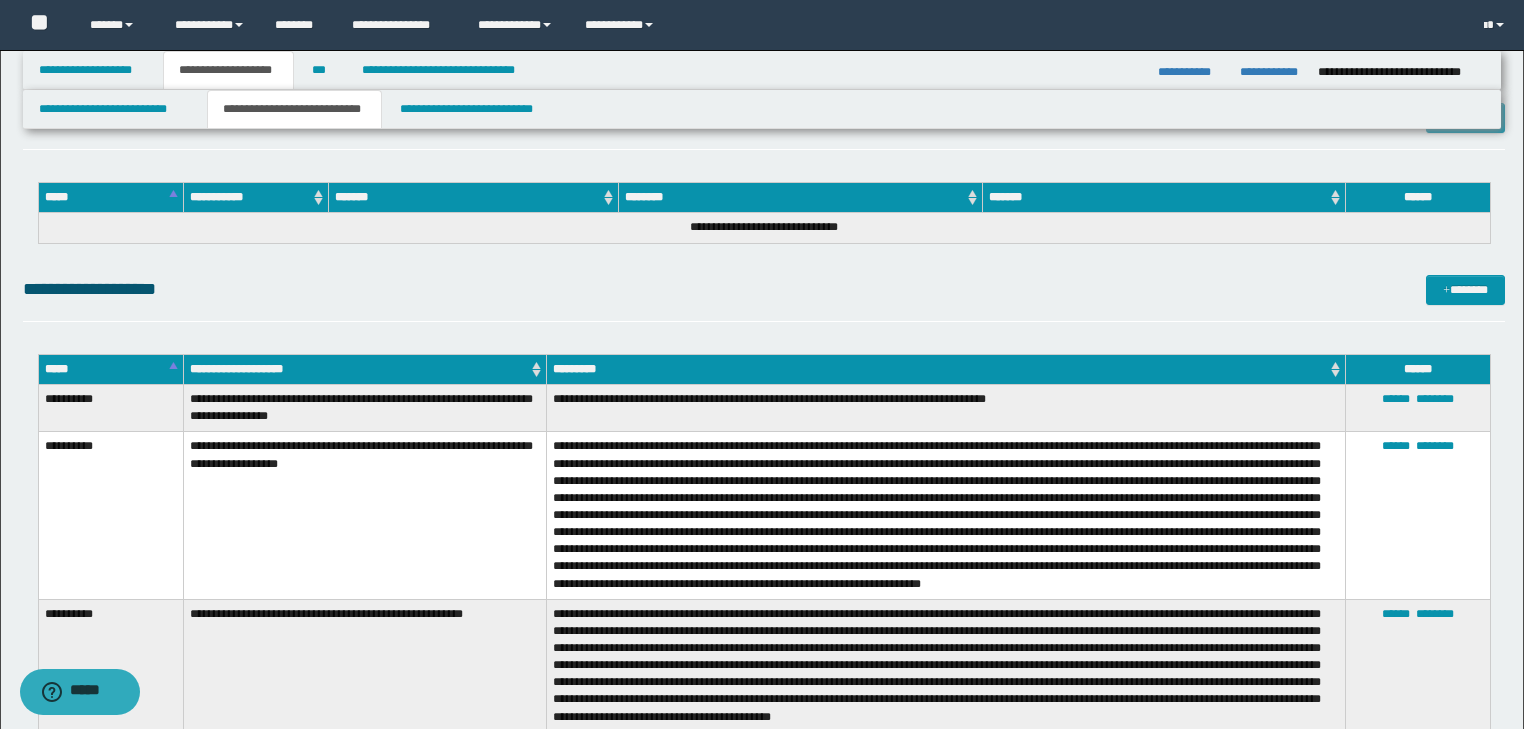 click on "**********" at bounding box center [764, 298] 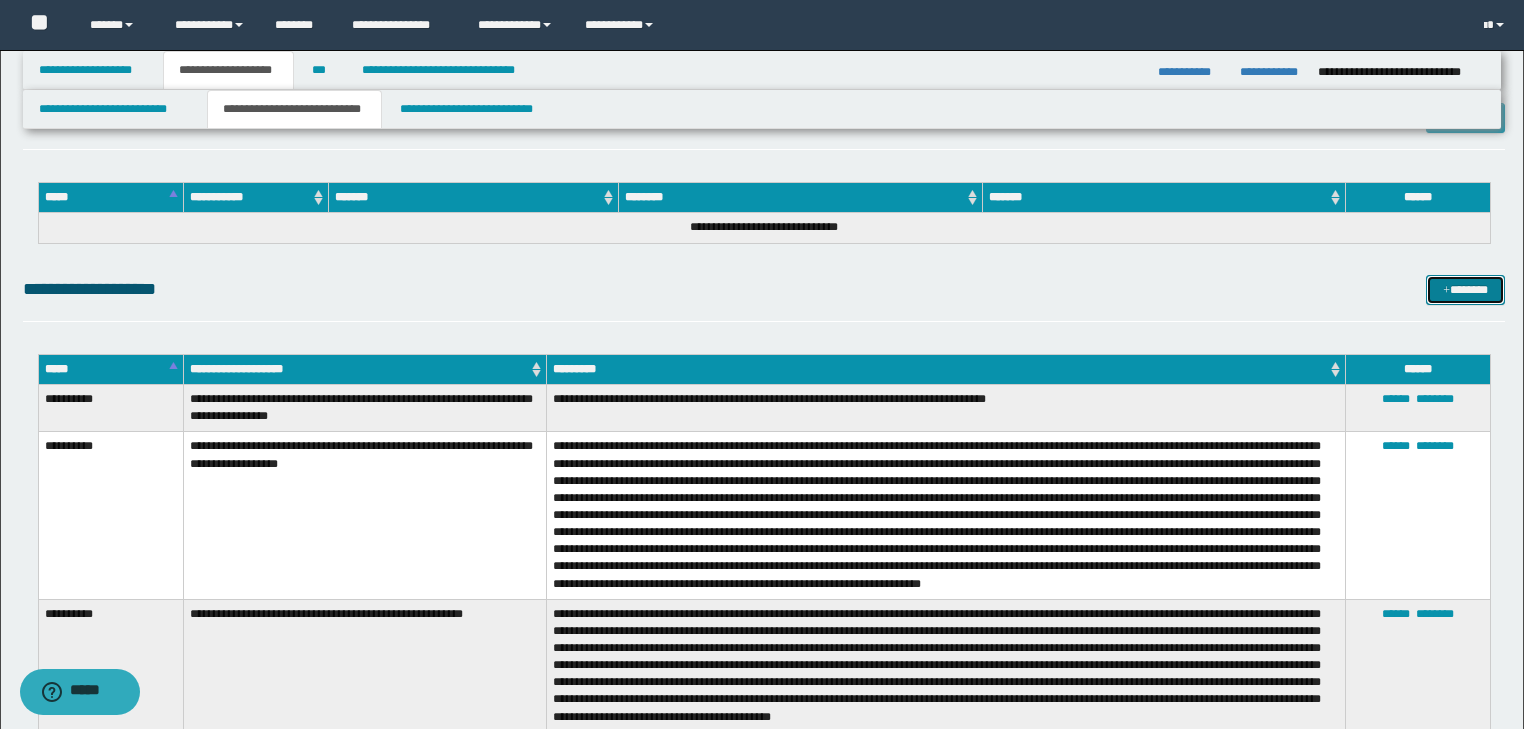 click on "*******" at bounding box center [1465, 290] 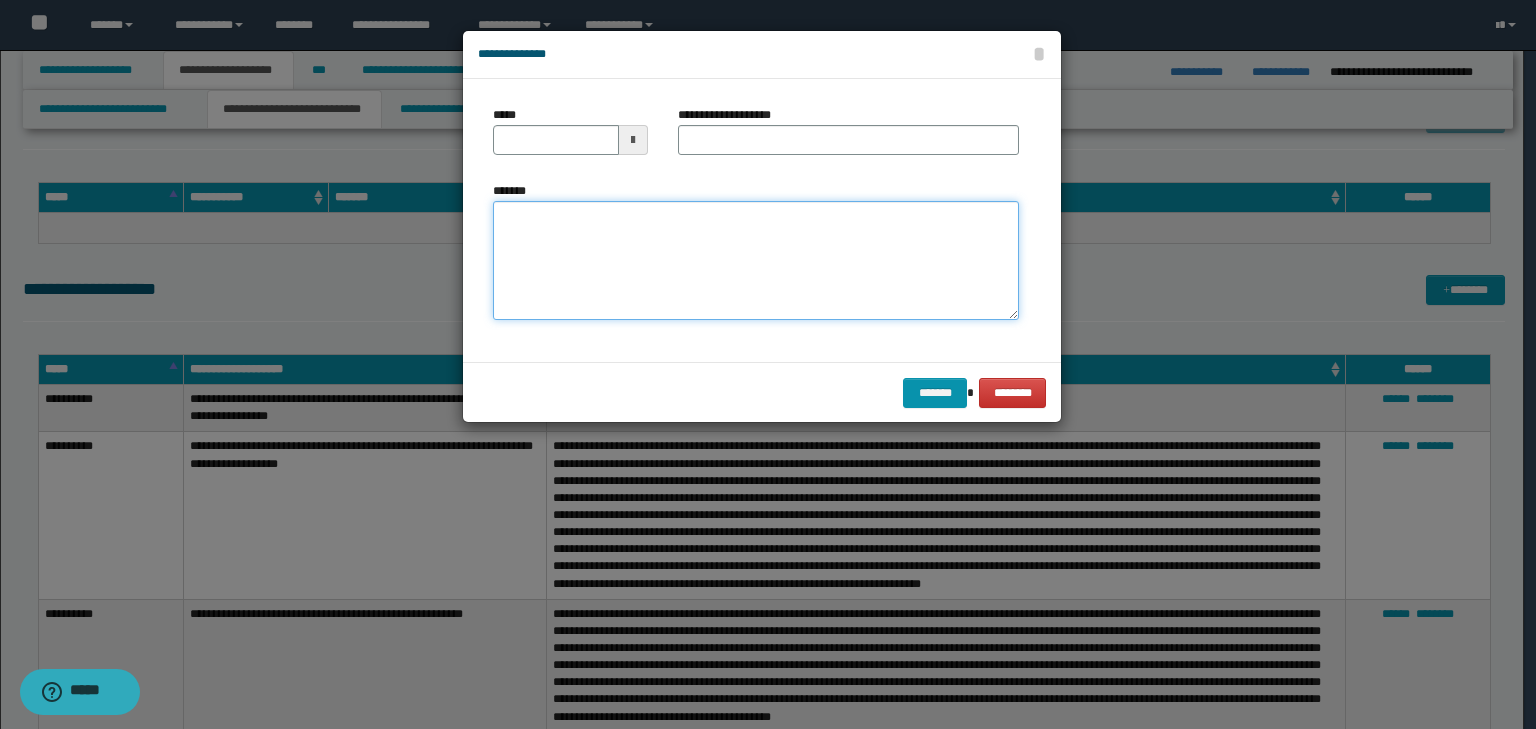 click on "*******" at bounding box center (756, 261) 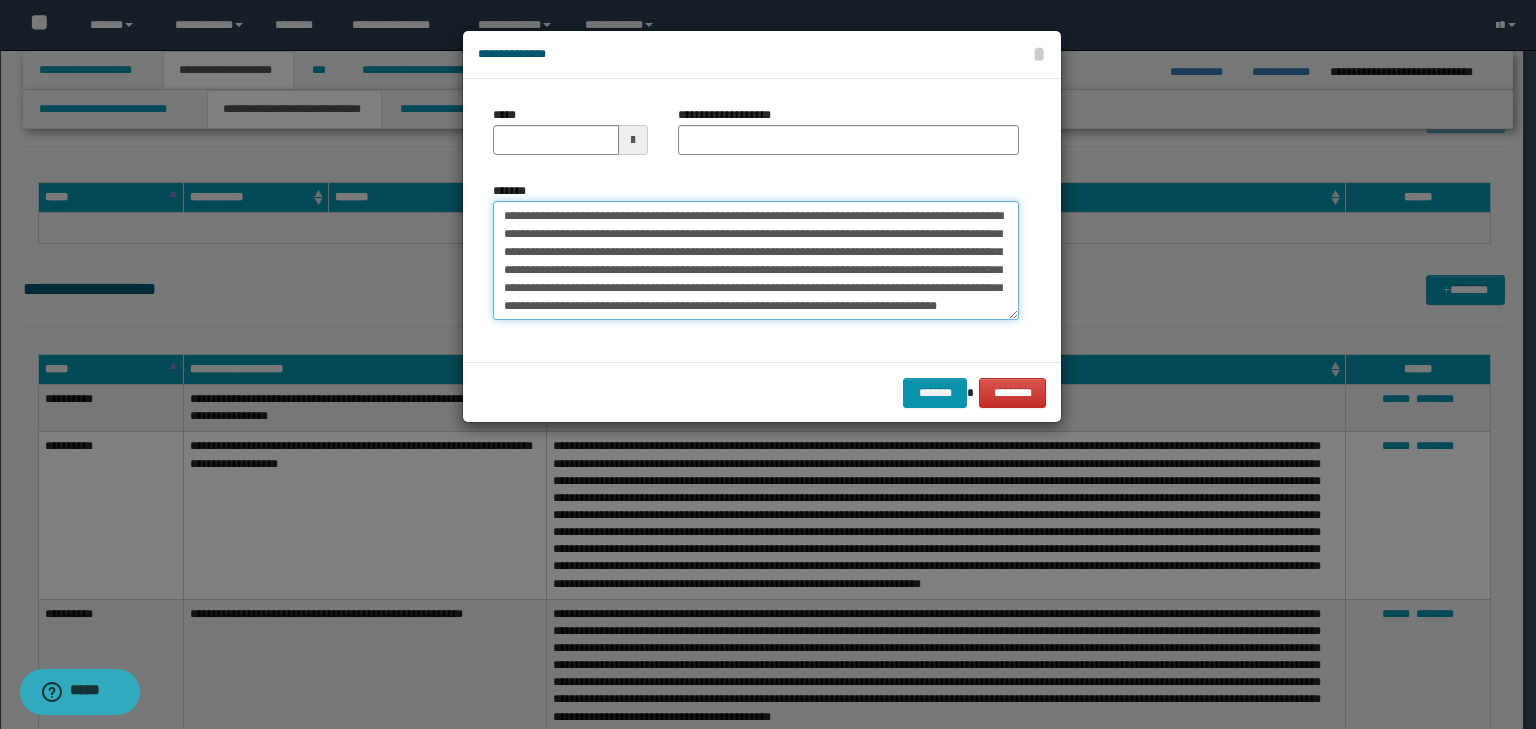 scroll, scrollTop: 0, scrollLeft: 0, axis: both 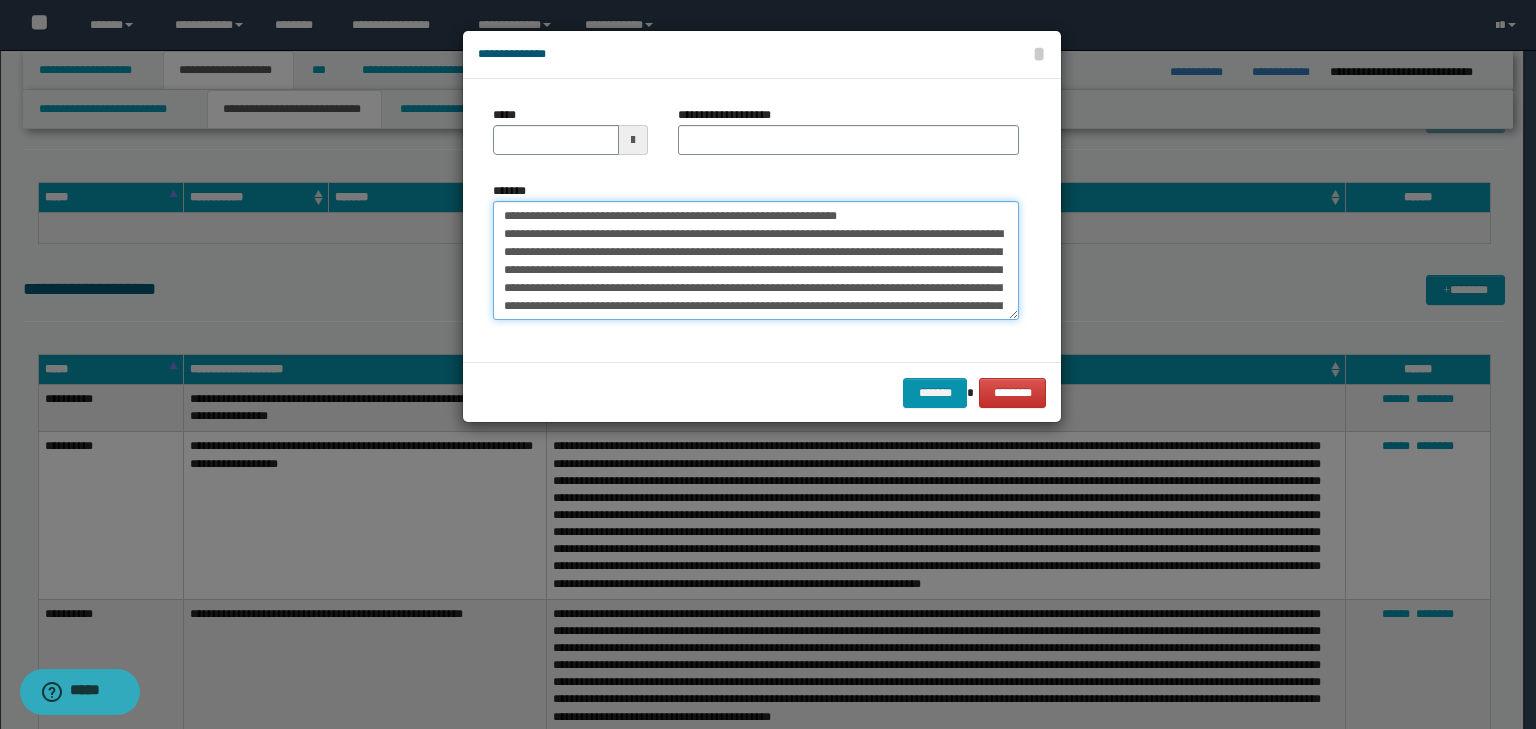 type on "**********" 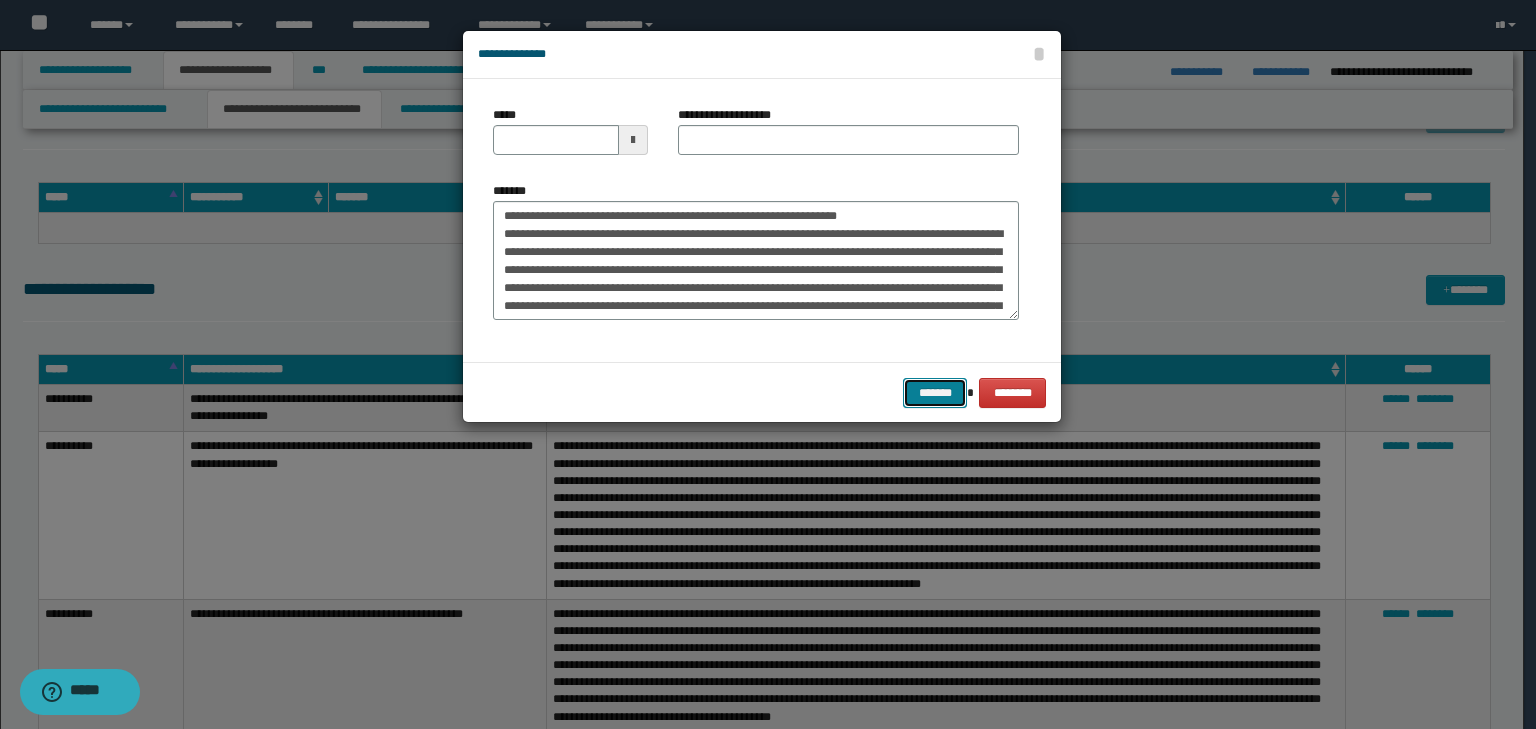 type 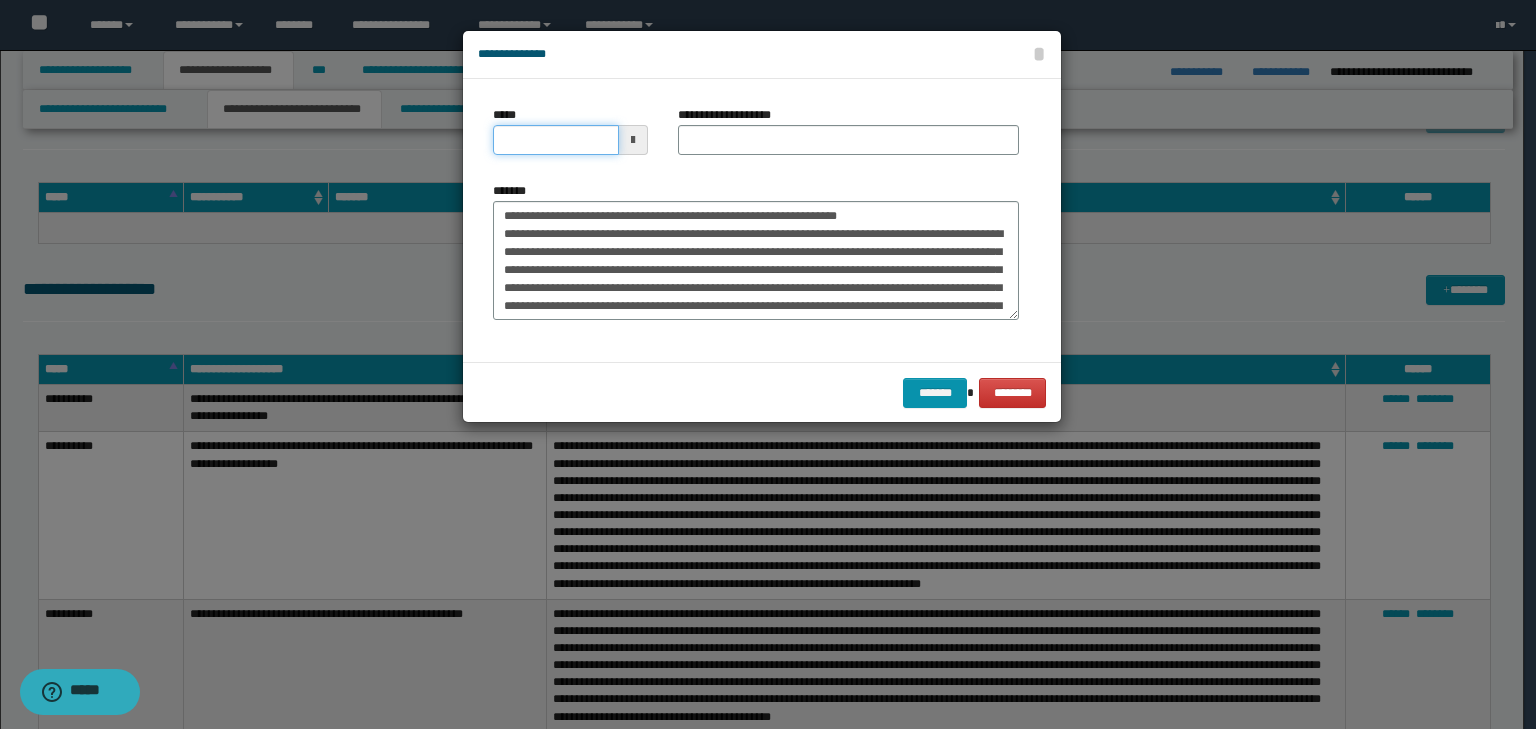 click on "*****" at bounding box center (556, 140) 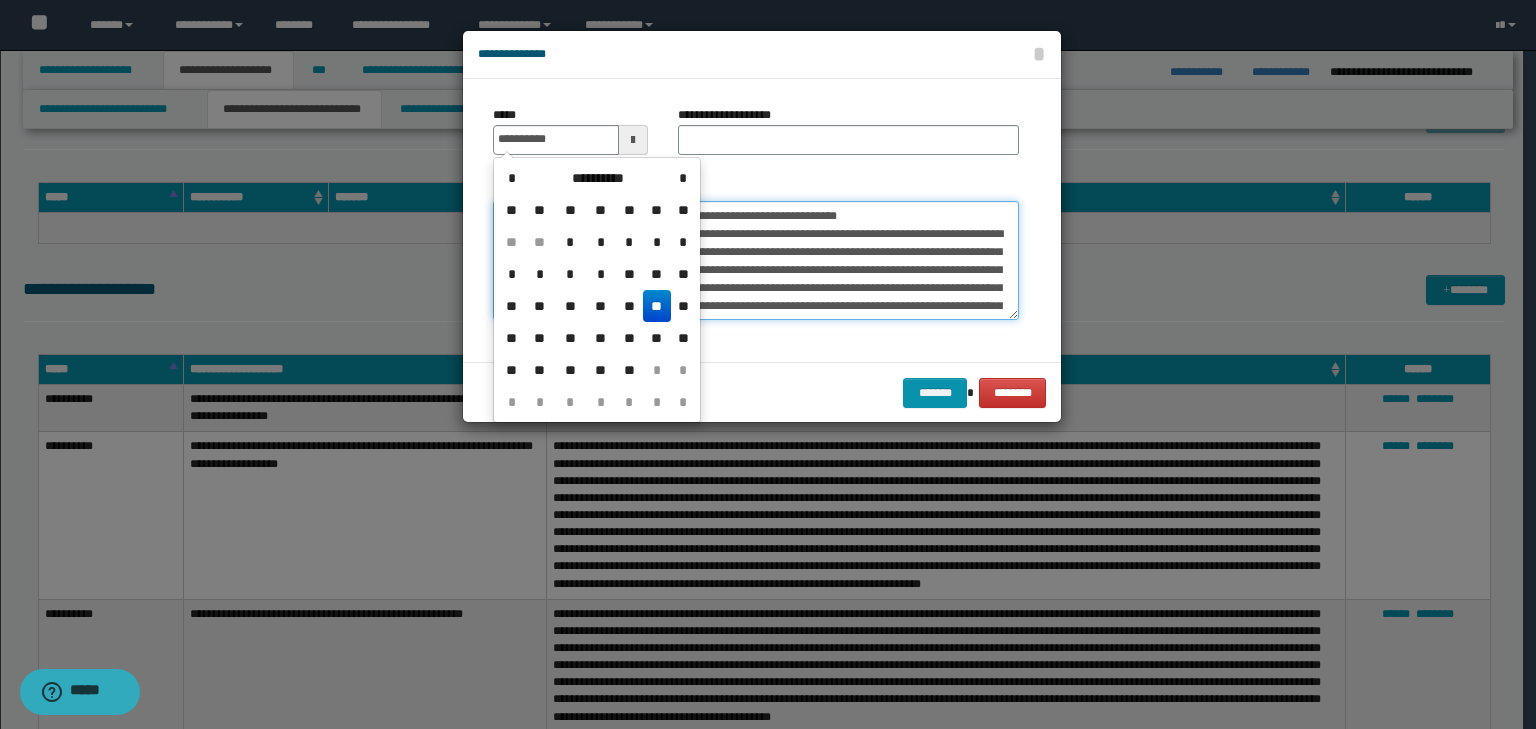 type on "**********" 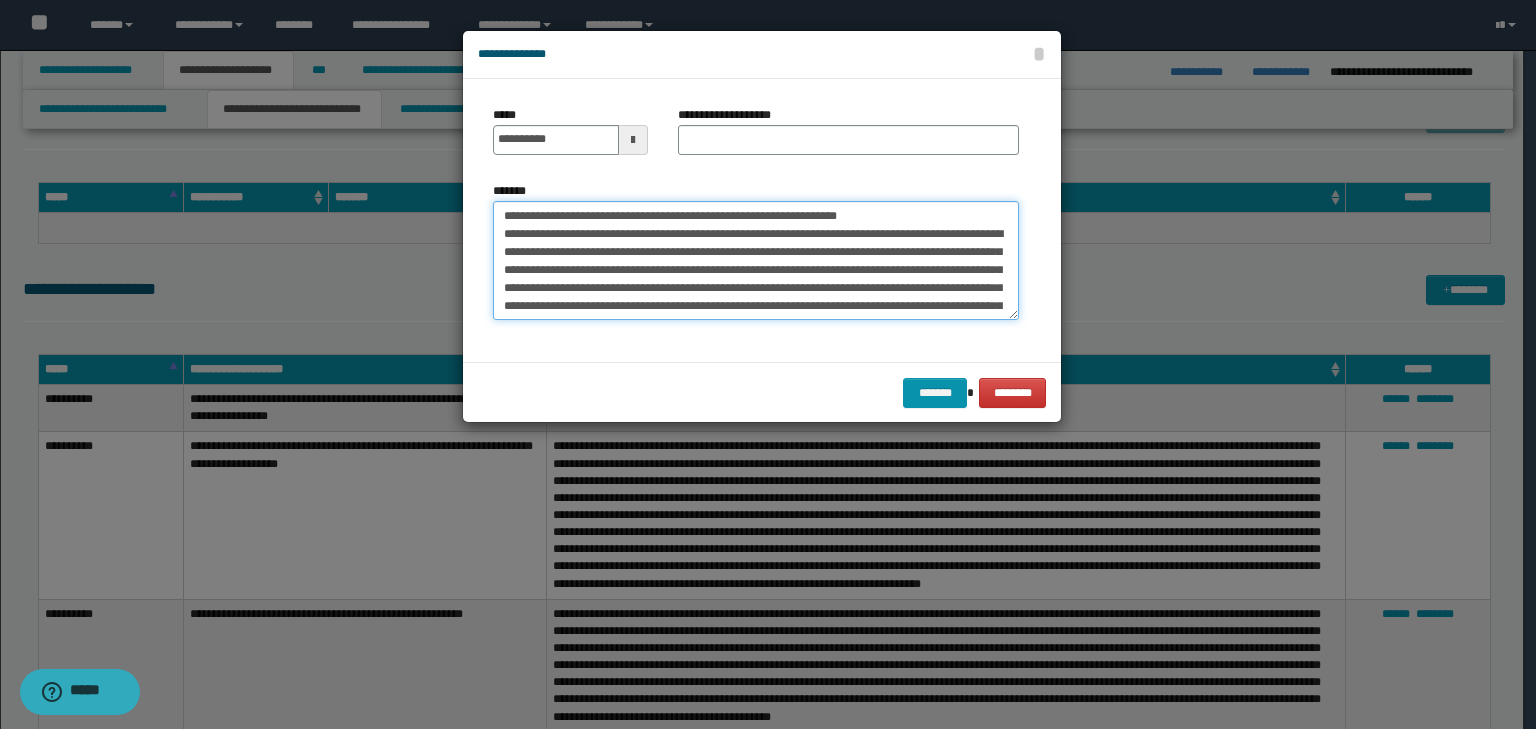 drag, startPoint x: 967, startPoint y: 217, endPoint x: 461, endPoint y: 197, distance: 506.3951 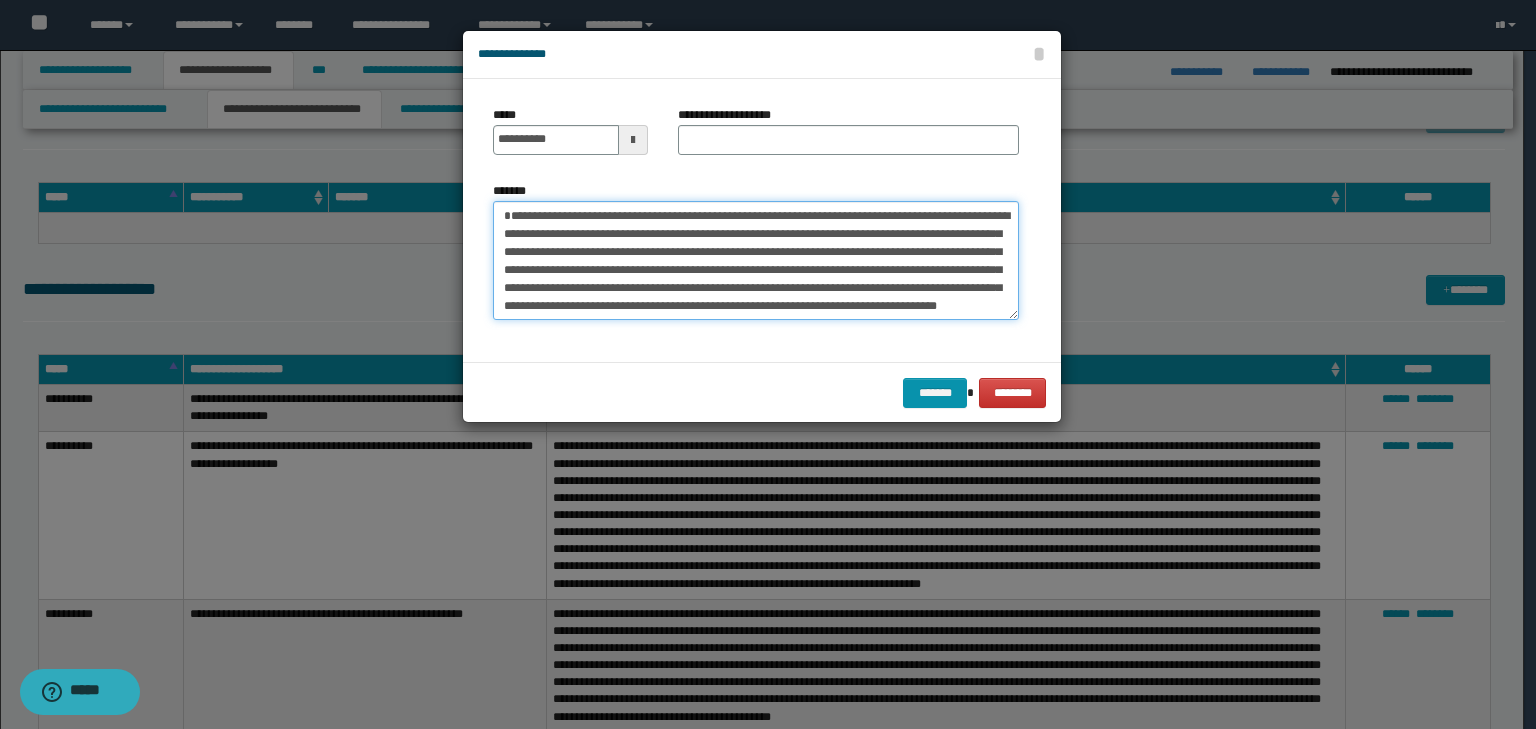 type on "**********" 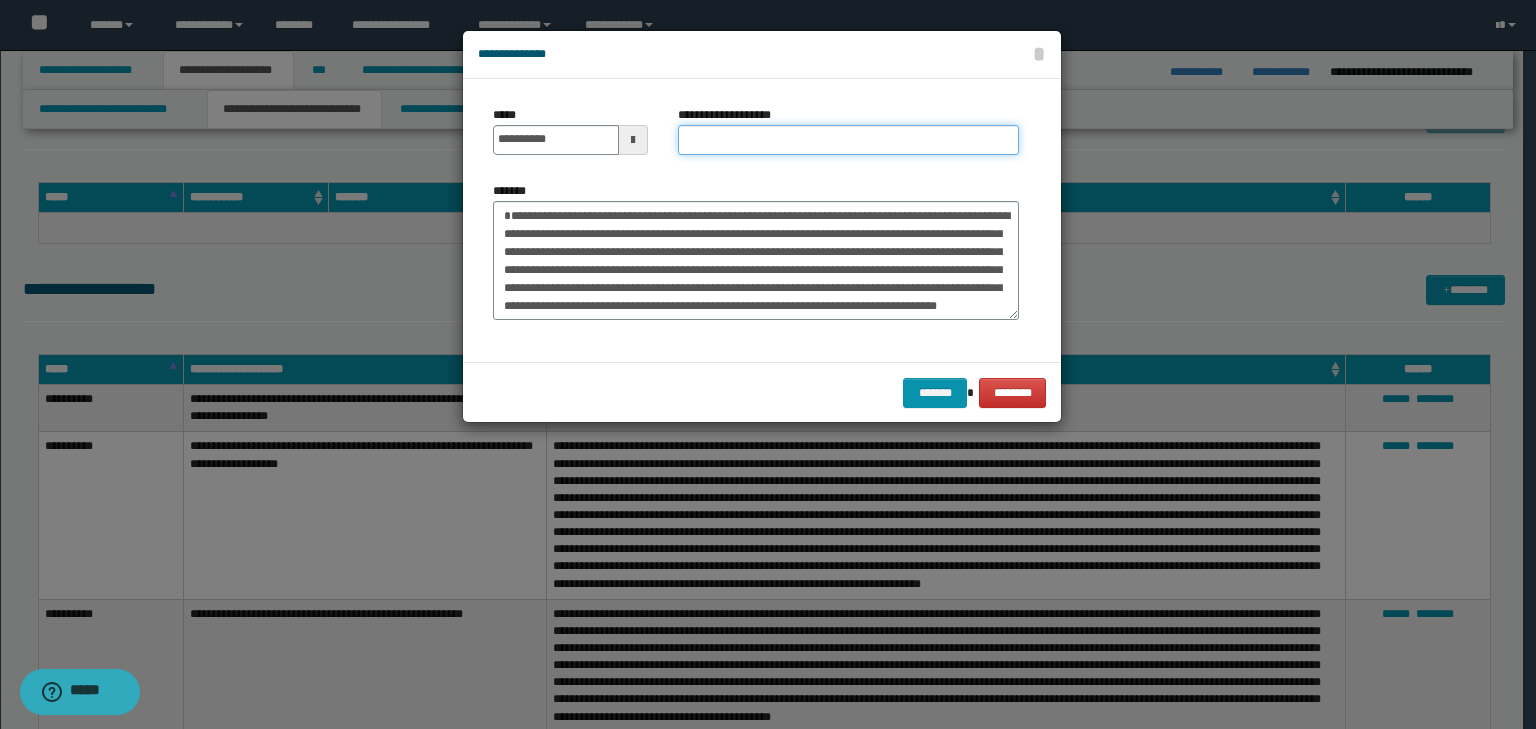 click on "**********" at bounding box center [848, 140] 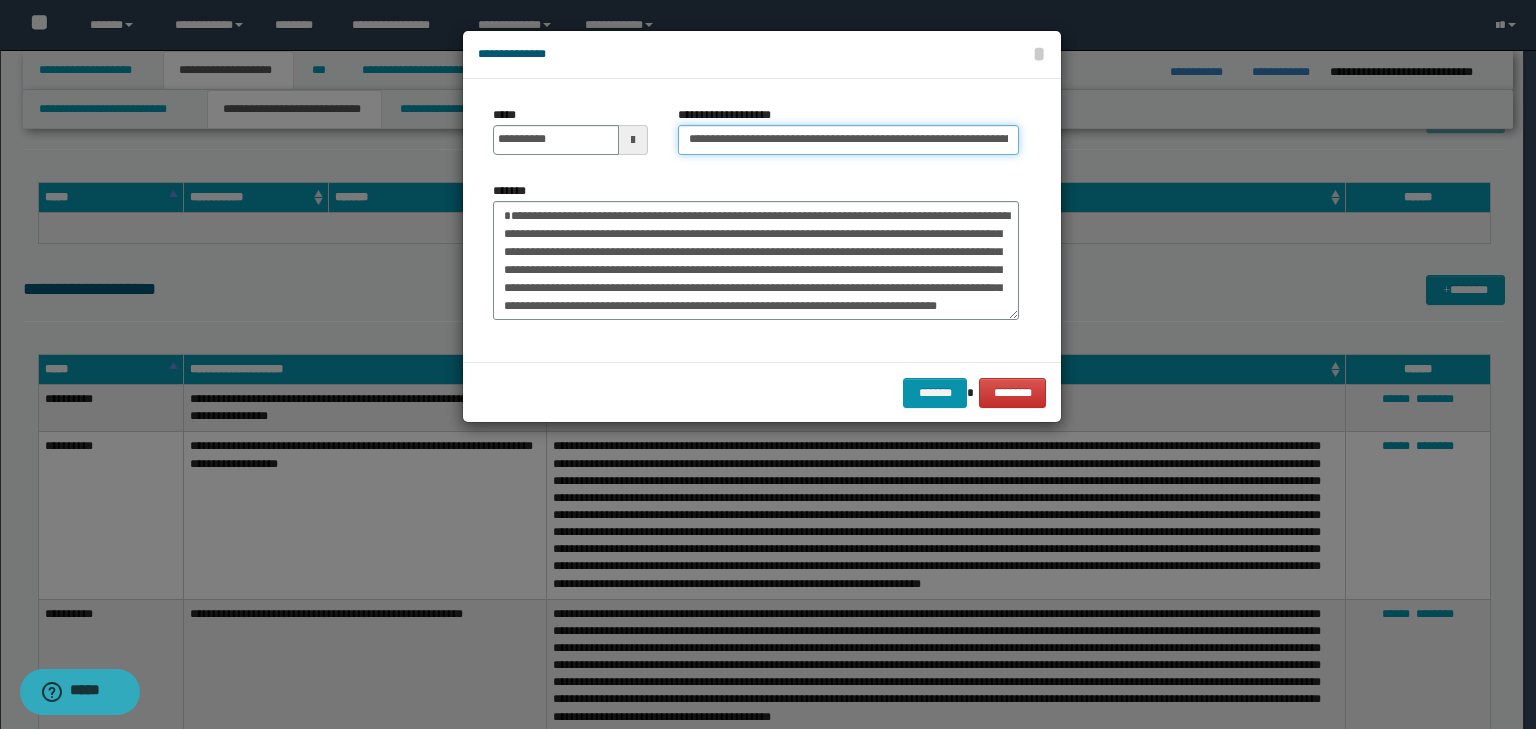 scroll, scrollTop: 0, scrollLeft: 138, axis: horizontal 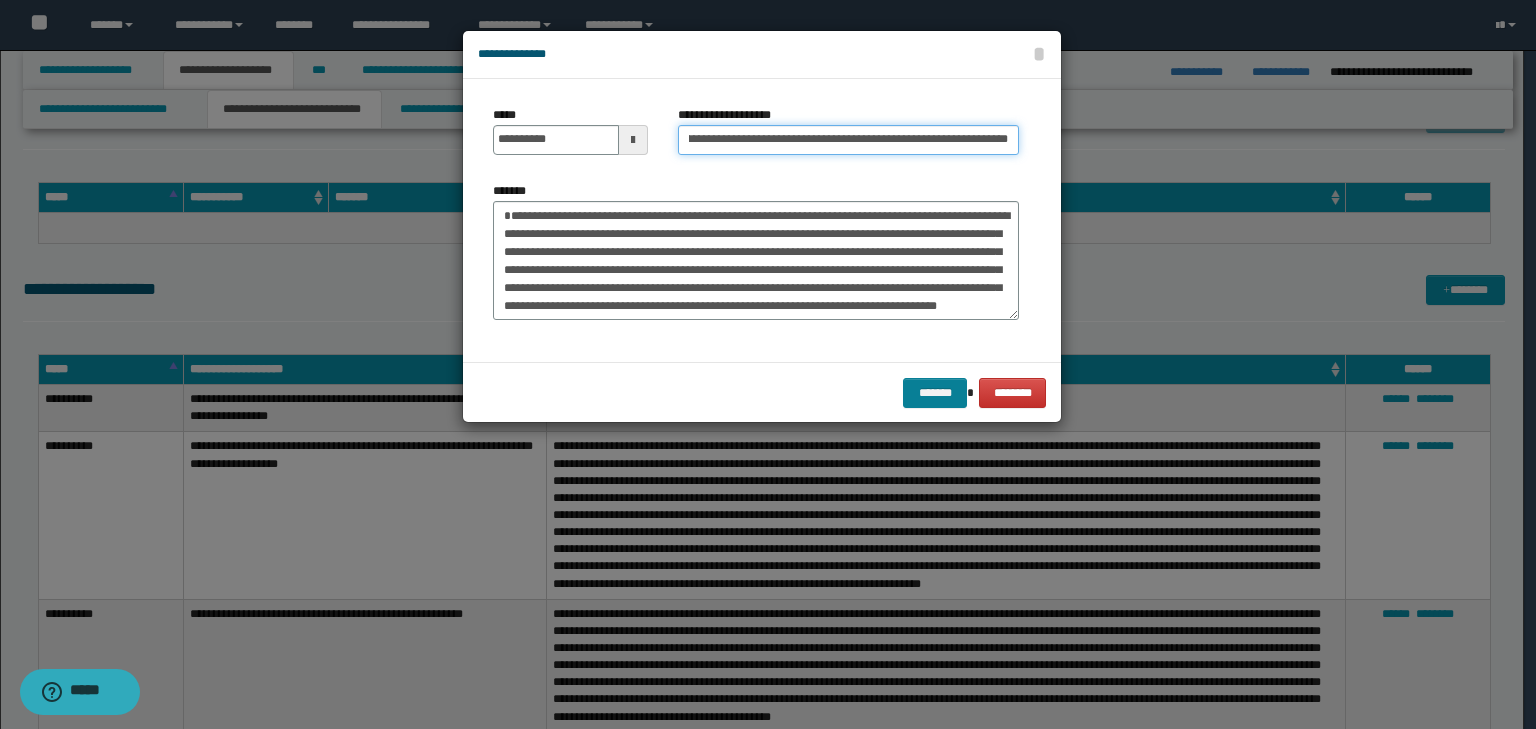 type on "**********" 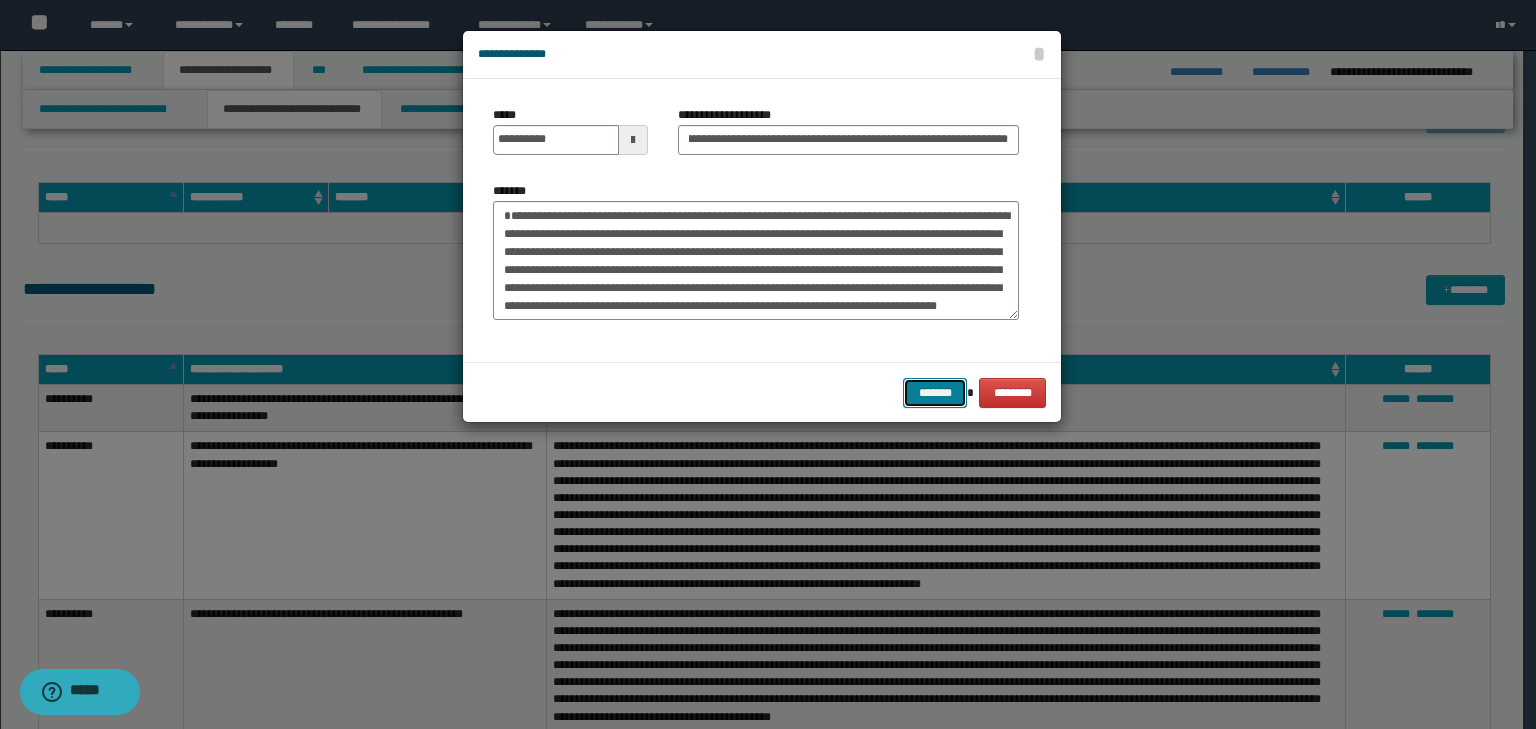 click on "*******" at bounding box center [935, 393] 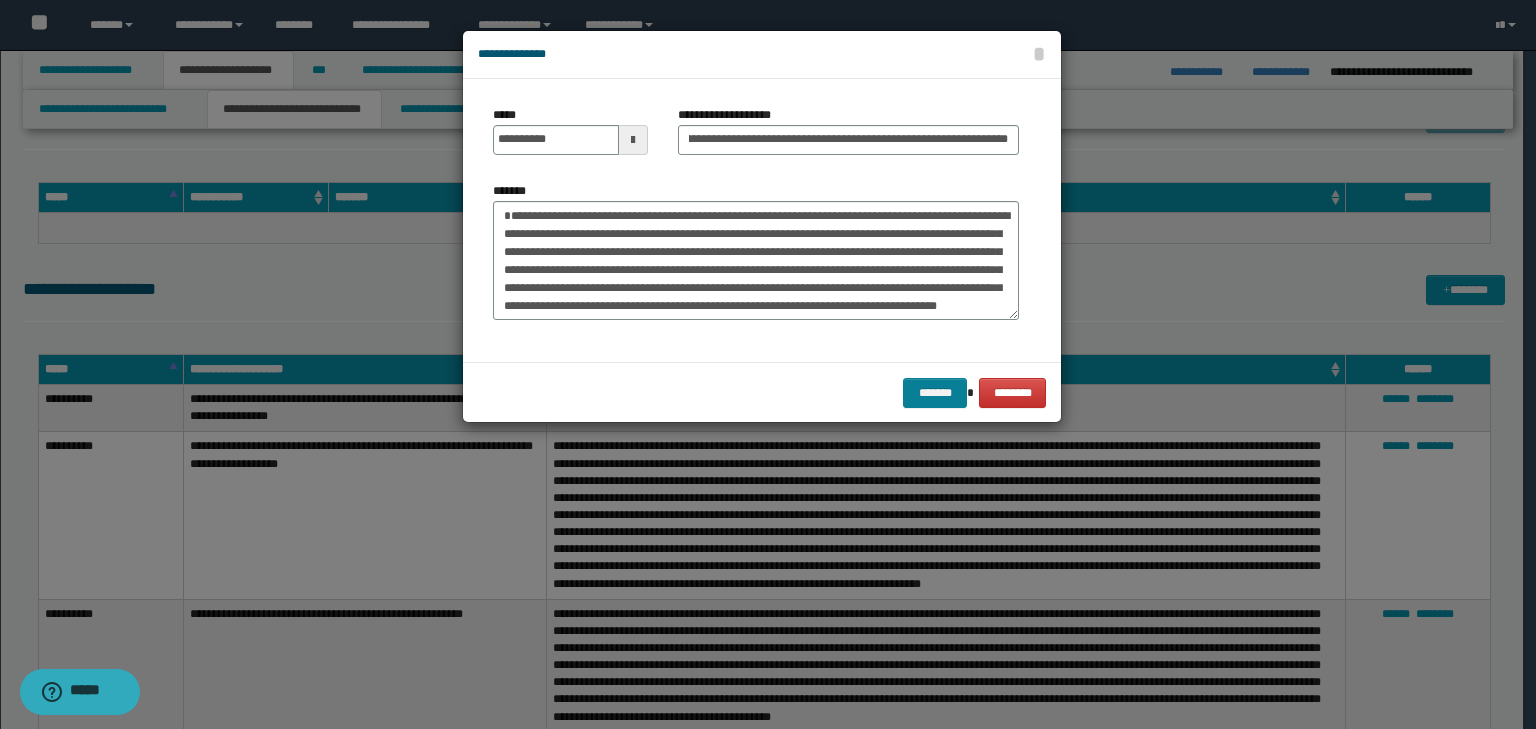 scroll, scrollTop: 0, scrollLeft: 0, axis: both 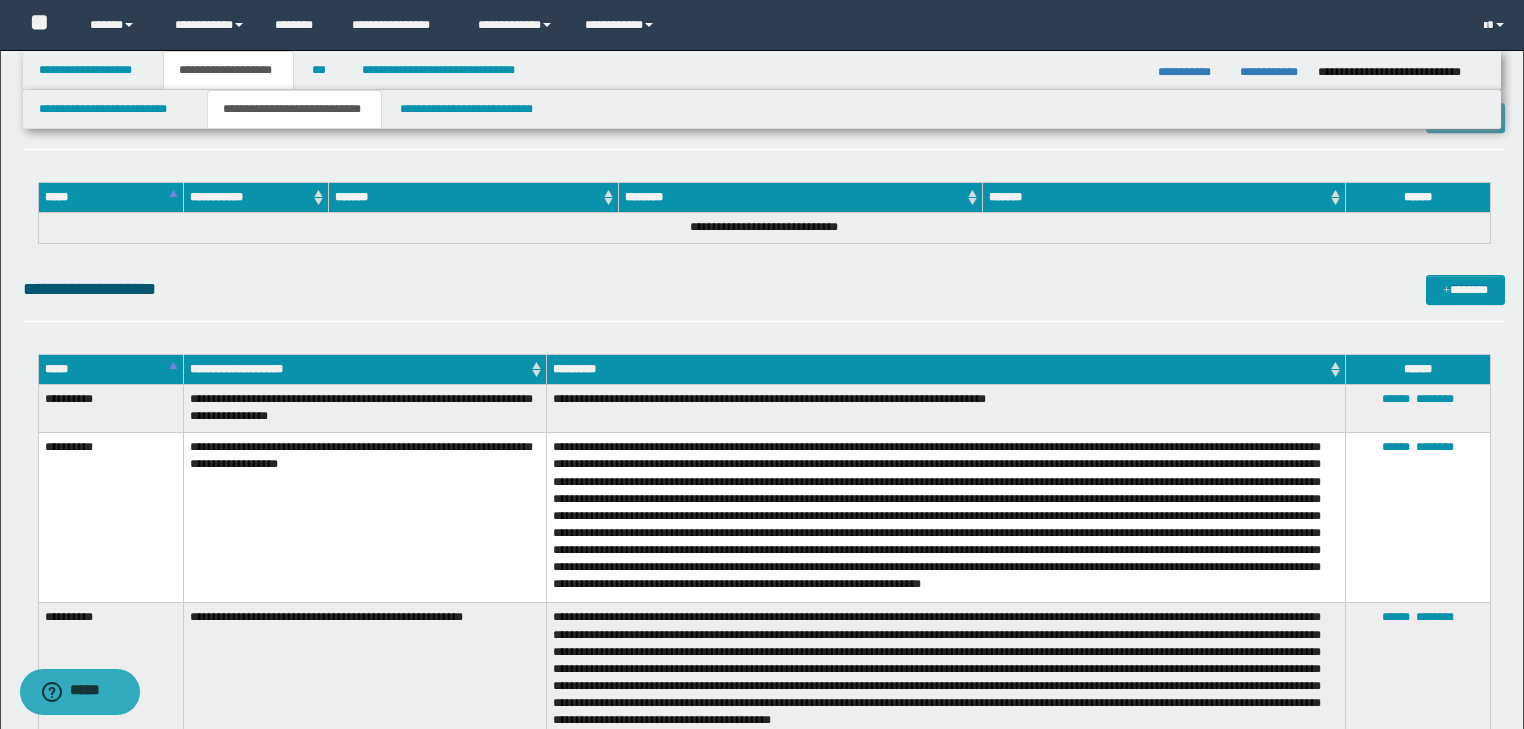 click on "**********" at bounding box center (764, 298) 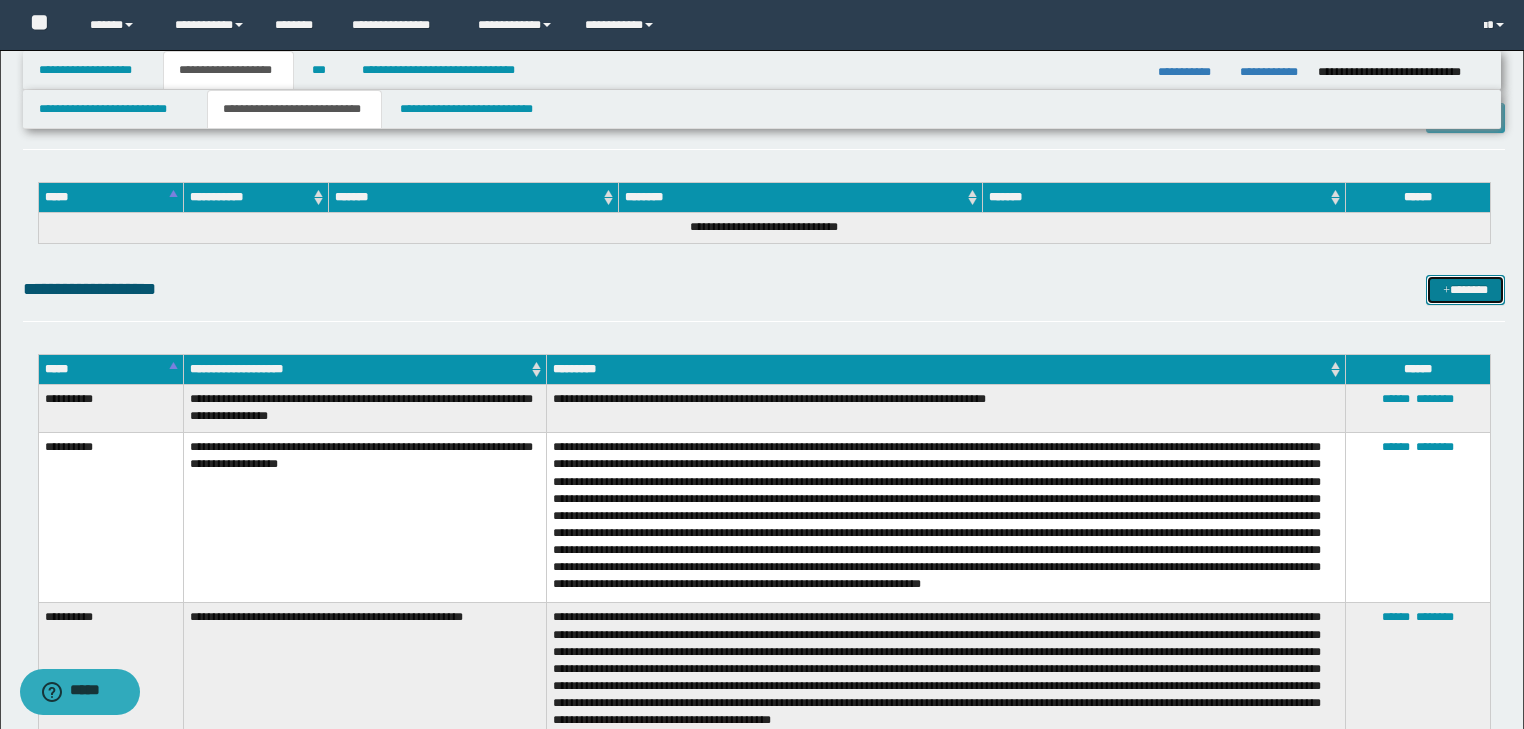 click on "*******" at bounding box center (1465, 290) 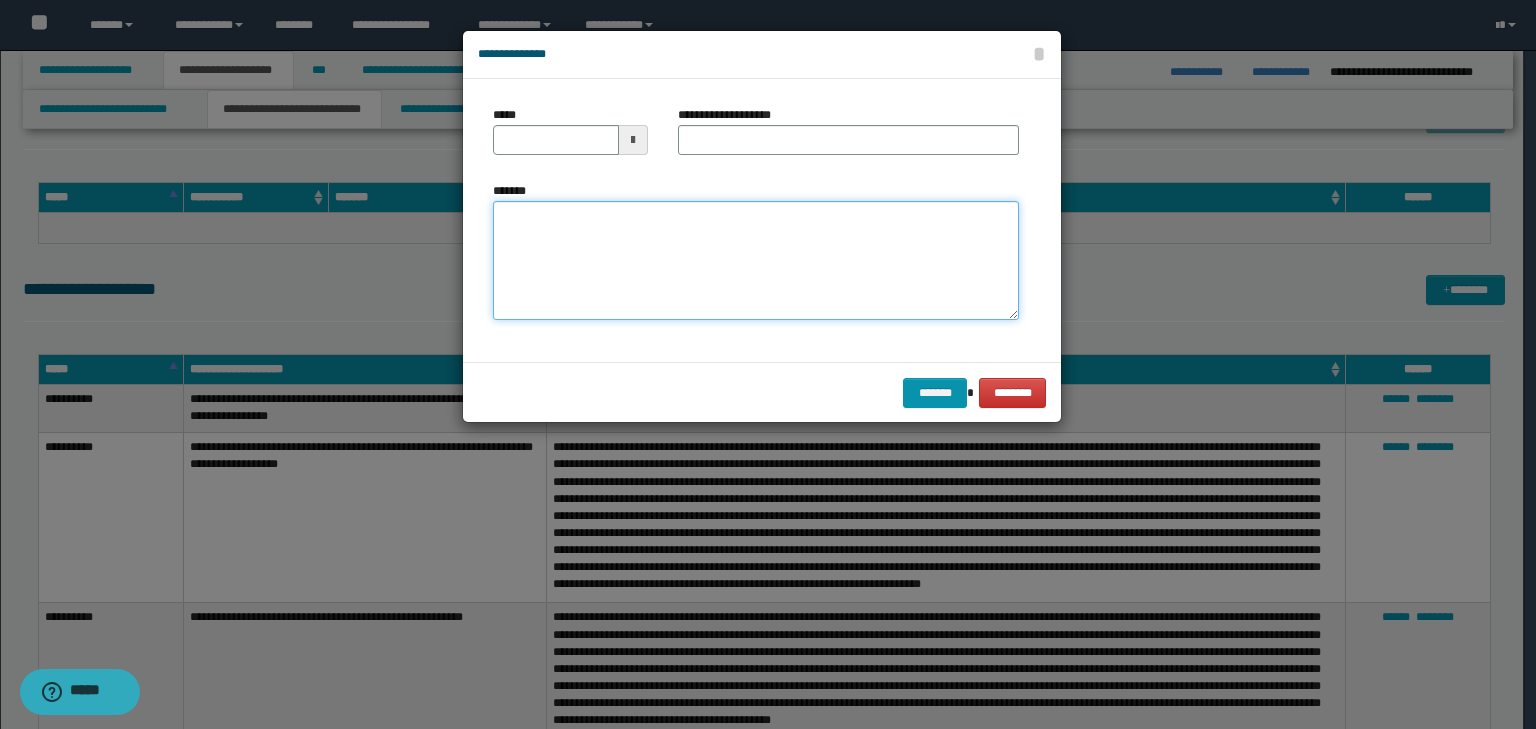 click on "*******" at bounding box center [756, 261] 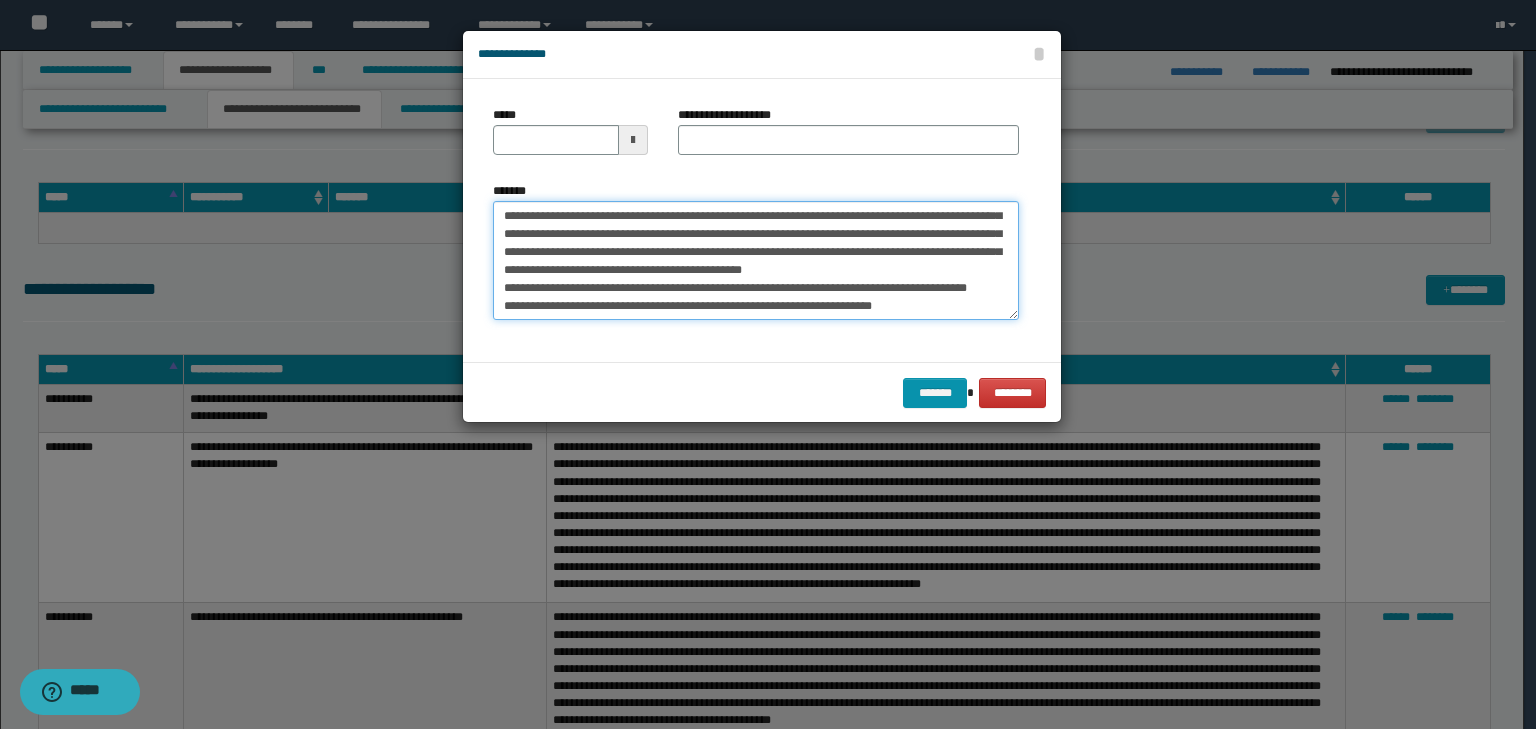 scroll, scrollTop: 0, scrollLeft: 0, axis: both 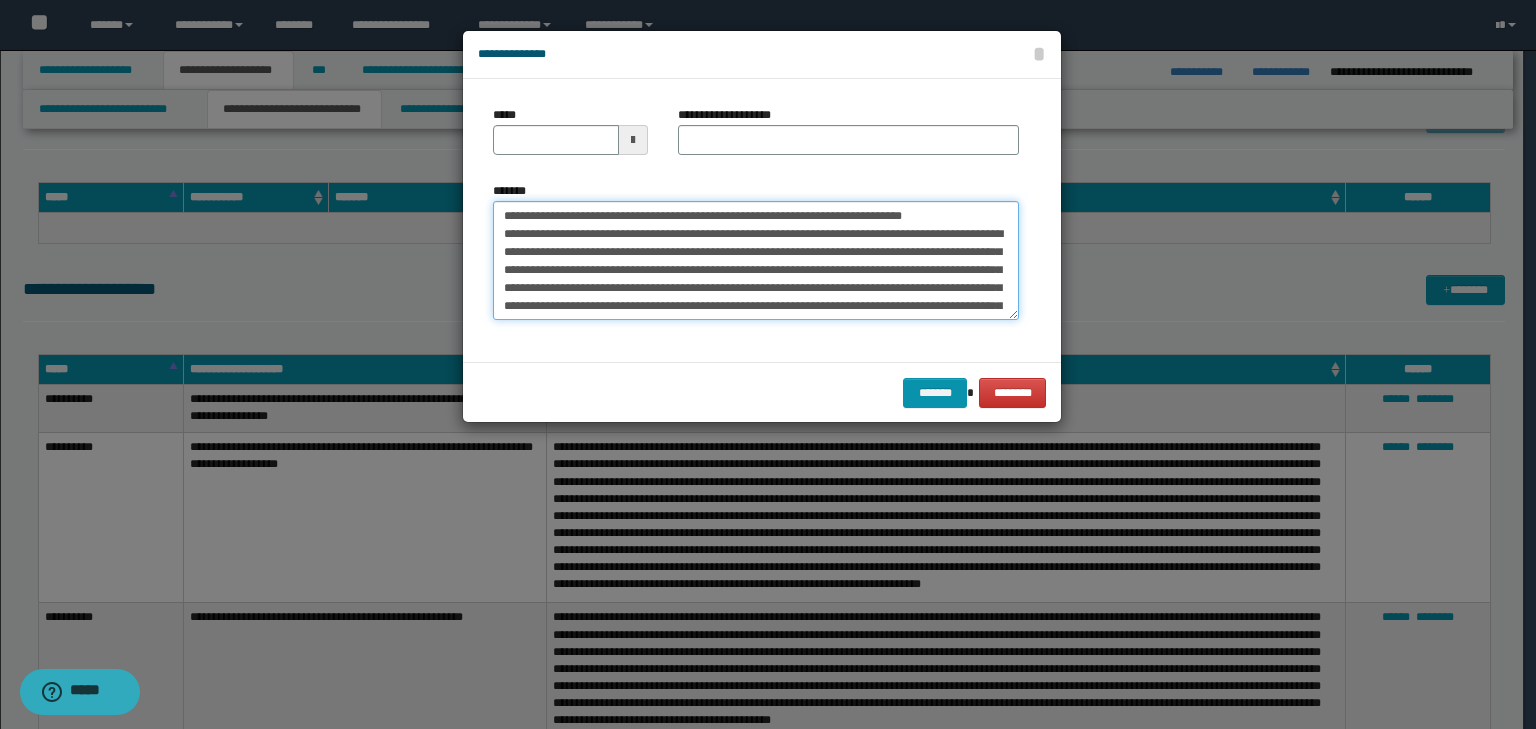 drag, startPoint x: 519, startPoint y: 211, endPoint x: 428, endPoint y: 200, distance: 91.66242 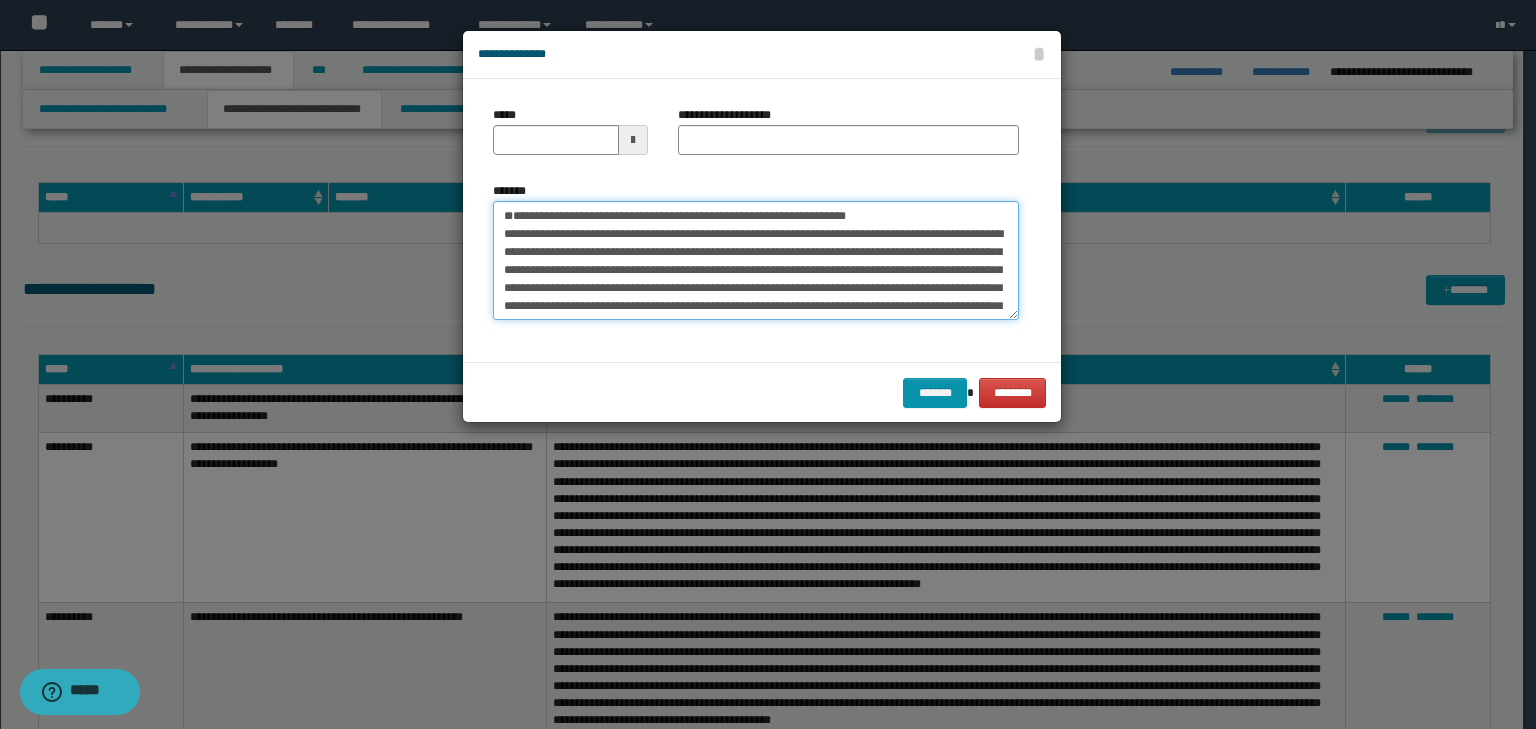 type 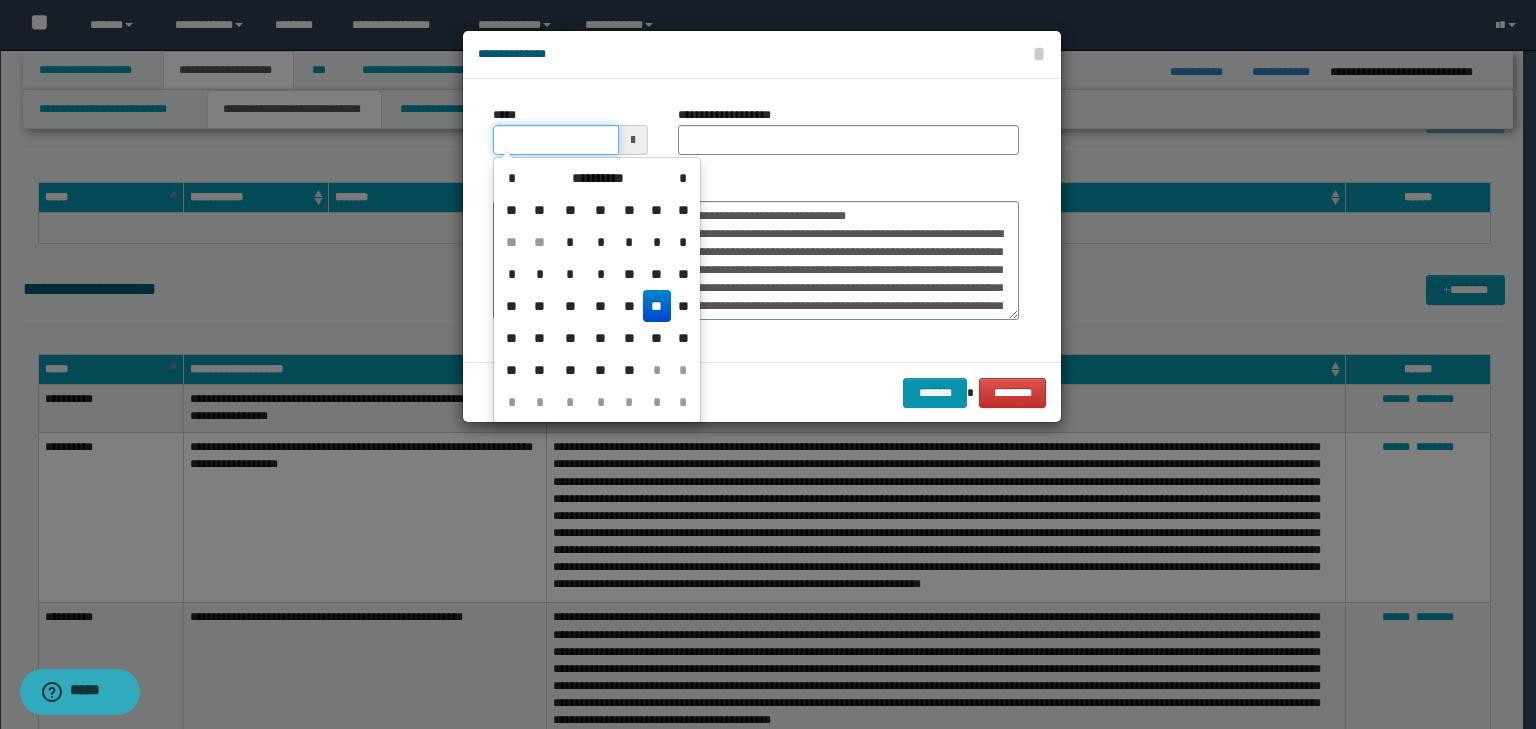 click on "*****" at bounding box center (556, 140) 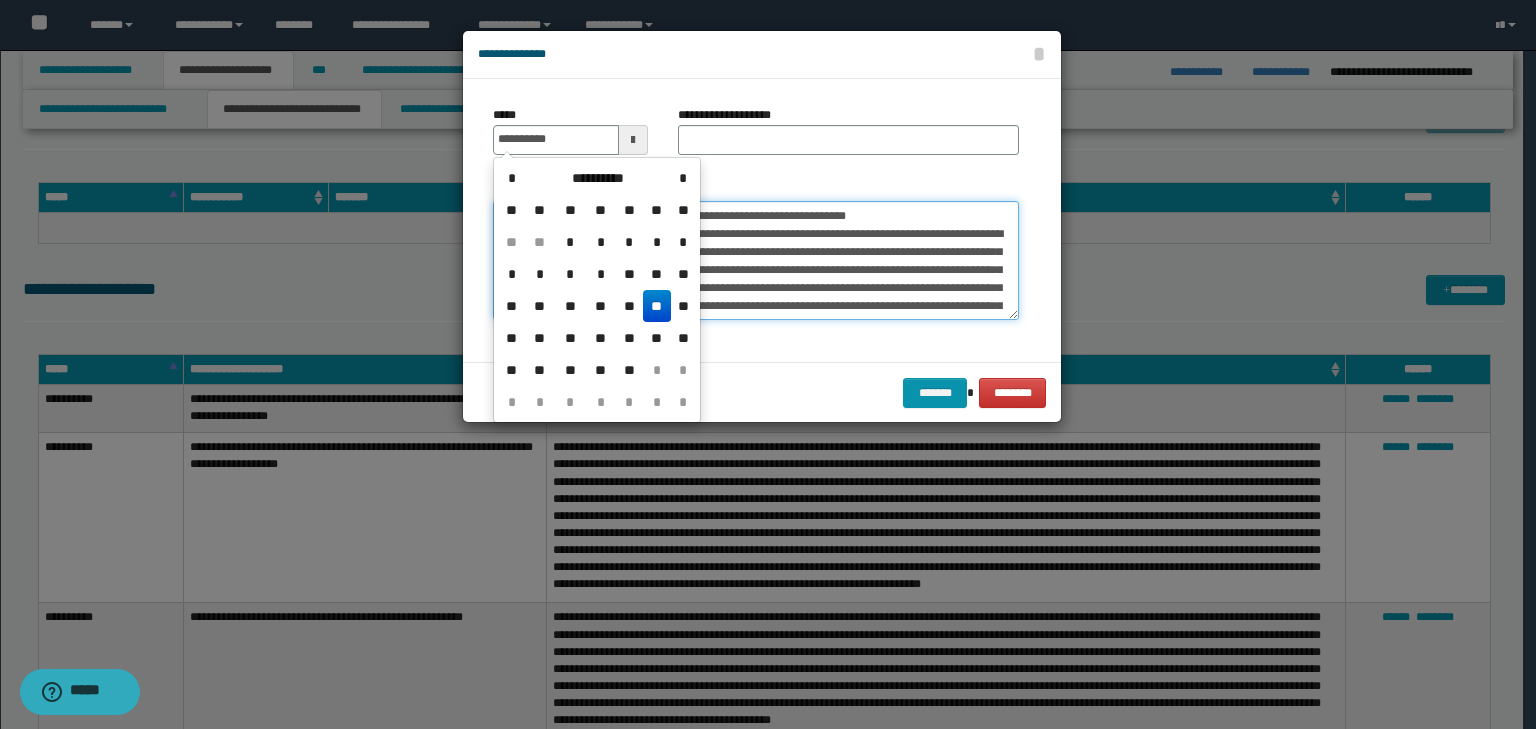 type on "**********" 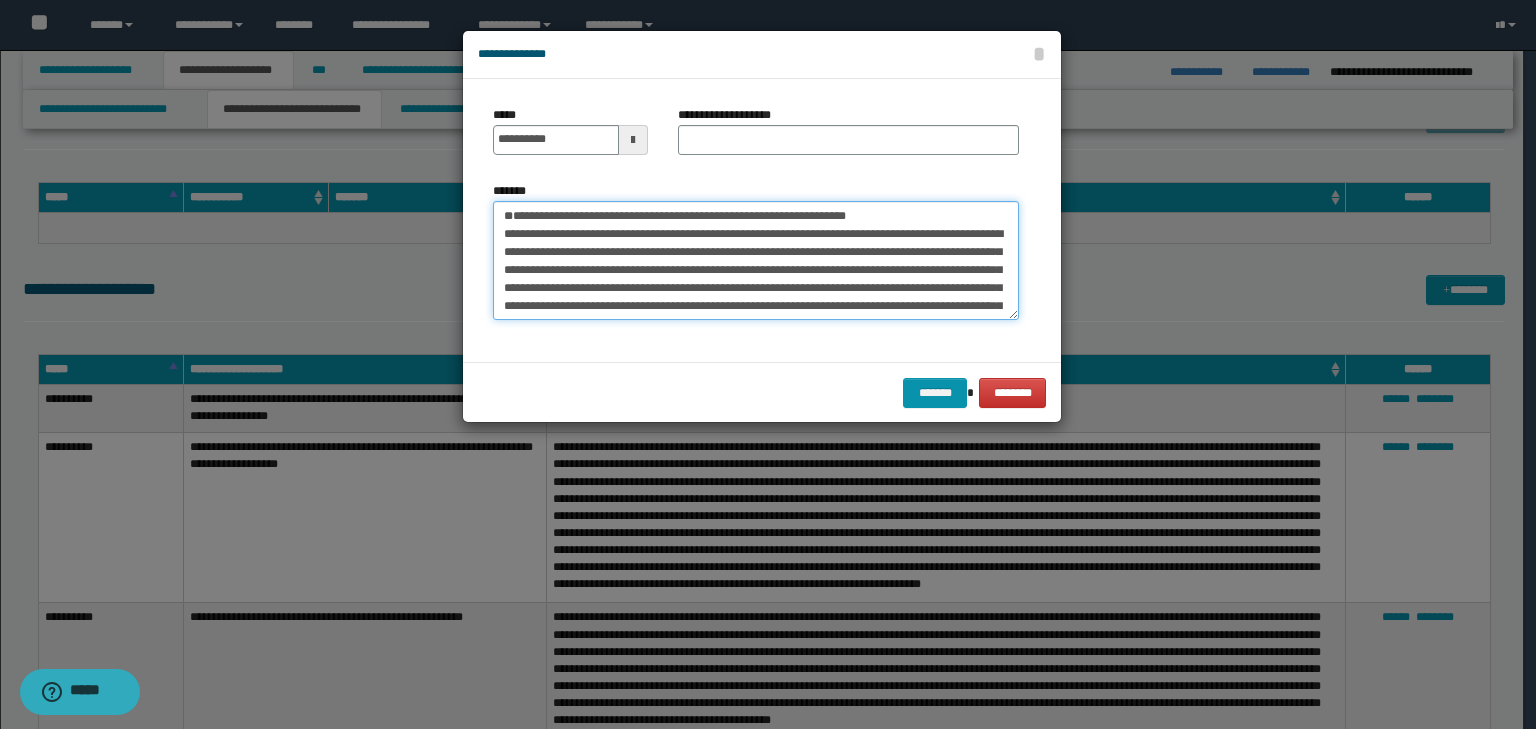 drag, startPoint x: 988, startPoint y: 216, endPoint x: 262, endPoint y: 144, distance: 729.5615 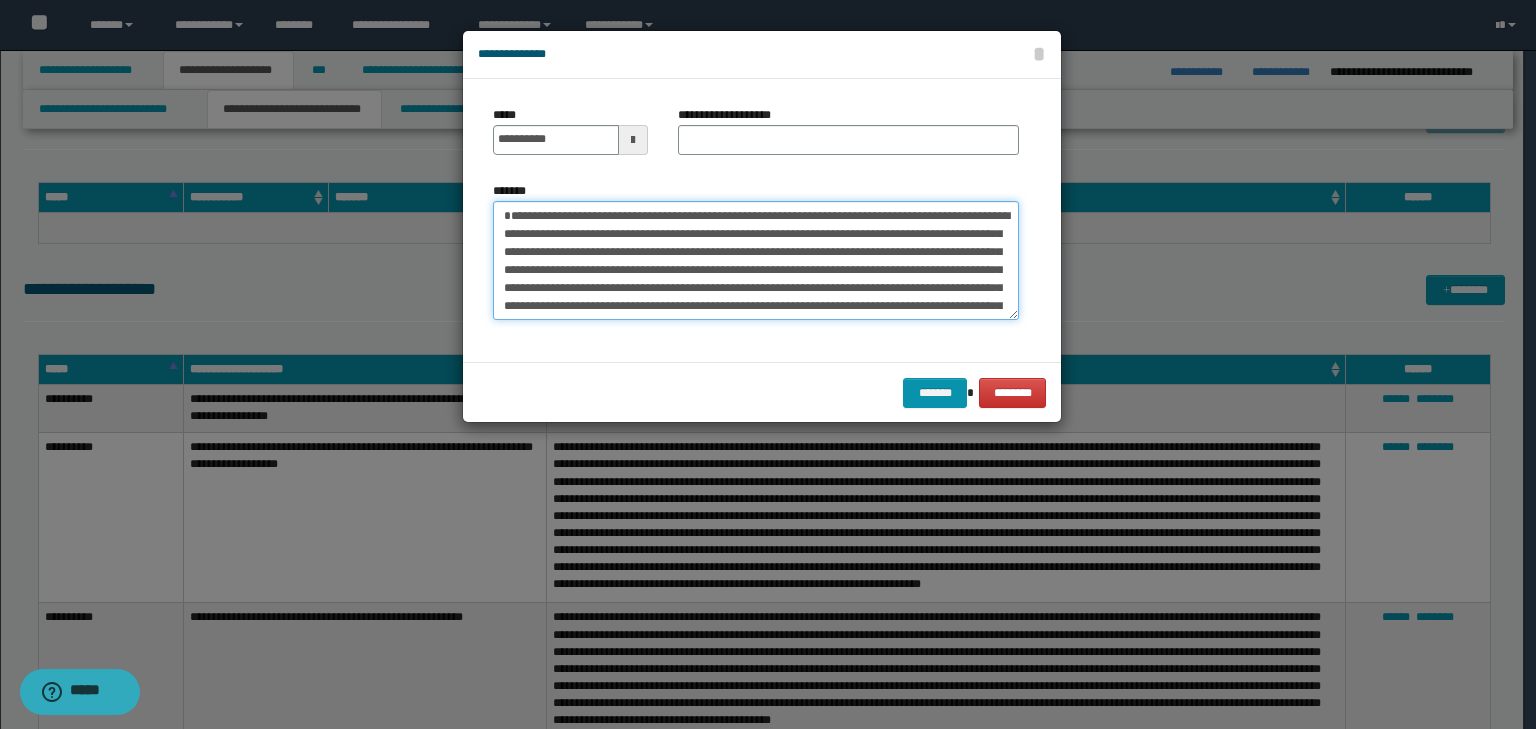 type on "**********" 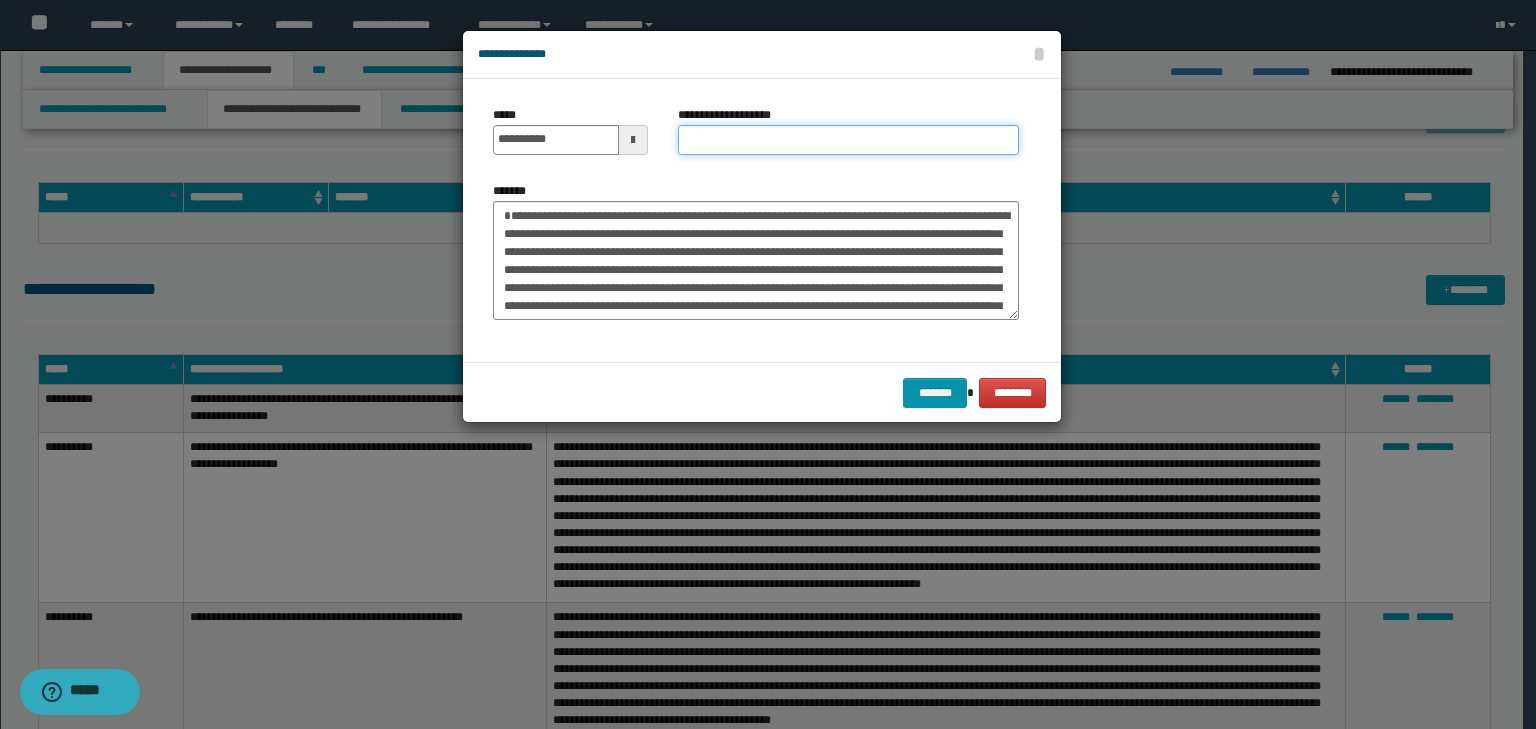 click on "**********" at bounding box center (848, 140) 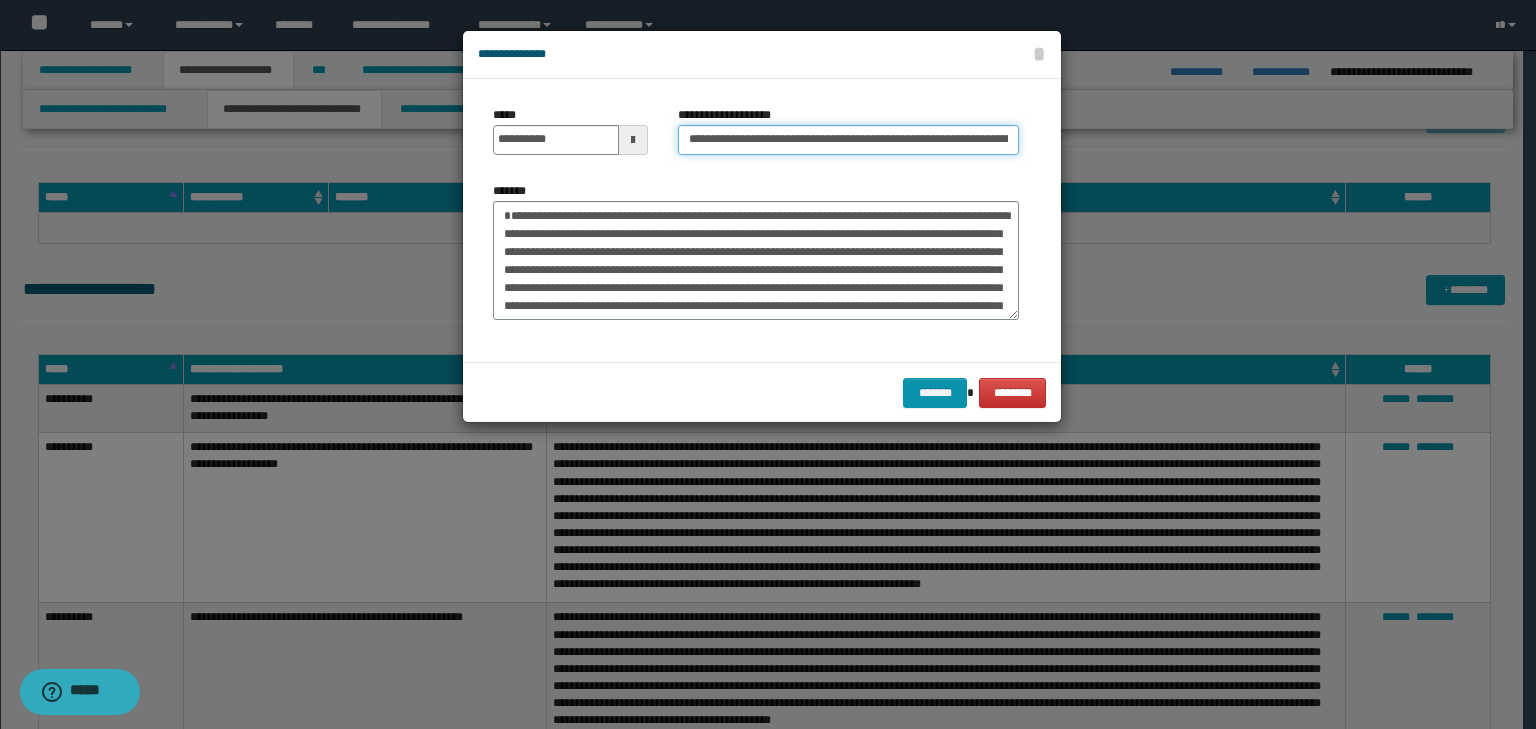 scroll, scrollTop: 0, scrollLeft: 157, axis: horizontal 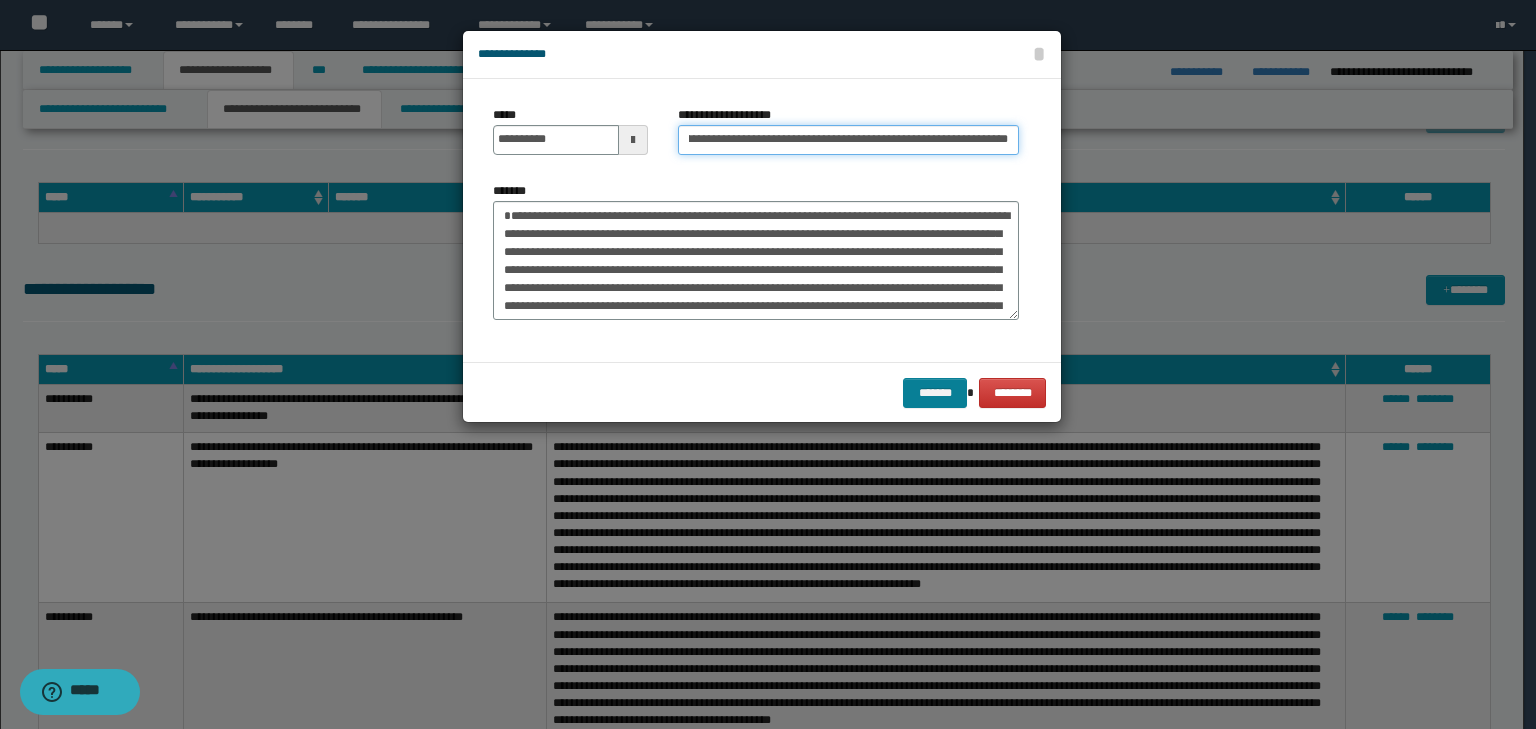 type on "**********" 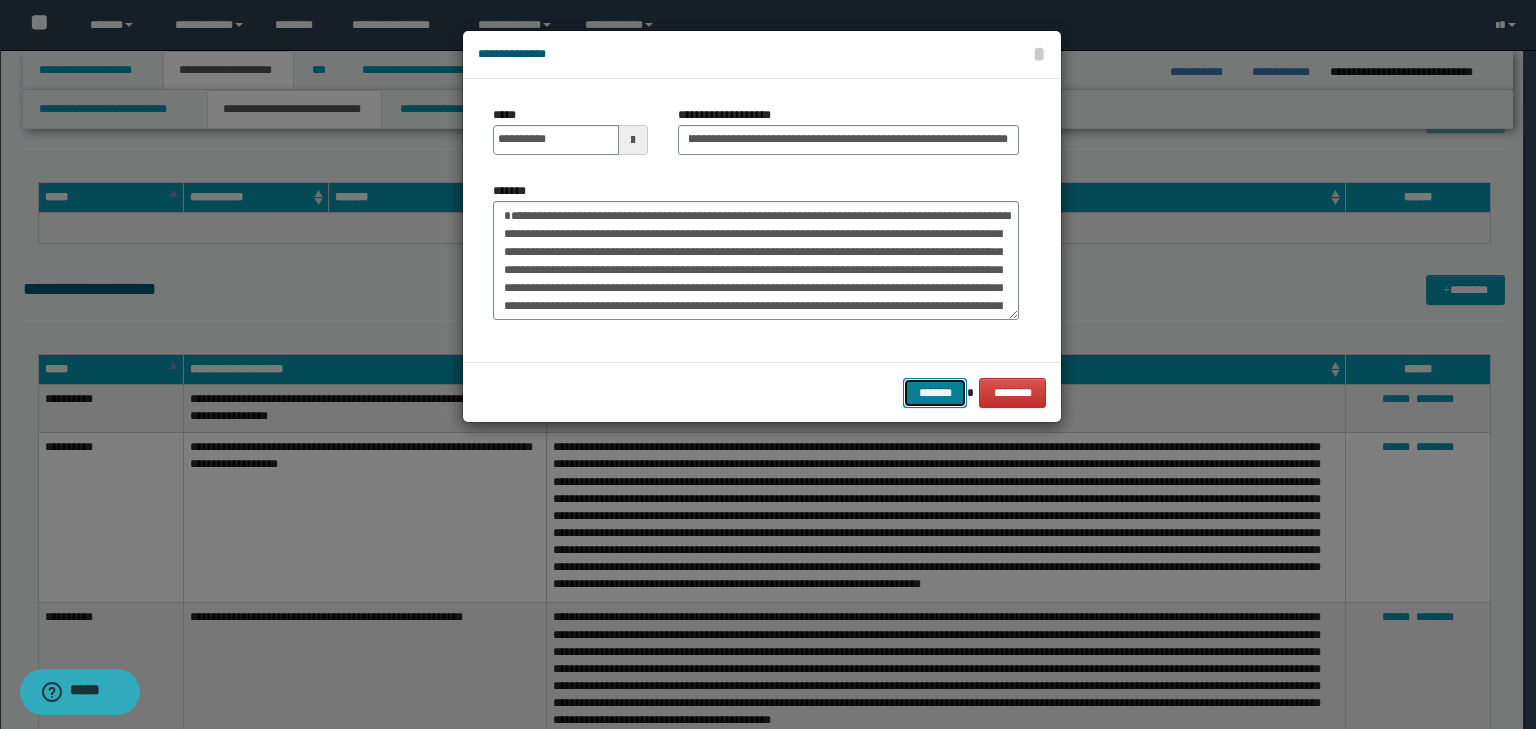 click on "*******" at bounding box center (935, 393) 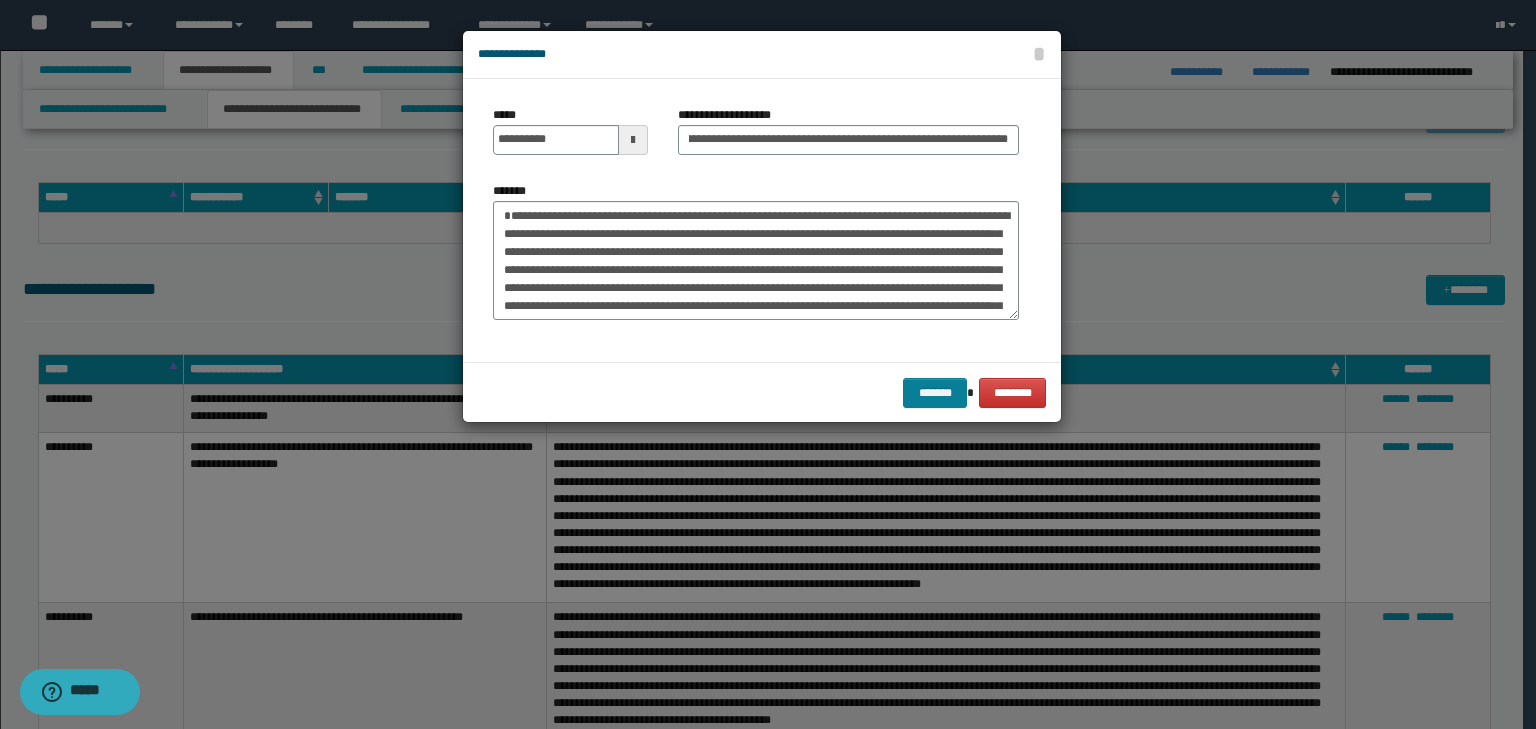 scroll, scrollTop: 0, scrollLeft: 0, axis: both 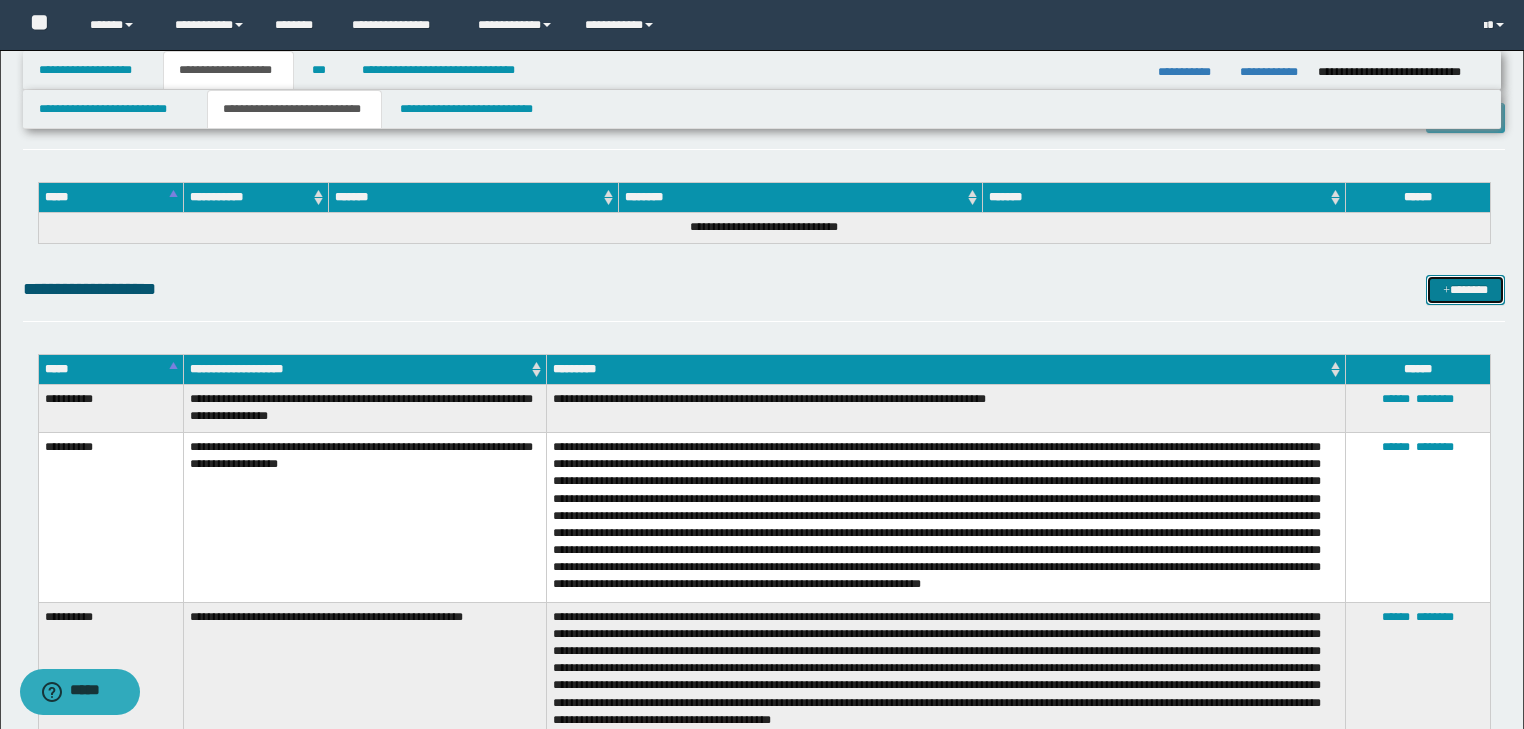 drag, startPoint x: 1458, startPoint y: 287, endPoint x: 1422, endPoint y: 294, distance: 36.67424 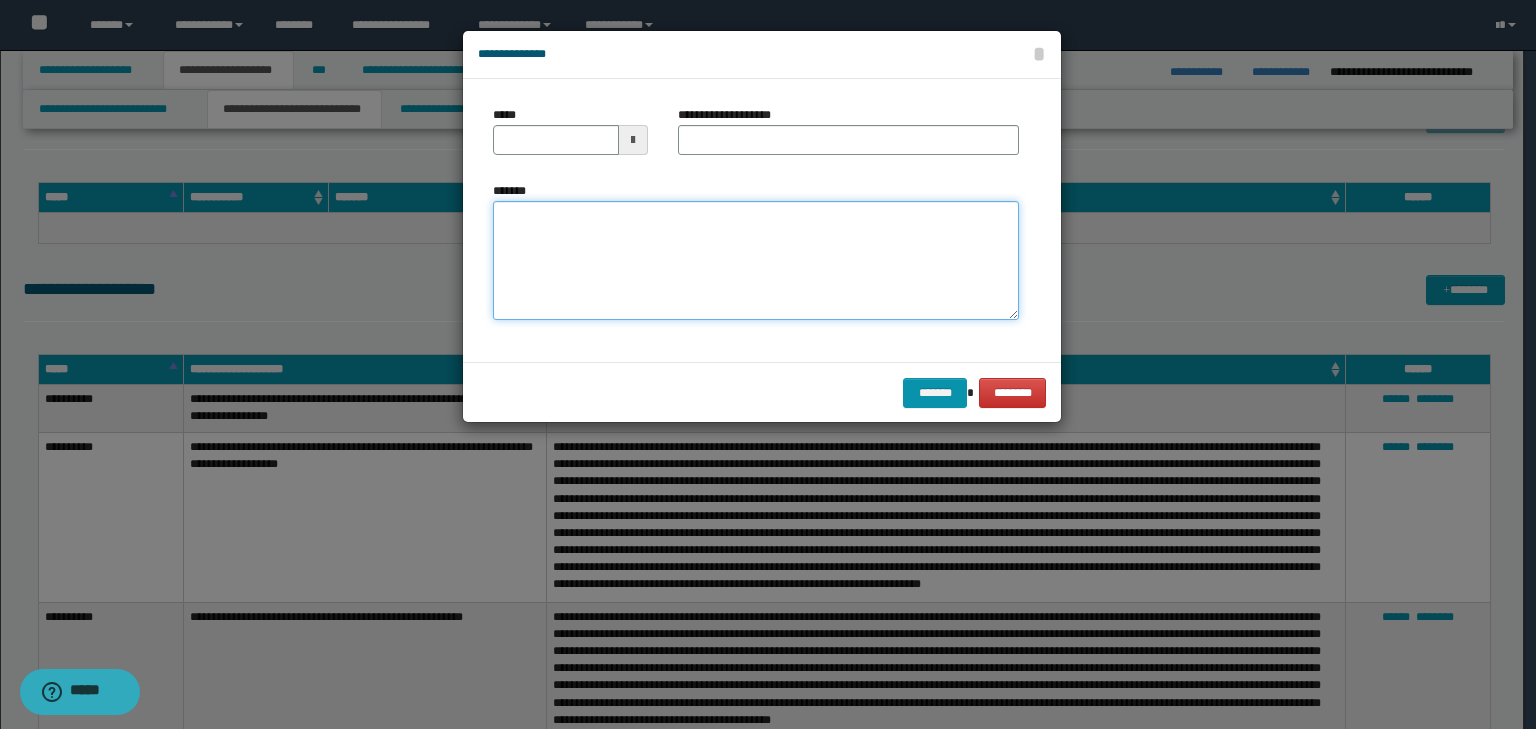 click on "*******" at bounding box center (756, 261) 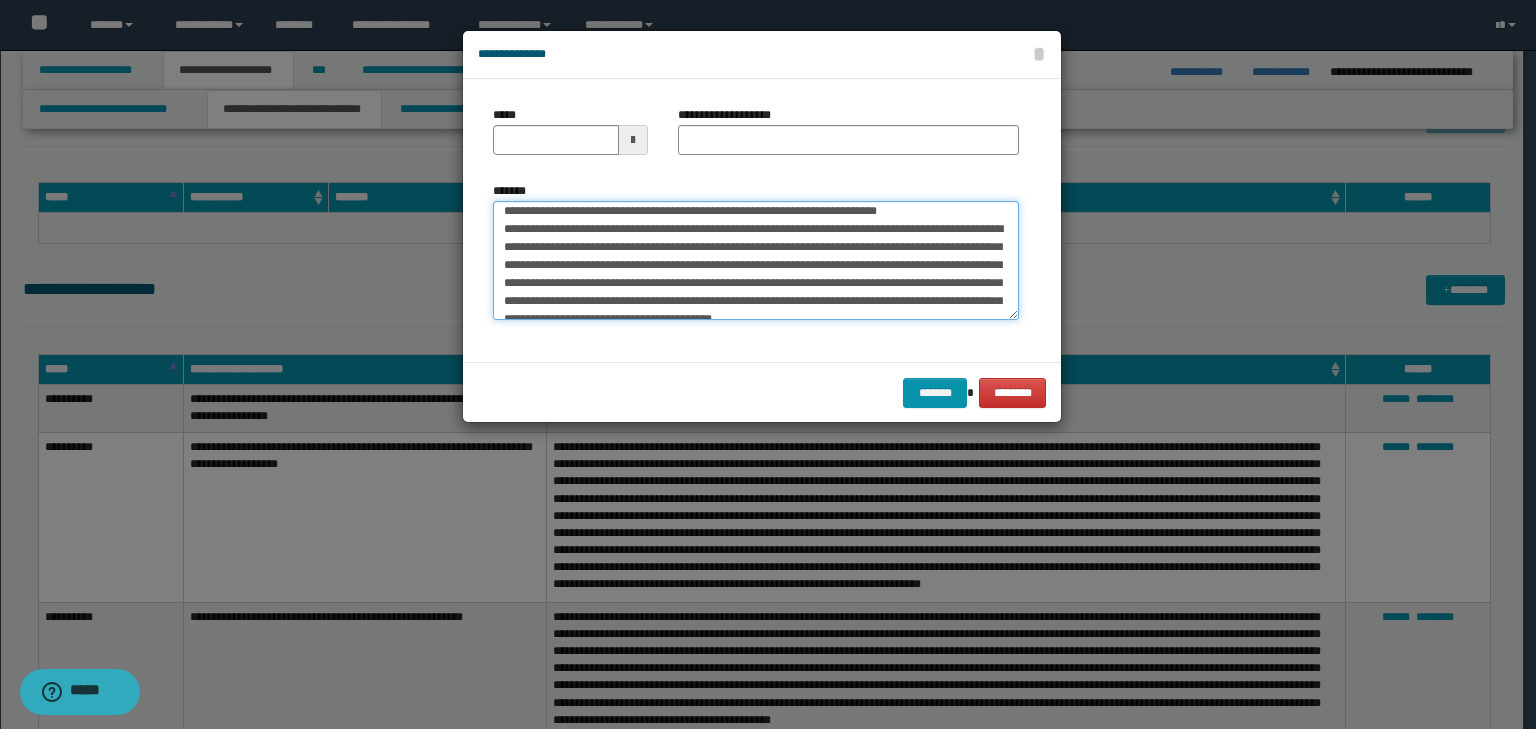 scroll, scrollTop: 0, scrollLeft: 0, axis: both 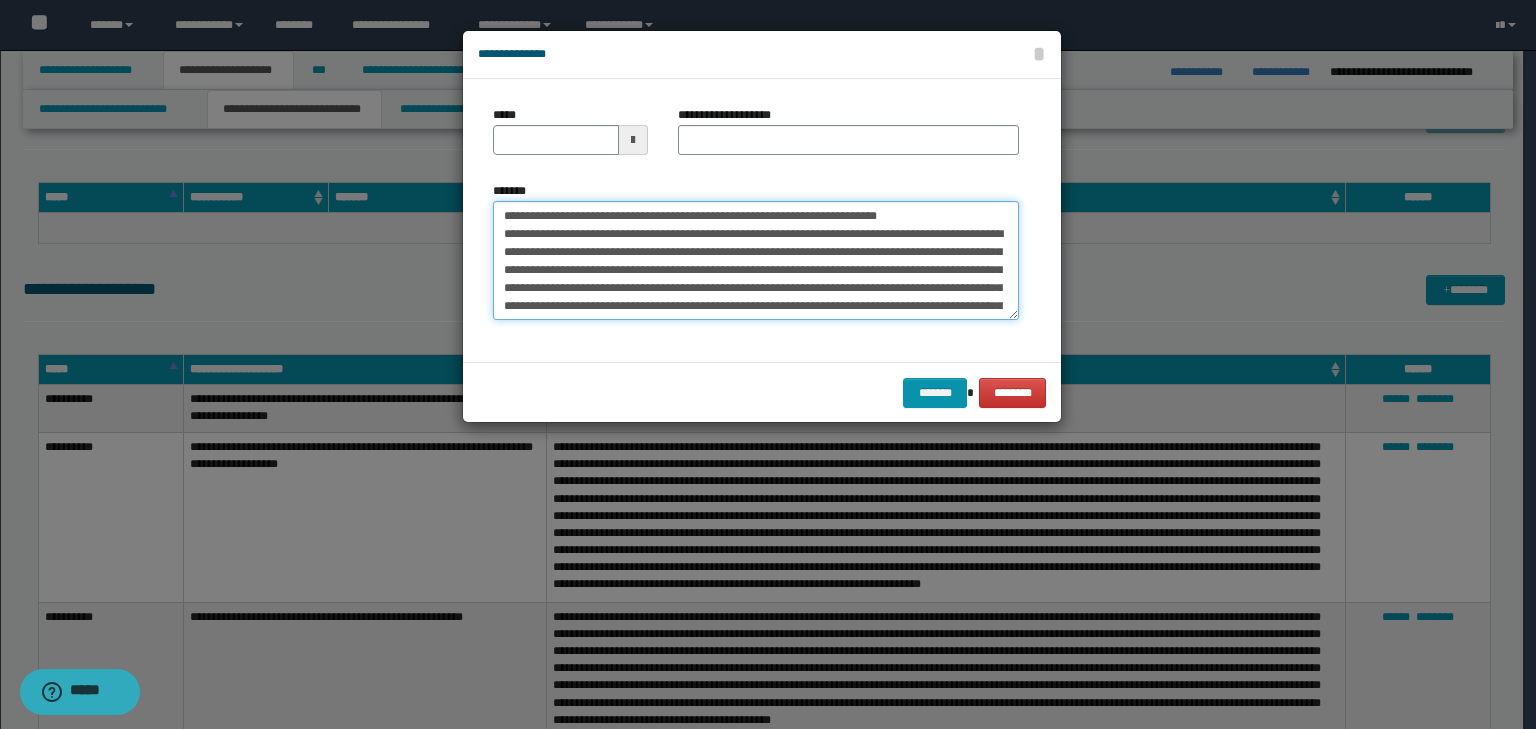 drag, startPoint x: 563, startPoint y: 210, endPoint x: 389, endPoint y: 192, distance: 174.92856 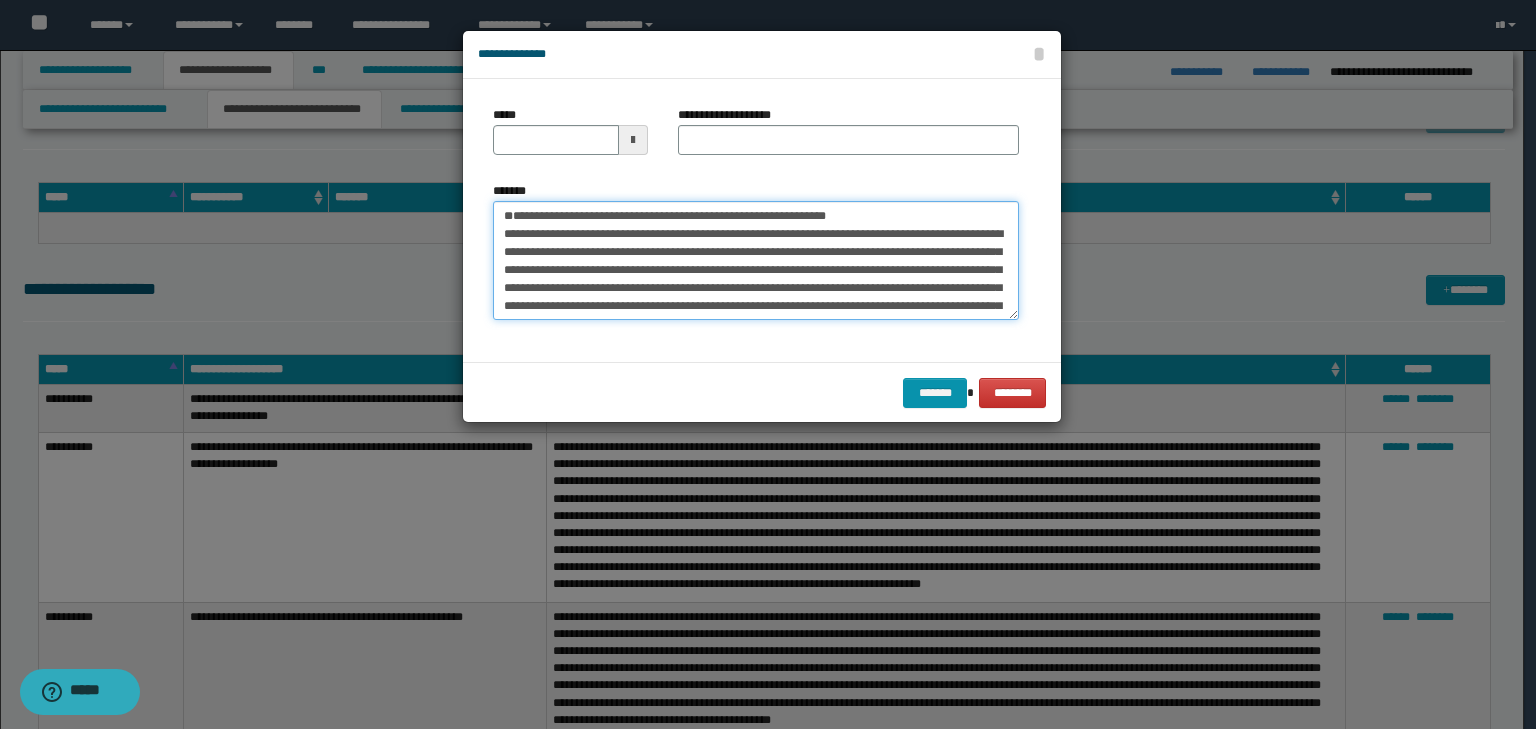 type 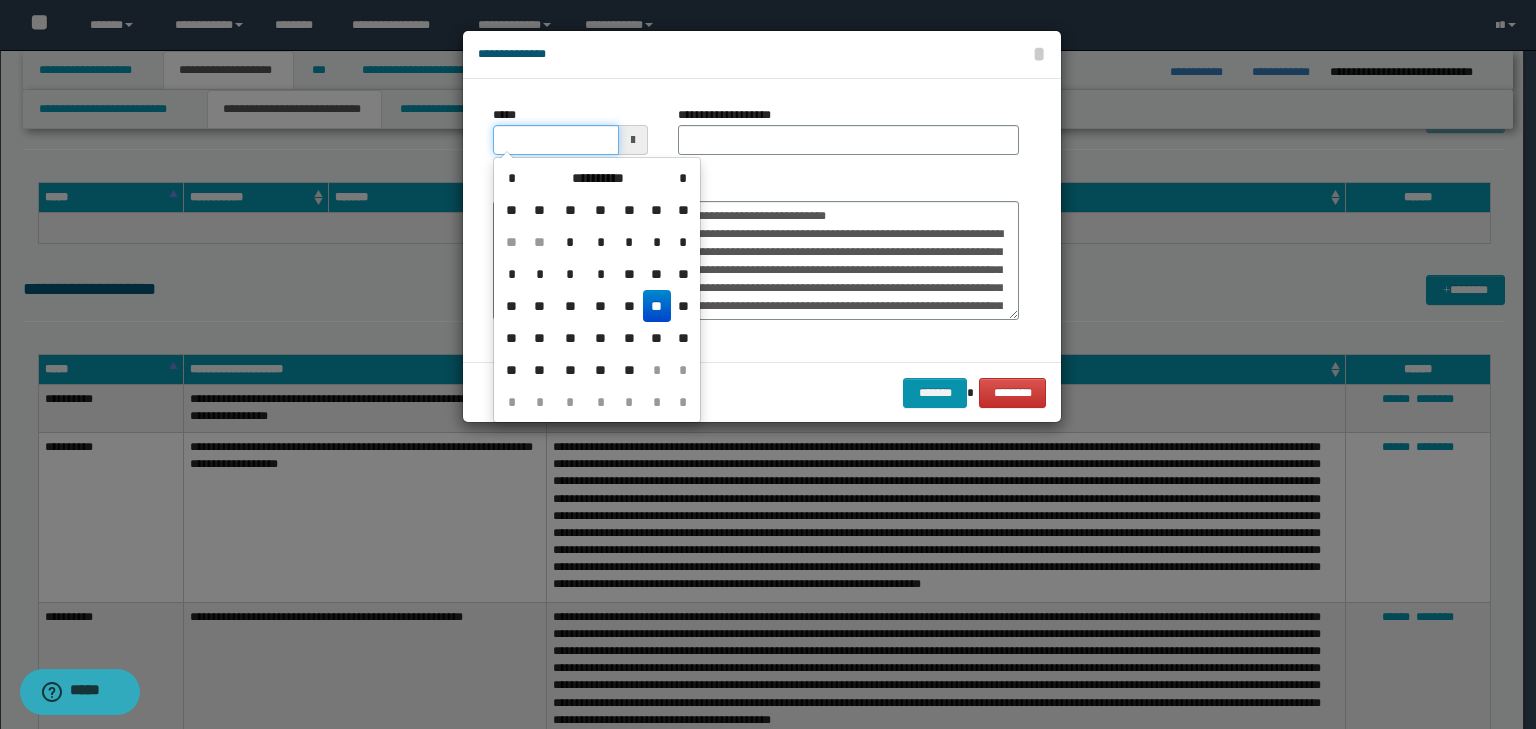 click on "*****" at bounding box center (556, 140) 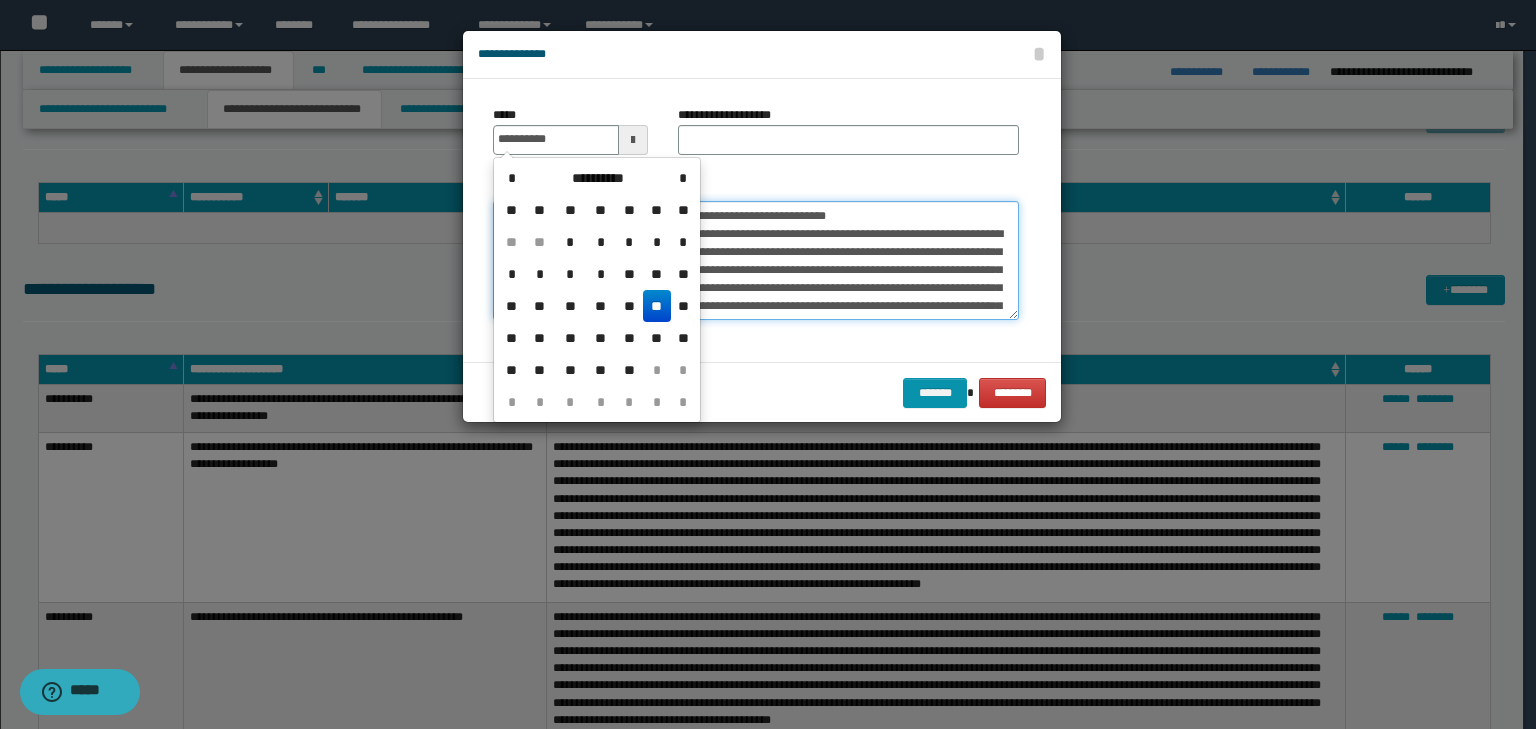 type on "**********" 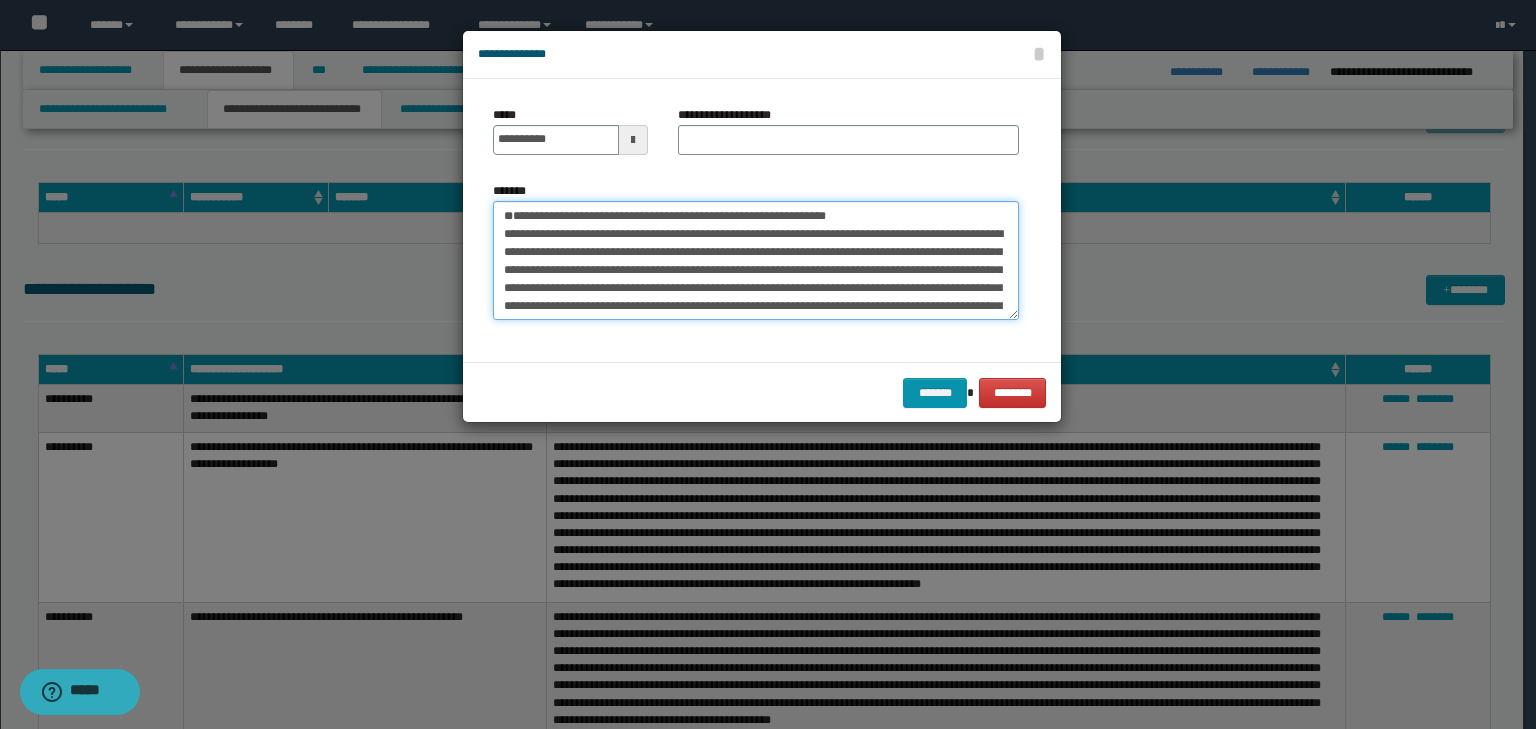 drag, startPoint x: 609, startPoint y: 140, endPoint x: 235, endPoint y: 147, distance: 374.0655 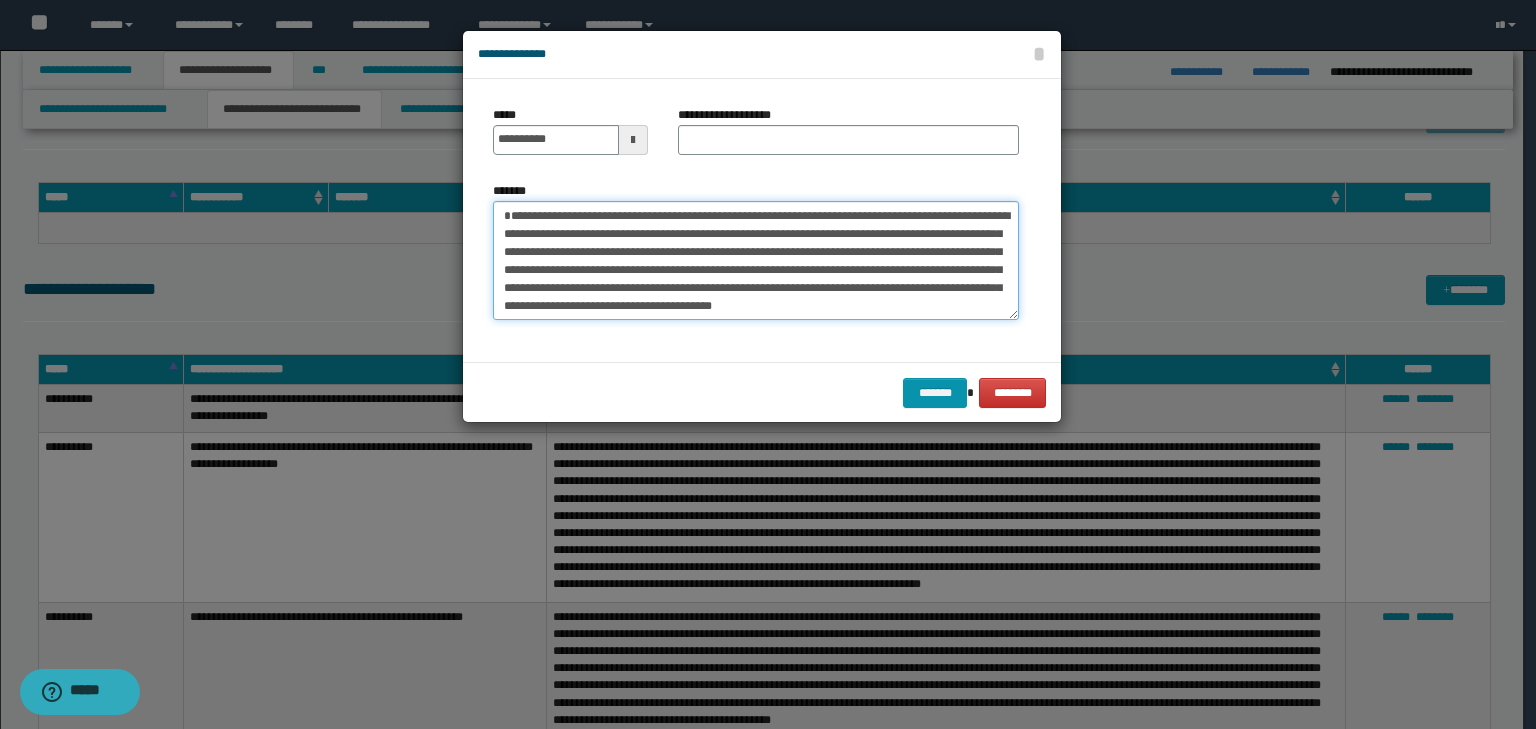 type on "**********" 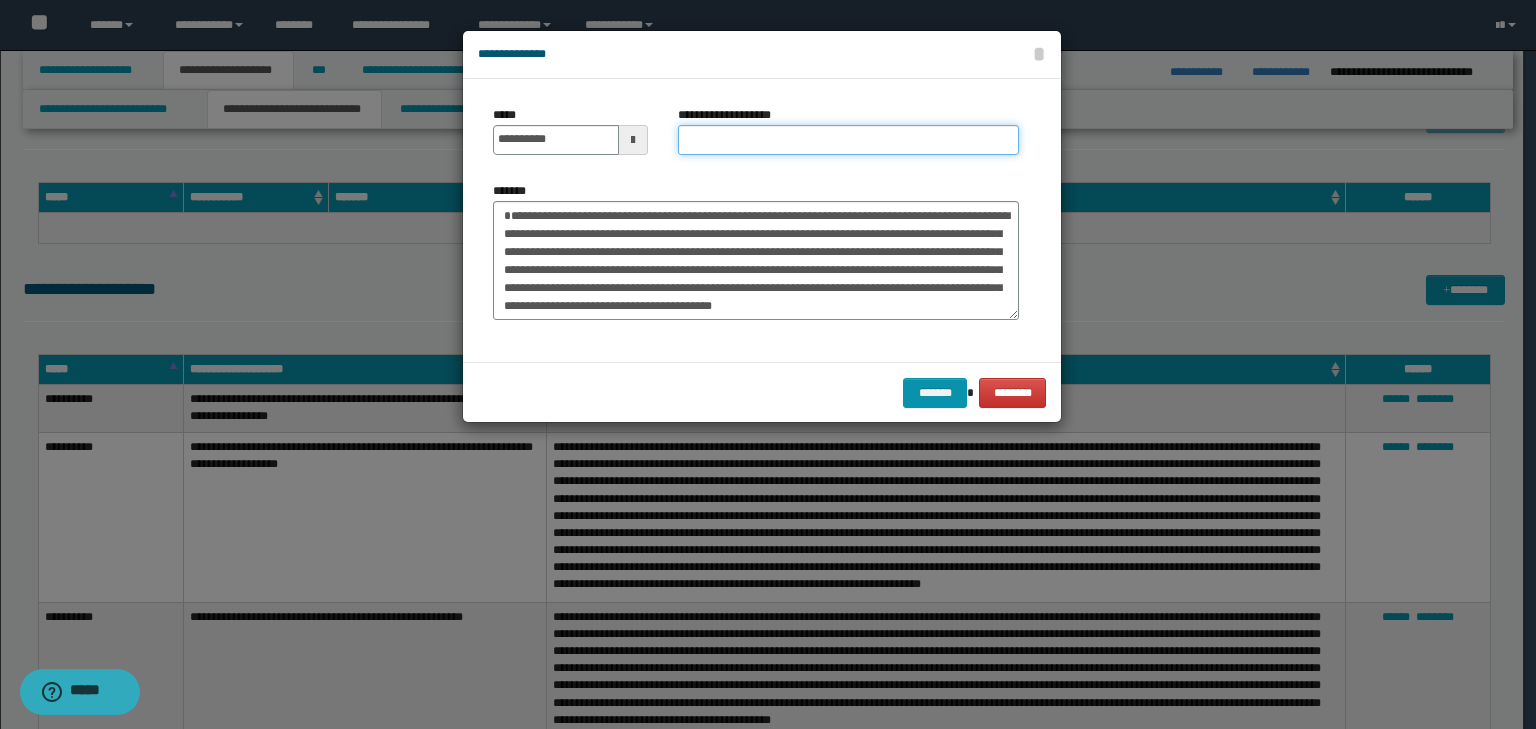 click on "**********" at bounding box center (848, 140) 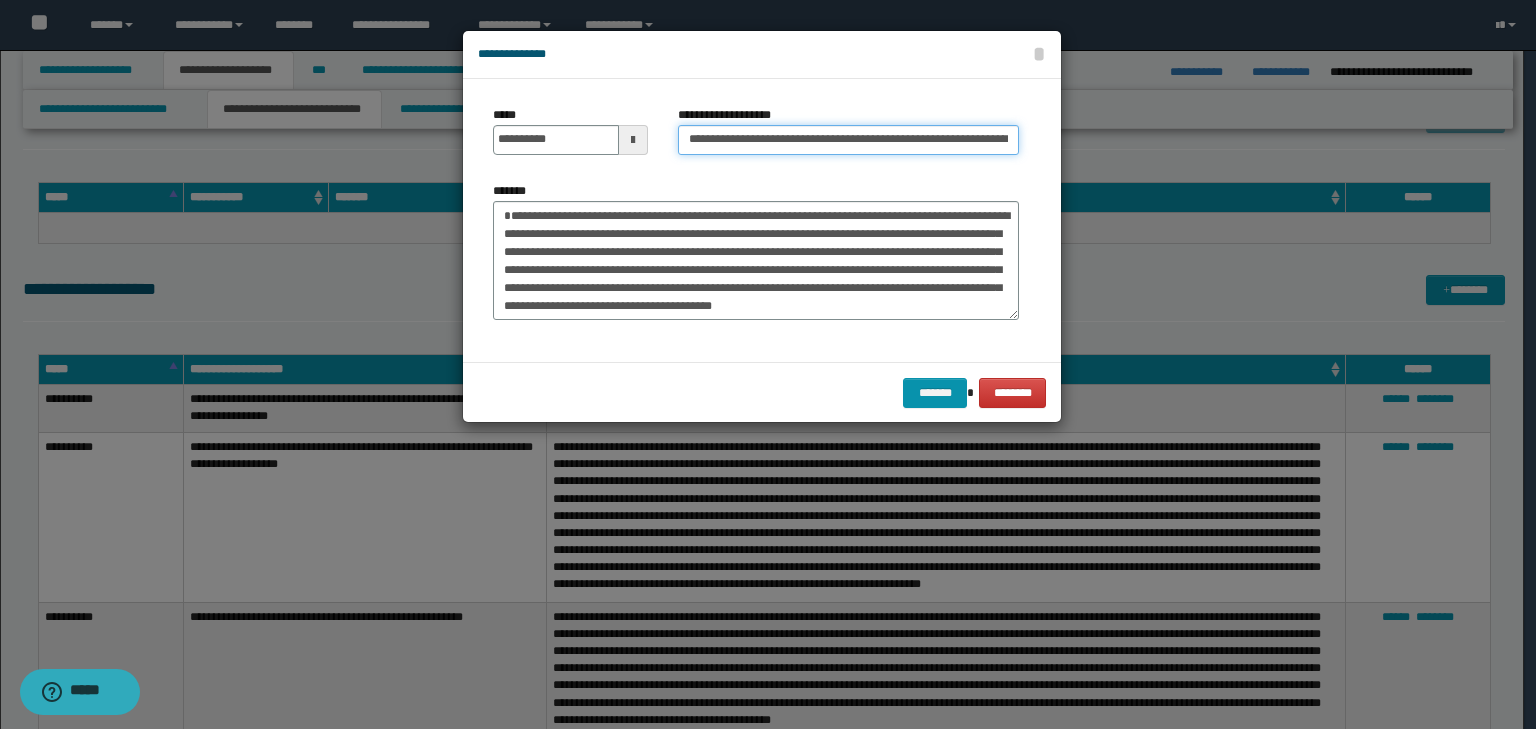 scroll, scrollTop: 0, scrollLeft: 124, axis: horizontal 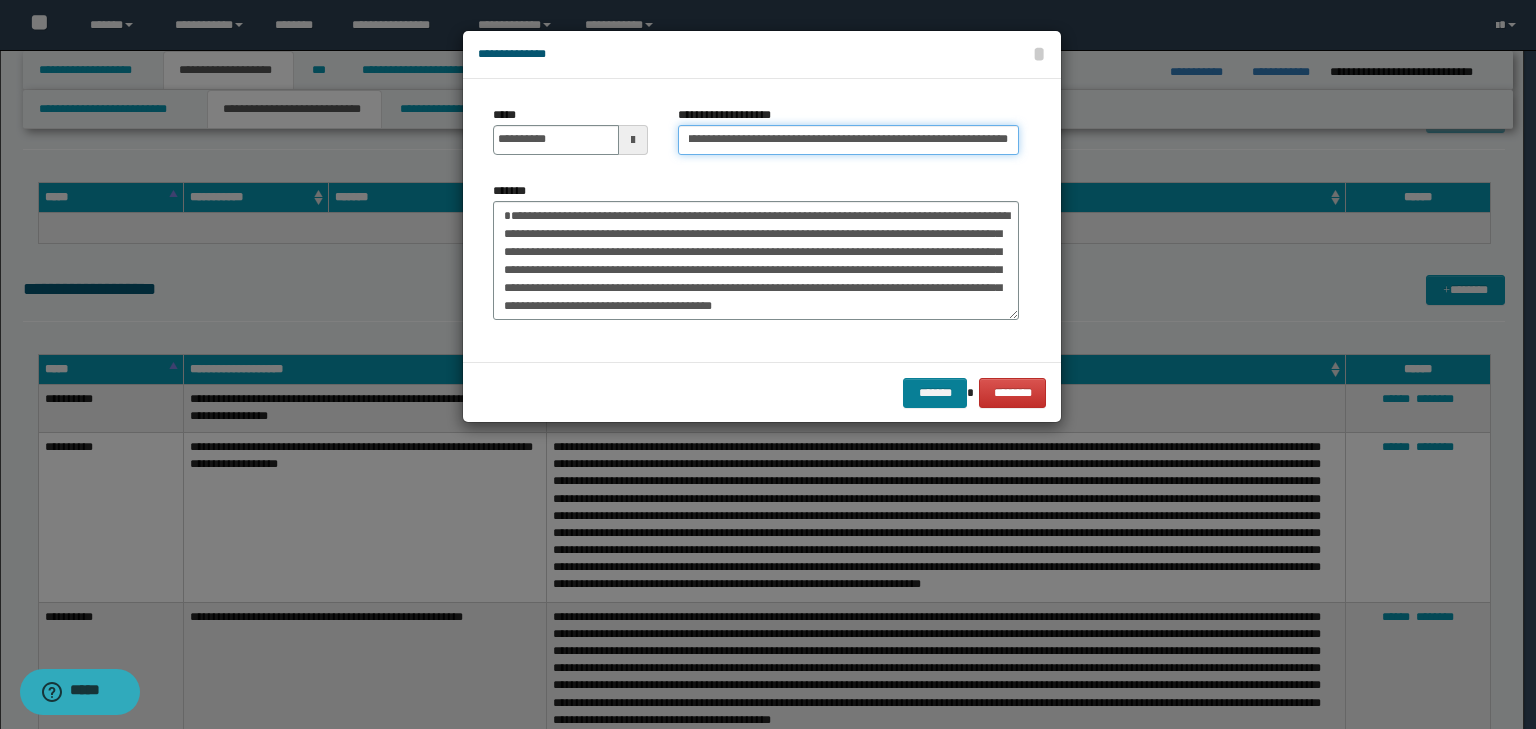 type on "**********" 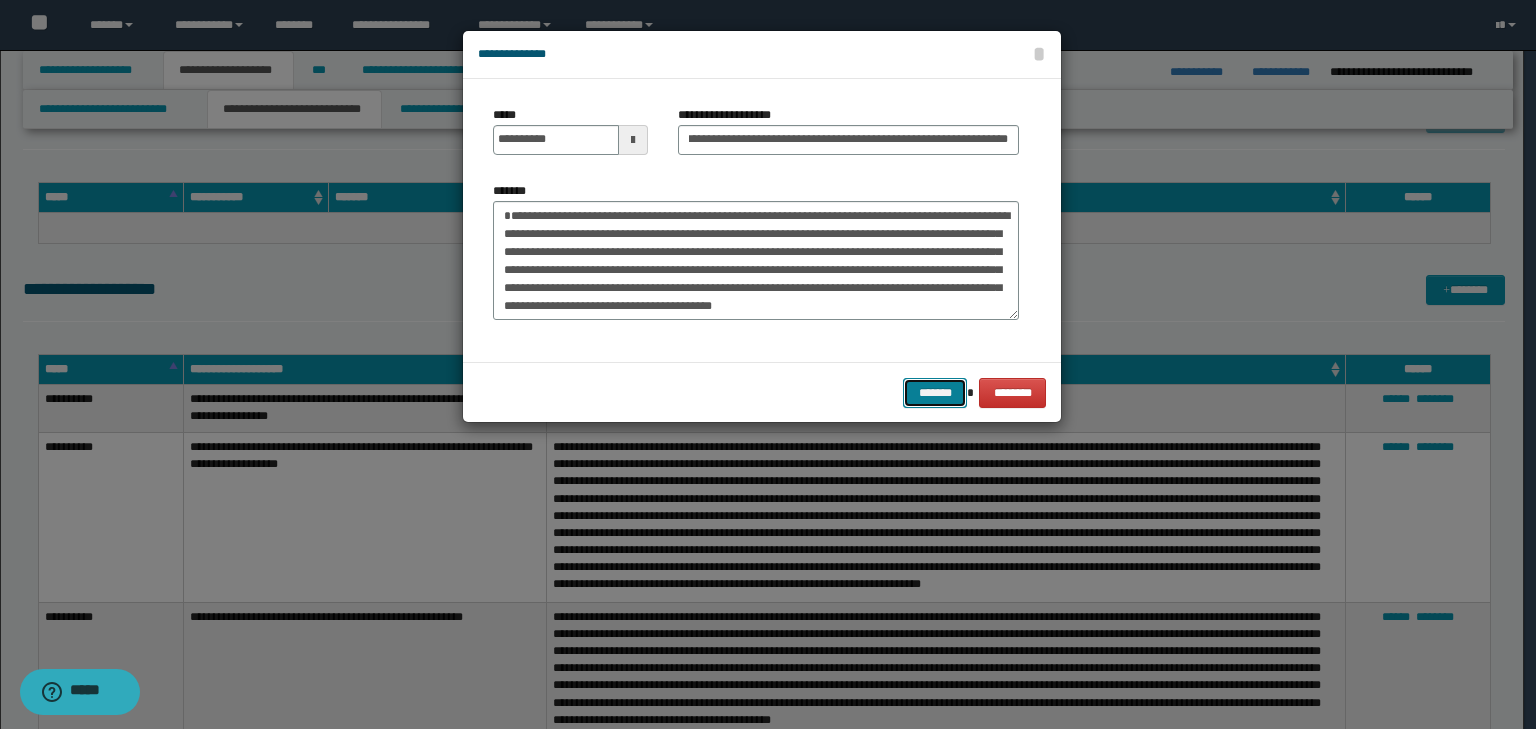 click on "*******" at bounding box center [935, 393] 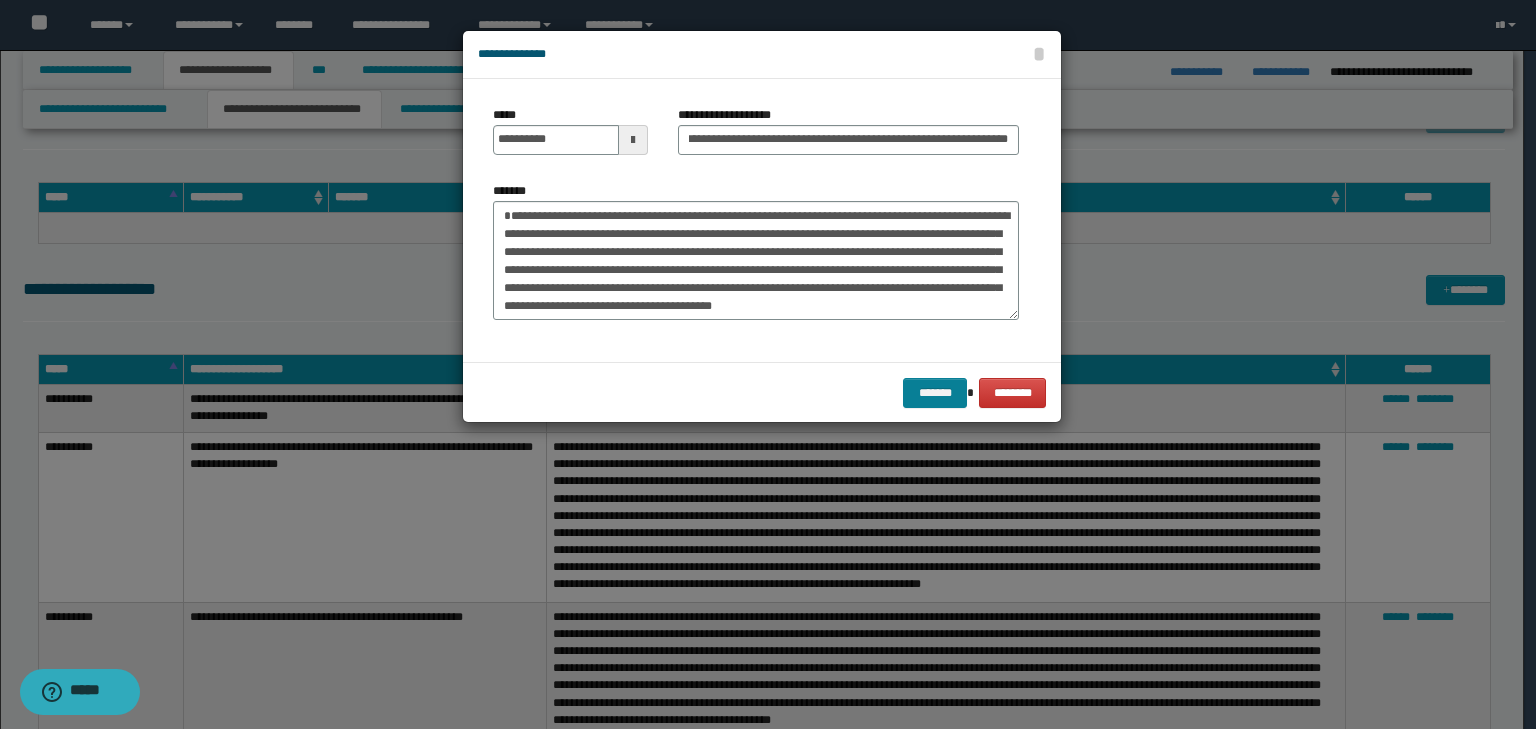 scroll, scrollTop: 0, scrollLeft: 0, axis: both 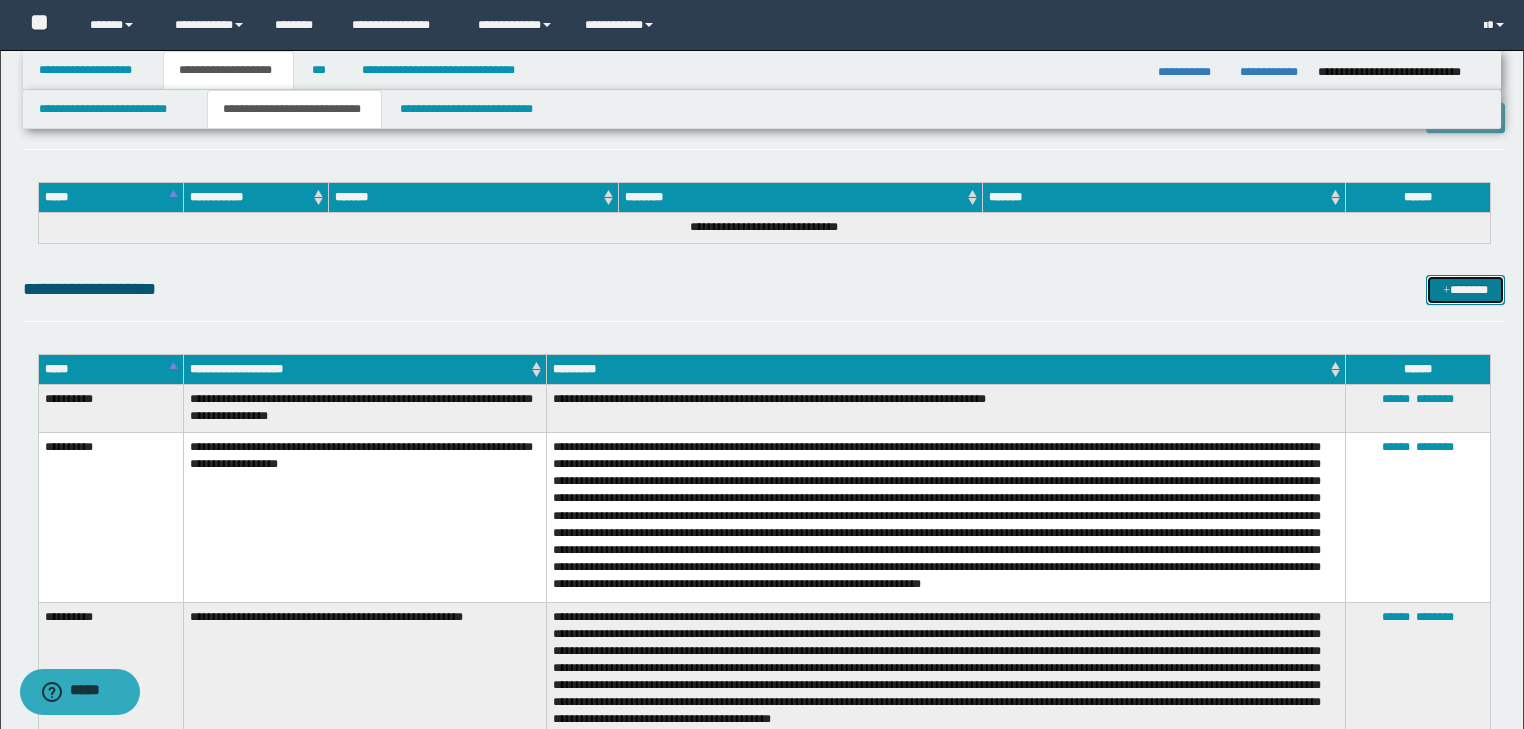 click on "*******" at bounding box center (1465, 290) 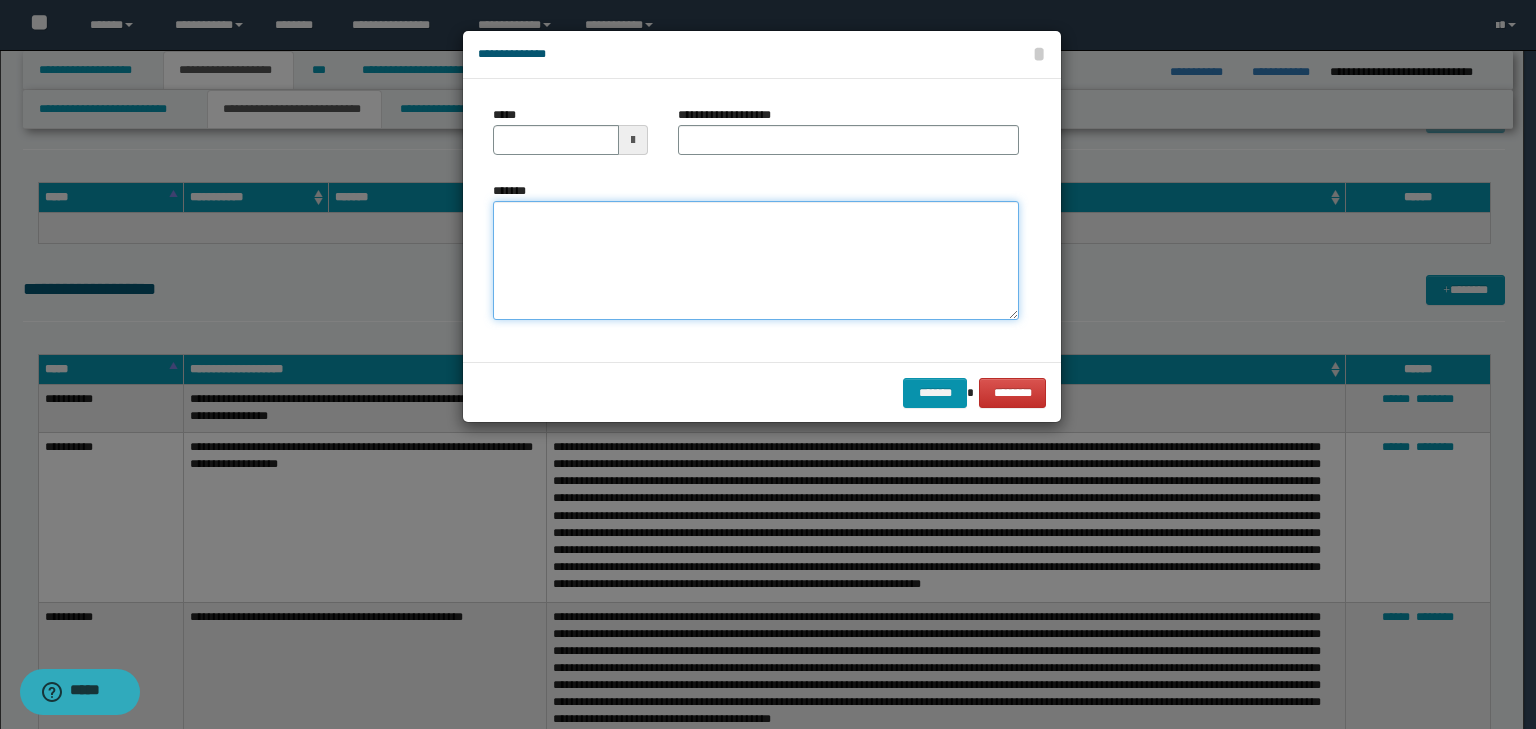 click on "*******" at bounding box center (756, 261) 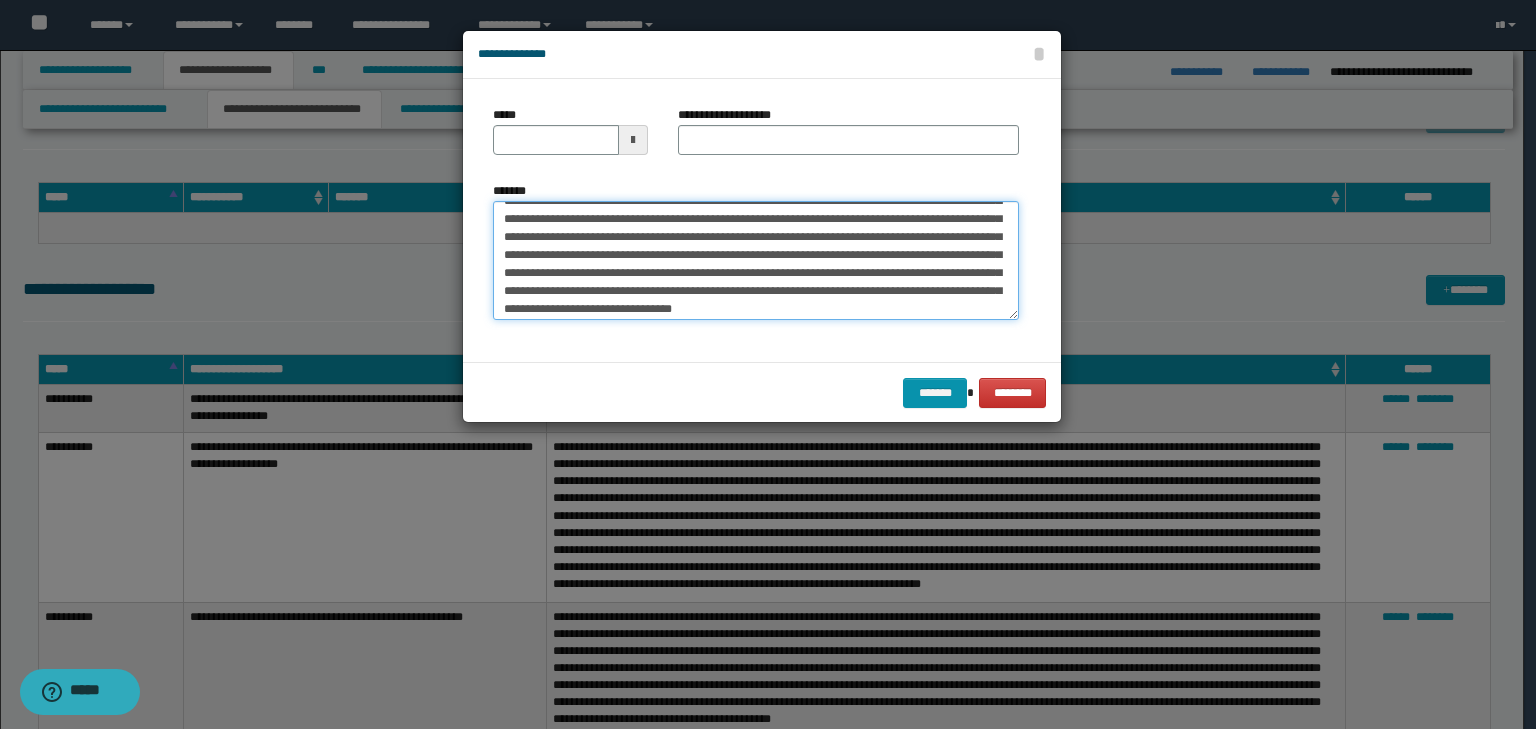 scroll, scrollTop: 0, scrollLeft: 0, axis: both 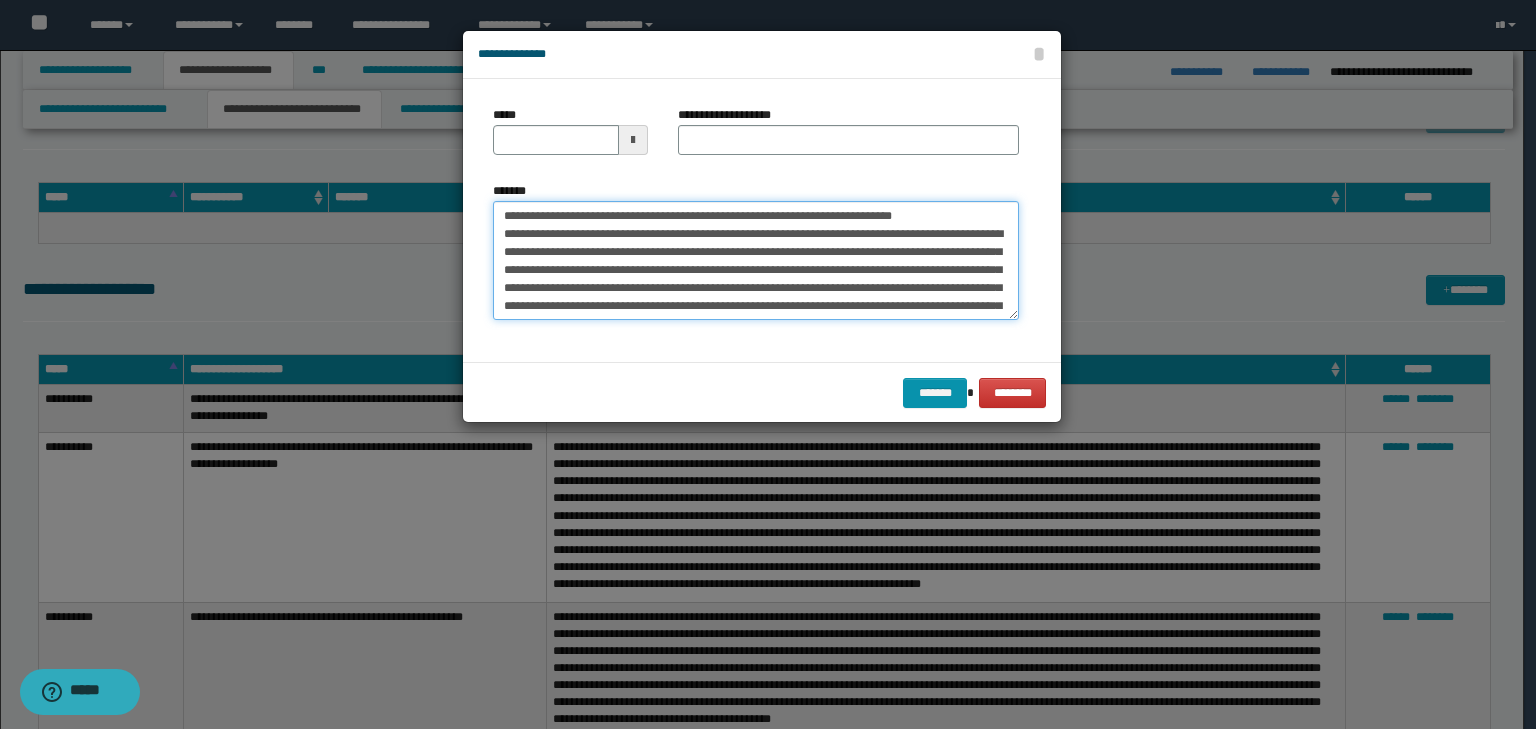drag, startPoint x: 571, startPoint y: 217, endPoint x: 410, endPoint y: 189, distance: 163.41664 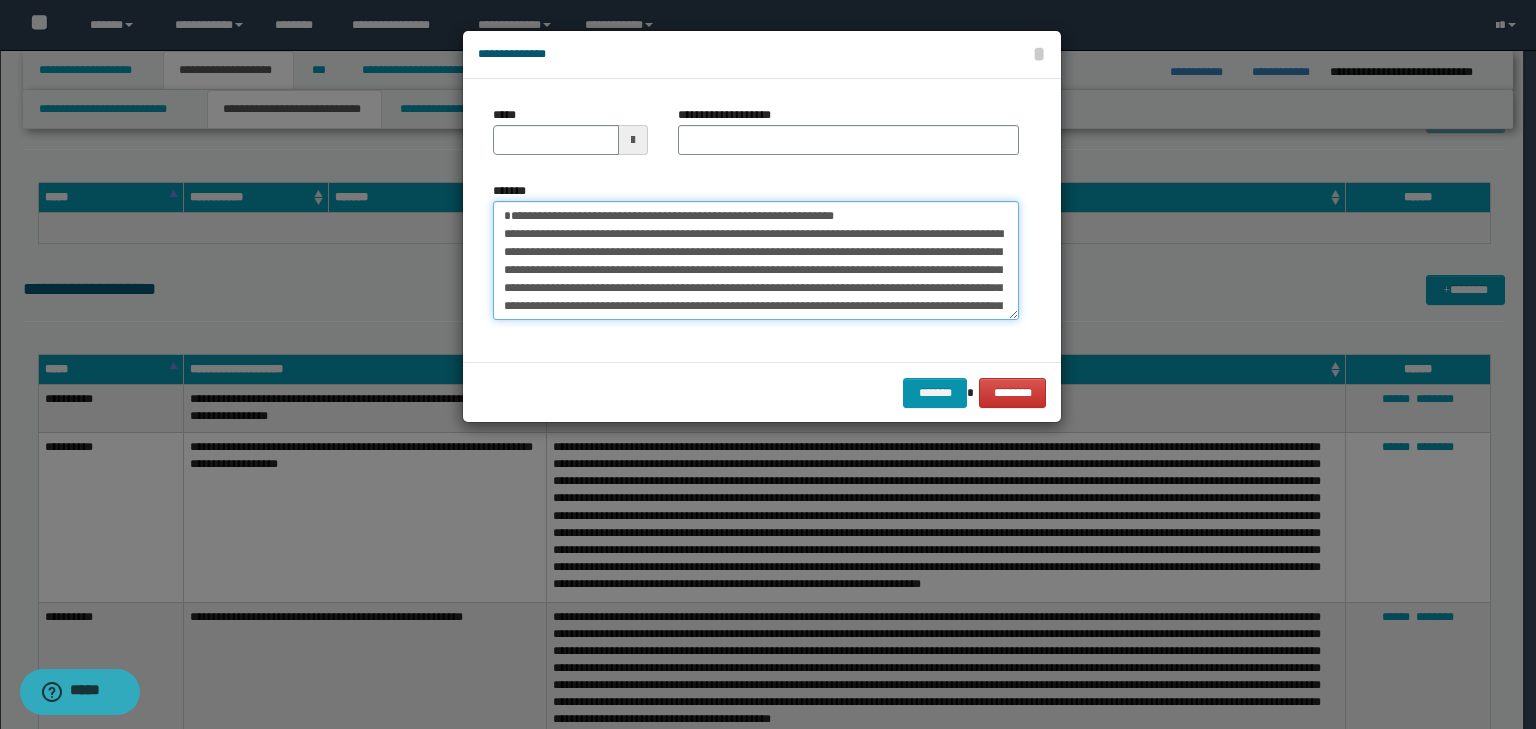 type 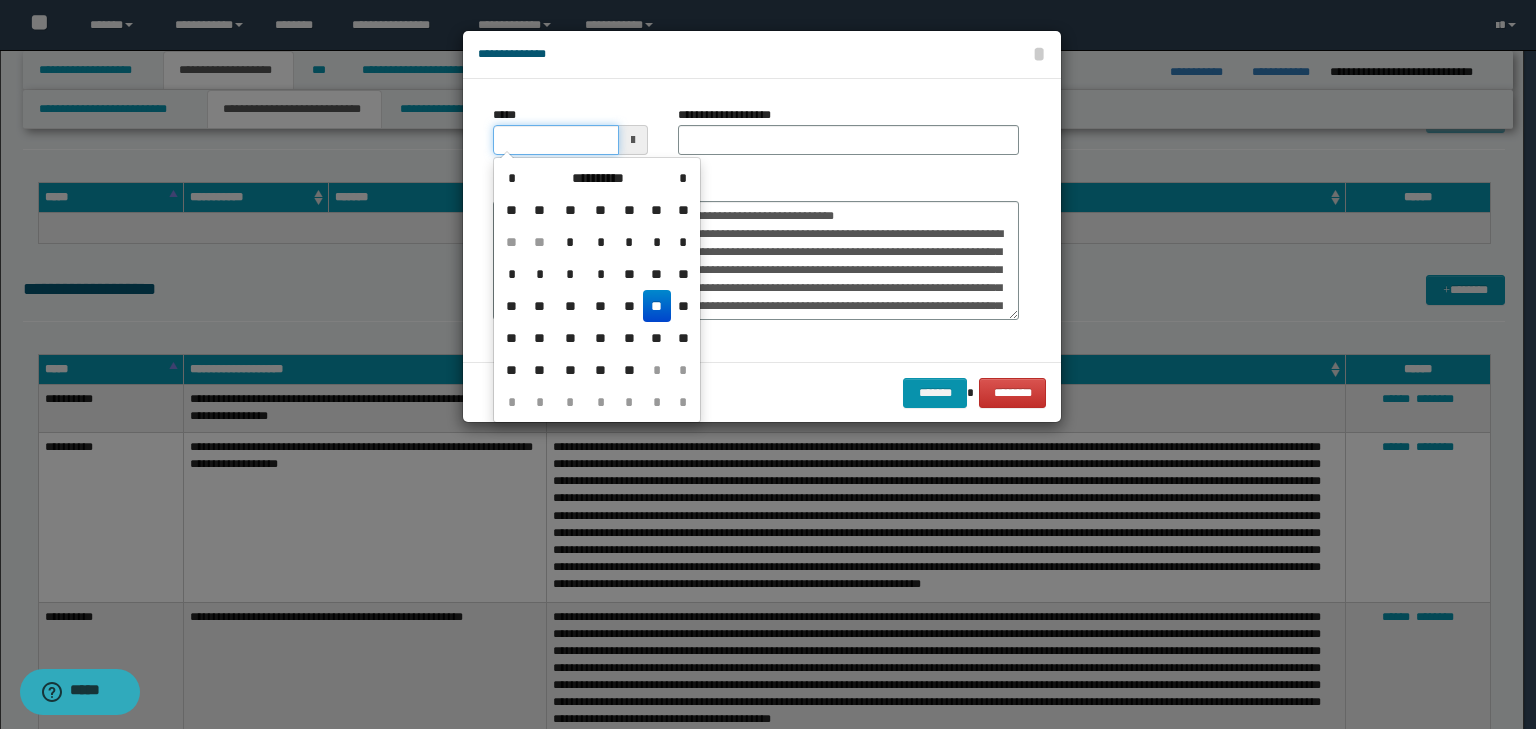 click on "*****" at bounding box center (556, 140) 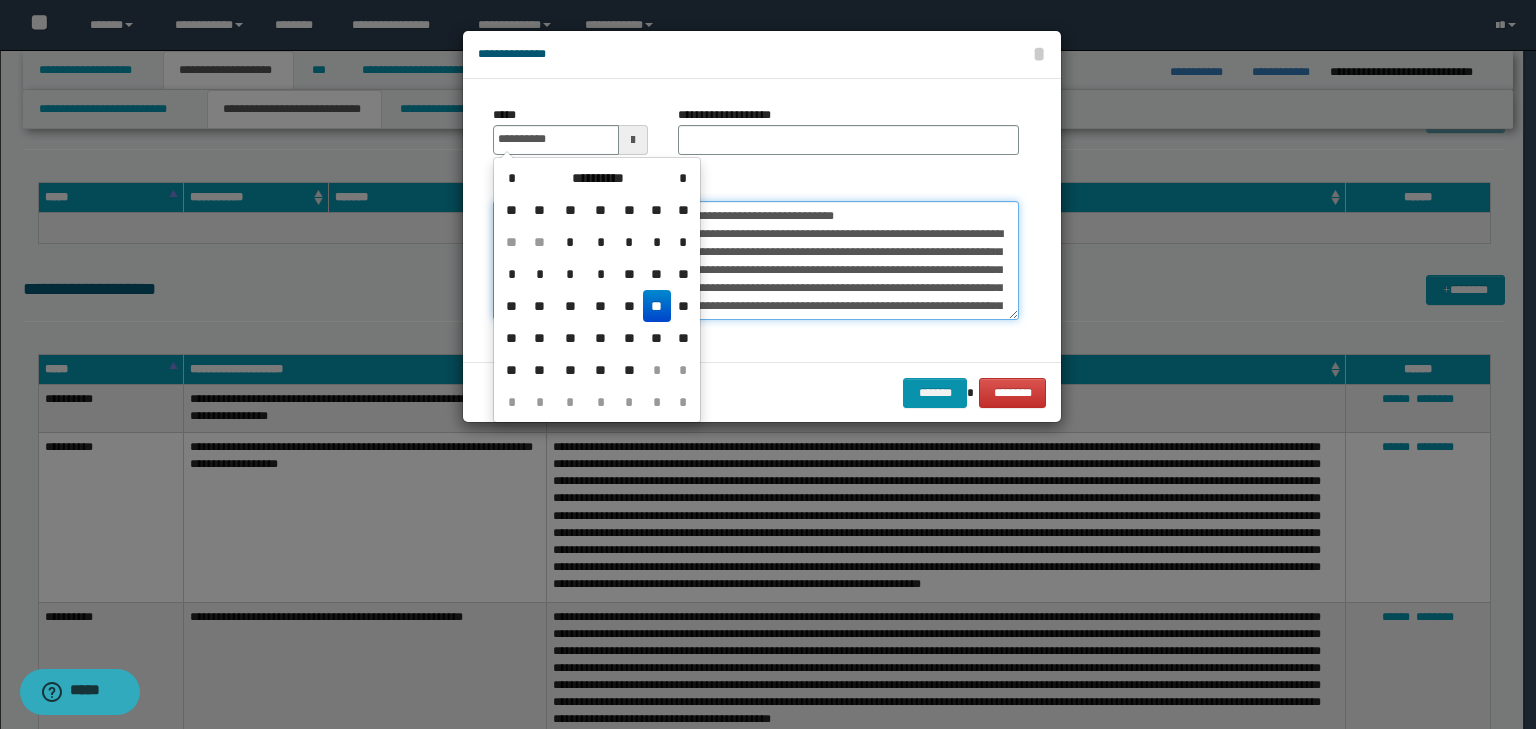 type on "**********" 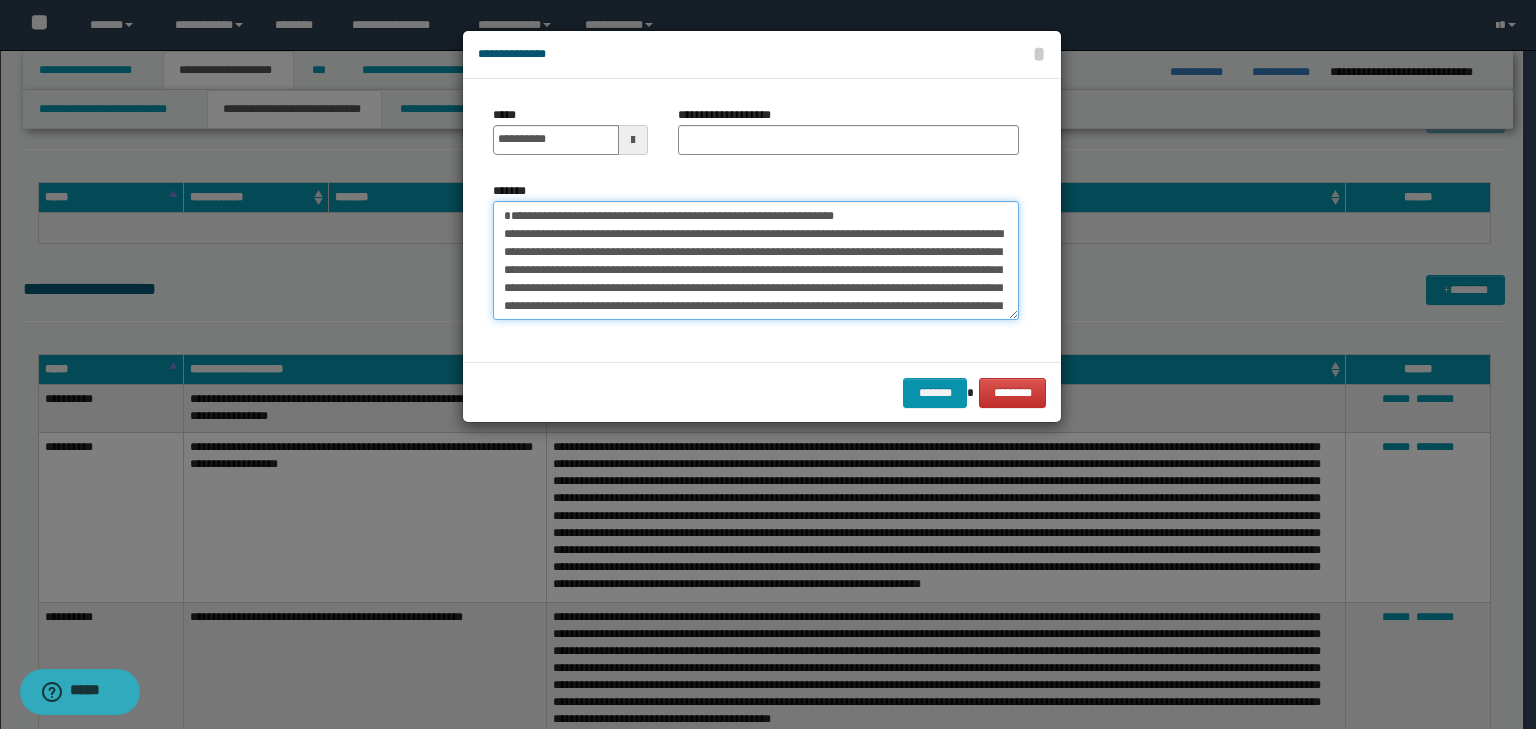drag, startPoint x: 968, startPoint y: 216, endPoint x: 346, endPoint y: 154, distance: 625.0824 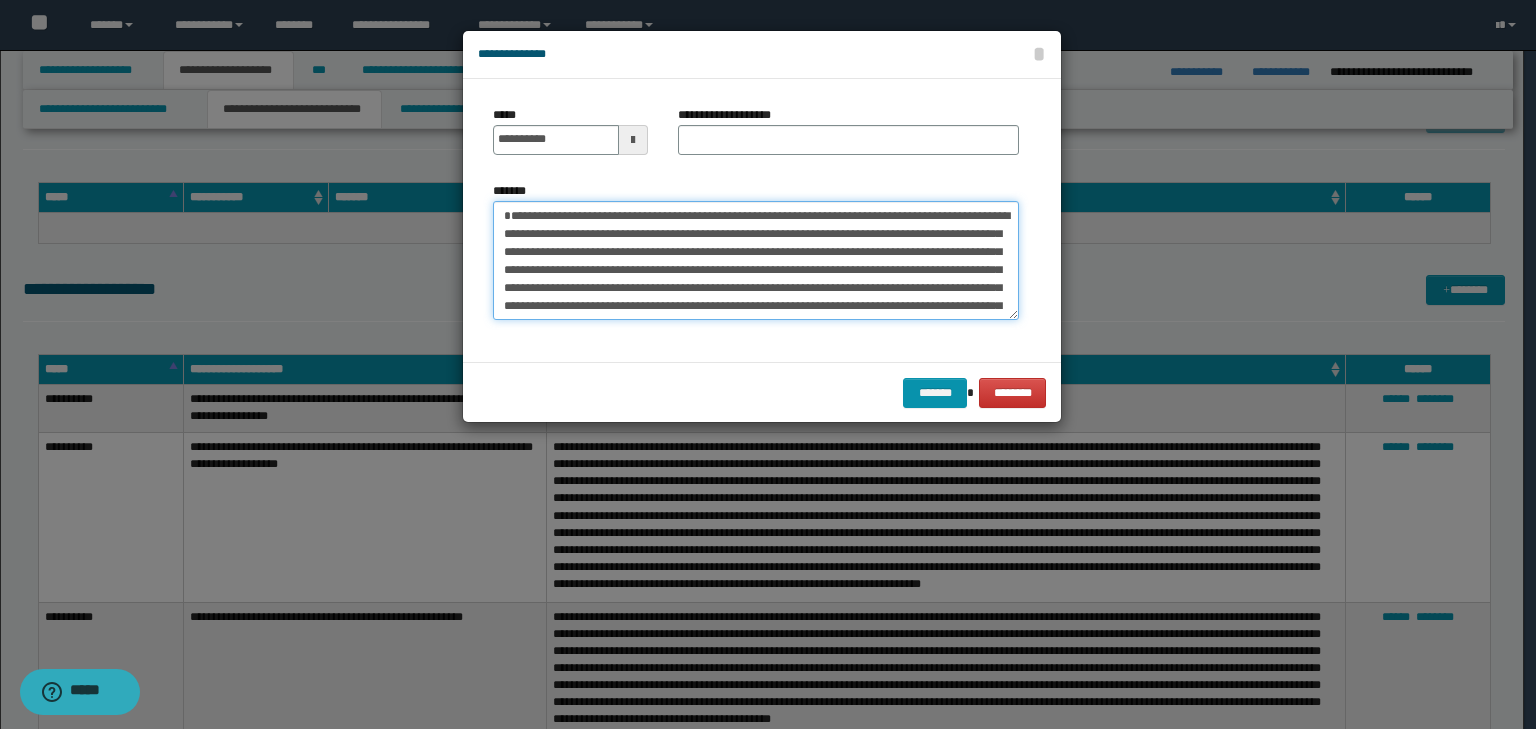 type on "**********" 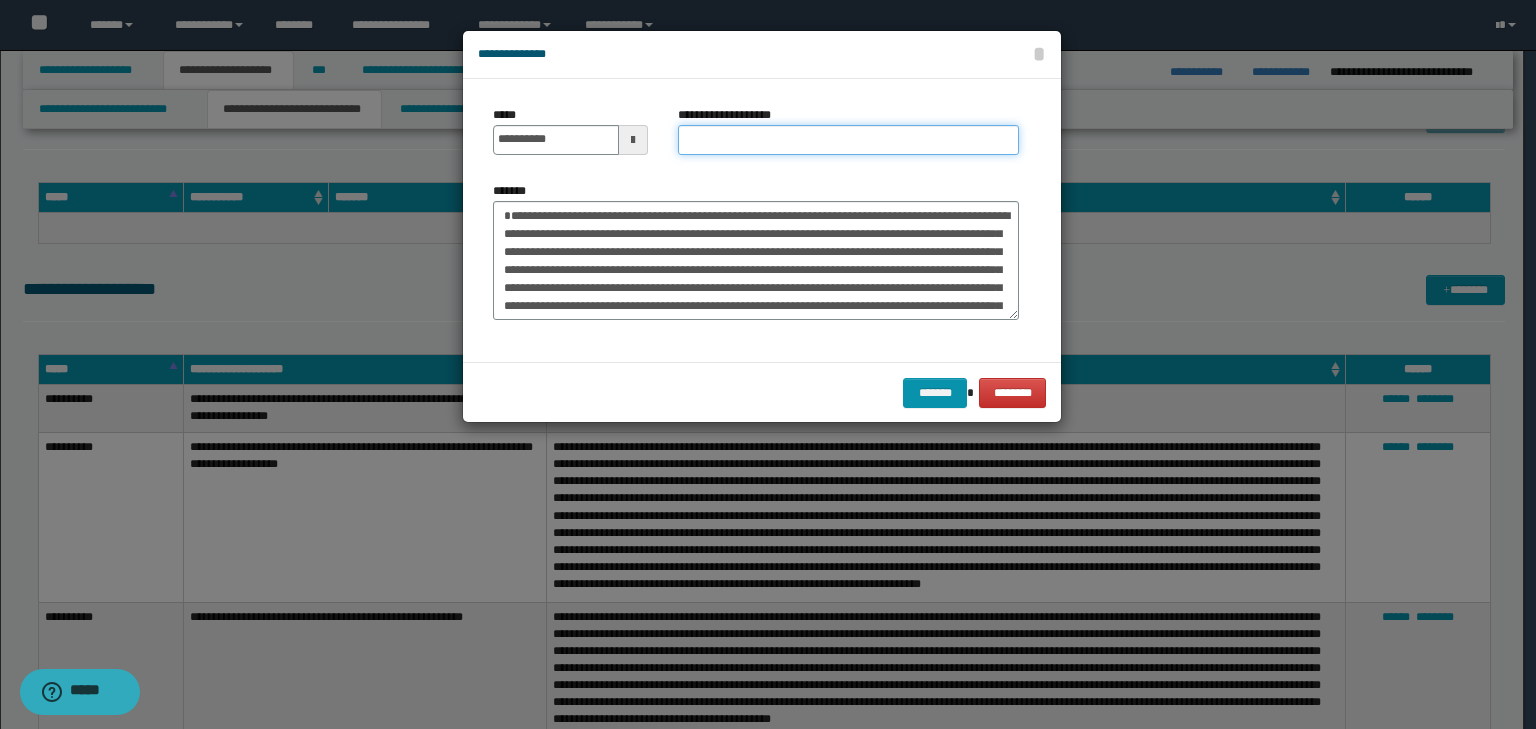 click on "**********" at bounding box center [848, 140] 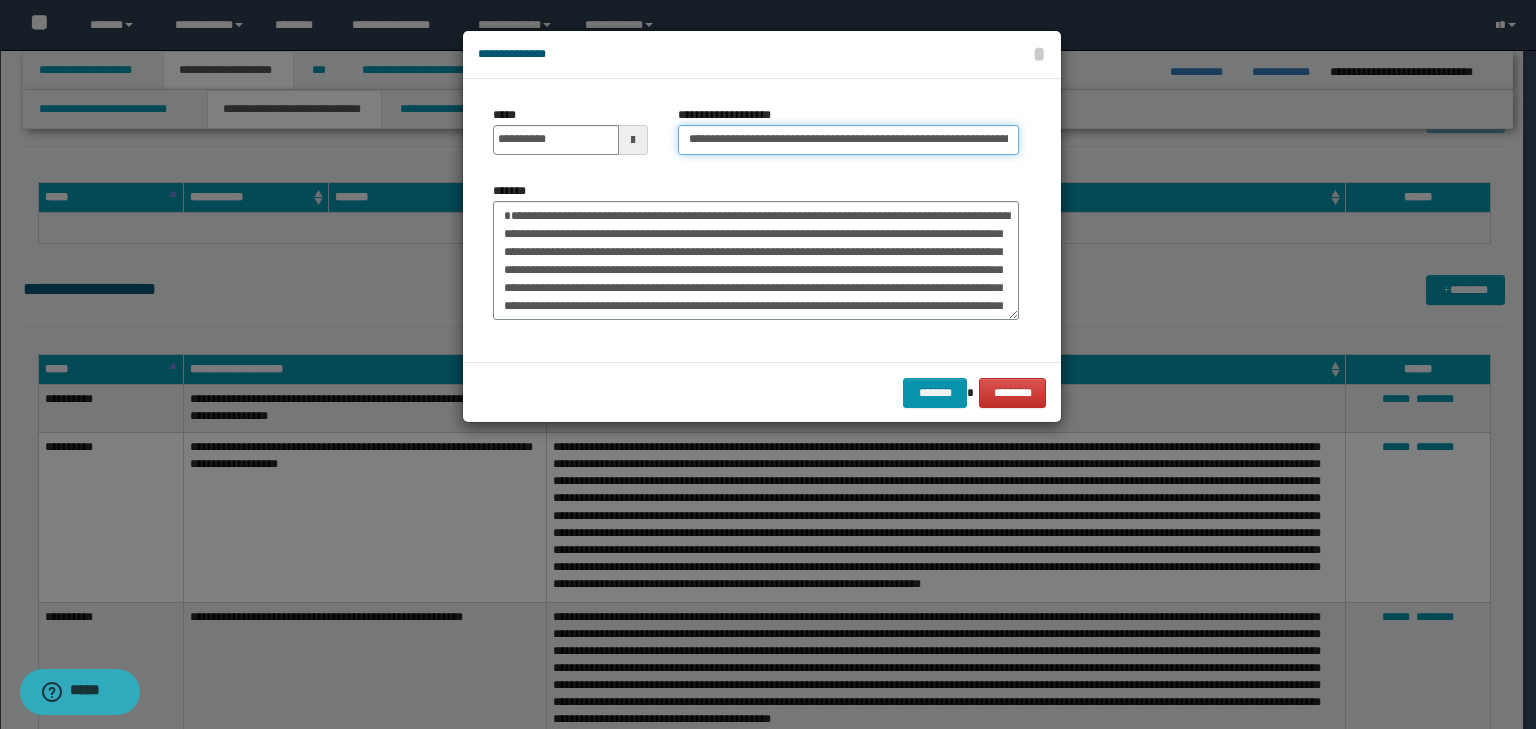 scroll, scrollTop: 0, scrollLeft: 129, axis: horizontal 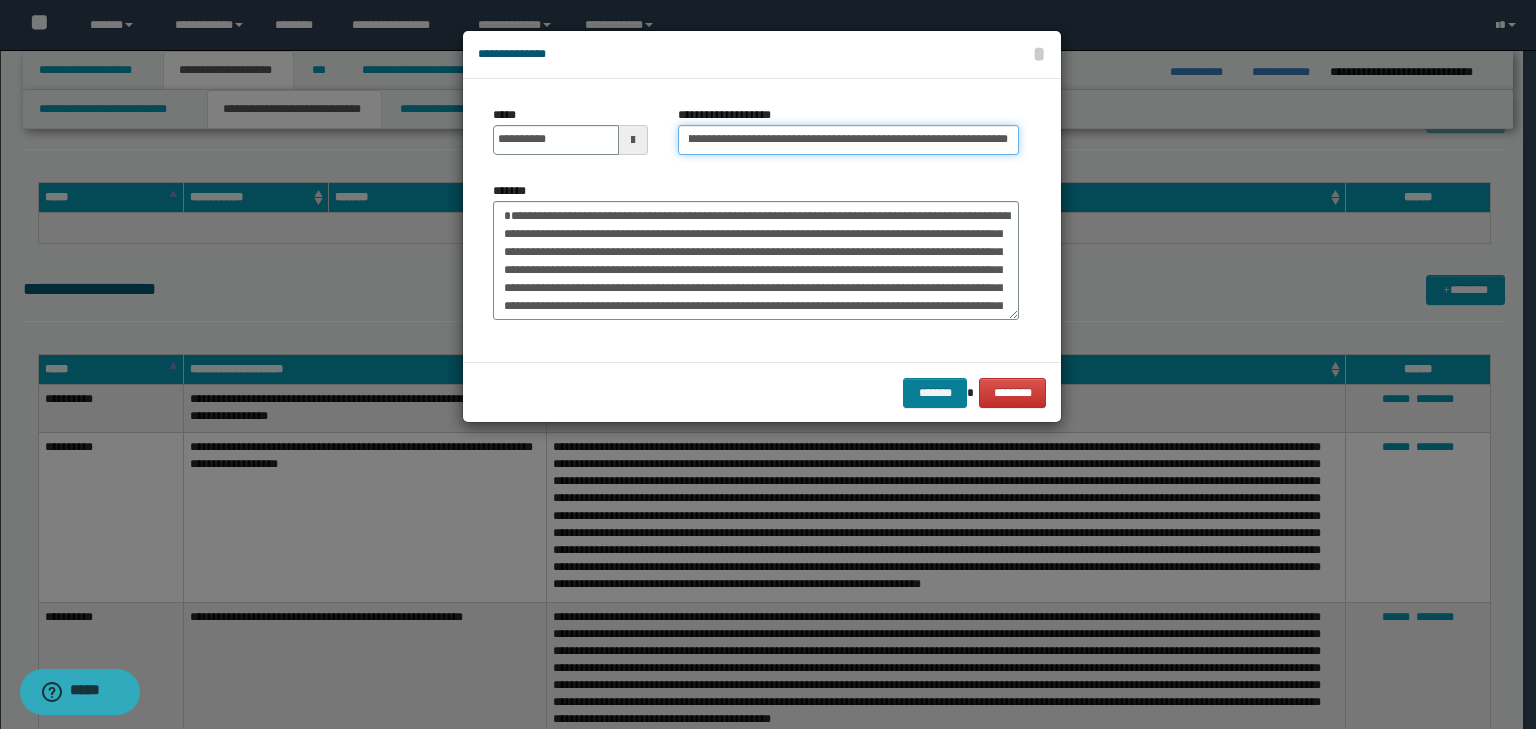 type on "**********" 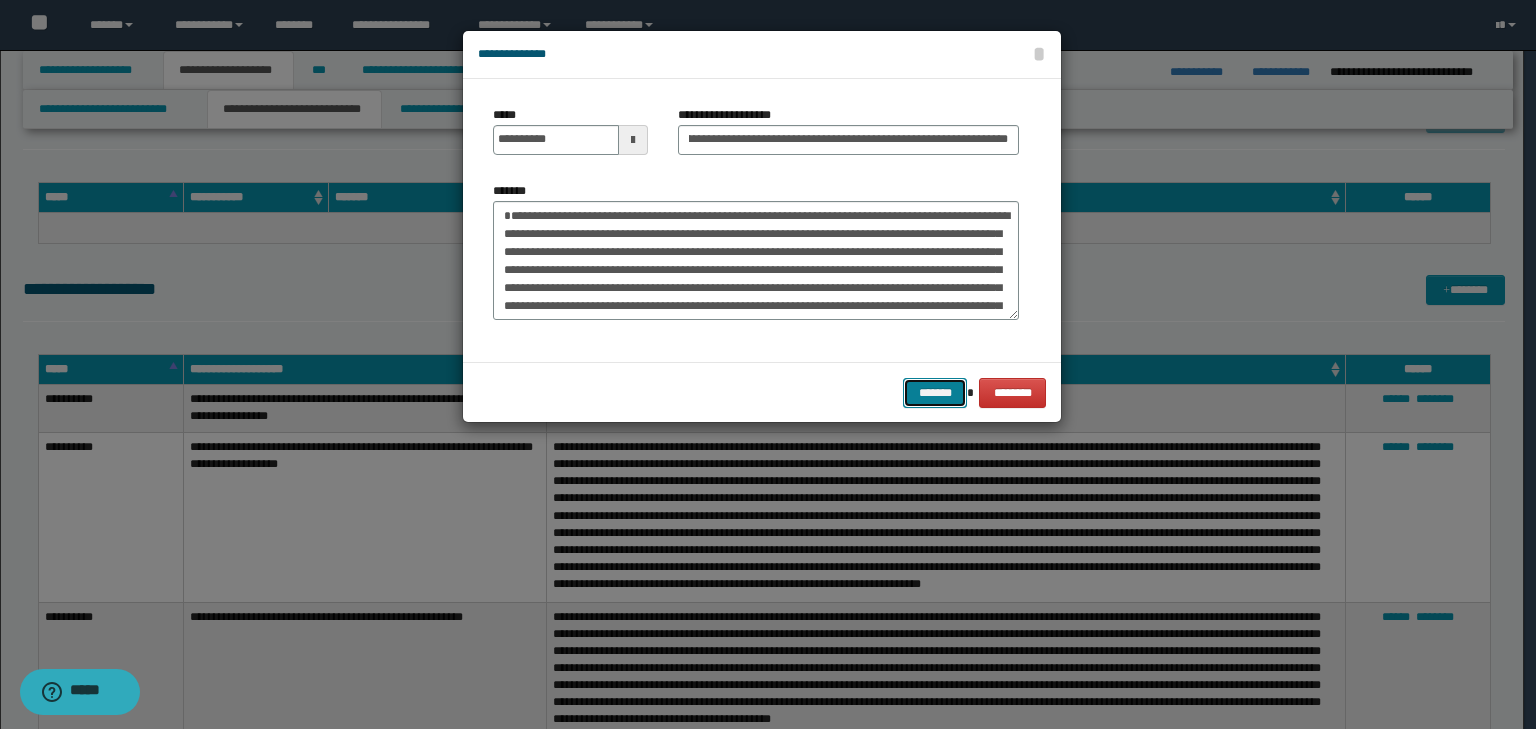 drag, startPoint x: 933, startPoint y: 404, endPoint x: 923, endPoint y: 400, distance: 10.770329 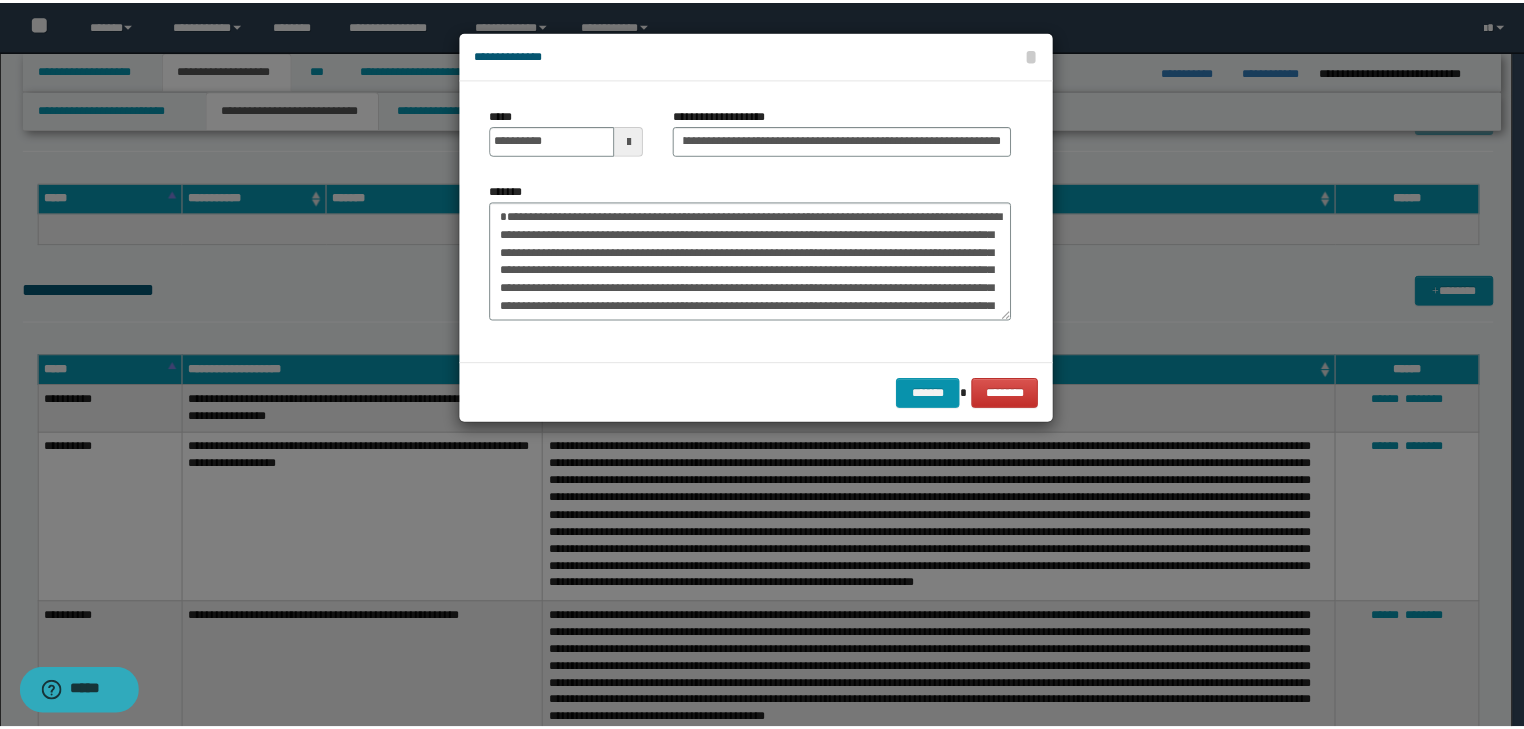 scroll, scrollTop: 0, scrollLeft: 0, axis: both 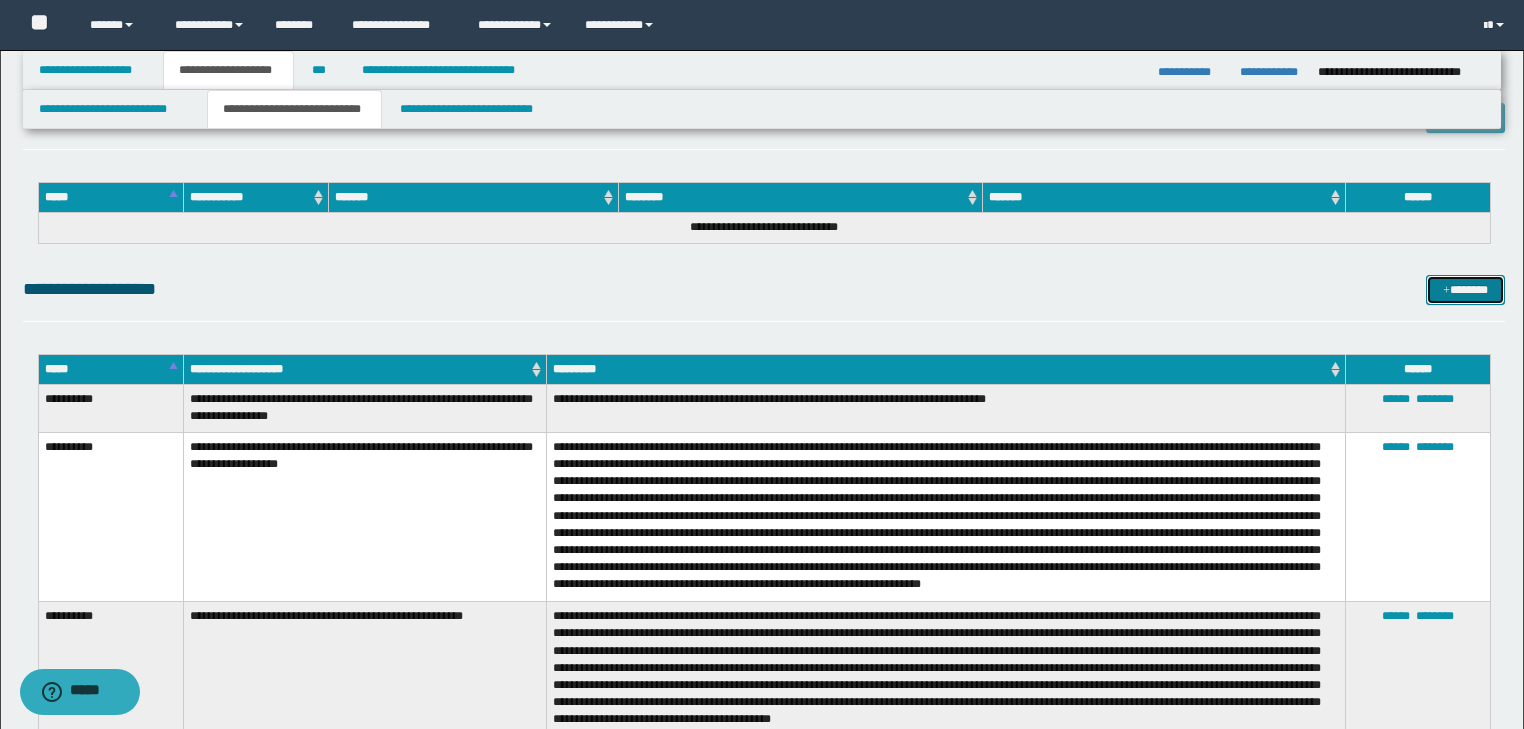 drag, startPoint x: 1491, startPoint y: 283, endPoint x: 1452, endPoint y: 293, distance: 40.261642 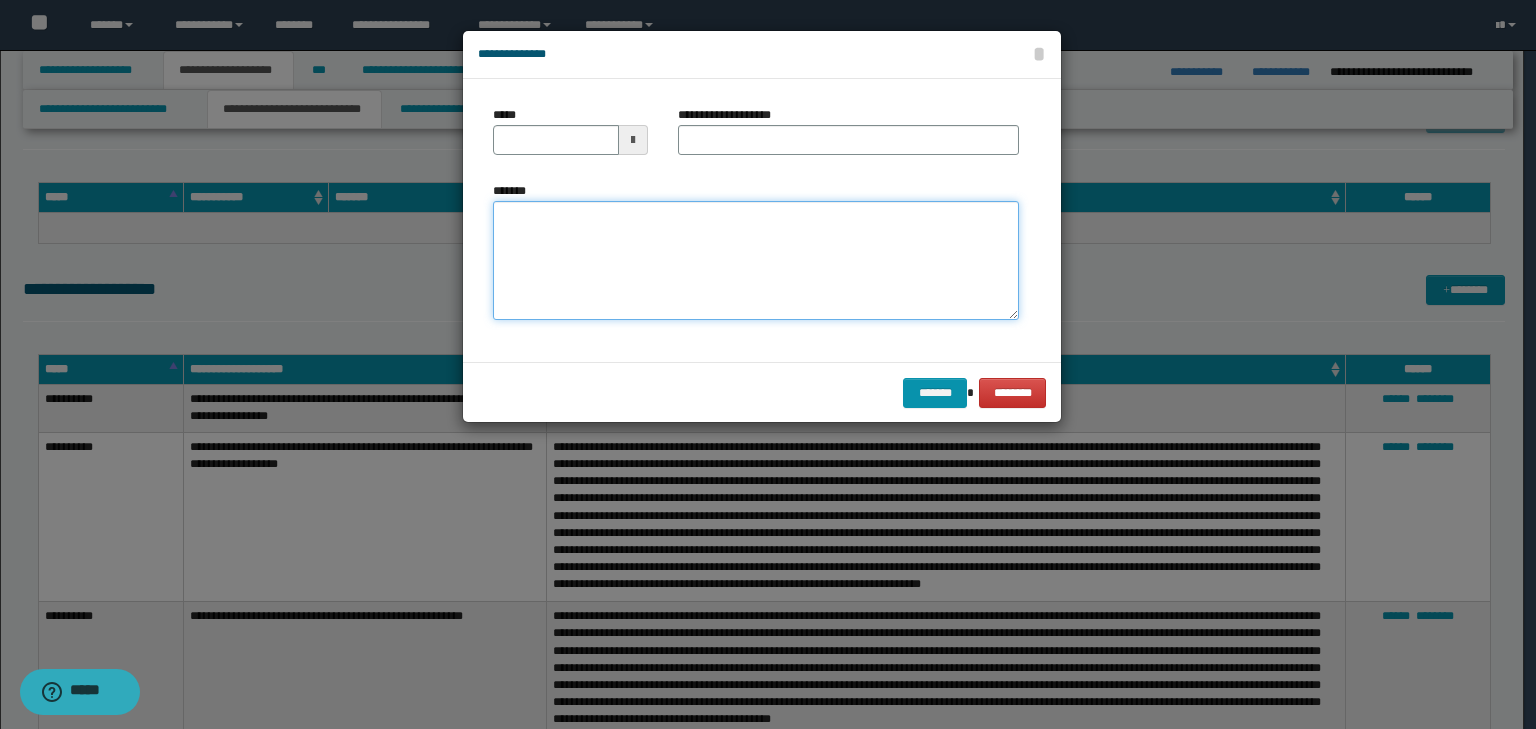 click on "*******" at bounding box center [756, 261] 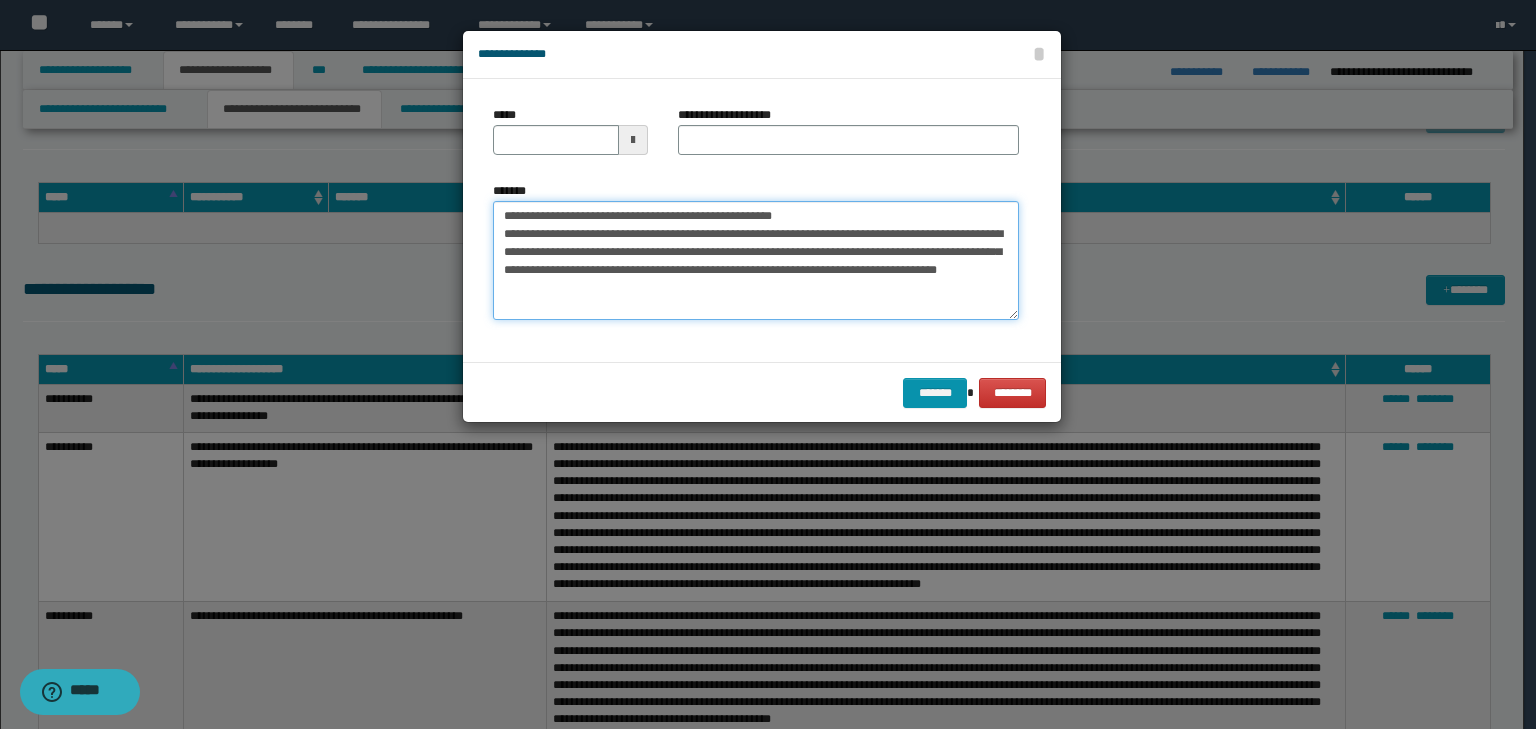 drag, startPoint x: 564, startPoint y: 214, endPoint x: 455, endPoint y: 198, distance: 110.16805 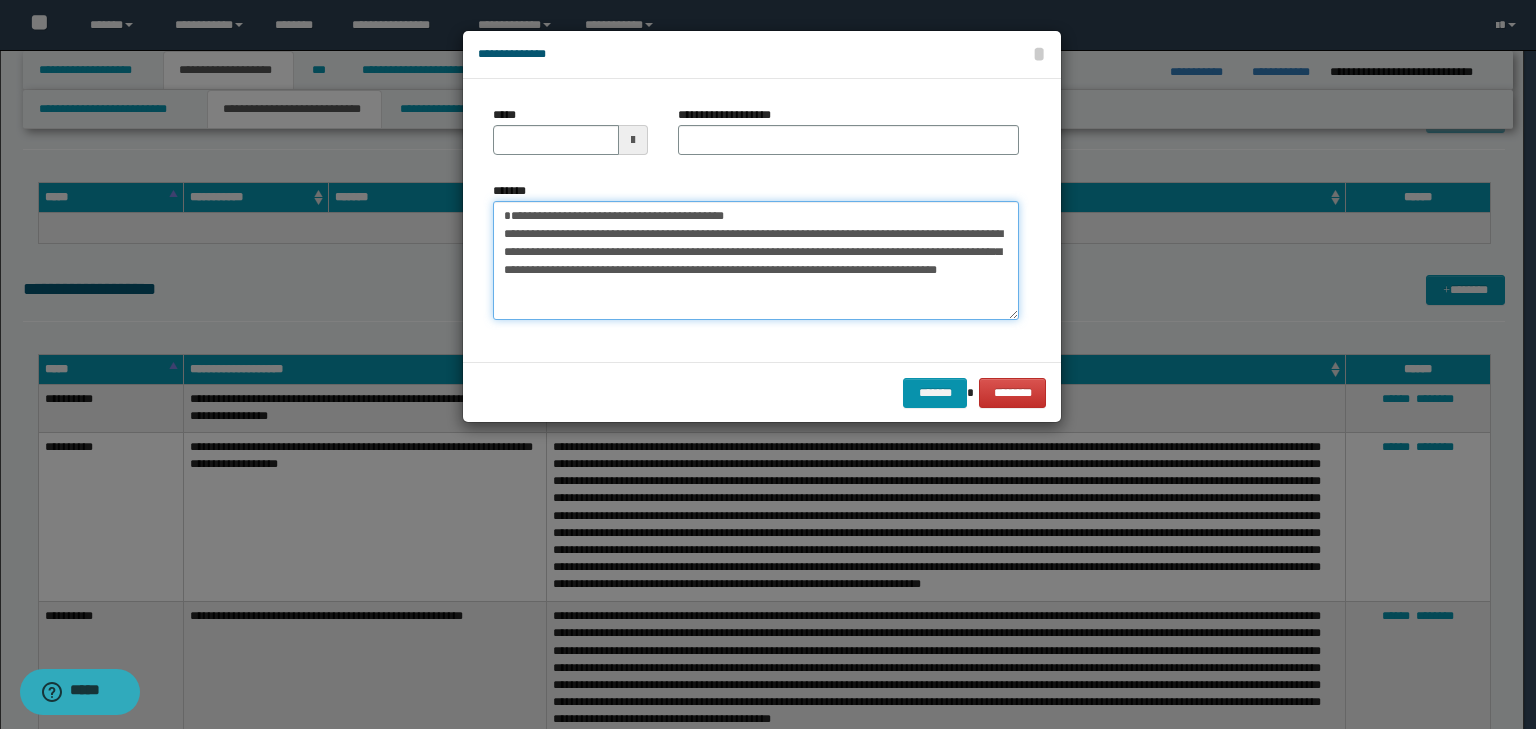 type 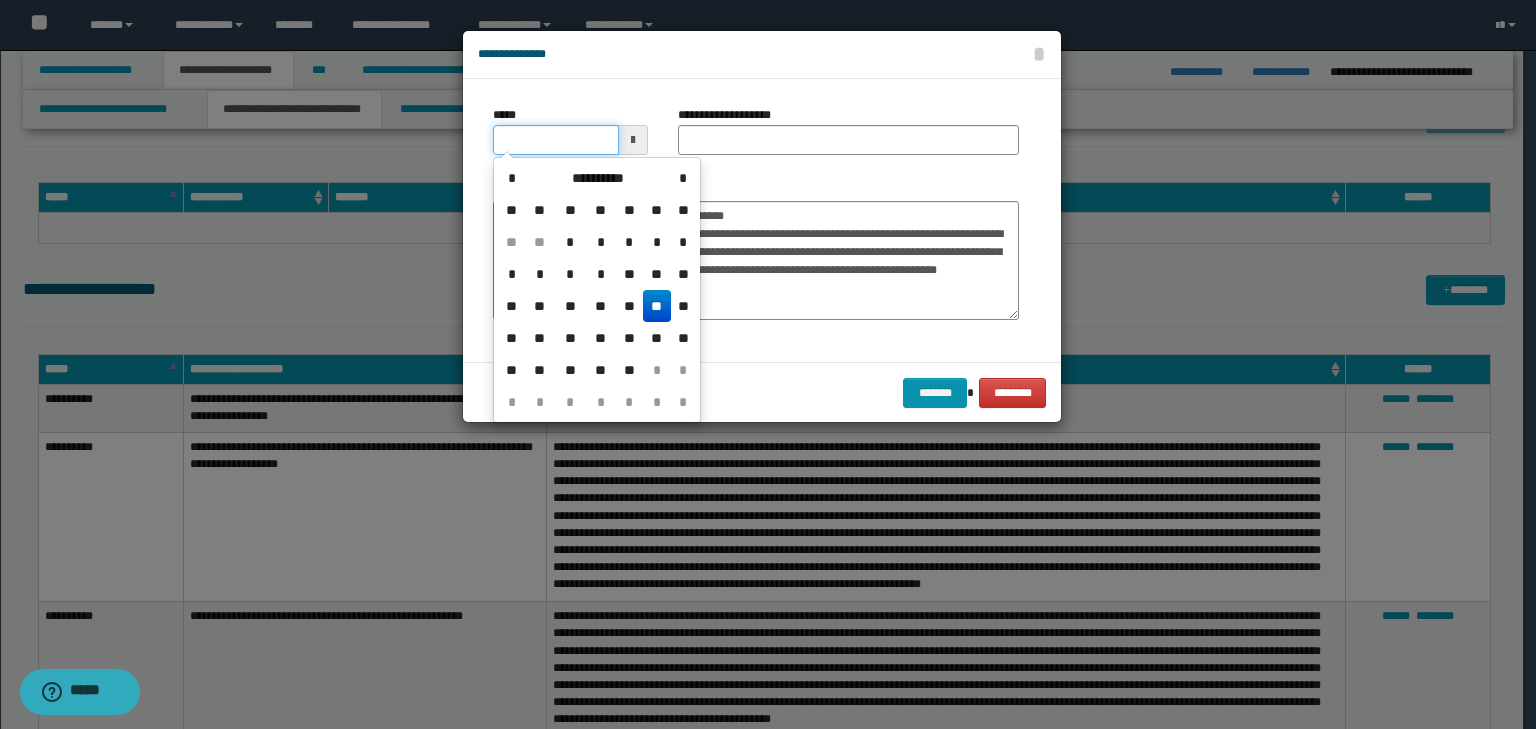 click on "*****" at bounding box center [556, 140] 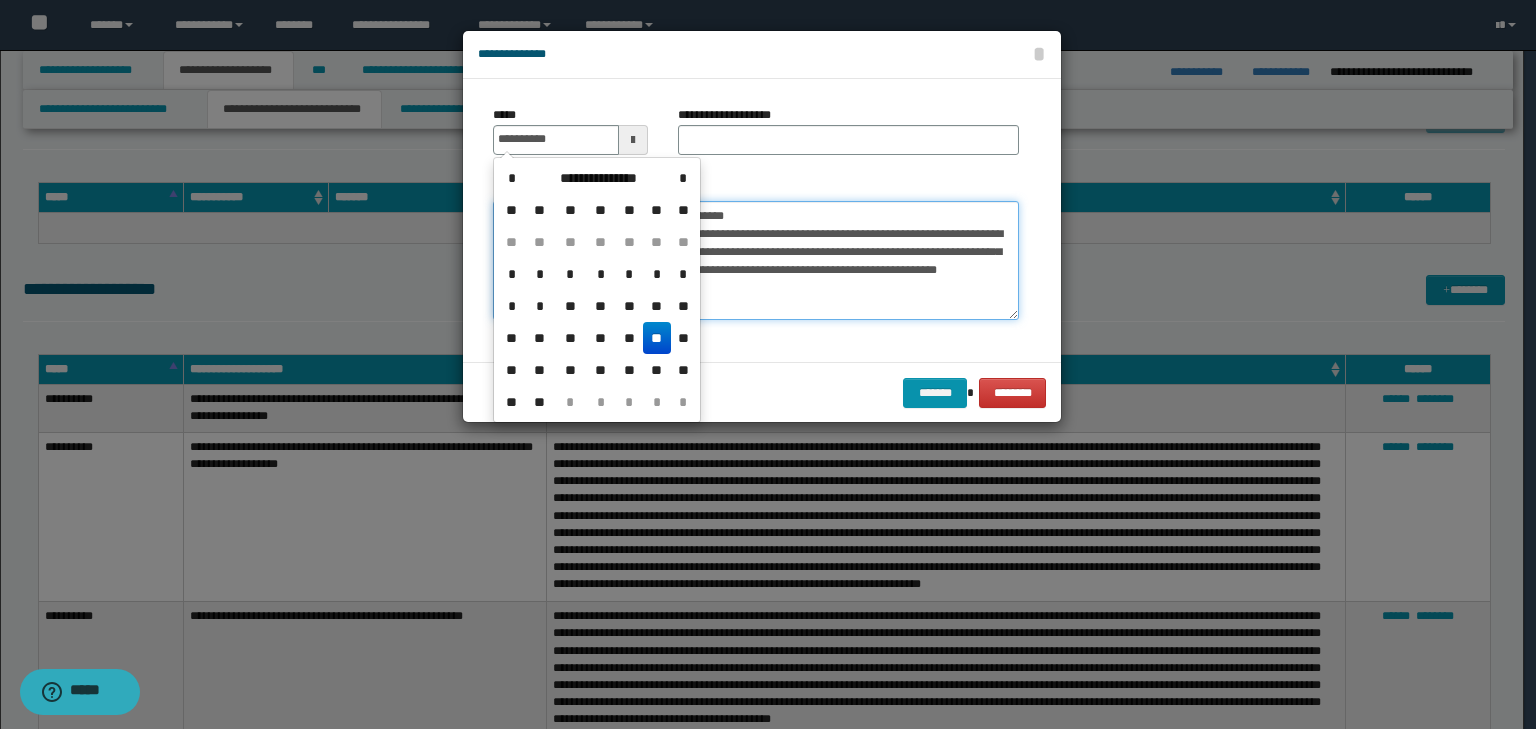type on "**********" 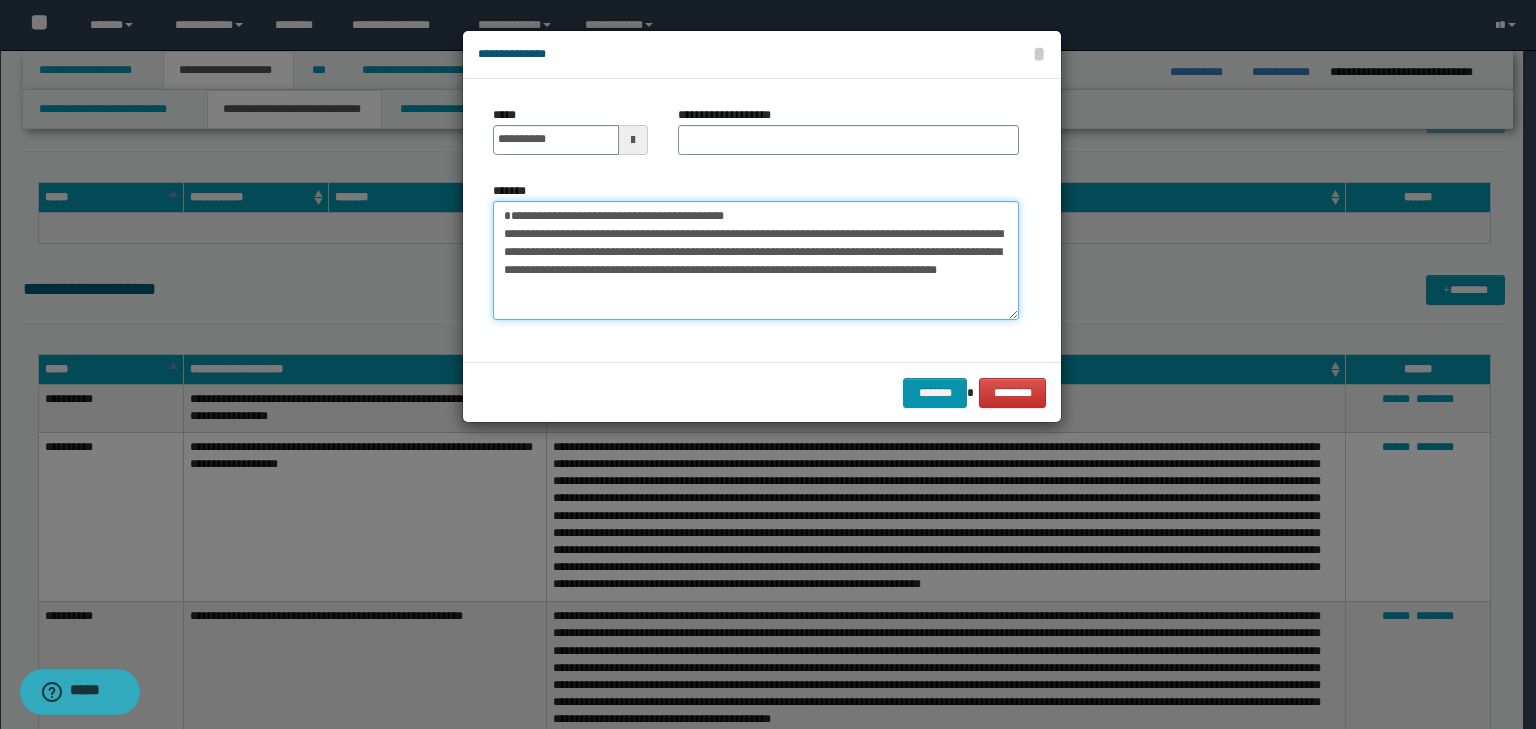 drag, startPoint x: 620, startPoint y: 206, endPoint x: 439, endPoint y: 177, distance: 183.30849 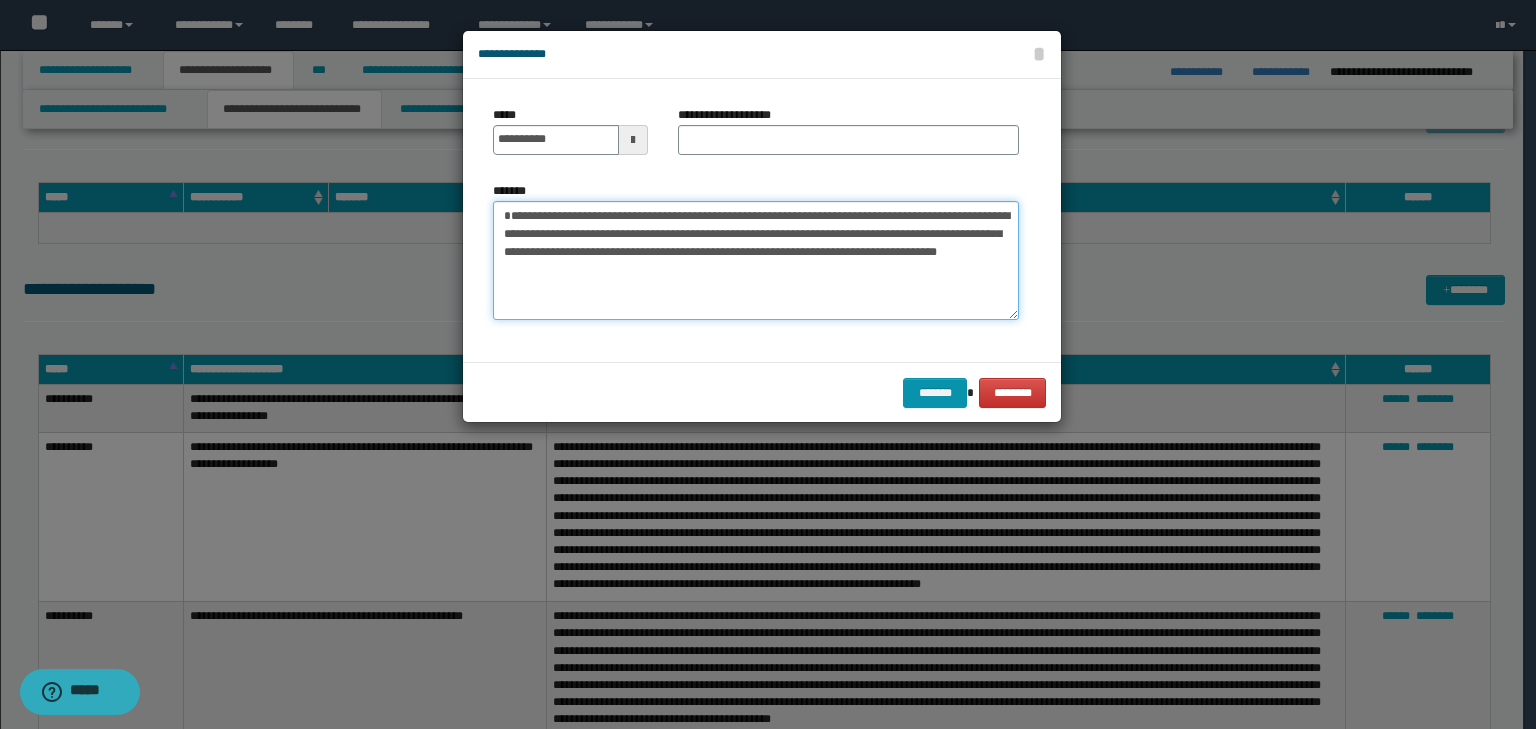 type on "**********" 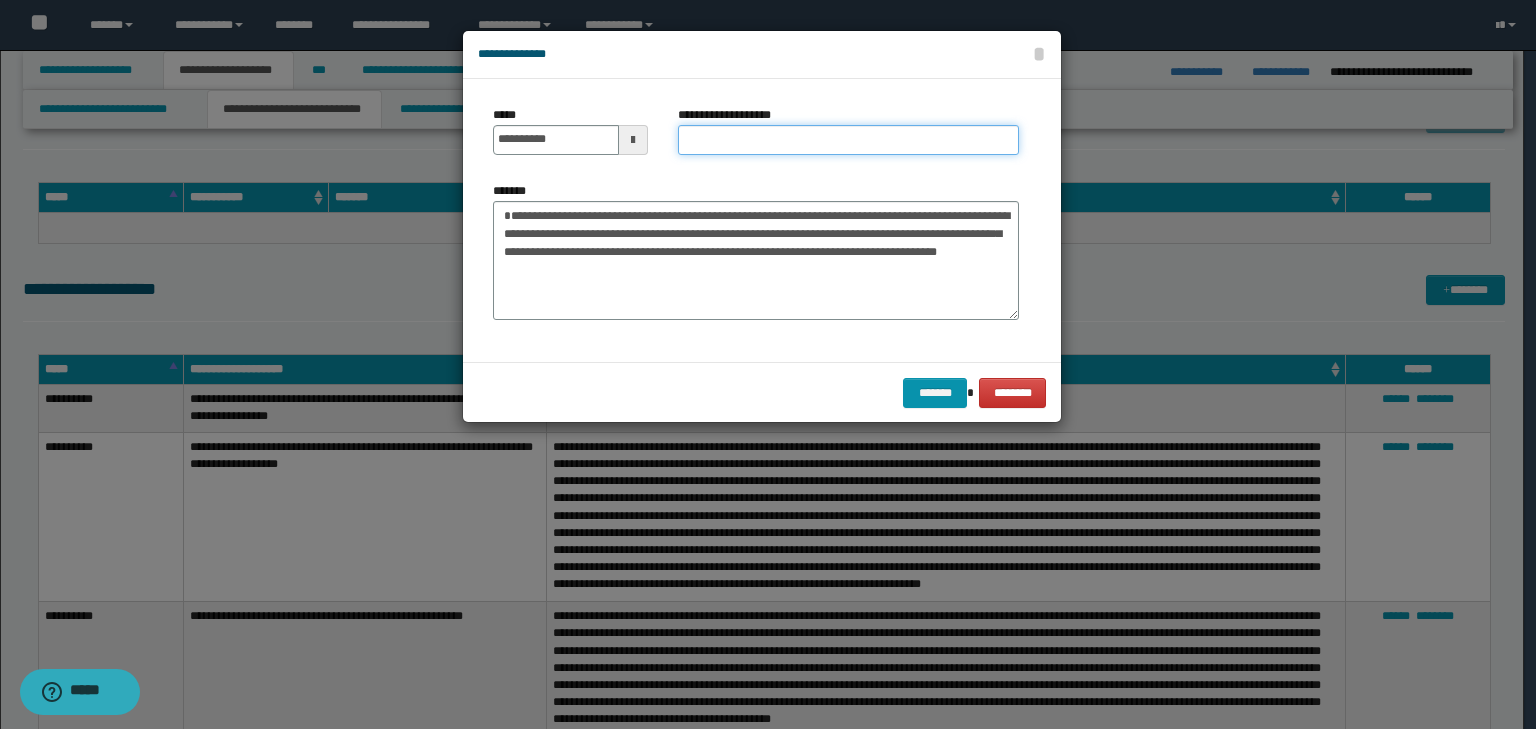 click on "**********" at bounding box center (848, 140) 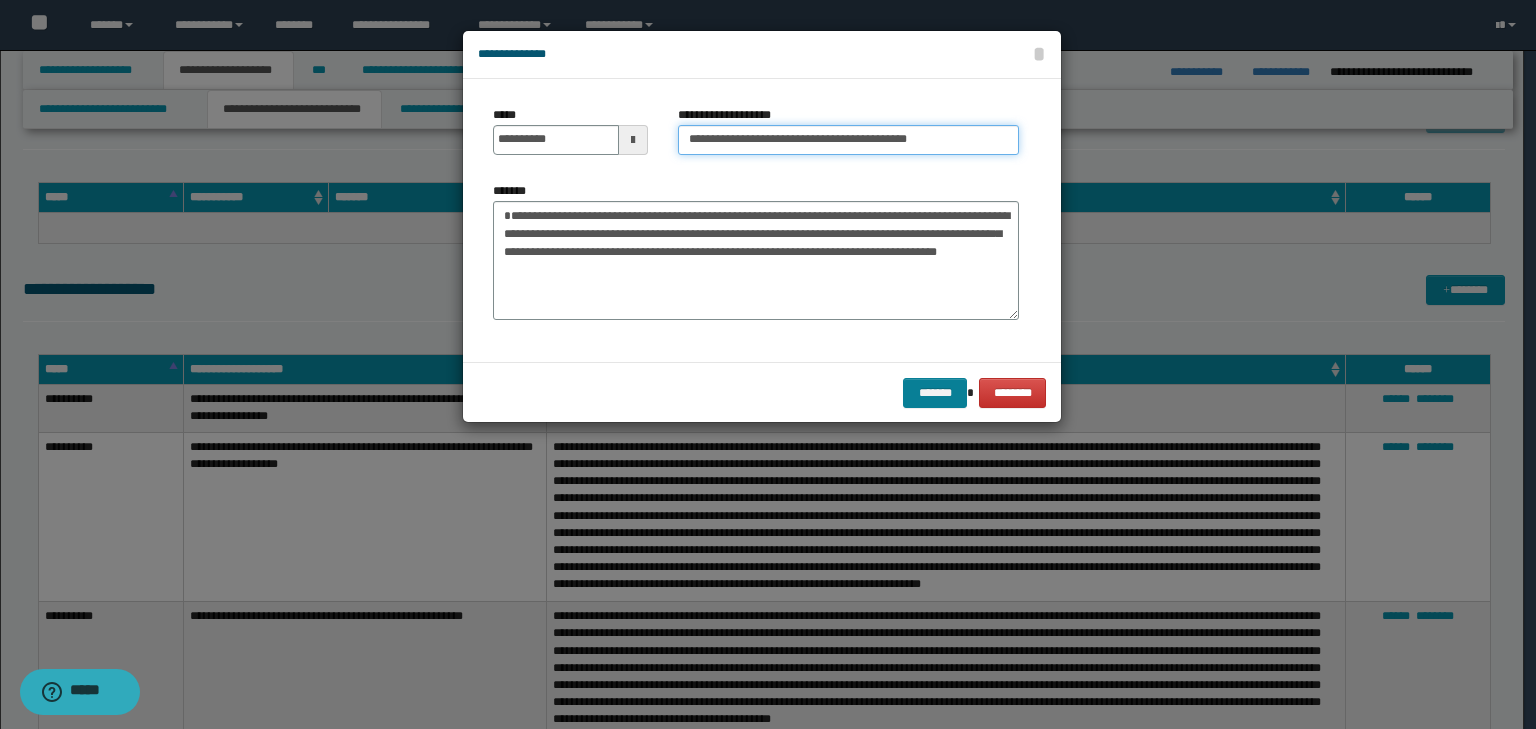 type on "**********" 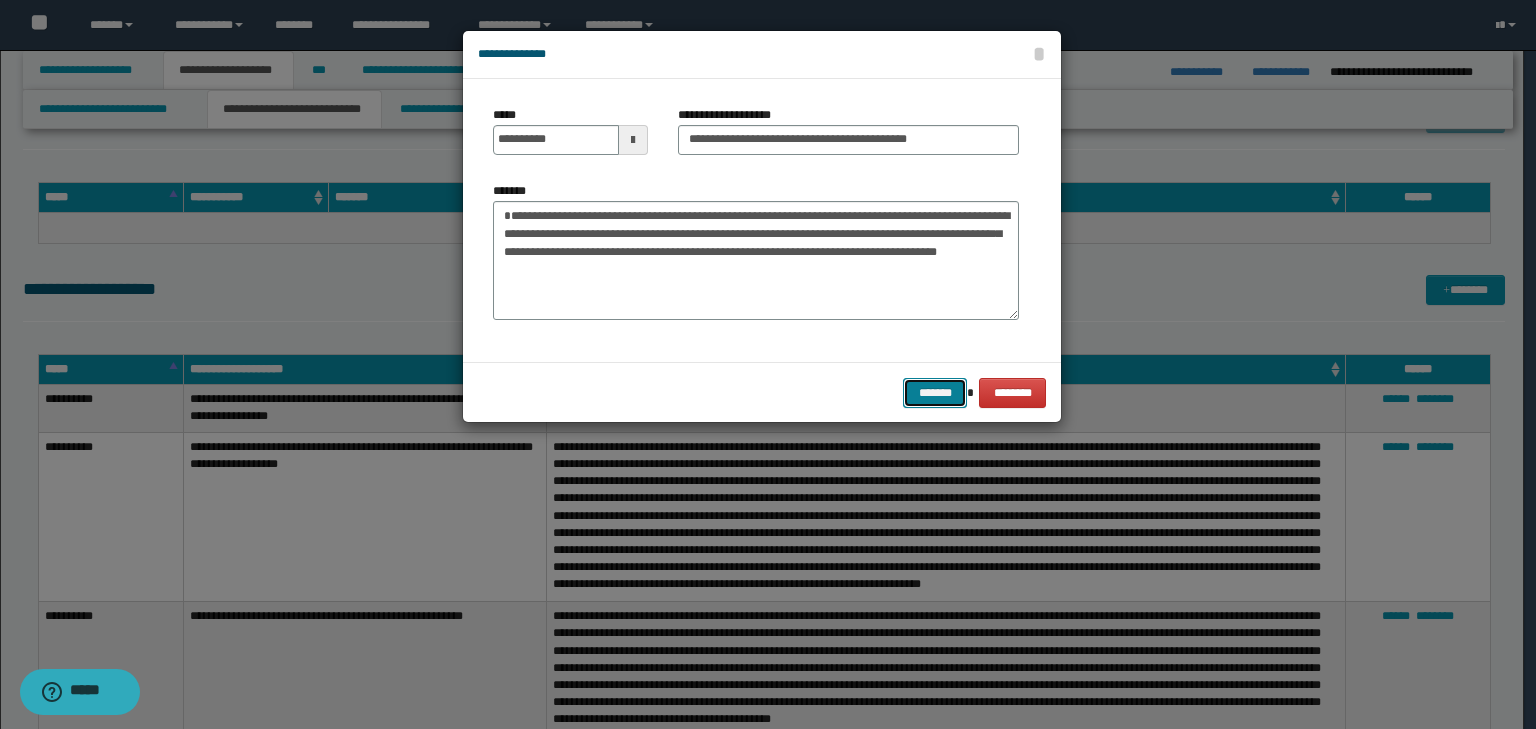 click on "*******" at bounding box center [935, 393] 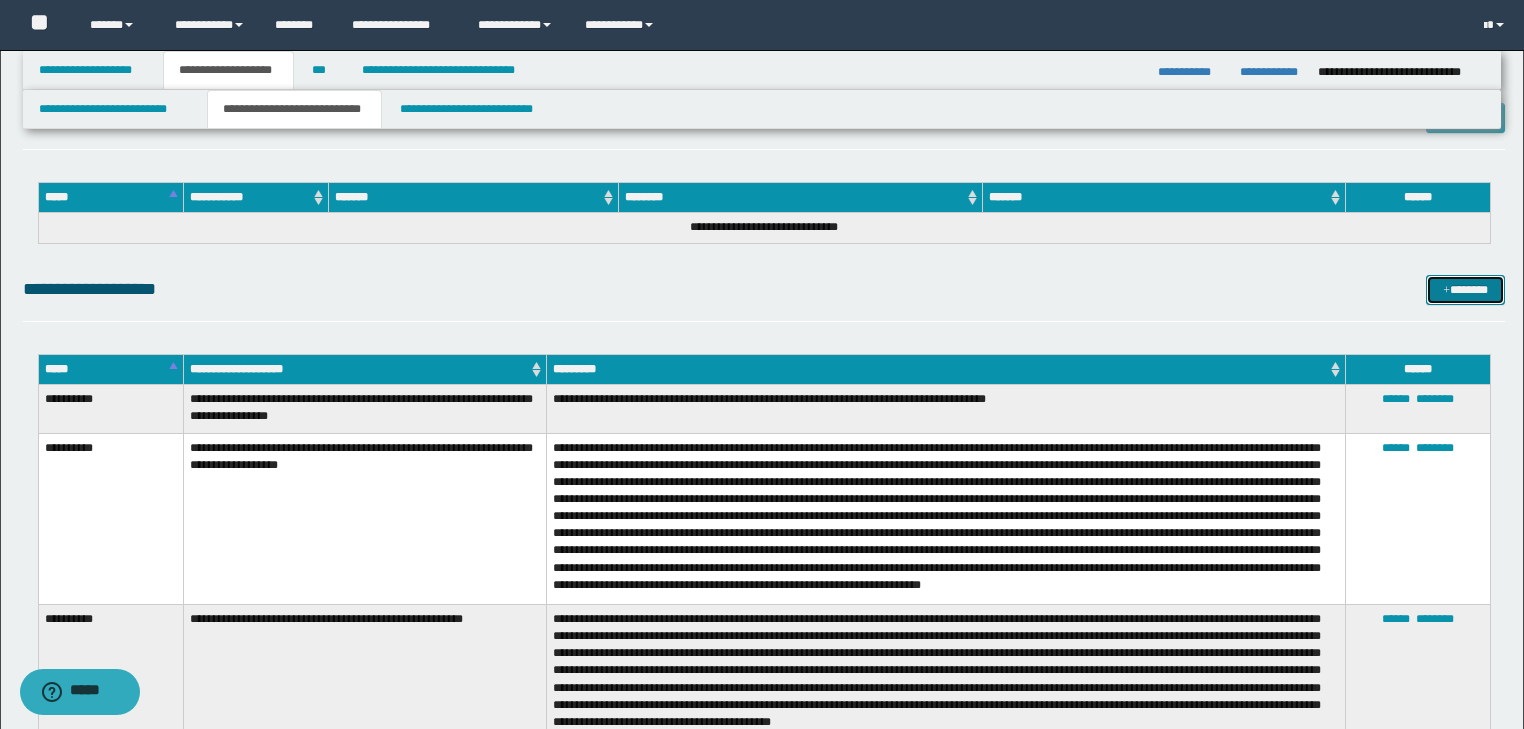 click at bounding box center [1446, 291] 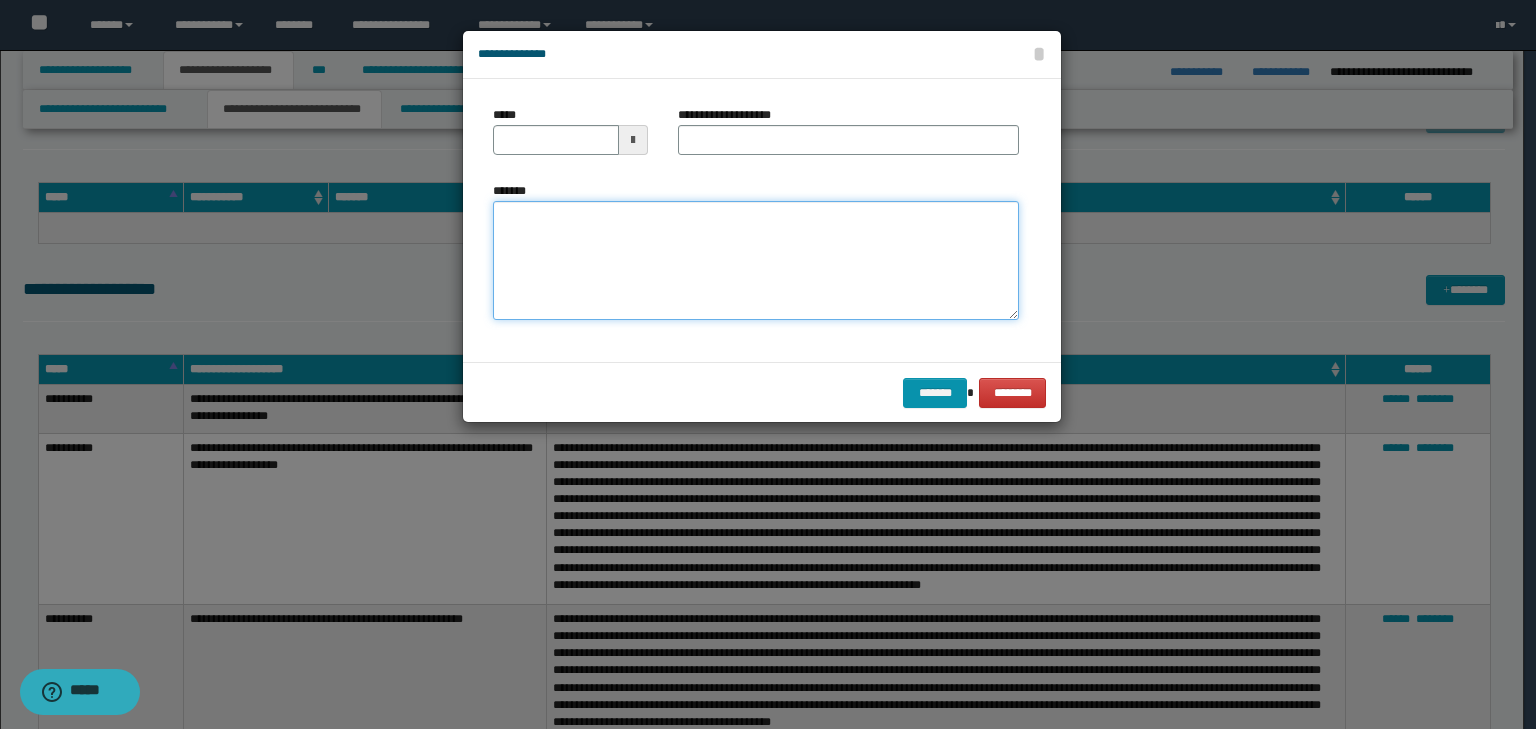 click on "*******" at bounding box center [756, 261] 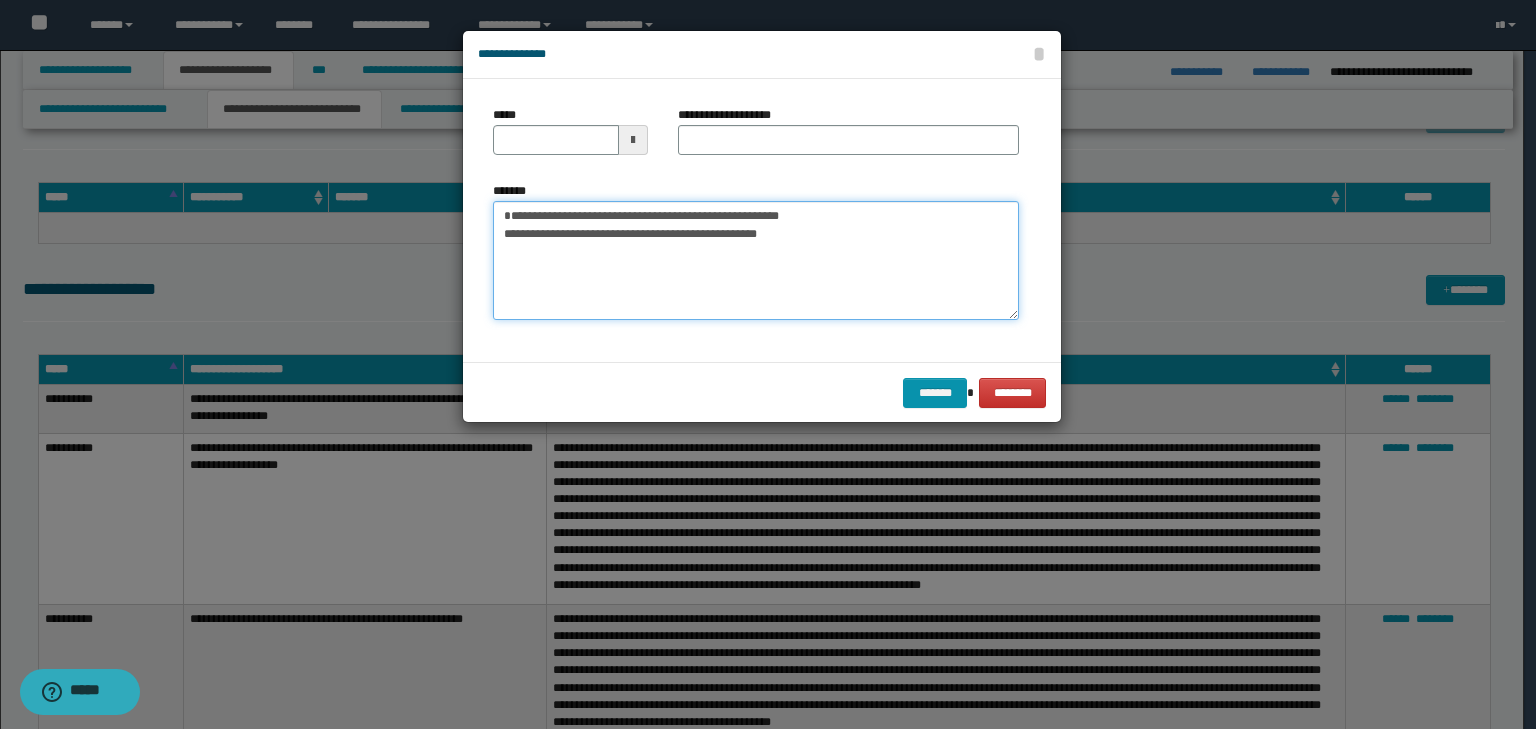 drag, startPoint x: 563, startPoint y: 232, endPoint x: 431, endPoint y: 222, distance: 132.37825 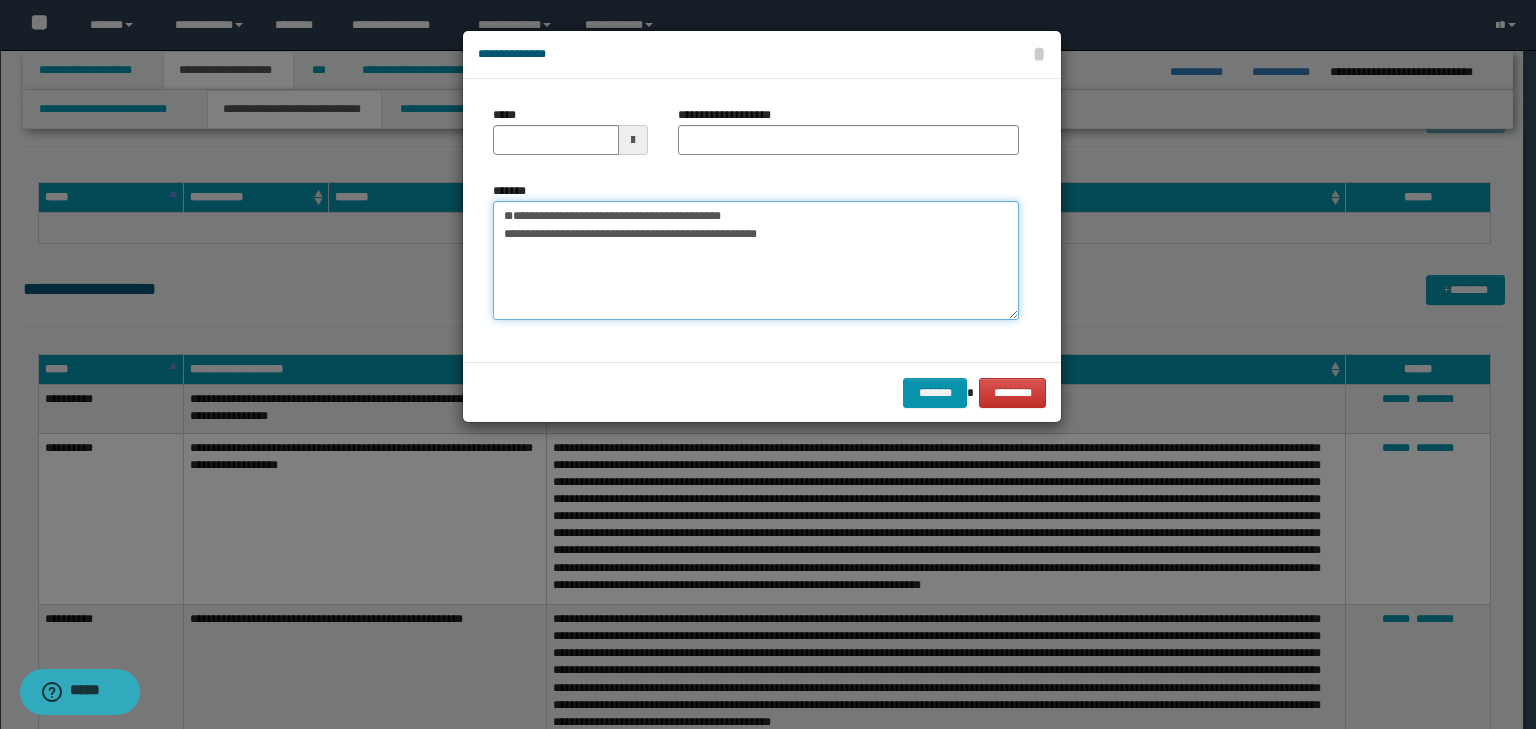 type 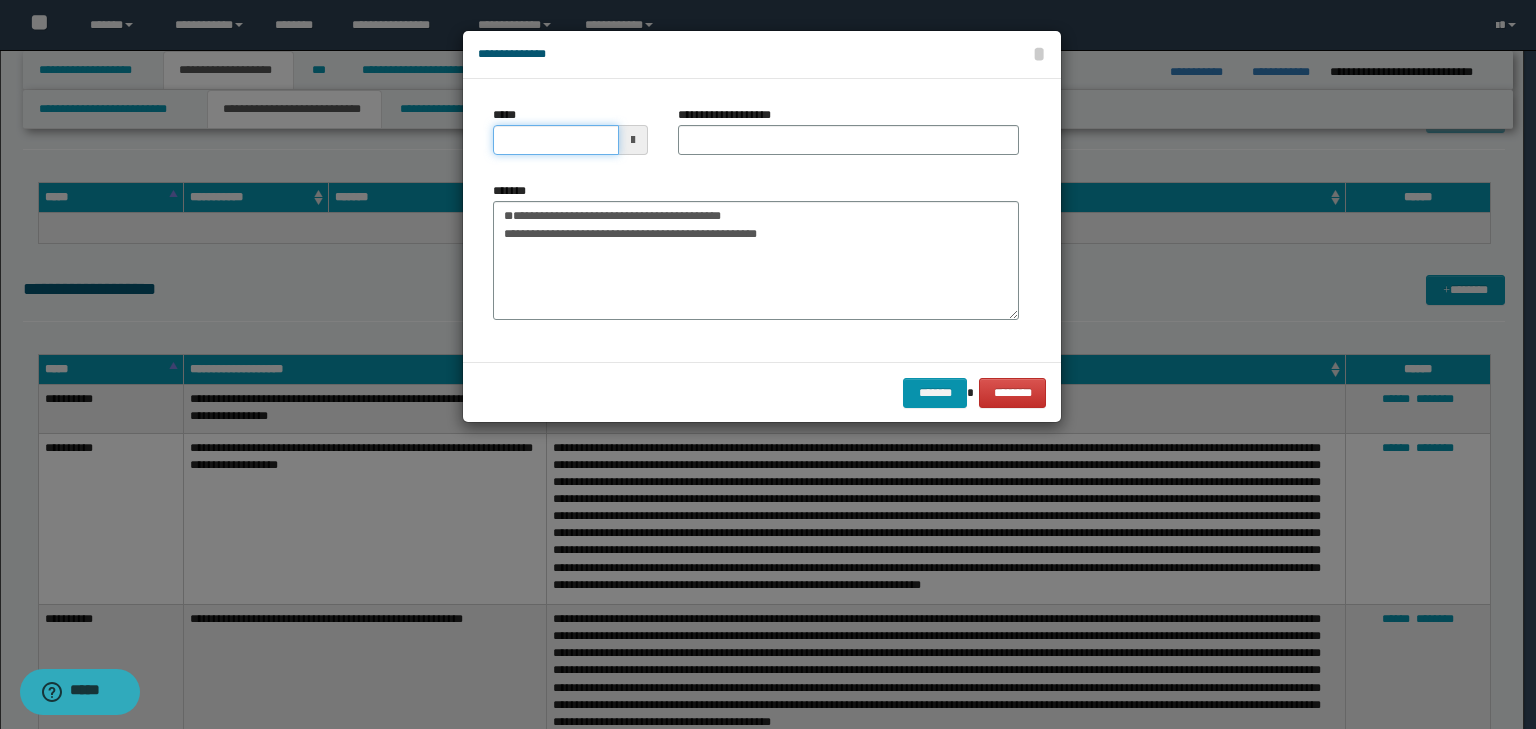 click on "*****" at bounding box center (556, 140) 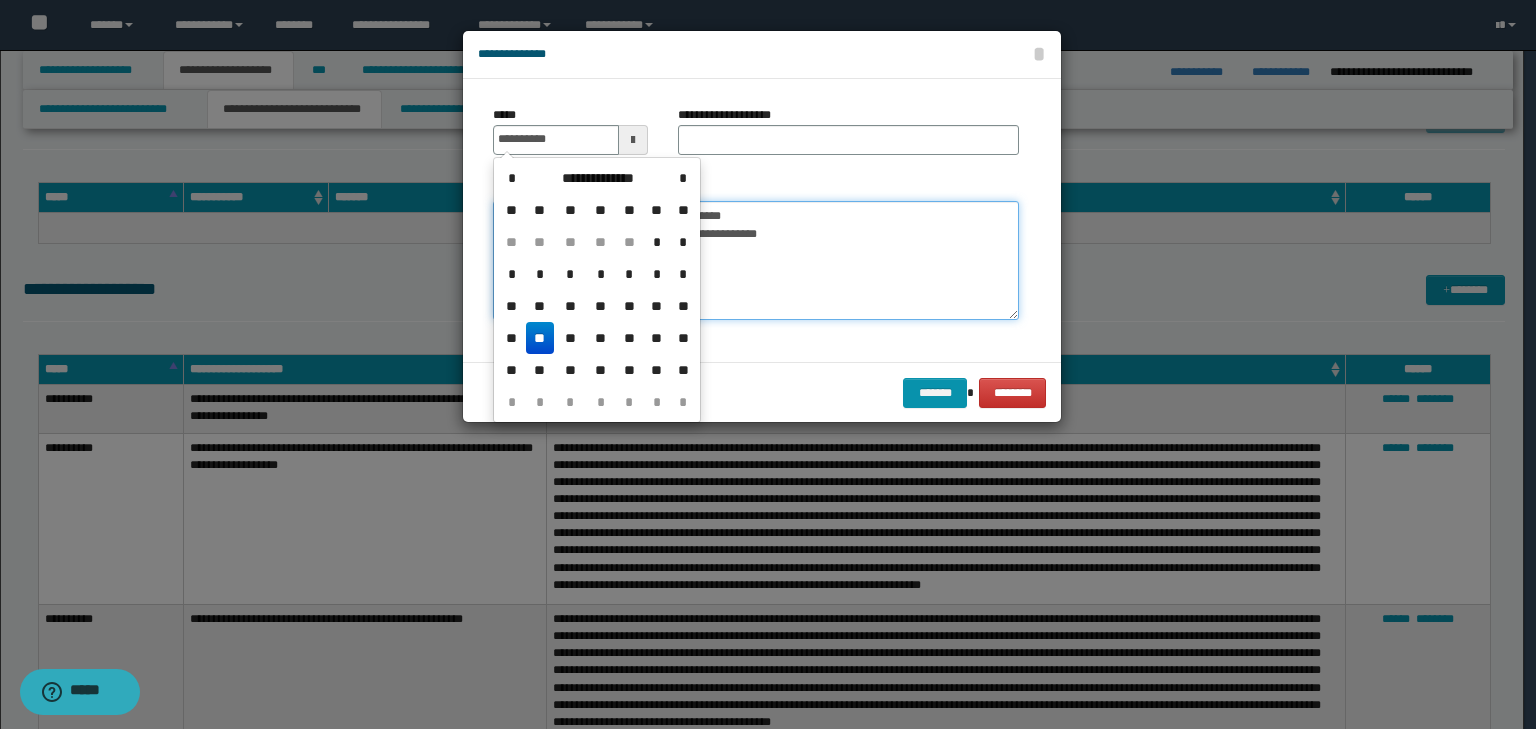 type on "**********" 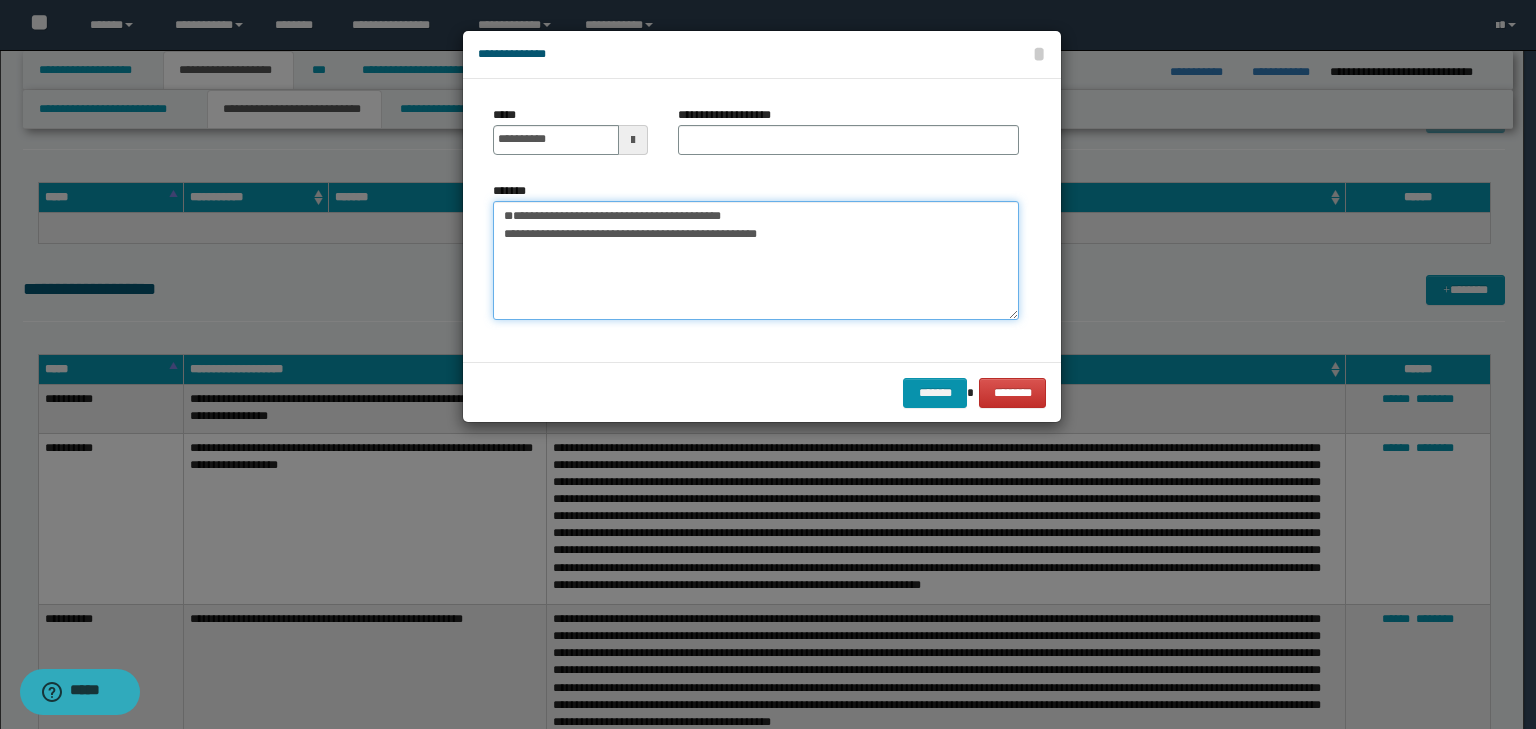 drag, startPoint x: 790, startPoint y: 219, endPoint x: 480, endPoint y: 190, distance: 311.3535 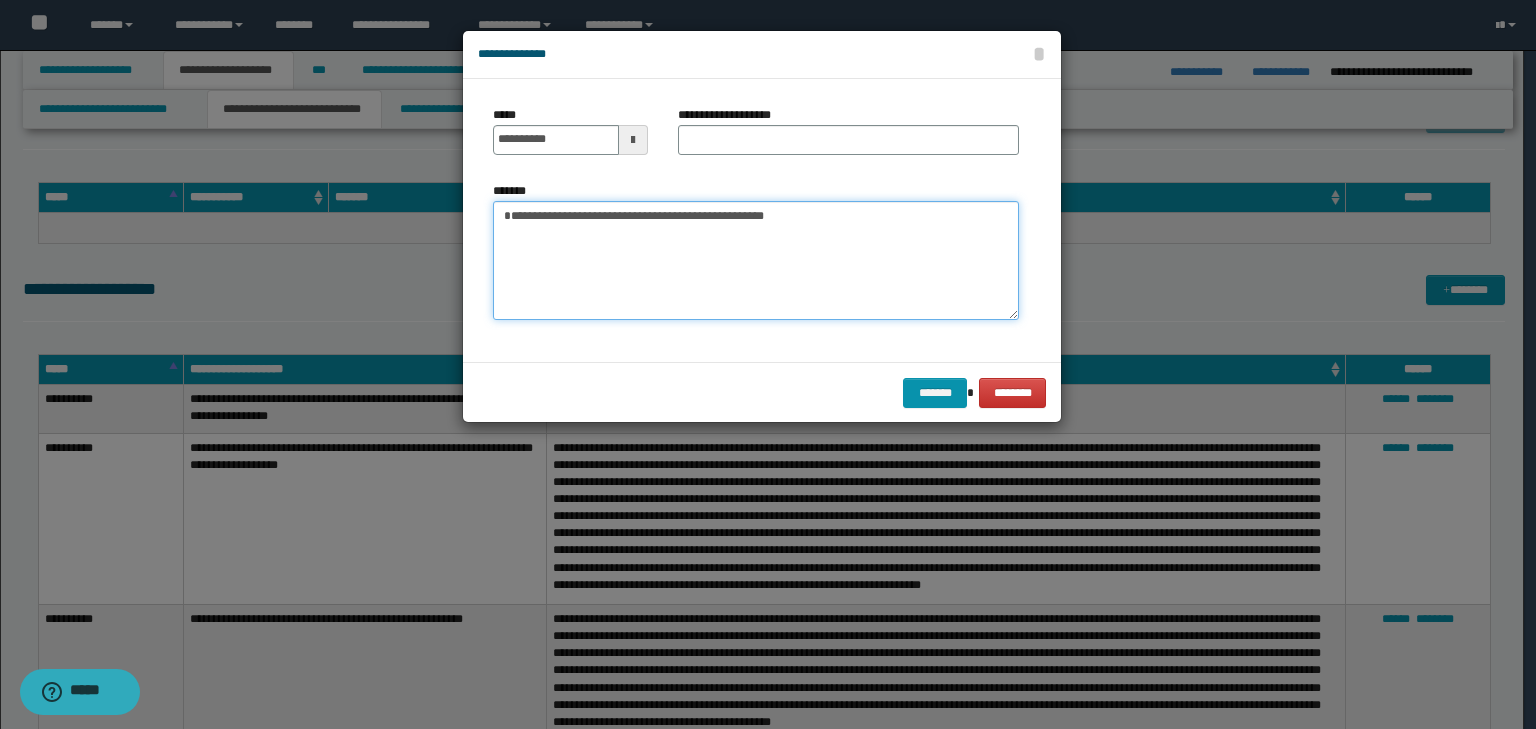 type on "**********" 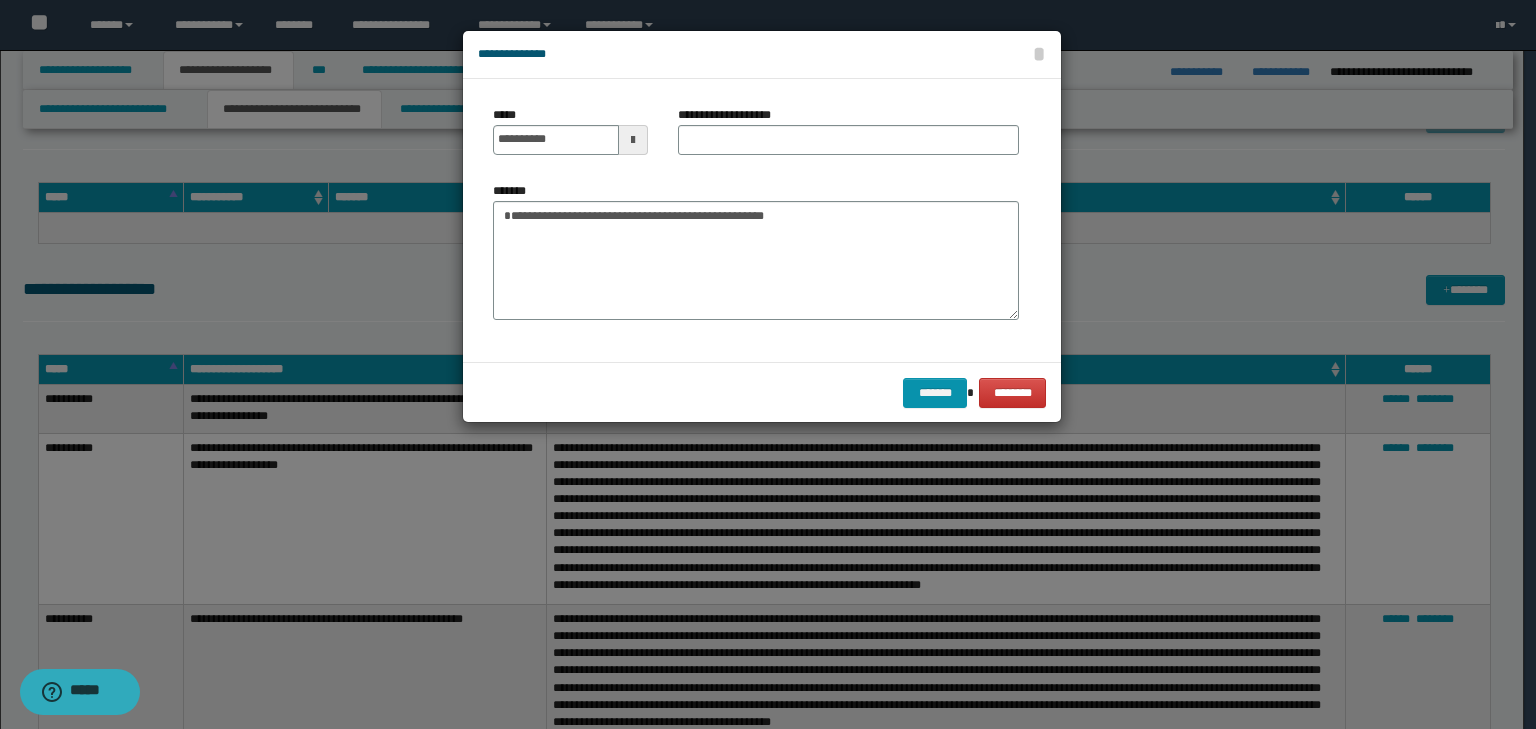 click on "**********" at bounding box center [848, 138] 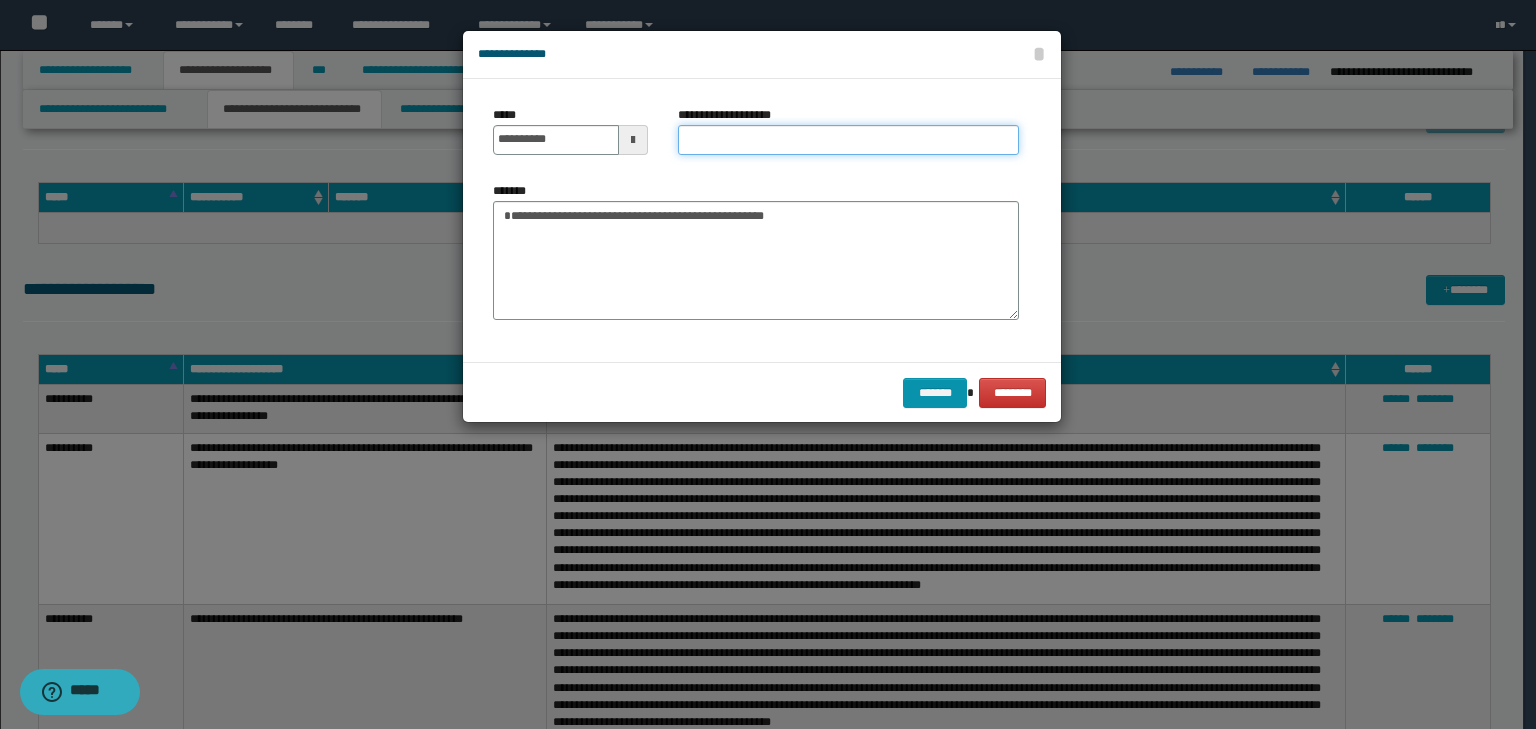 click on "**********" at bounding box center [848, 140] 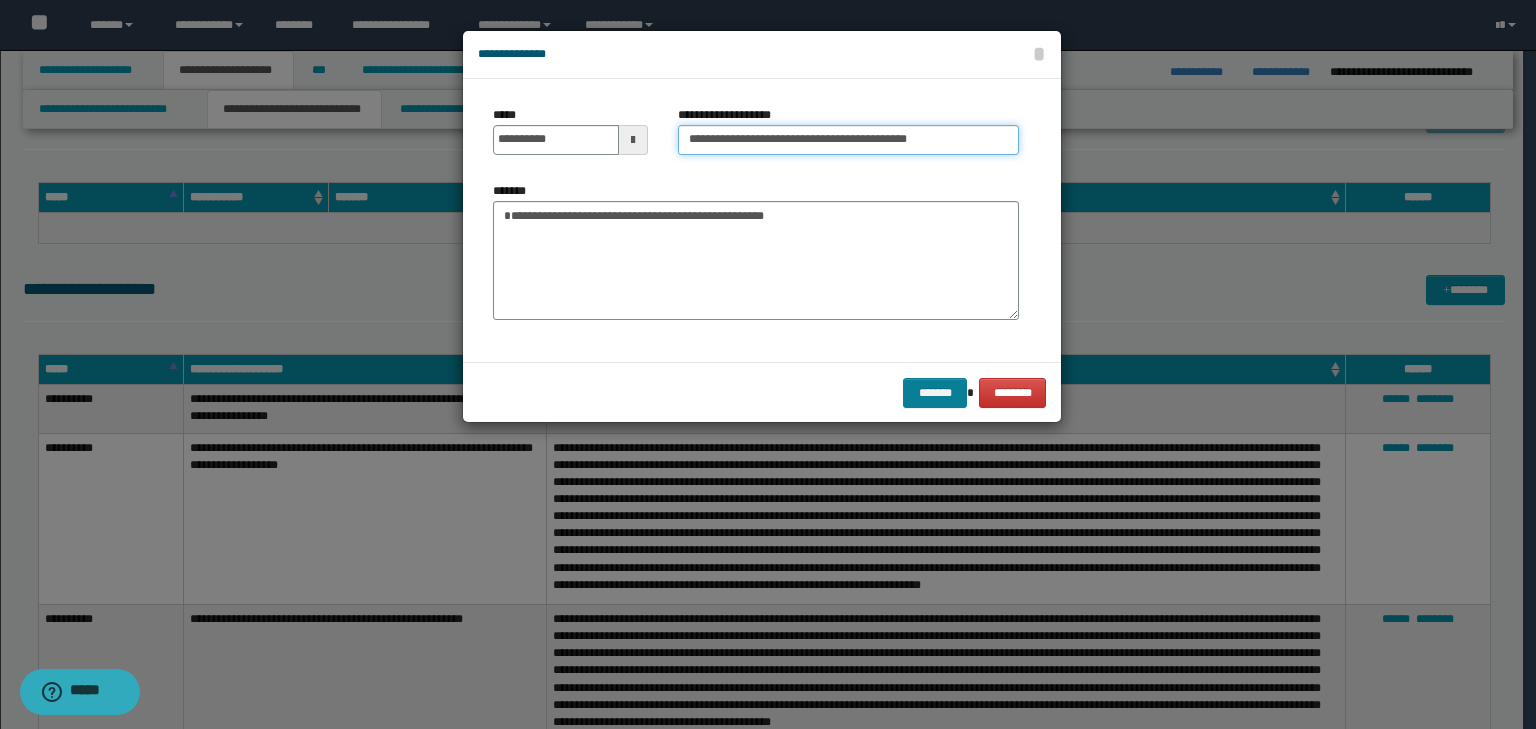 type on "**********" 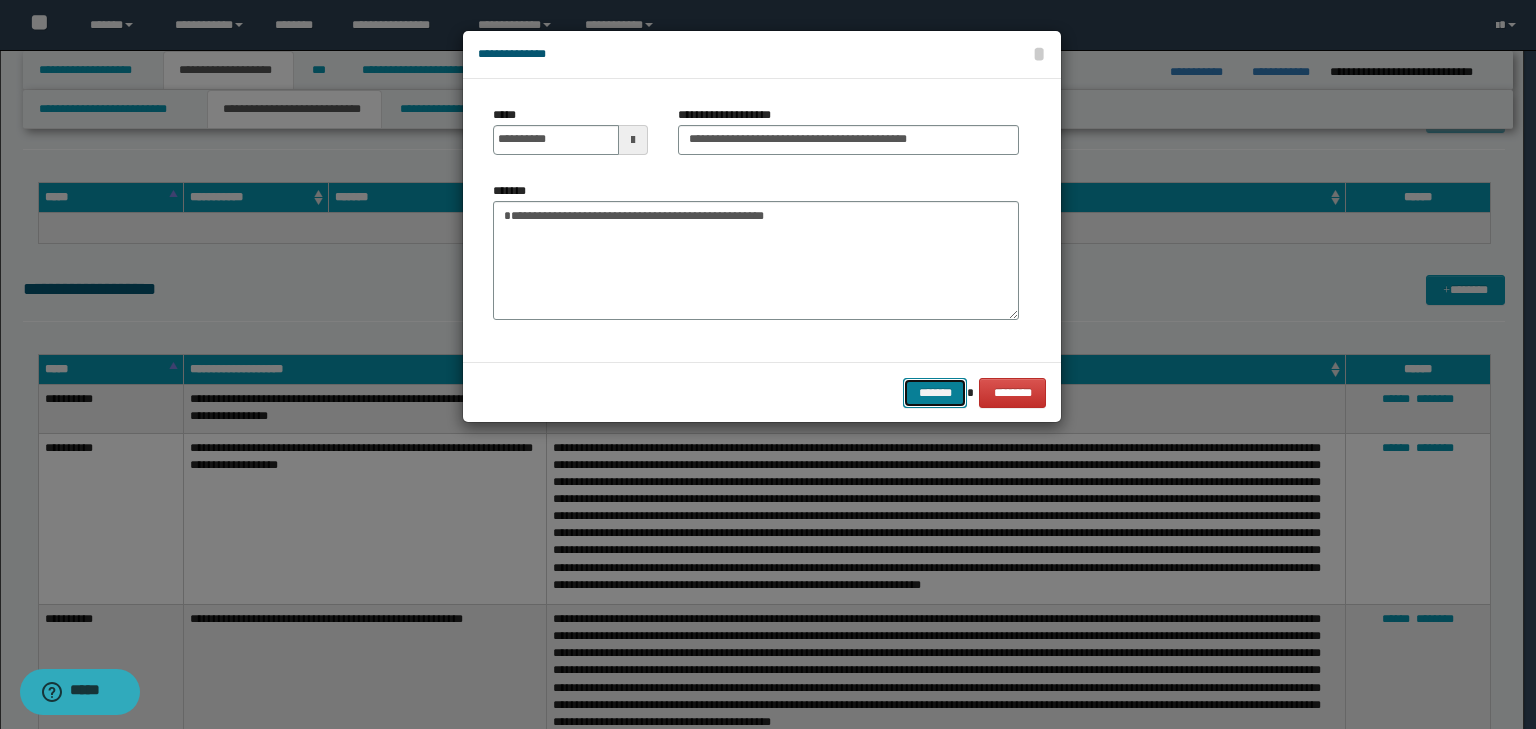 click on "*******" at bounding box center [935, 393] 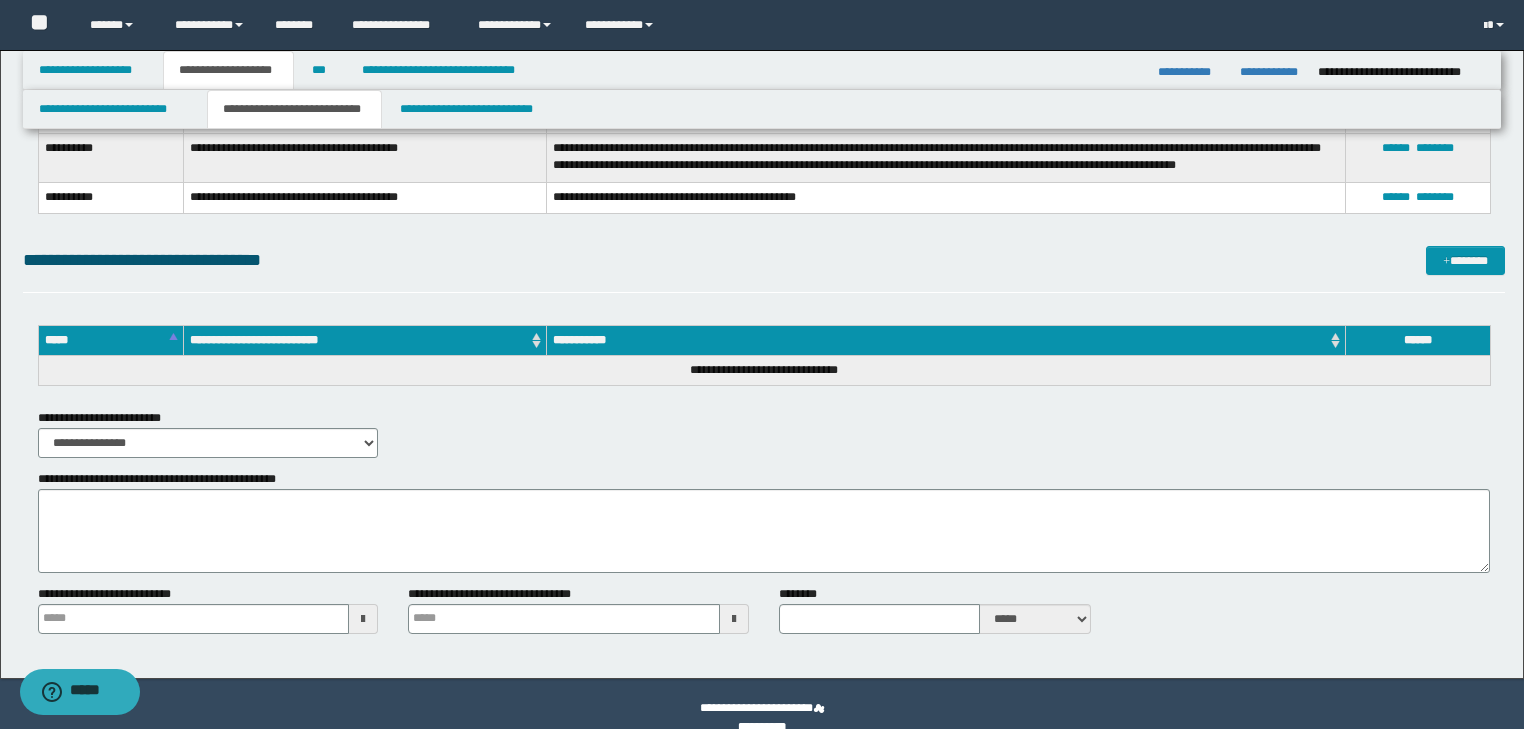 scroll, scrollTop: 7928, scrollLeft: 0, axis: vertical 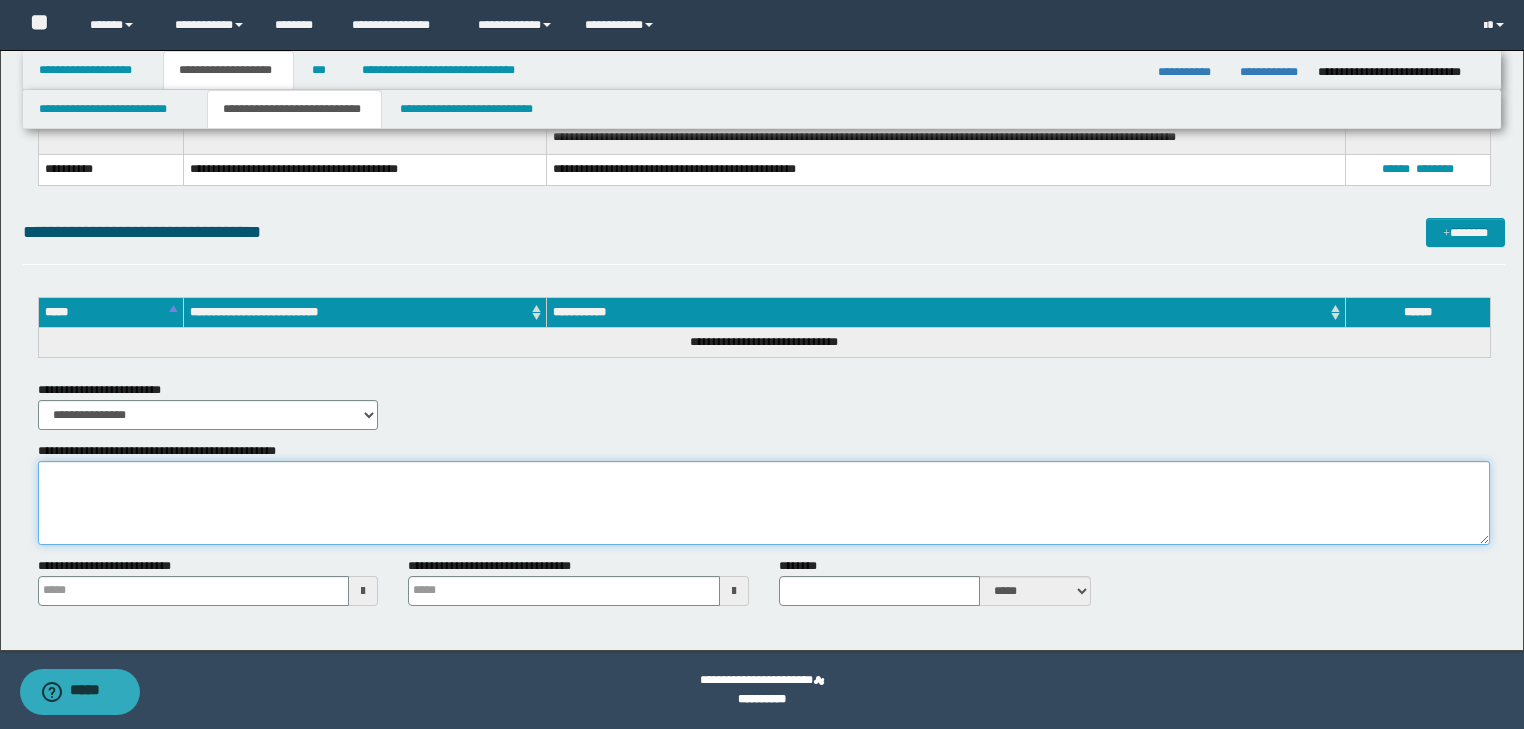 click on "**********" at bounding box center (764, 503) 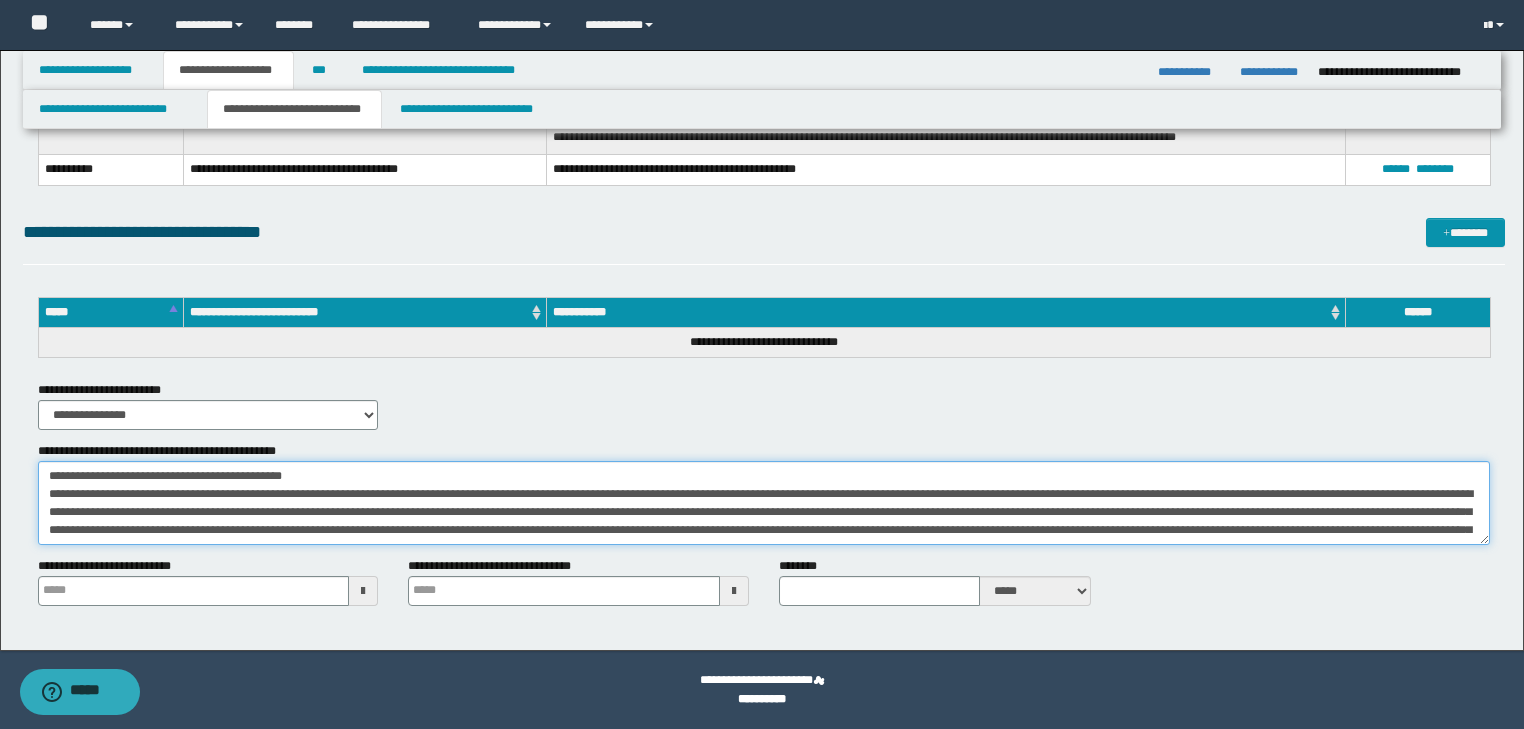 scroll, scrollTop: 48, scrollLeft: 0, axis: vertical 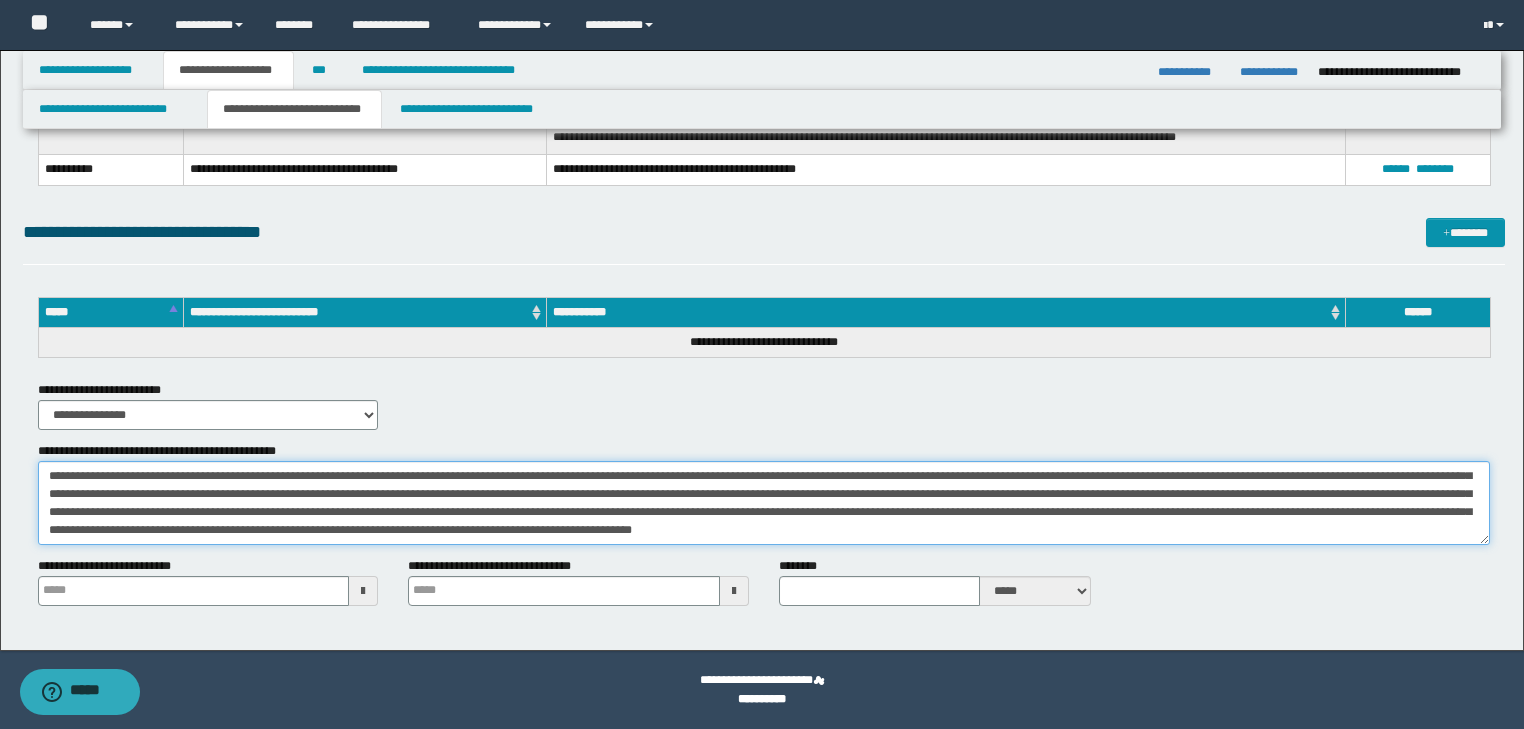 type 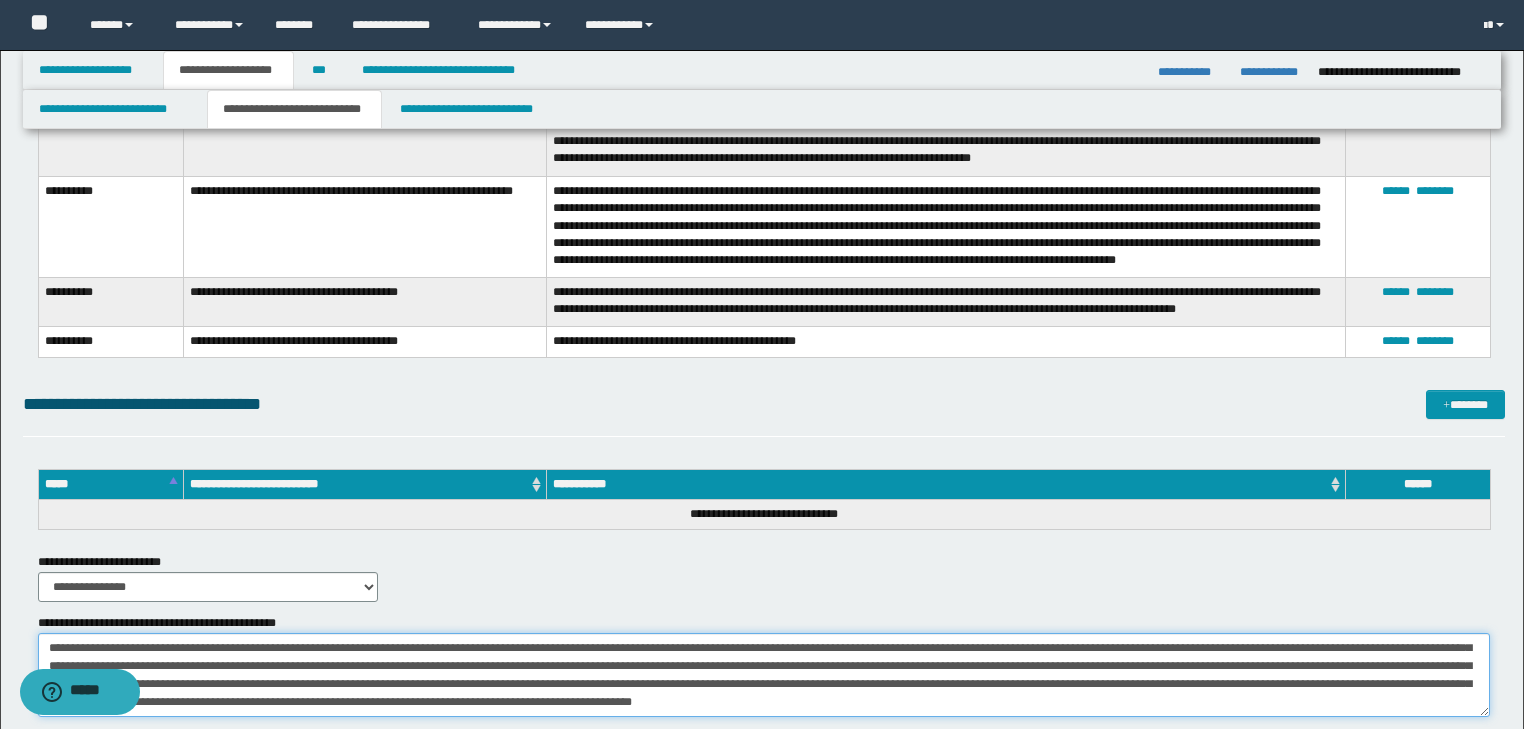 scroll, scrollTop: 7848, scrollLeft: 0, axis: vertical 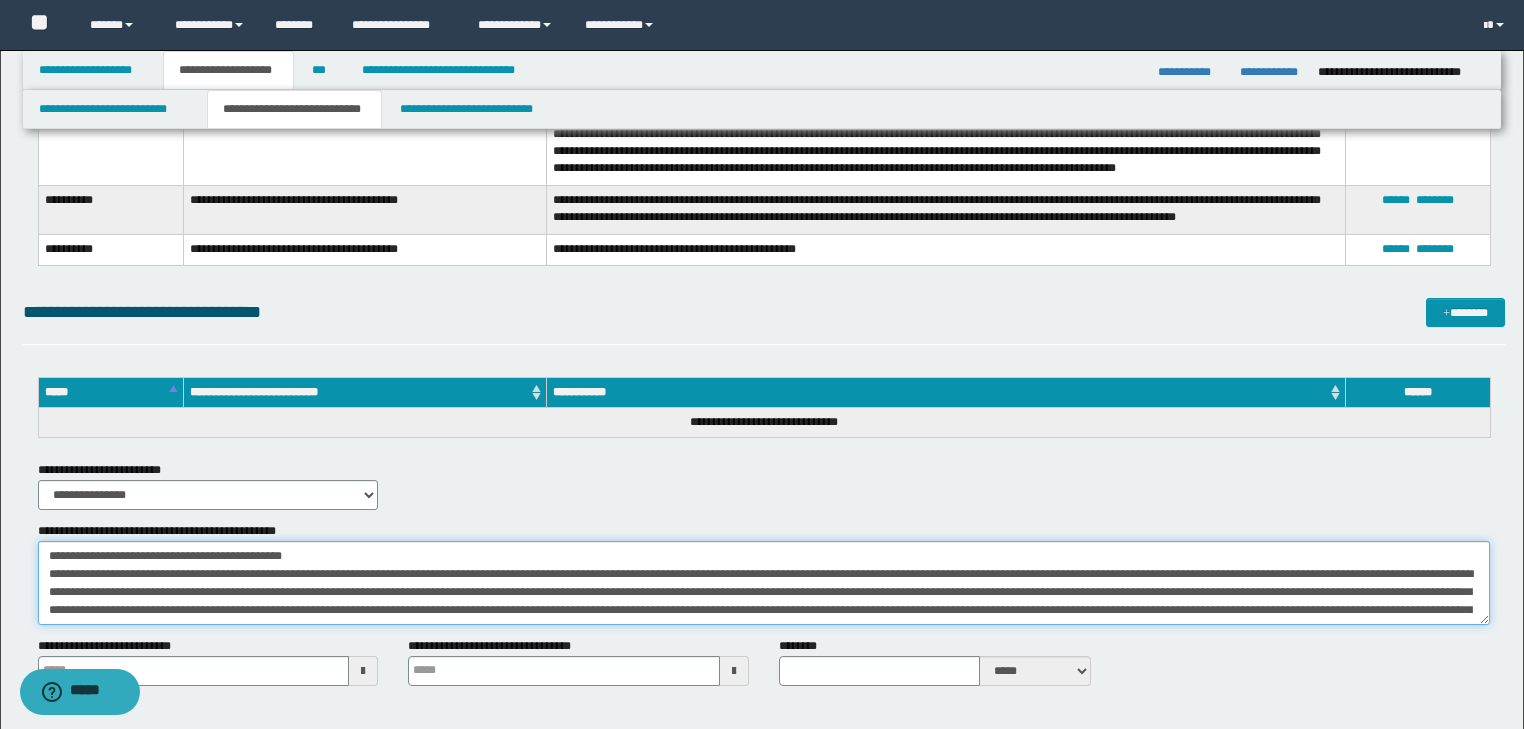 type on "**********" 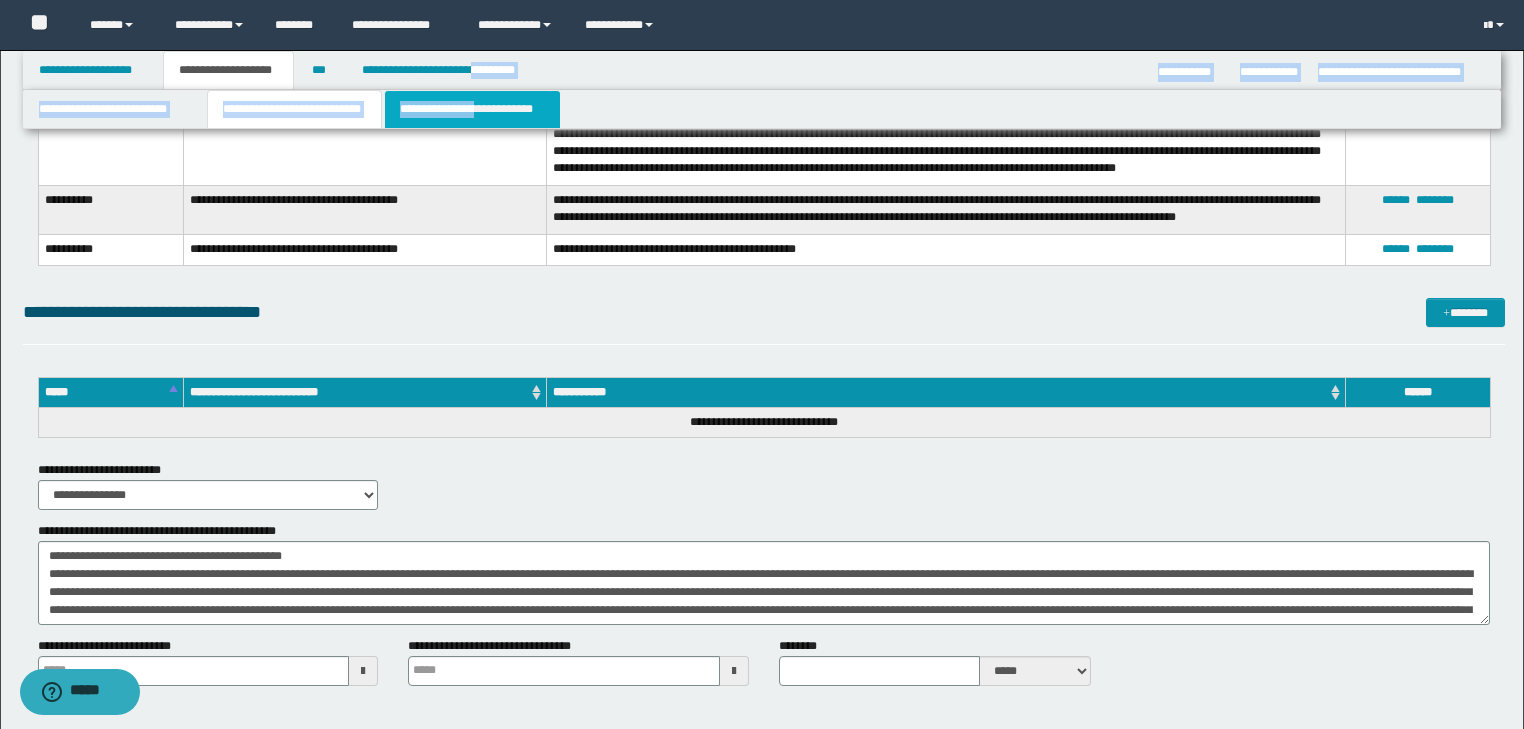 click on "**********" at bounding box center (762, -3534) 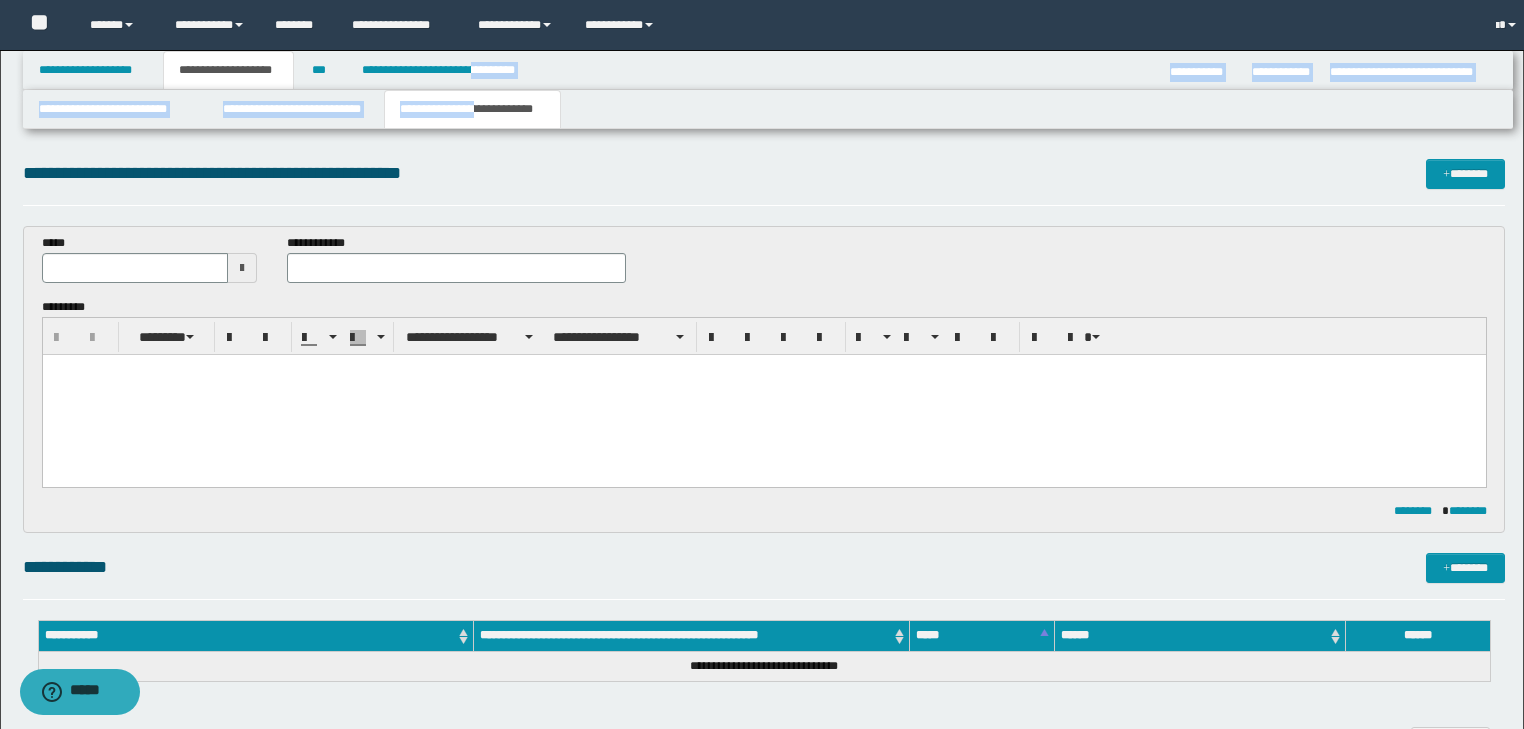 scroll, scrollTop: 0, scrollLeft: 0, axis: both 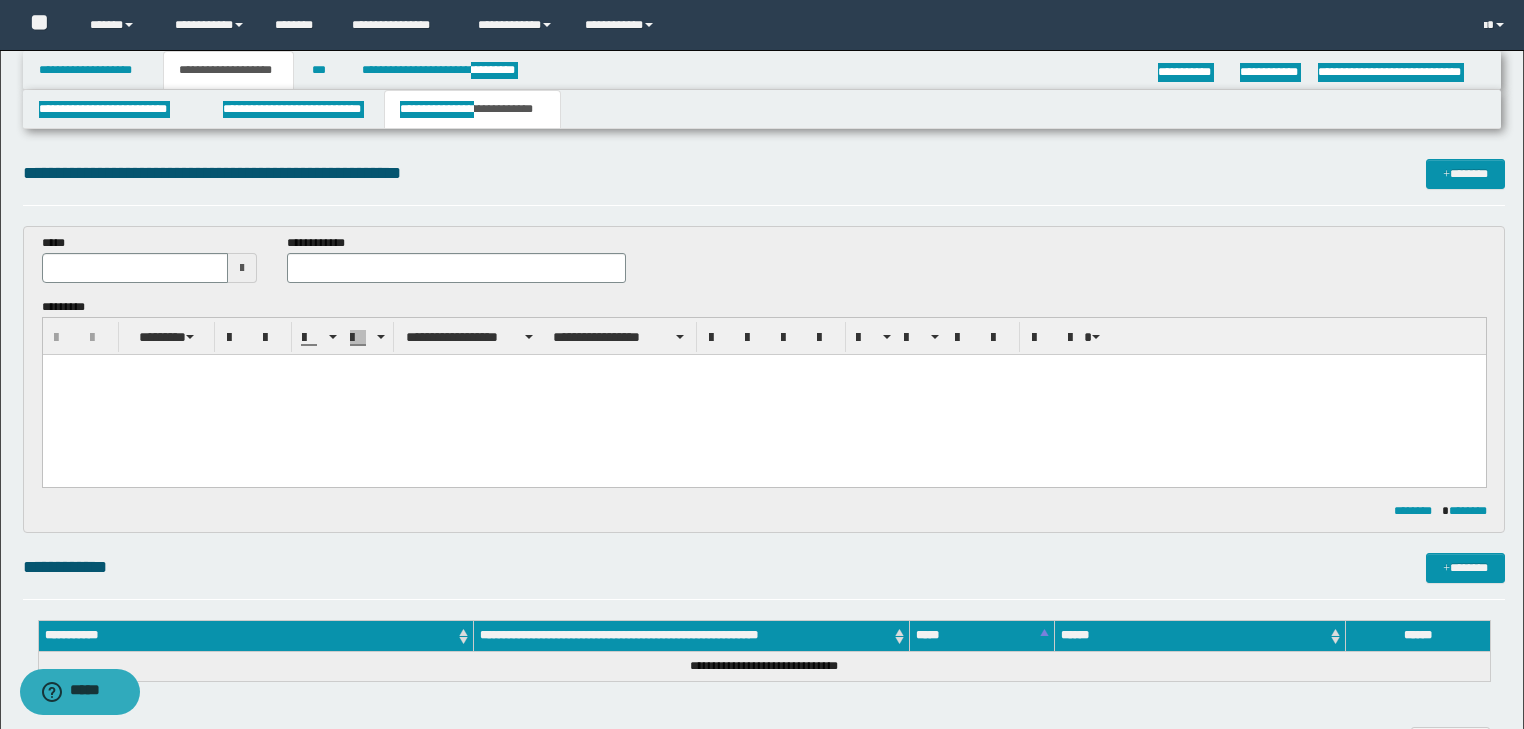 click at bounding box center [763, 394] 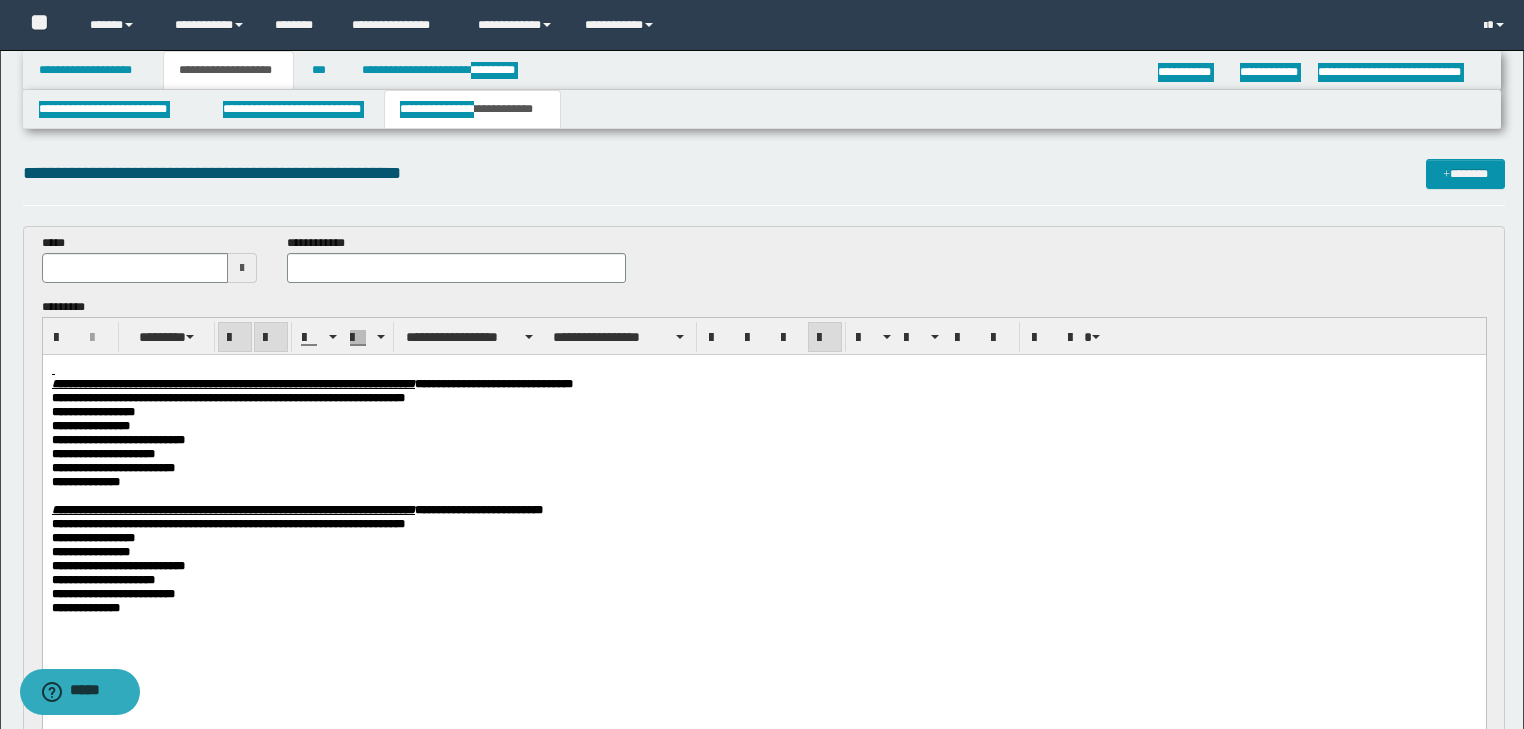 click at bounding box center (763, 369) 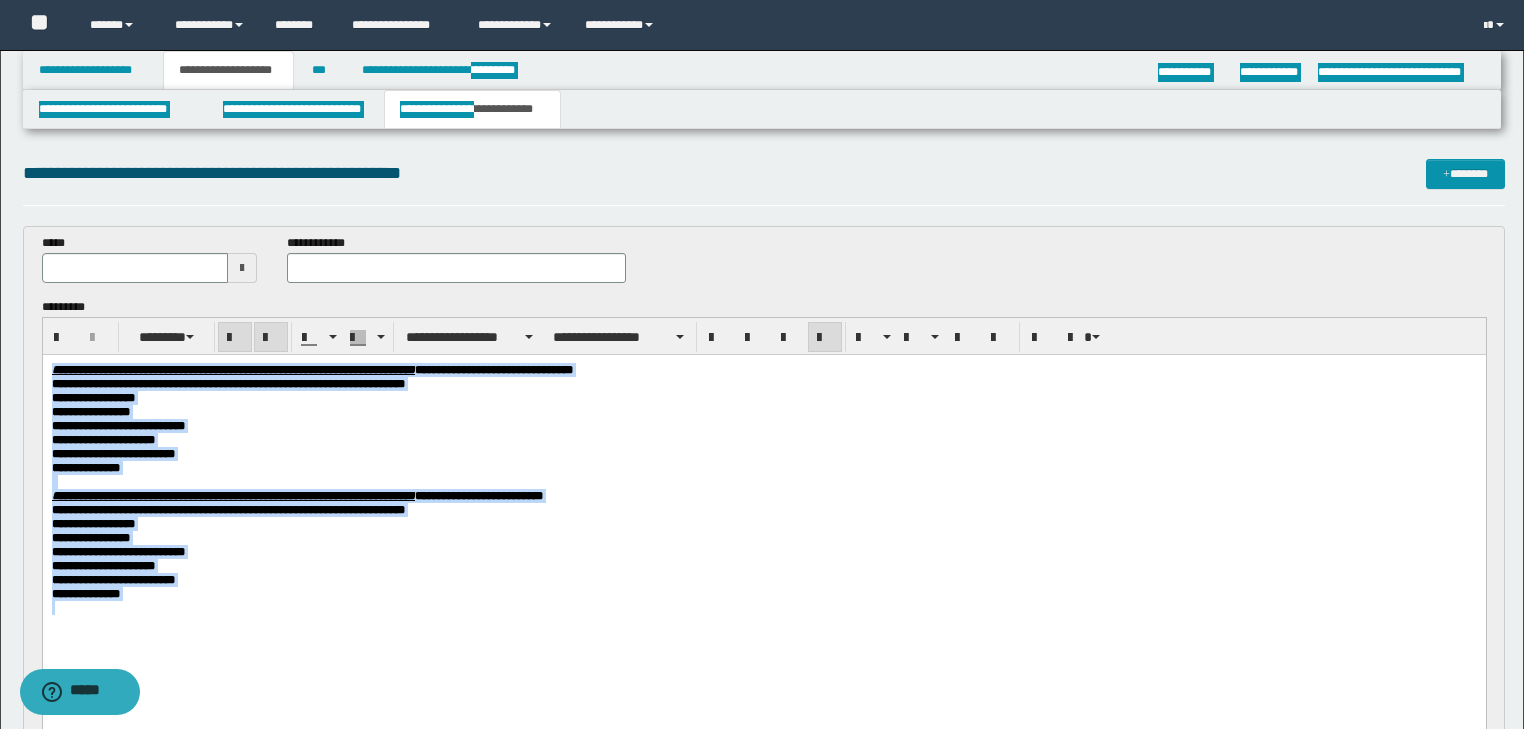 drag, startPoint x: 49, startPoint y: 367, endPoint x: 486, endPoint y: 494, distance: 455.0802 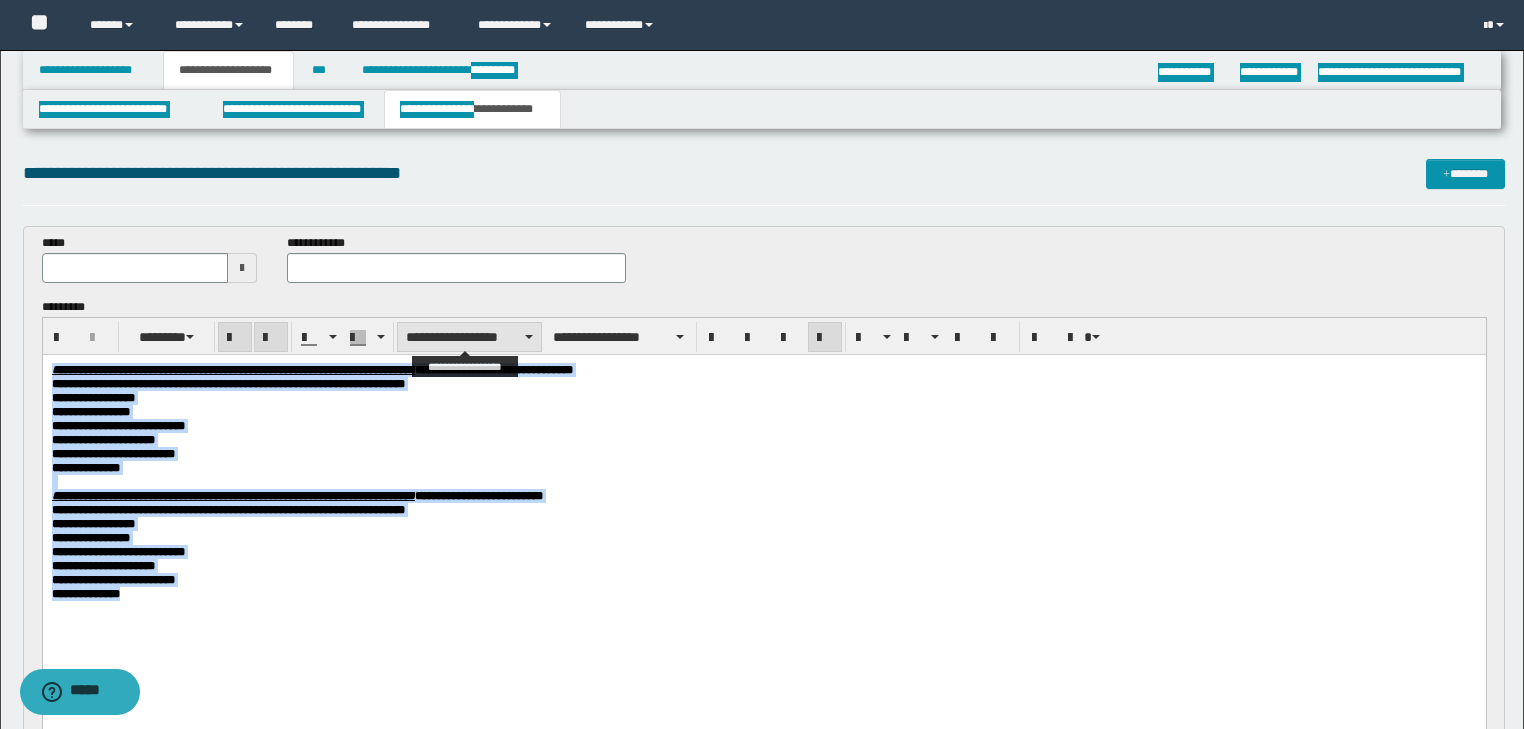 click on "**********" at bounding box center [469, 337] 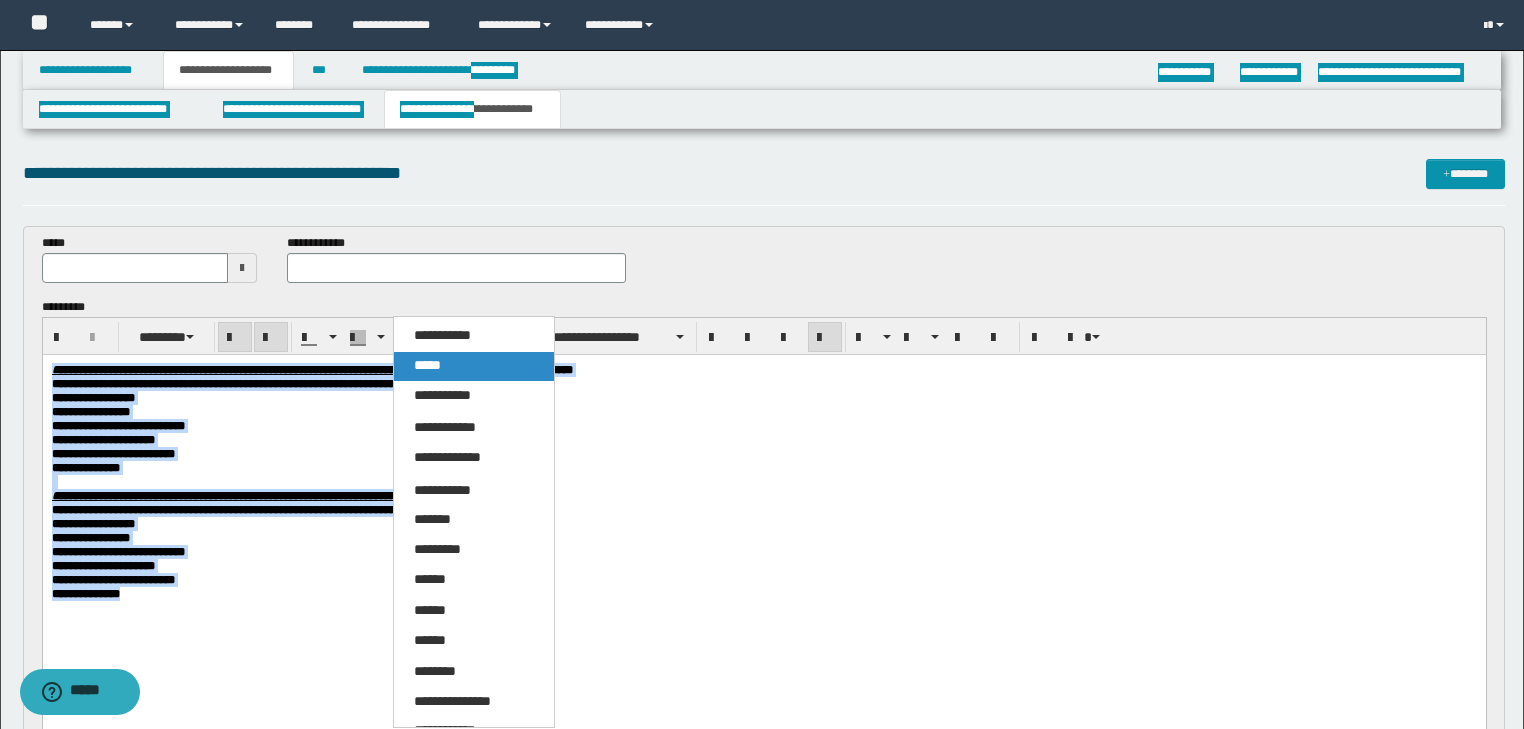 click on "*****" at bounding box center (474, 366) 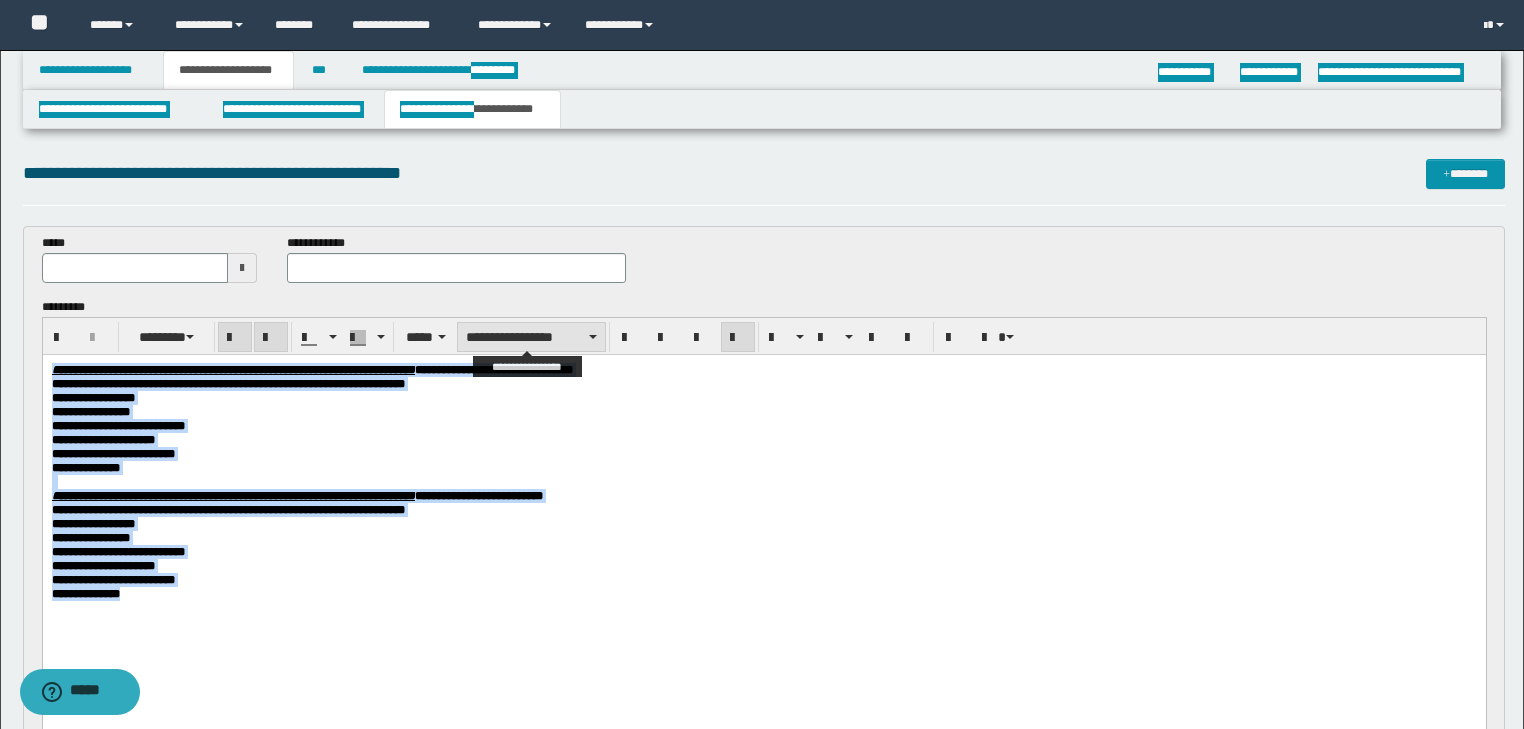 click on "**********" at bounding box center [531, 337] 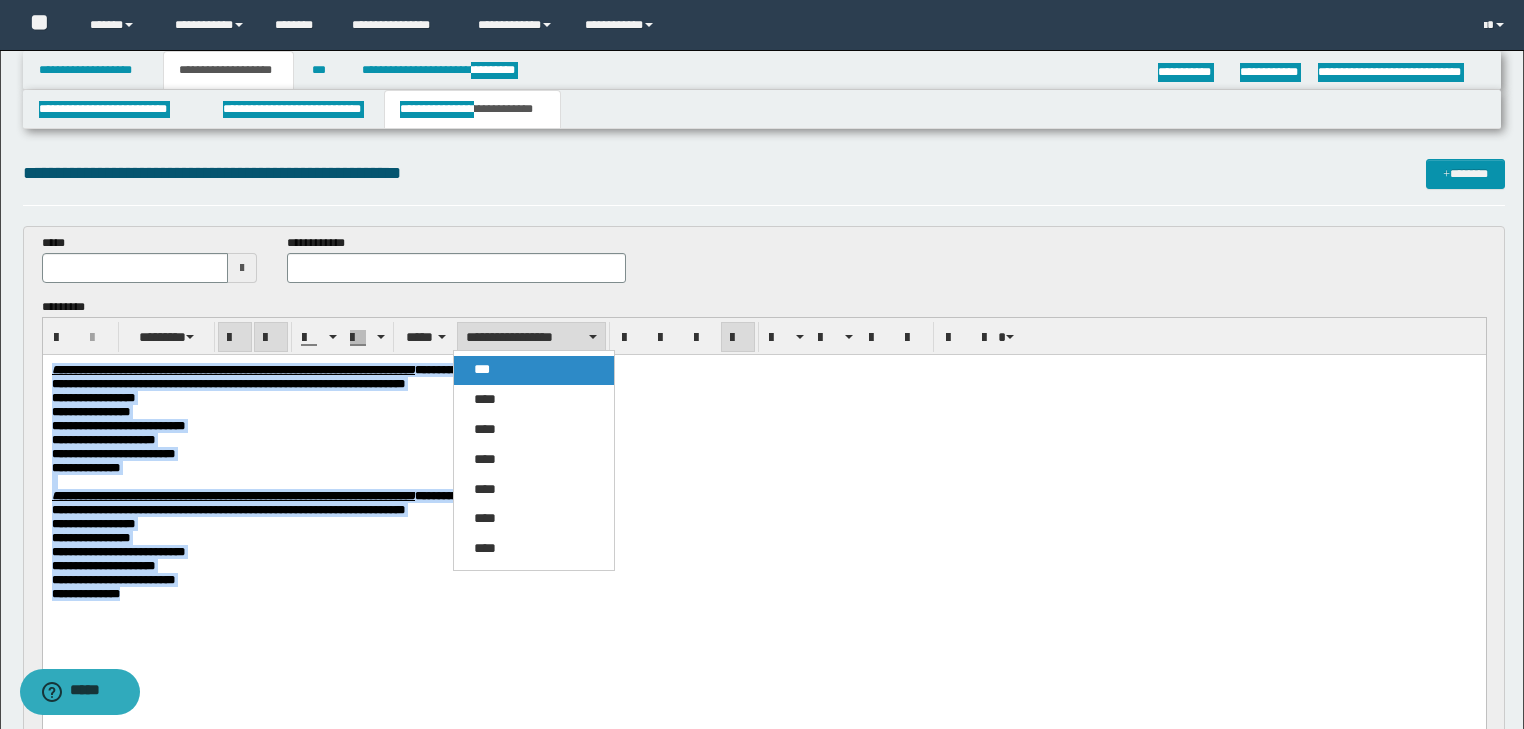 click on "***" at bounding box center (482, 369) 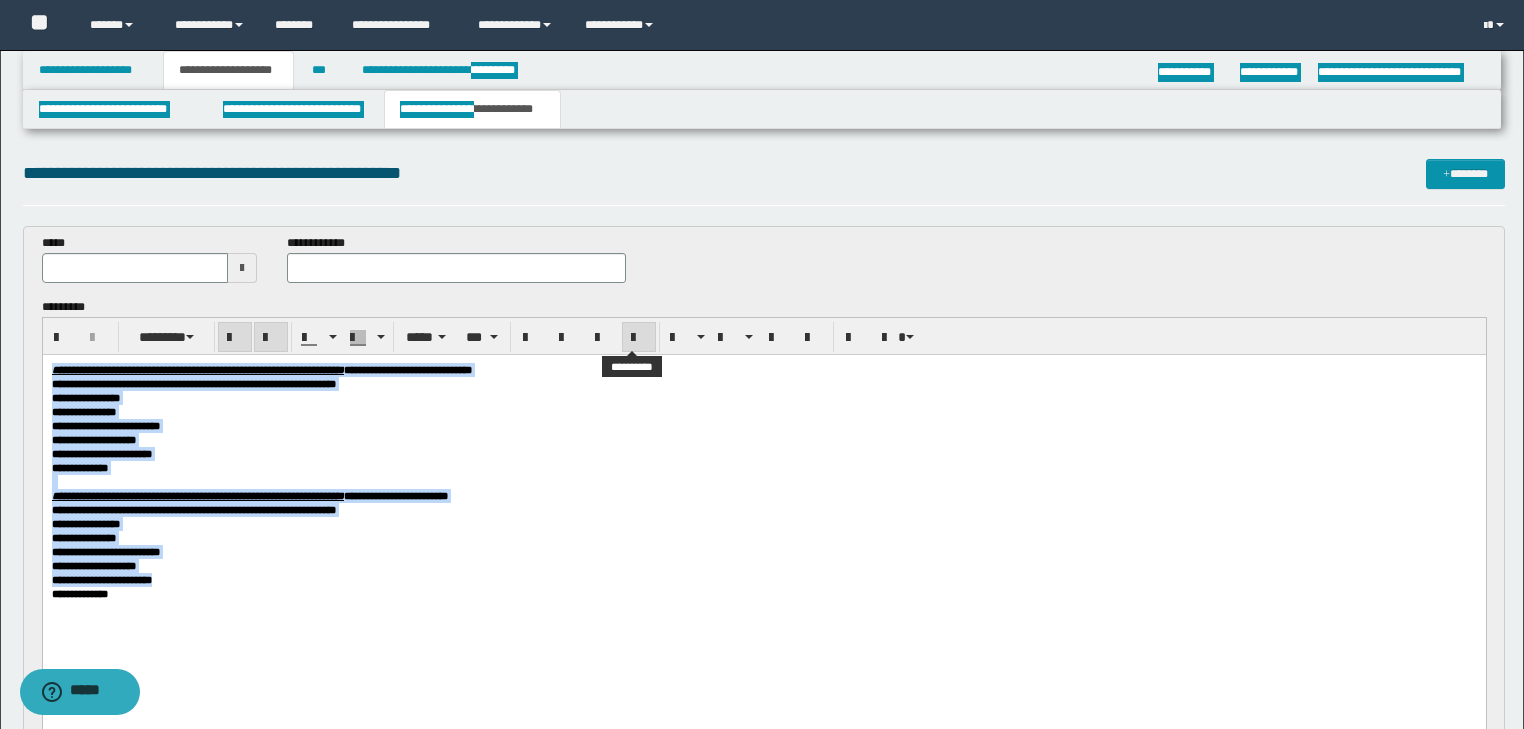 click at bounding box center (639, 337) 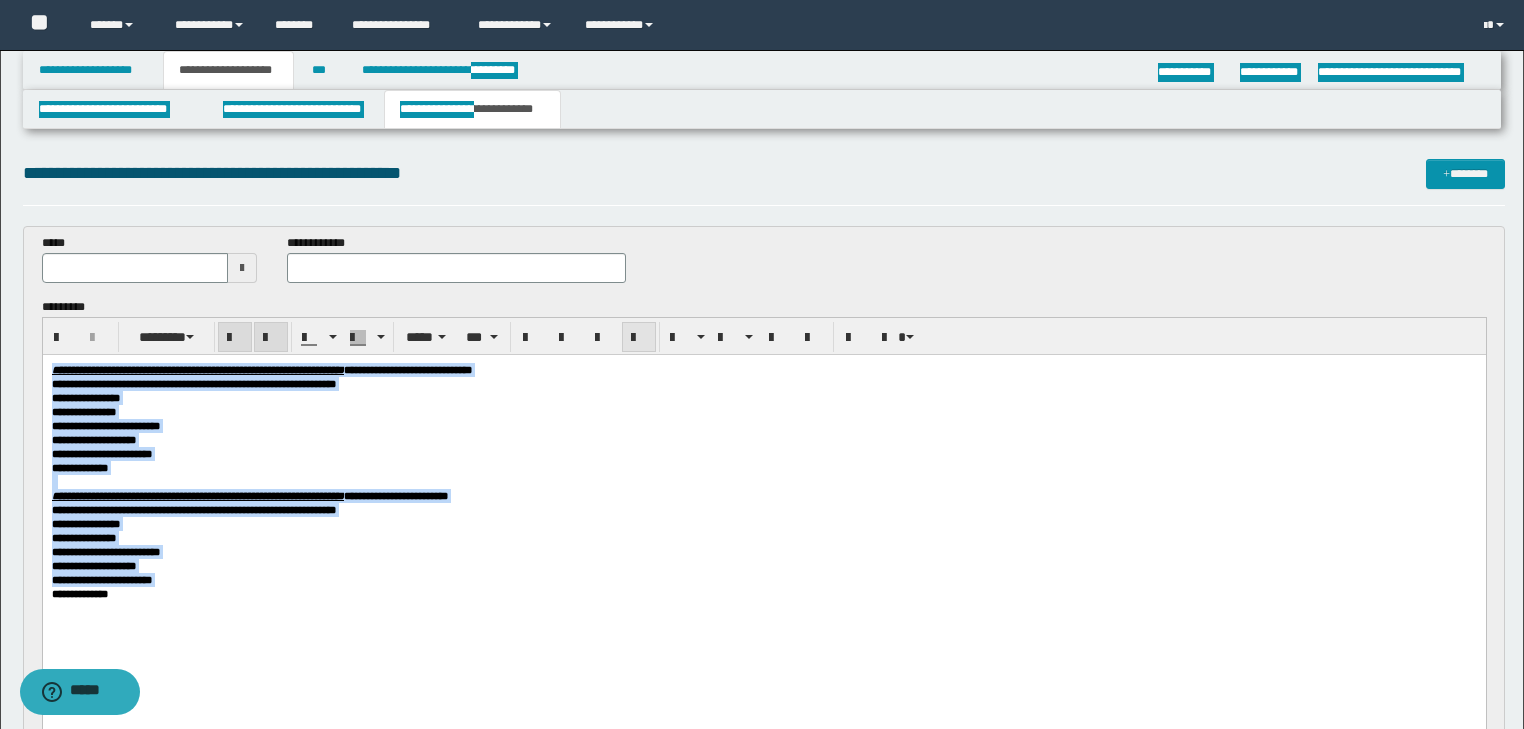 click at bounding box center (639, 338) 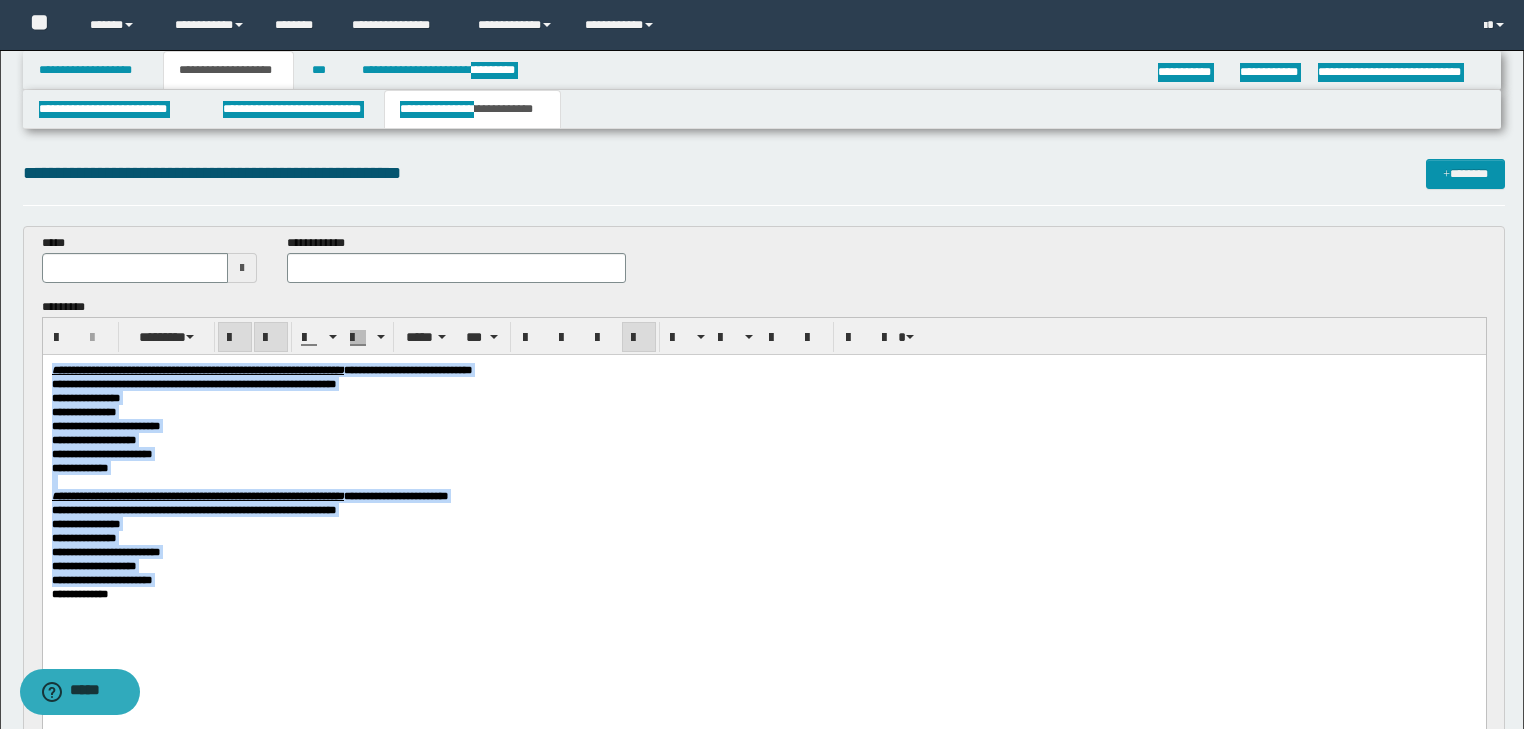 click on "**********" at bounding box center [763, 425] 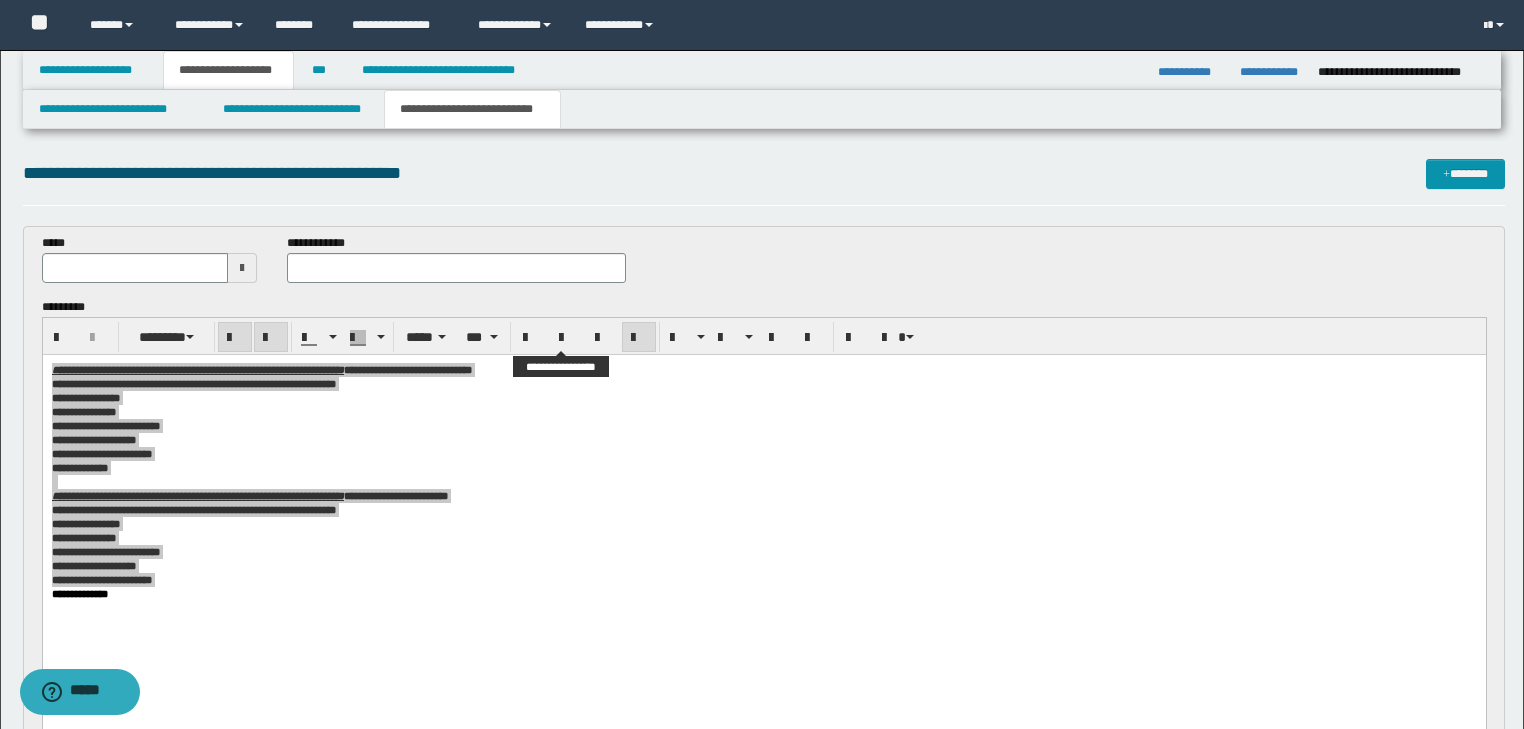 click on "**********" at bounding box center [456, 266] 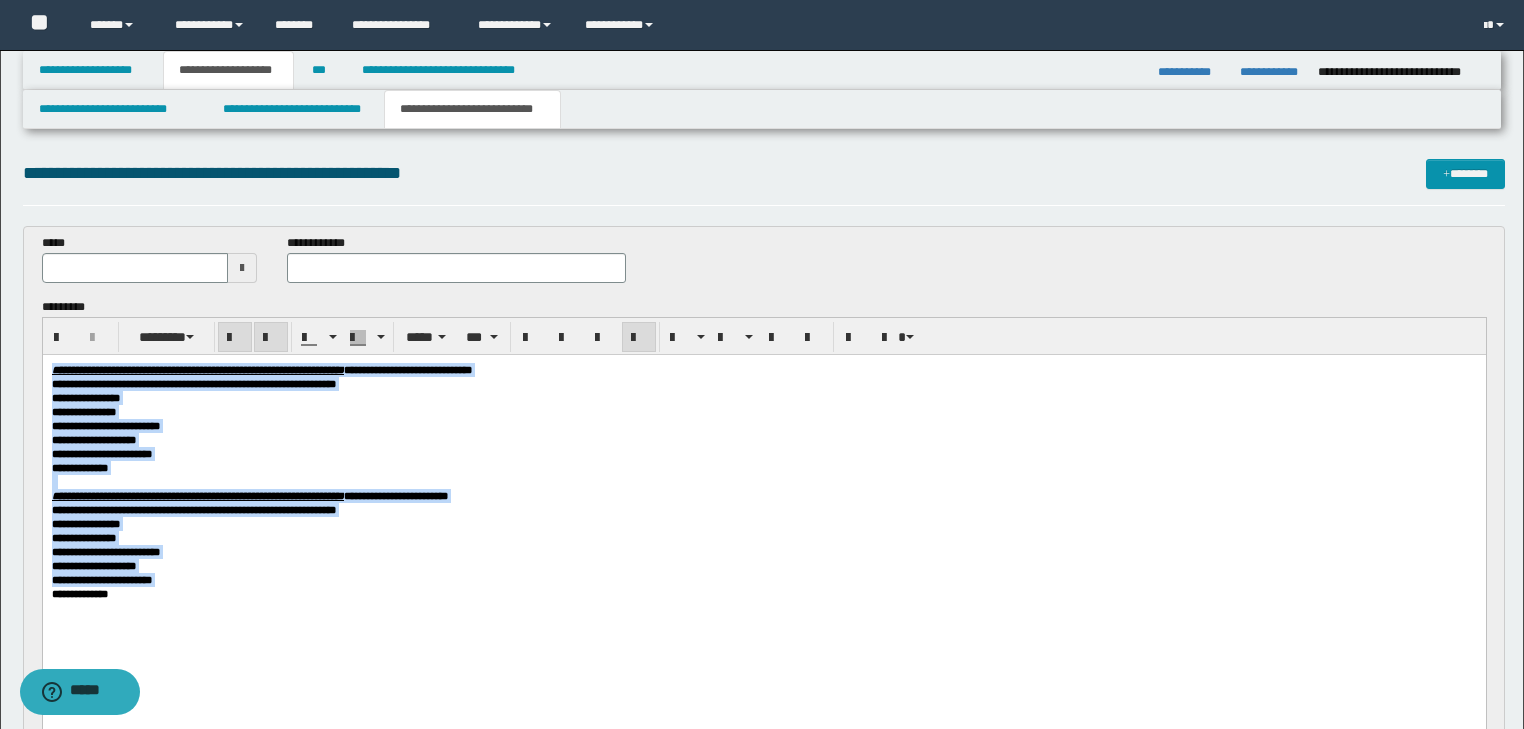click on "**********" at bounding box center (763, 467) 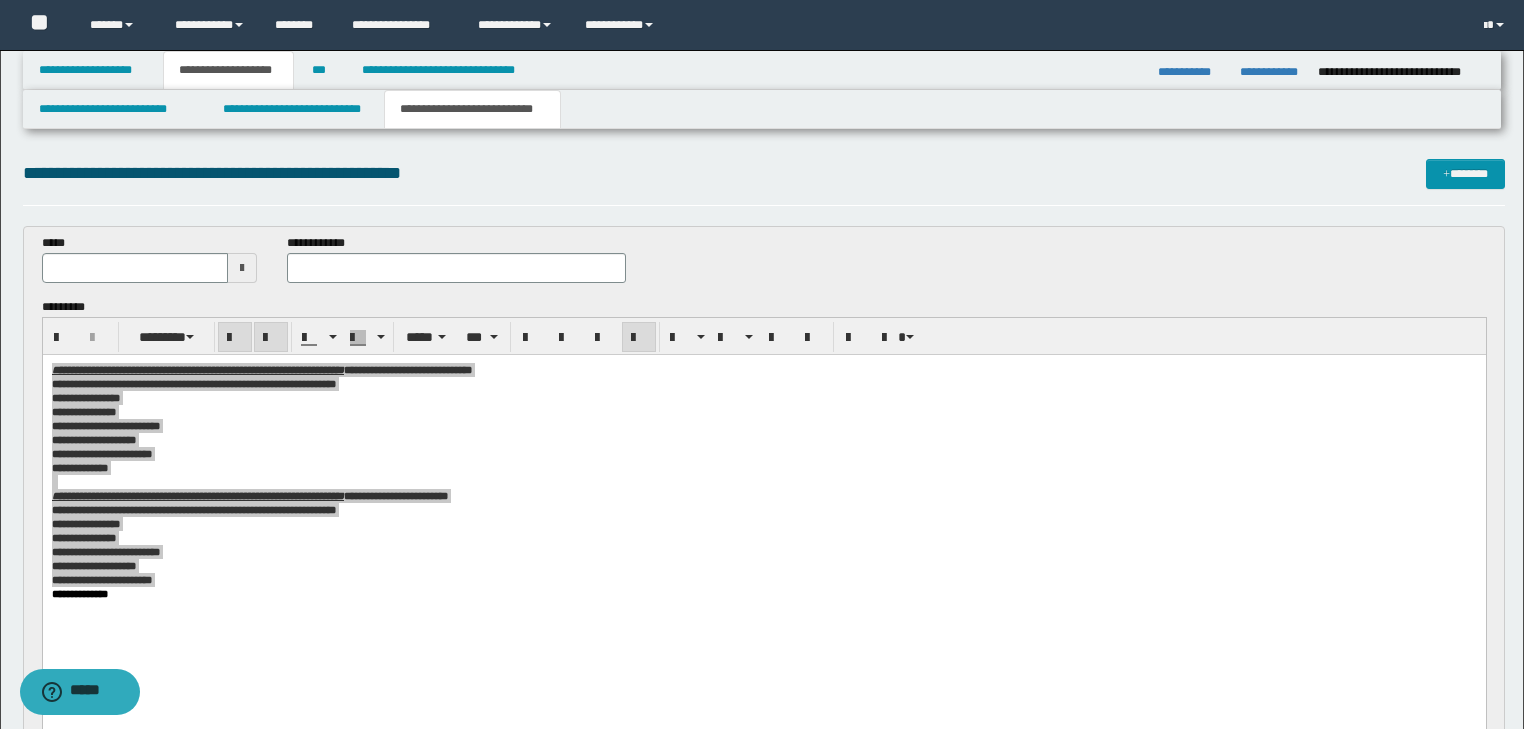 click on "**********" at bounding box center [456, 258] 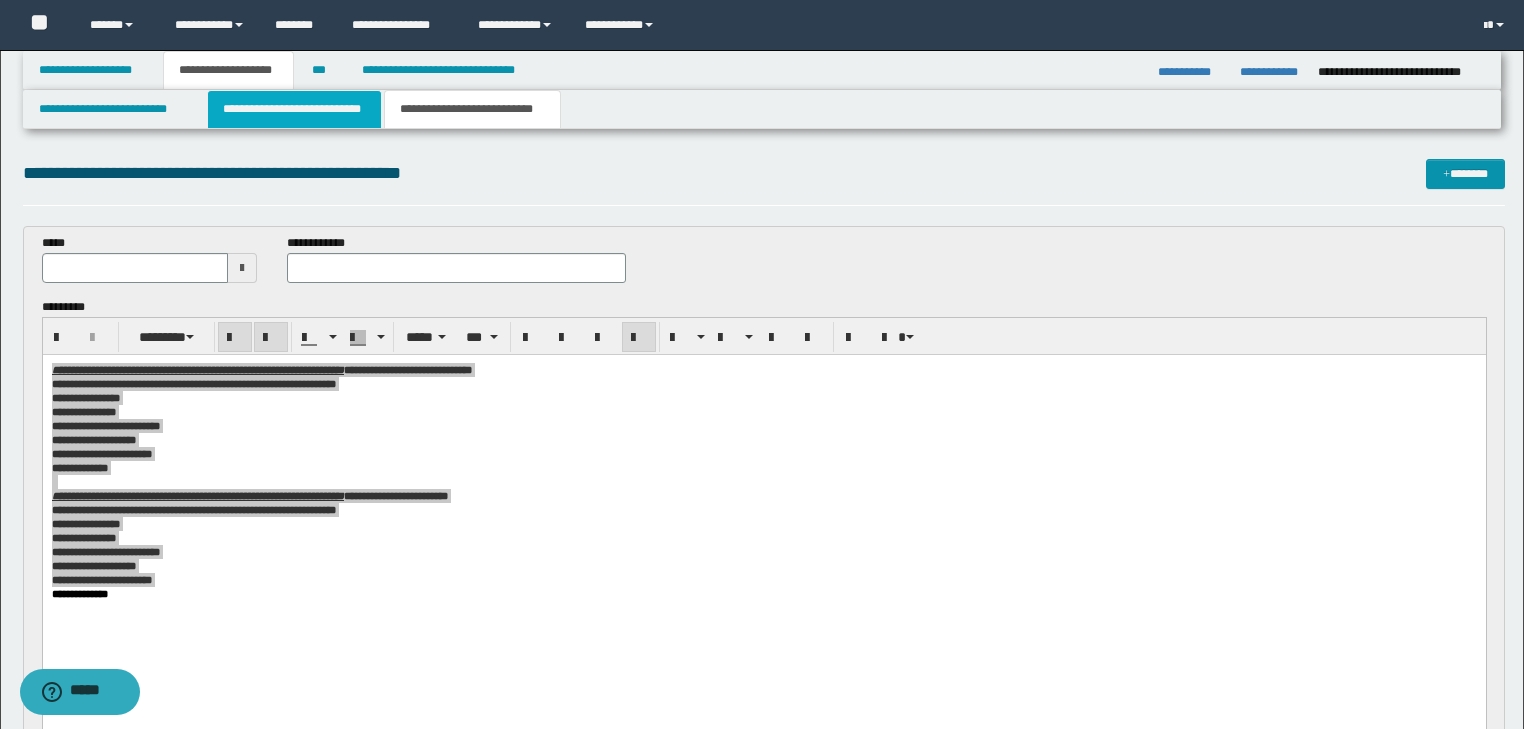 click on "**********" at bounding box center (294, 109) 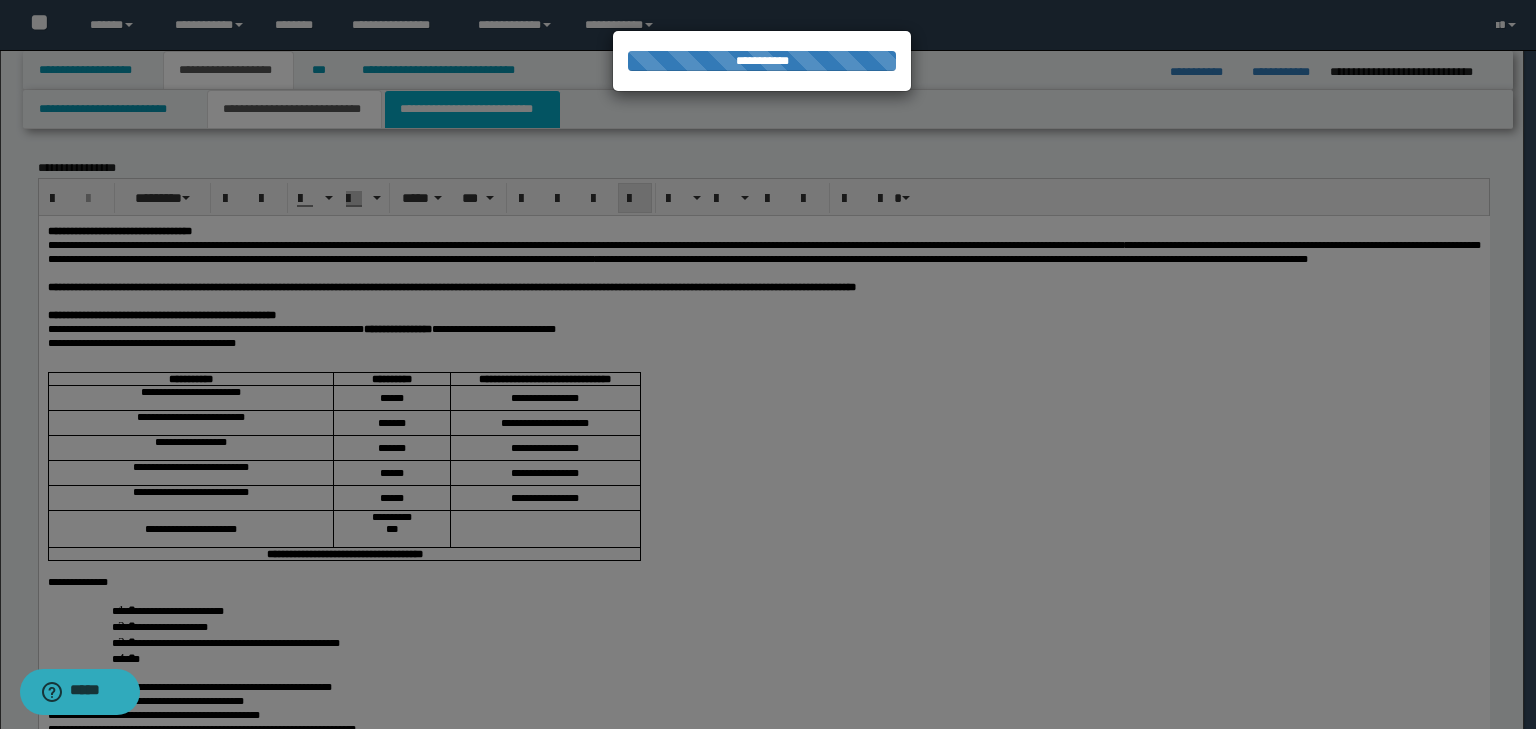 click on "**********" at bounding box center (472, 109) 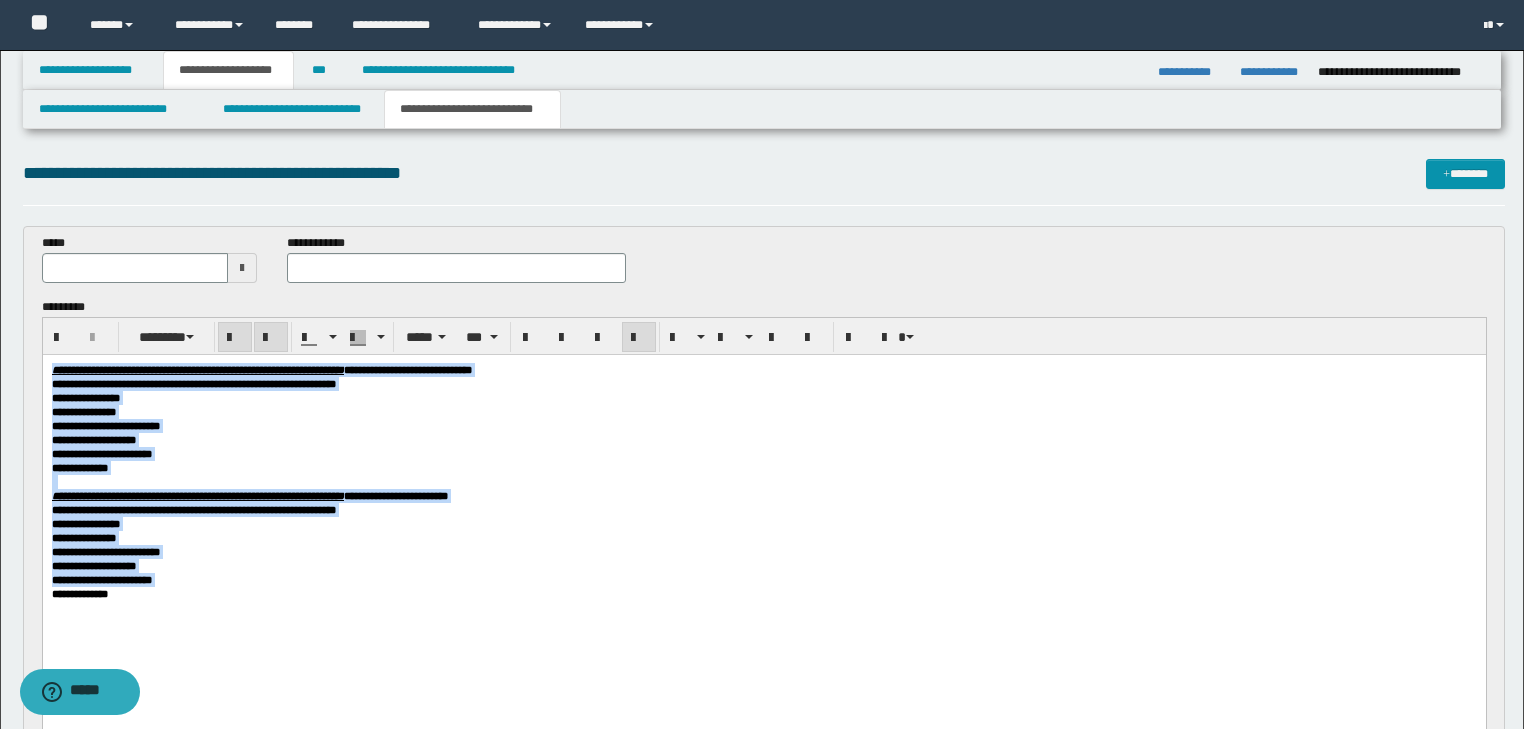 click on "**********" at bounding box center (763, 397) 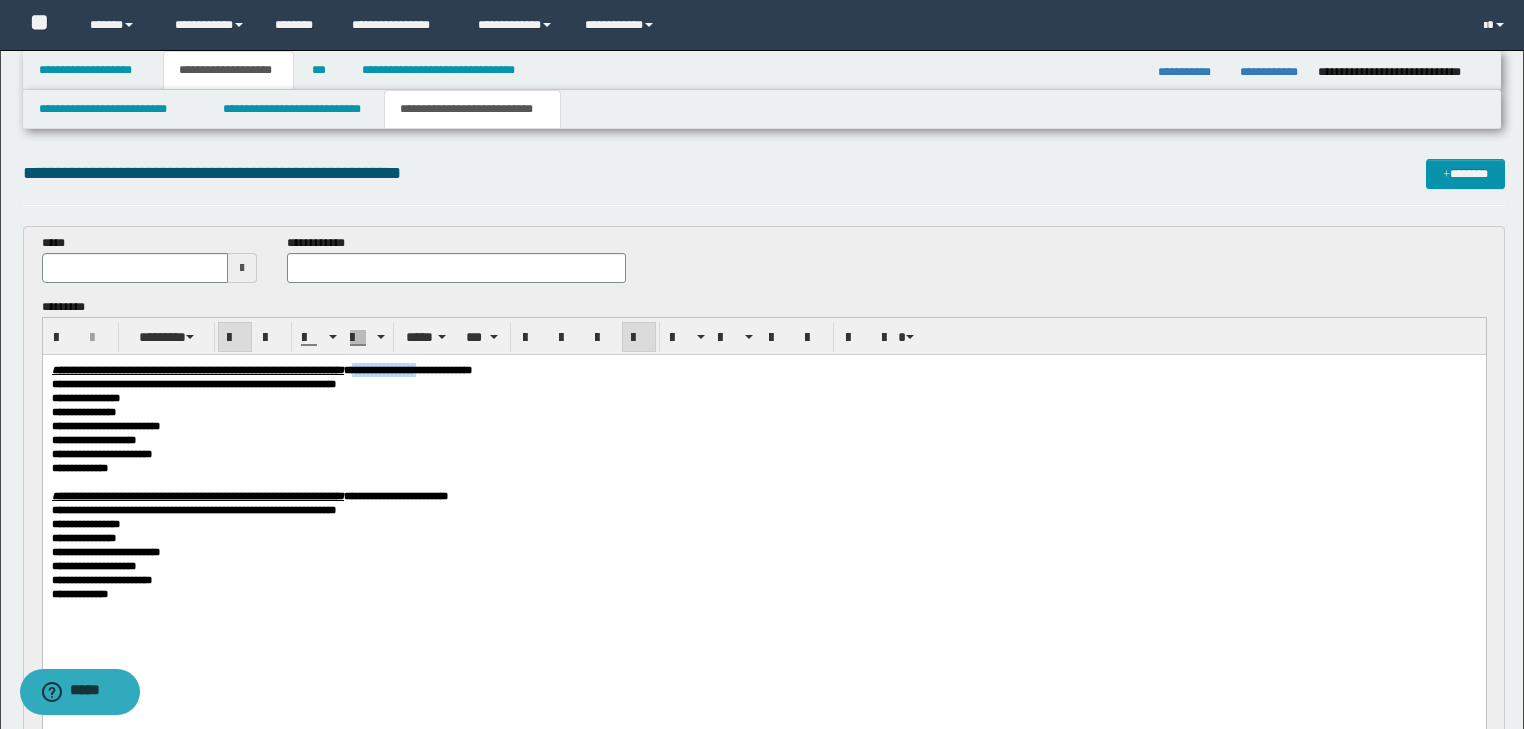 drag, startPoint x: 511, startPoint y: 371, endPoint x: 599, endPoint y: 366, distance: 88.14193 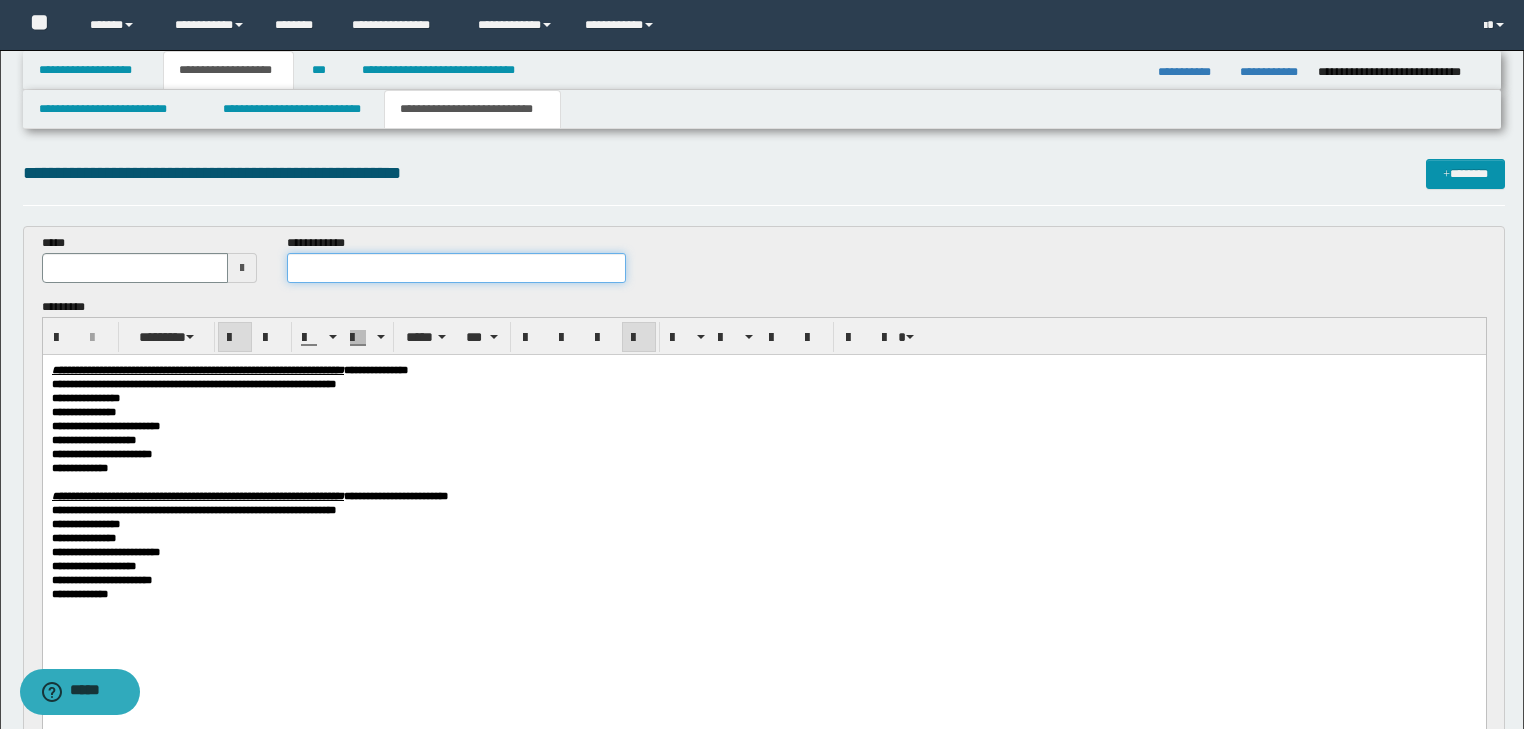 click at bounding box center (456, 268) 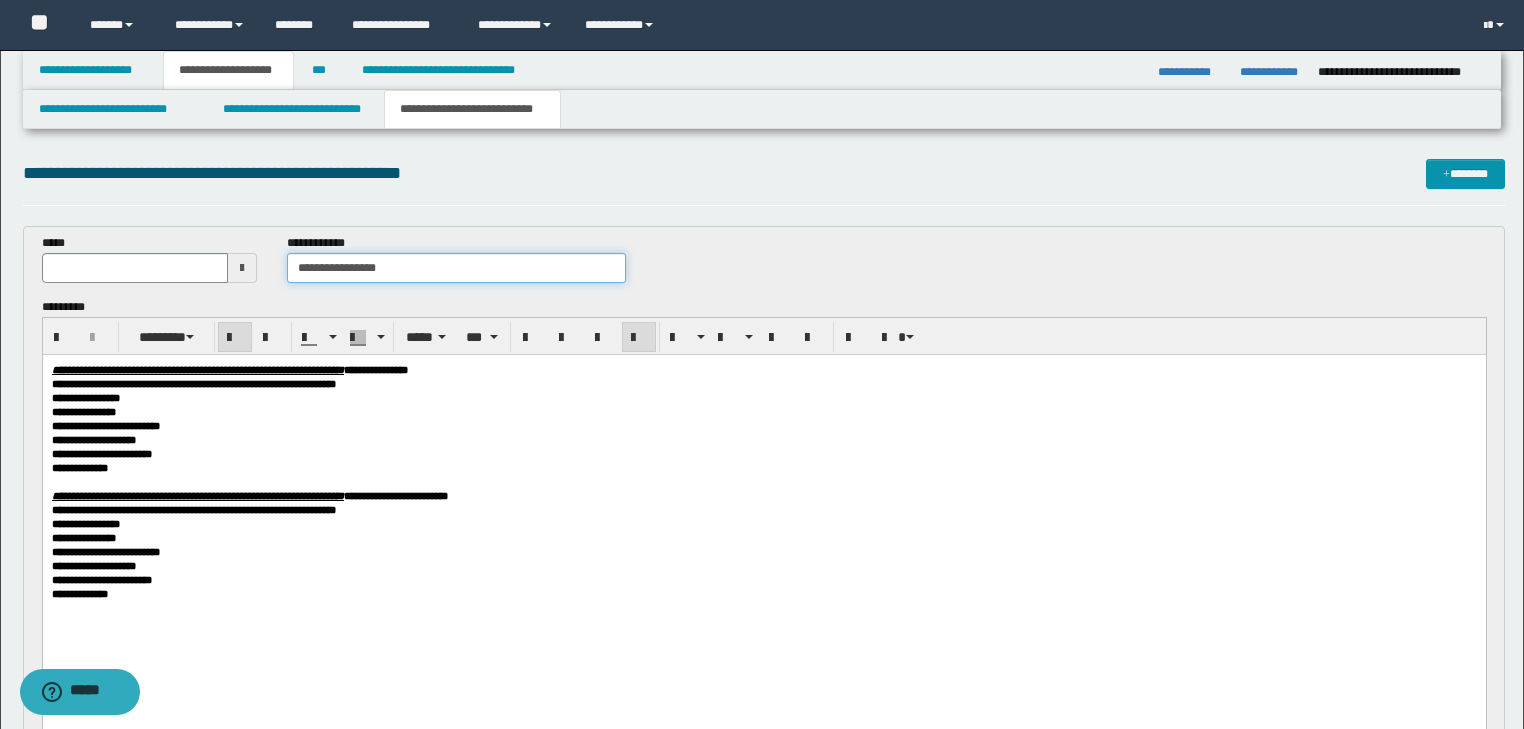 type on "**********" 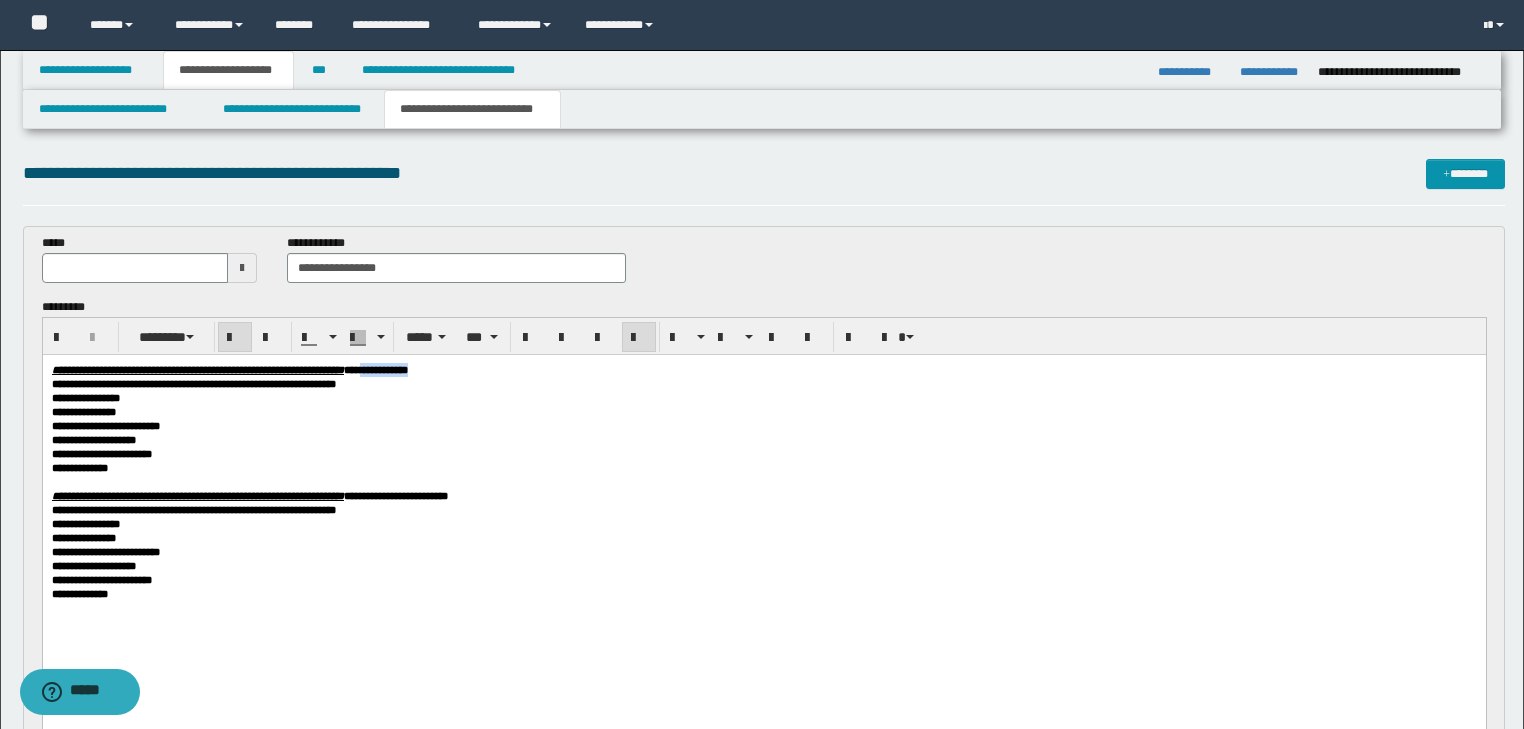 drag, startPoint x: 536, startPoint y: 372, endPoint x: 596, endPoint y: 372, distance: 60 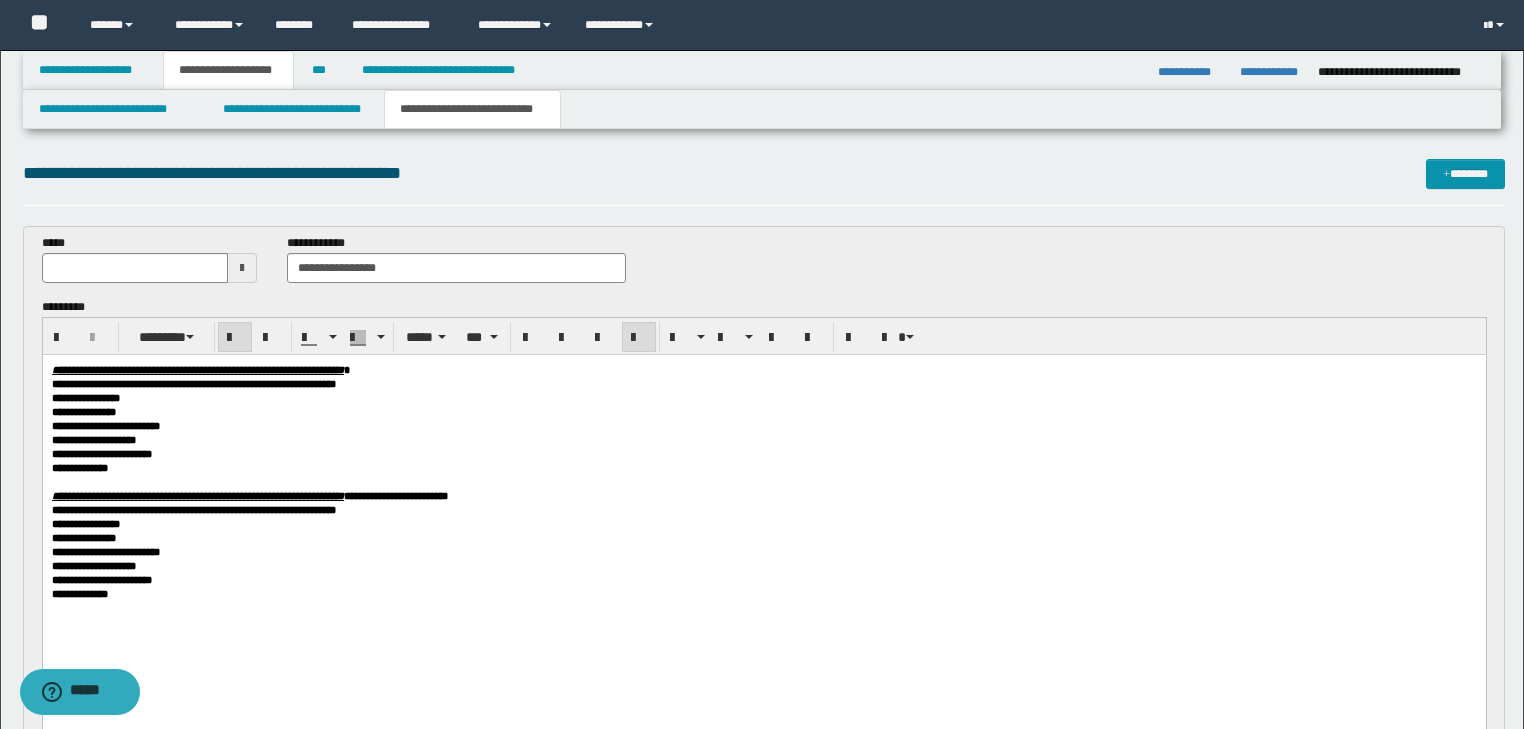 click at bounding box center [135, 268] 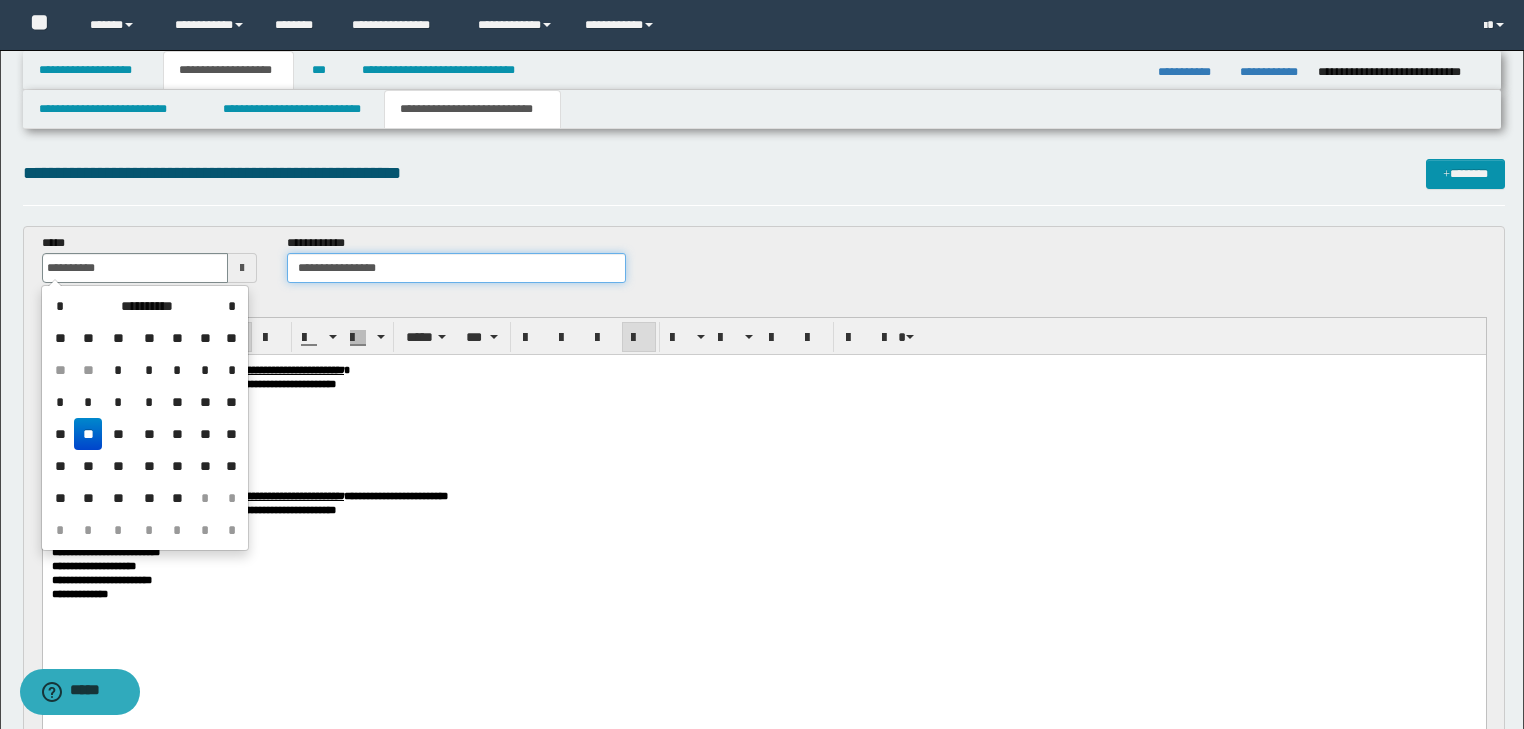 type on "**********" 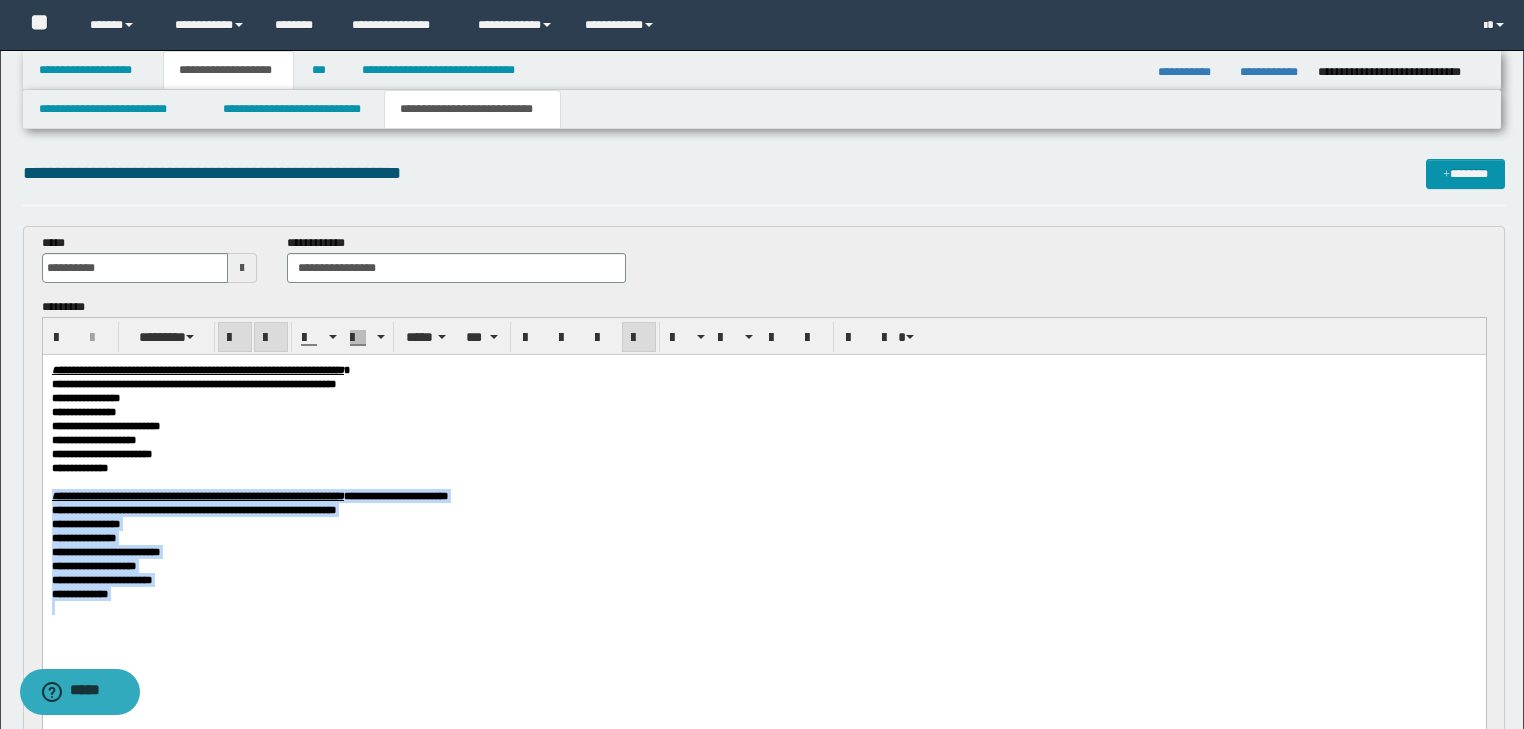 drag, startPoint x: 51, startPoint y: 513, endPoint x: 354, endPoint y: 687, distance: 349.40665 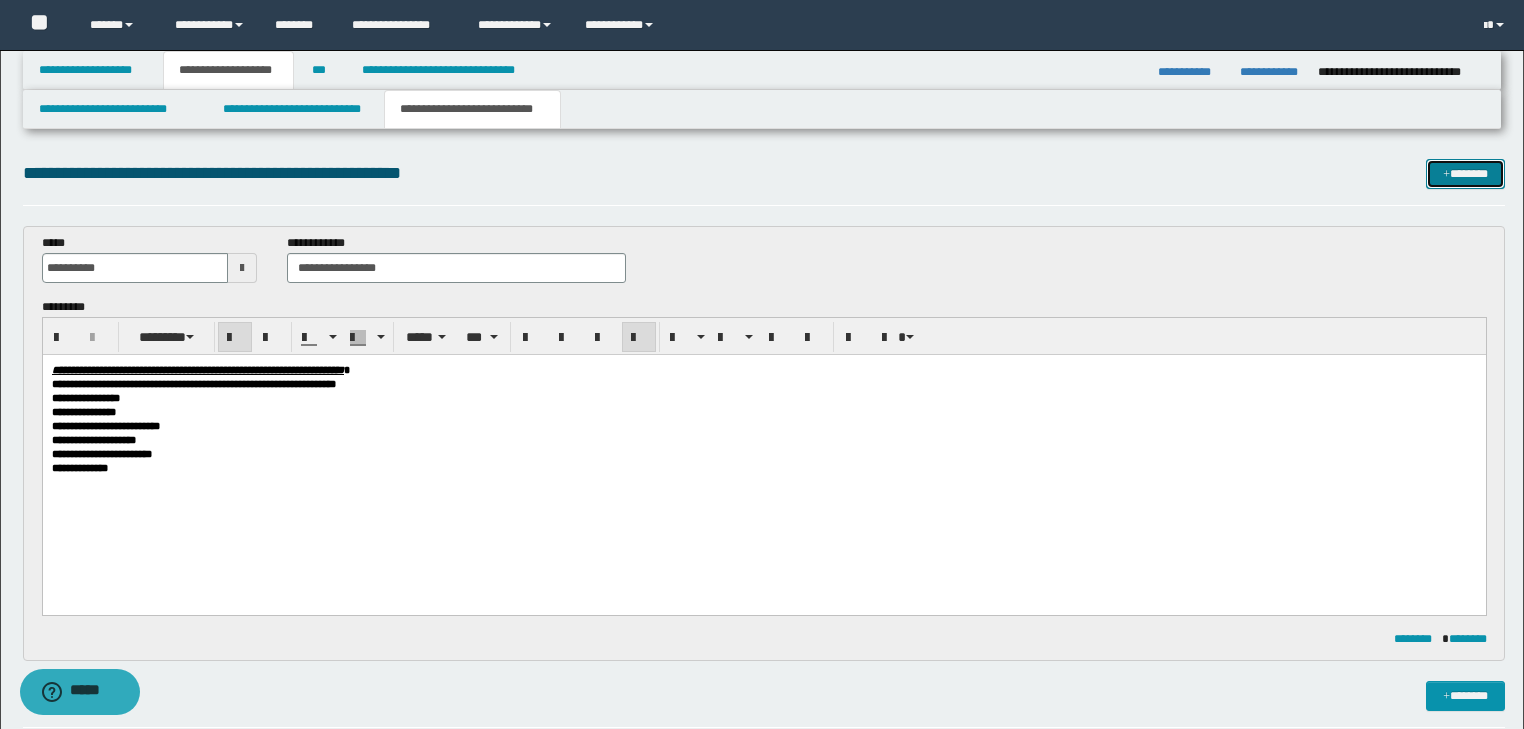 click at bounding box center (1446, 175) 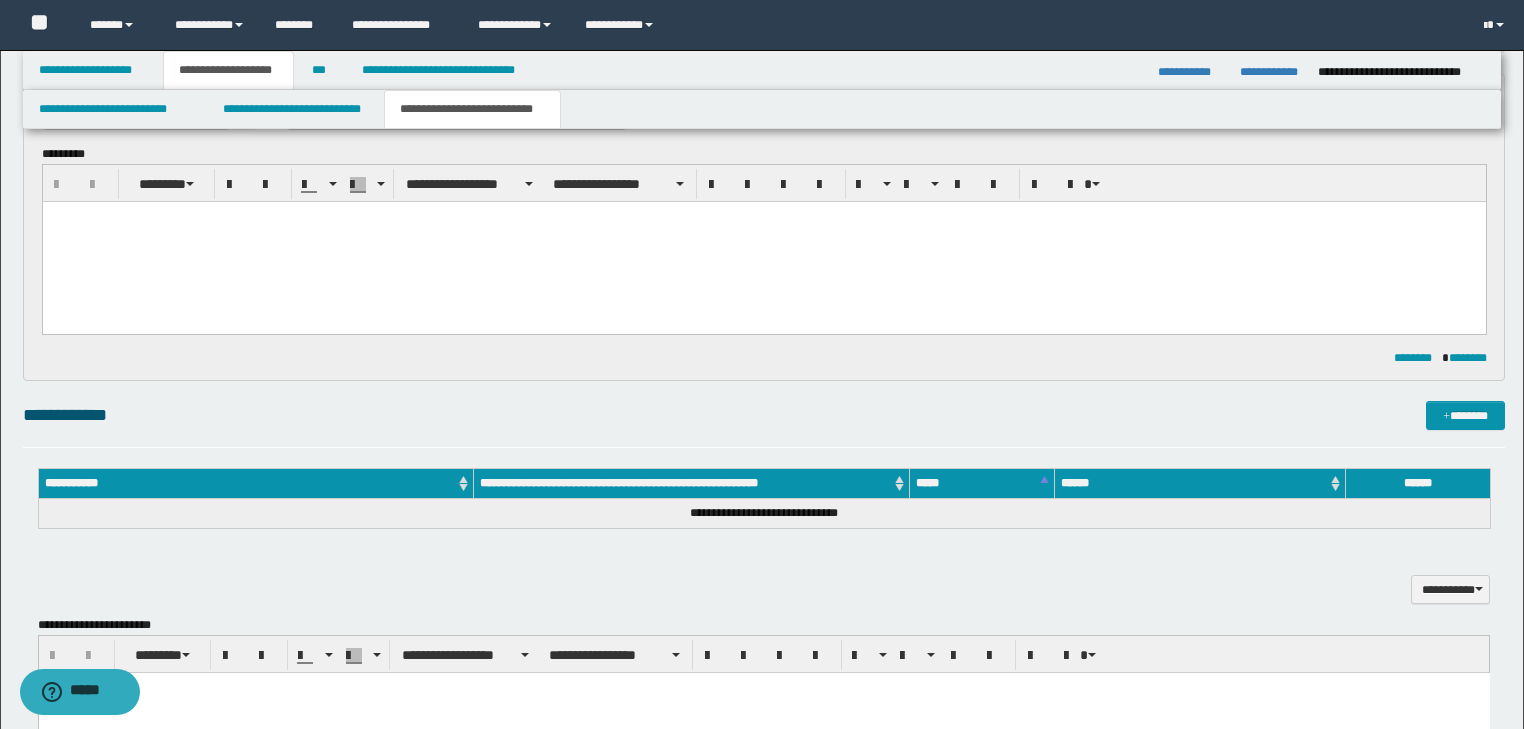 scroll, scrollTop: 0, scrollLeft: 0, axis: both 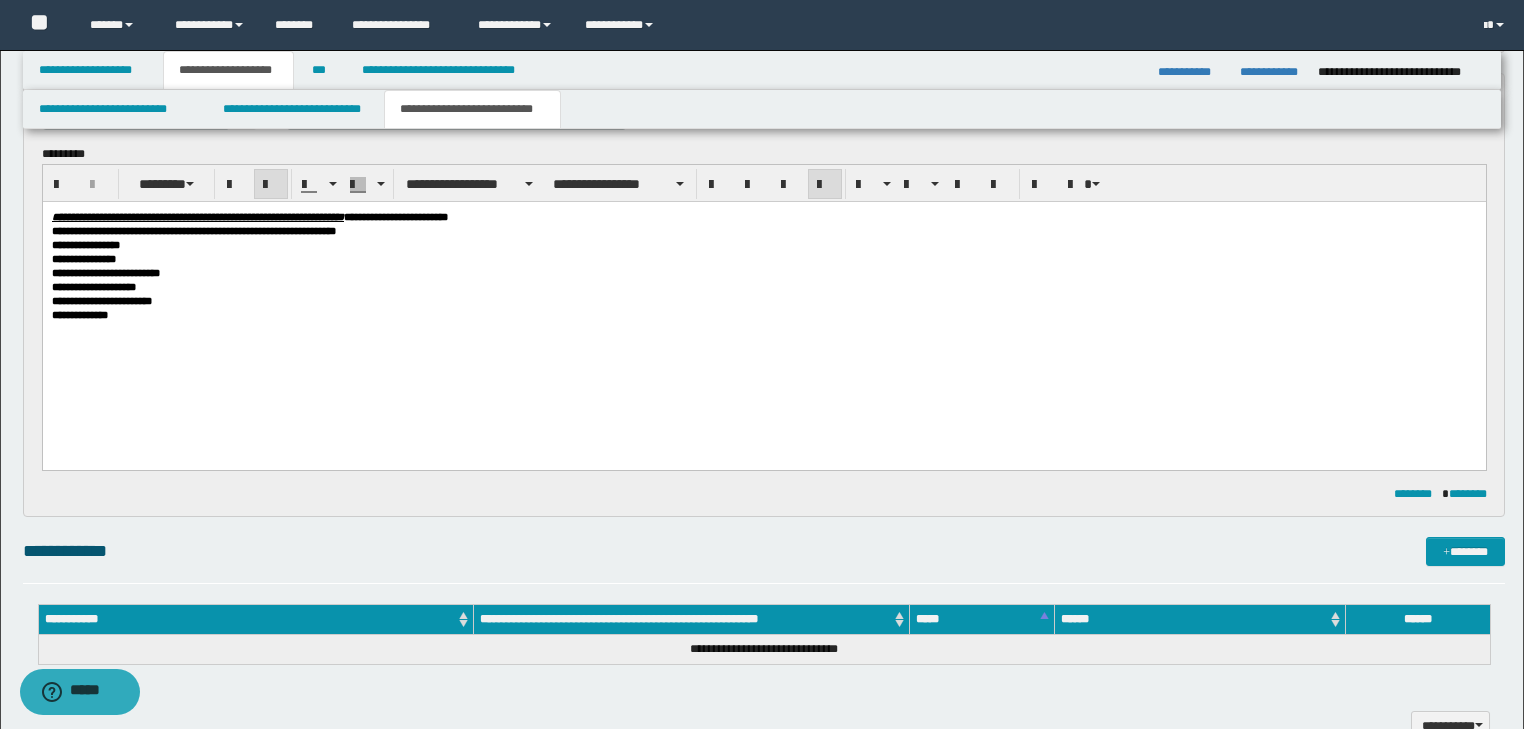 click on "**********" at bounding box center (763, 217) 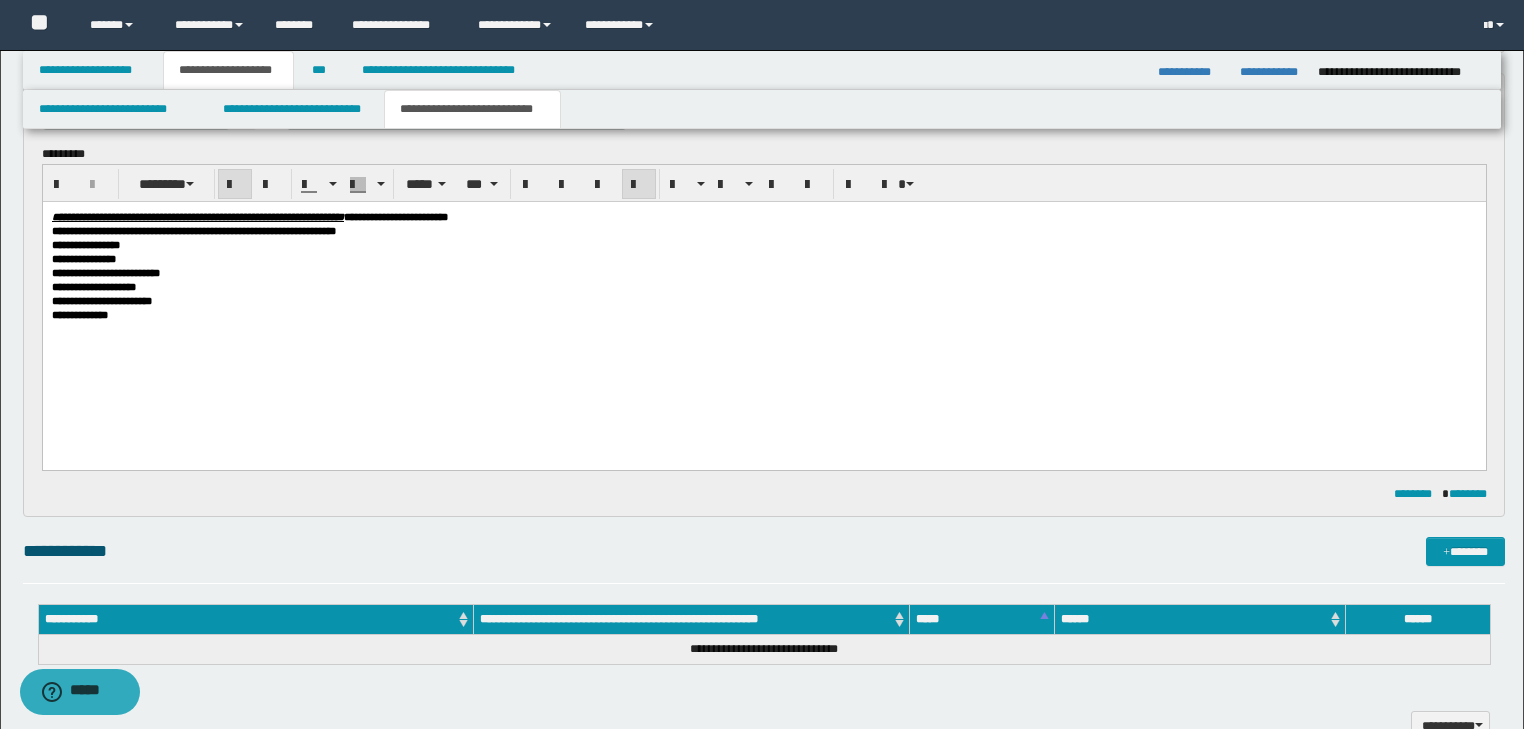 click on "**********" at bounding box center [395, 217] 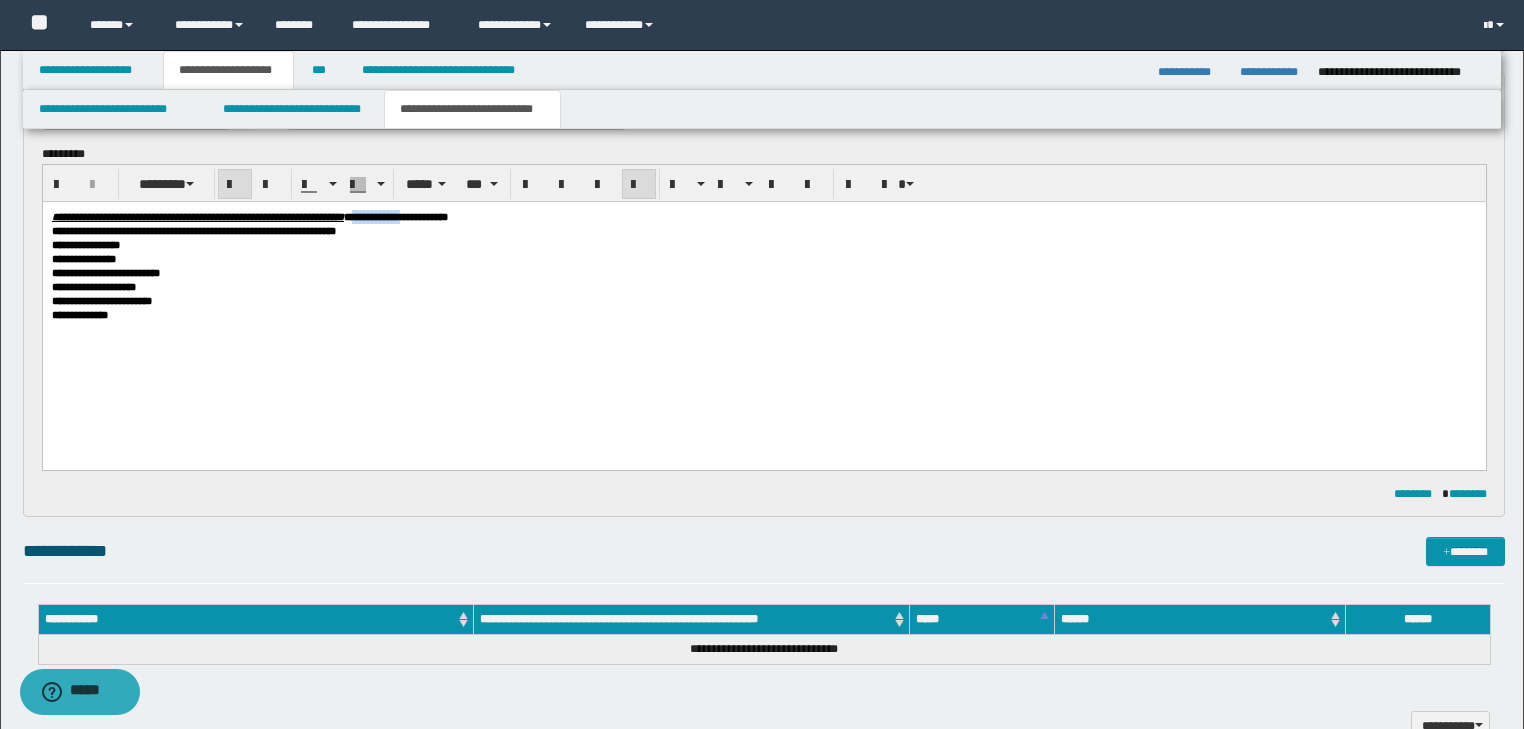 click on "**********" at bounding box center [395, 217] 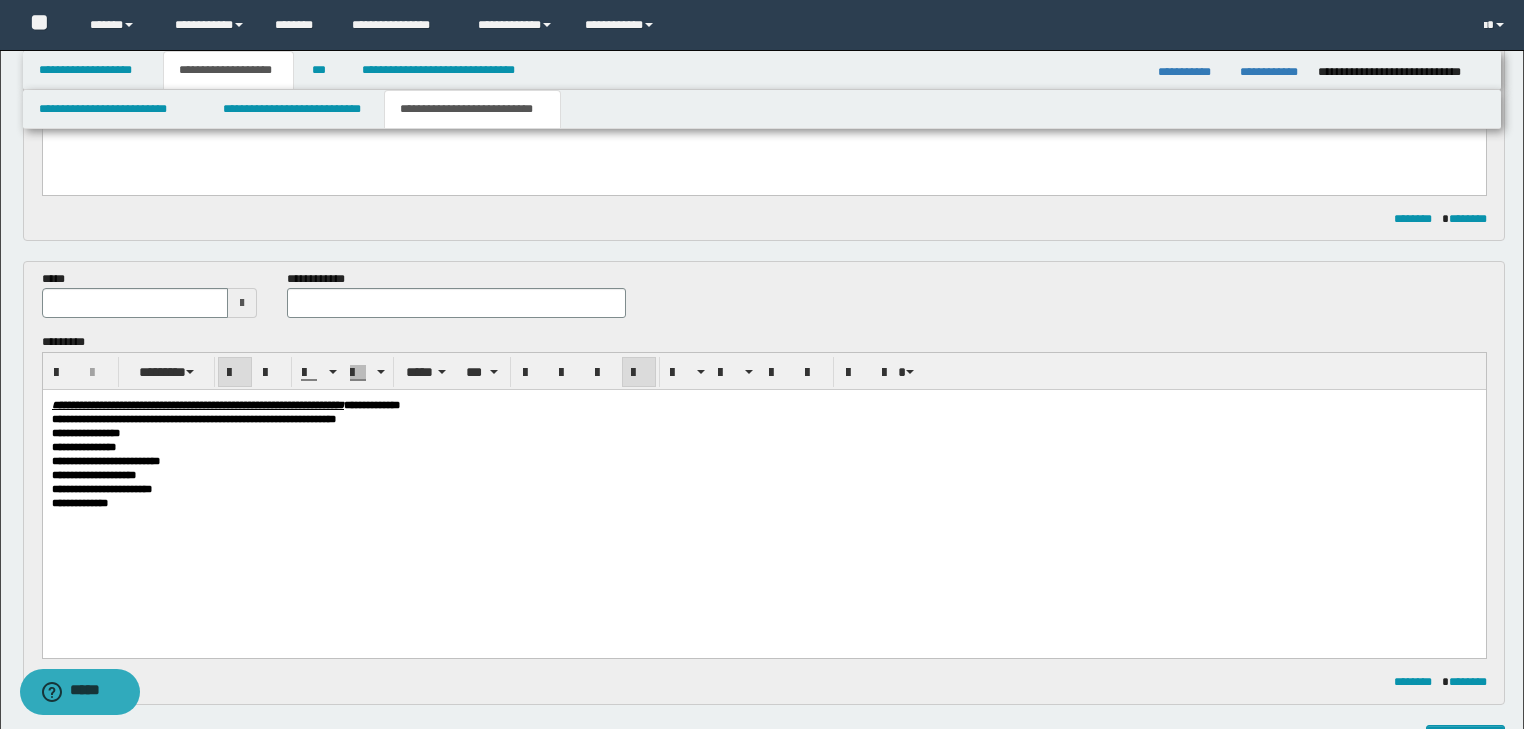 scroll, scrollTop: 368, scrollLeft: 0, axis: vertical 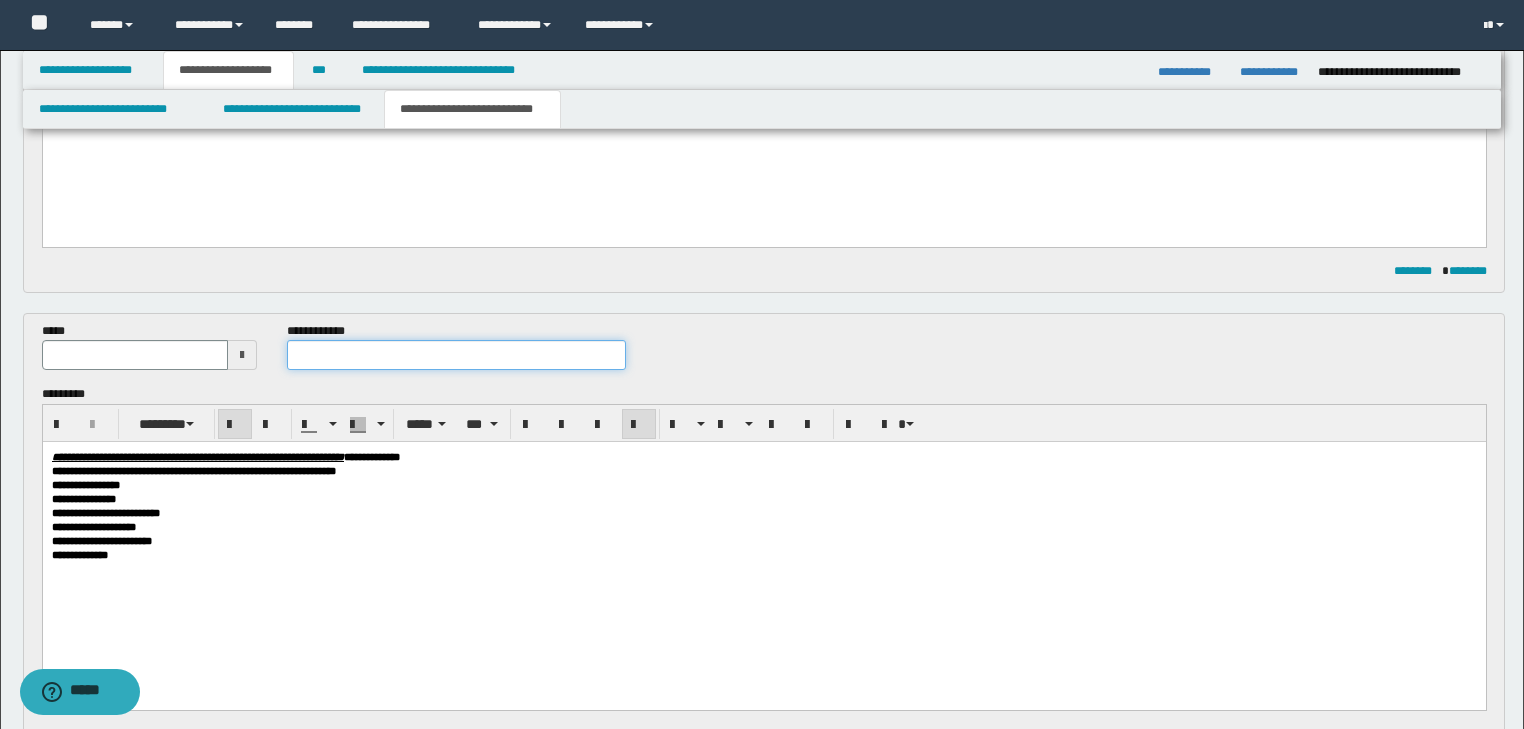 click at bounding box center [456, 355] 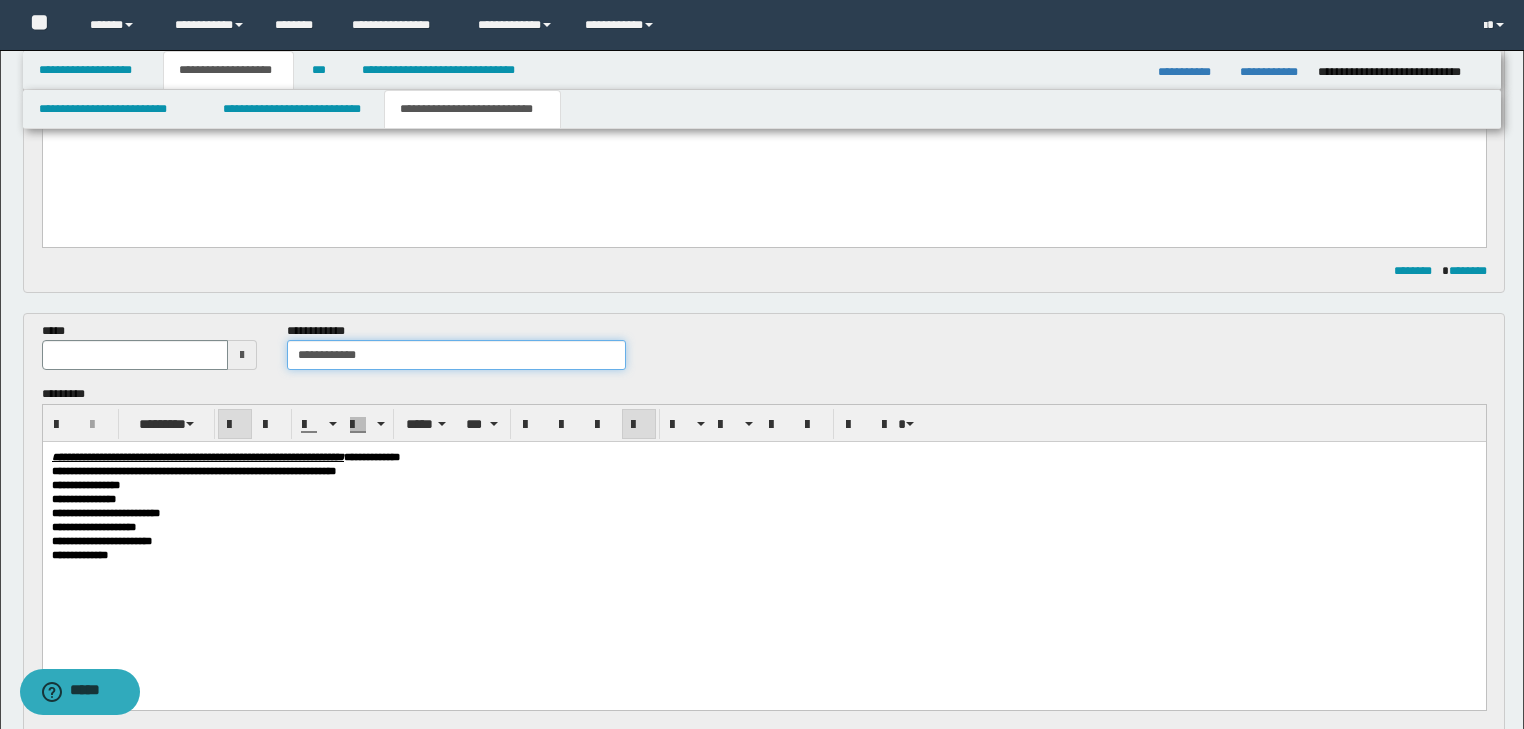 type on "**********" 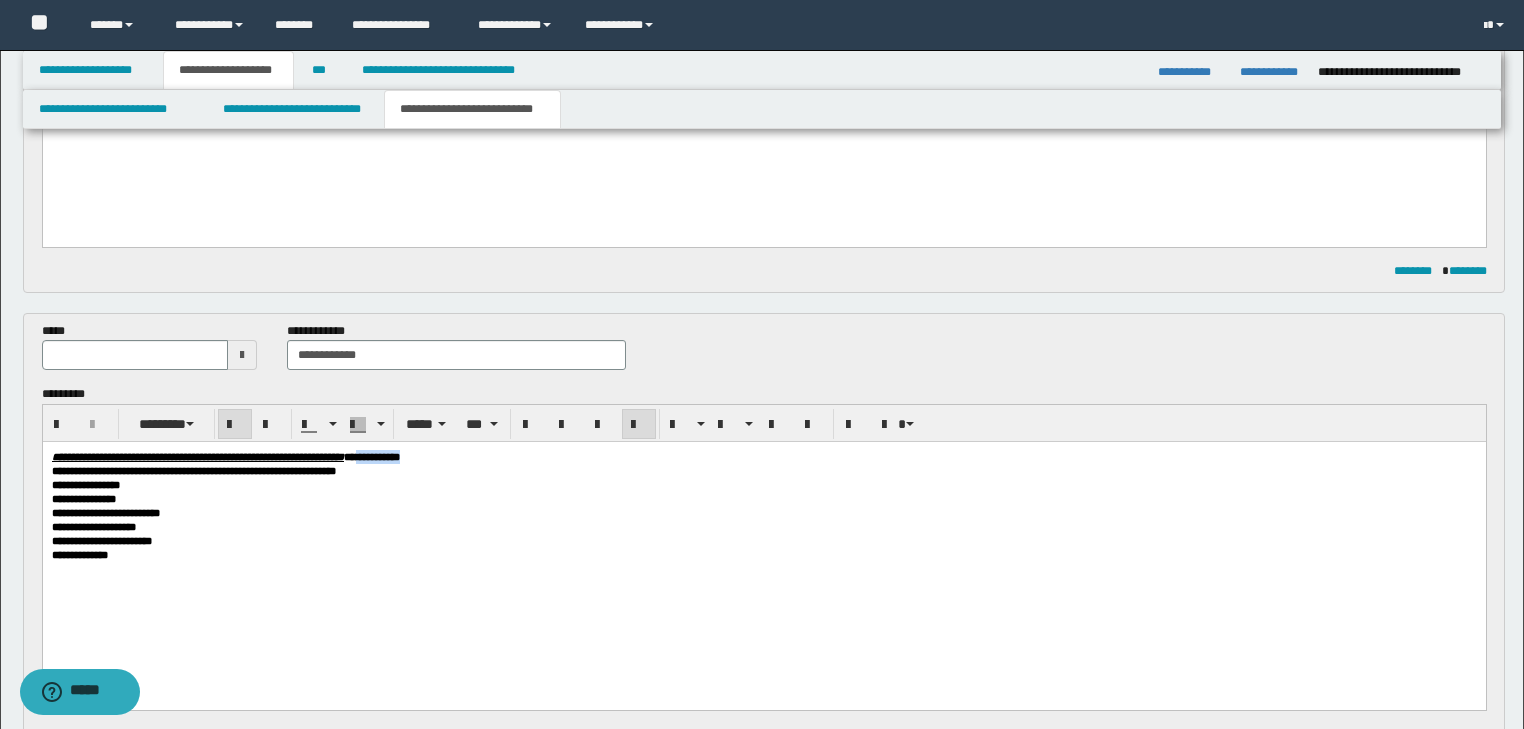 drag, startPoint x: 512, startPoint y: 454, endPoint x: 598, endPoint y: 454, distance: 86 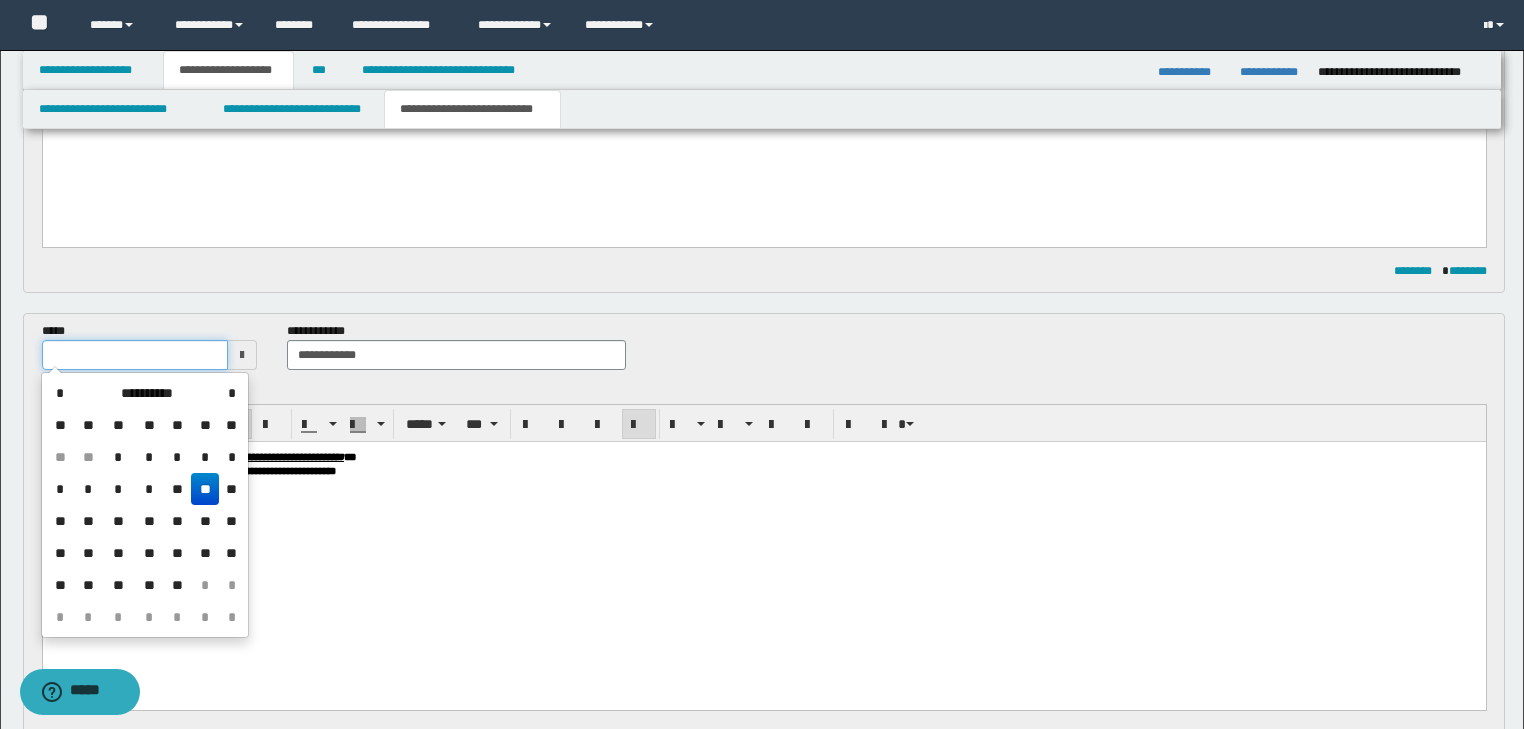 click at bounding box center [135, 355] 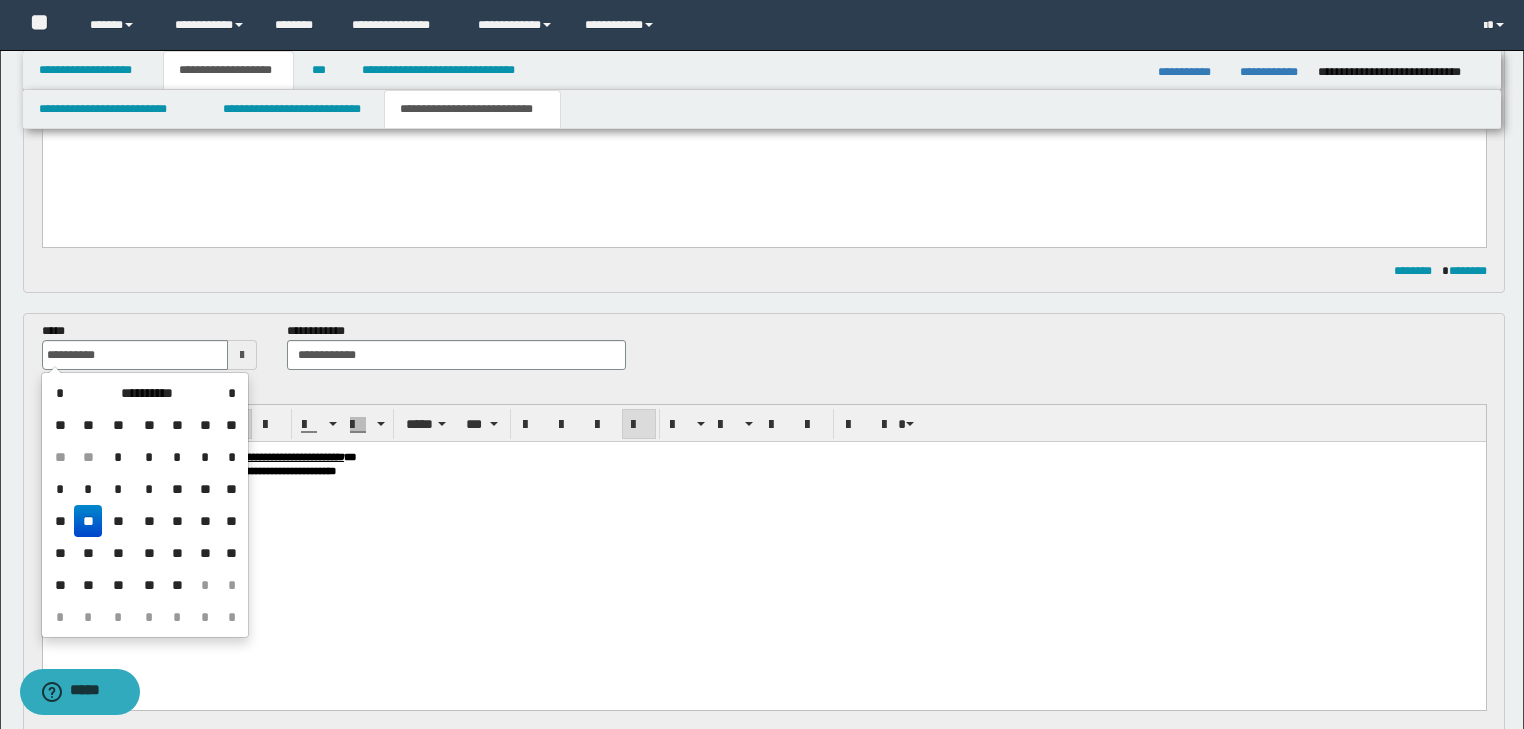 click on "**********" at bounding box center [763, 457] 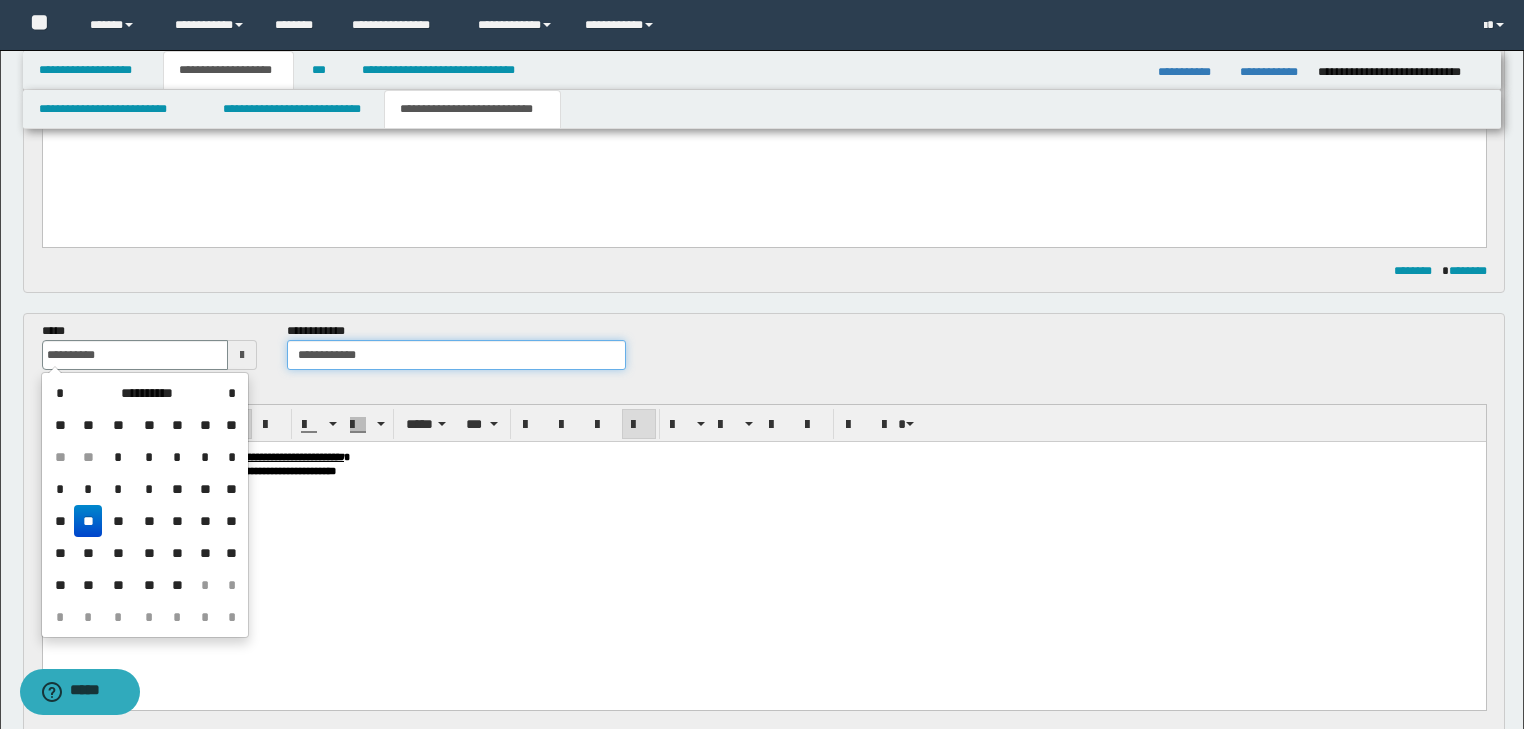 type on "**********" 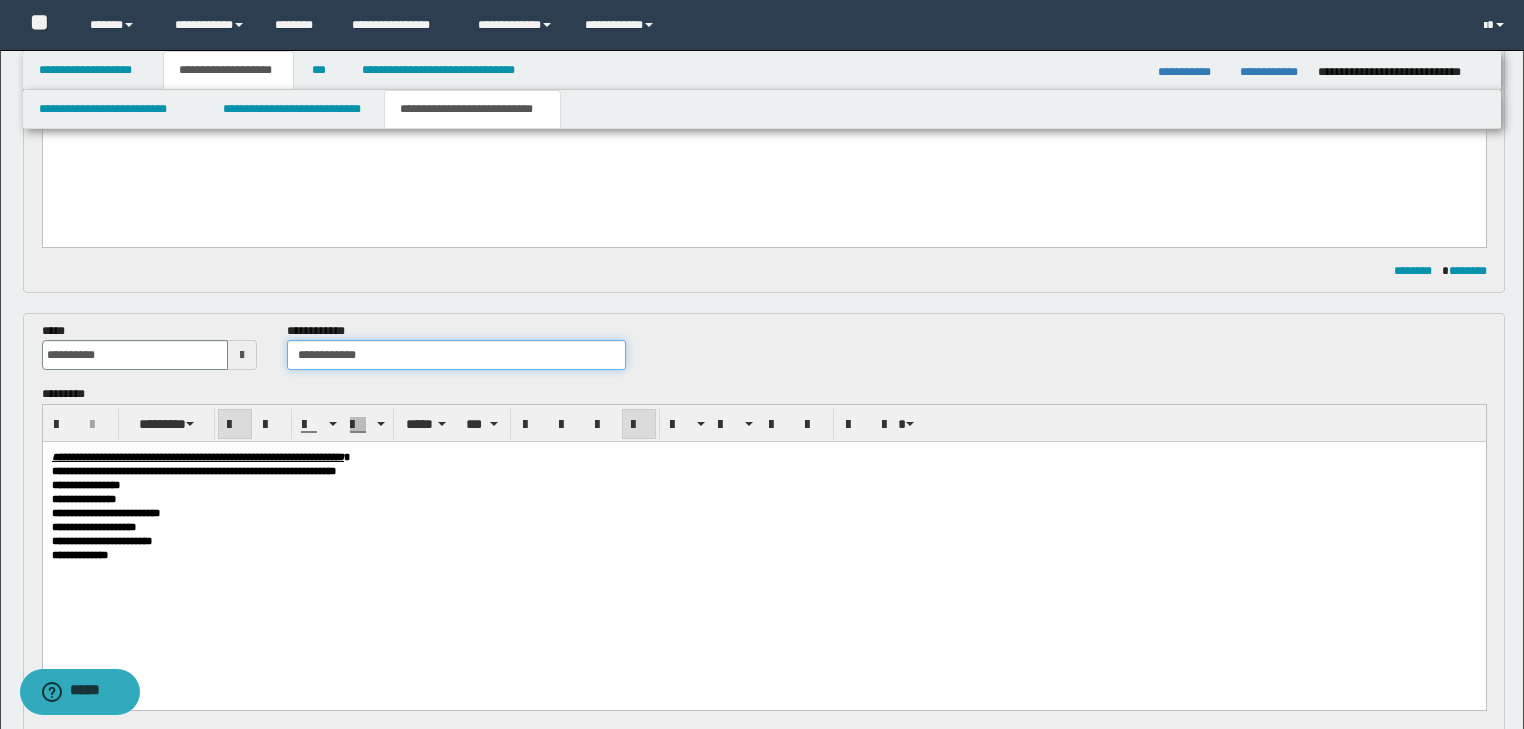 click on "**********" at bounding box center [456, 355] 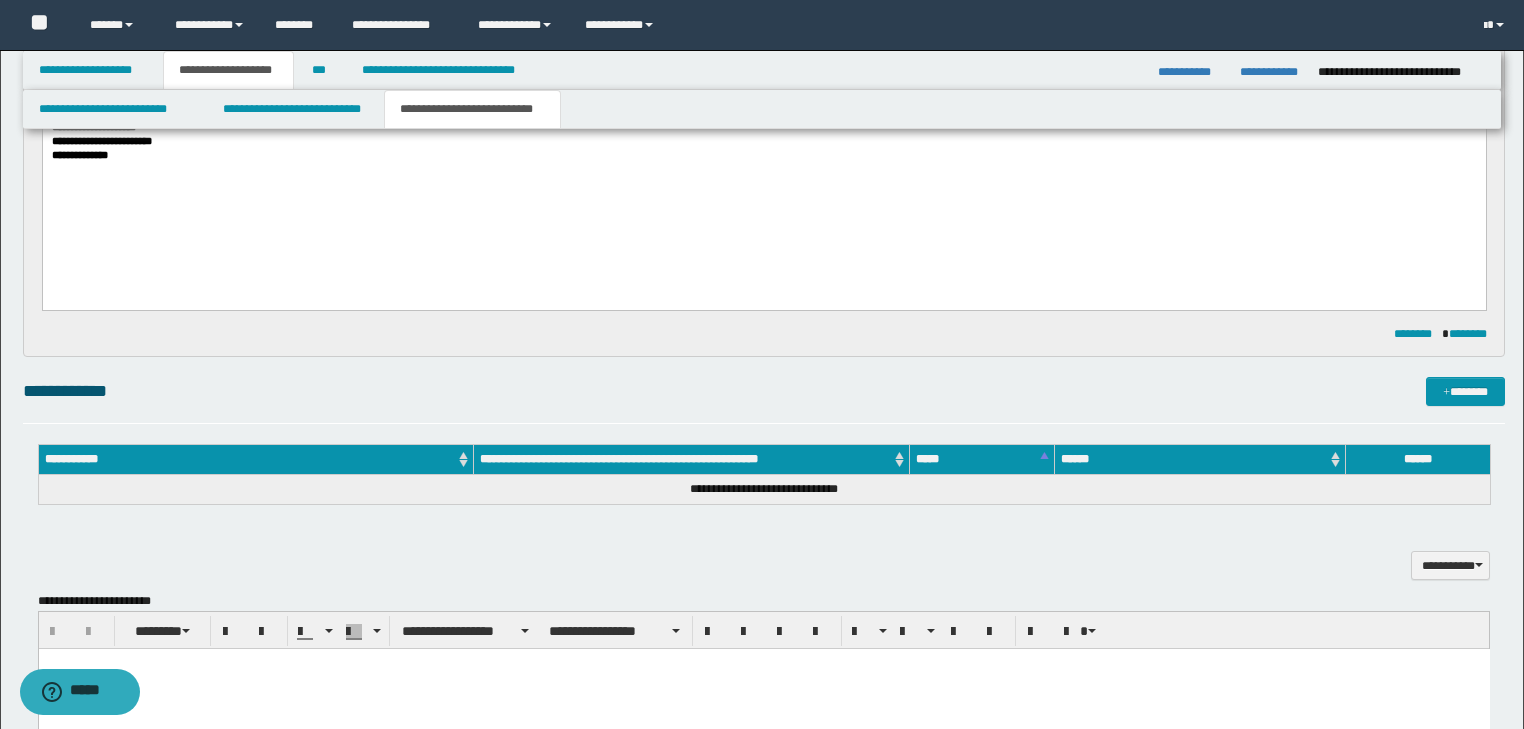 scroll, scrollTop: 1088, scrollLeft: 0, axis: vertical 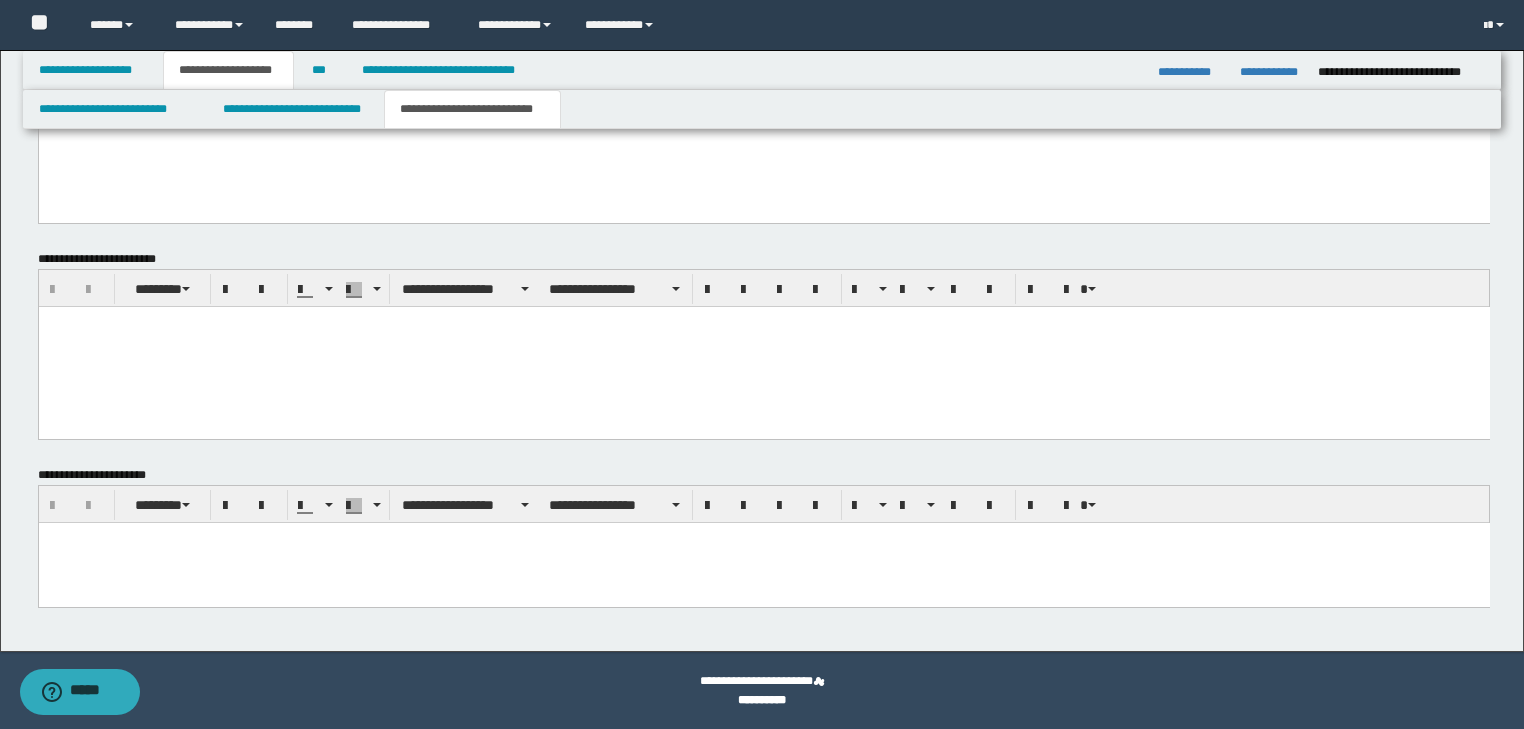 click at bounding box center (763, 537) 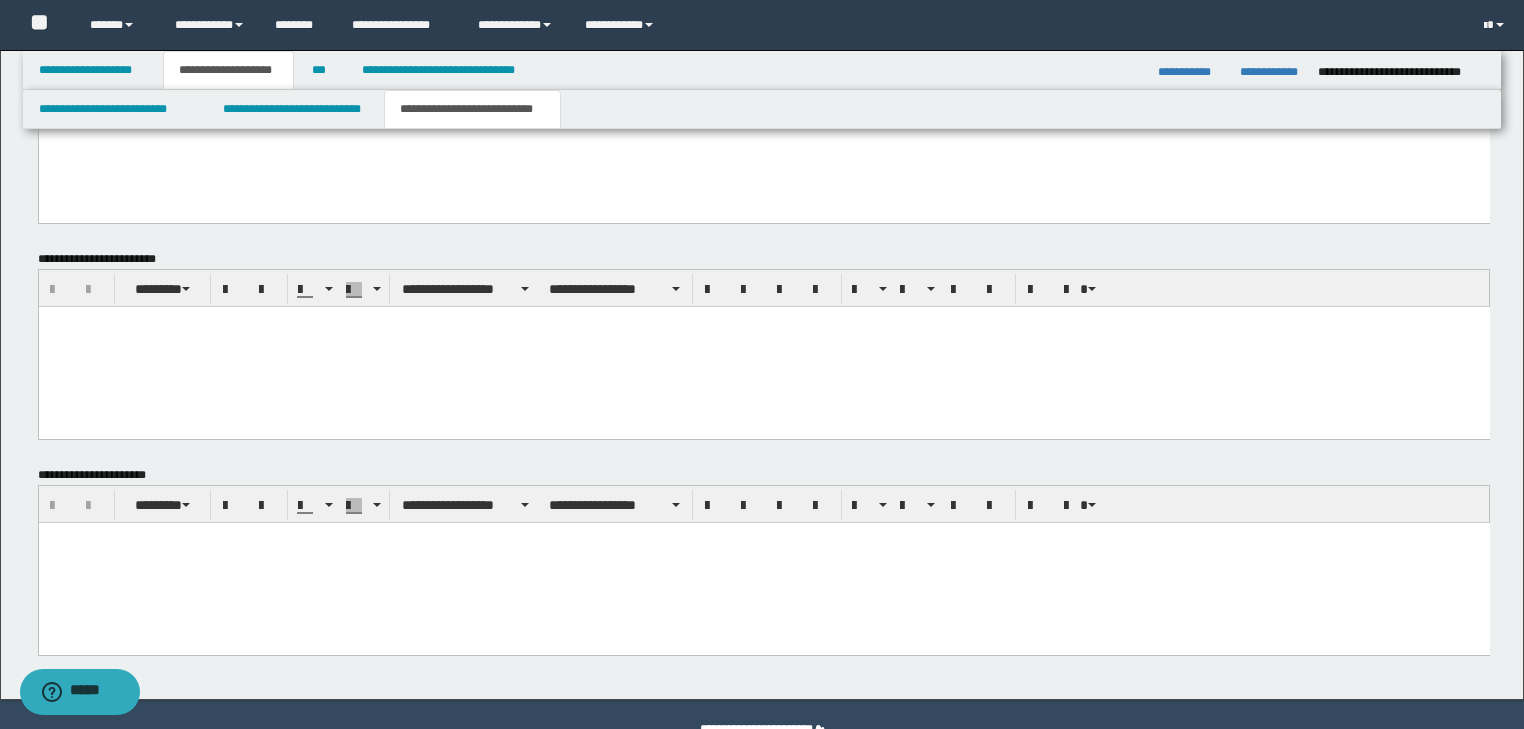 type 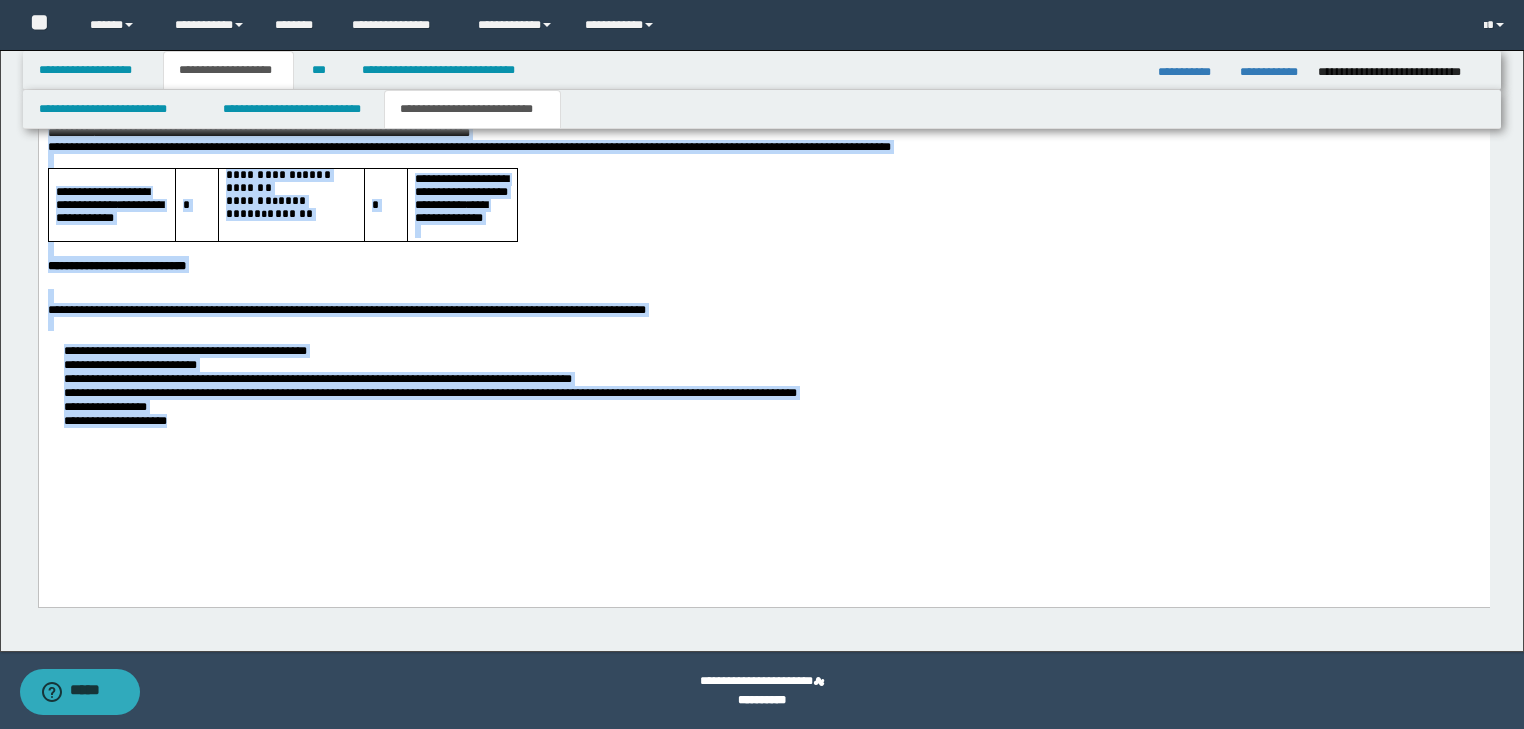 drag, startPoint x: 46, startPoint y: -139, endPoint x: 425, endPoint y: 666, distance: 889.75616 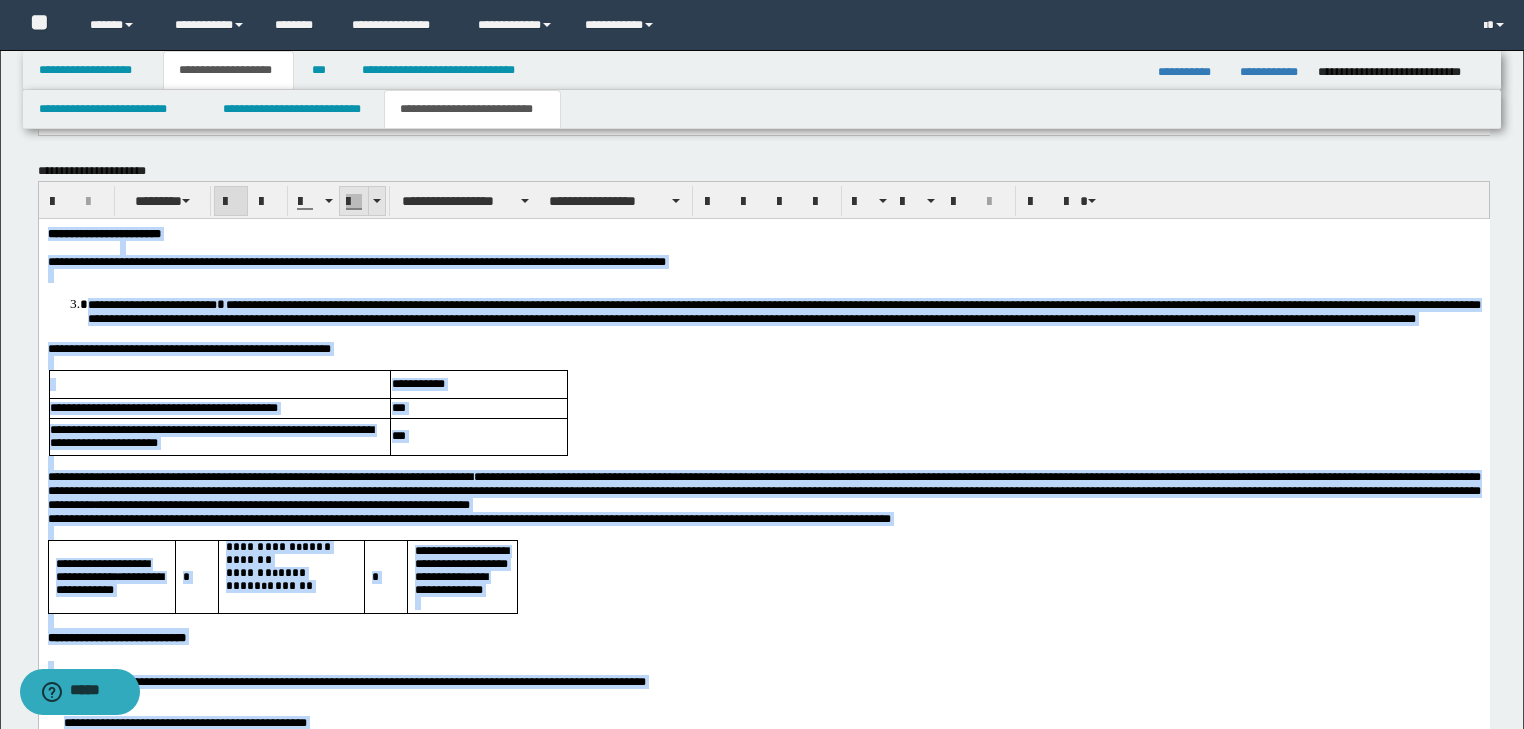 scroll, scrollTop: 1602, scrollLeft: 0, axis: vertical 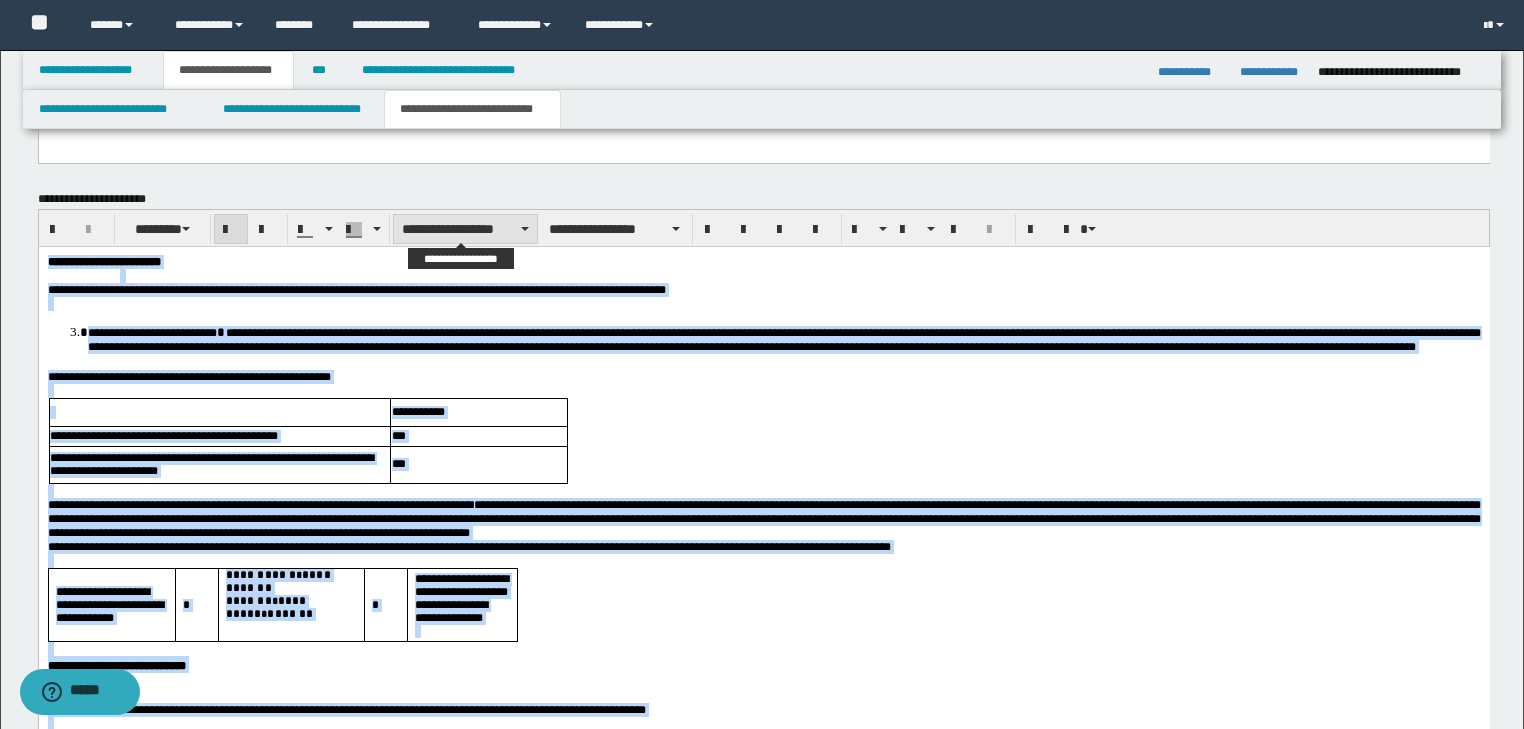 click on "**********" at bounding box center [465, 229] 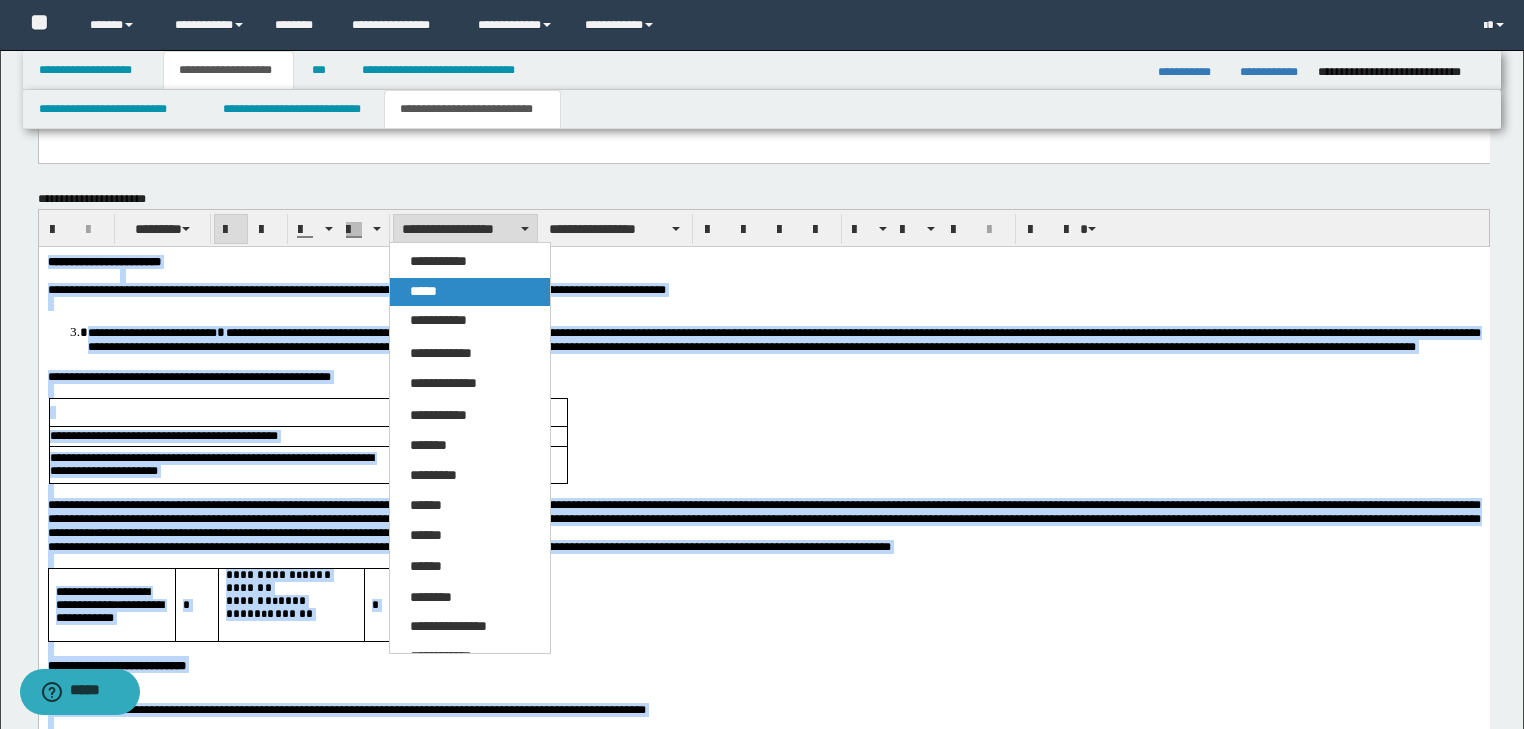 click on "*****" at bounding box center [423, 291] 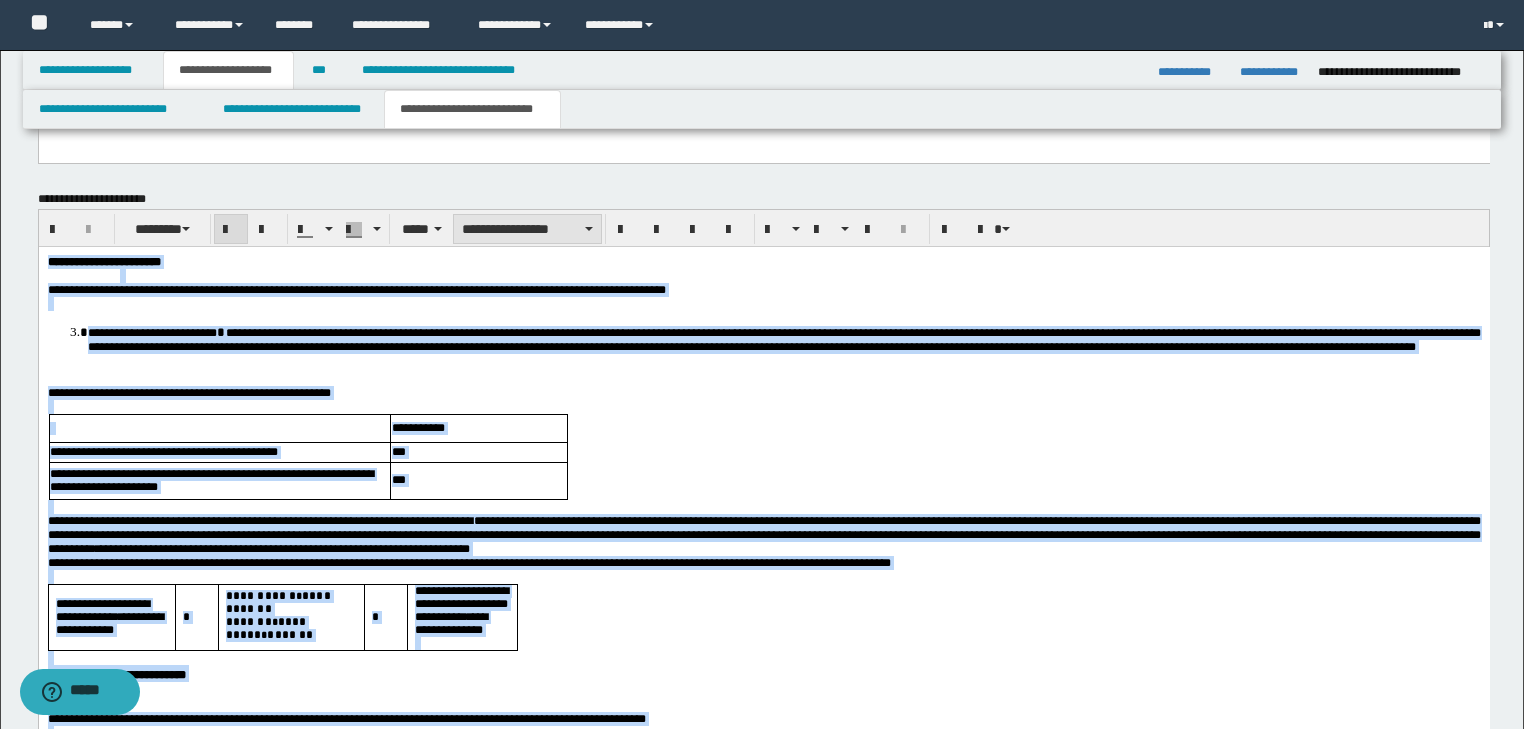click on "**********" at bounding box center [527, 229] 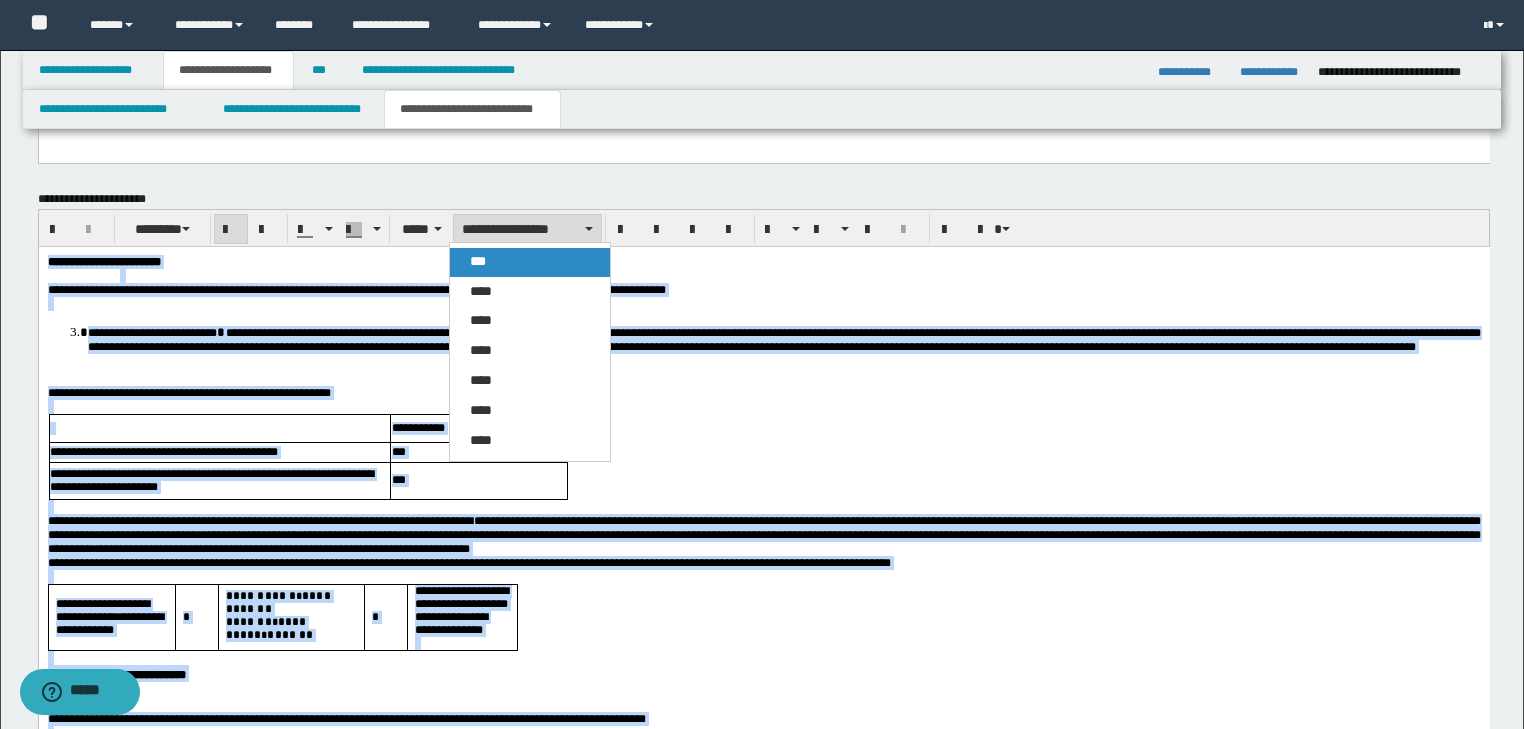 drag, startPoint x: 486, startPoint y: 262, endPoint x: 489, endPoint y: 0, distance: 262.01718 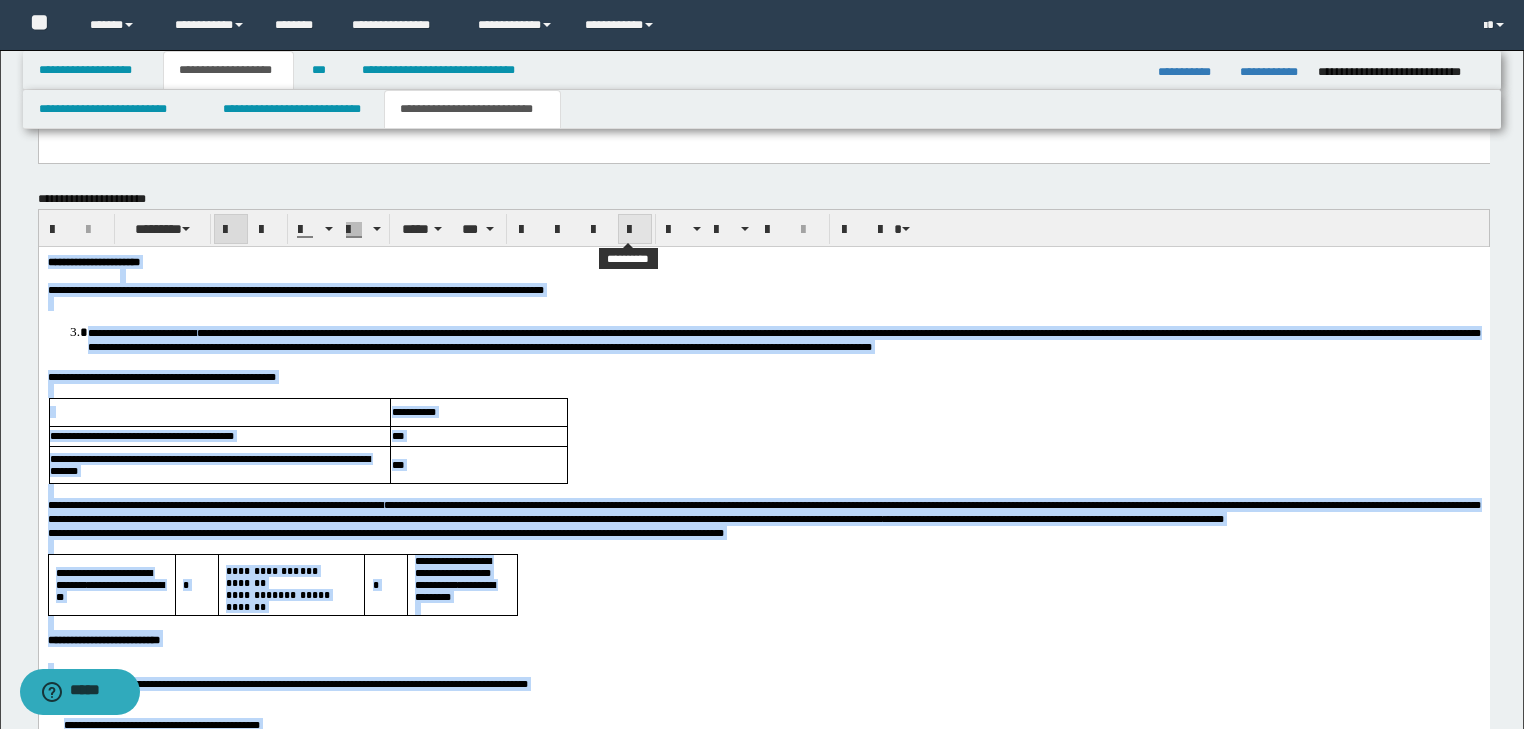click at bounding box center (635, 230) 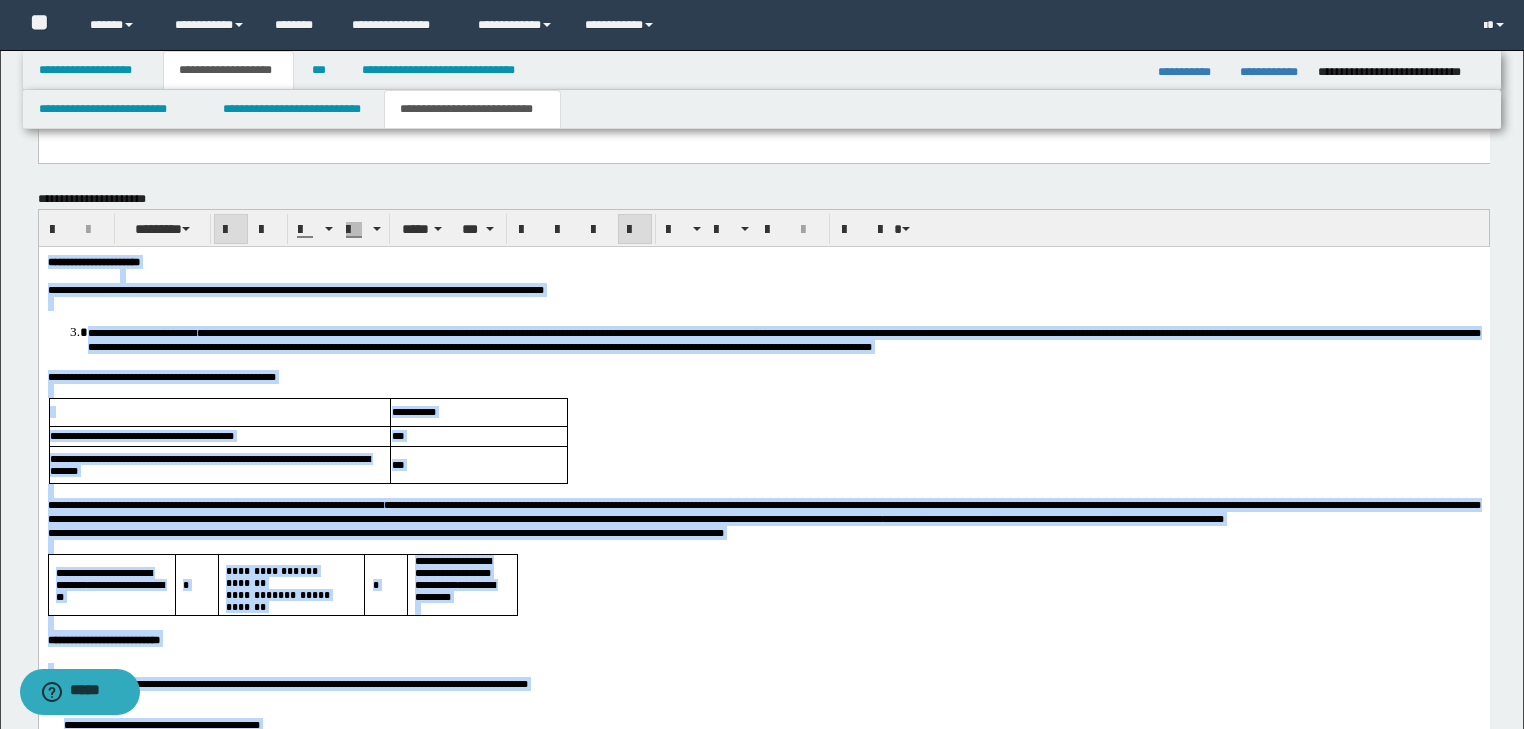 click on "**********" at bounding box center [763, 289] 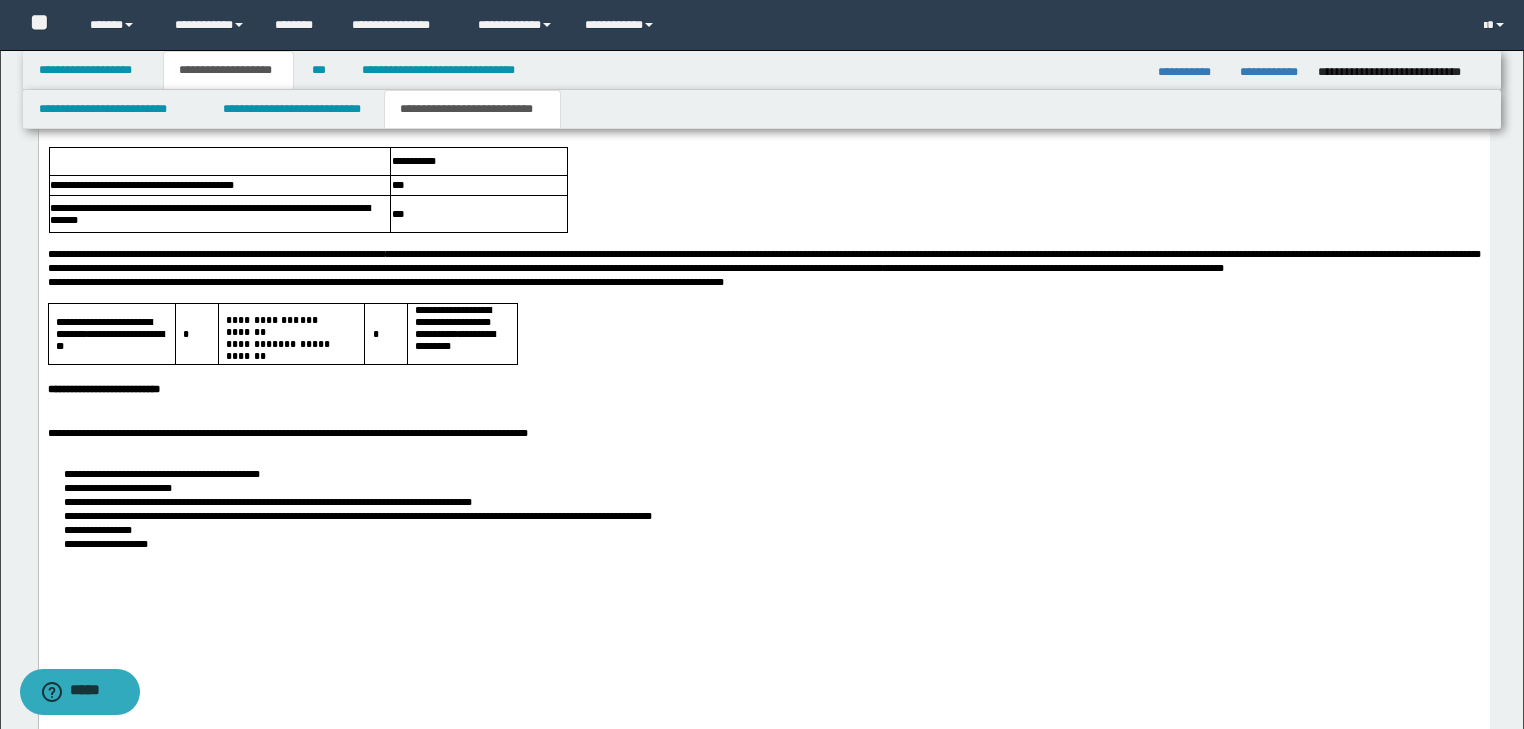 scroll, scrollTop: 1984, scrollLeft: 0, axis: vertical 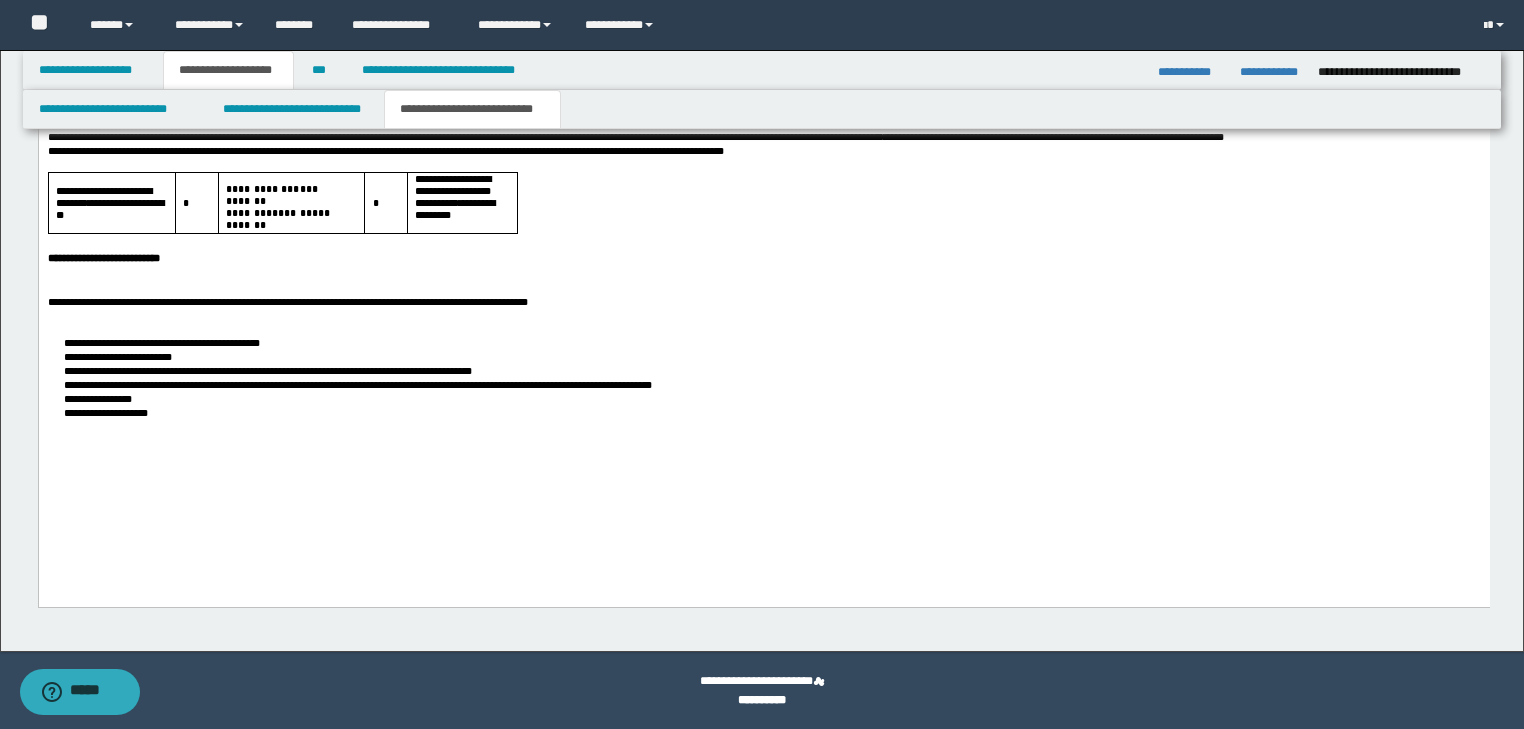 click on "**********" at bounding box center [763, 256] 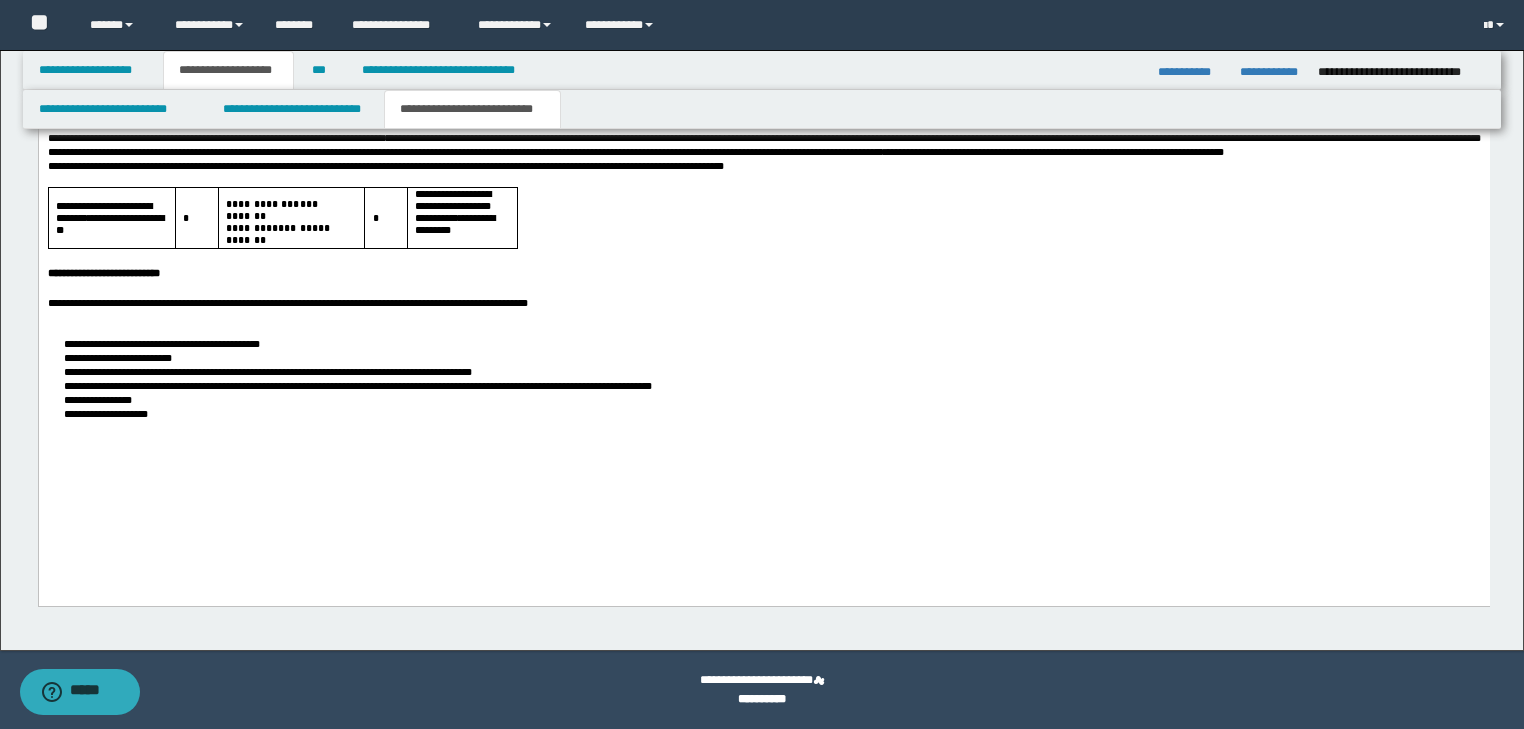 scroll, scrollTop: 1968, scrollLeft: 0, axis: vertical 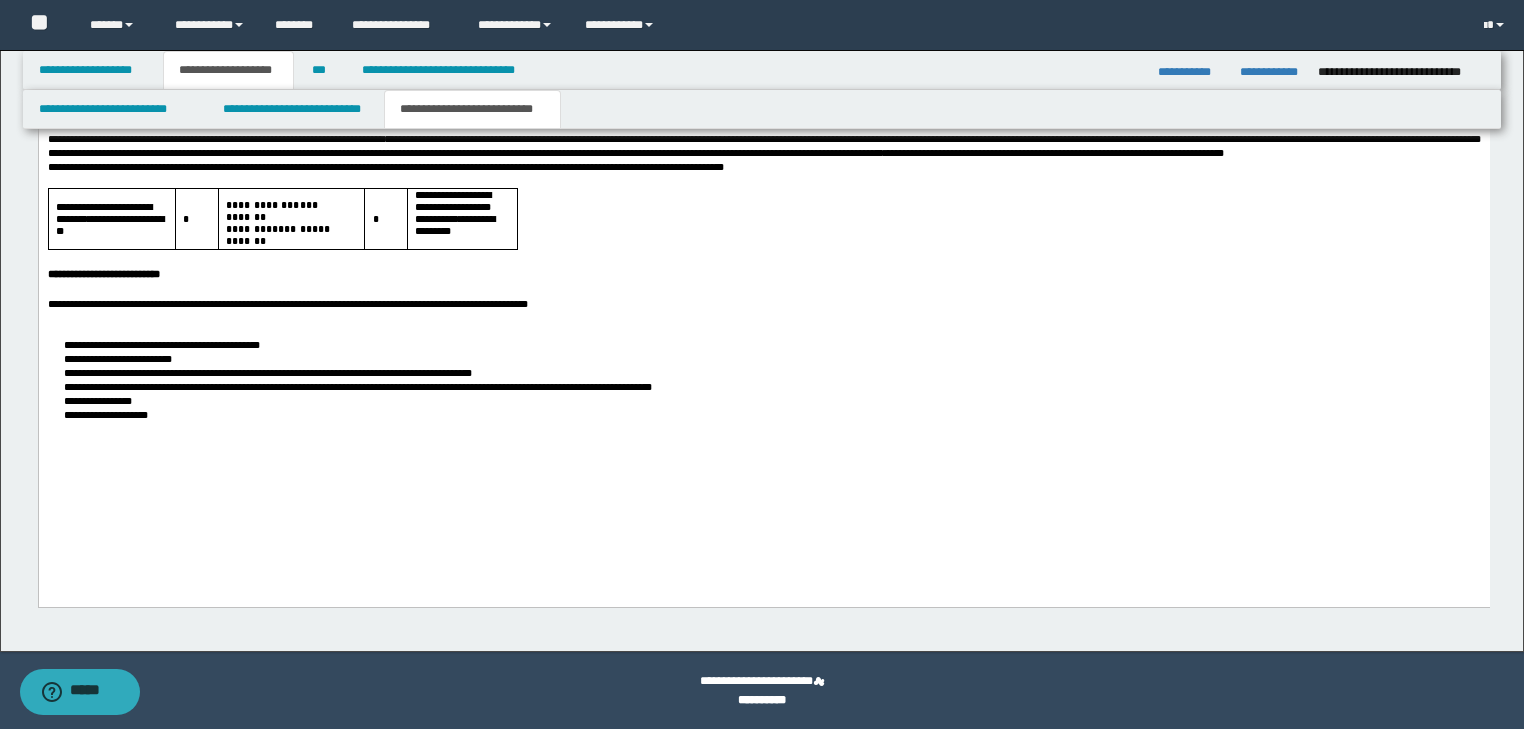 click on "**********" at bounding box center [763, 304] 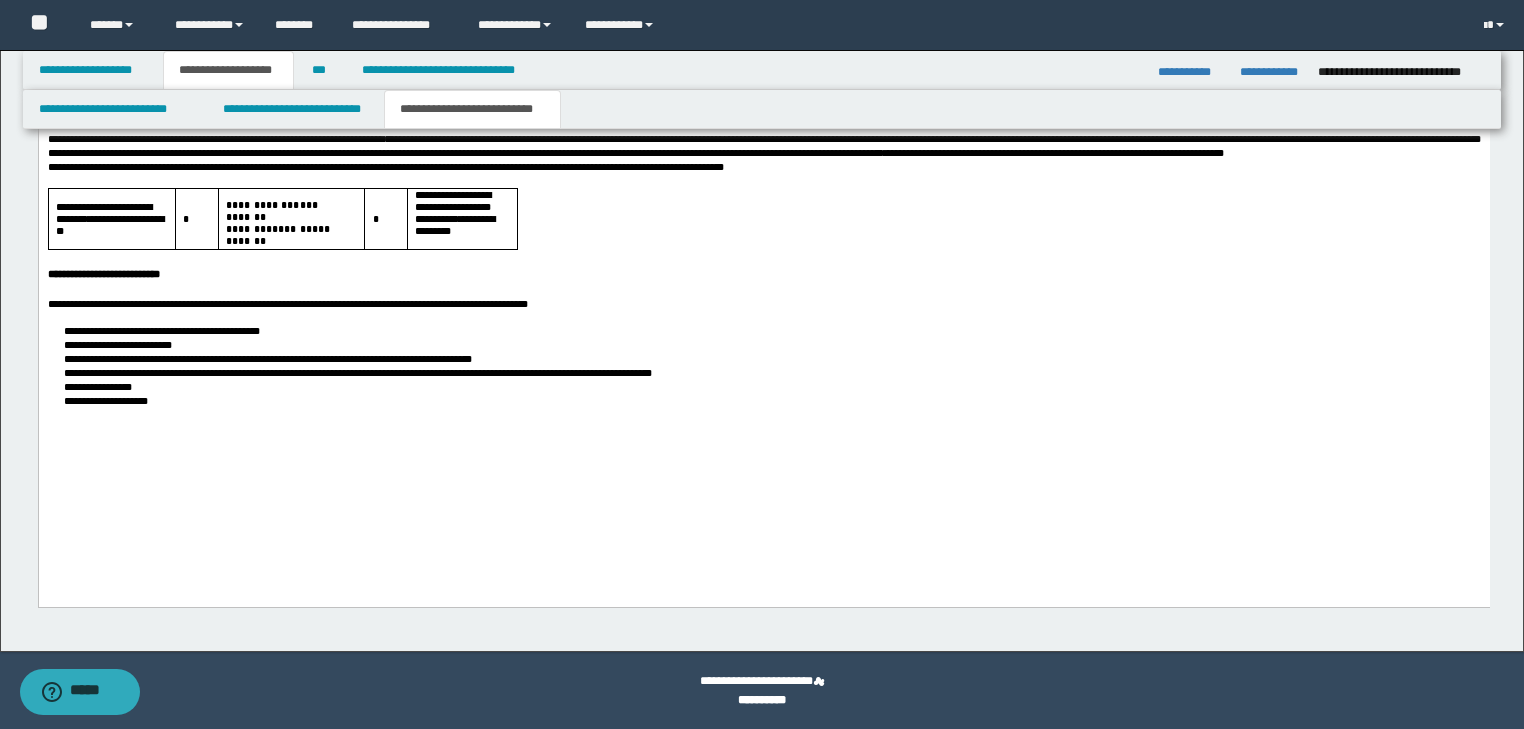 scroll, scrollTop: 1952, scrollLeft: 0, axis: vertical 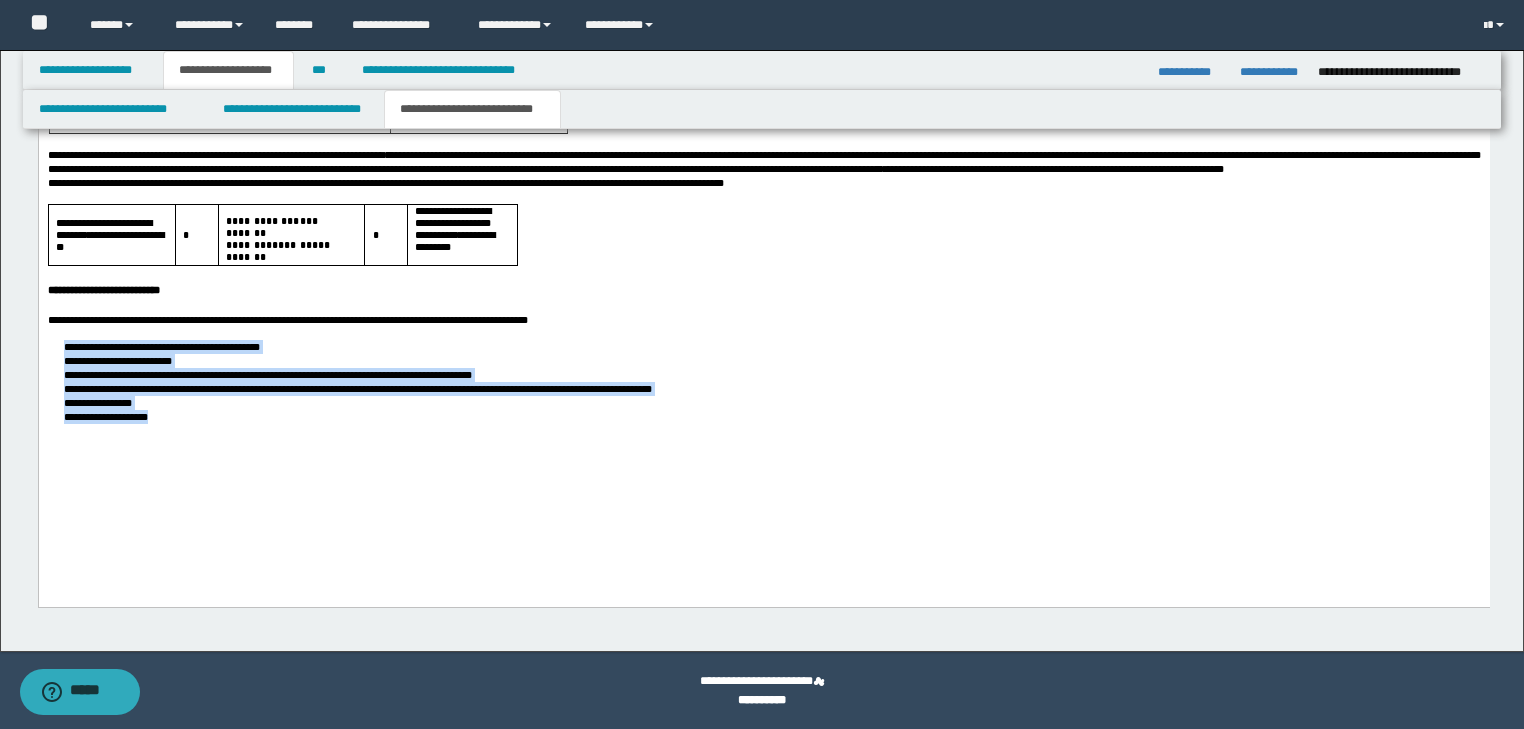 drag, startPoint x: 56, startPoint y: 392, endPoint x: 265, endPoint y: 494, distance: 232.56181 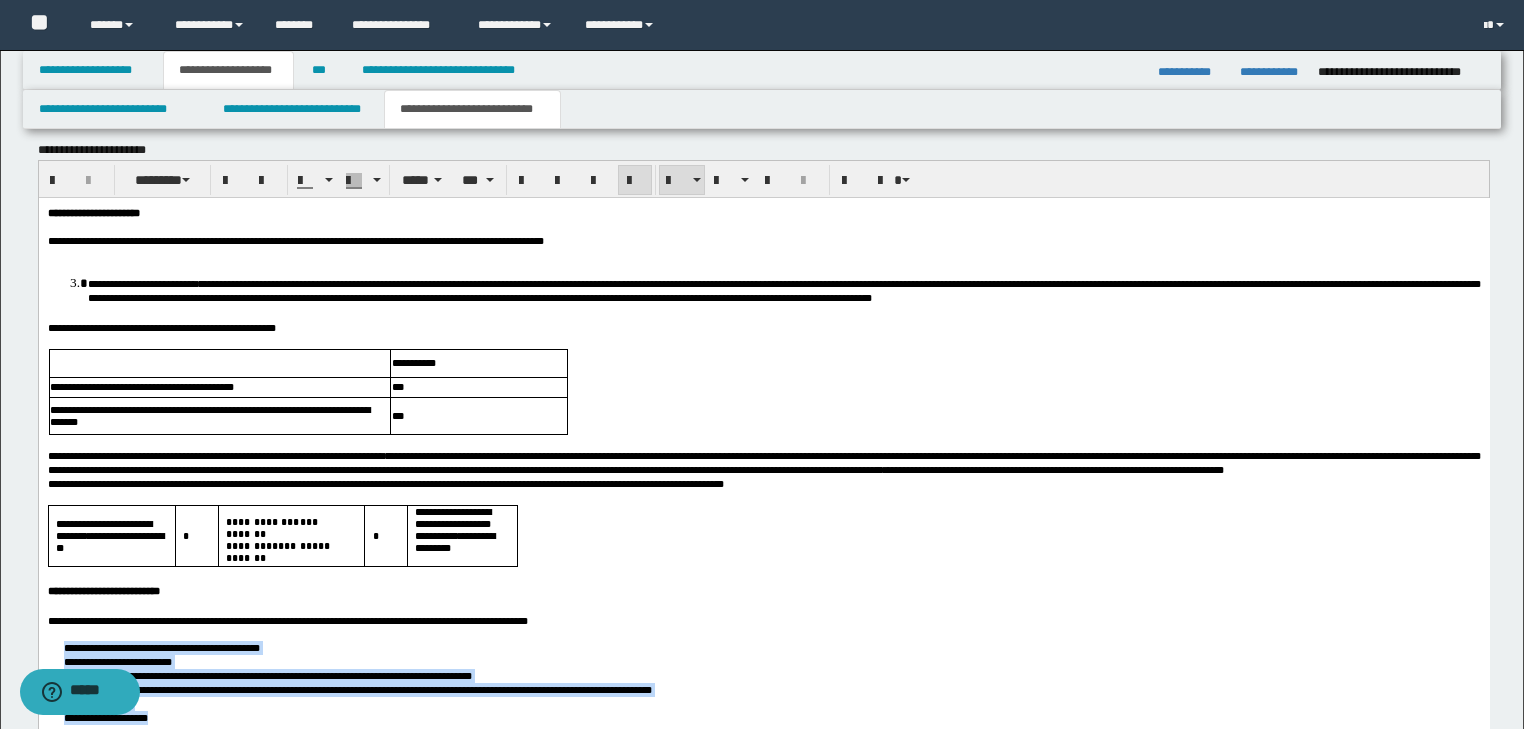 scroll, scrollTop: 1552, scrollLeft: 0, axis: vertical 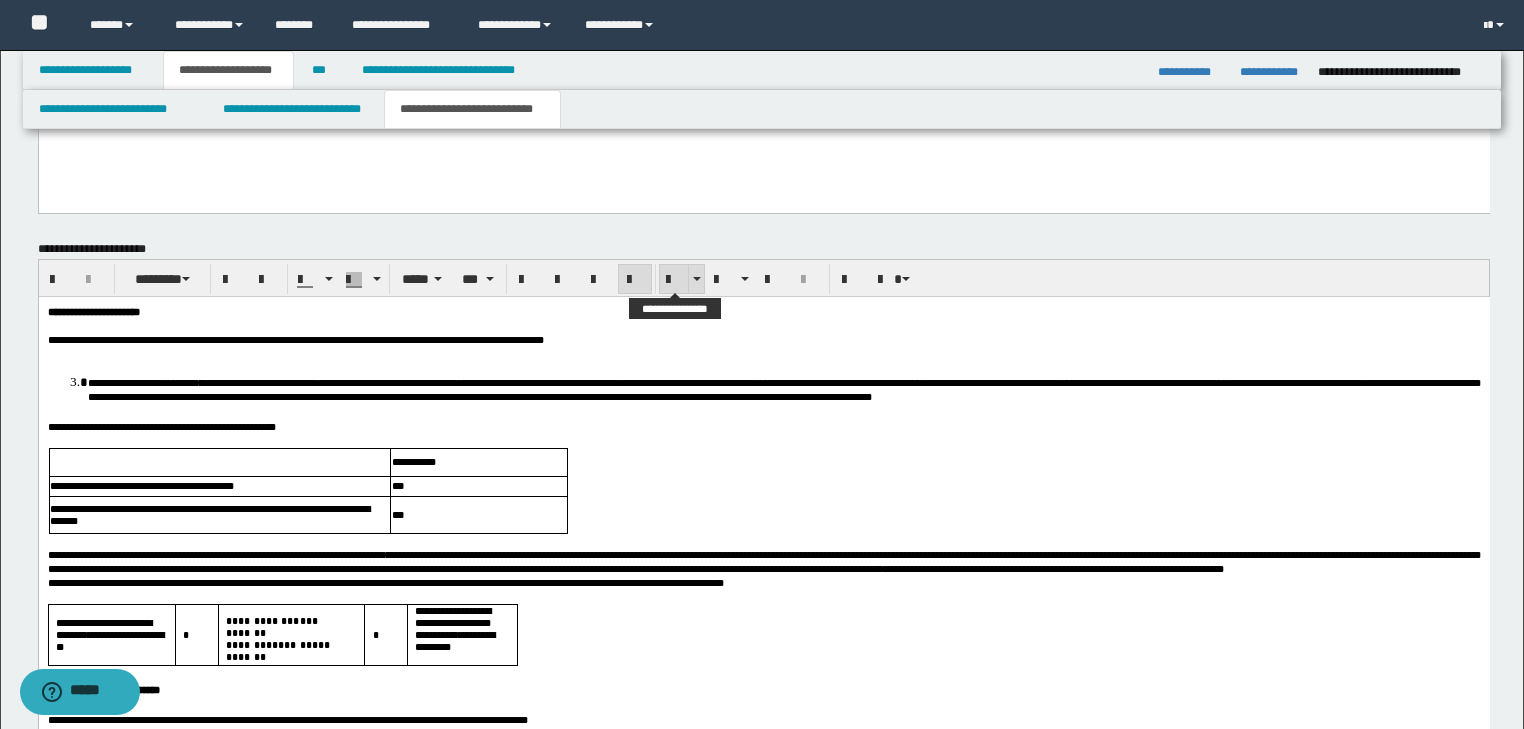 click at bounding box center (674, 280) 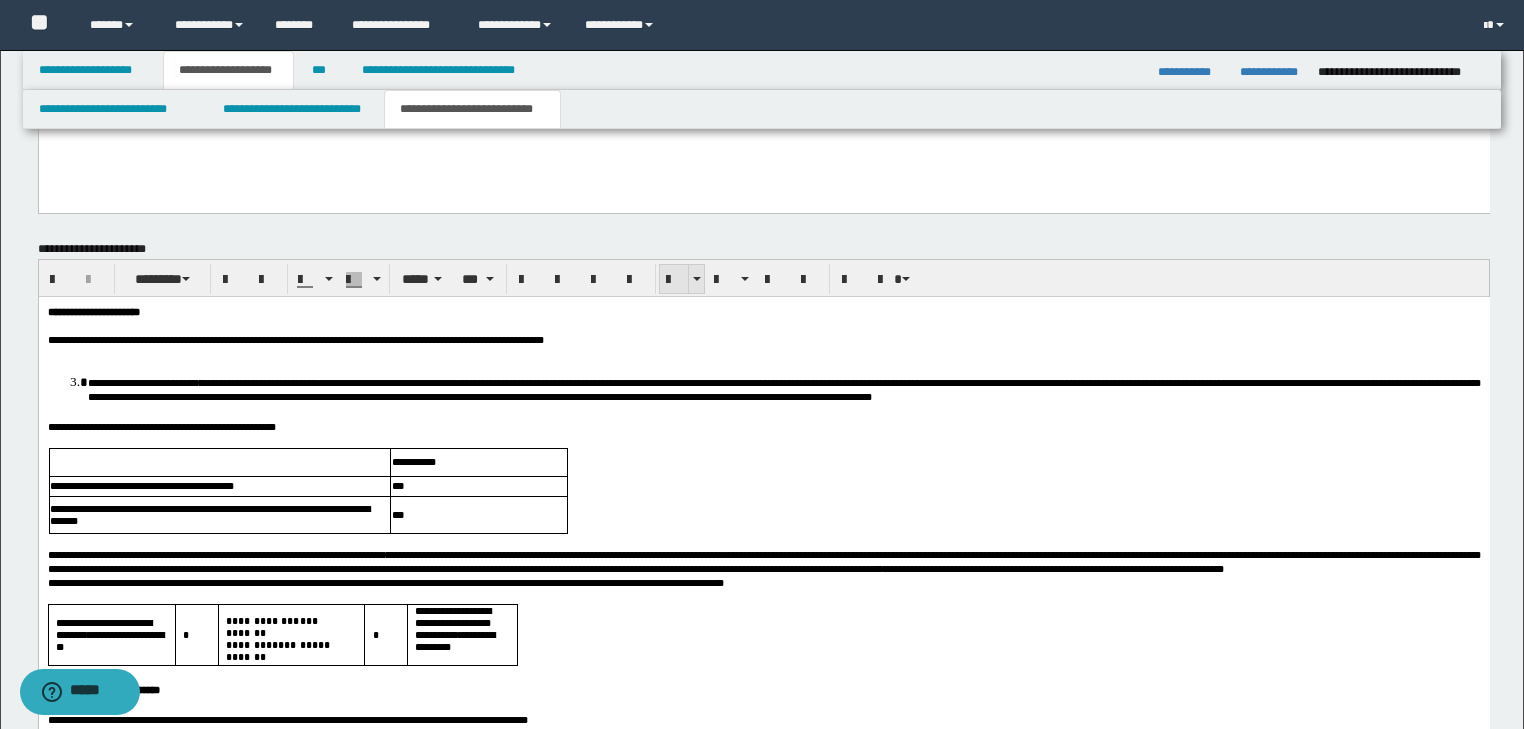 click at bounding box center [674, 280] 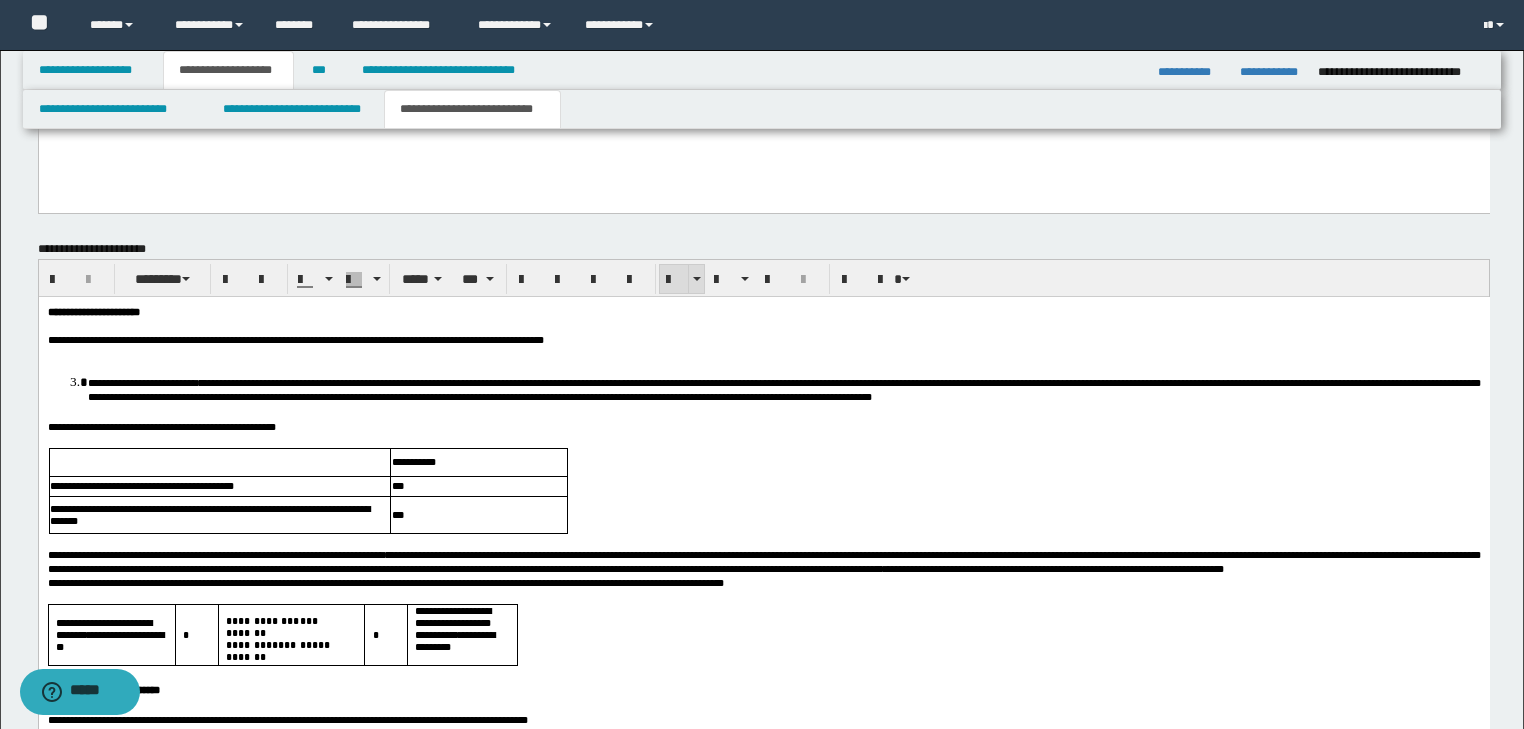 click at bounding box center [674, 280] 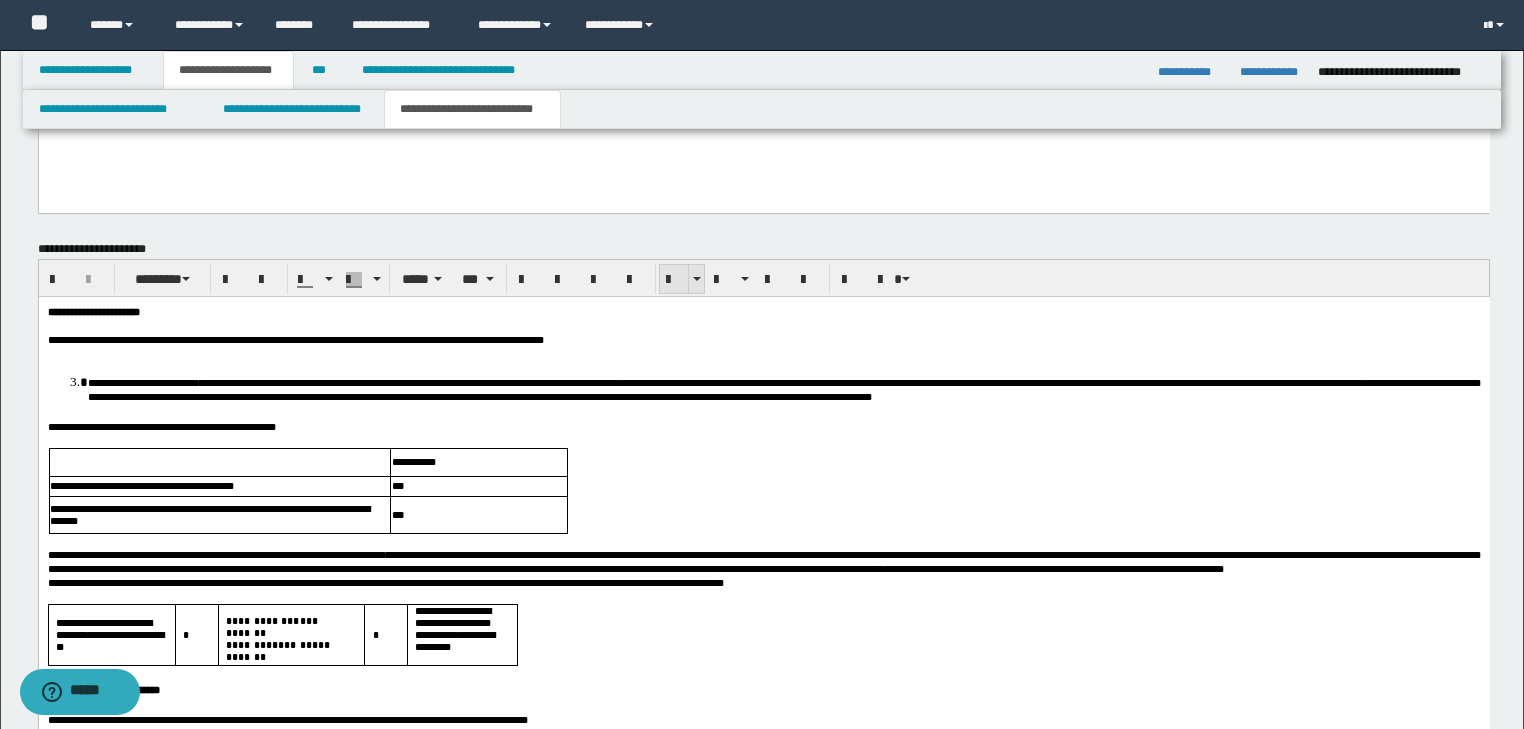 click at bounding box center [674, 280] 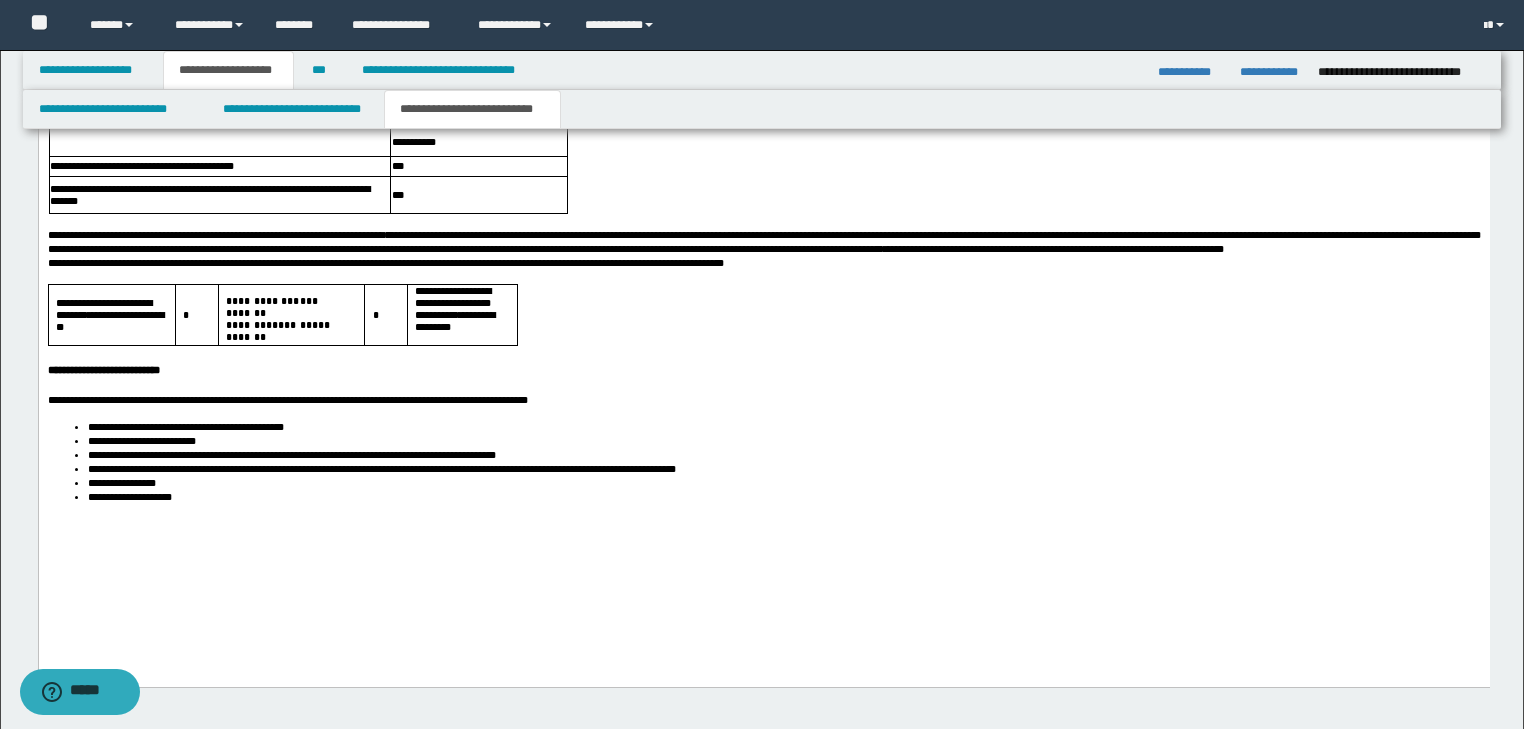 scroll, scrollTop: 1952, scrollLeft: 0, axis: vertical 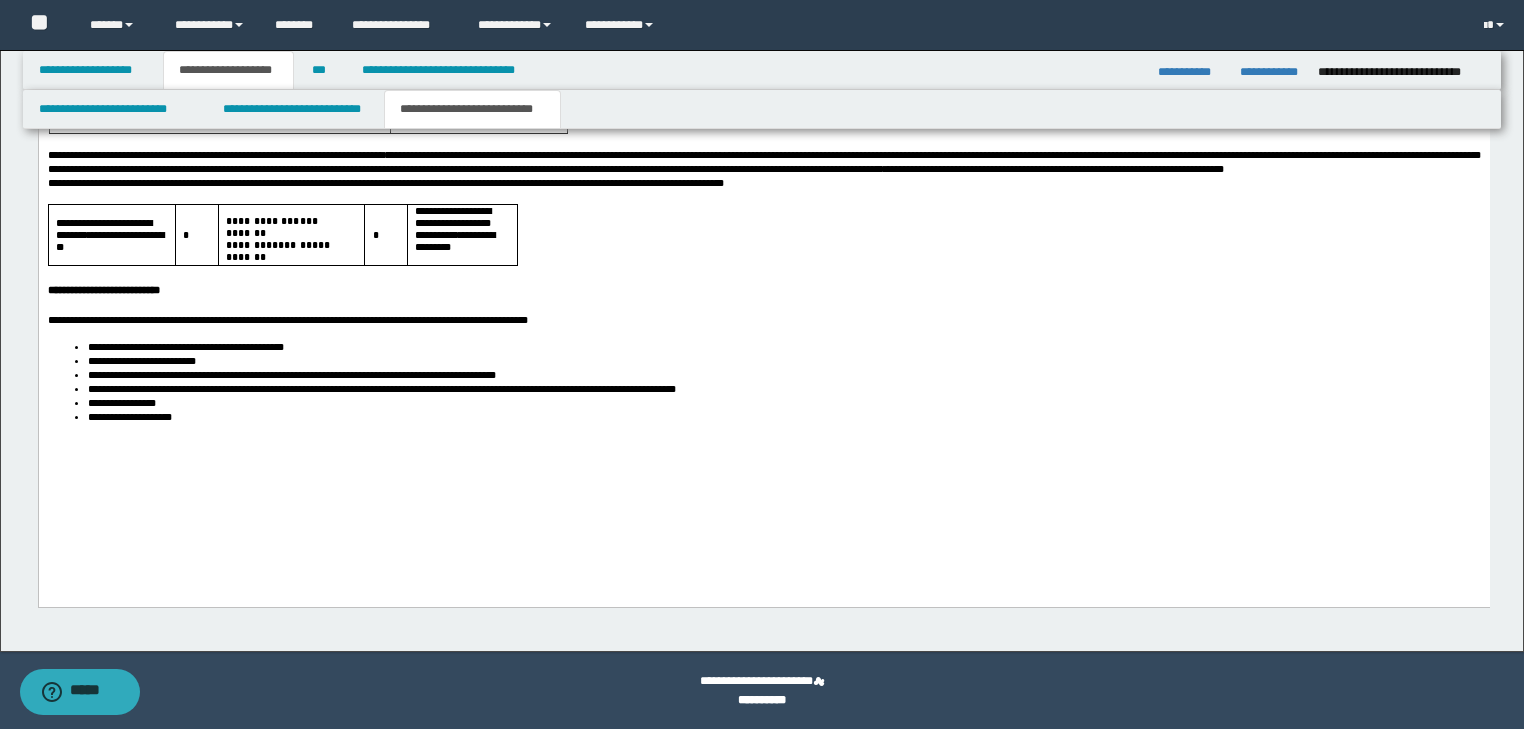 click on "**********" at bounding box center (783, 417) 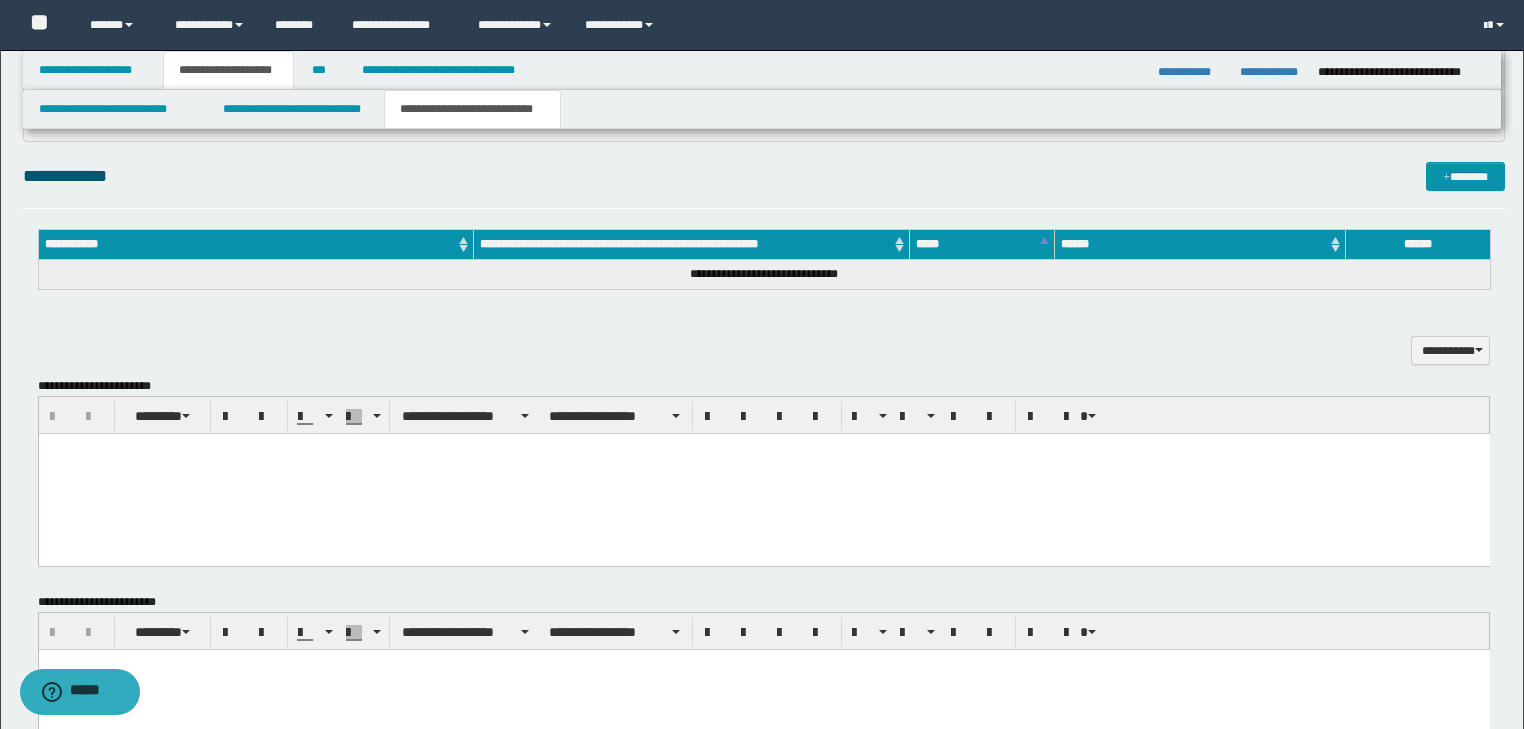 scroll, scrollTop: 752, scrollLeft: 0, axis: vertical 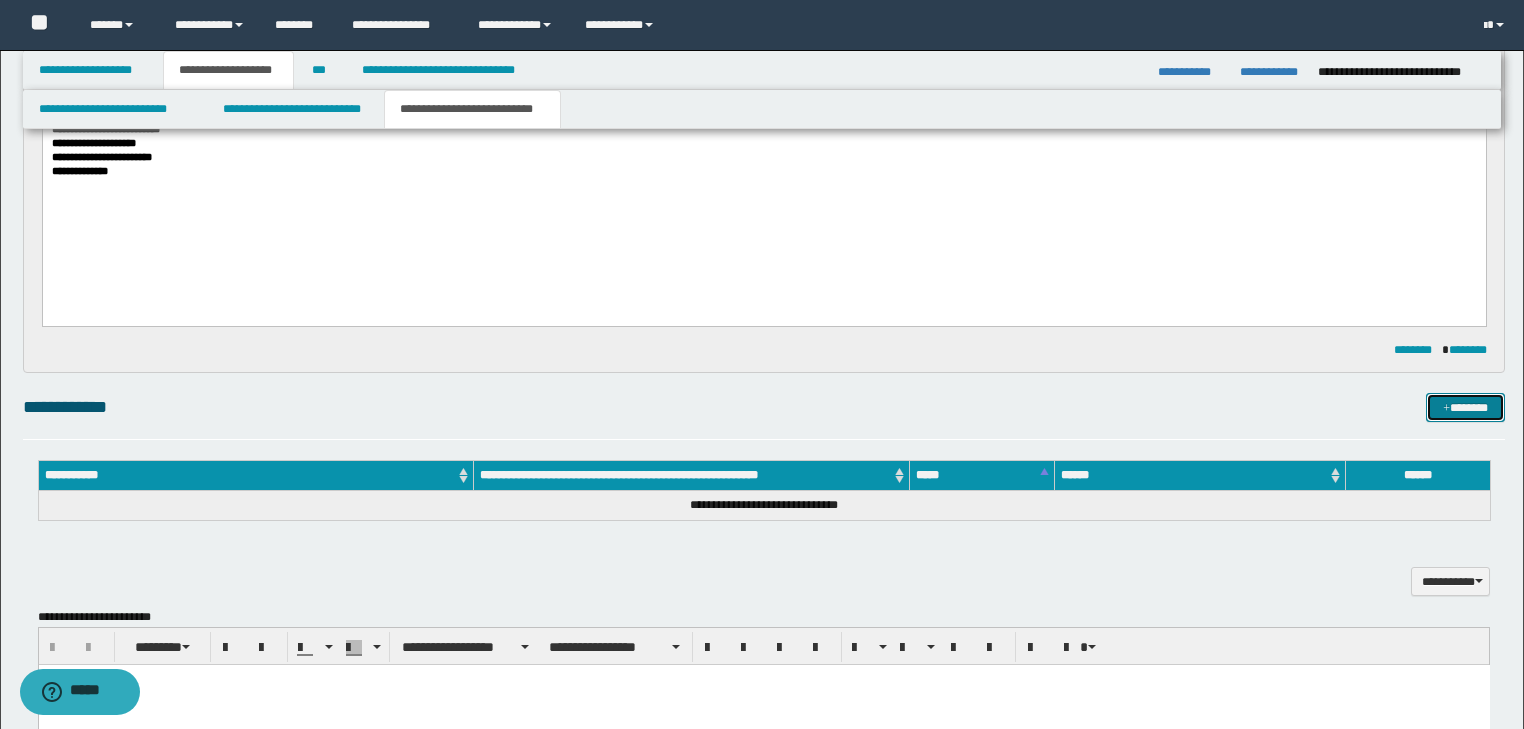 click at bounding box center [1446, 409] 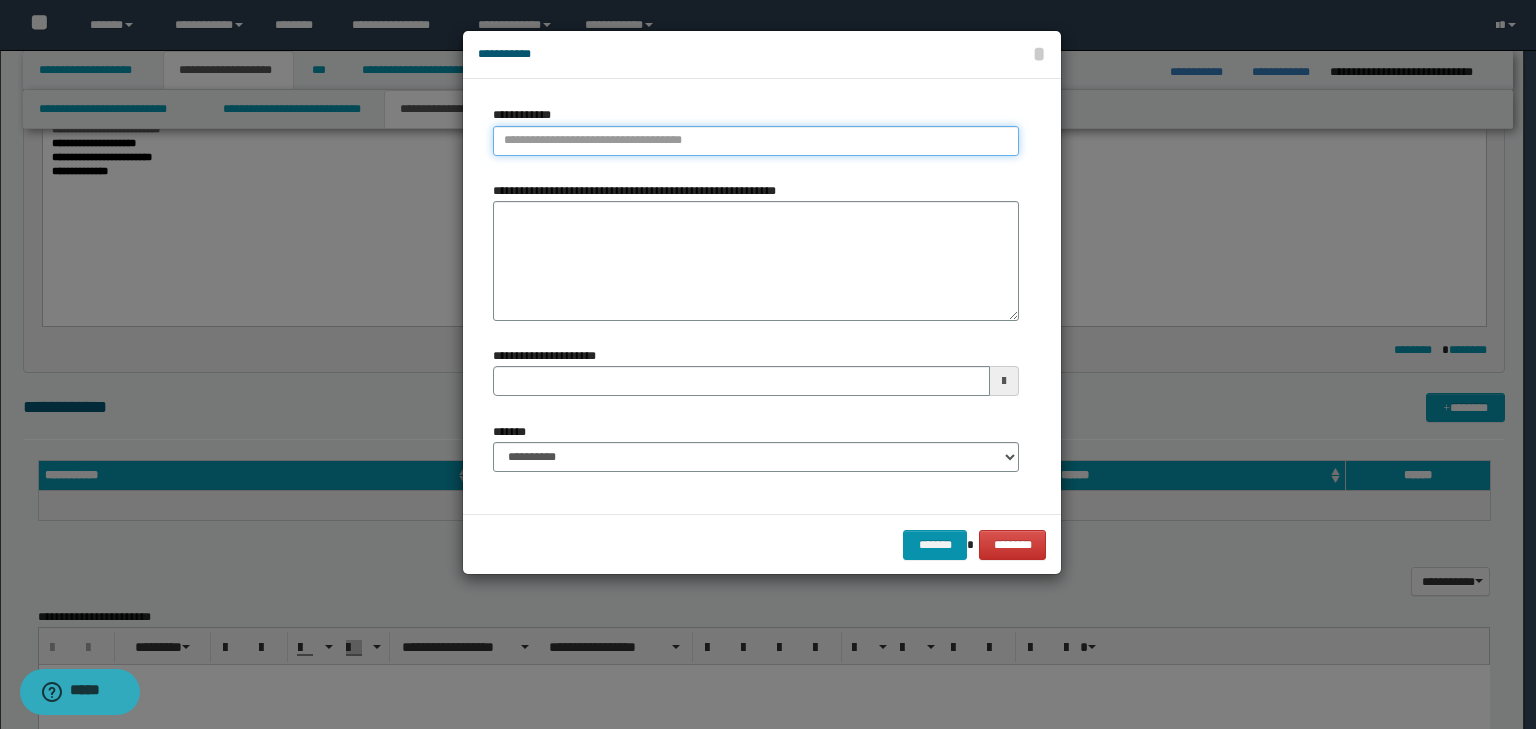 click on "**********" at bounding box center [756, 141] 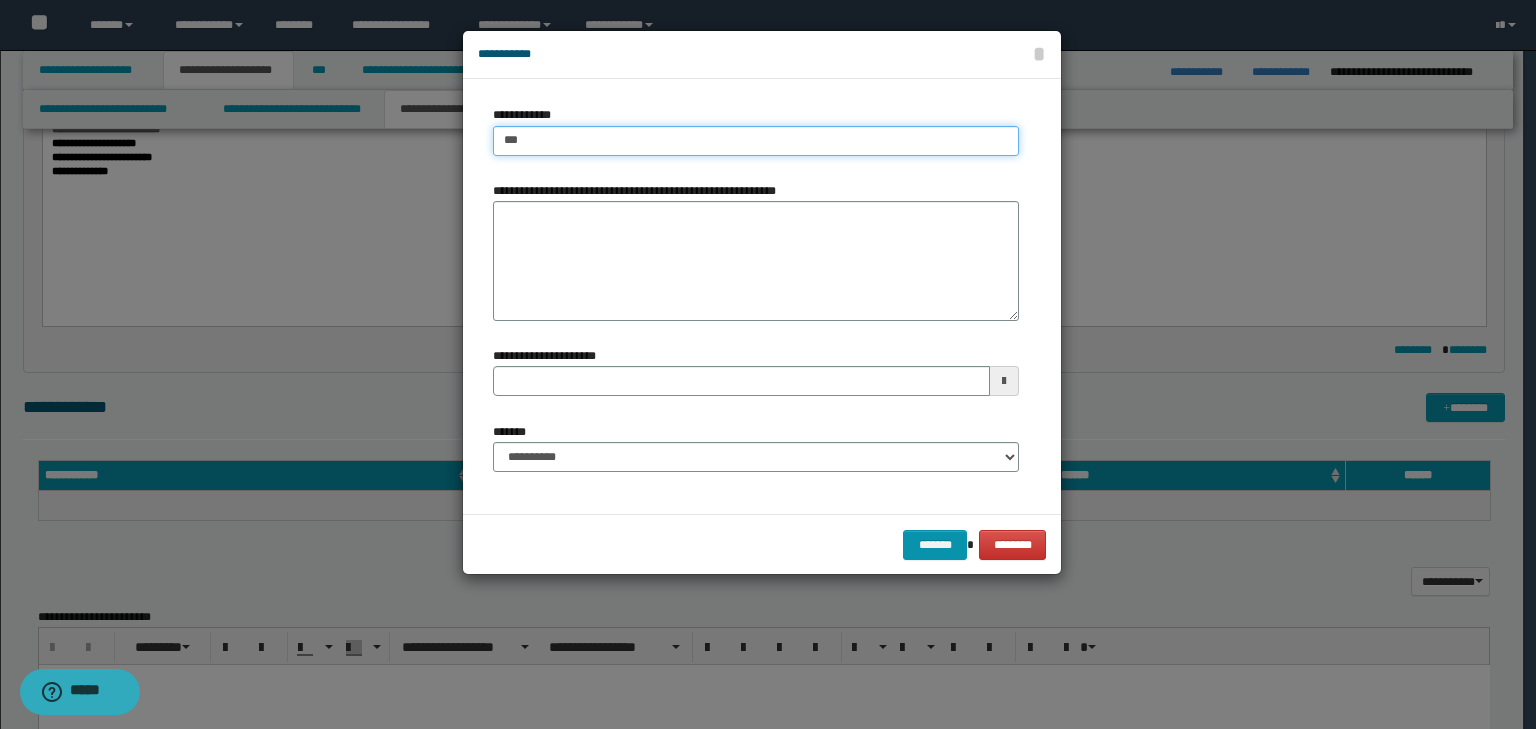 type on "****" 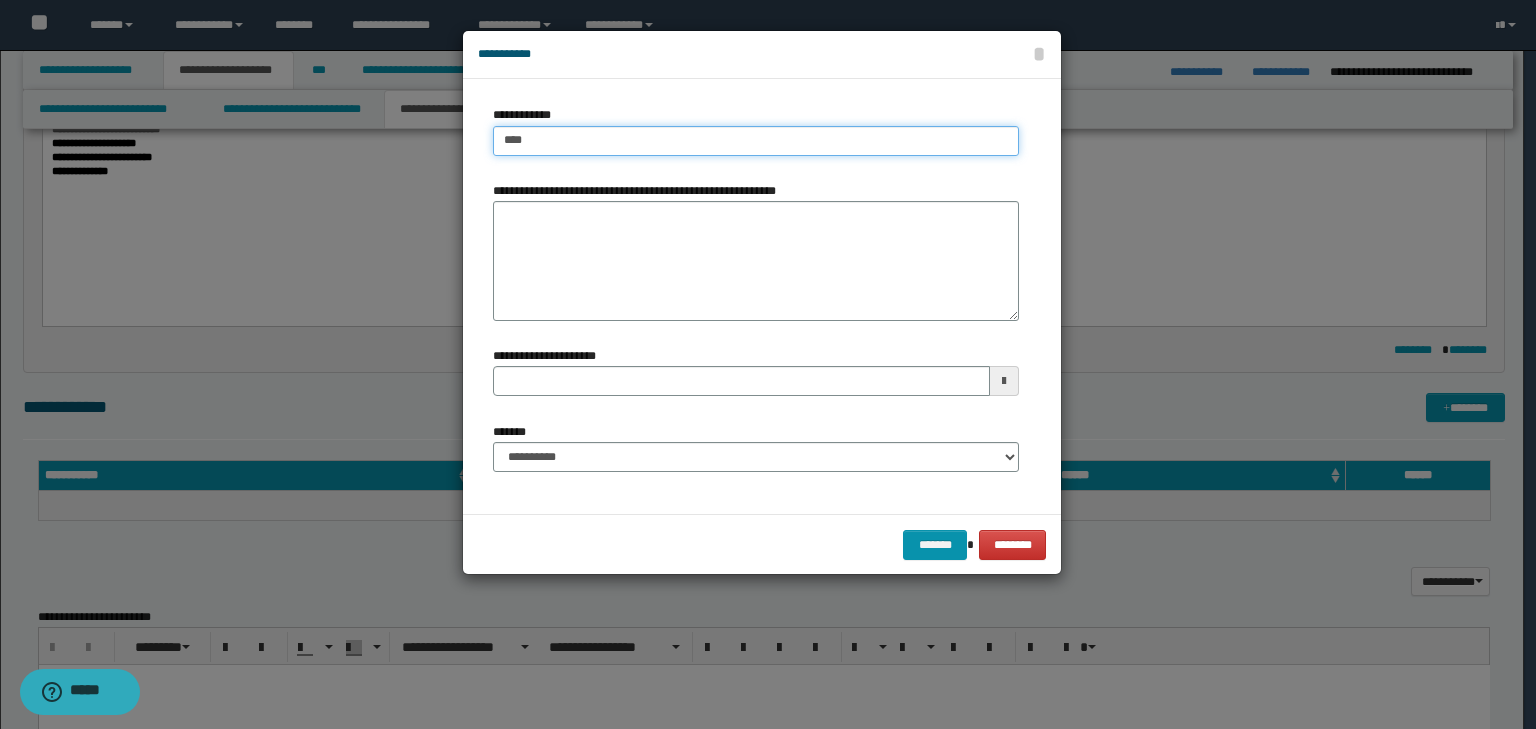 type on "****" 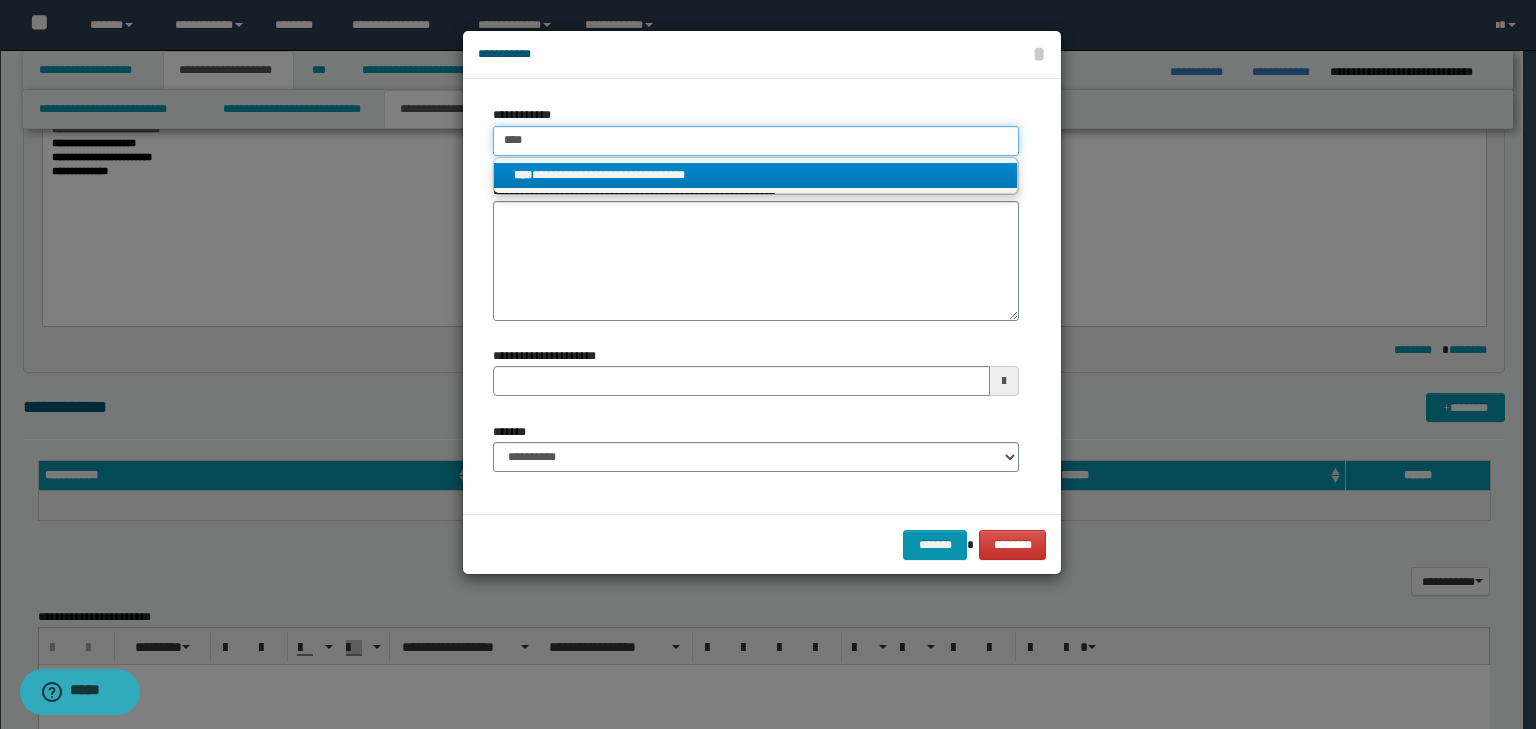 type on "****" 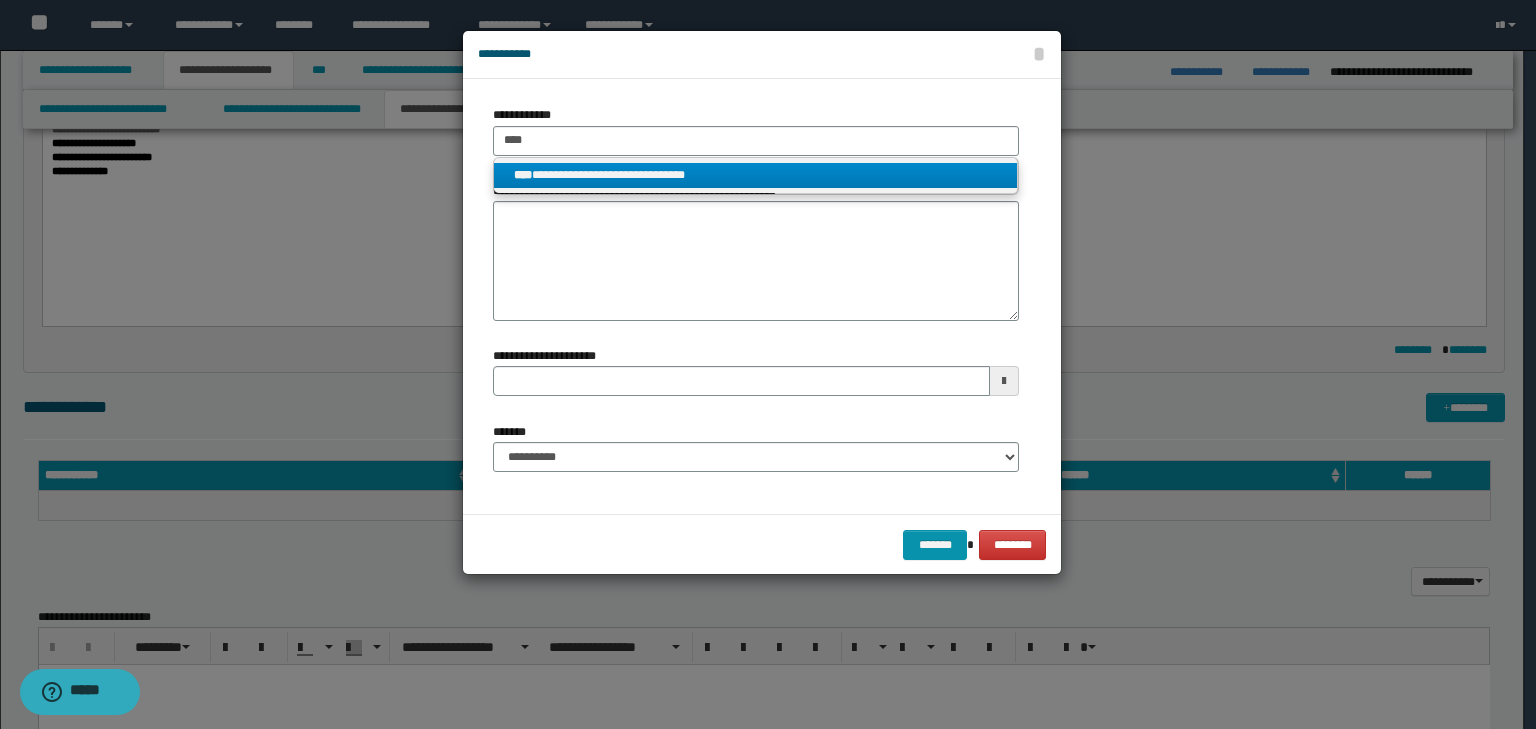 click on "**********" at bounding box center (756, 175) 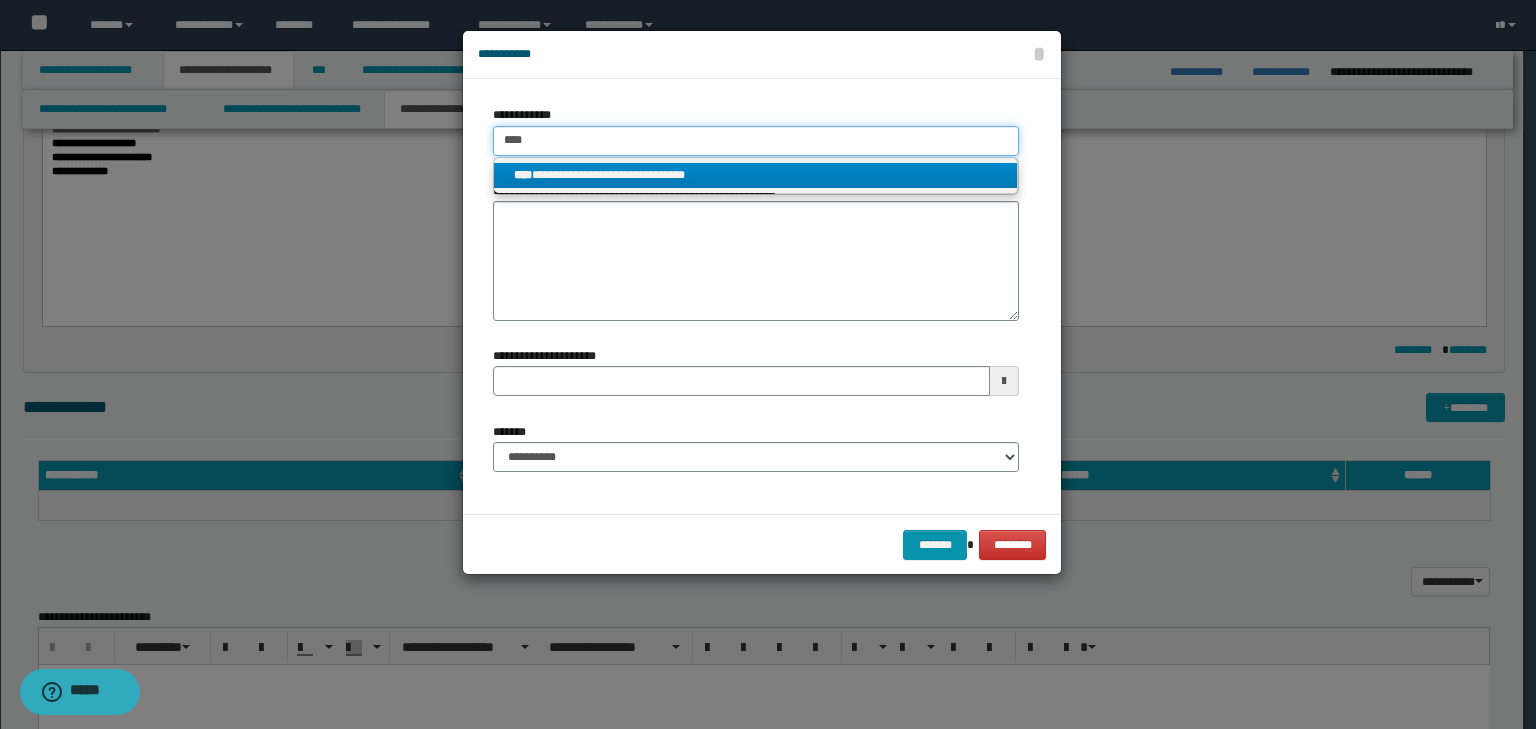 type 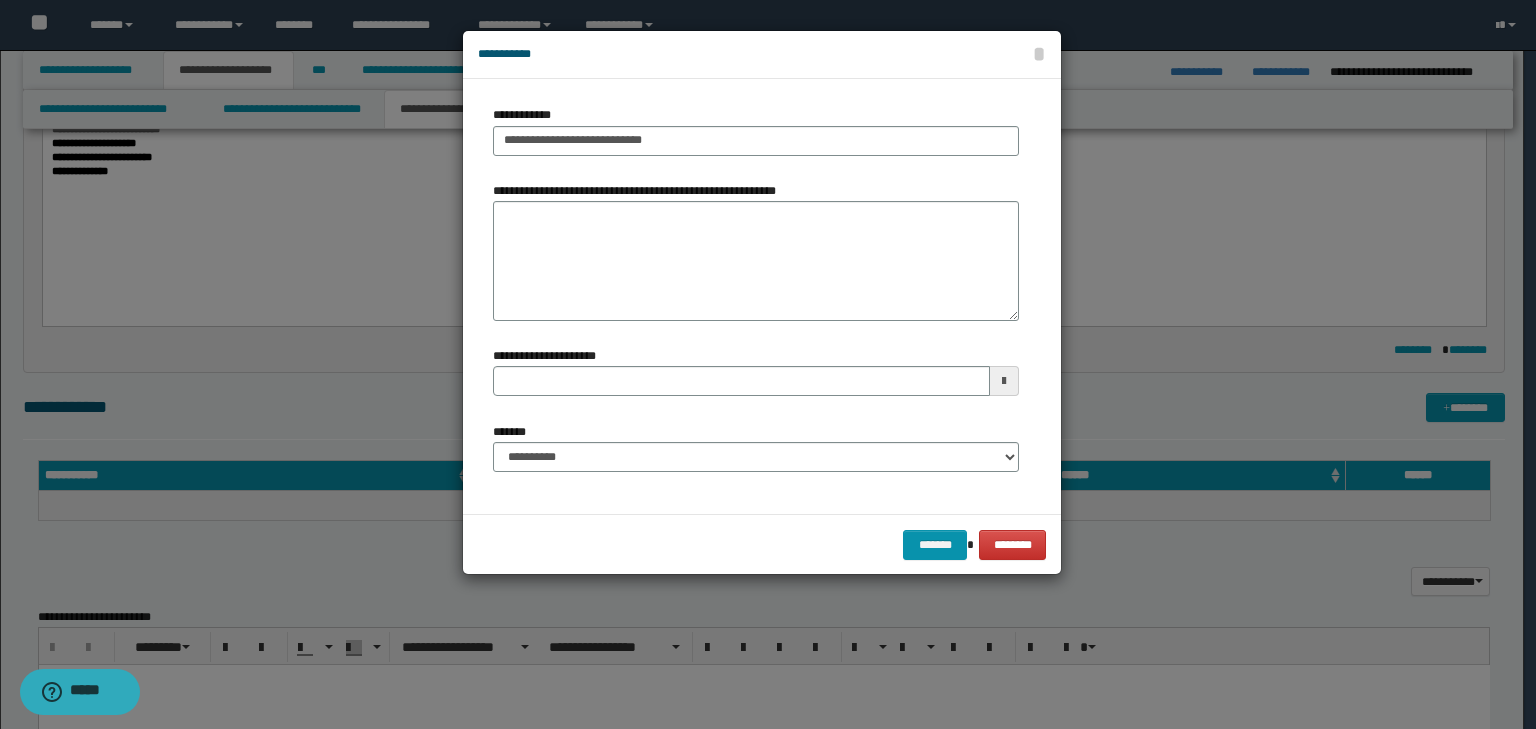 type 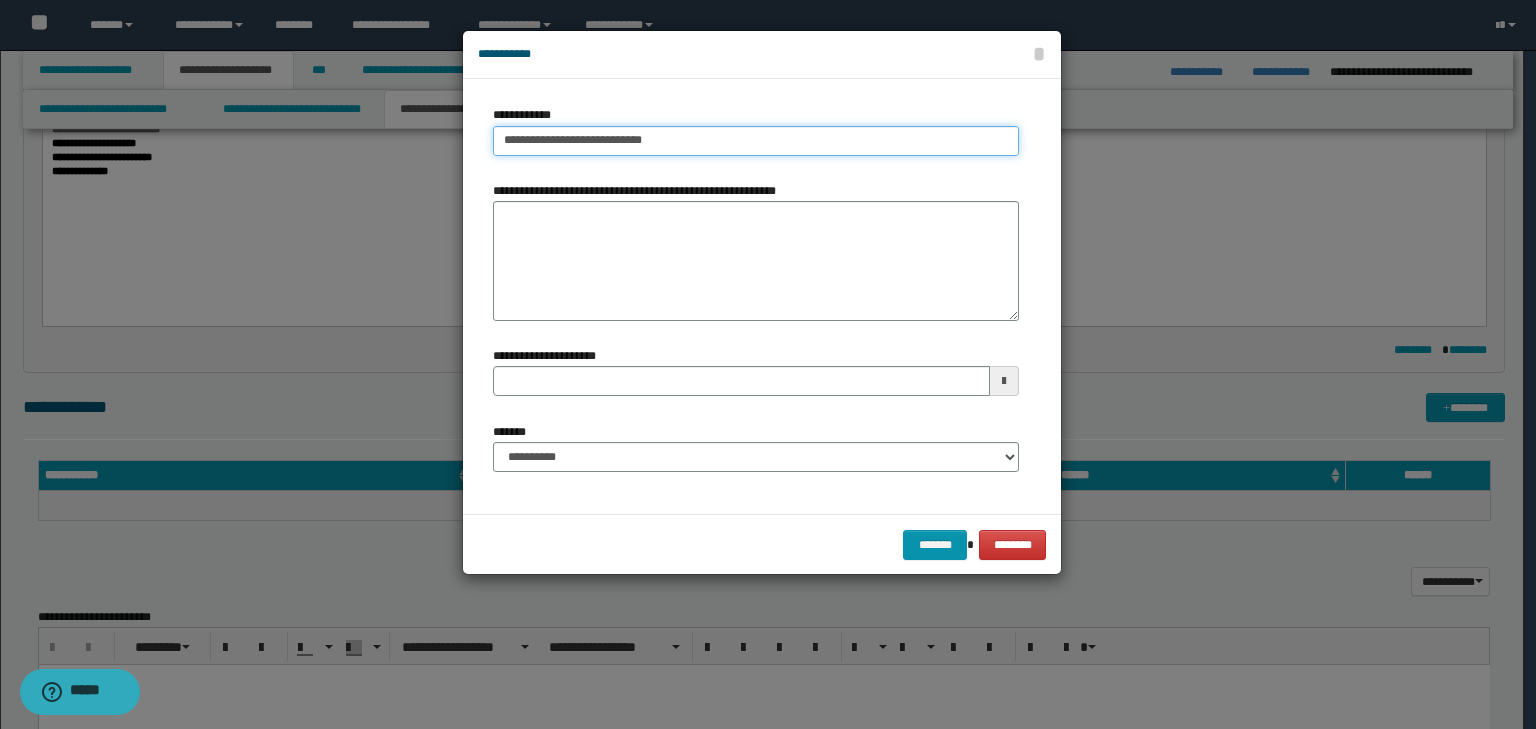 type on "**********" 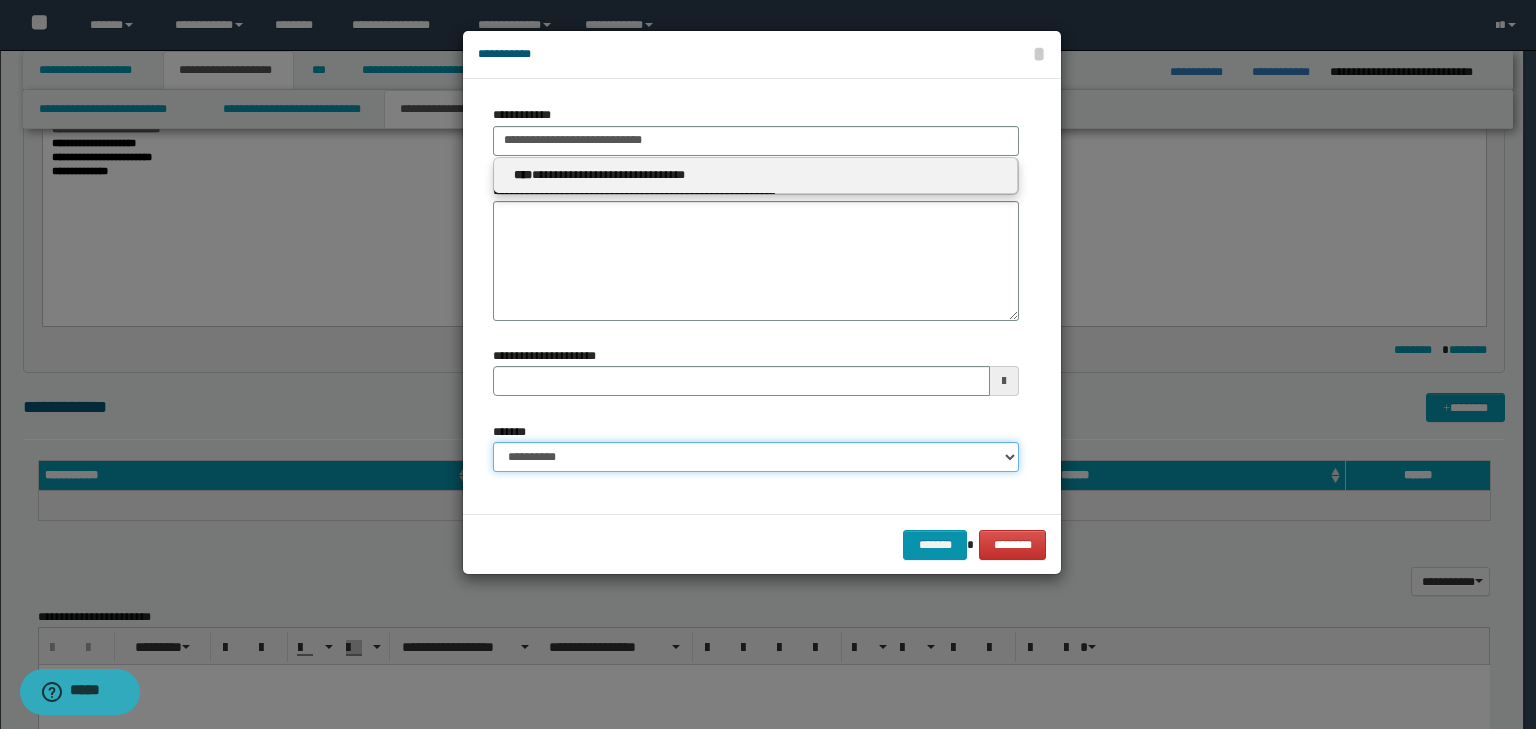 type 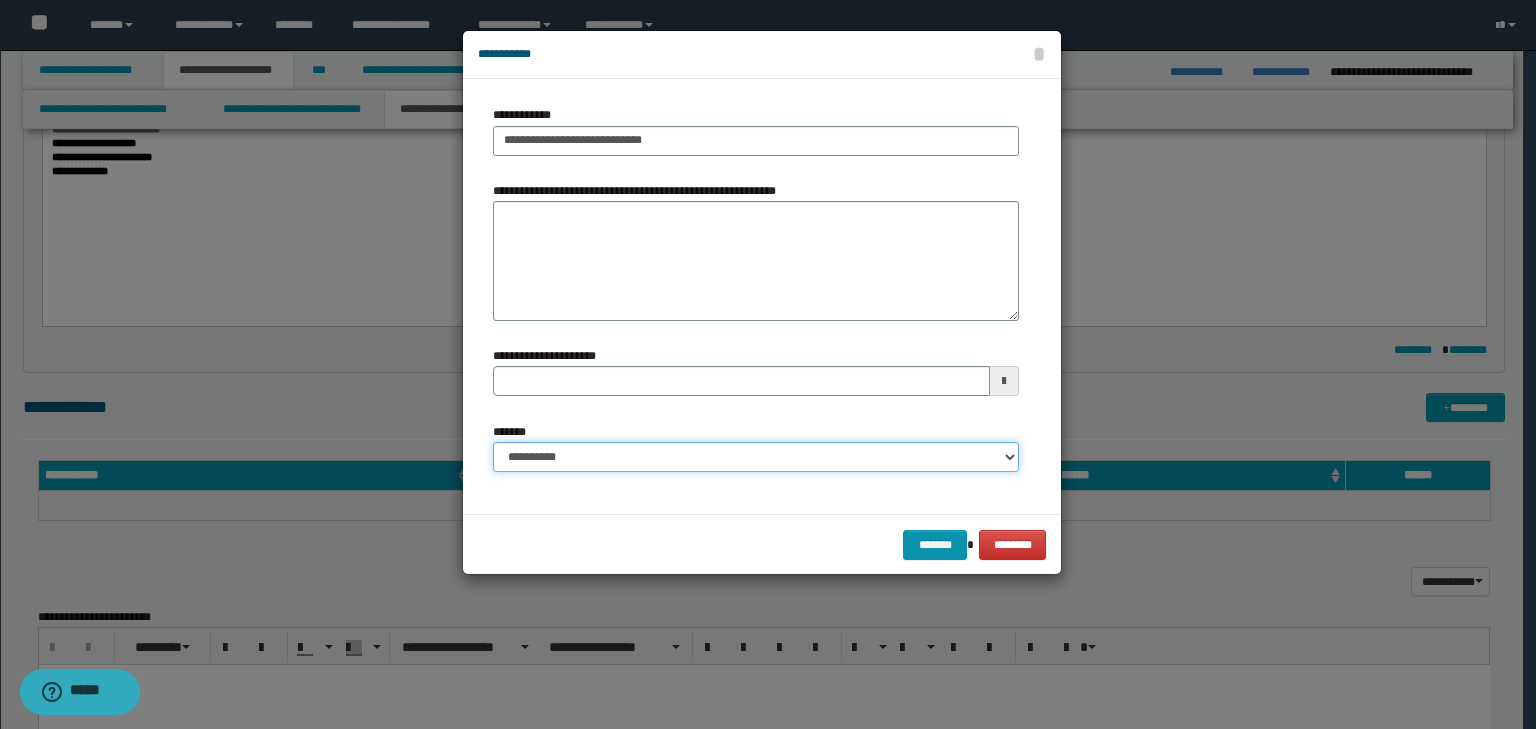 drag, startPoint x: 642, startPoint y: 459, endPoint x: 636, endPoint y: 469, distance: 11.661903 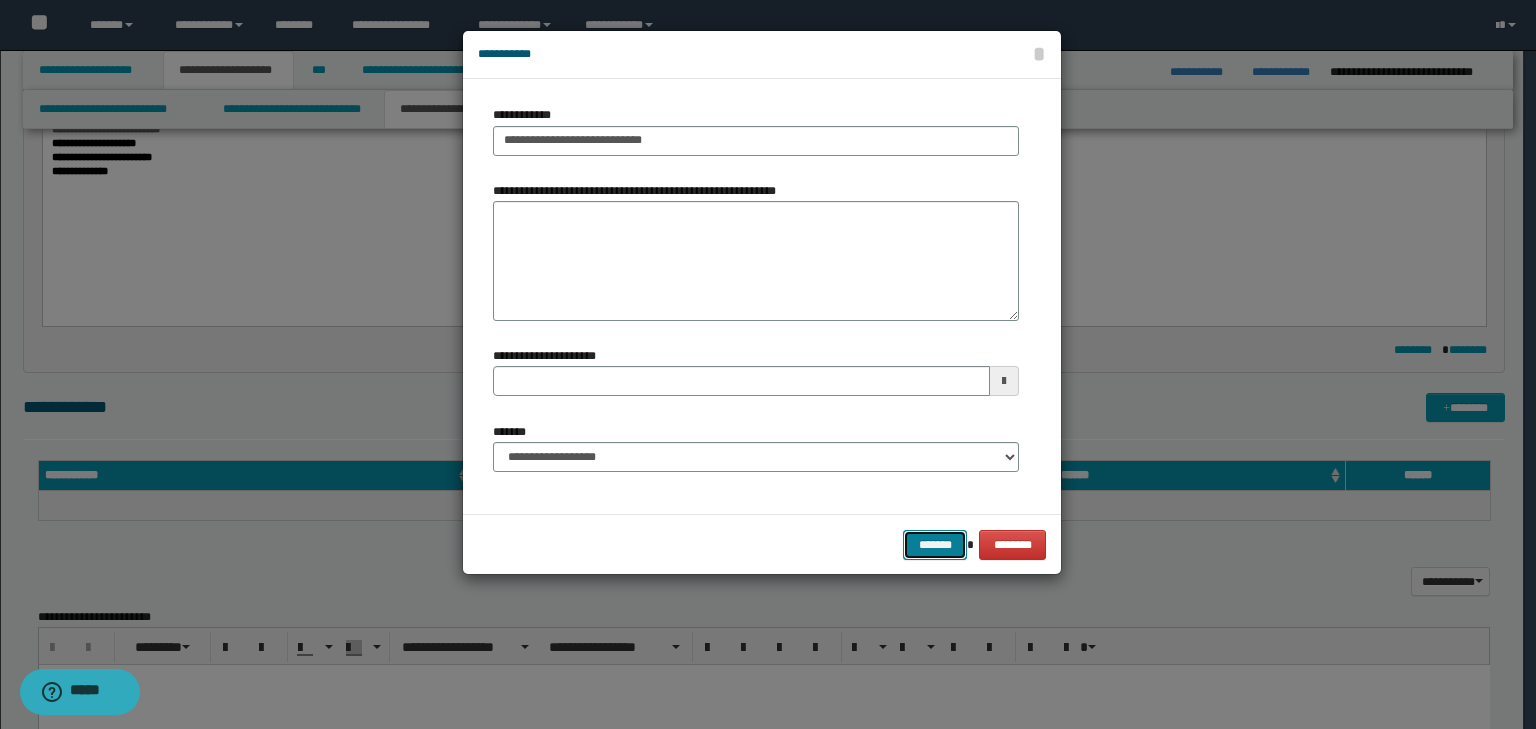 click on "*******" at bounding box center (935, 545) 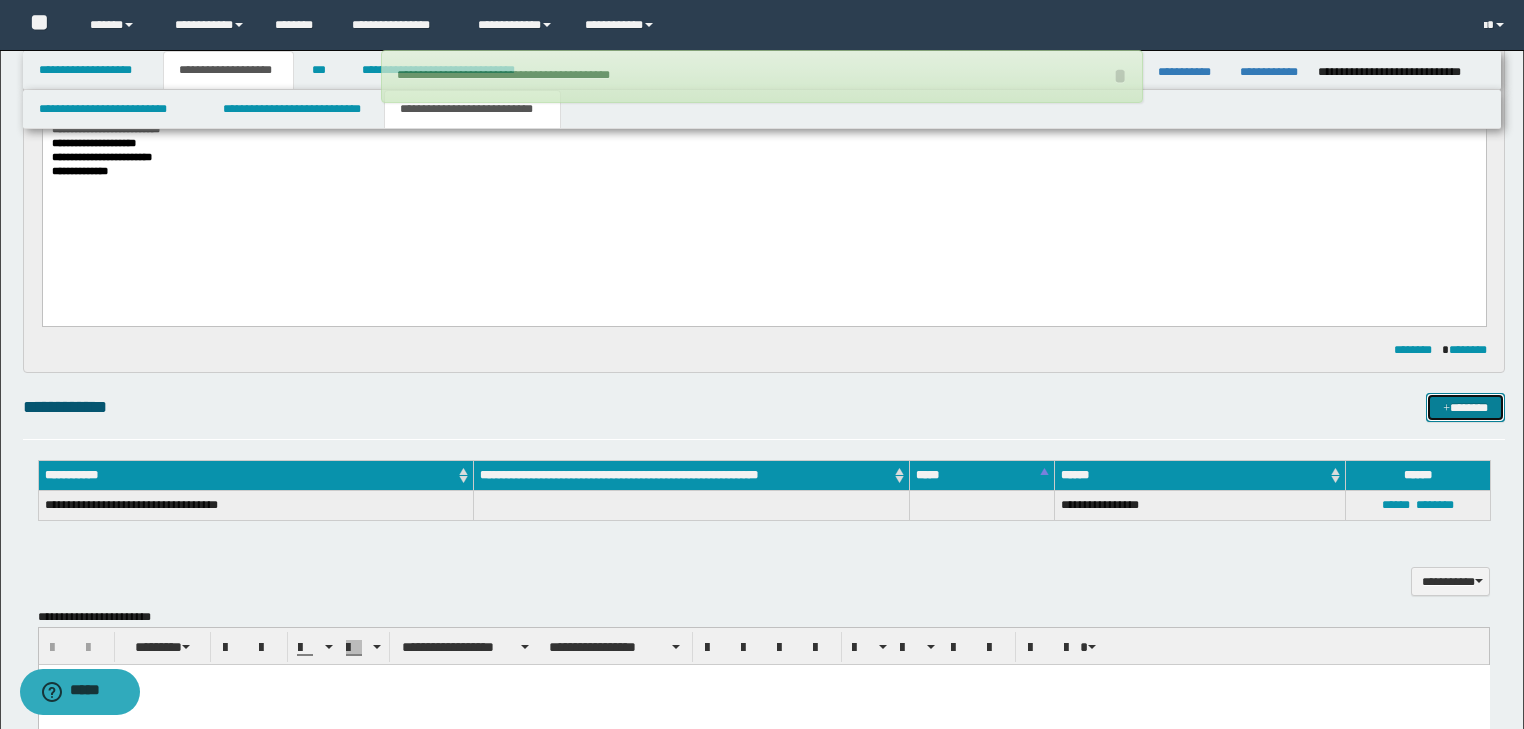type 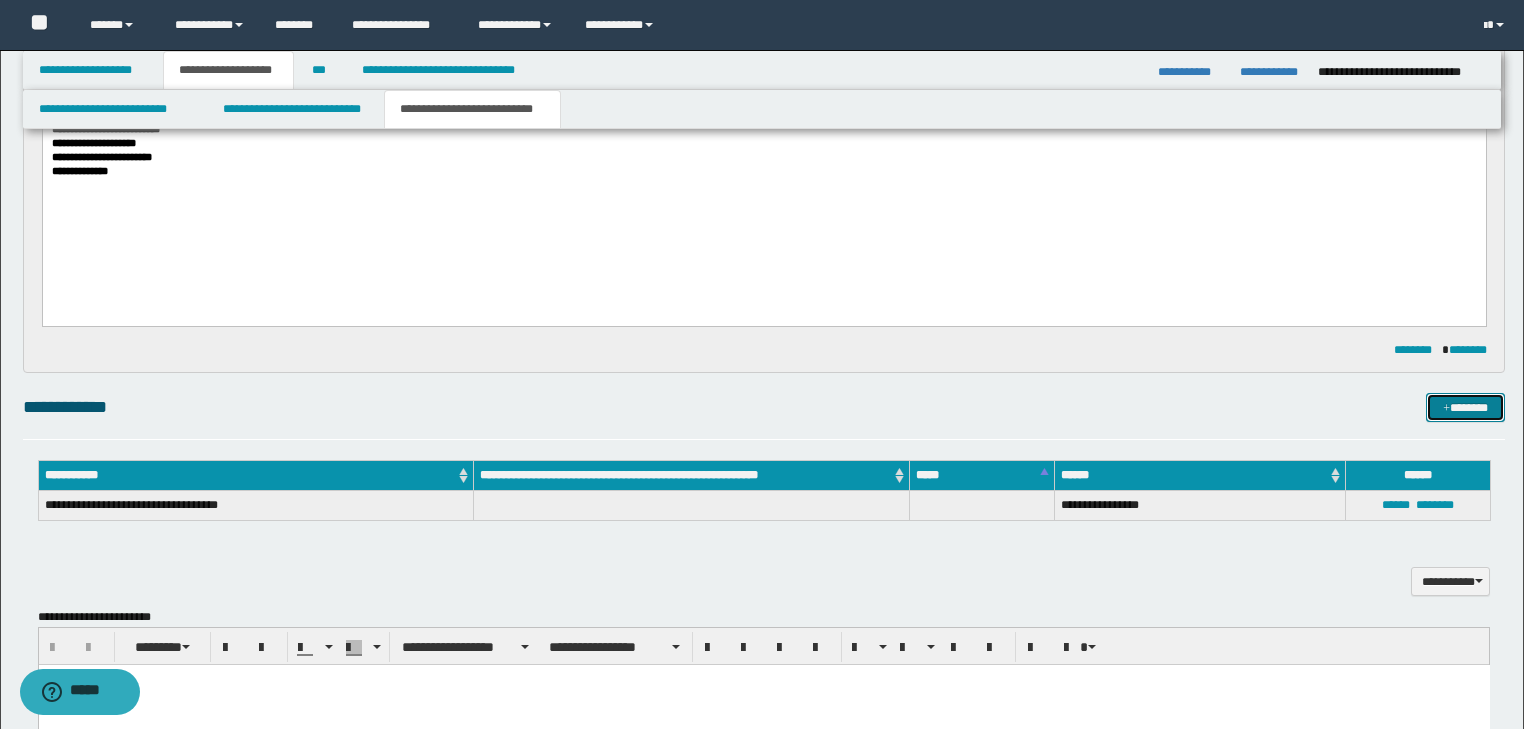 click on "*******" at bounding box center (1465, 408) 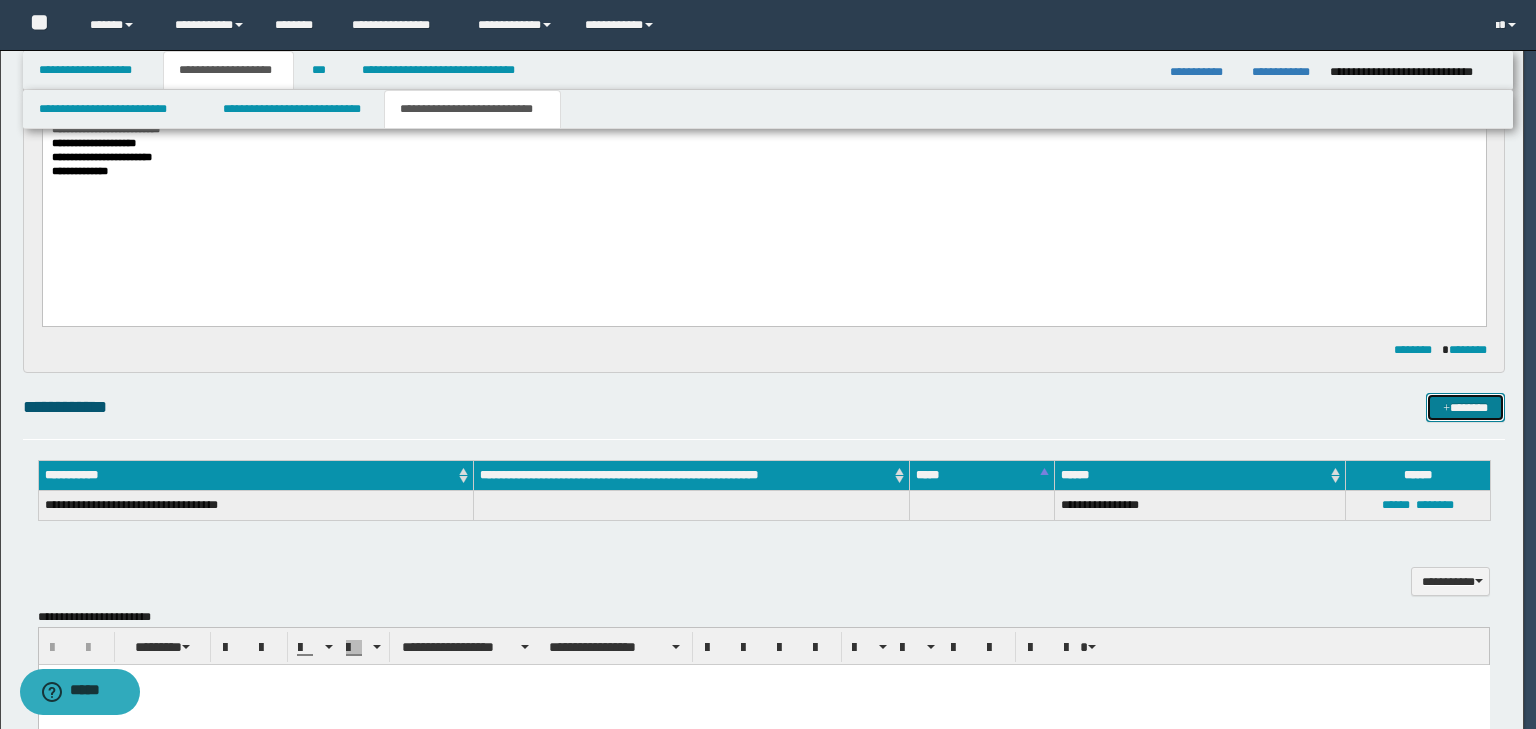 type 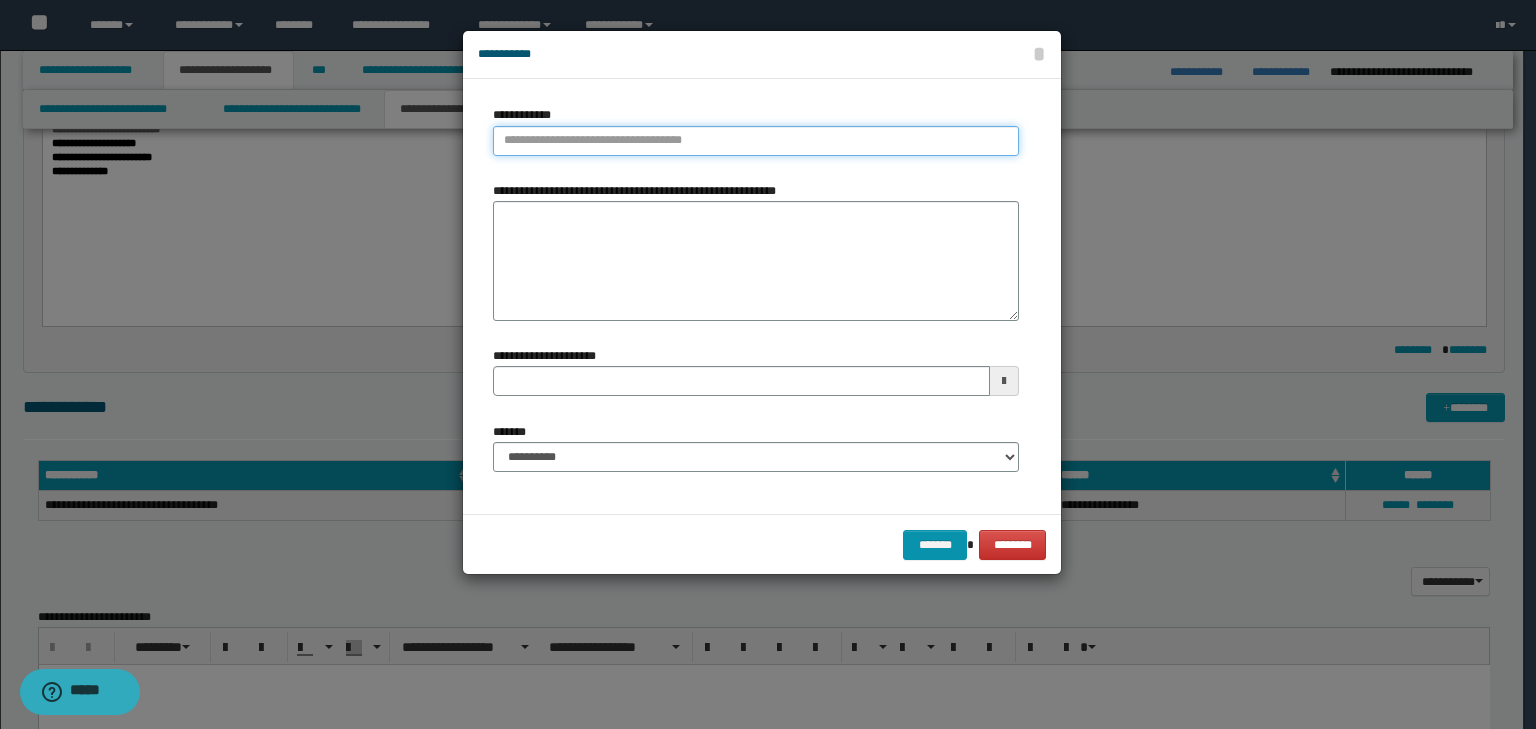 type on "**********" 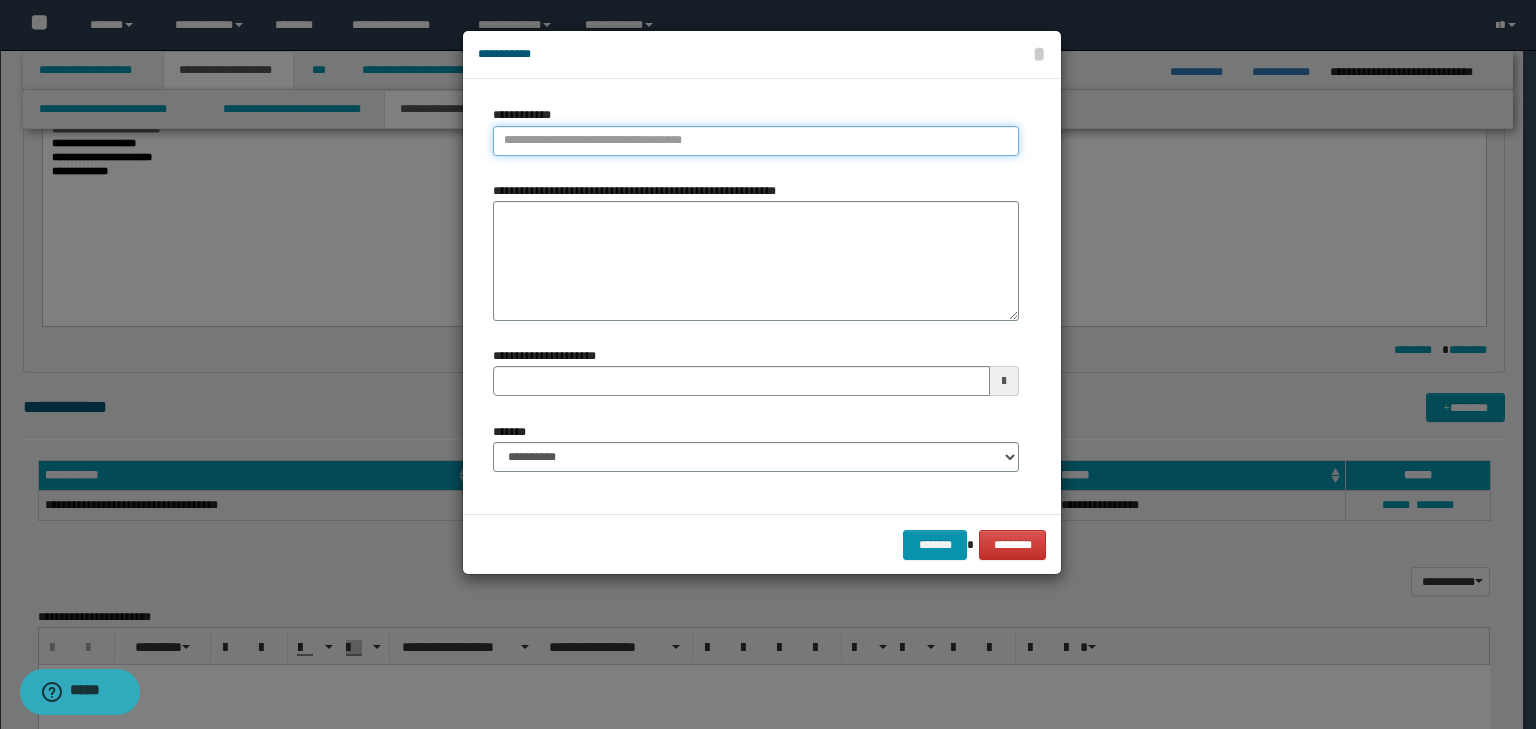 click on "**********" at bounding box center [756, 141] 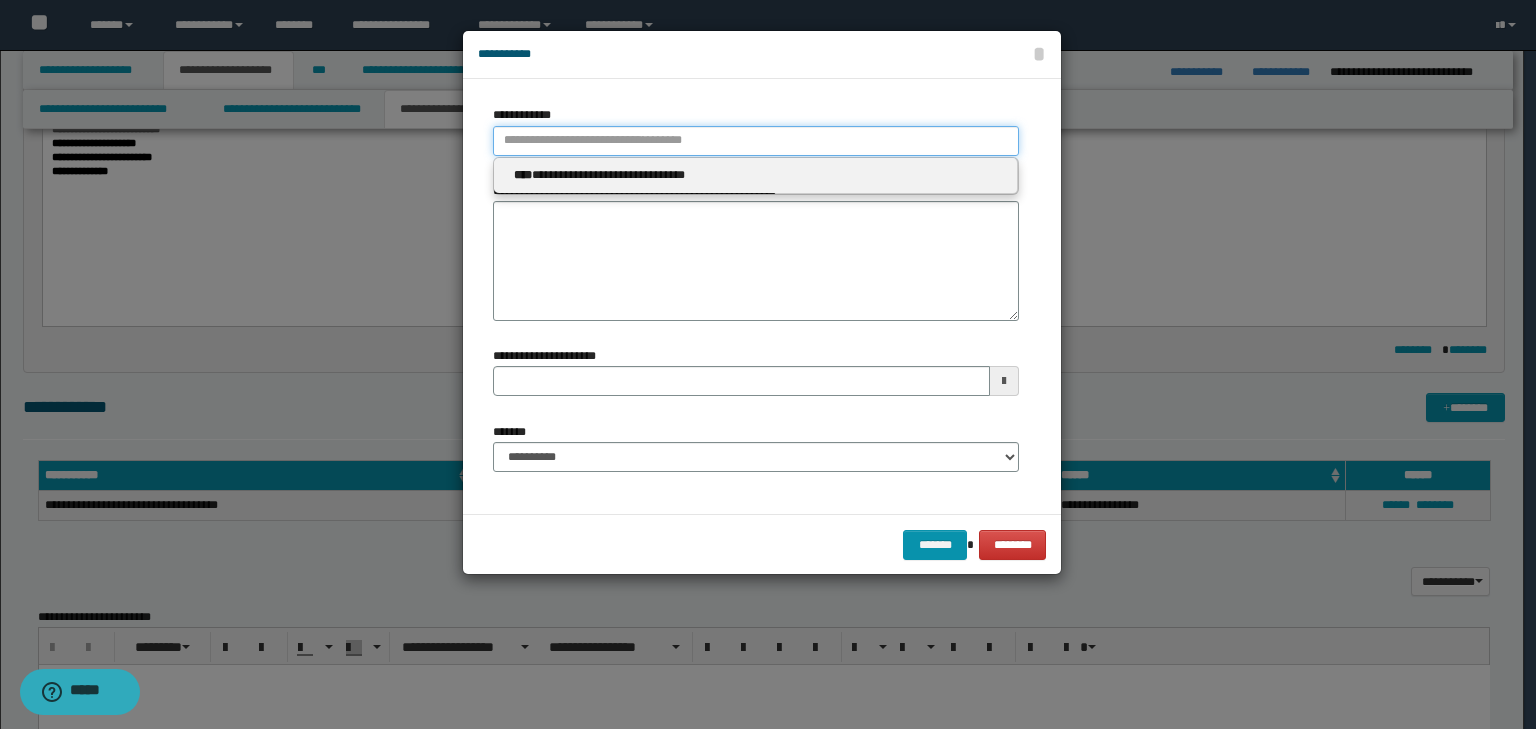 type 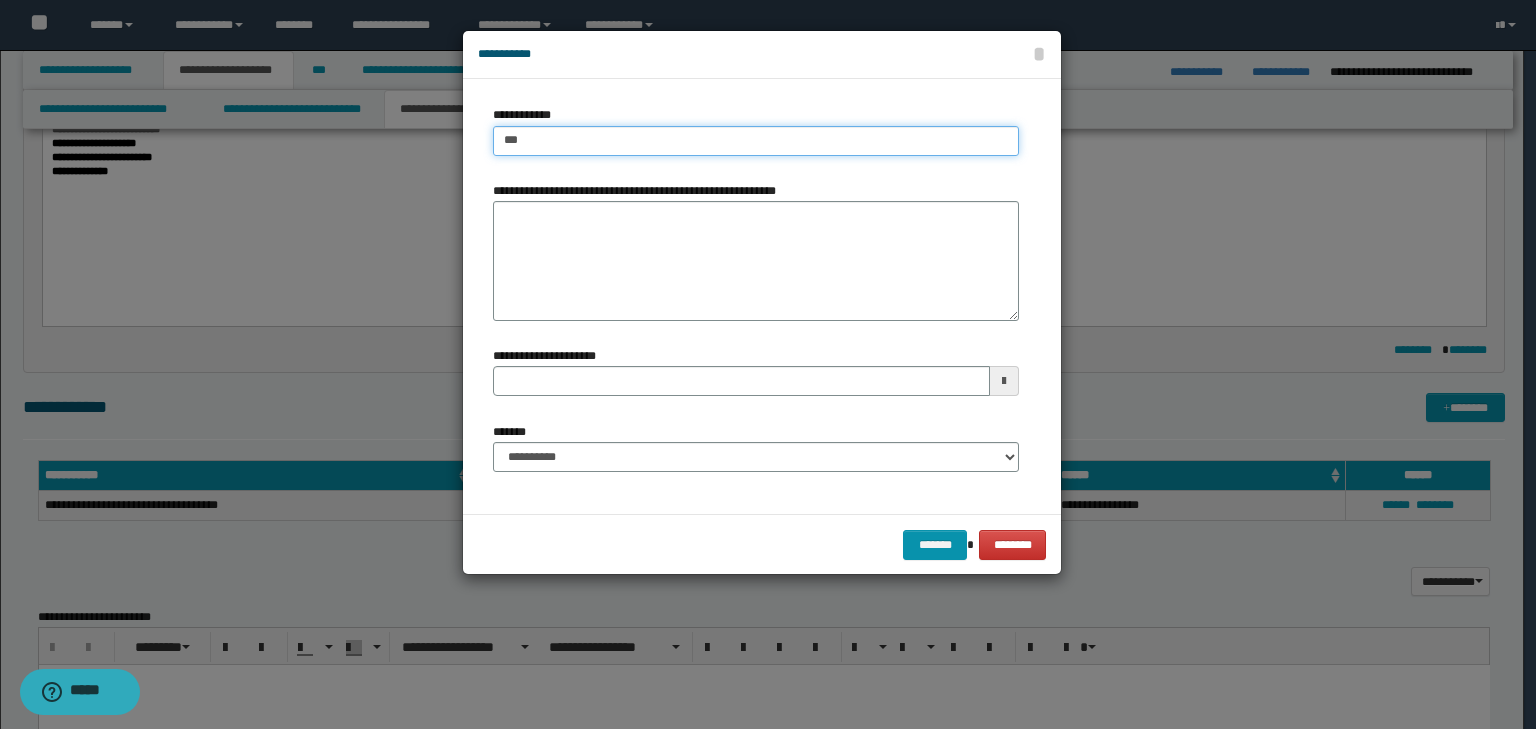 type on "****" 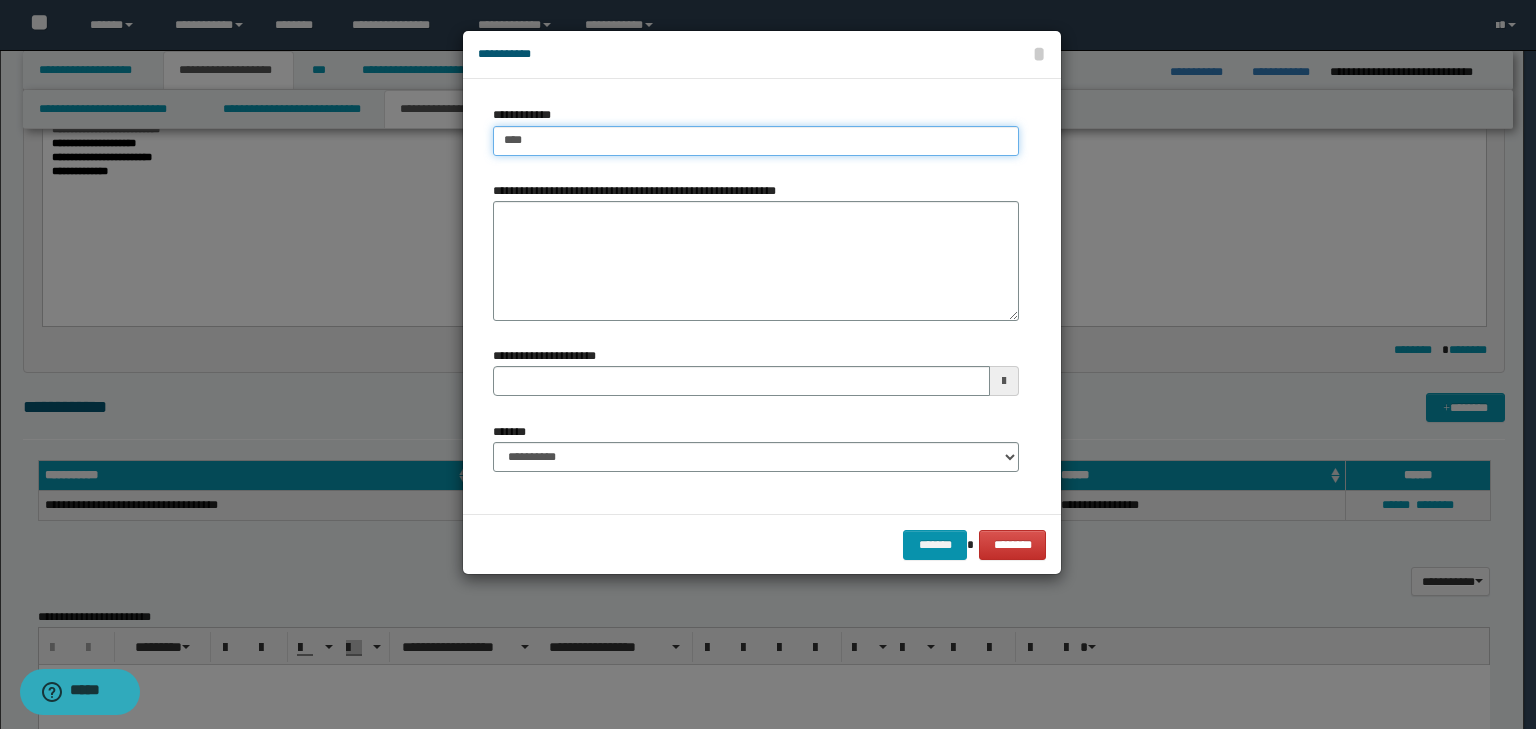 type on "****" 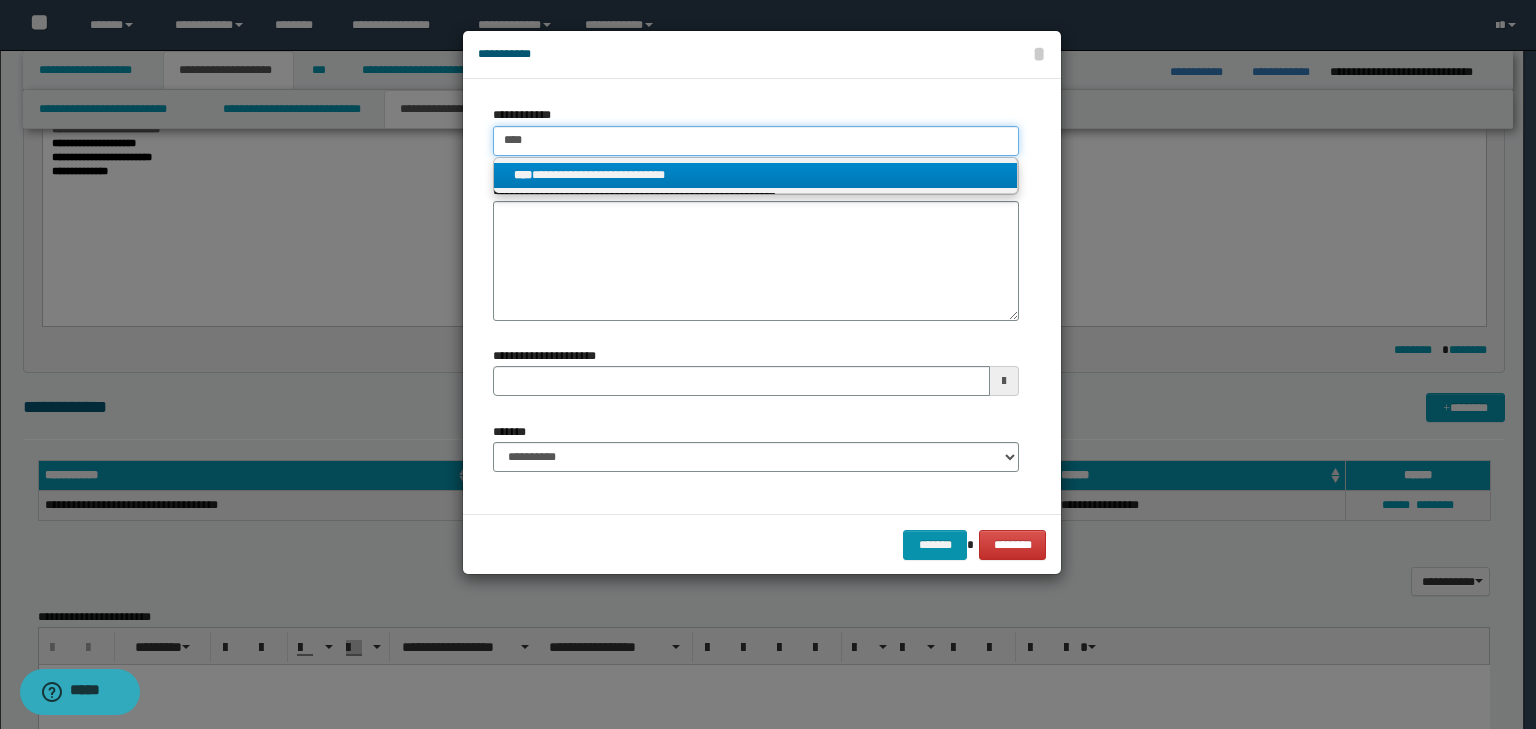 type on "****" 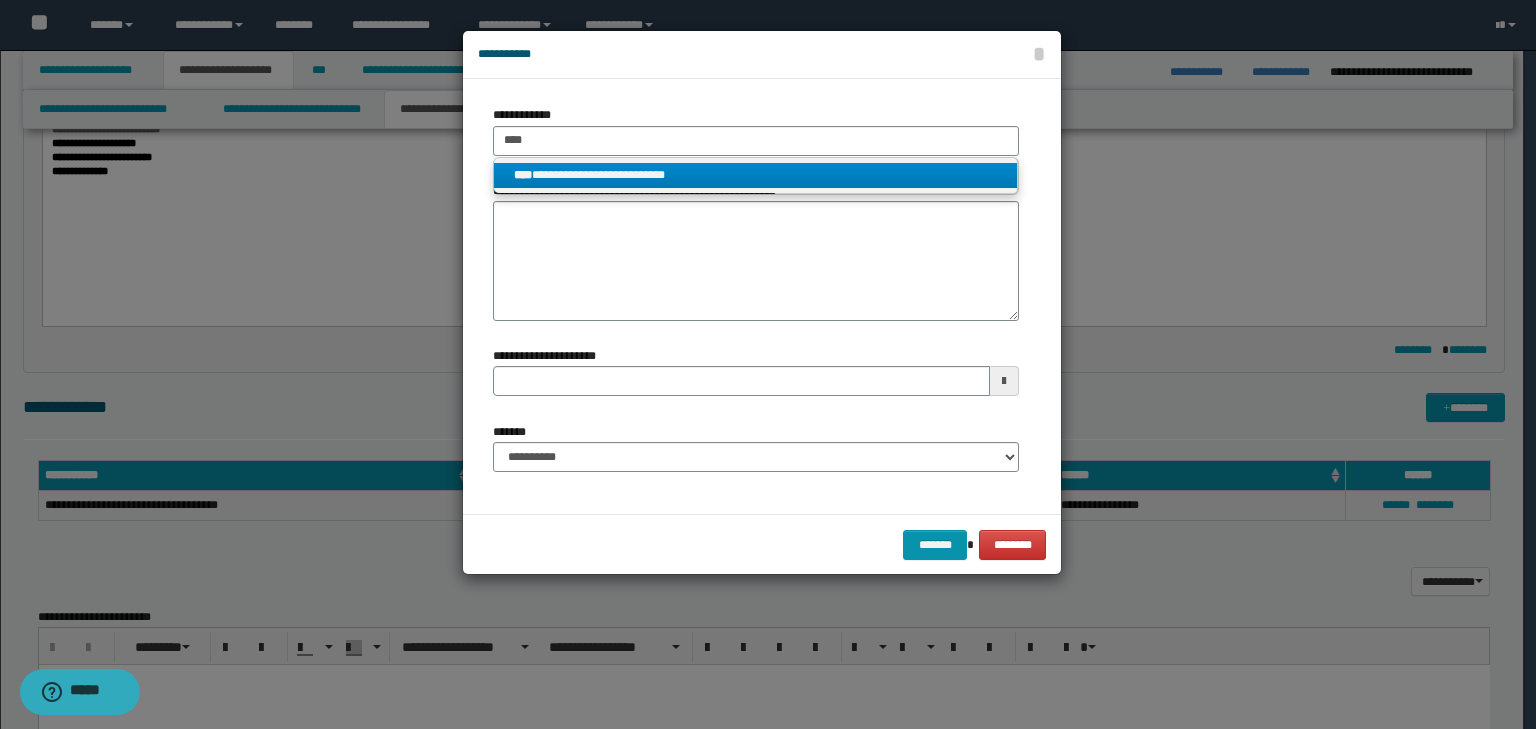 click on "**********" at bounding box center [755, 175] 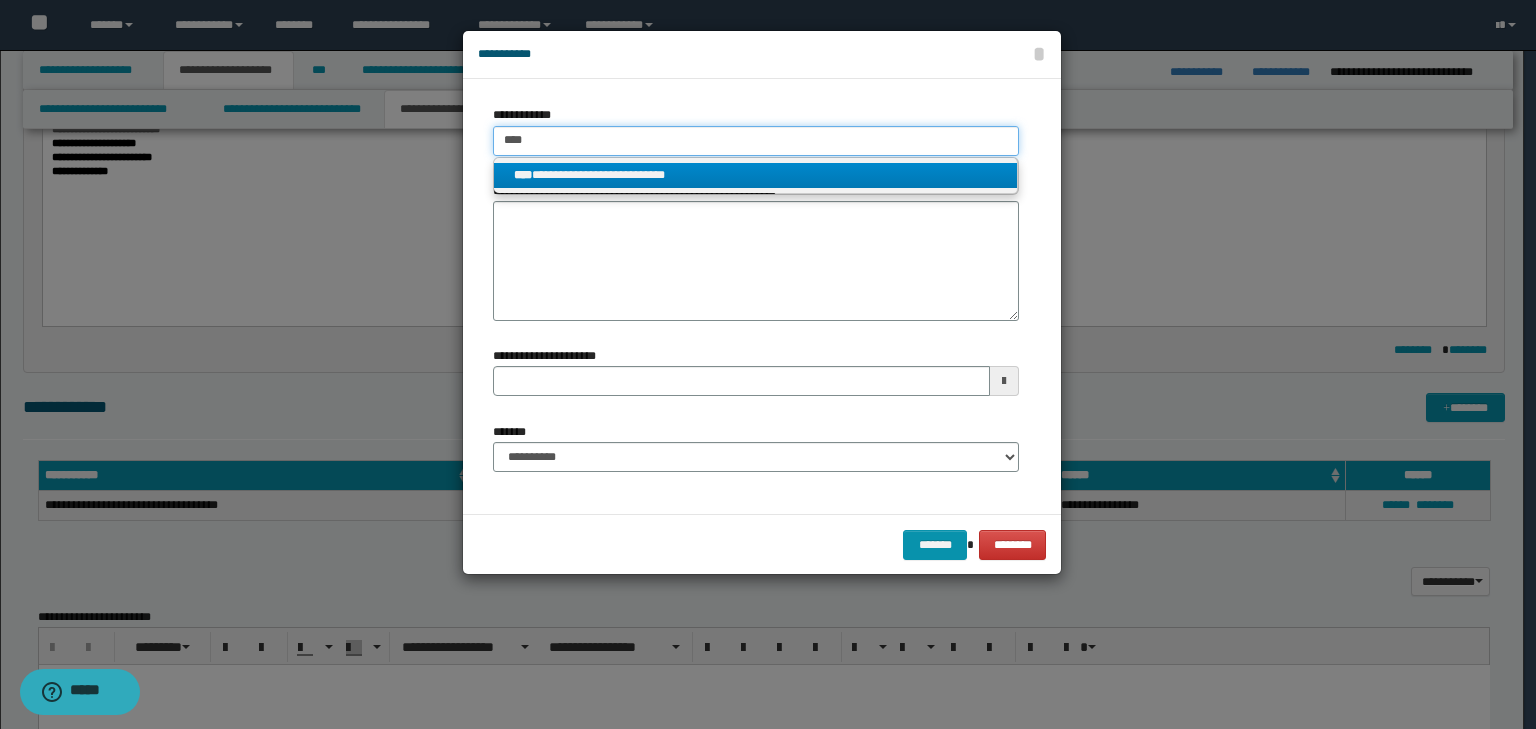 type 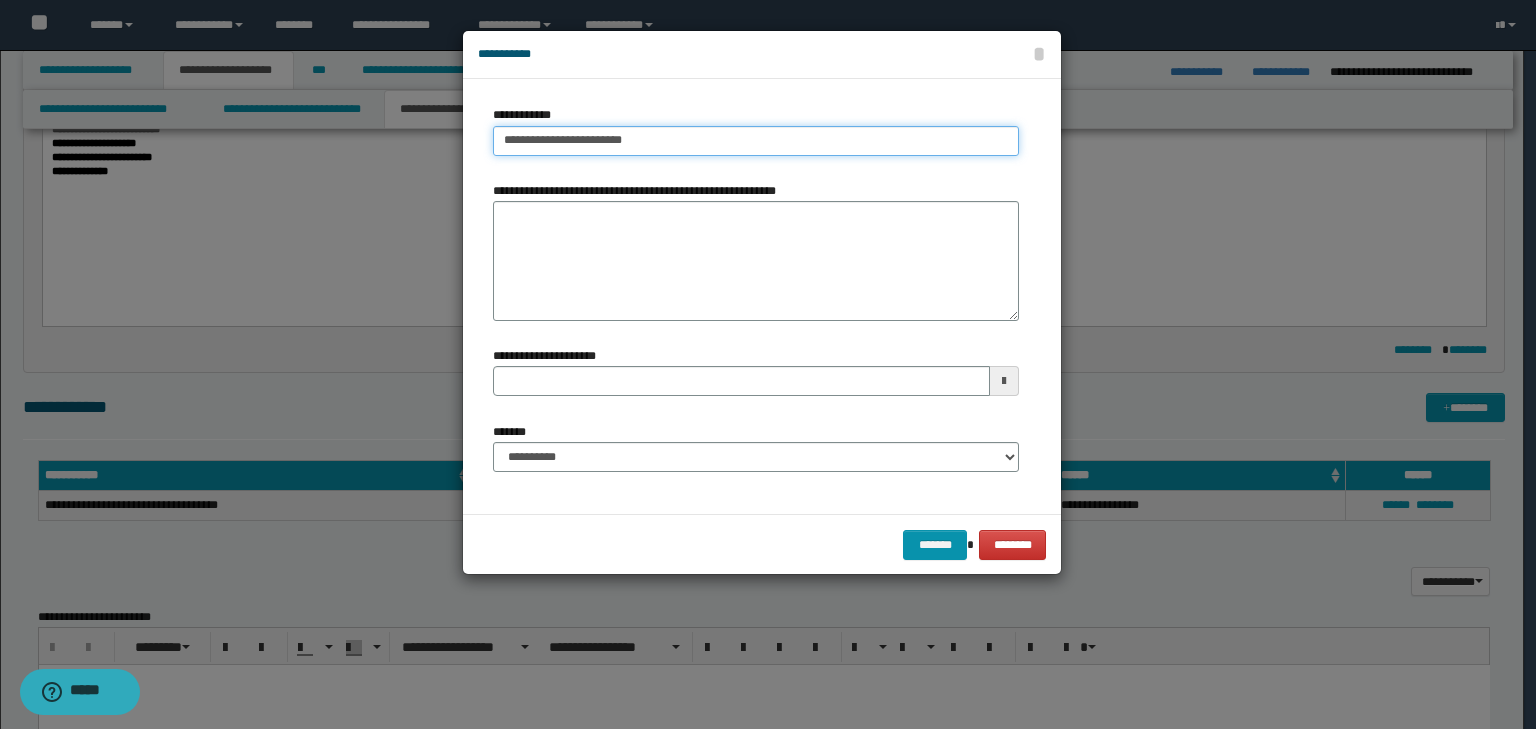 type 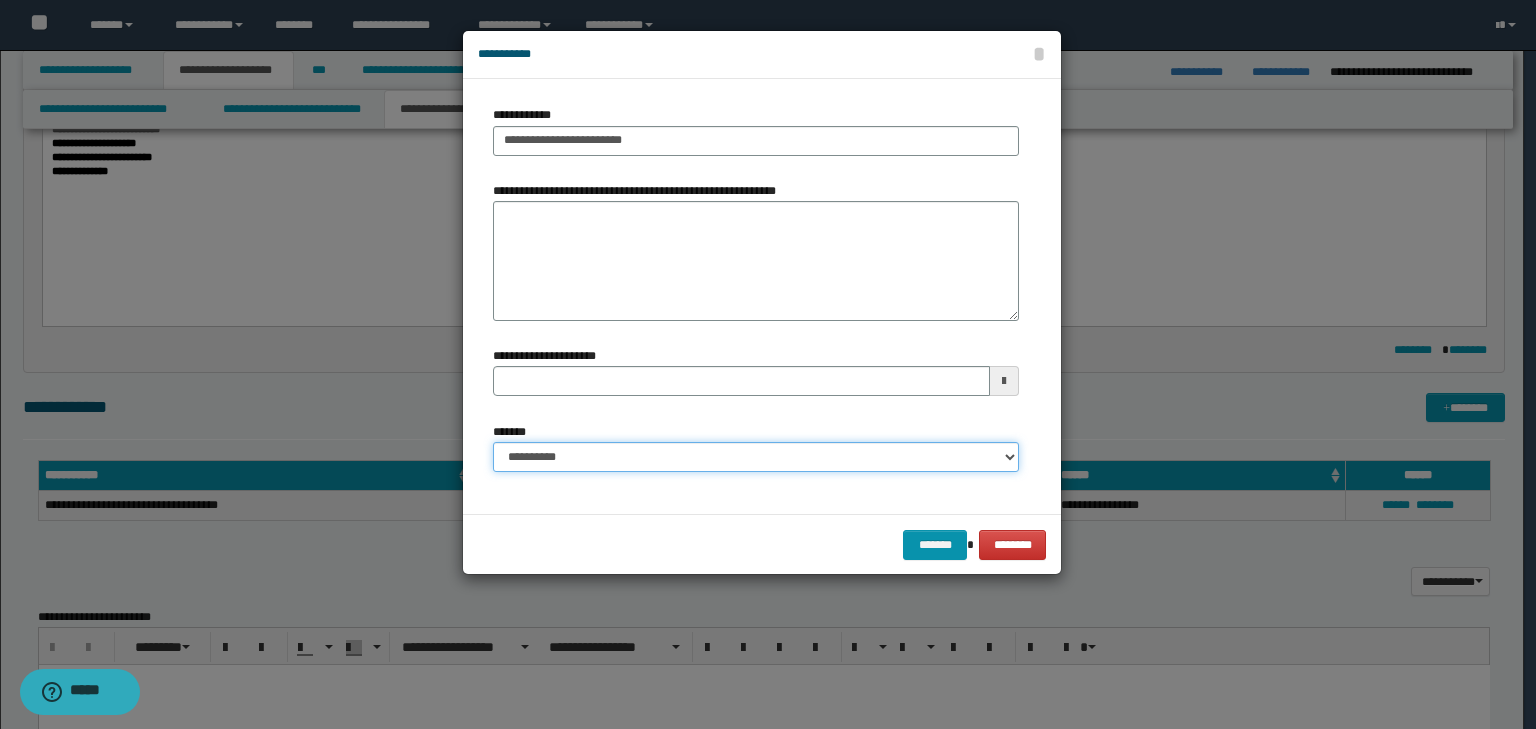 click on "**********" at bounding box center [756, 457] 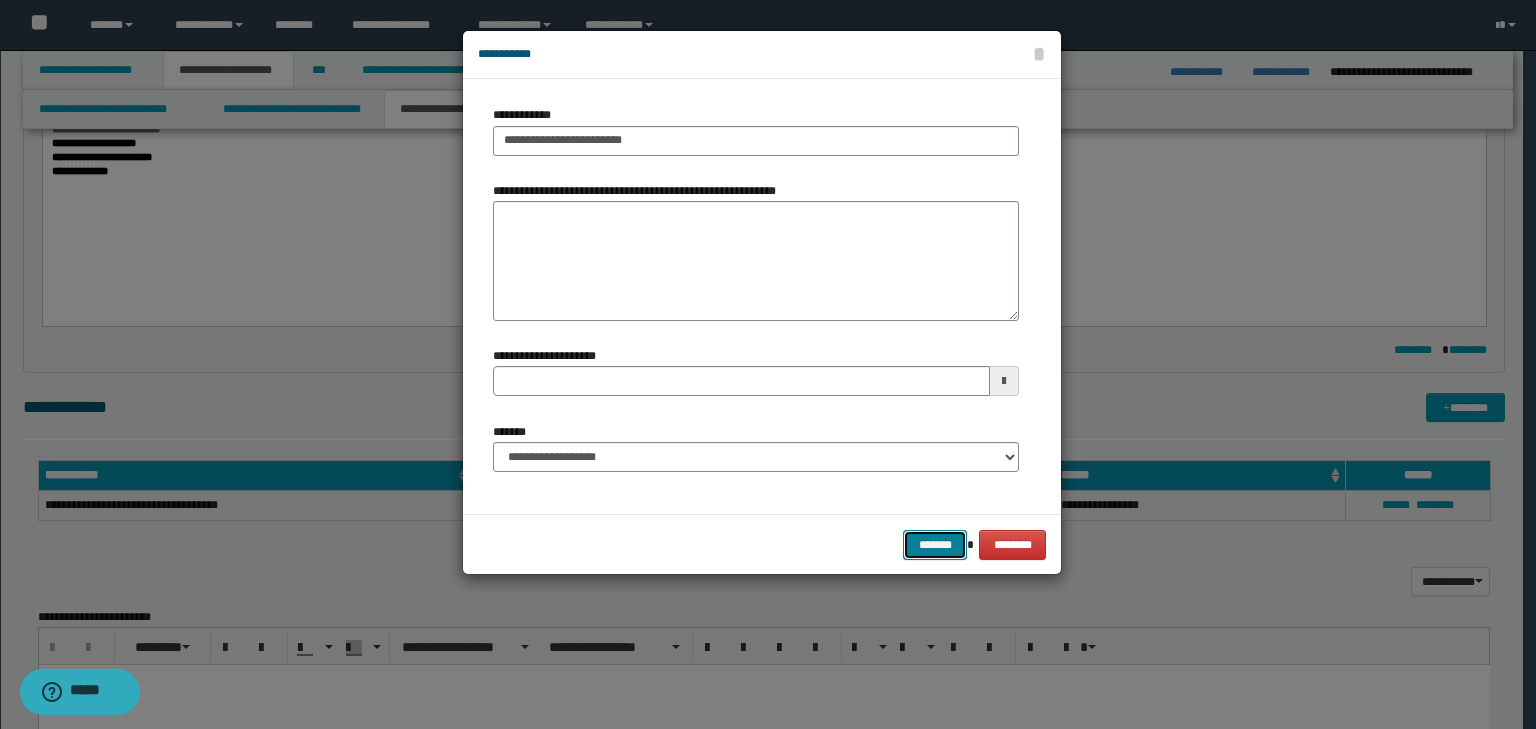 drag, startPoint x: 916, startPoint y: 536, endPoint x: 972, endPoint y: 523, distance: 57.48913 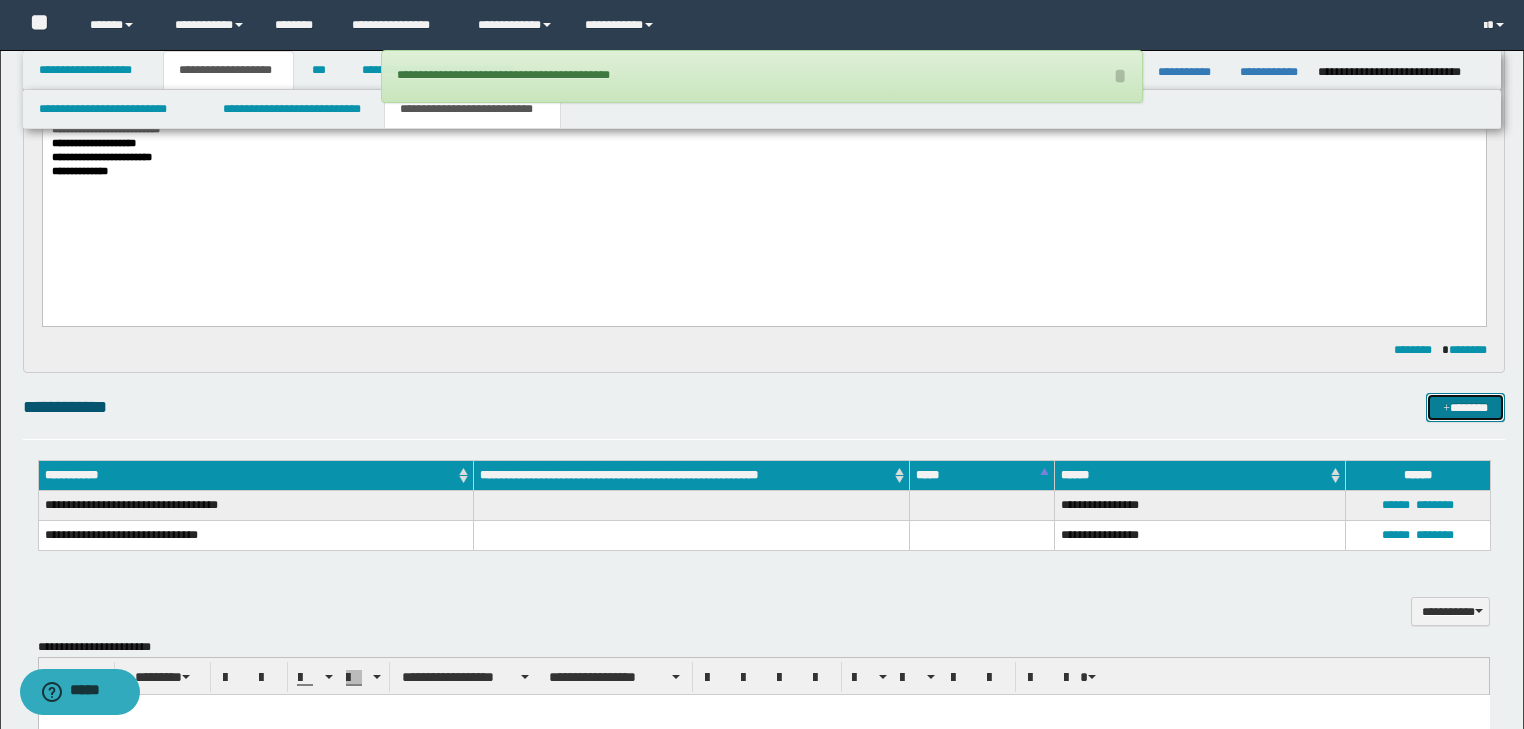 click on "*******" at bounding box center [1465, 408] 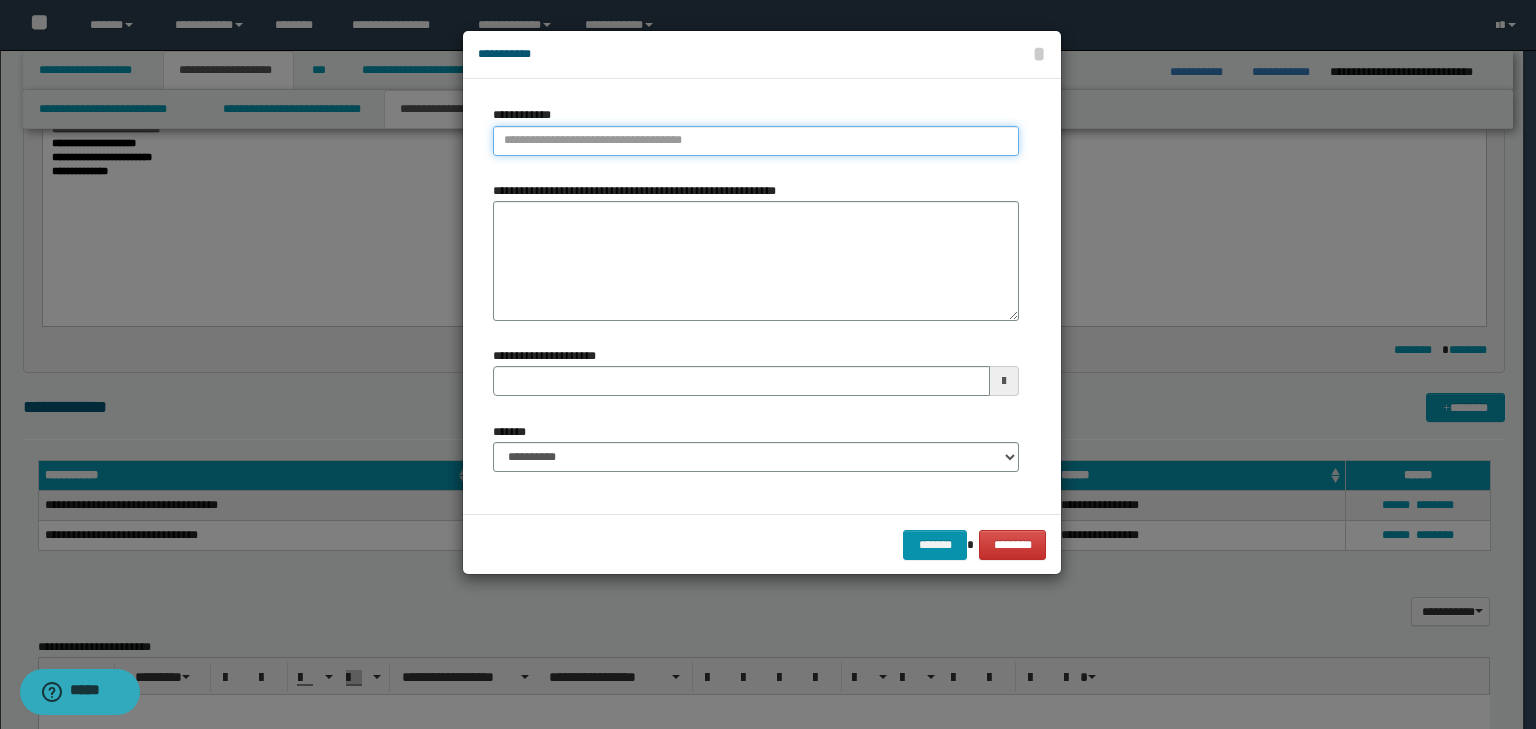 type on "**********" 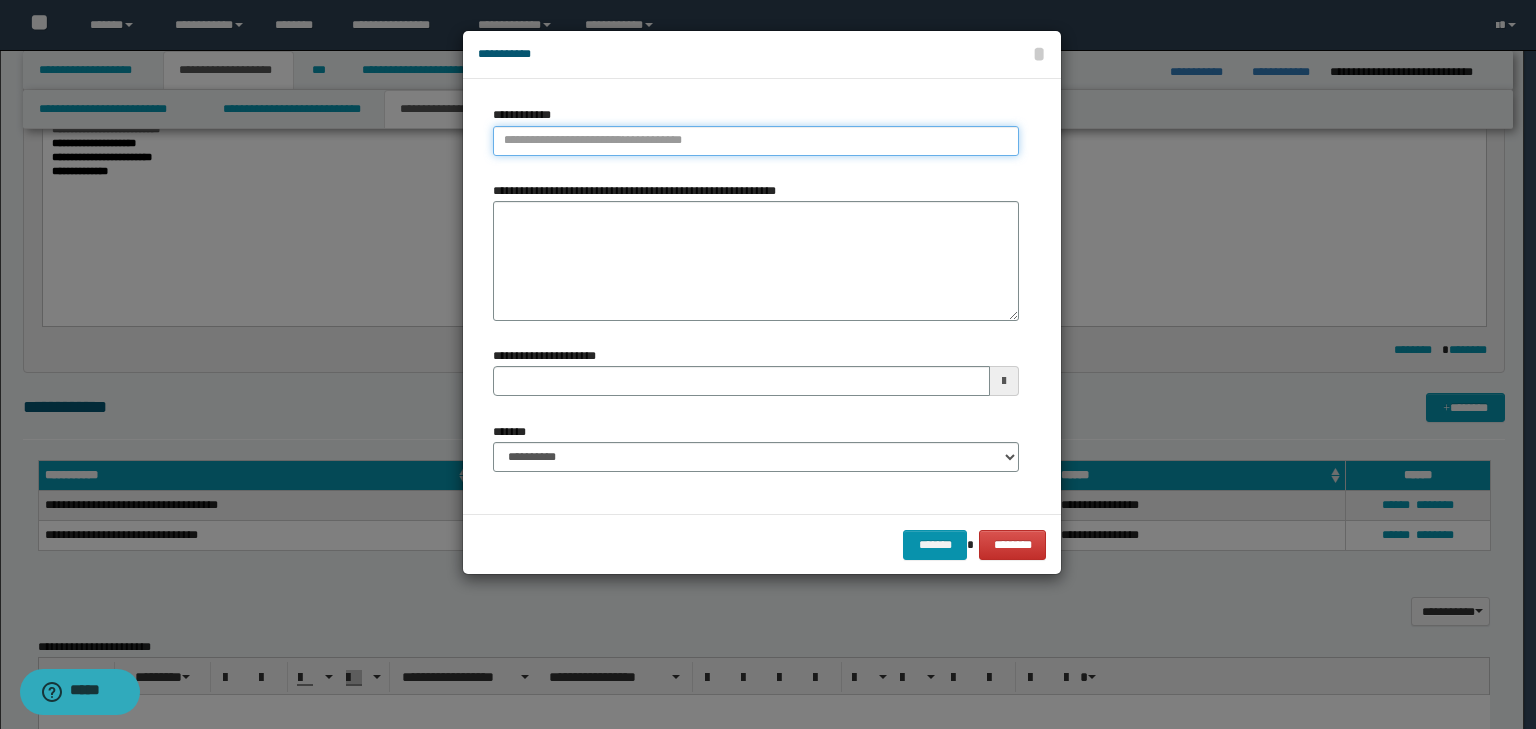click on "**********" at bounding box center [756, 141] 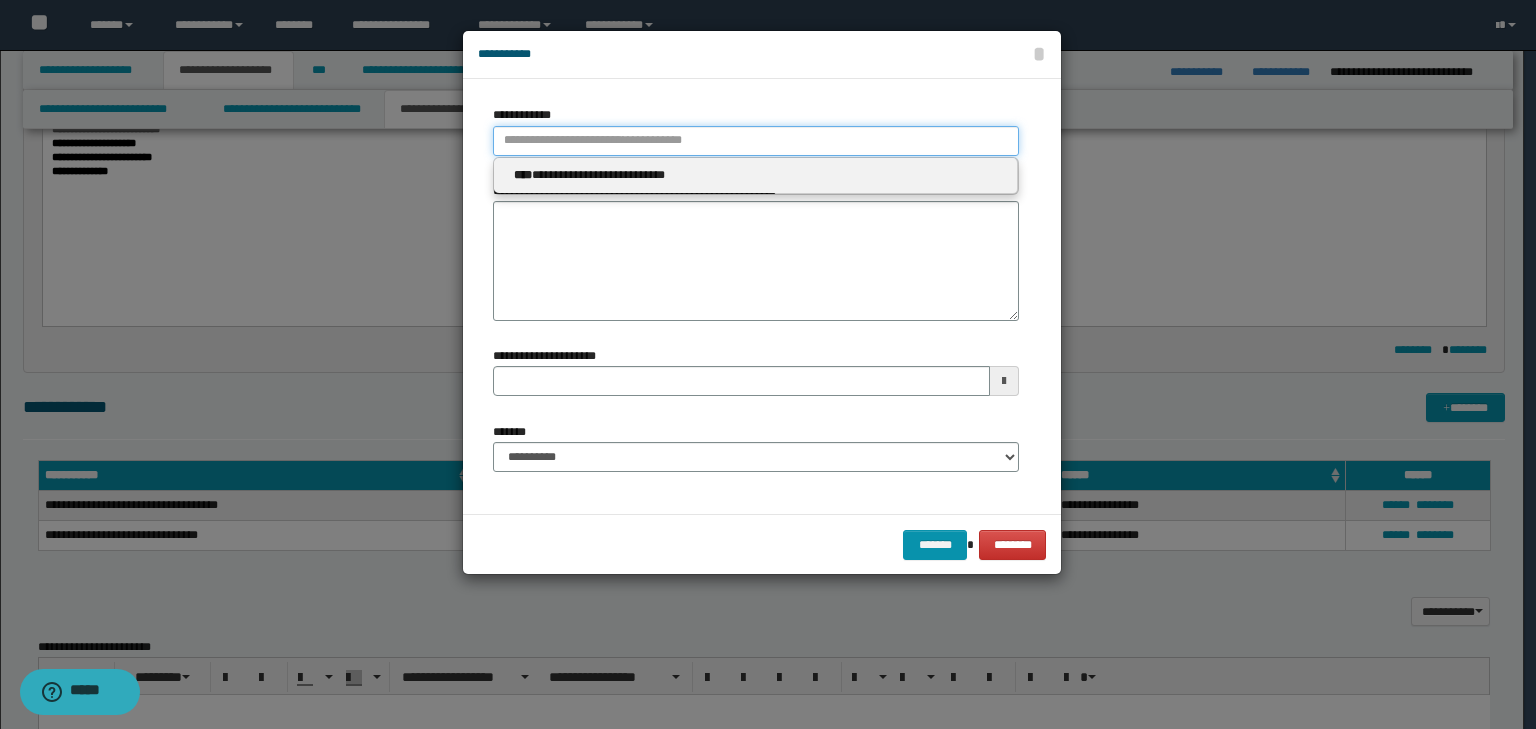 type 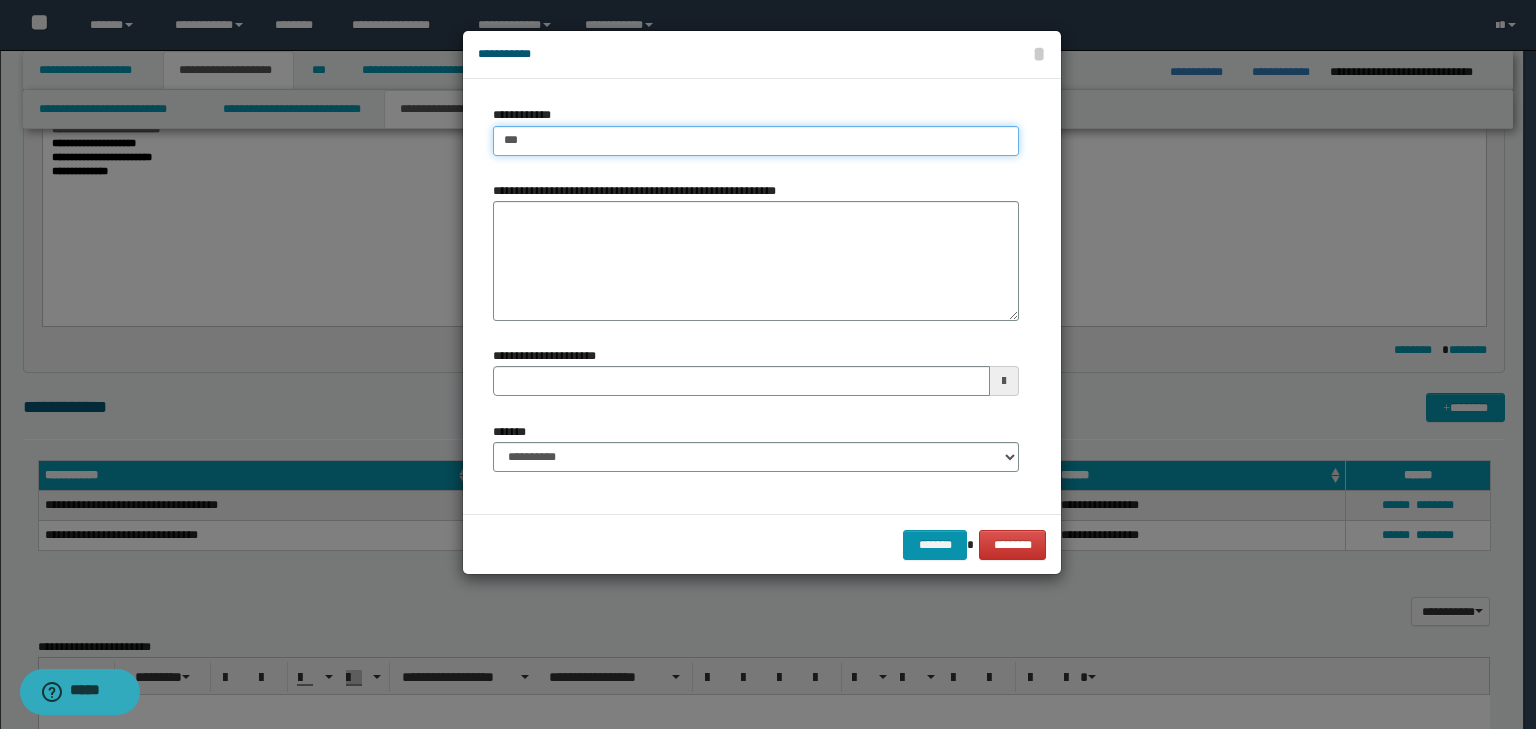 type on "****" 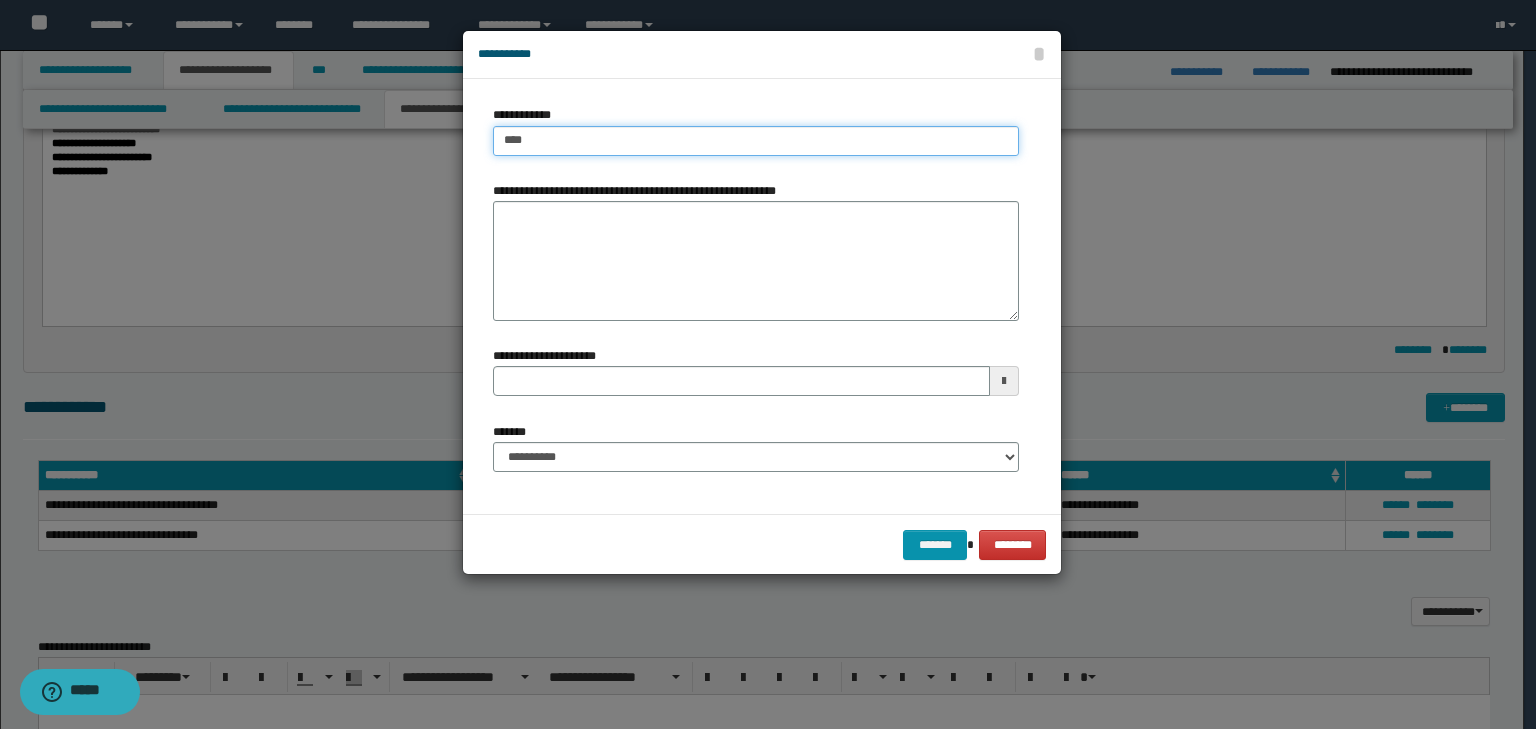 type on "****" 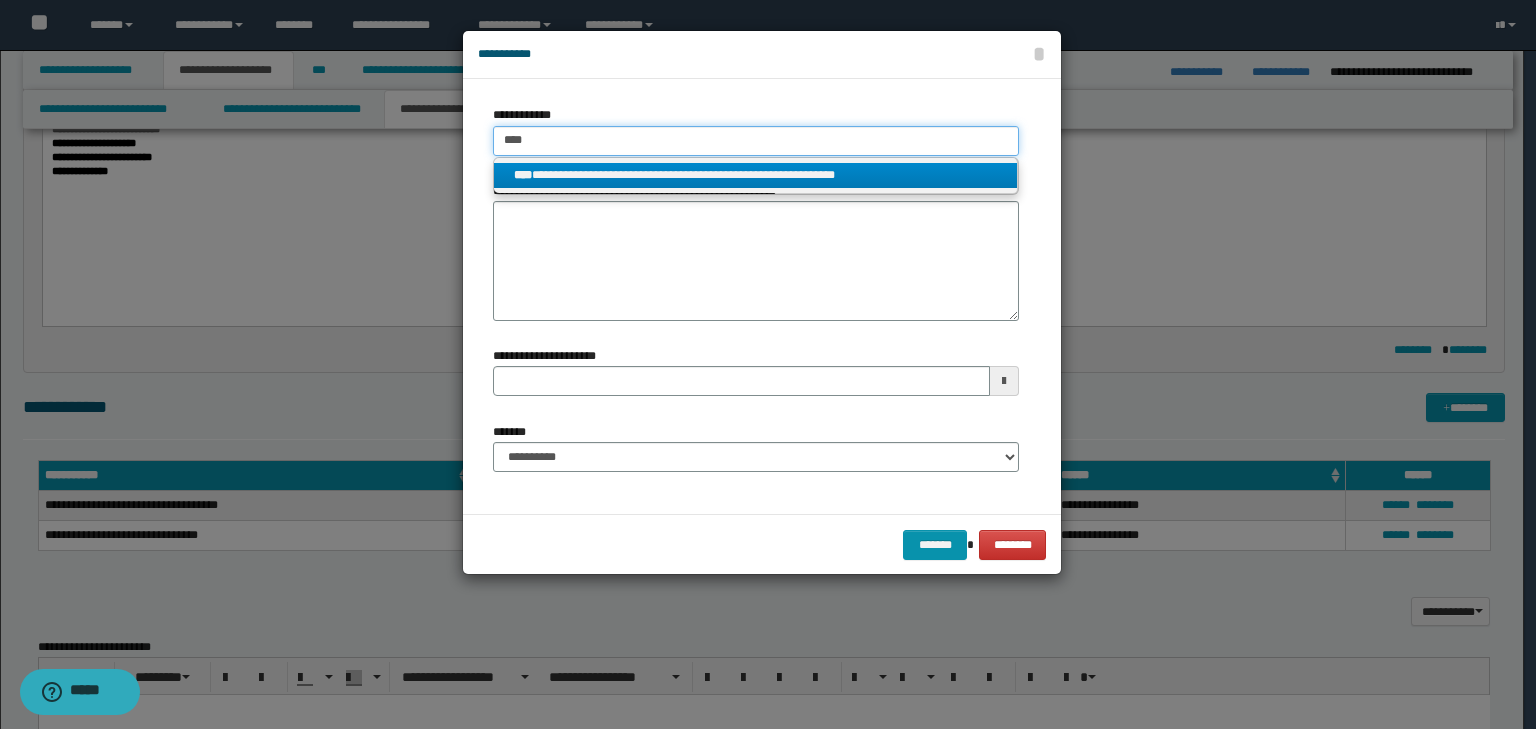 type on "****" 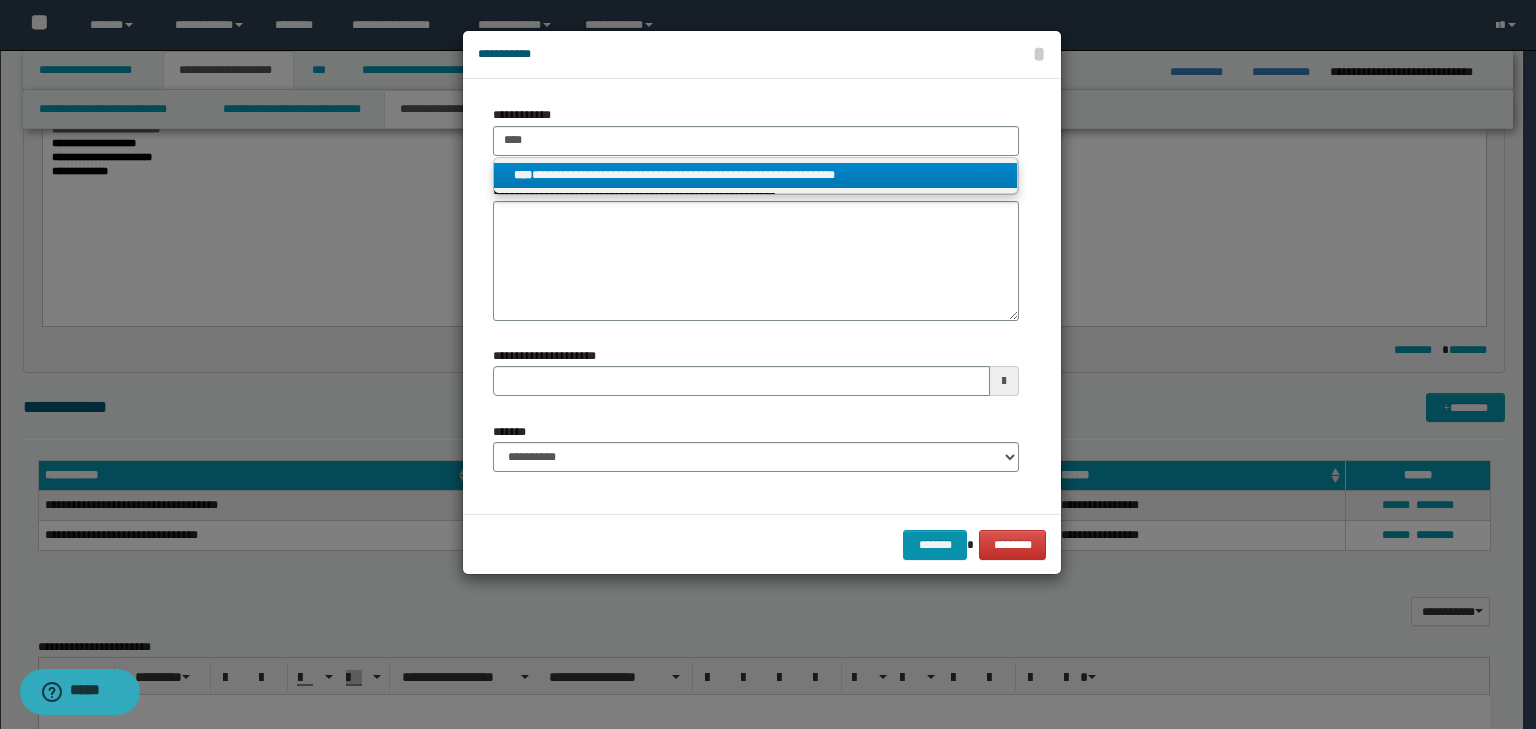 click on "****" at bounding box center (523, 175) 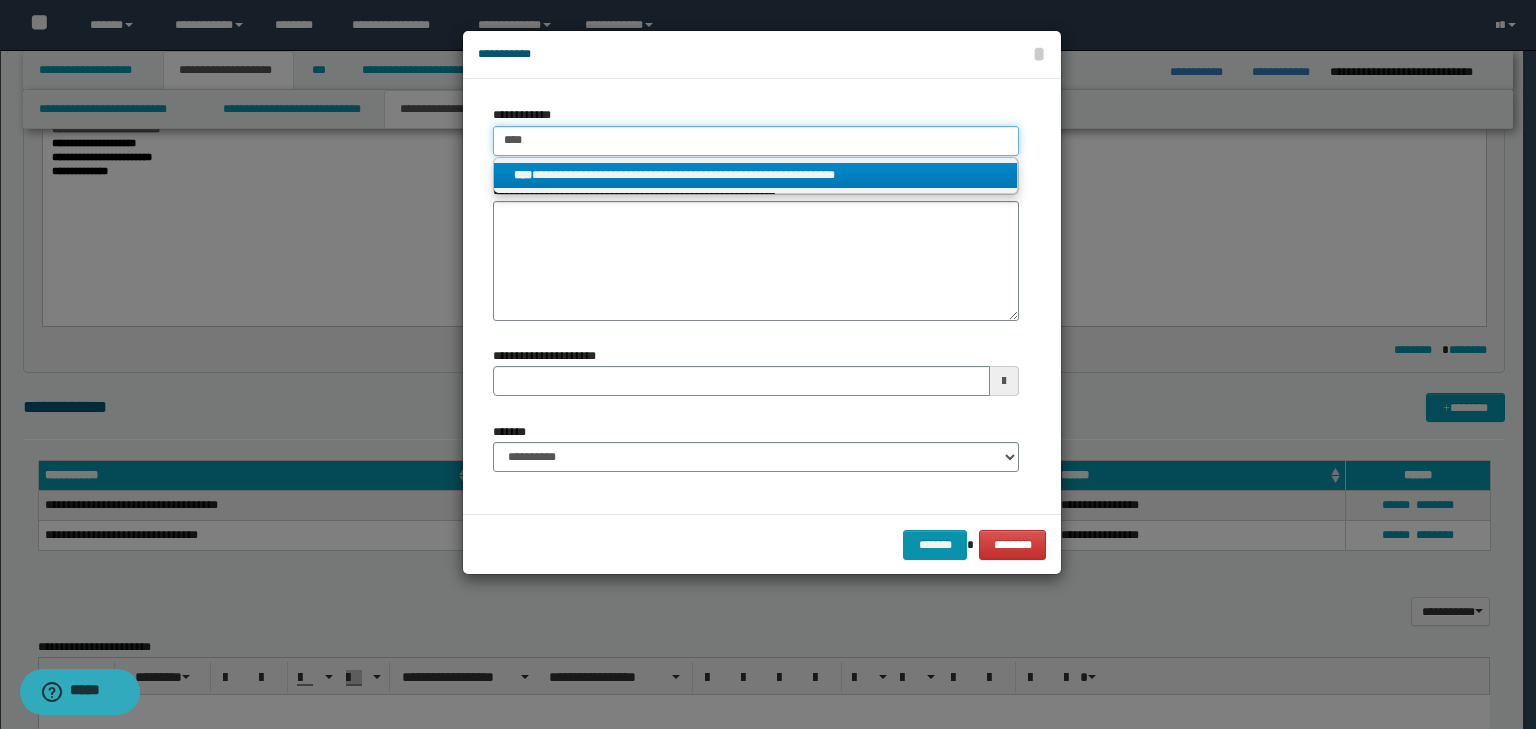 type 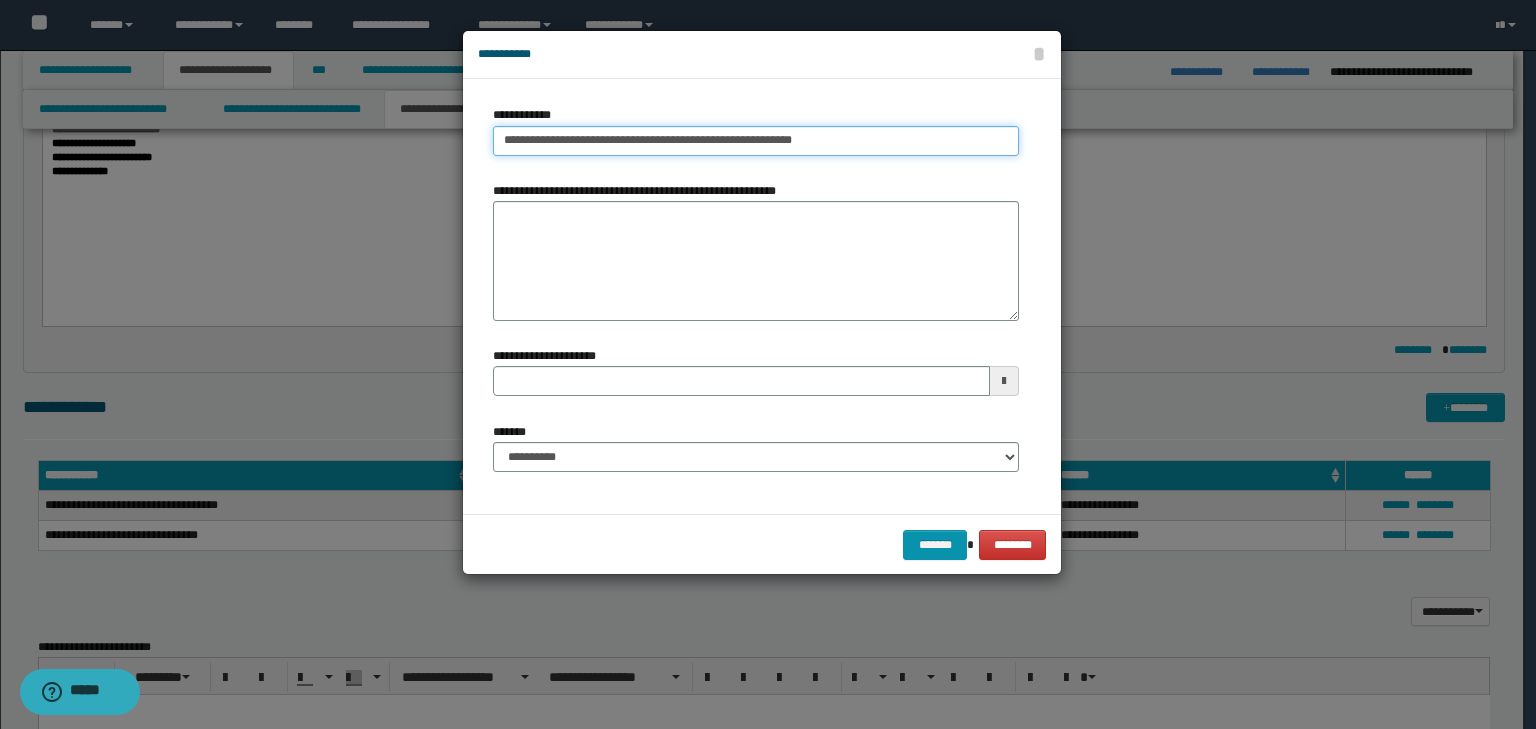 type on "**********" 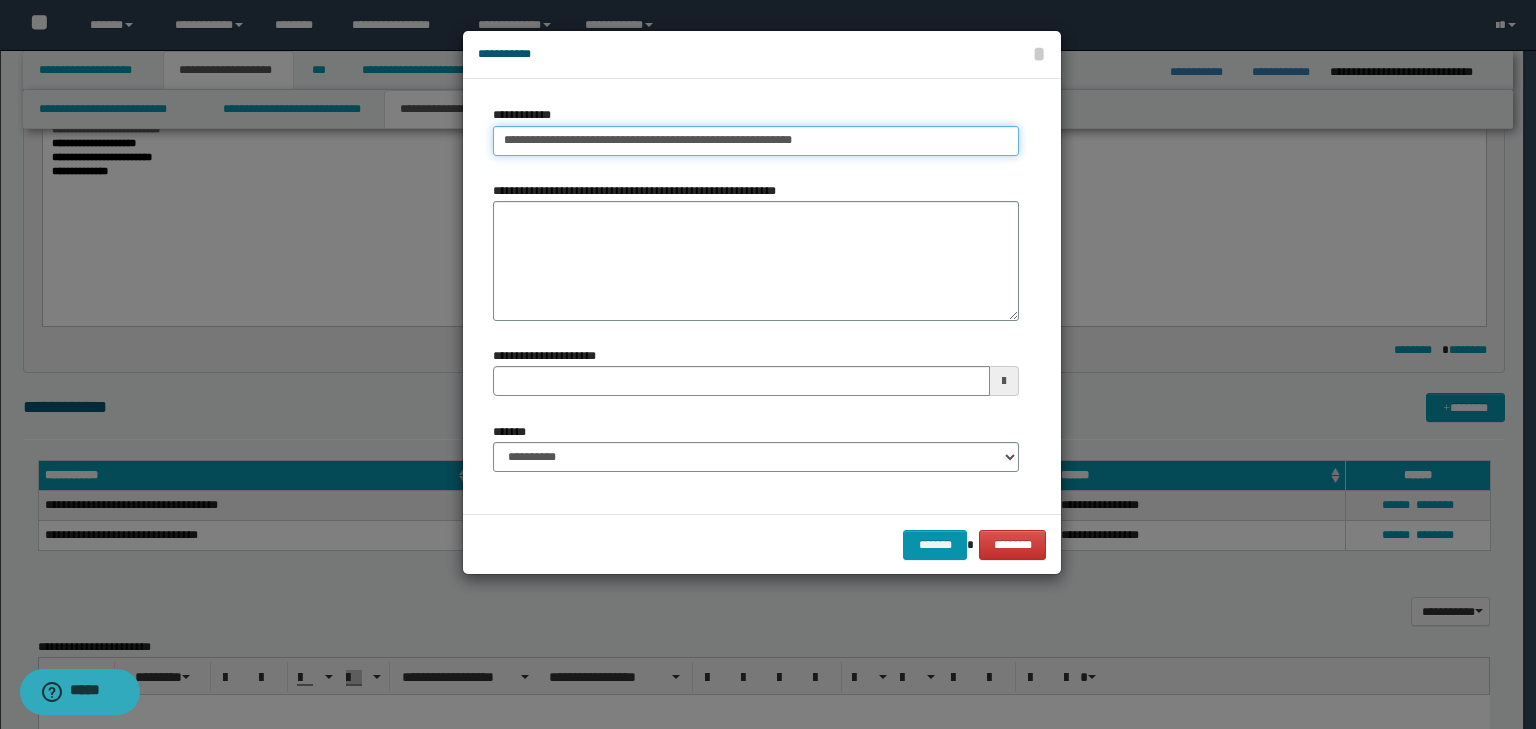 type 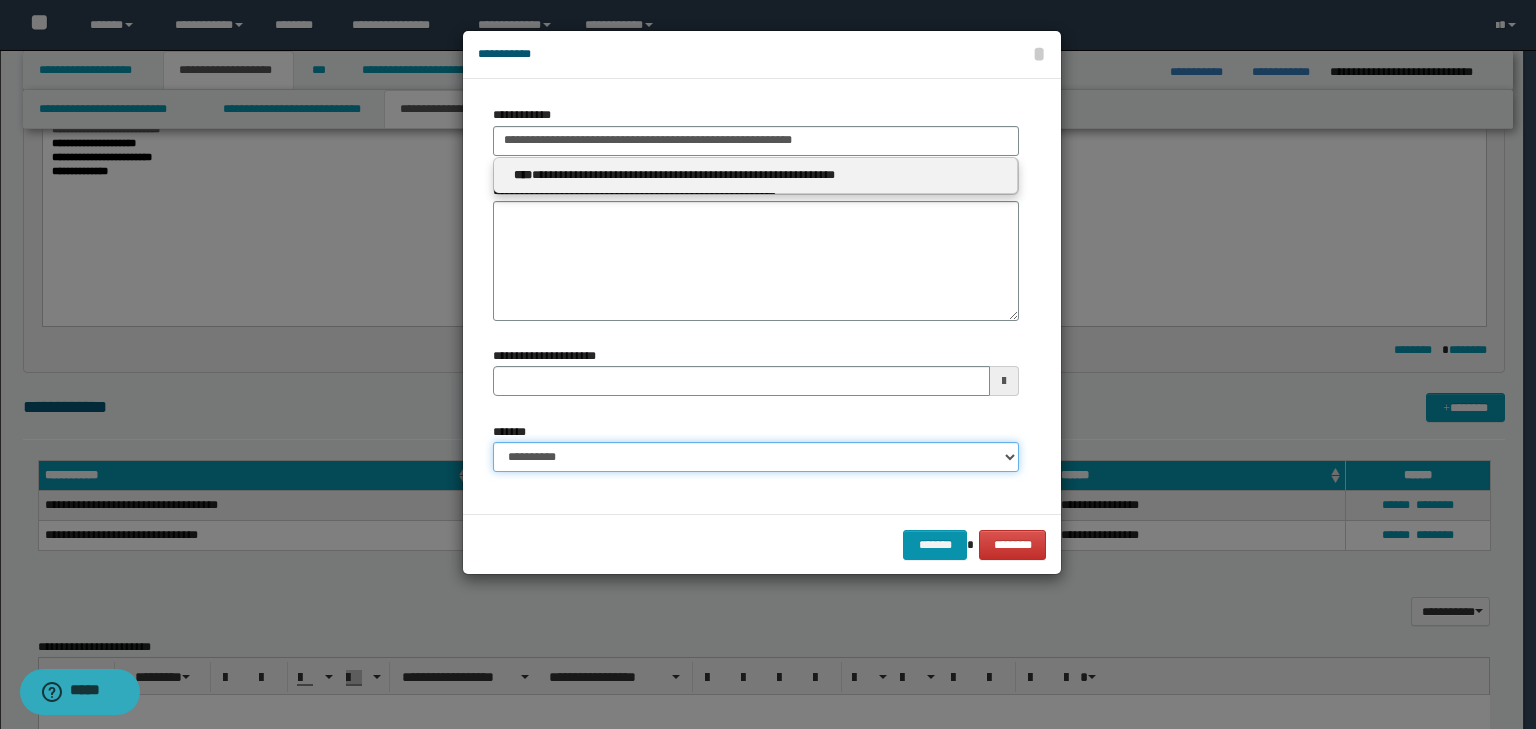 type 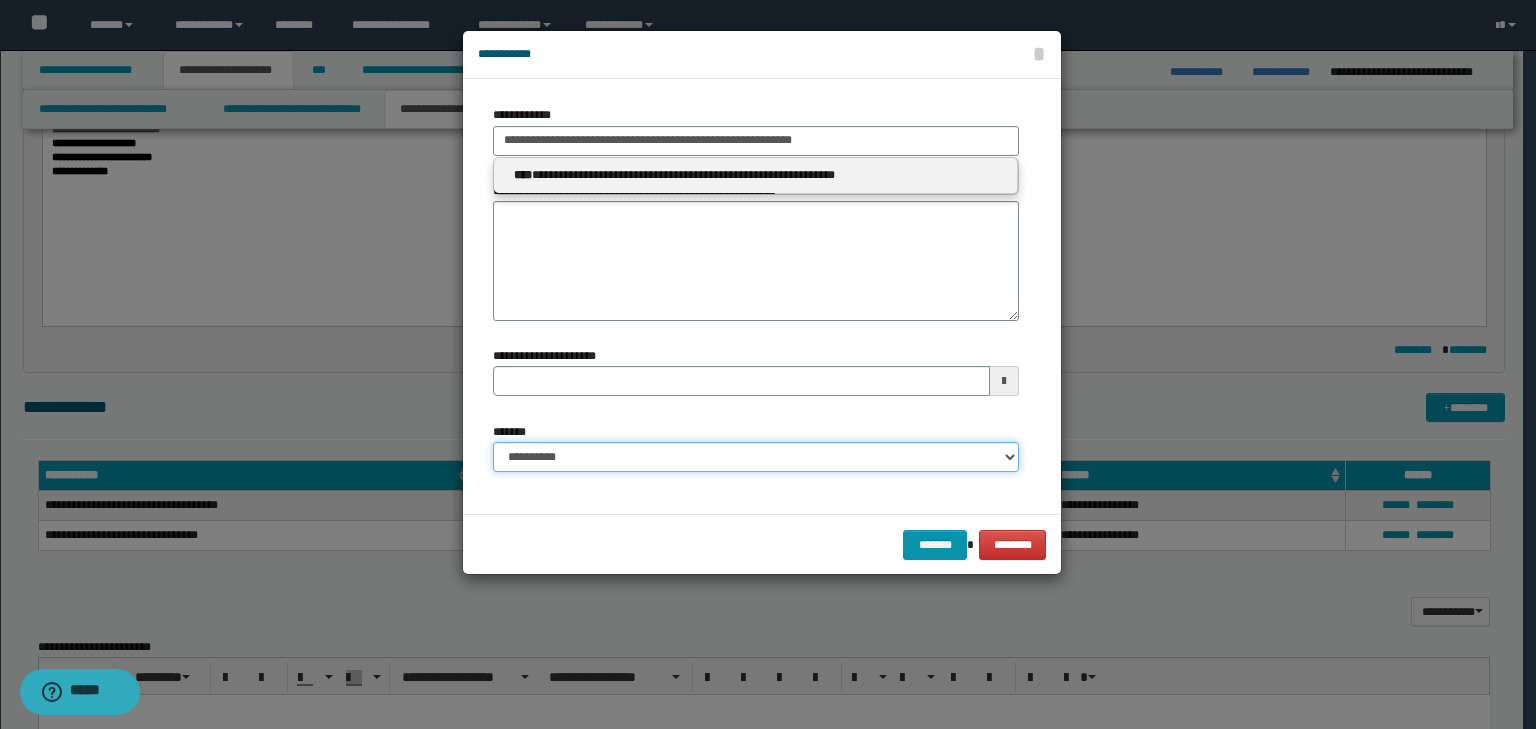 drag, startPoint x: 656, startPoint y: 455, endPoint x: 660, endPoint y: 469, distance: 14.56022 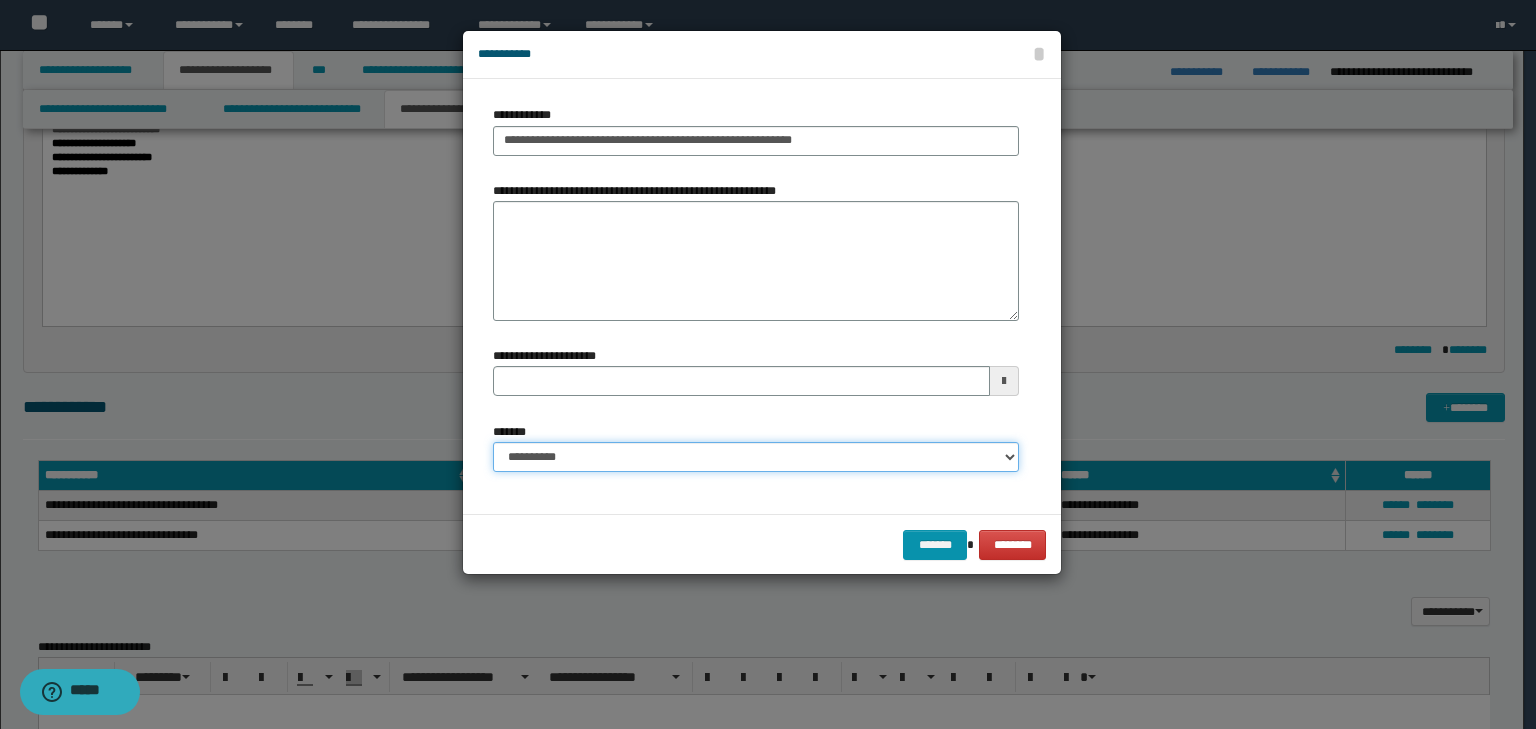 select on "*" 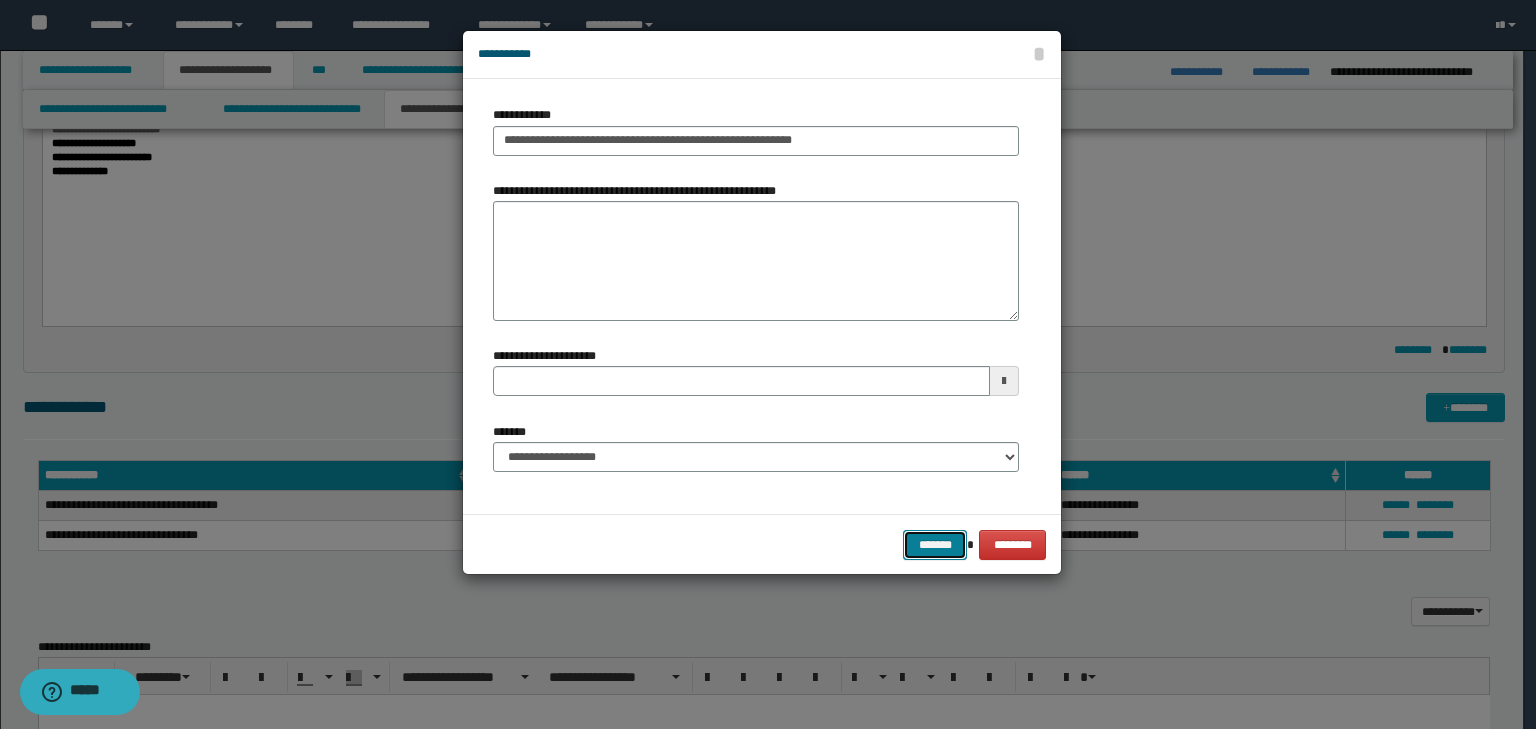 click on "*******" at bounding box center (935, 545) 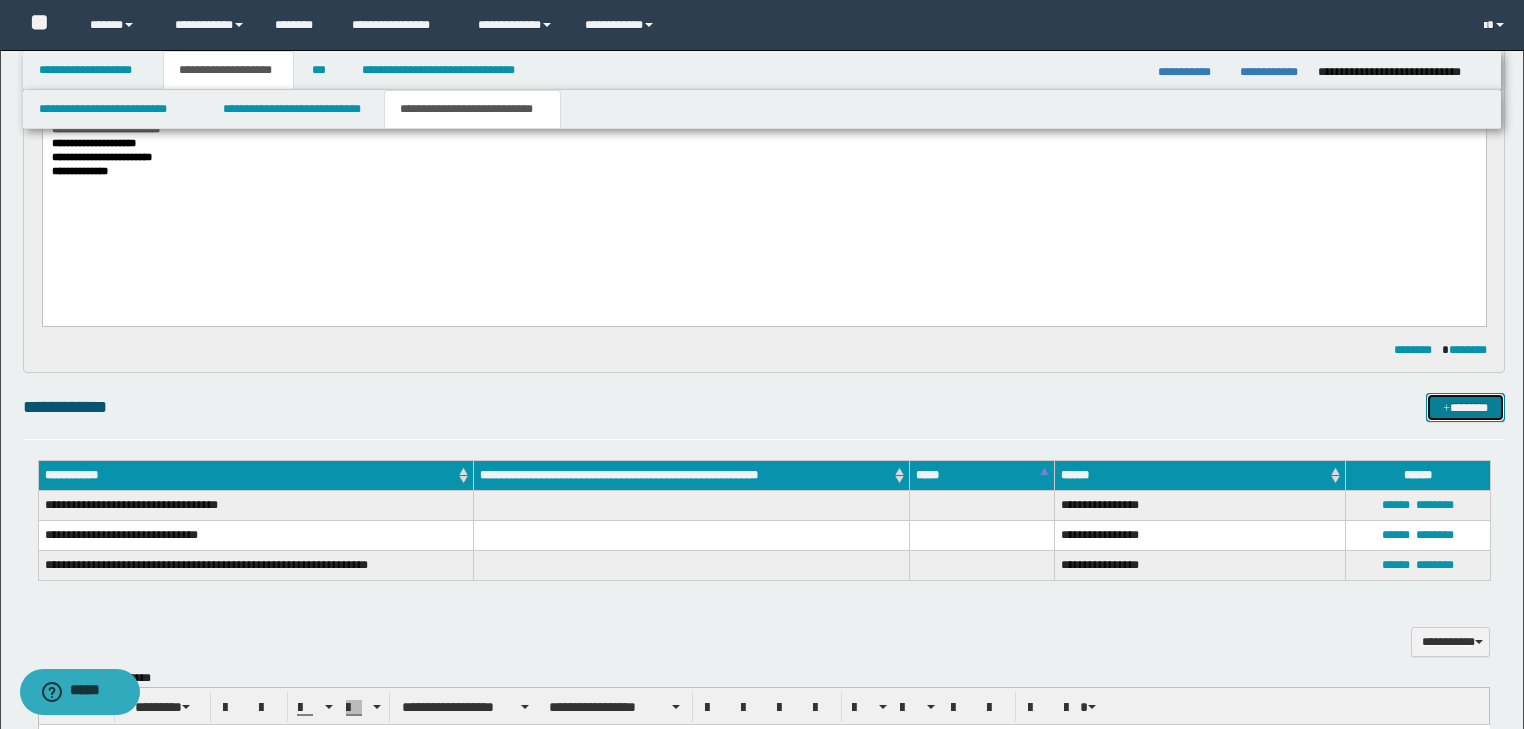 click at bounding box center (1446, 409) 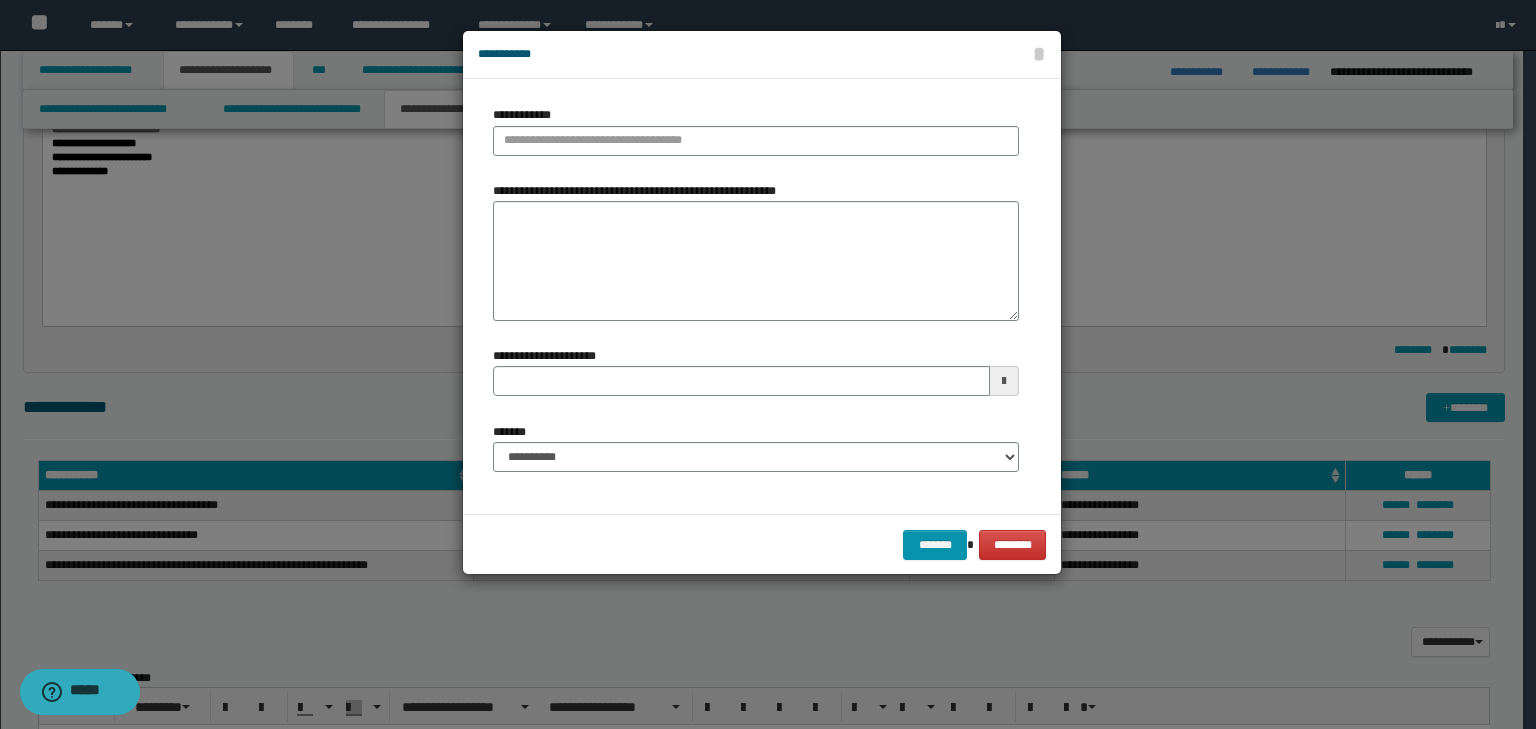 click on "**********" at bounding box center (756, 130) 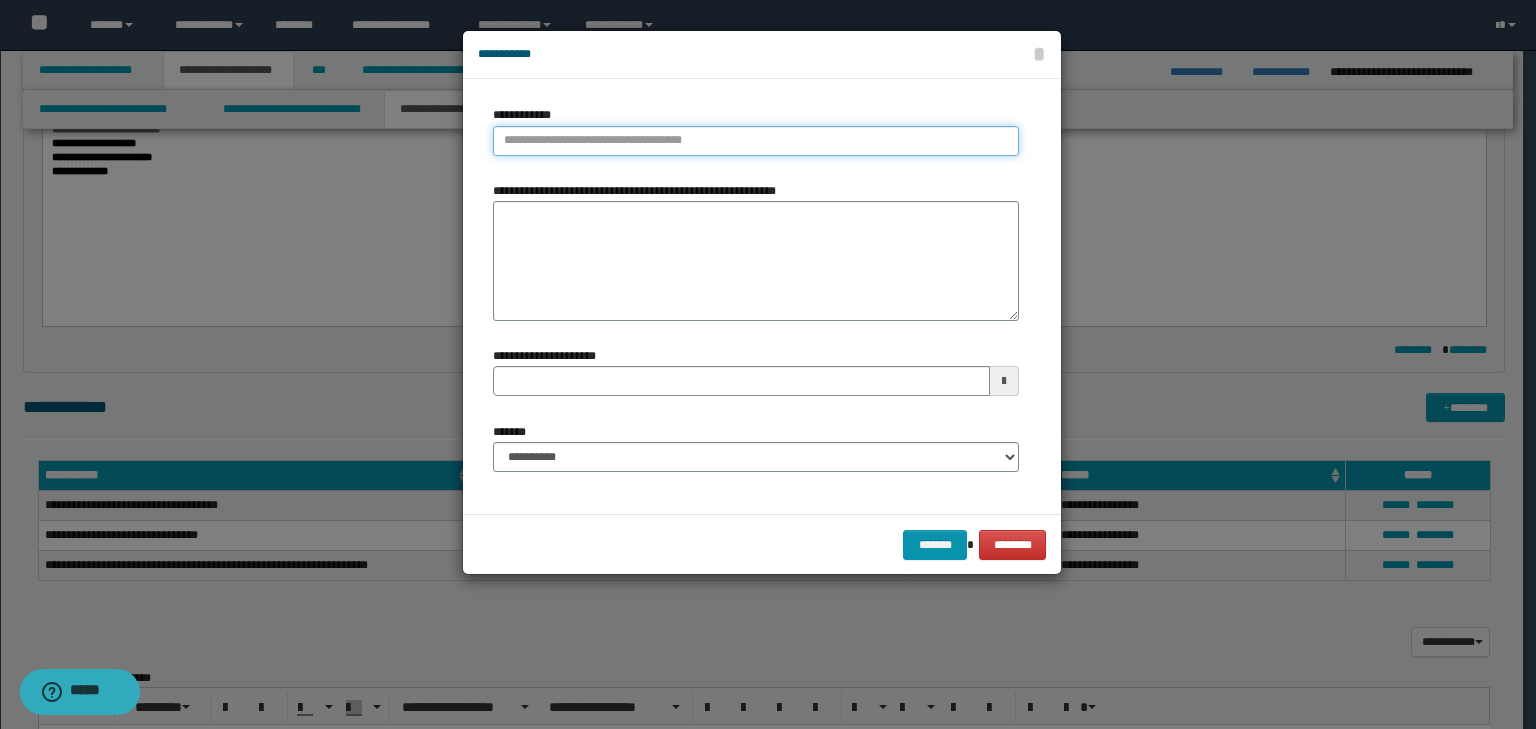 type on "**********" 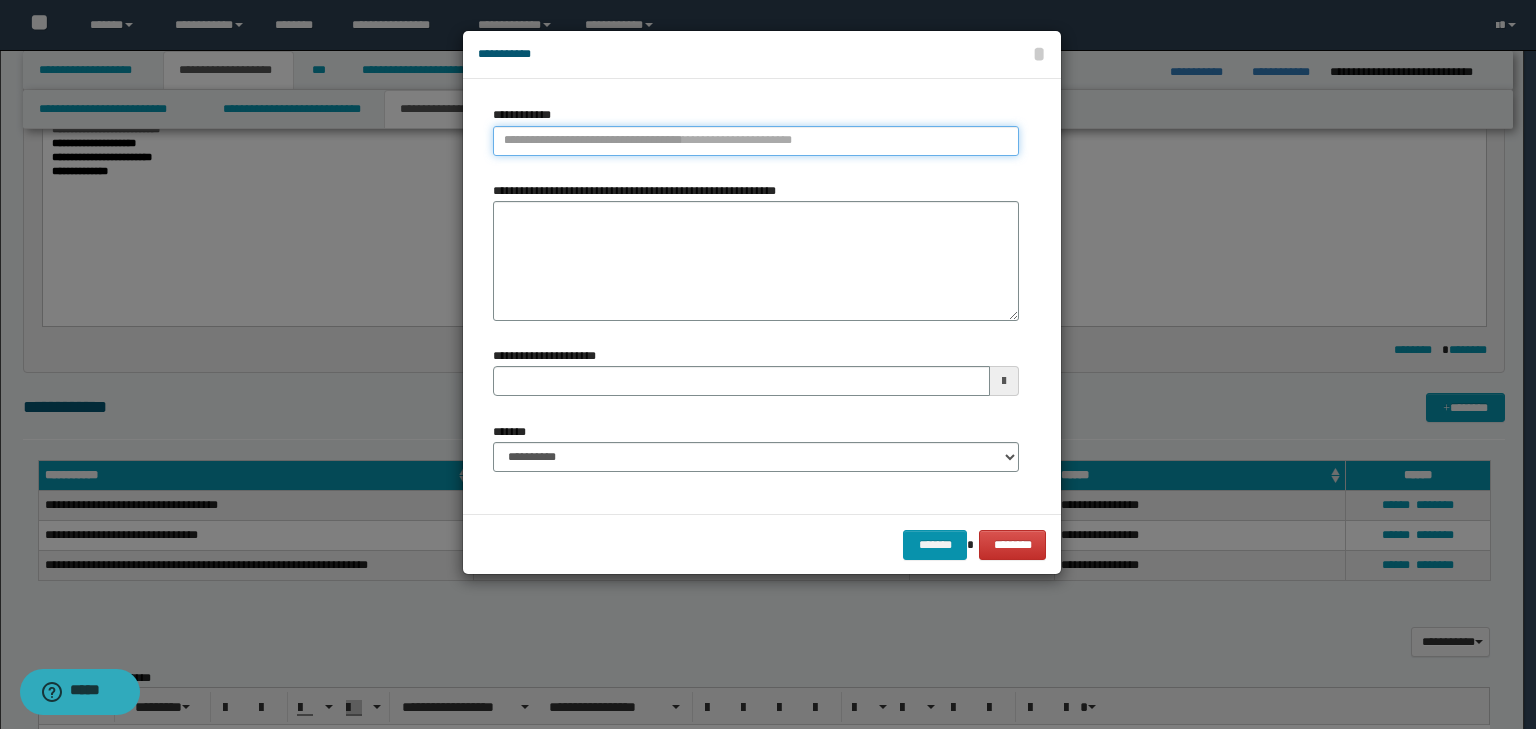 click on "**********" at bounding box center [756, 141] 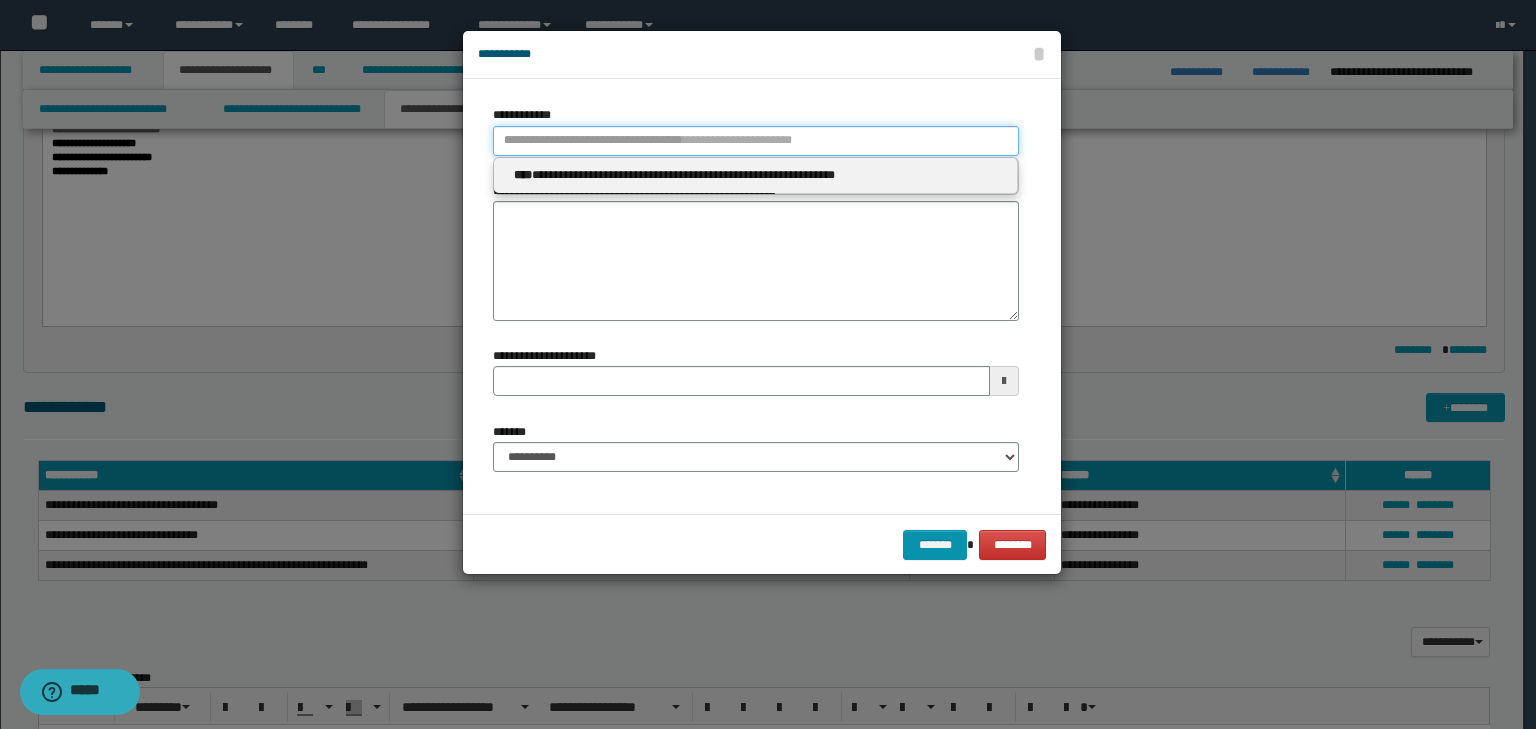 type 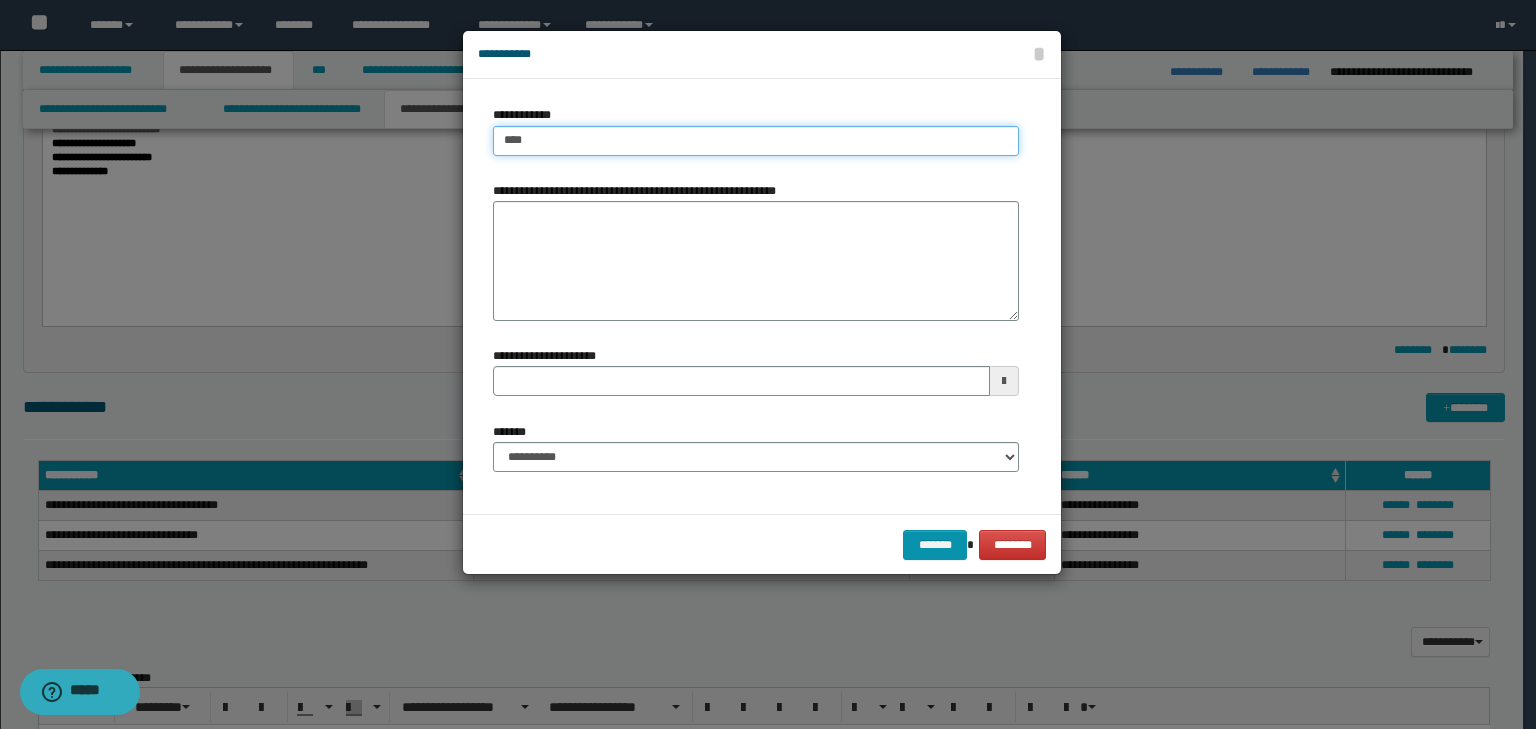 type on "*****" 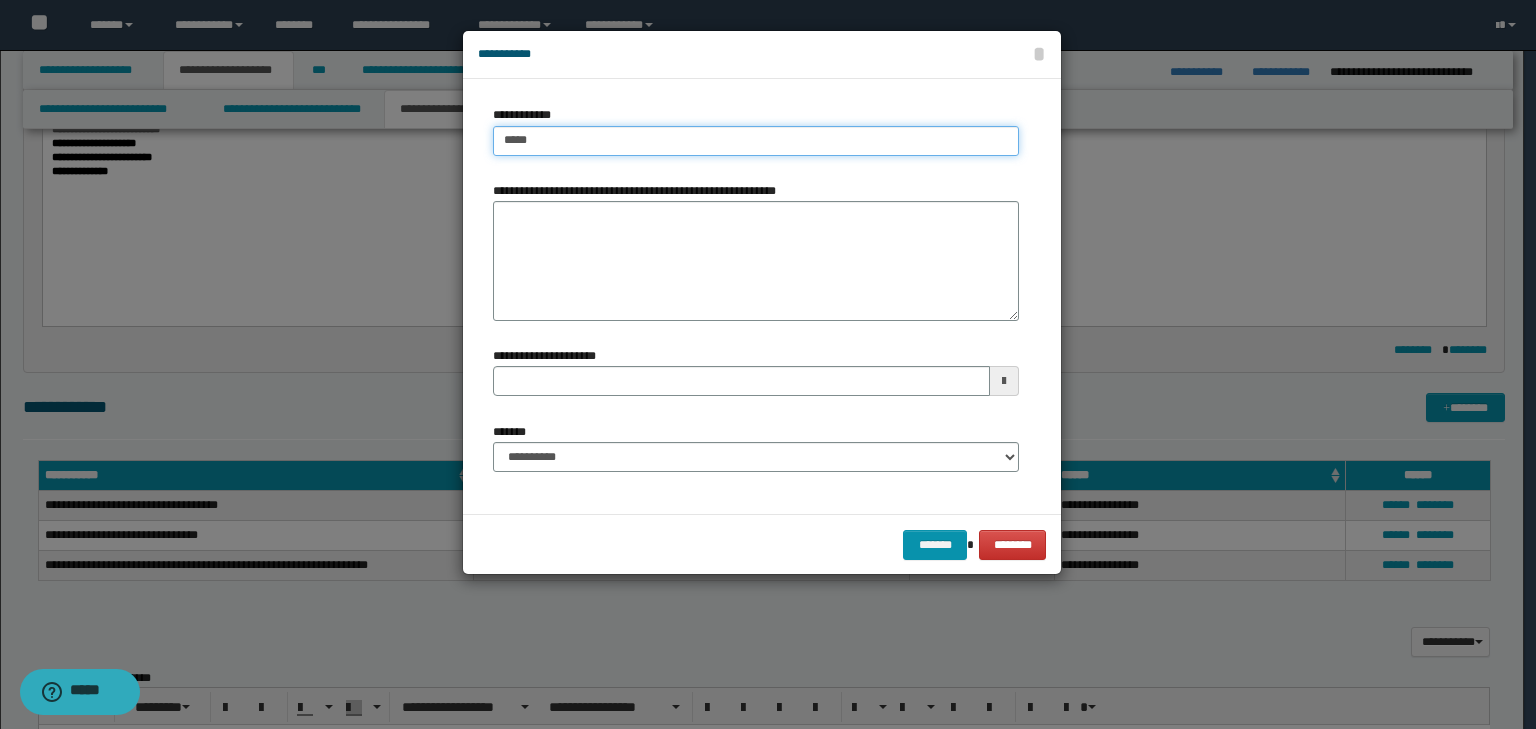 type 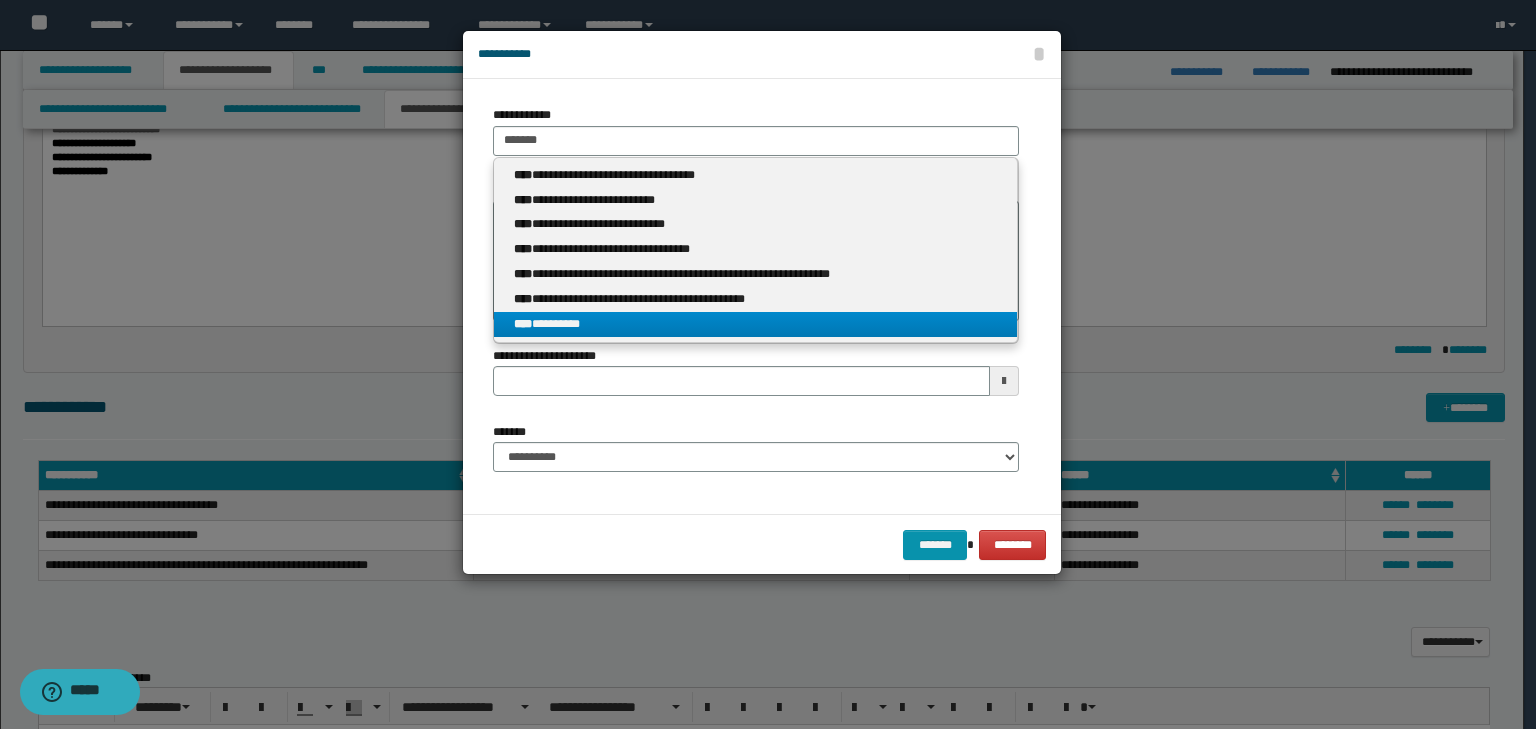click on "**** *********" at bounding box center (756, 324) 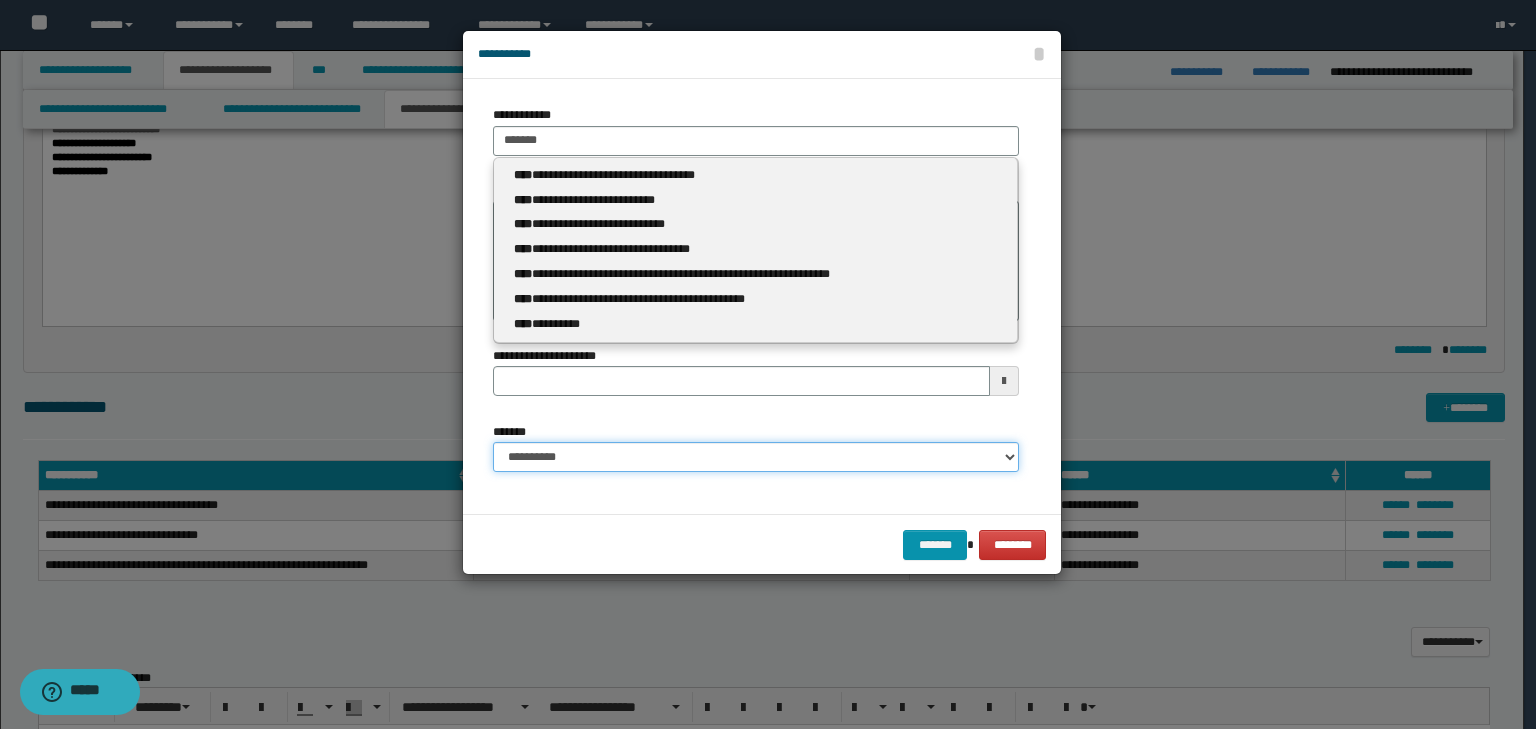click on "**********" at bounding box center [756, 457] 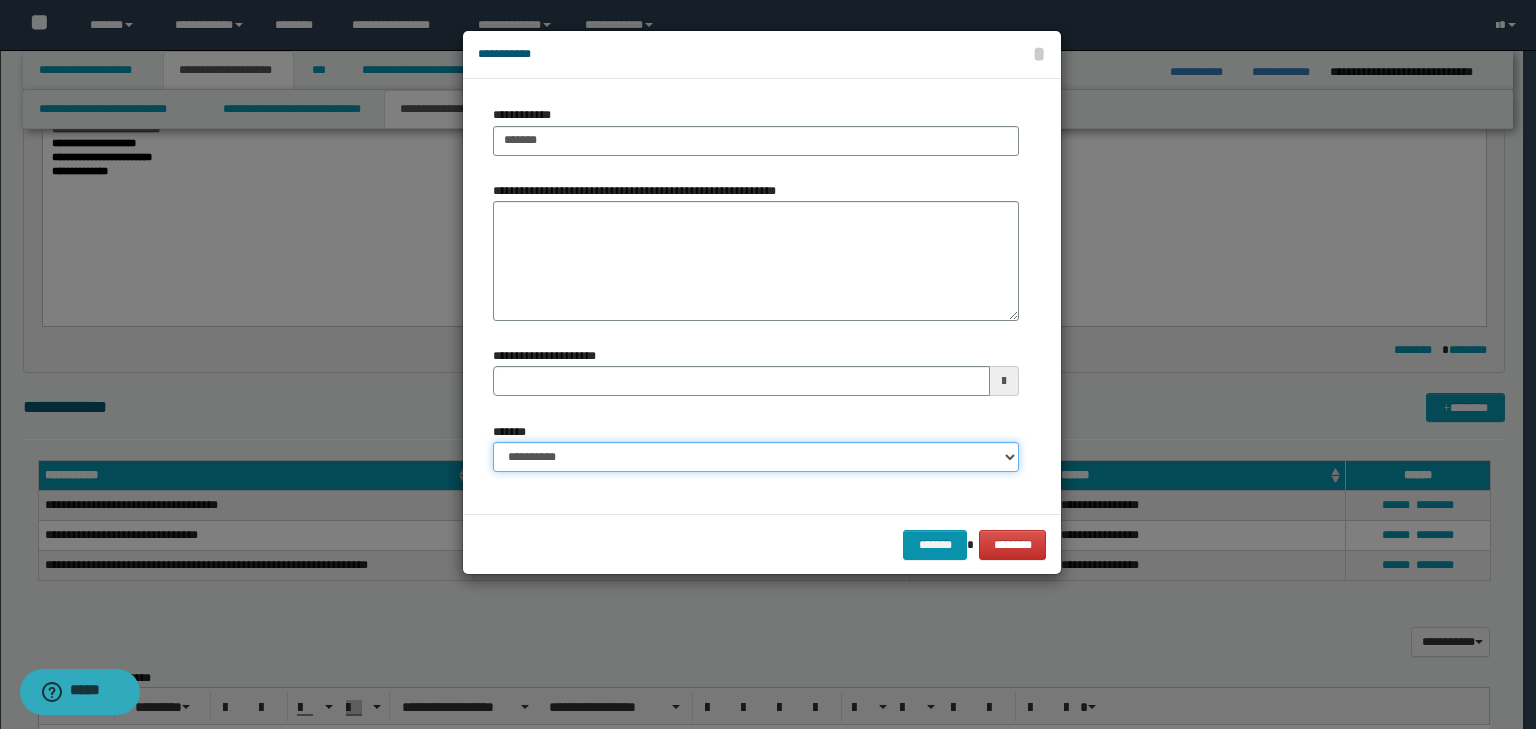click on "**********" at bounding box center [756, 457] 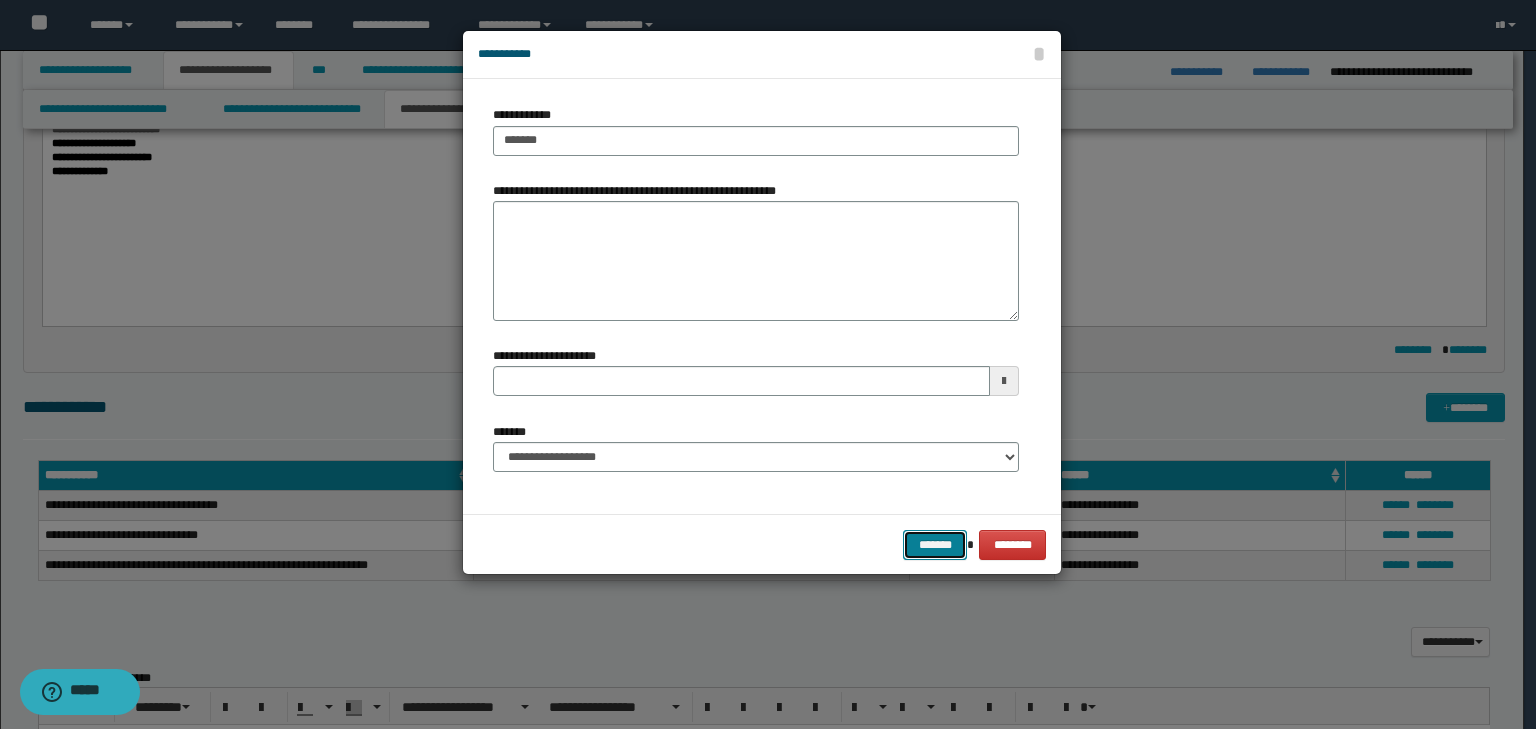 click on "*******" at bounding box center (935, 545) 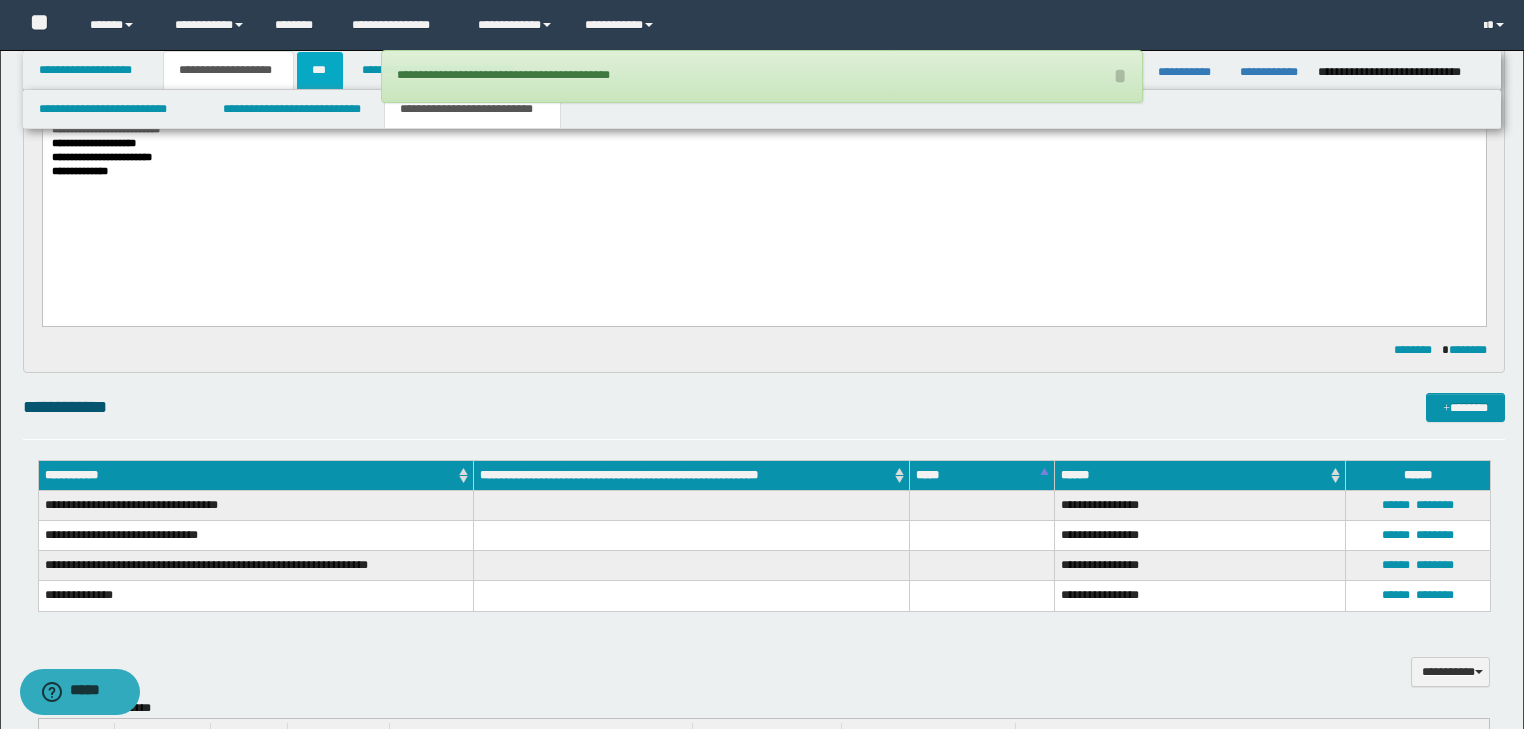 click on "***" at bounding box center [320, 70] 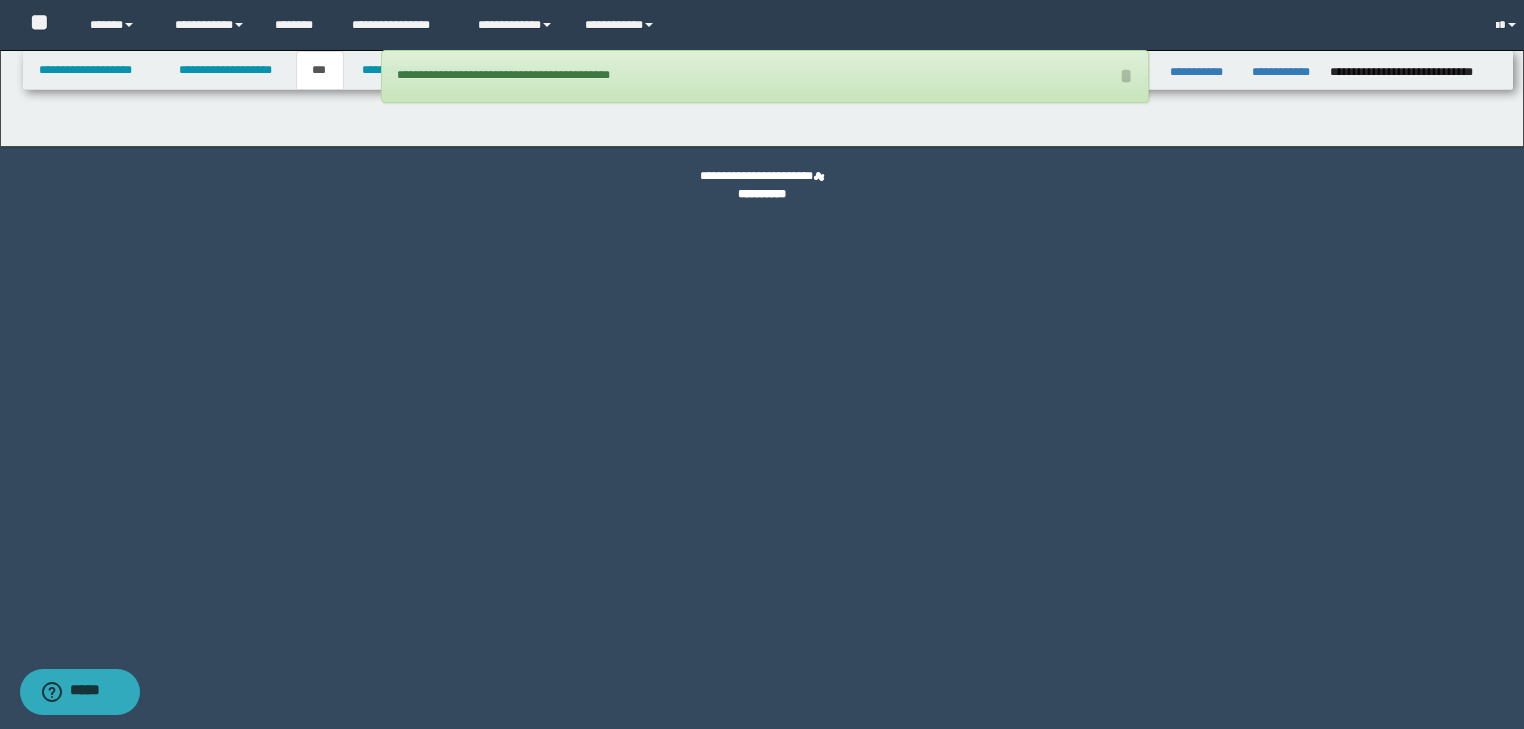 scroll, scrollTop: 0, scrollLeft: 0, axis: both 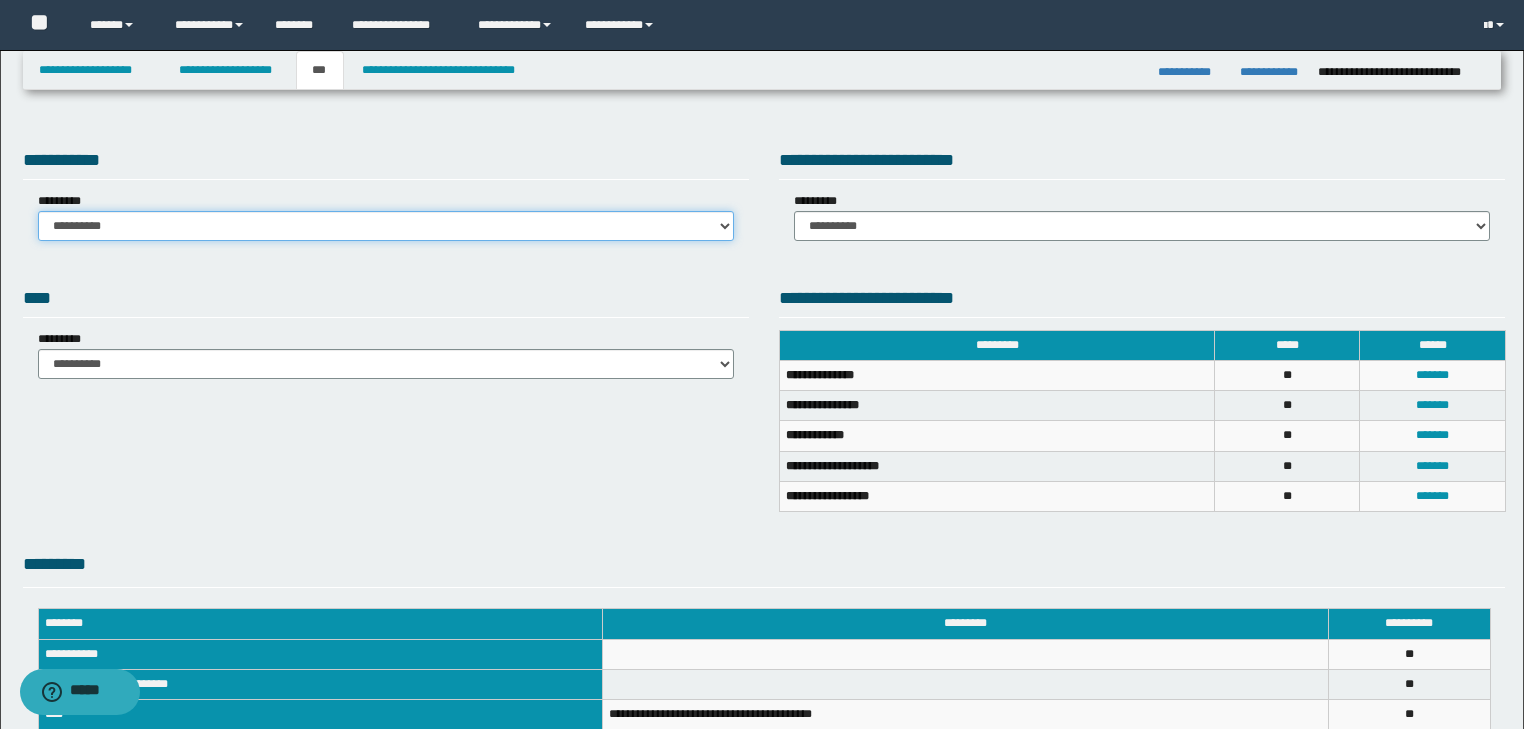 click on "**********" at bounding box center (386, 226) 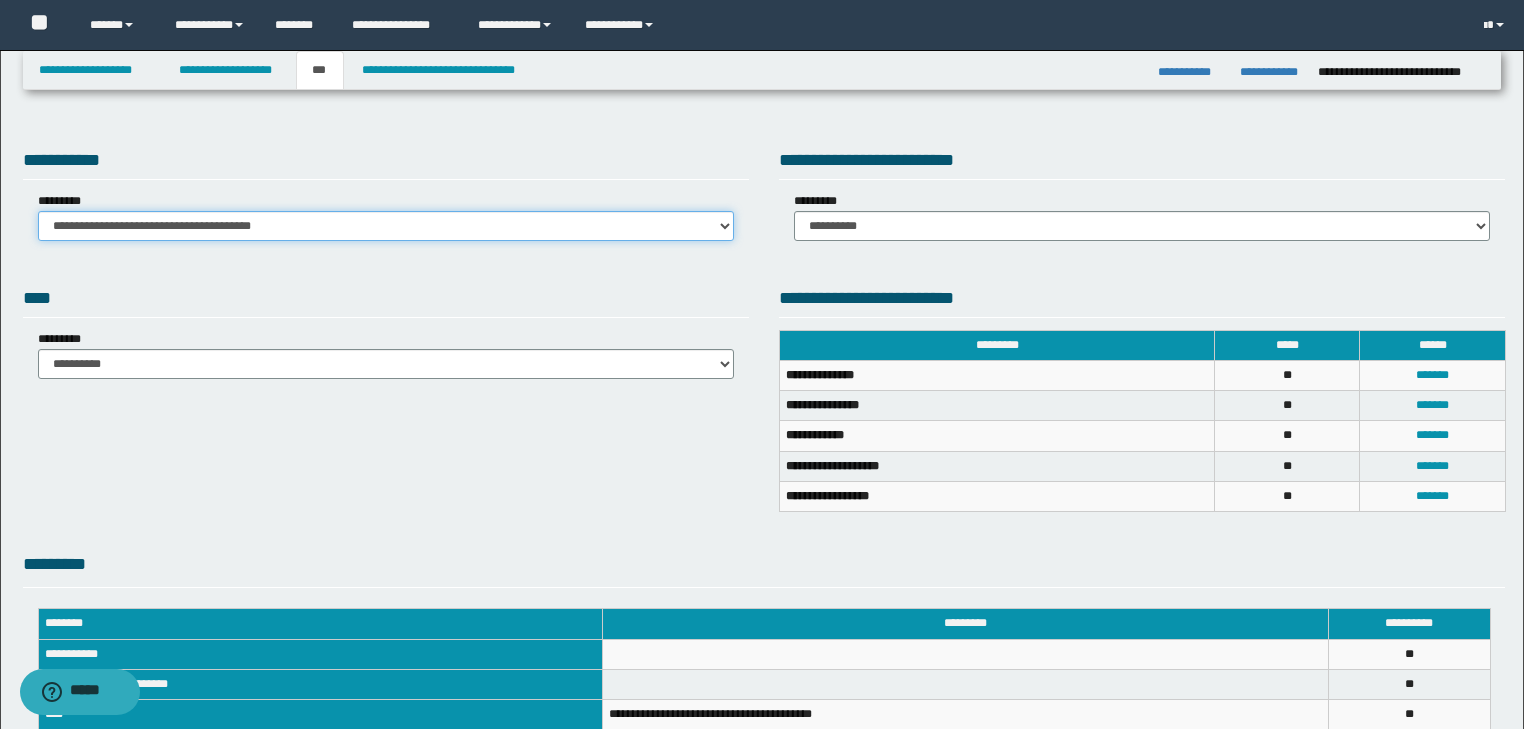 click on "**********" at bounding box center [386, 226] 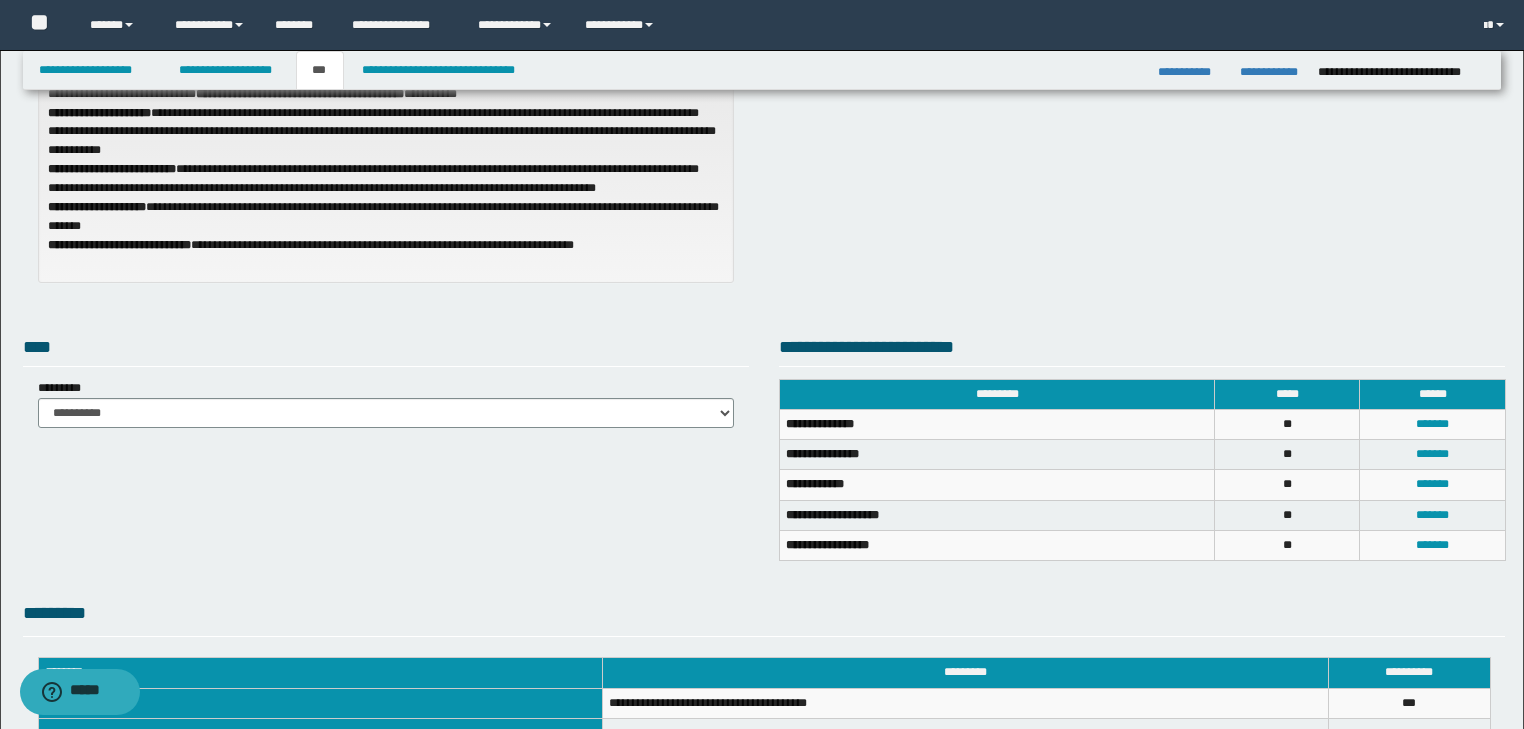 scroll, scrollTop: 320, scrollLeft: 0, axis: vertical 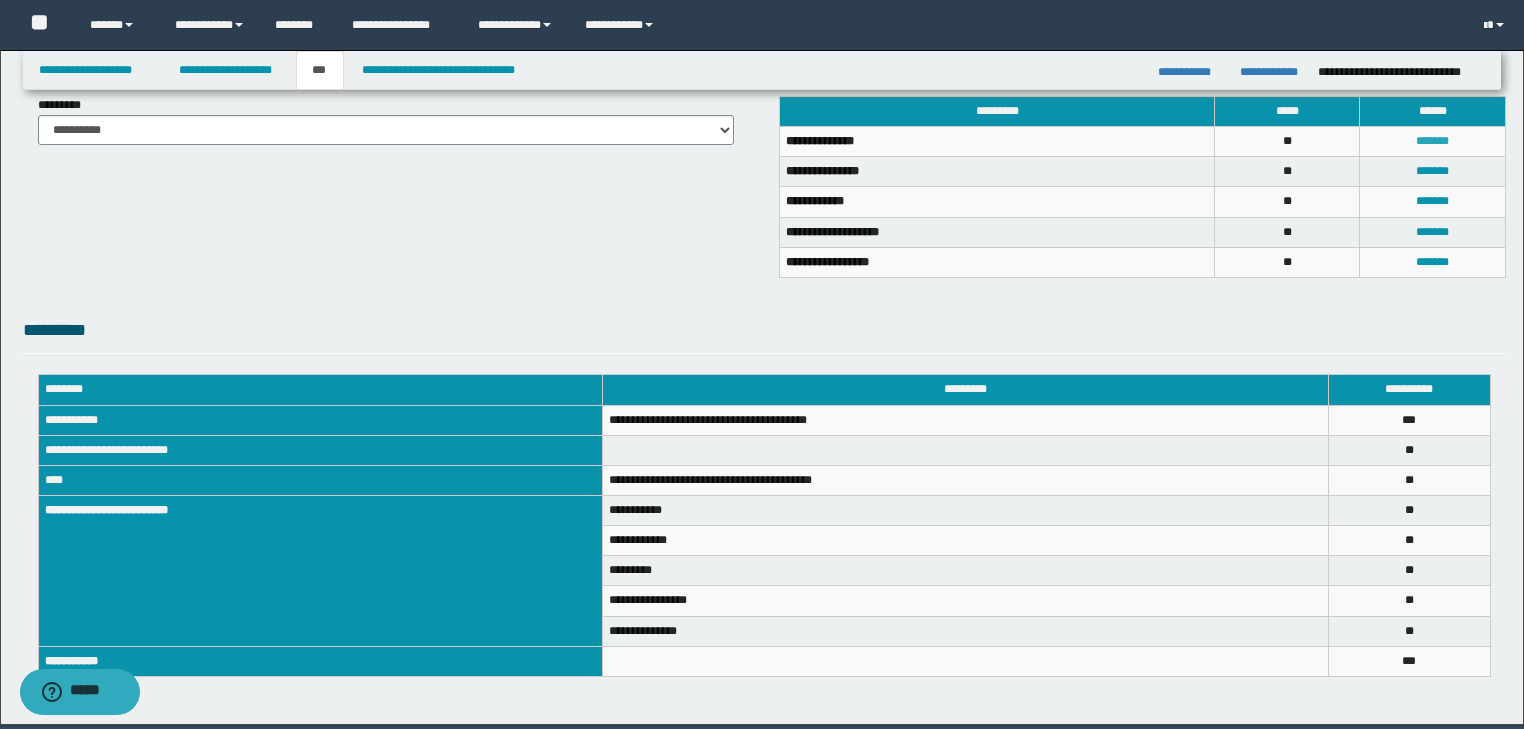 click on "*******" at bounding box center (1432, 141) 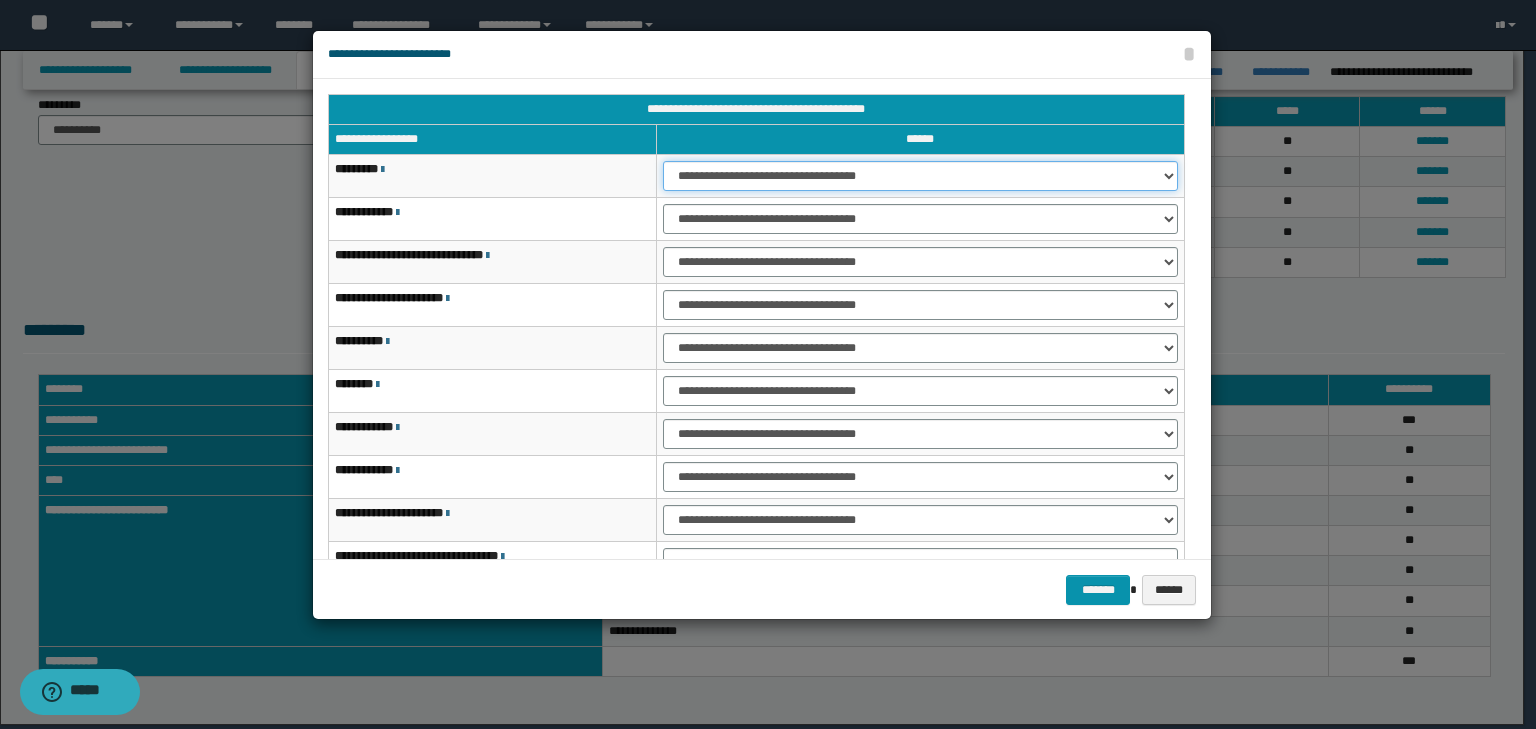 click on "**********" at bounding box center (920, 176) 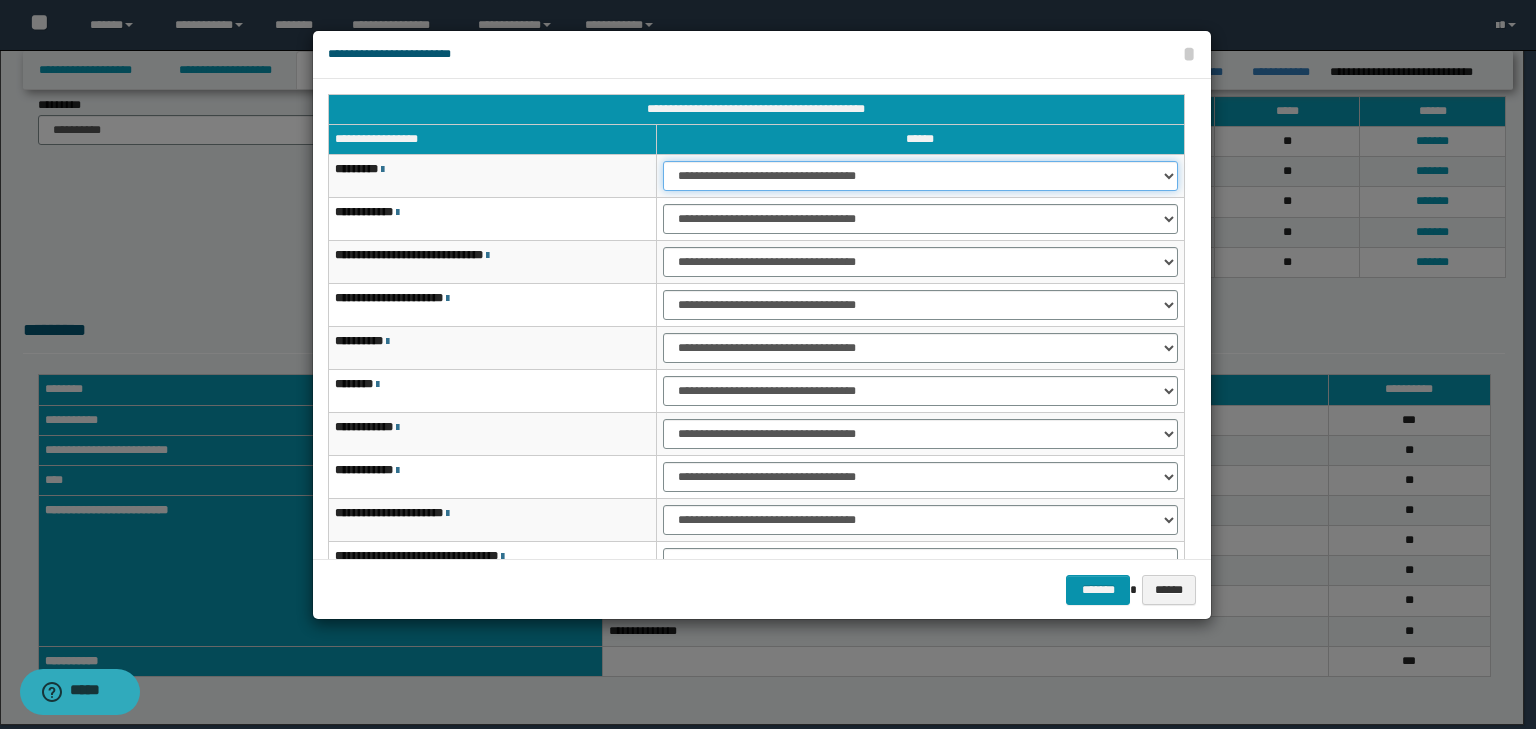 click on "**********" at bounding box center (920, 176) 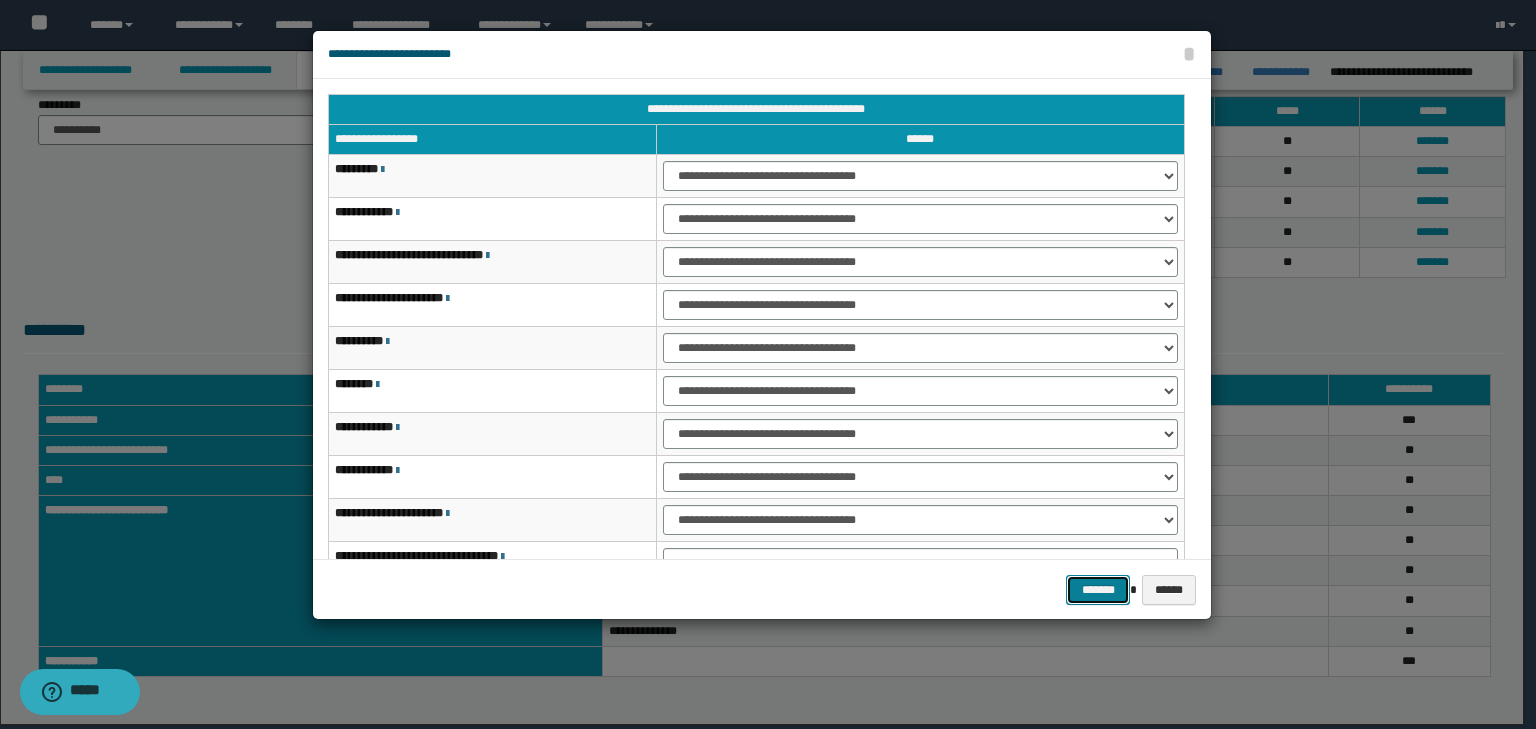 click on "*******" at bounding box center (1098, 590) 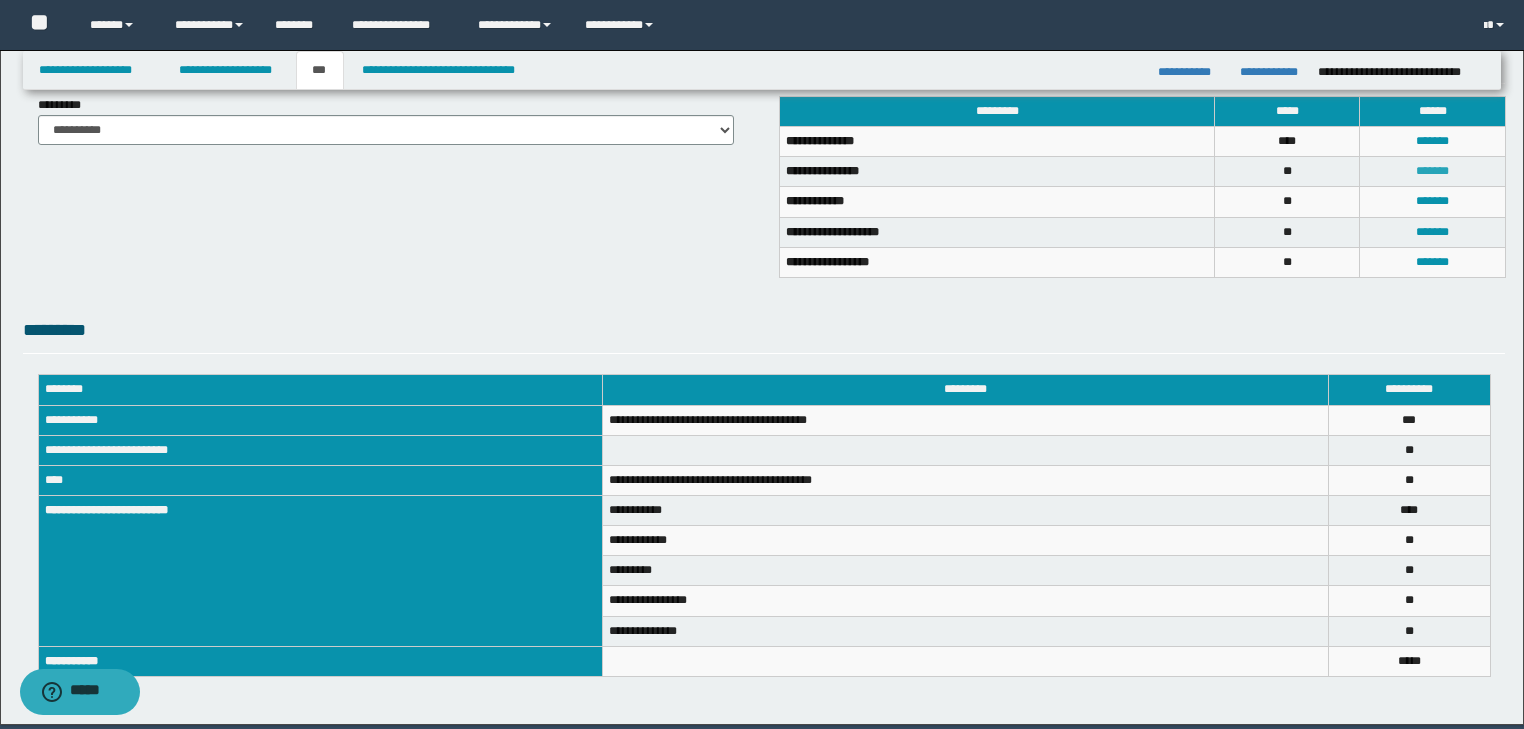click on "*******" at bounding box center (1432, 171) 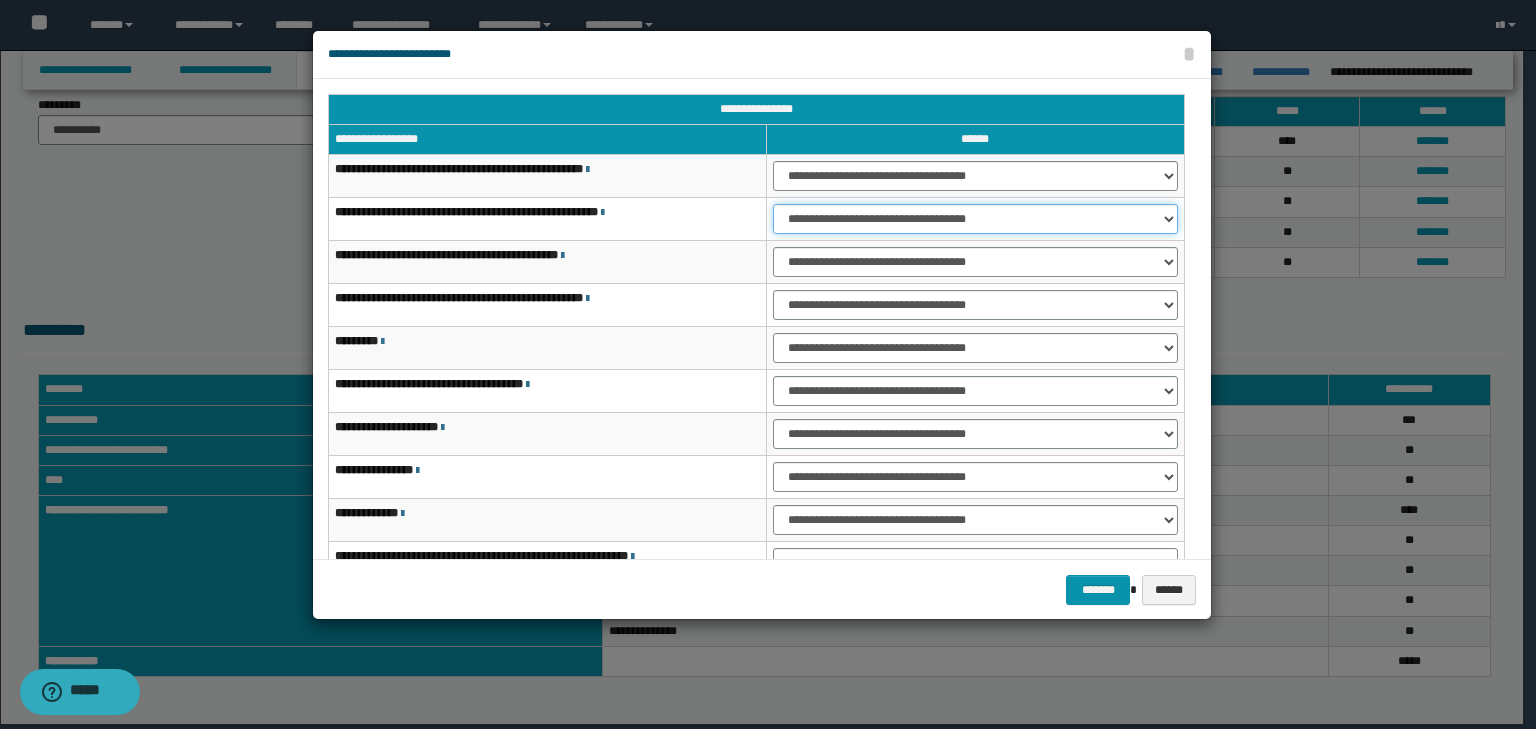 click on "**********" at bounding box center [975, 219] 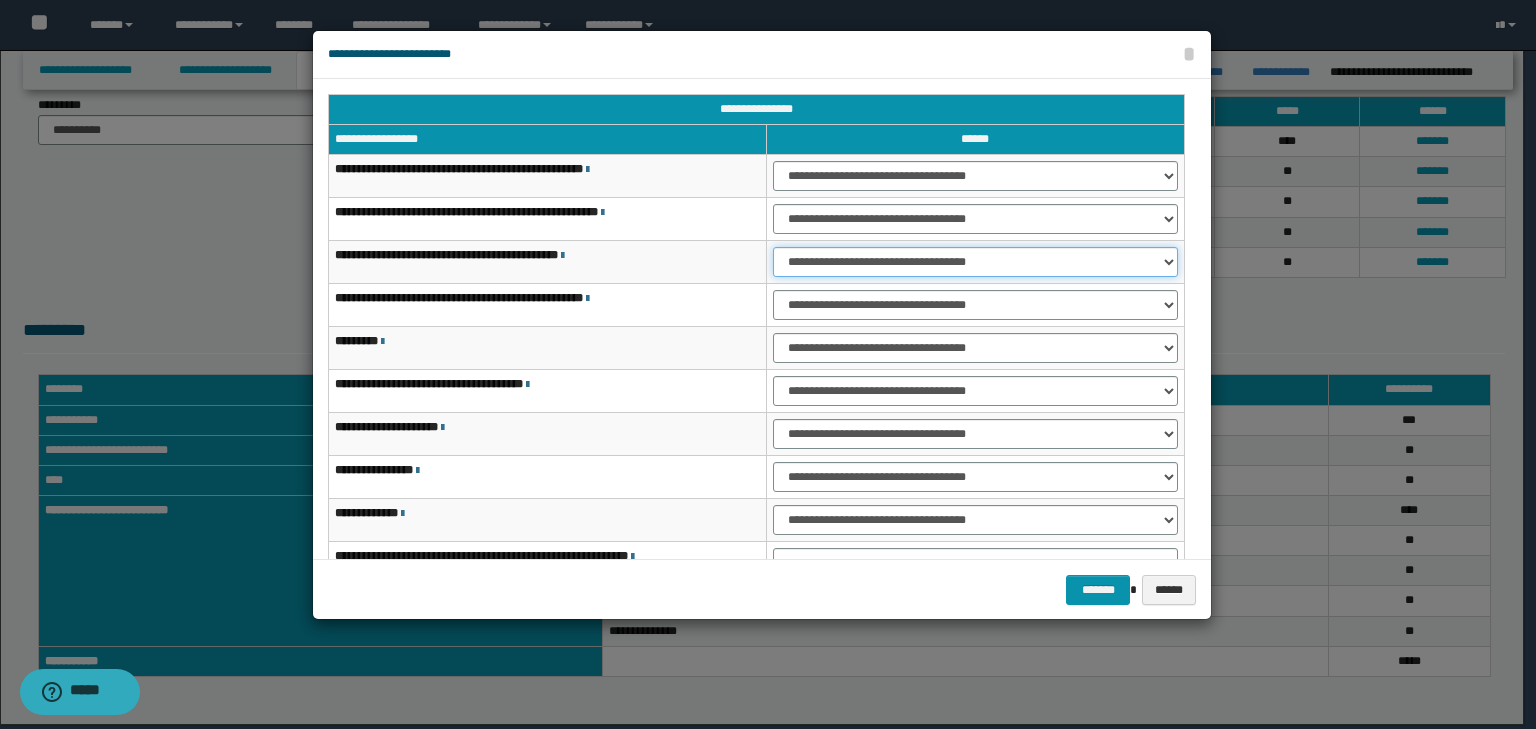 click on "**********" at bounding box center [975, 262] 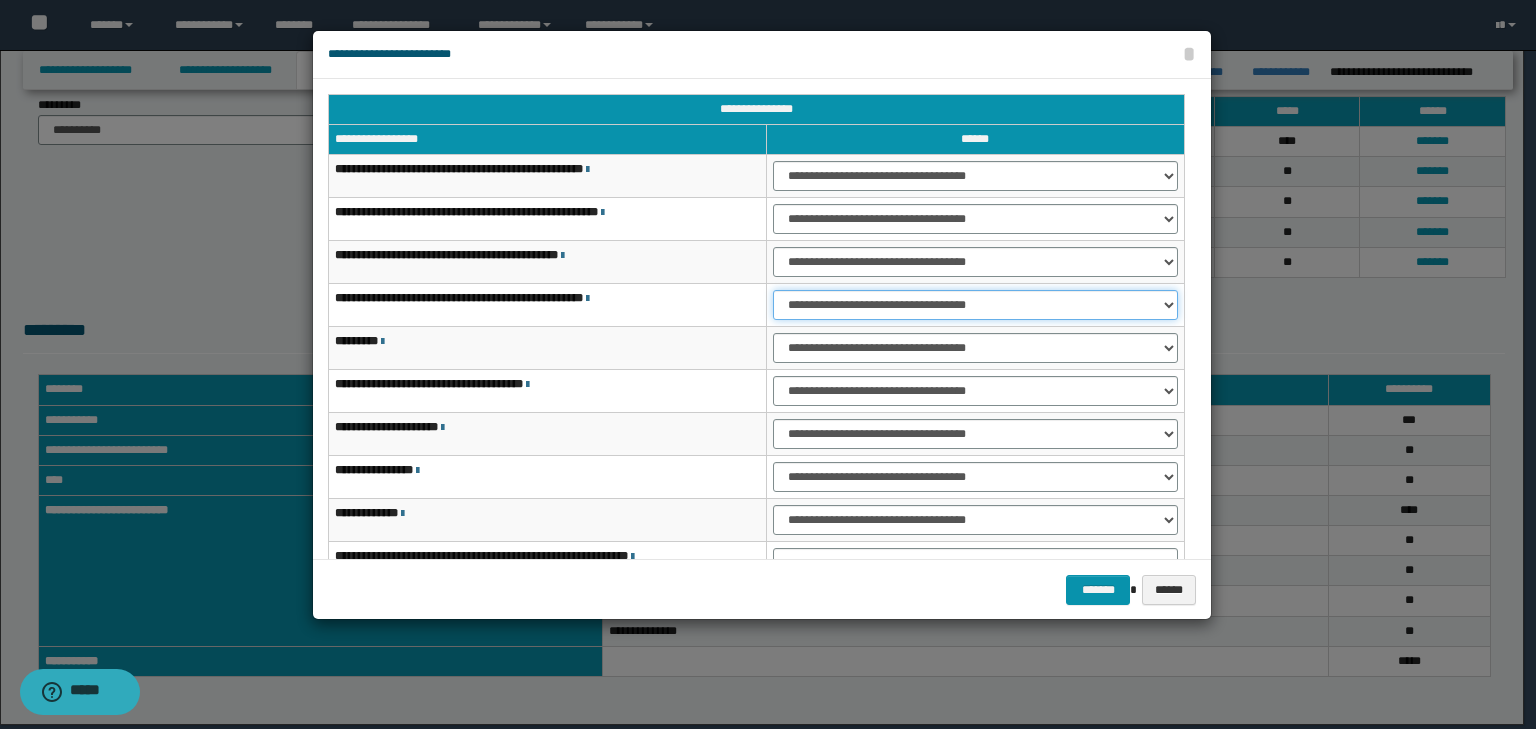 click on "**********" at bounding box center [975, 305] 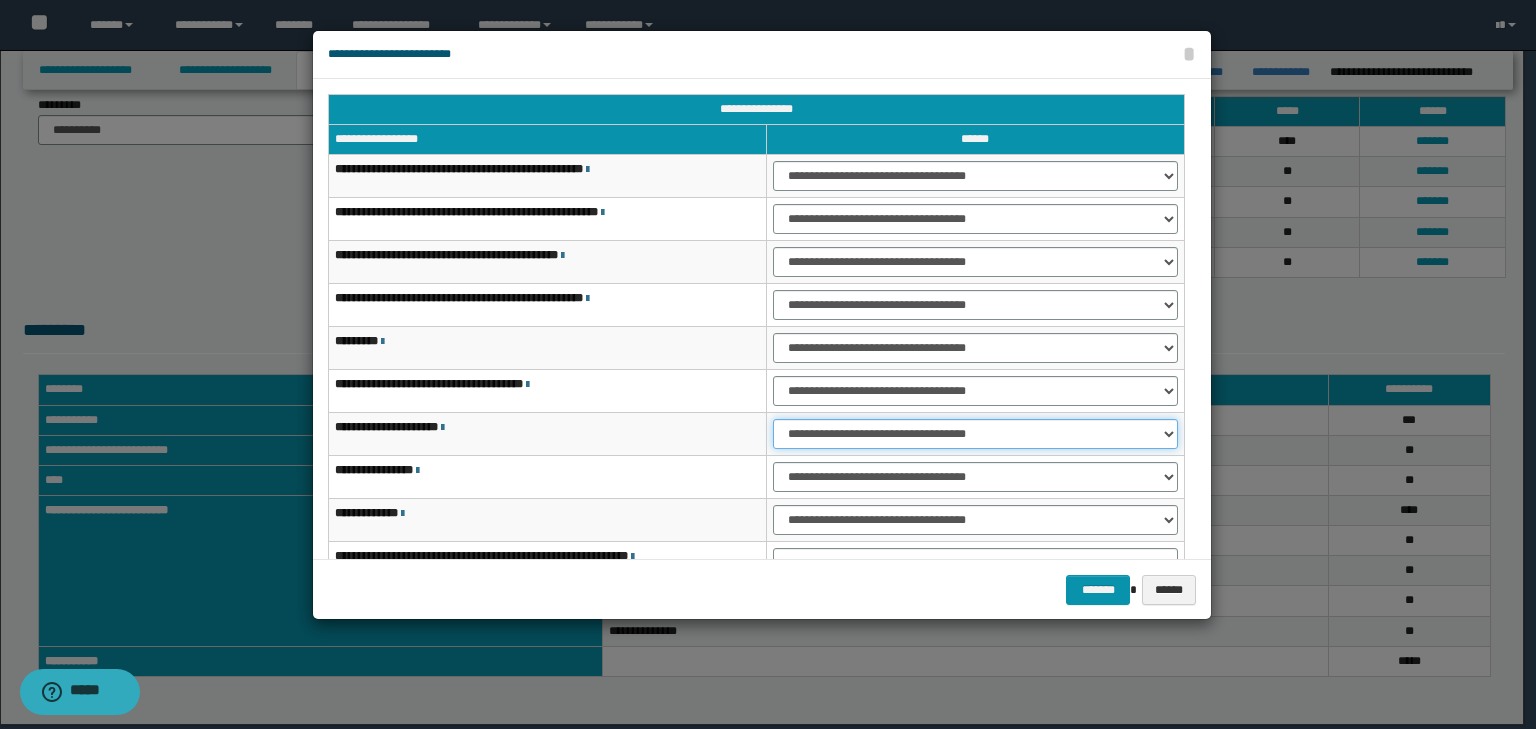 click on "**********" at bounding box center (975, 434) 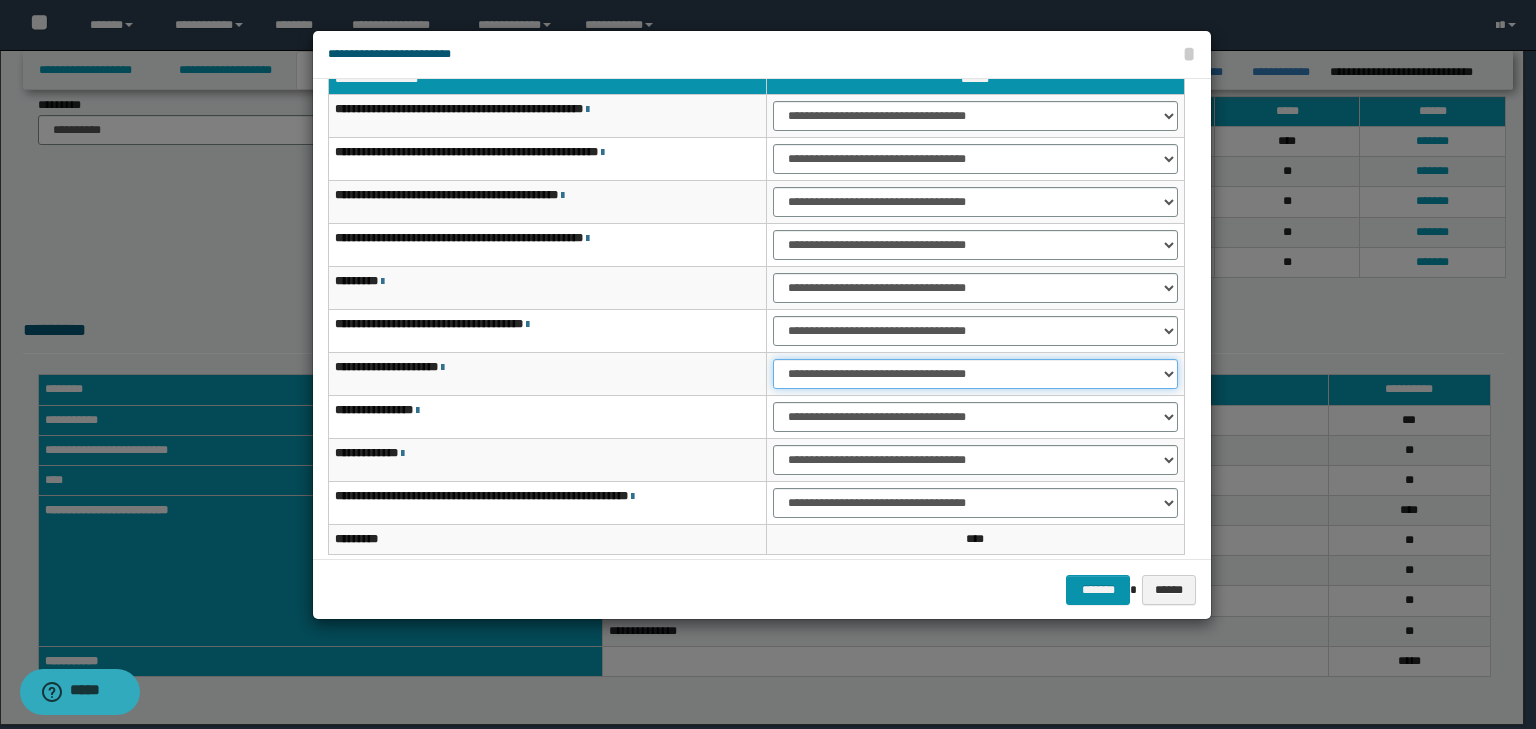 scroll, scrollTop: 118, scrollLeft: 0, axis: vertical 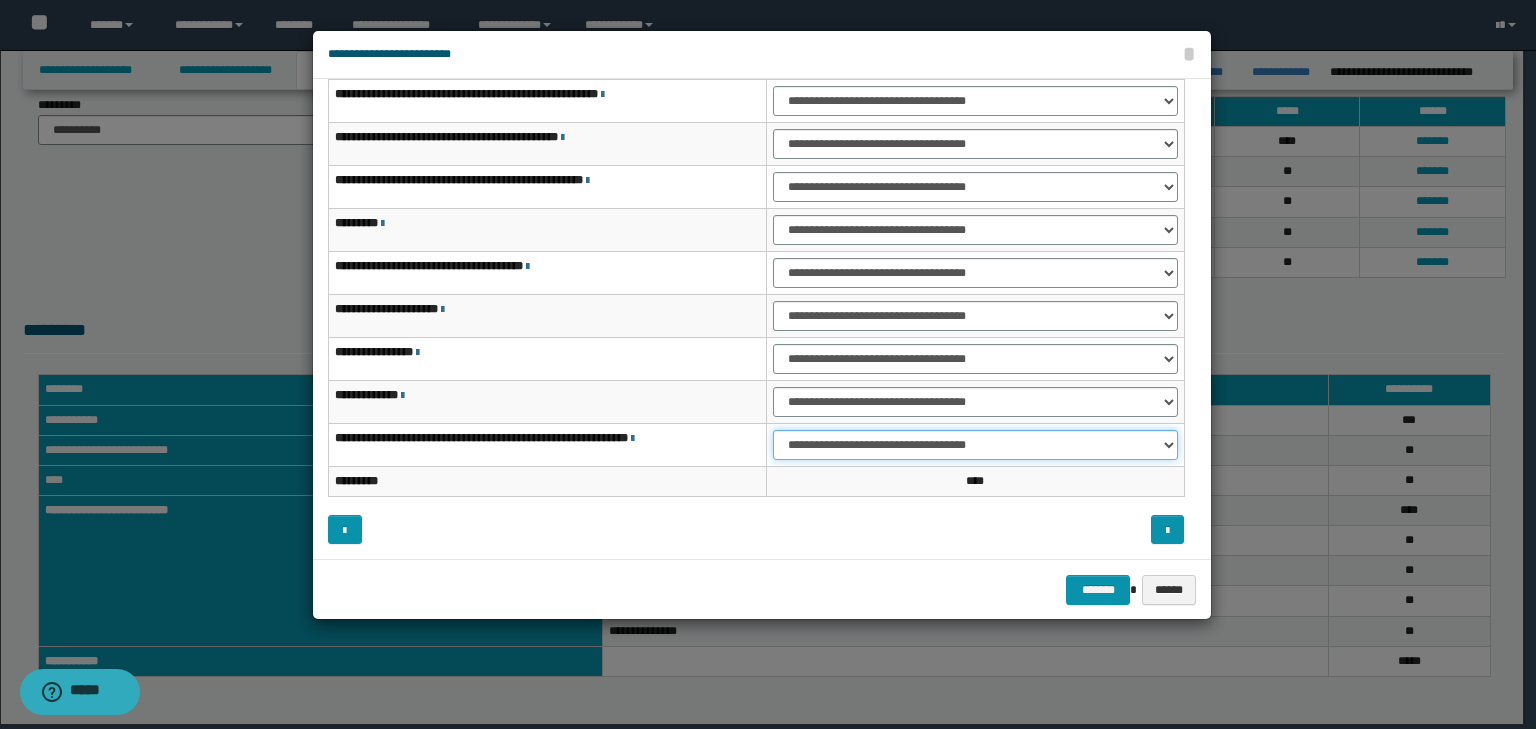 click on "**********" at bounding box center [975, 445] 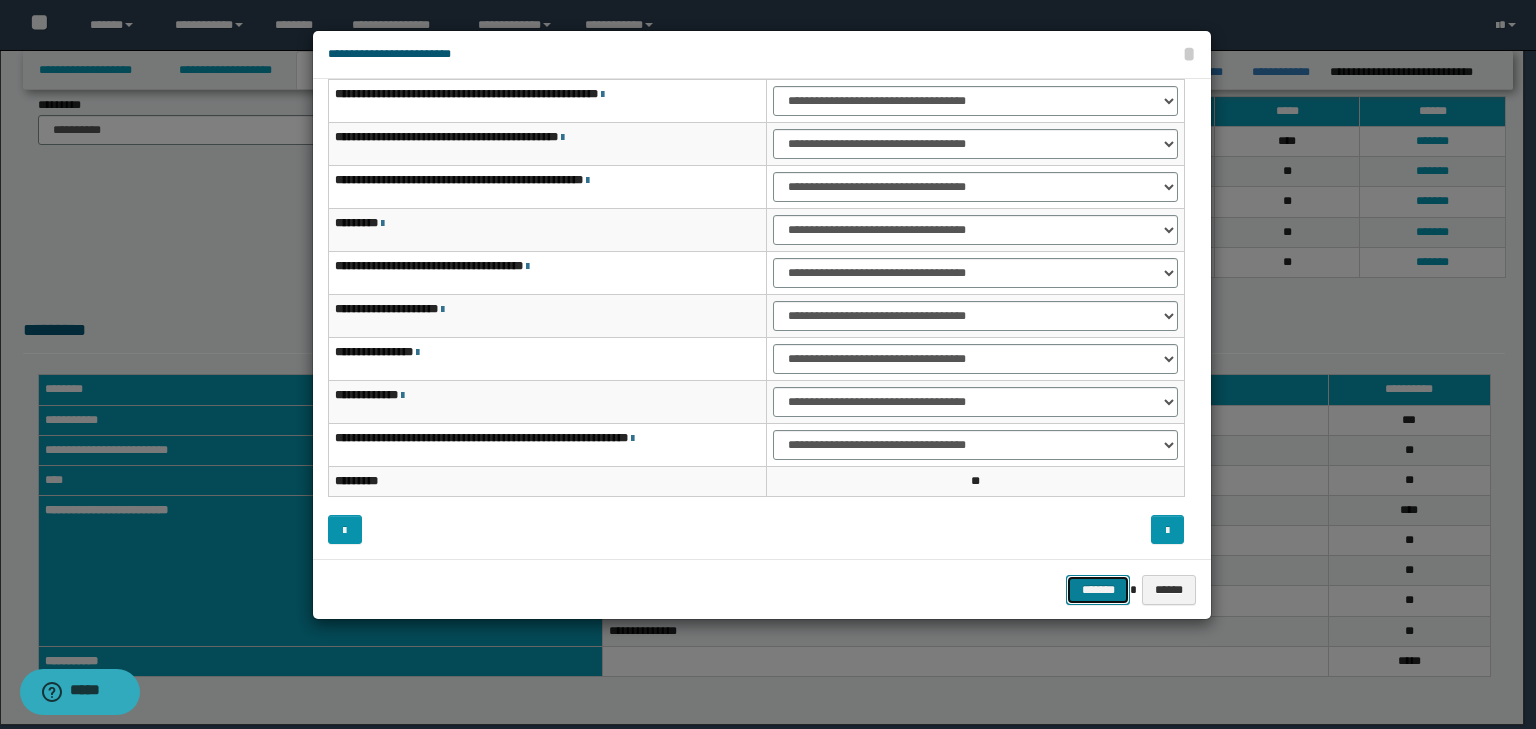 click on "*******" at bounding box center [1098, 590] 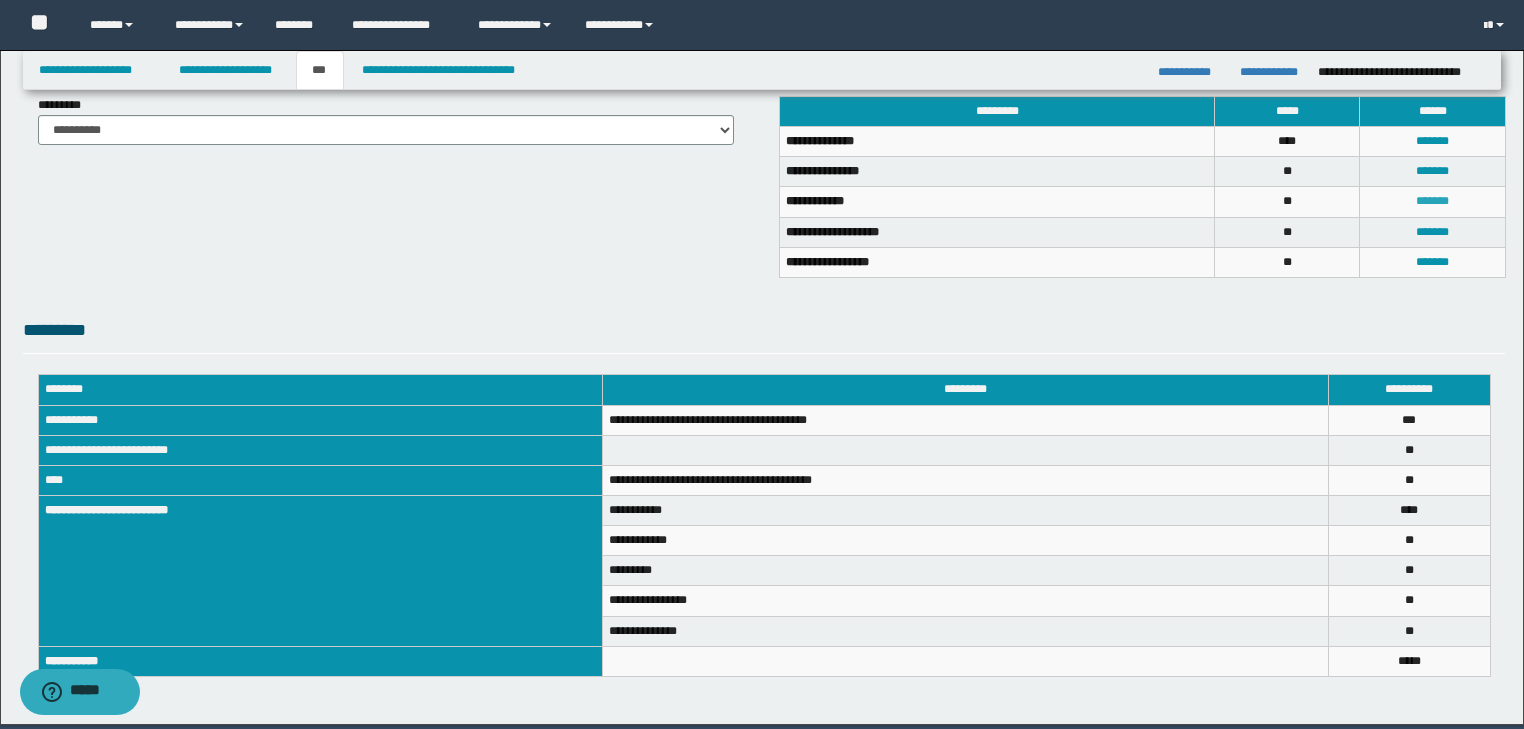 click on "*******" at bounding box center (1432, 201) 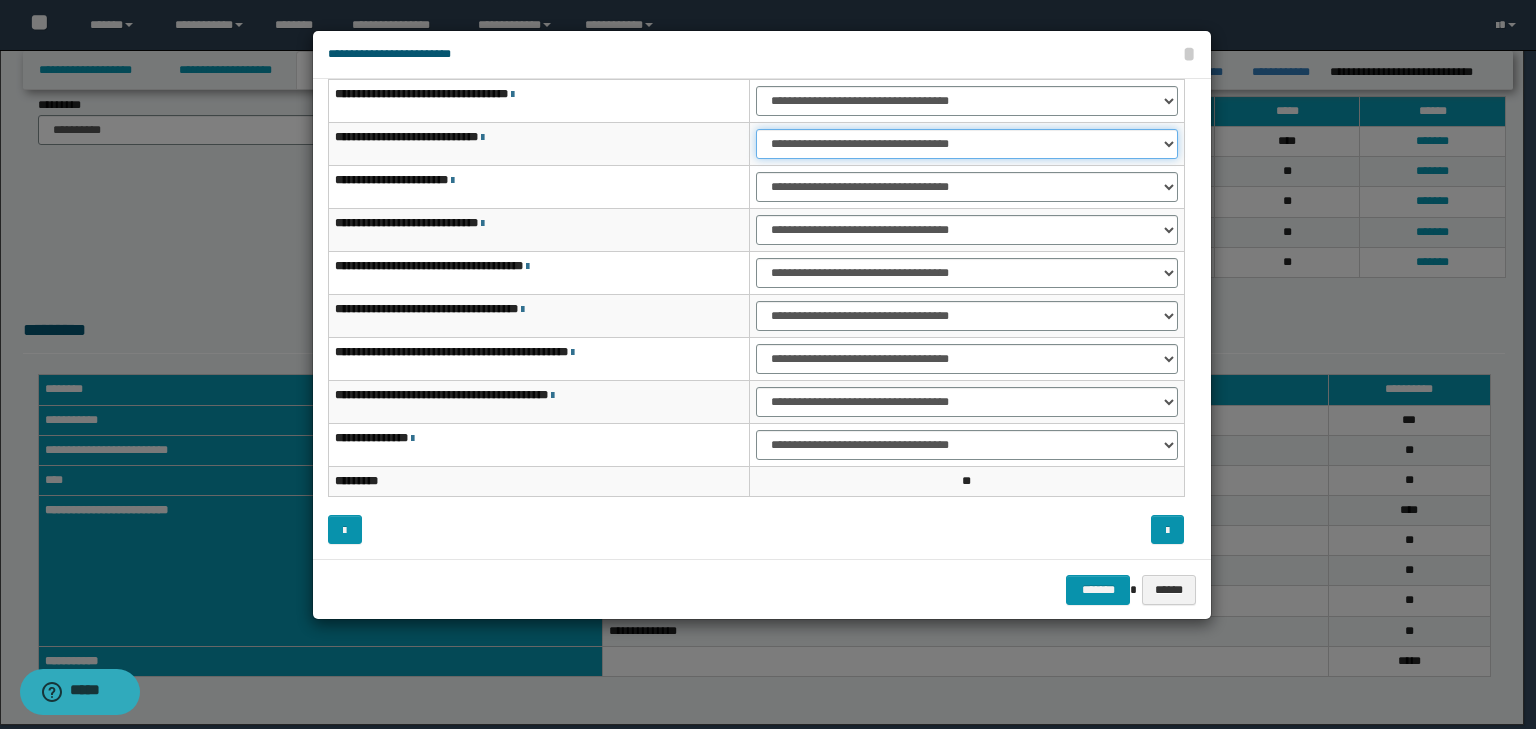 click on "**********" at bounding box center [967, 144] 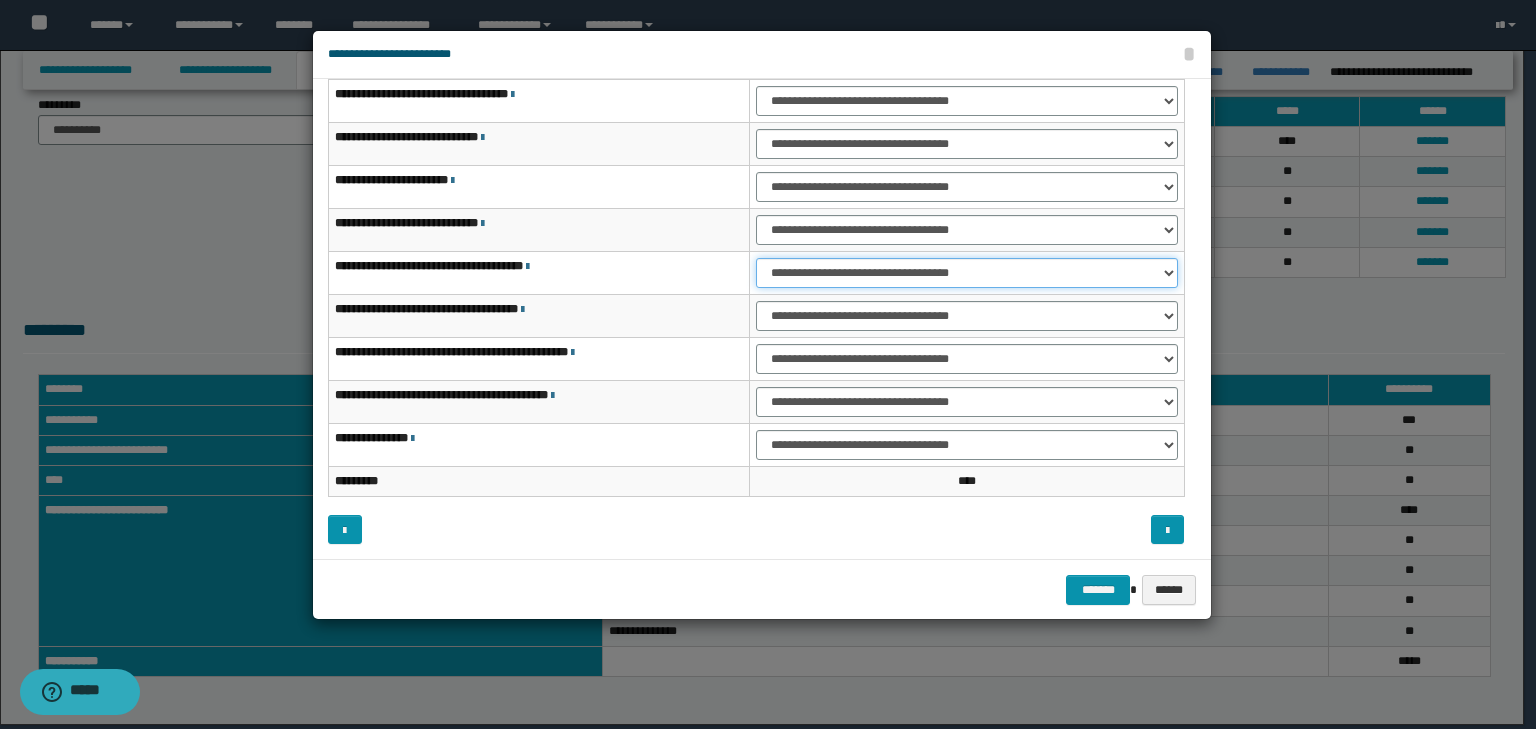 drag, startPoint x: 772, startPoint y: 268, endPoint x: 781, endPoint y: 284, distance: 18.35756 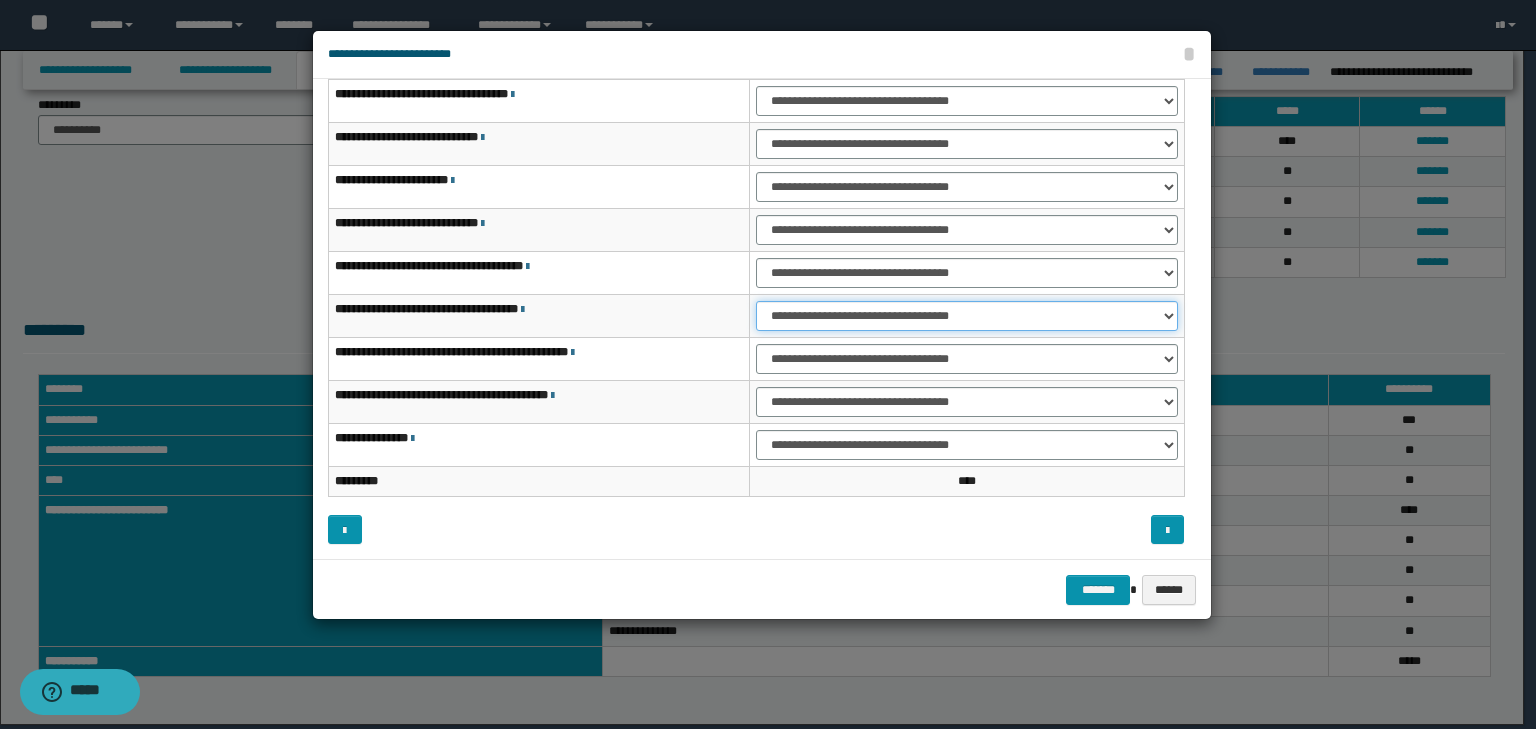 click on "**********" at bounding box center [967, 316] 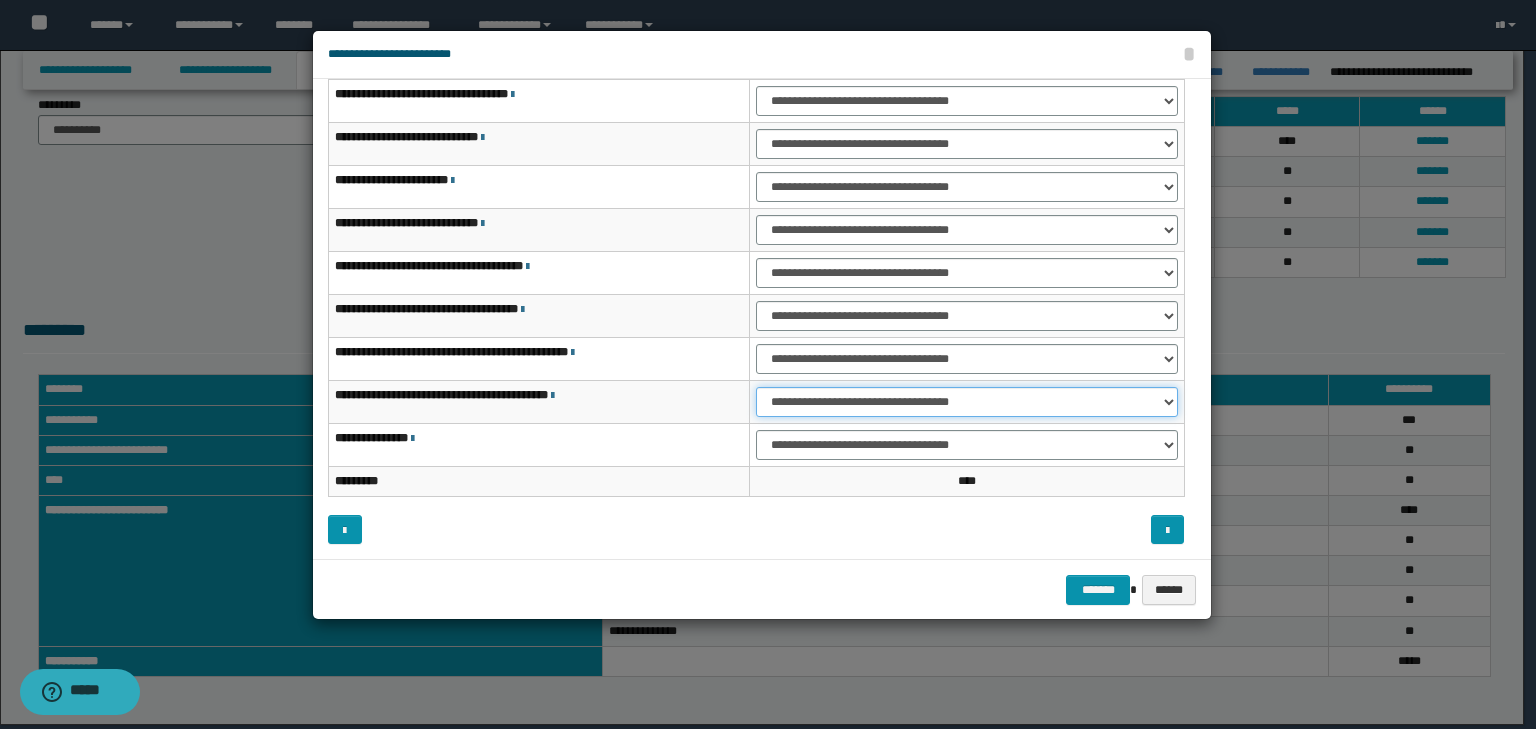 click on "**********" at bounding box center (967, 402) 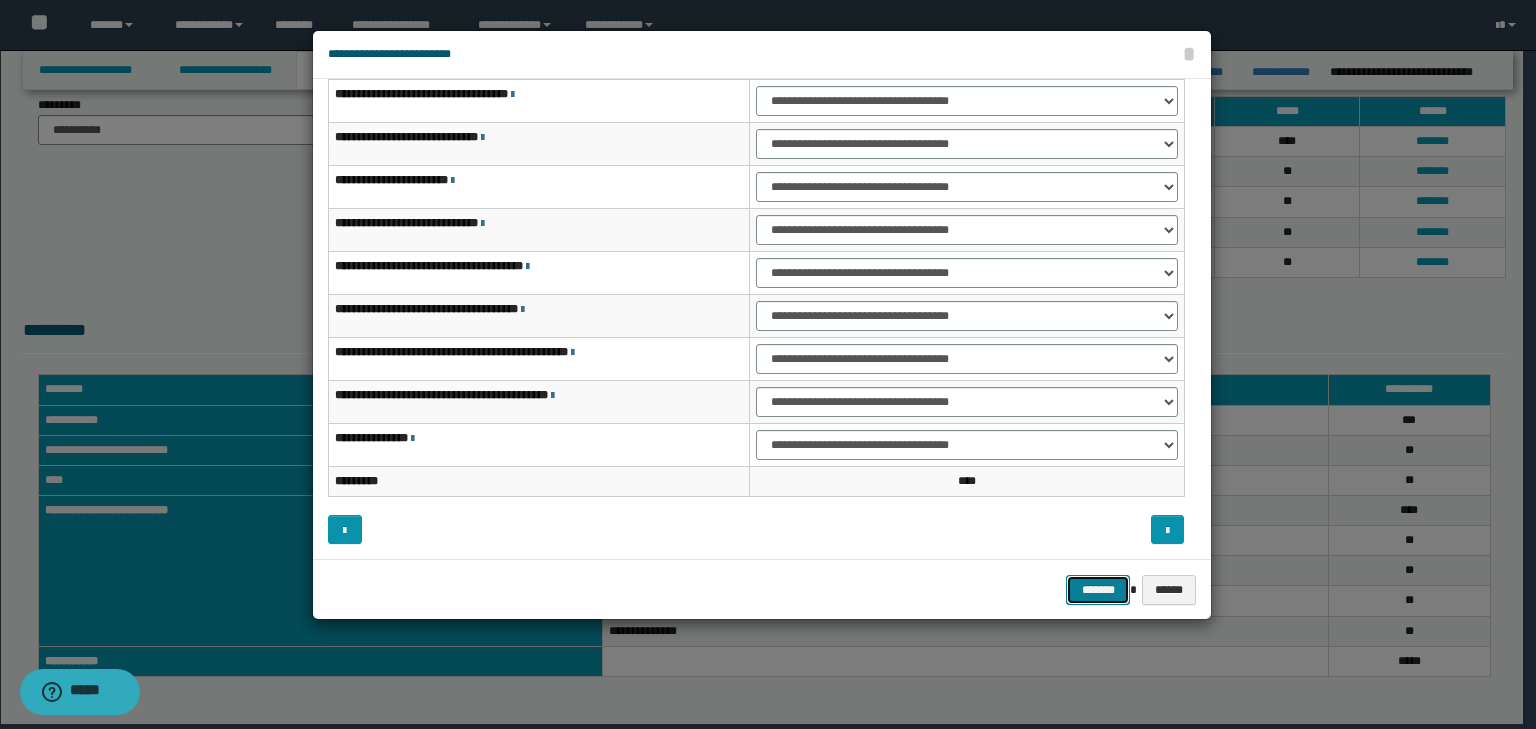 click on "*******" at bounding box center (1098, 590) 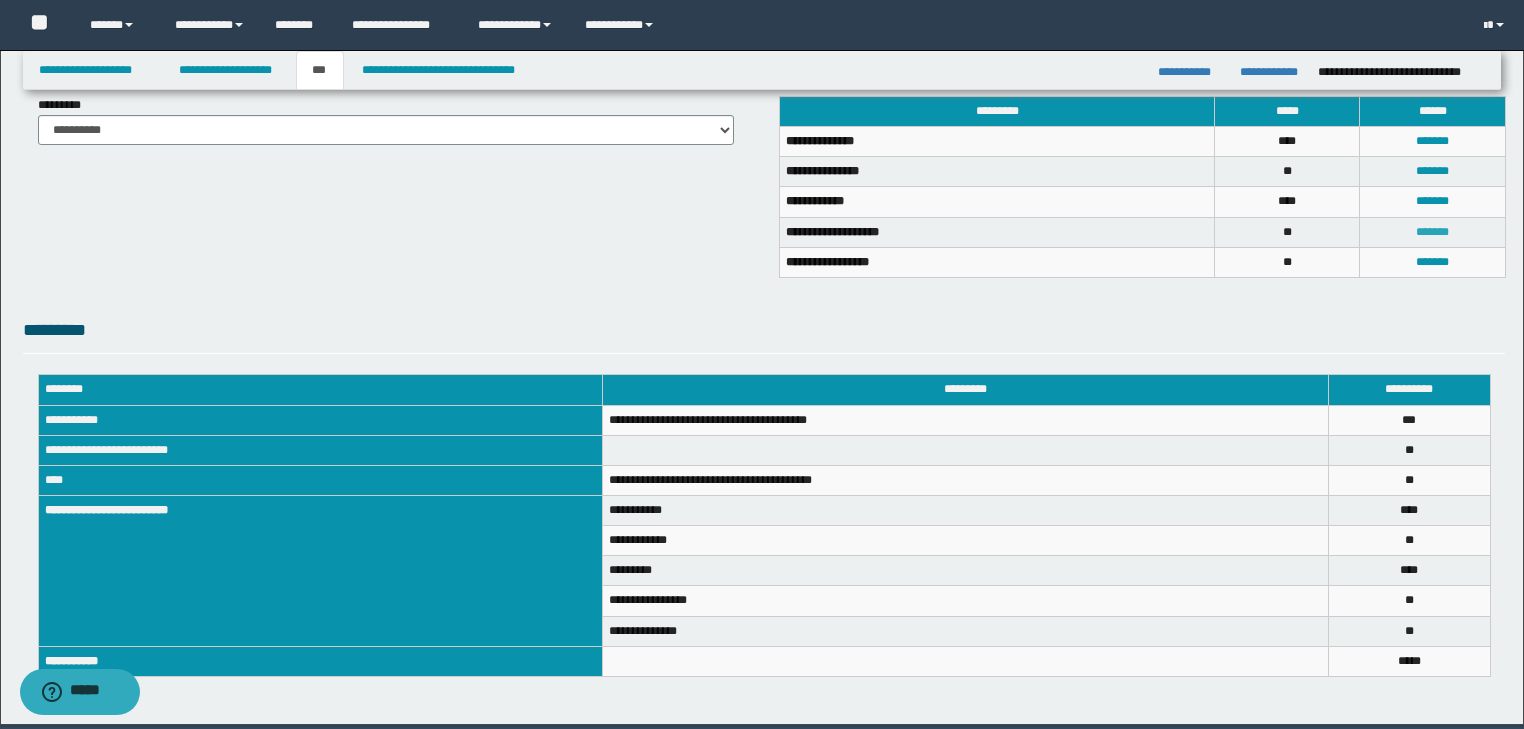 click on "*******" at bounding box center [1432, 232] 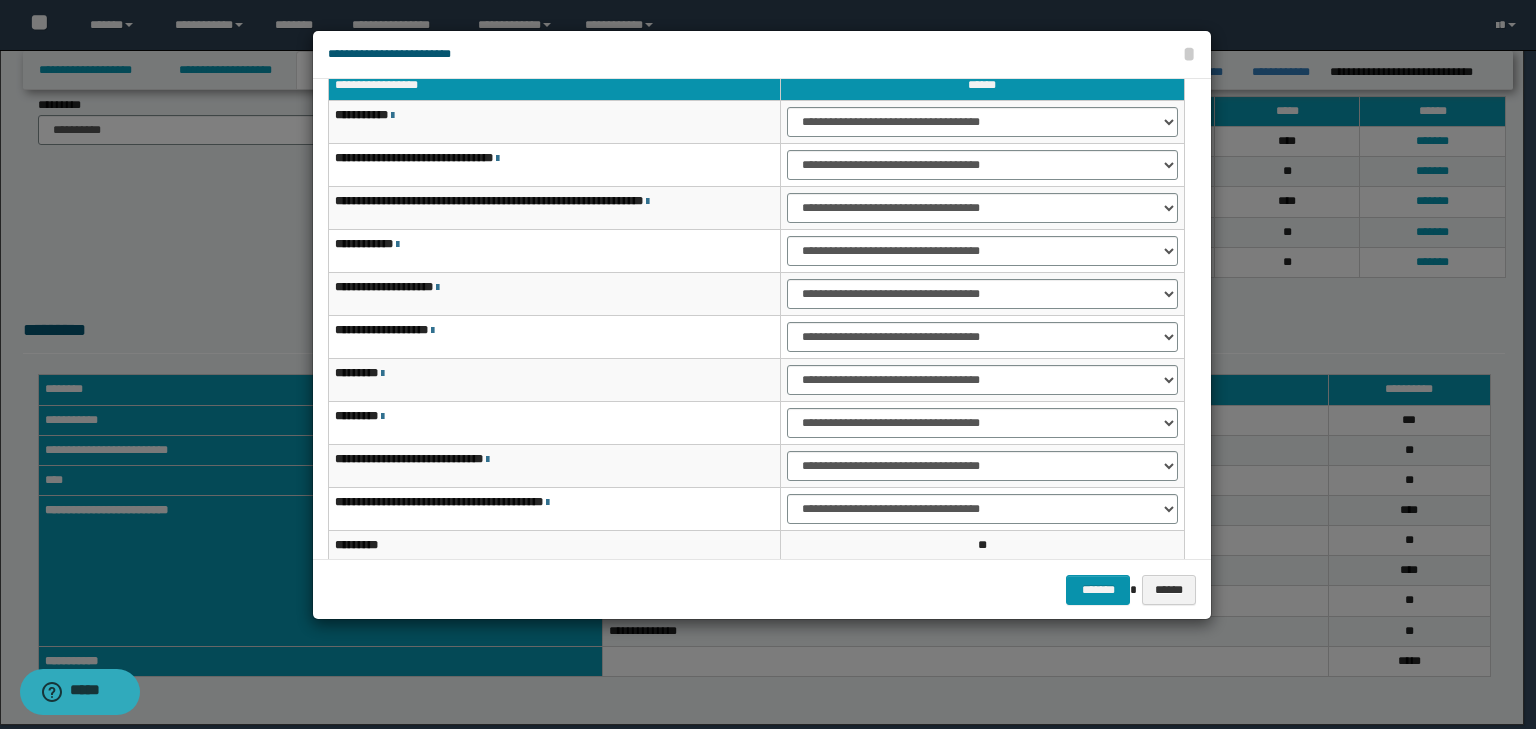scroll, scrollTop: 0, scrollLeft: 0, axis: both 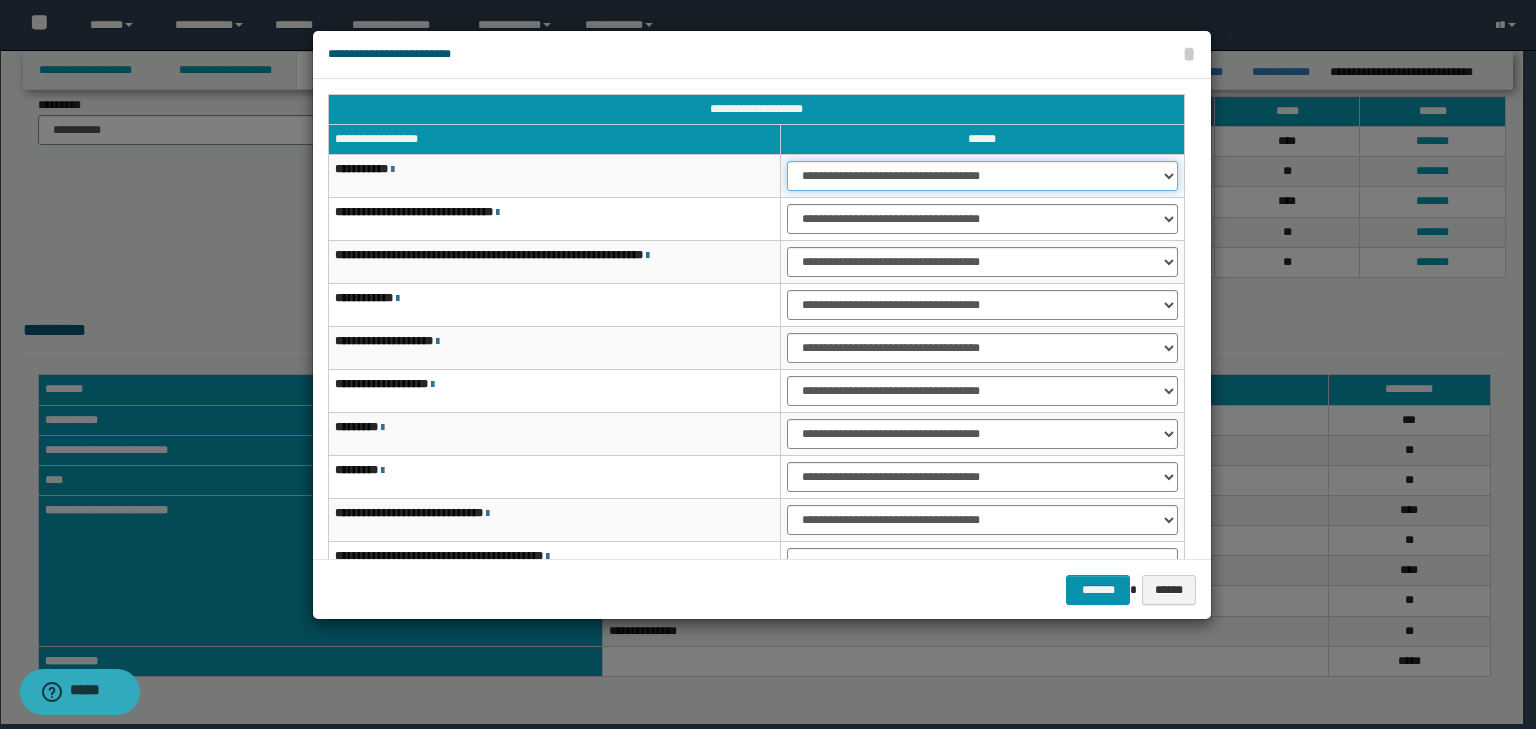 click on "**********" at bounding box center [982, 176] 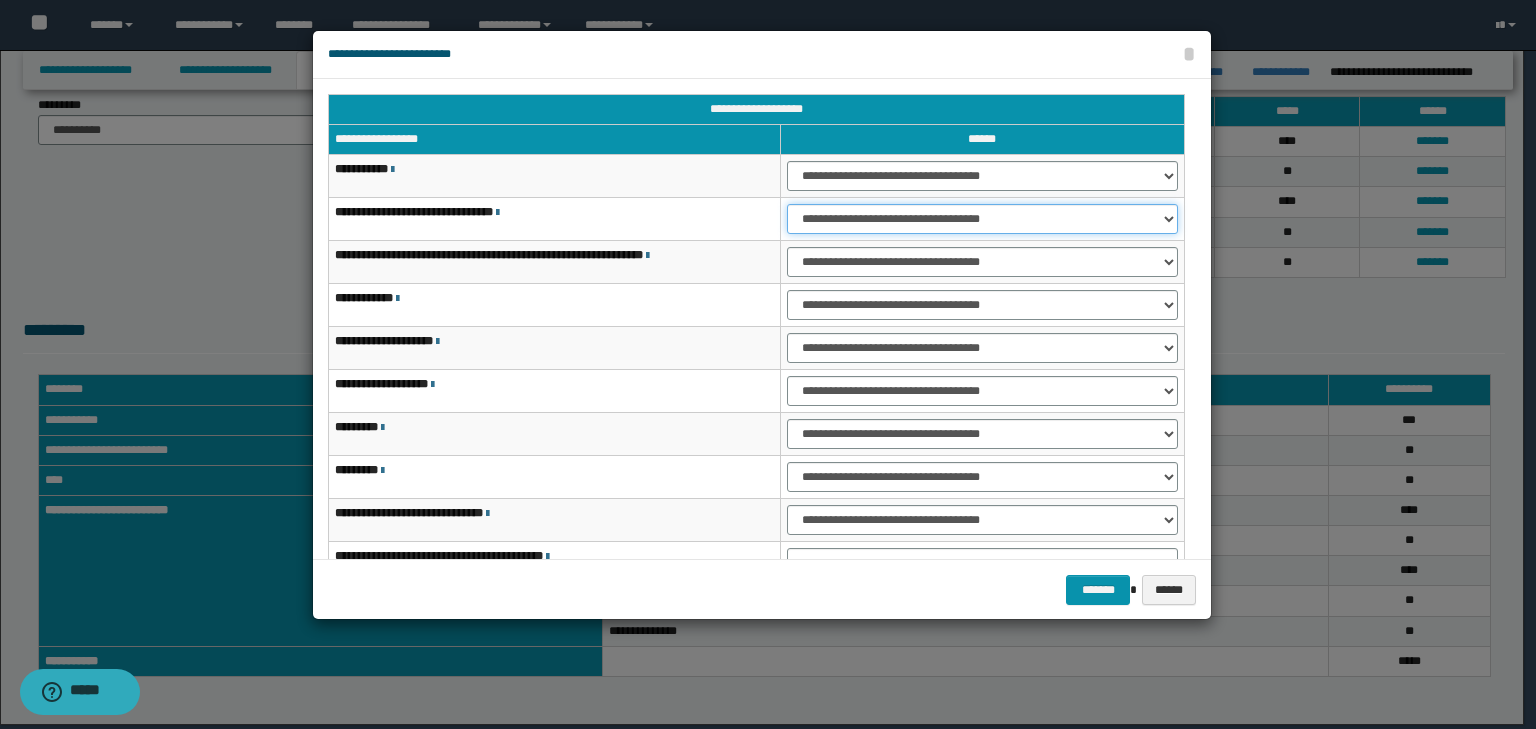 click on "**********" at bounding box center [982, 219] 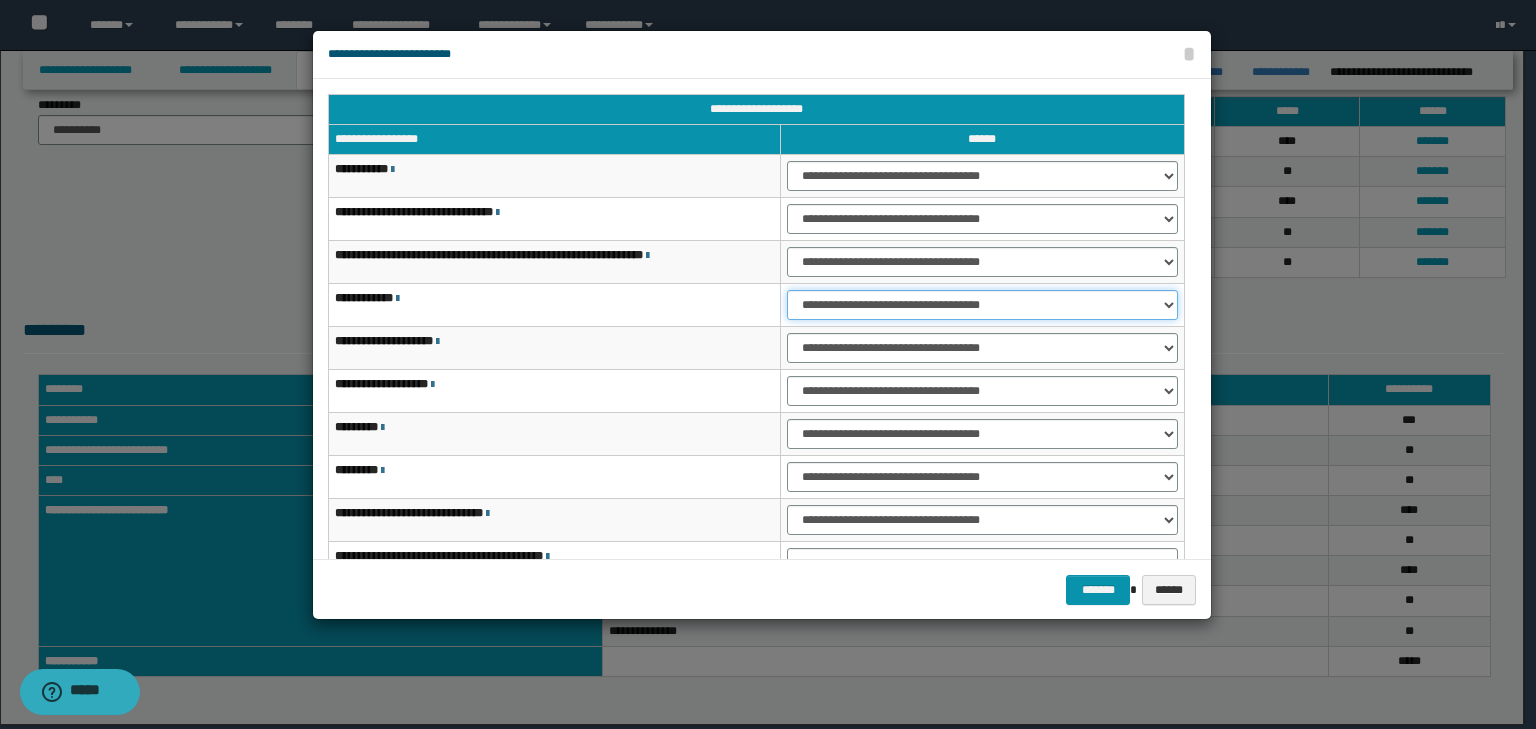 click on "**********" at bounding box center [982, 305] 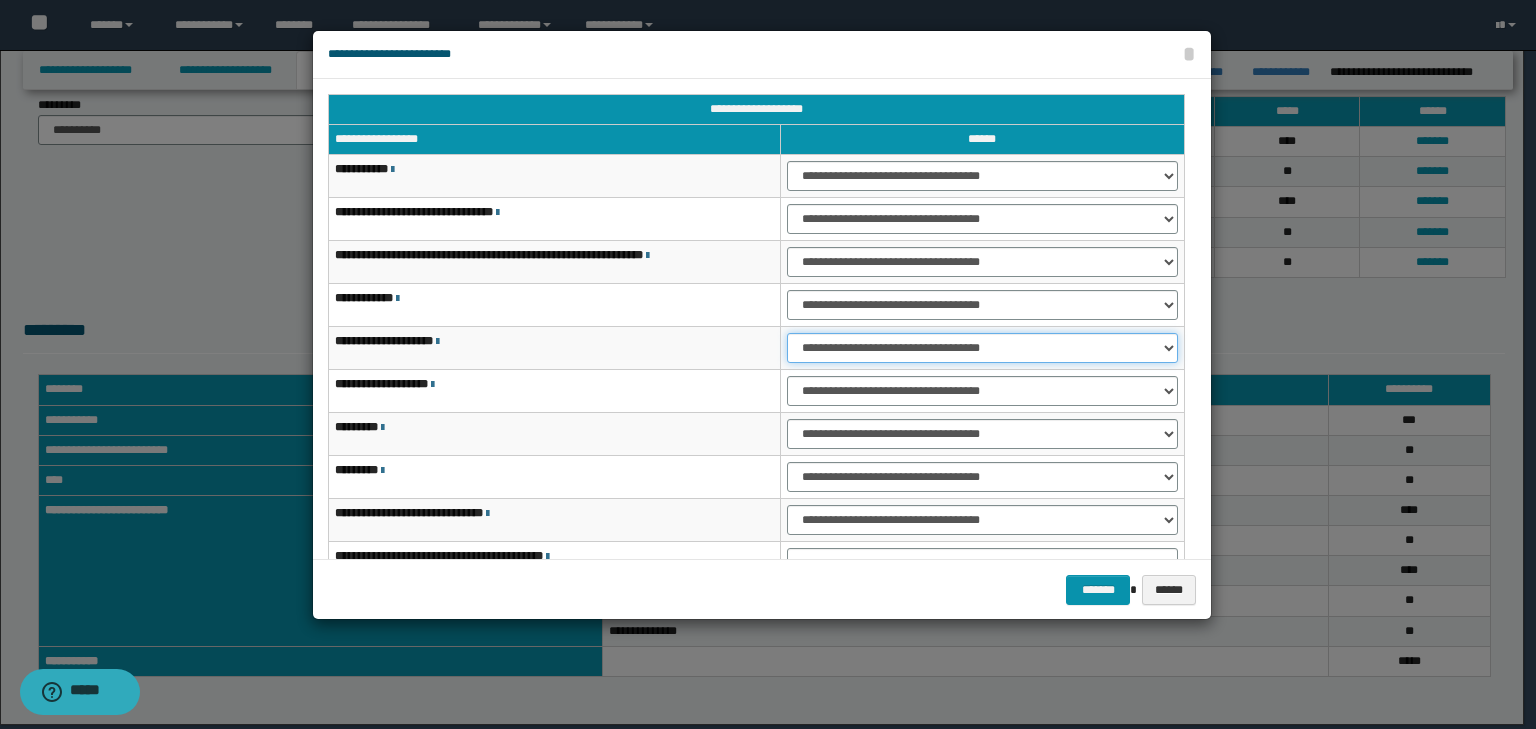 click on "**********" at bounding box center (982, 348) 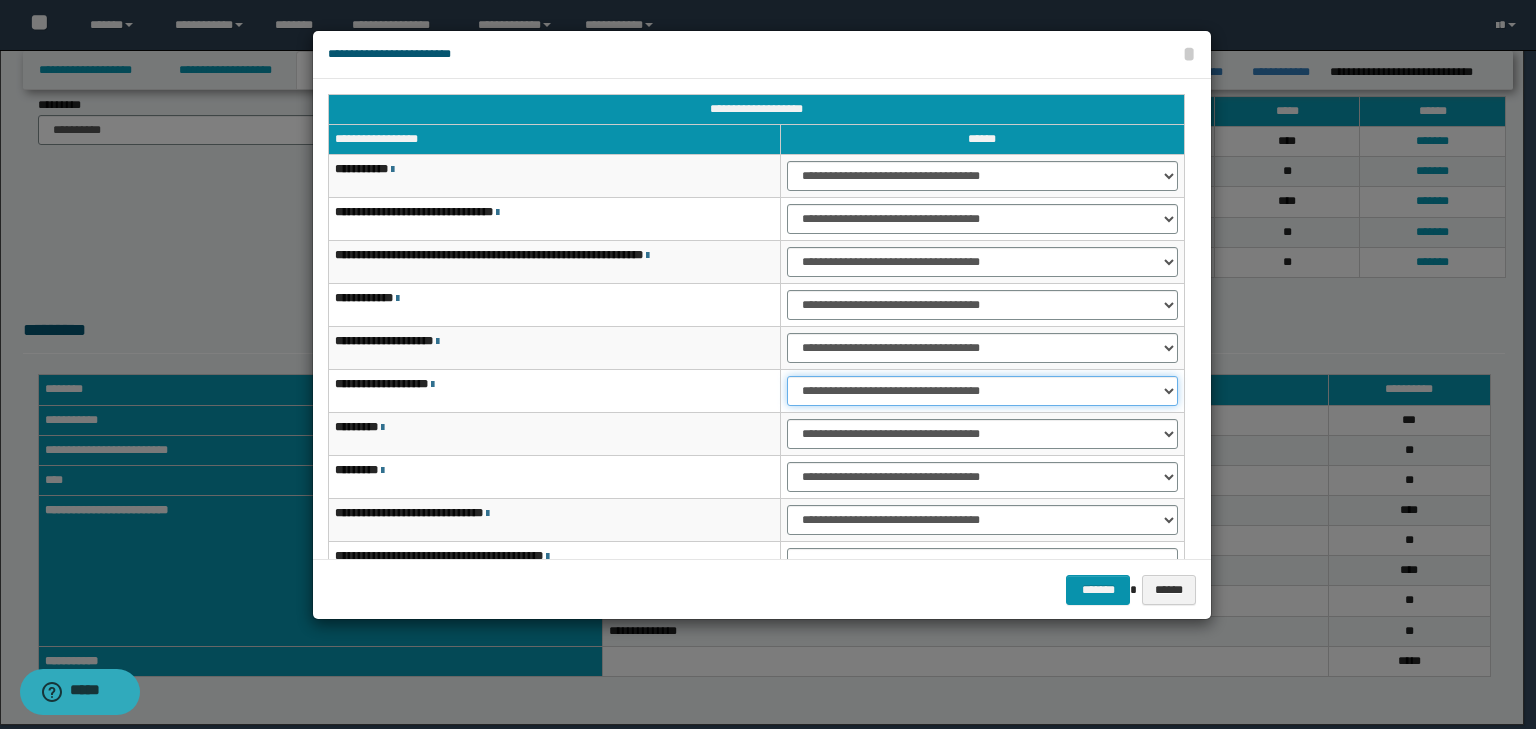 click on "**********" at bounding box center [982, 391] 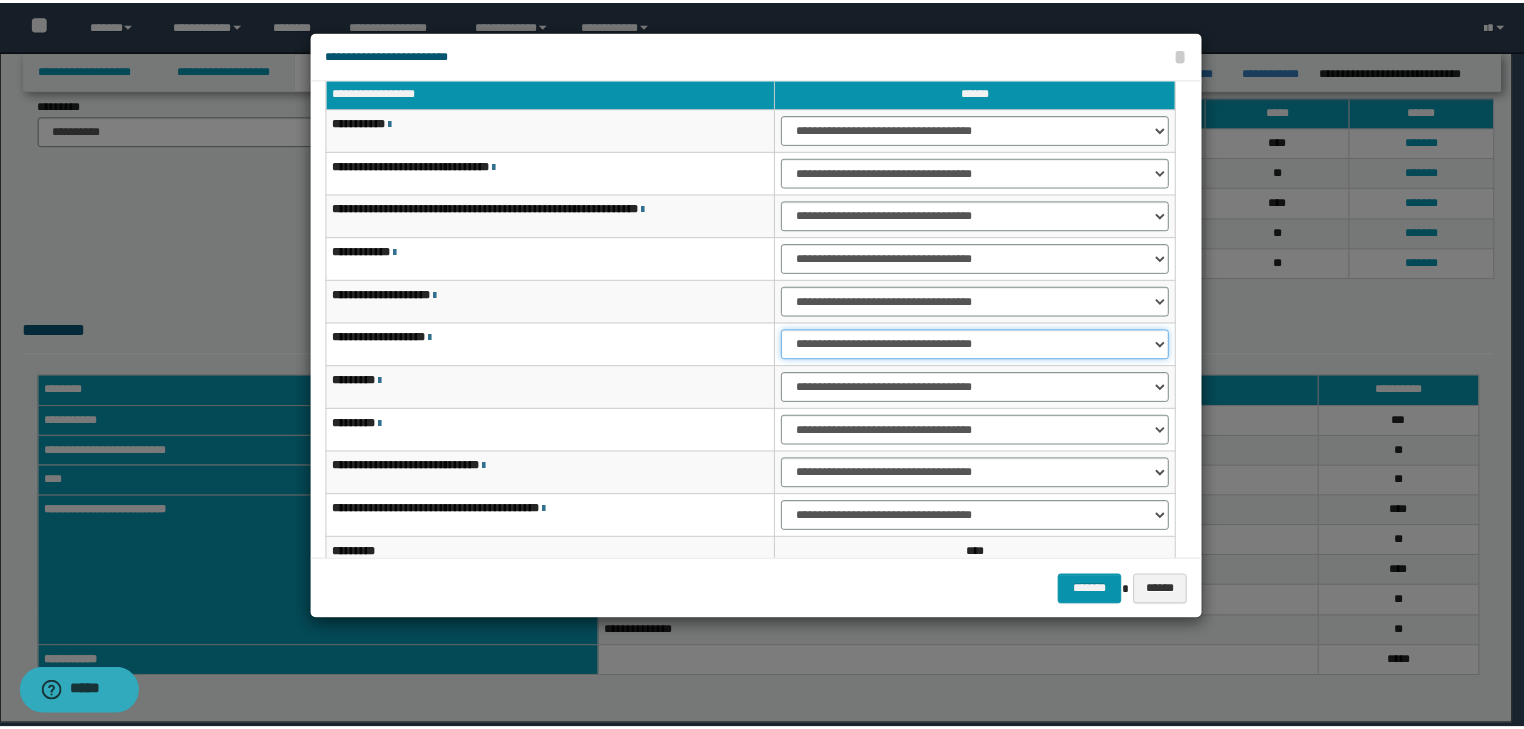 scroll, scrollTop: 118, scrollLeft: 0, axis: vertical 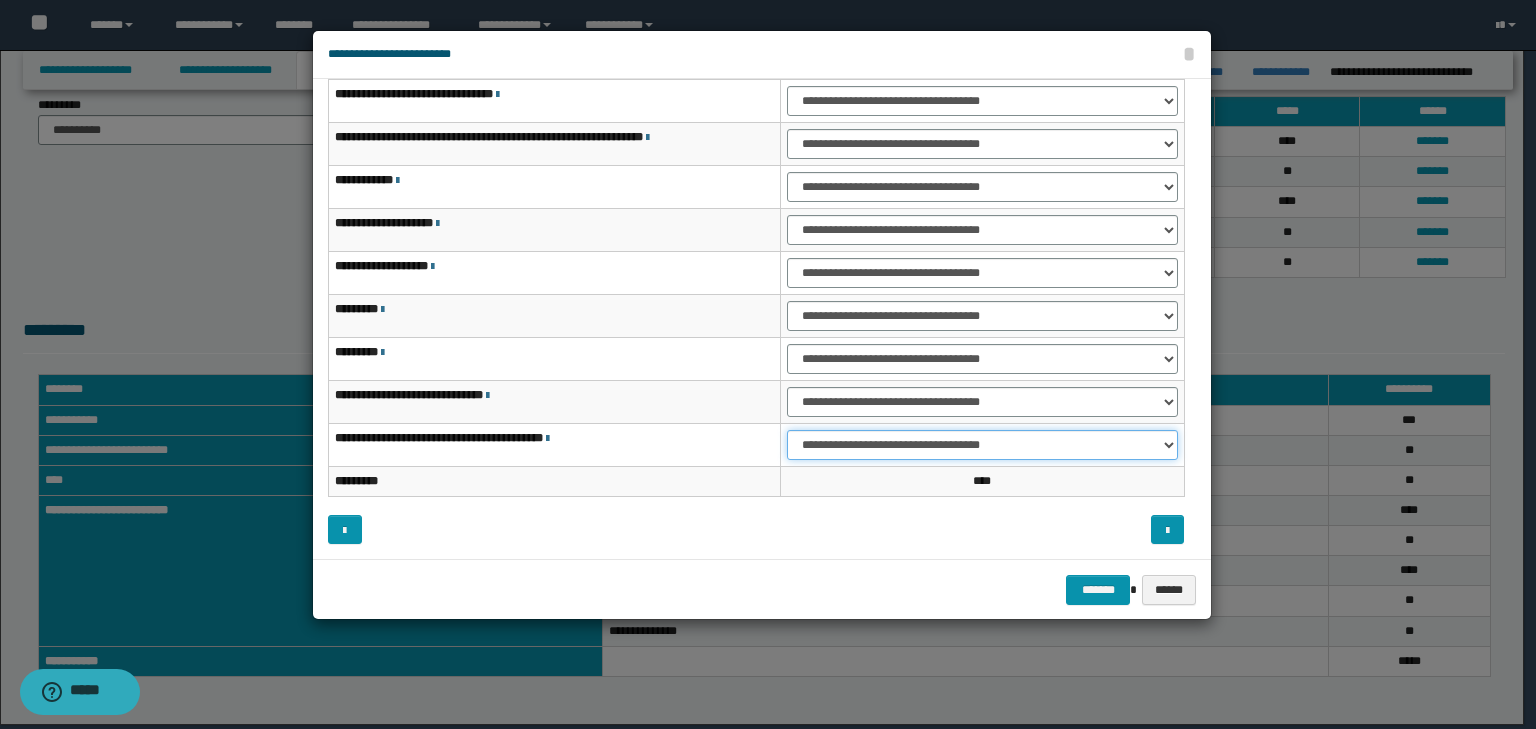 click on "**********" at bounding box center (982, 445) 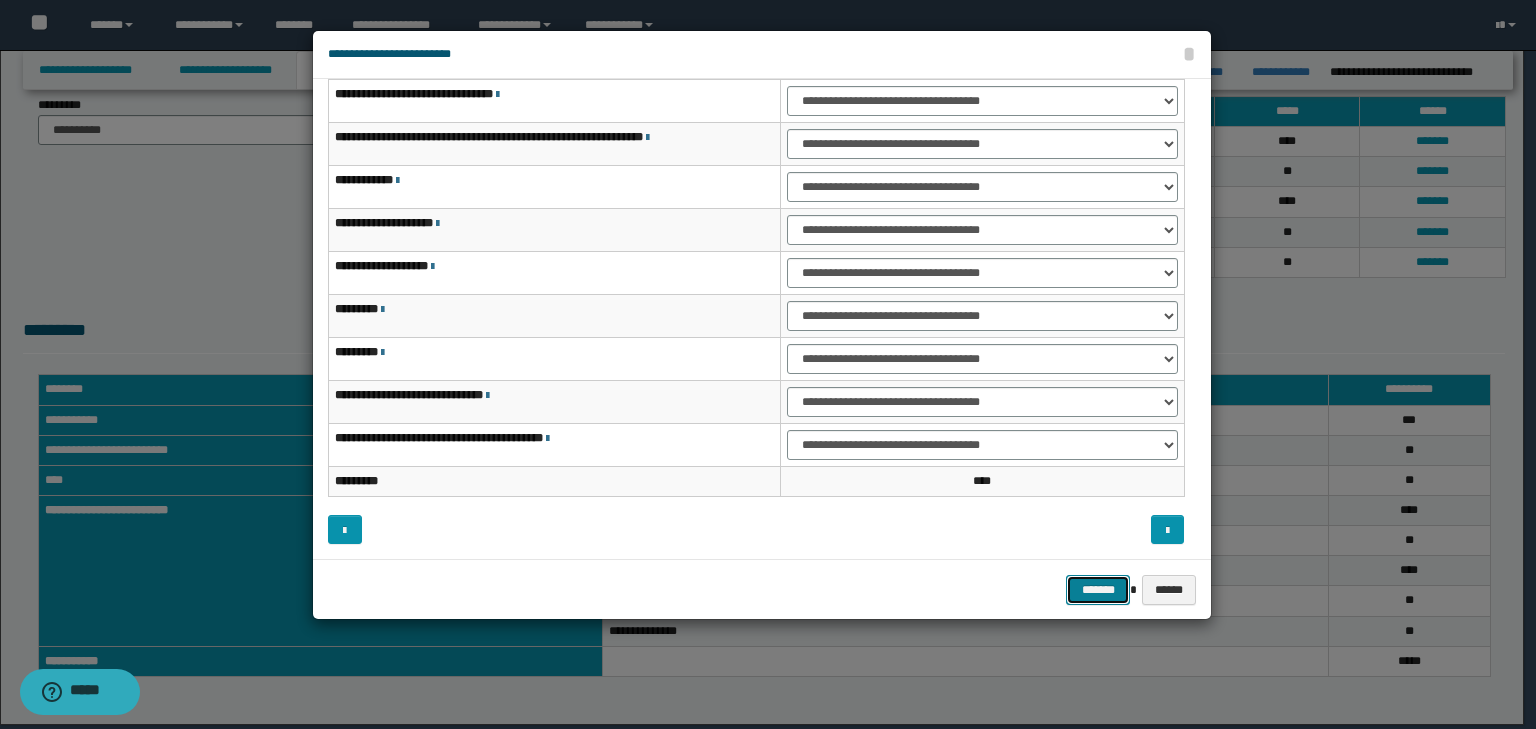 click on "*******" at bounding box center (1098, 590) 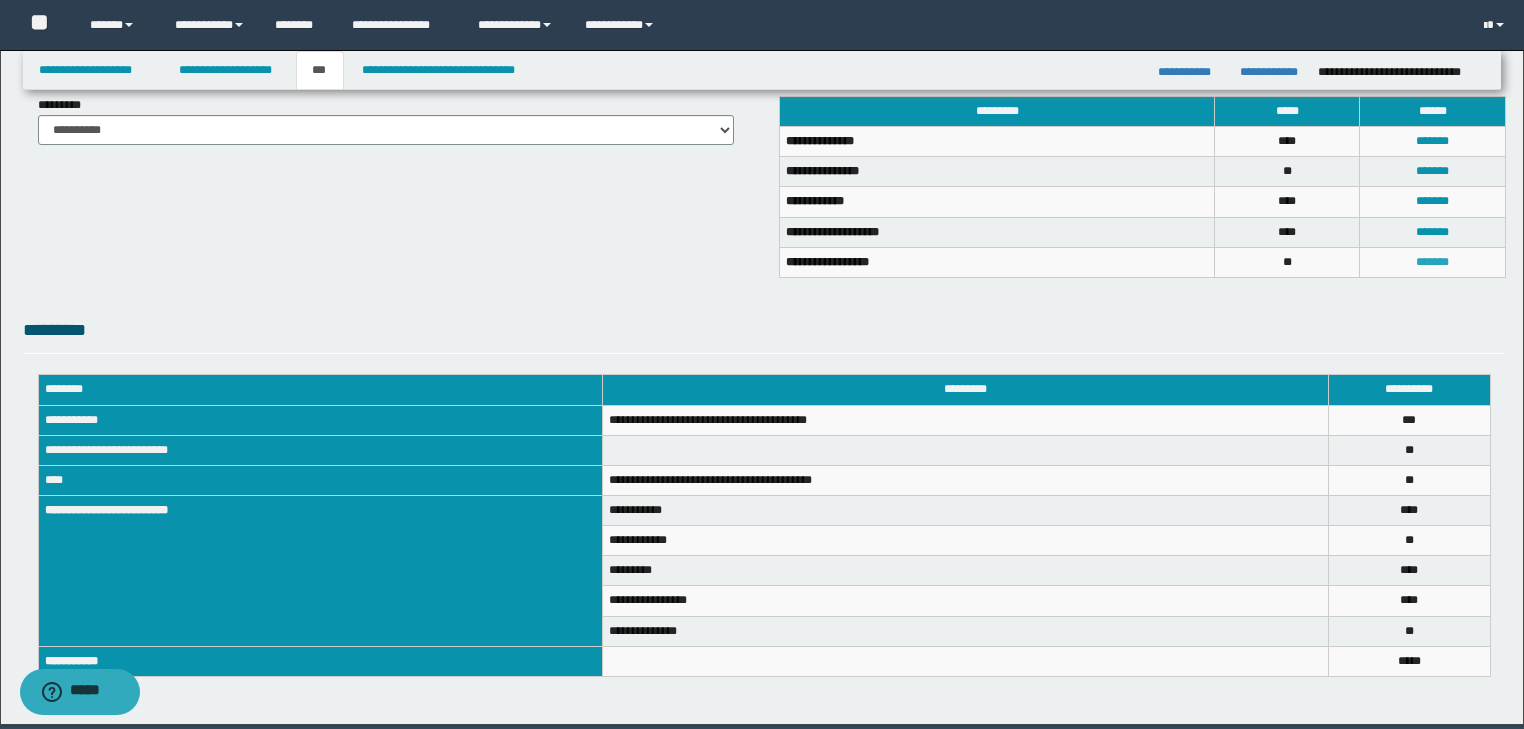 click on "*******" at bounding box center (1432, 262) 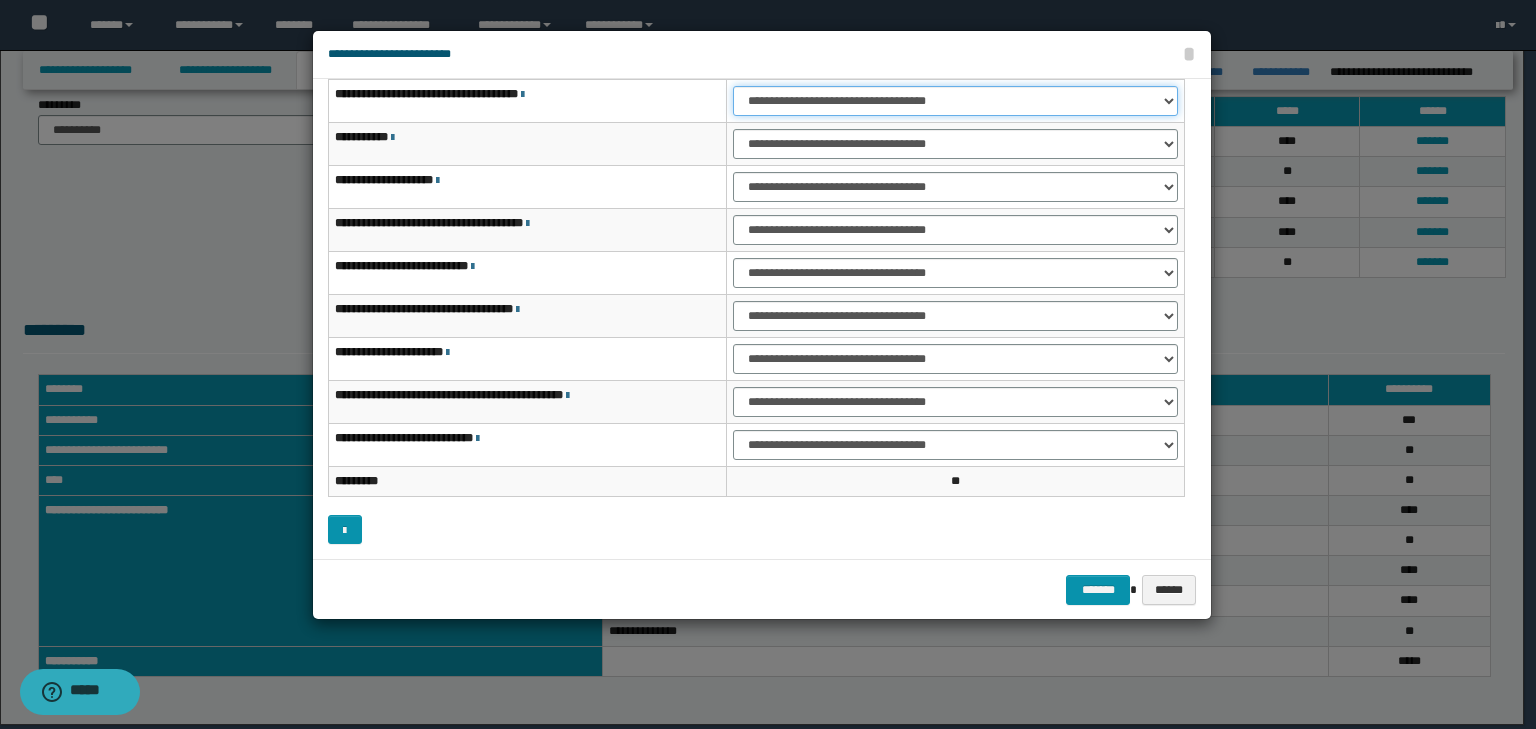 click on "**********" at bounding box center (955, 101) 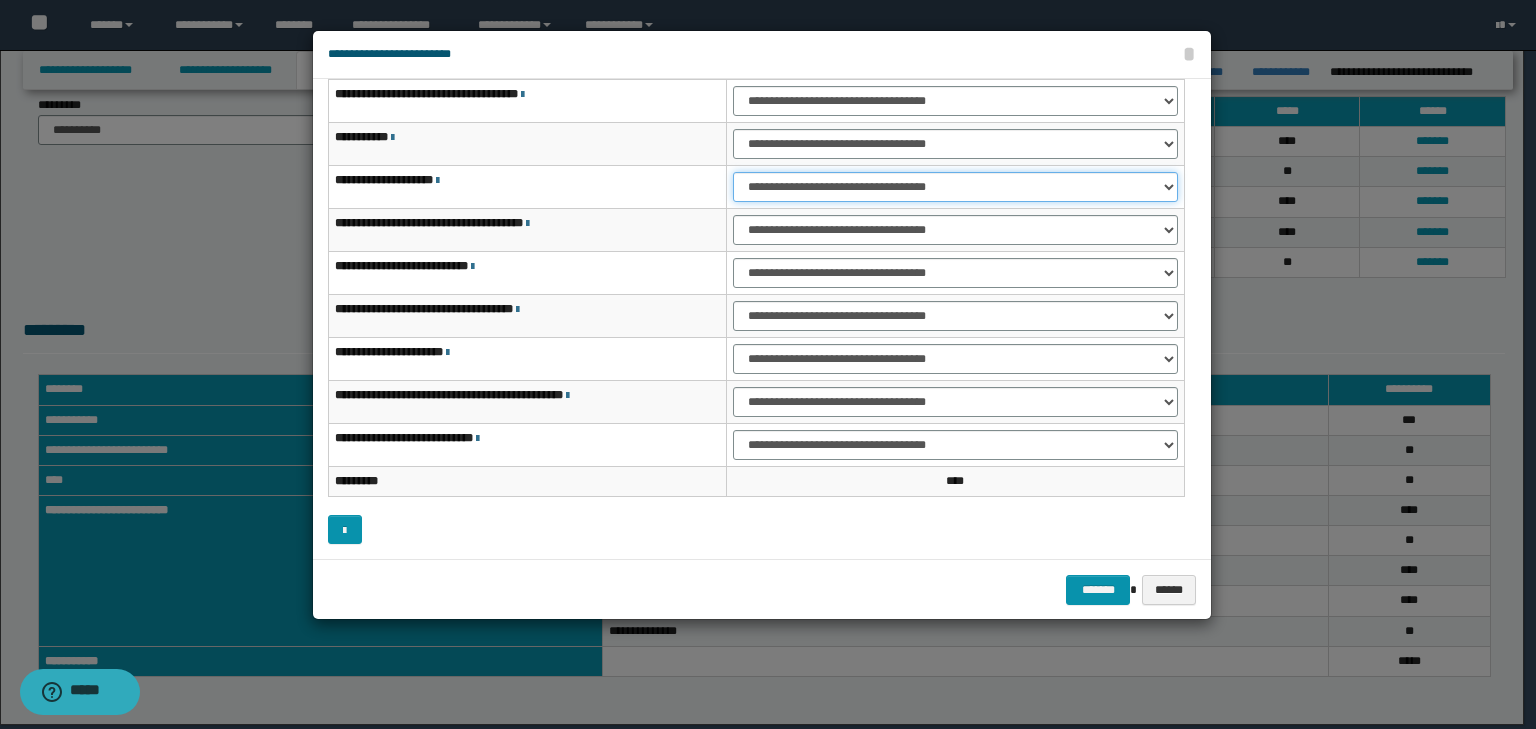 click on "**********" at bounding box center (955, 187) 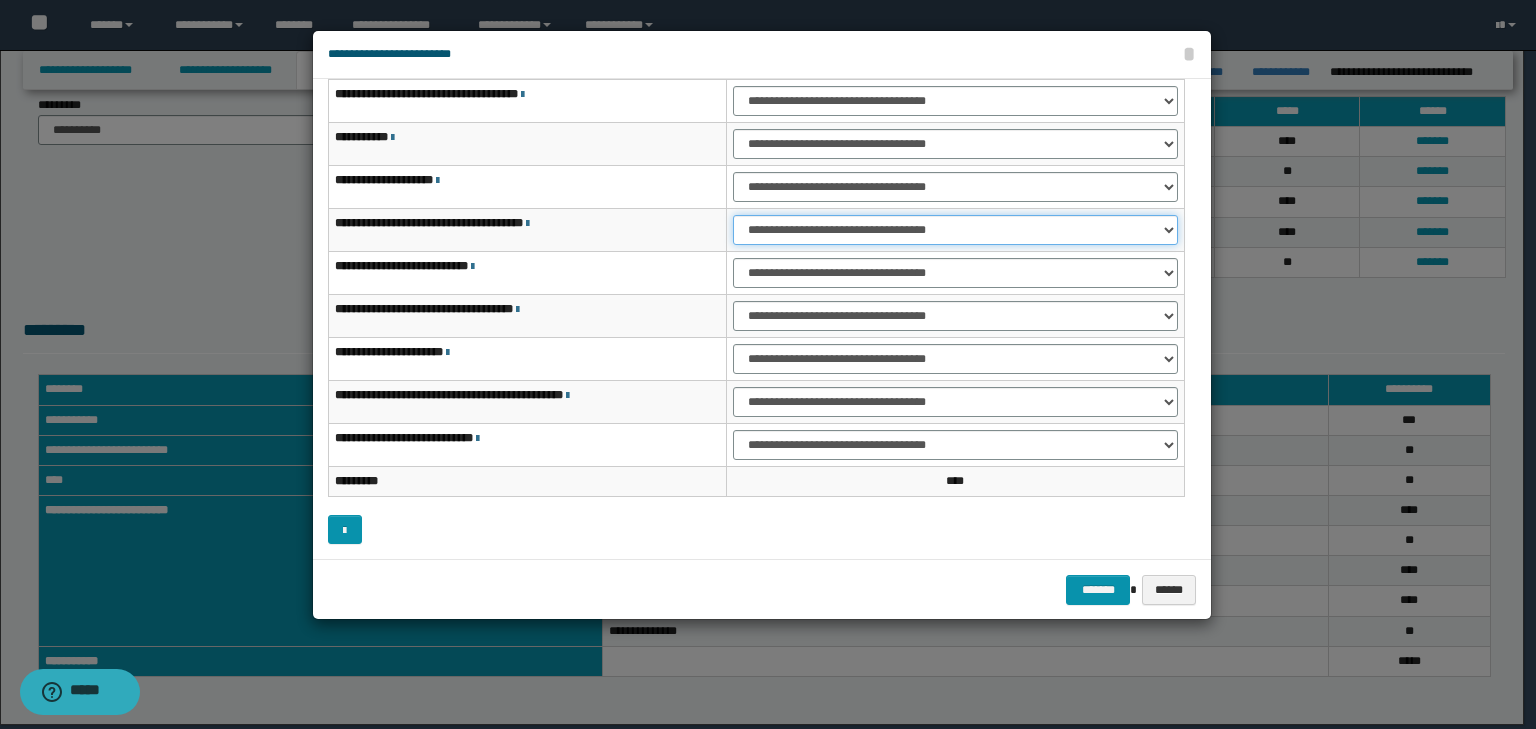 click on "**********" at bounding box center (955, 230) 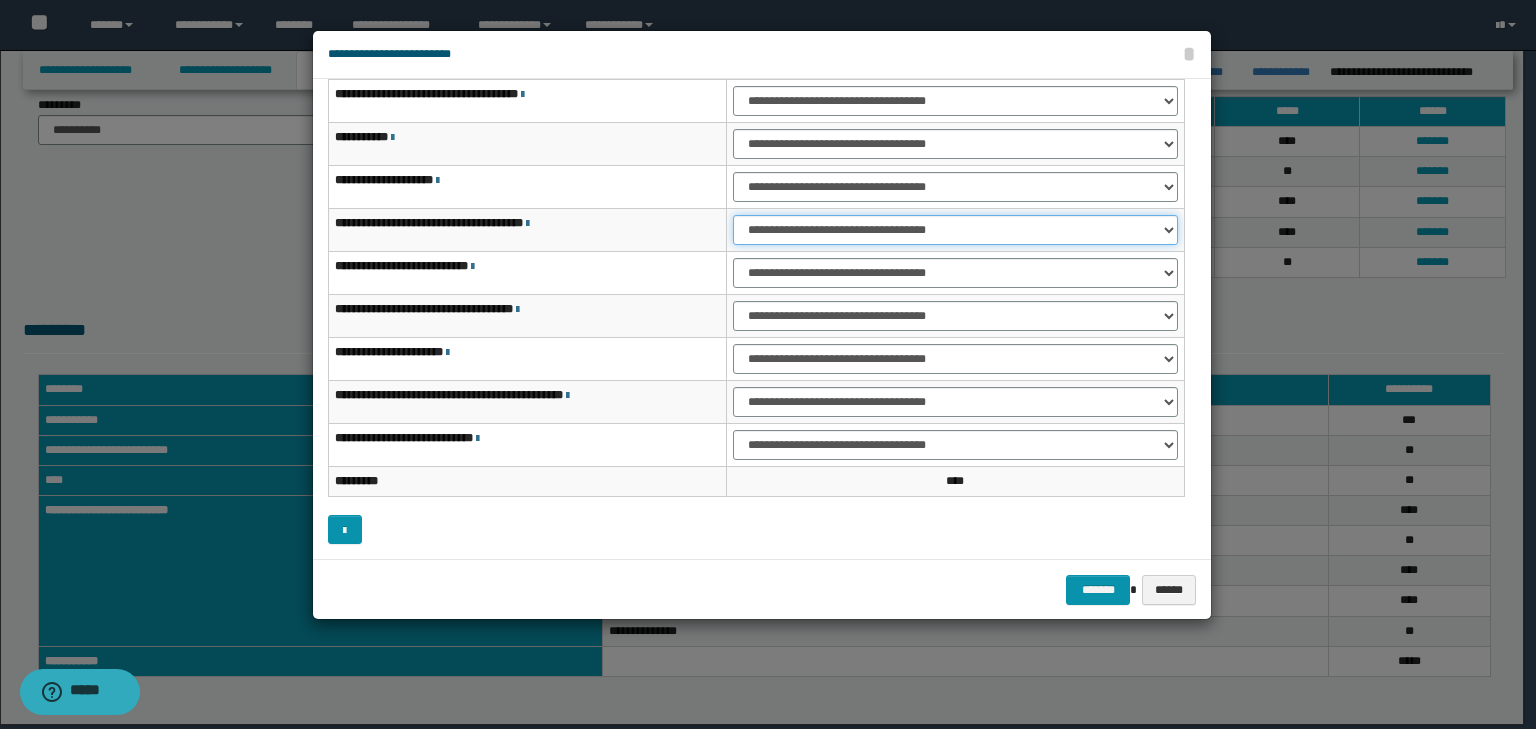 click on "**********" at bounding box center (955, 230) 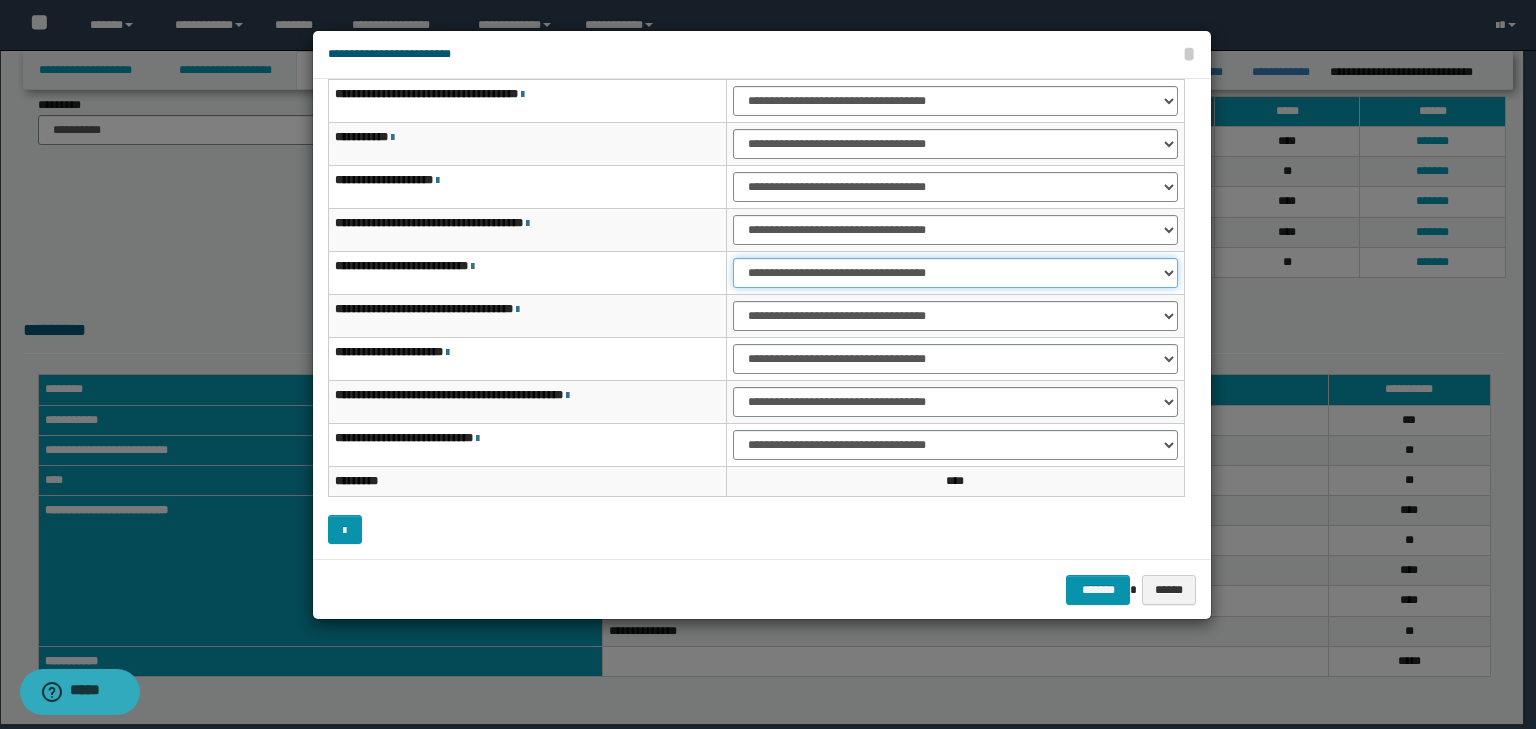 click on "**********" at bounding box center [955, 273] 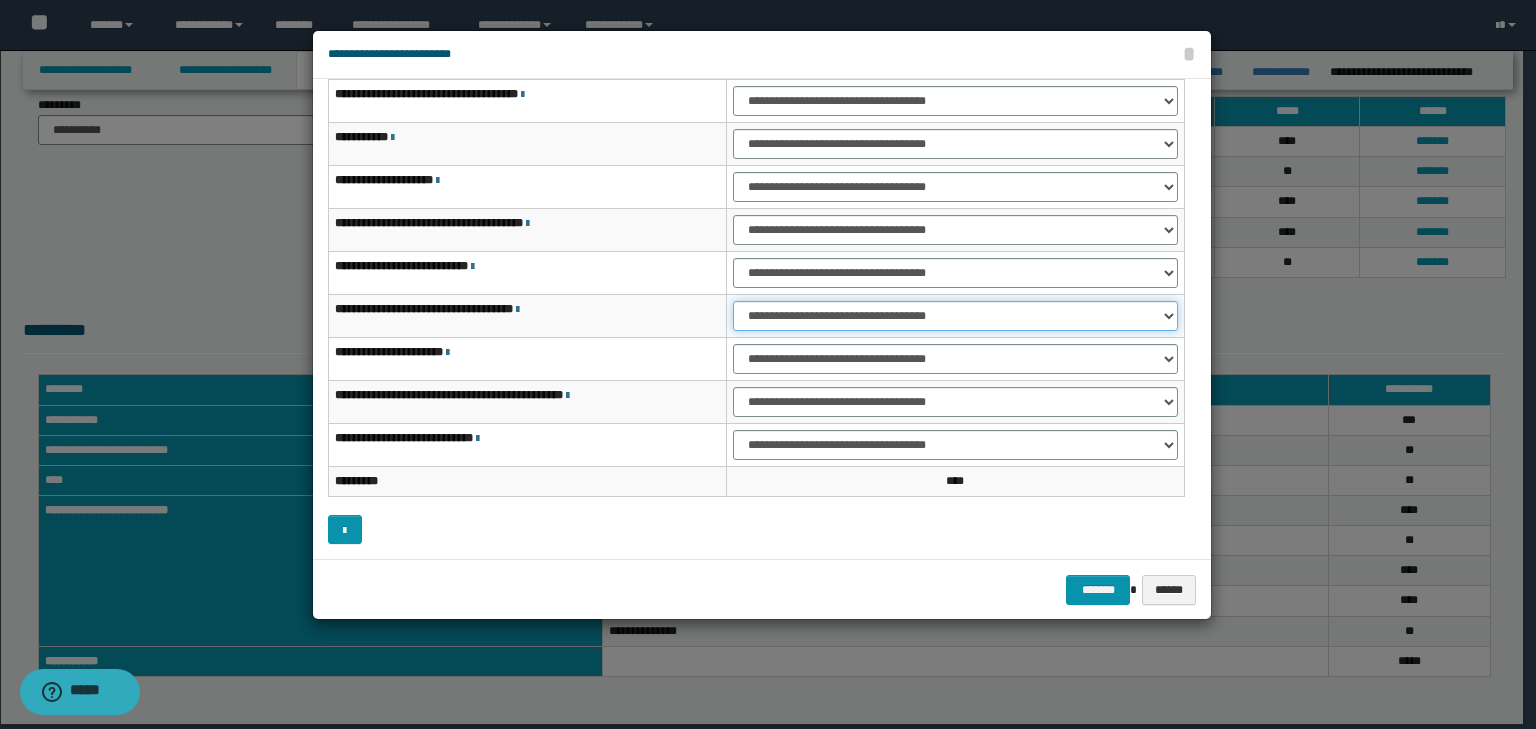 click on "**********" at bounding box center [955, 316] 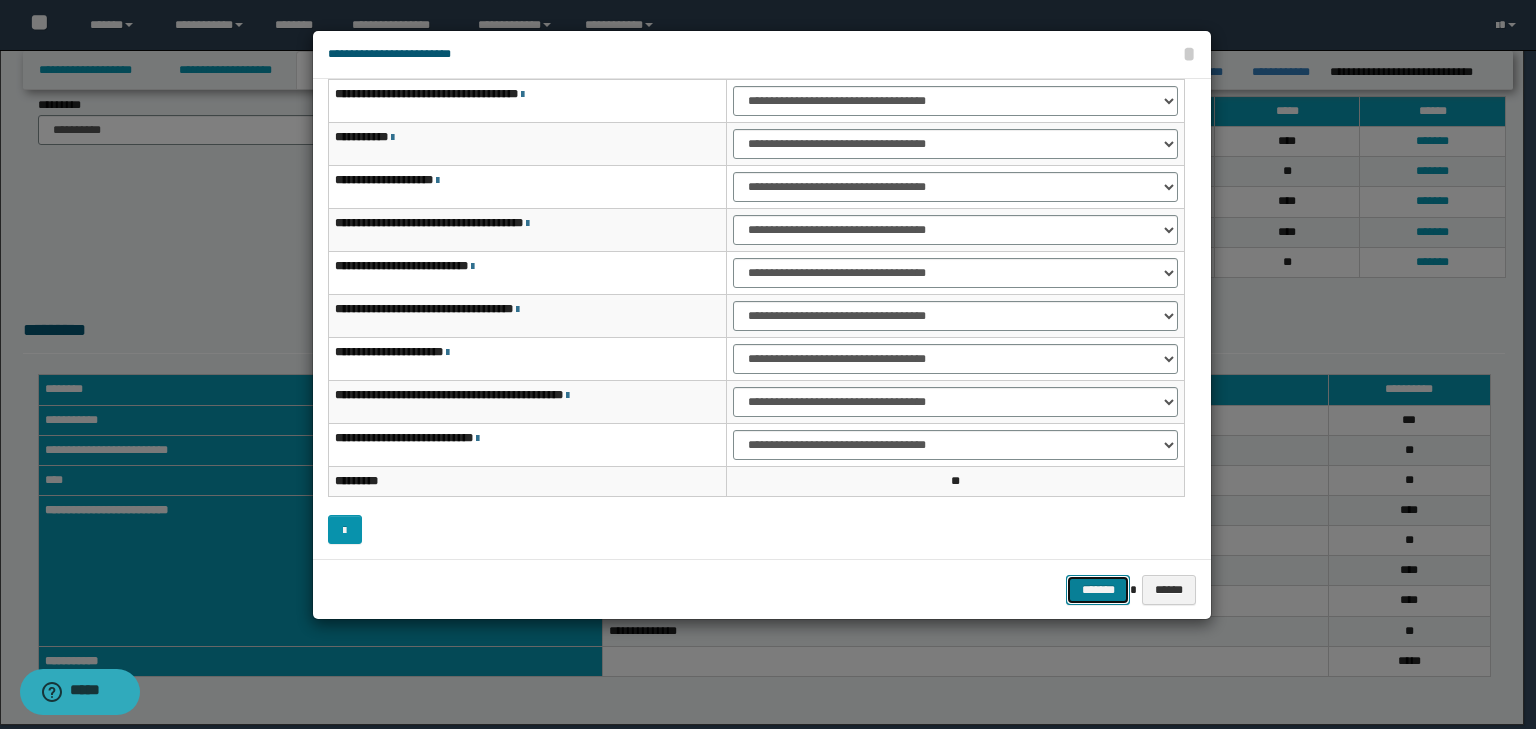 click on "*******" at bounding box center (1098, 590) 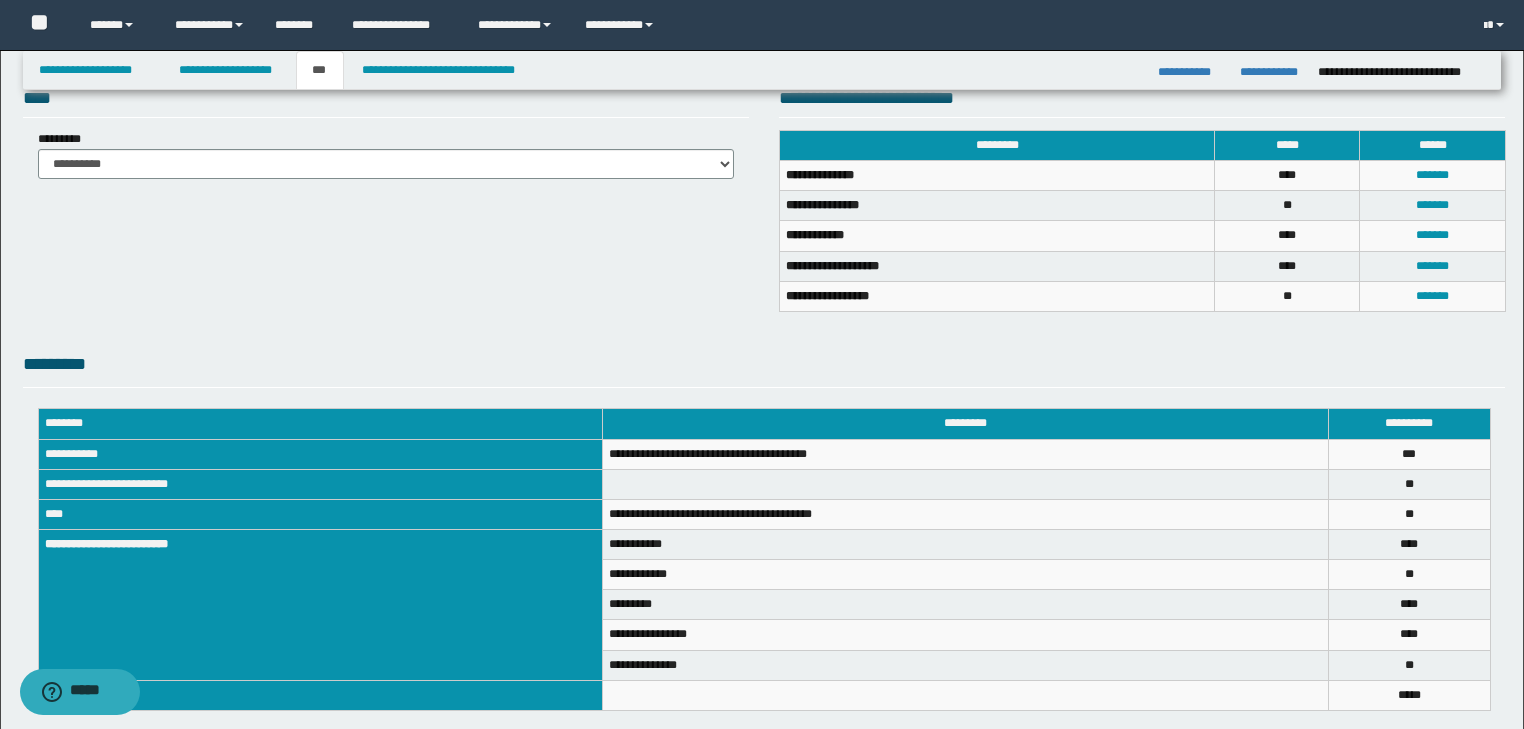 scroll, scrollTop: 474, scrollLeft: 0, axis: vertical 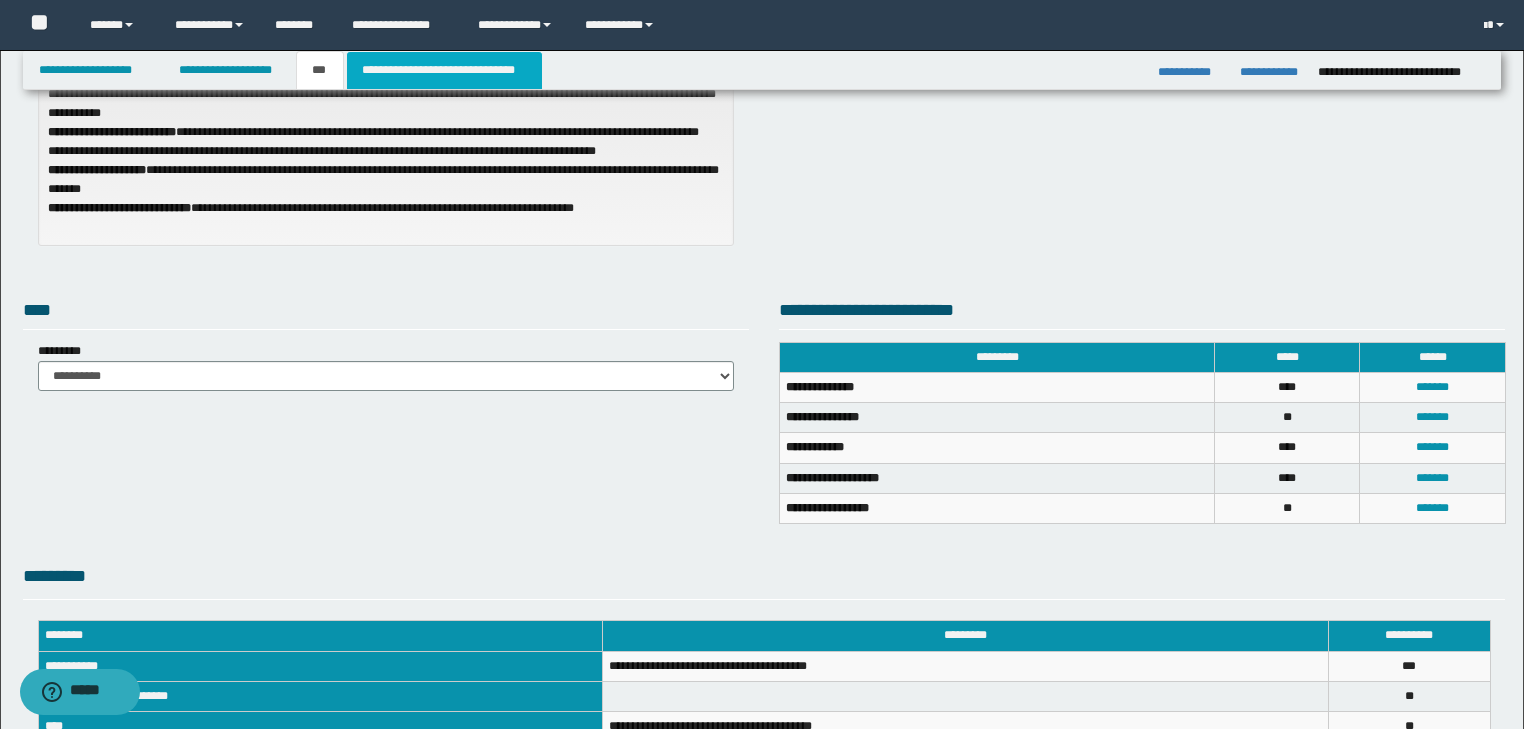 click on "**********" at bounding box center [444, 70] 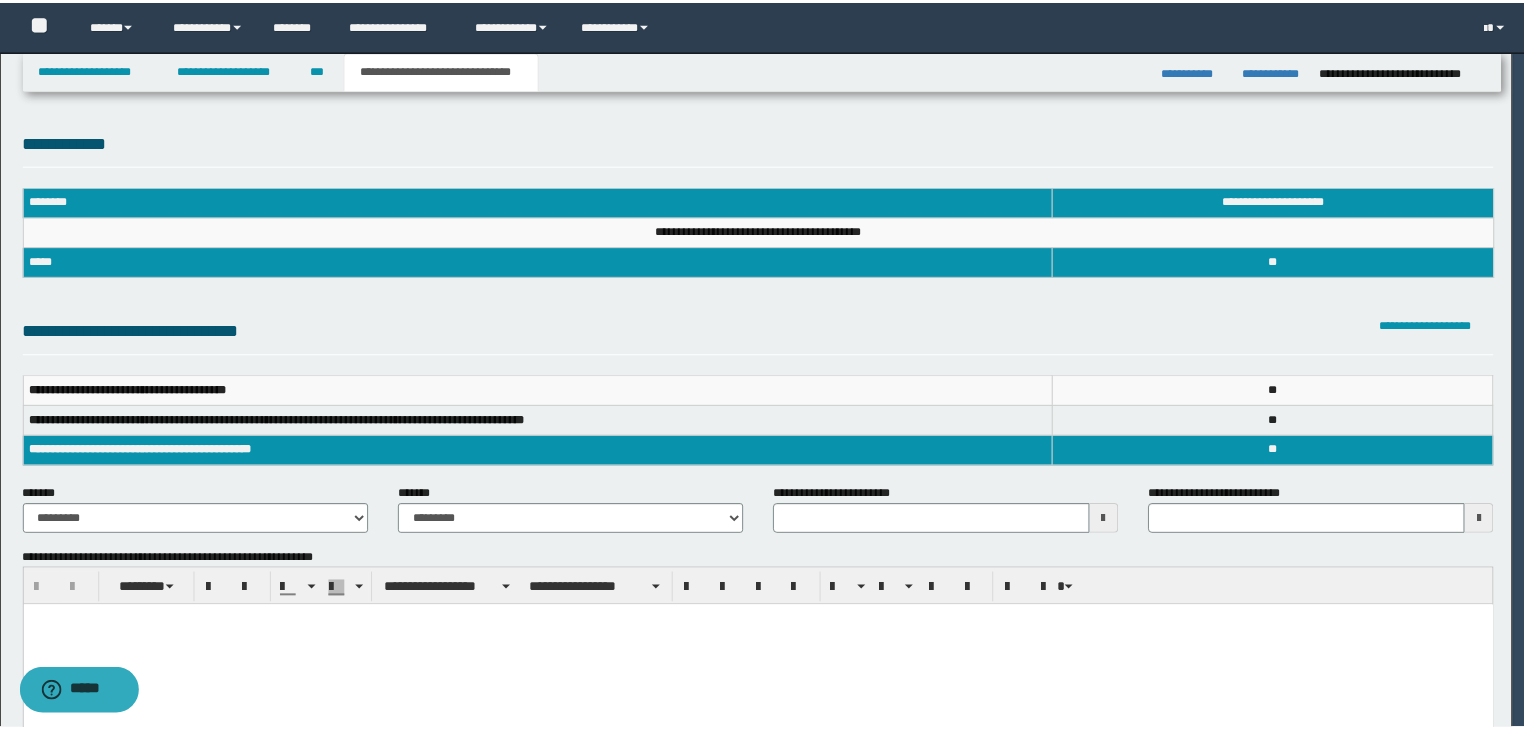 scroll, scrollTop: 0, scrollLeft: 0, axis: both 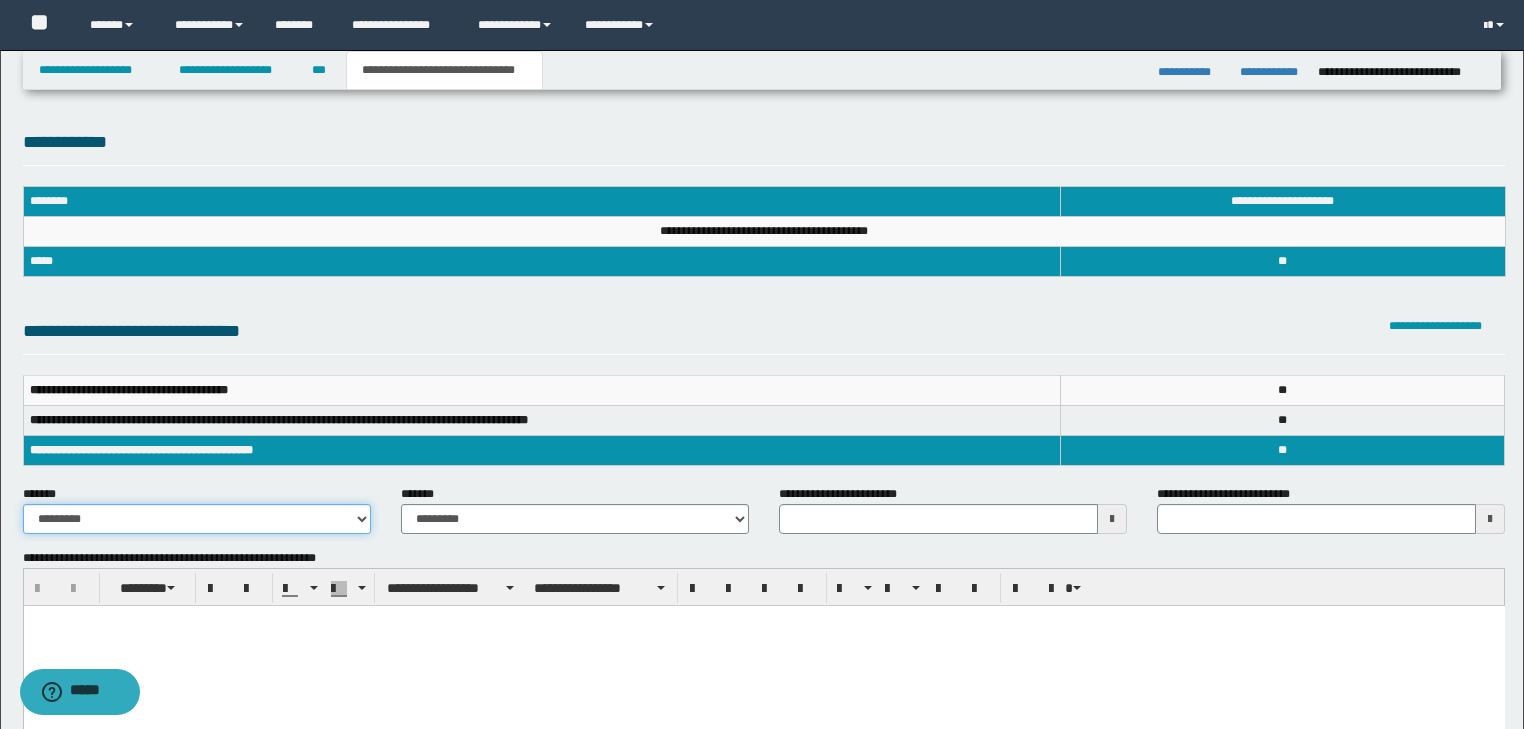 click on "**********" at bounding box center [197, 519] 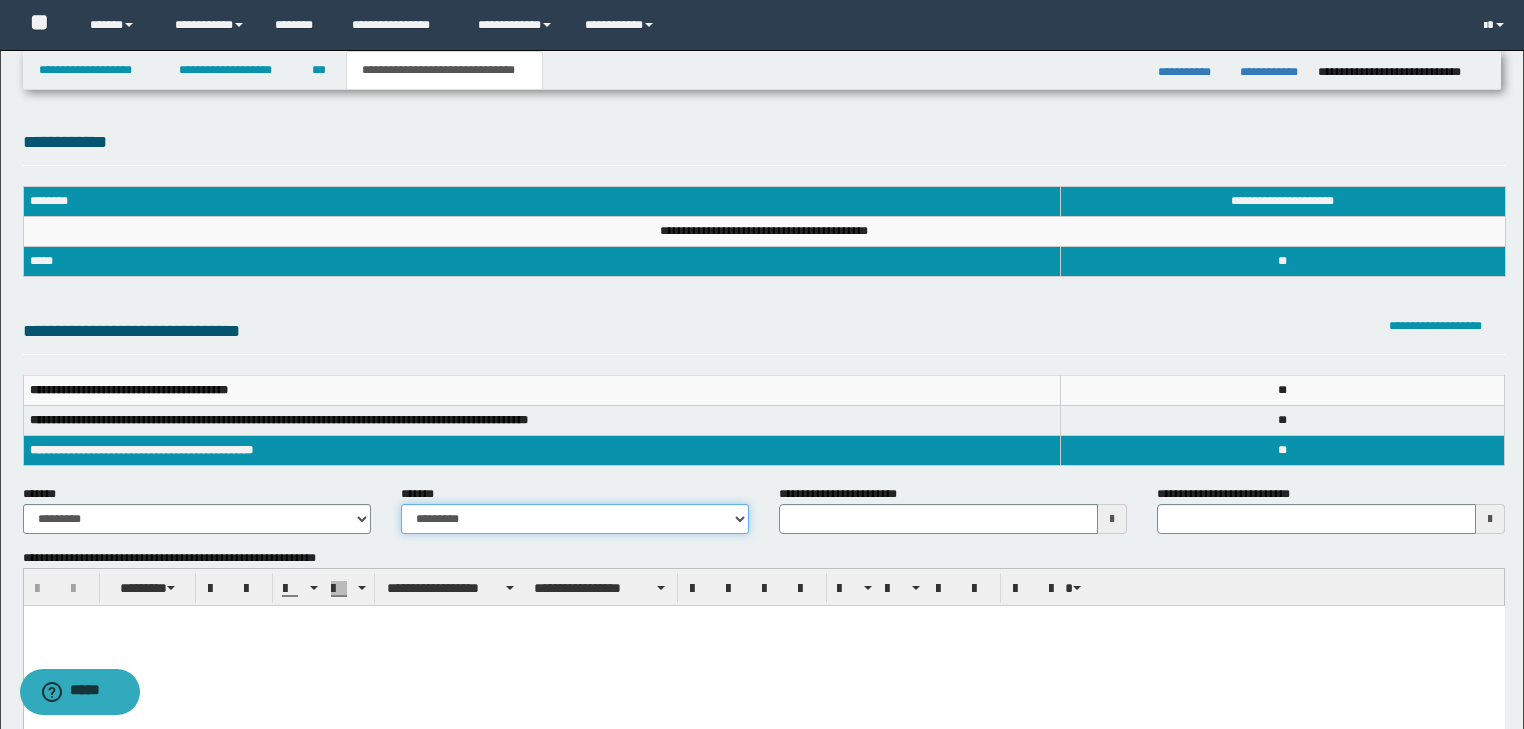 click on "**********" at bounding box center (575, 519) 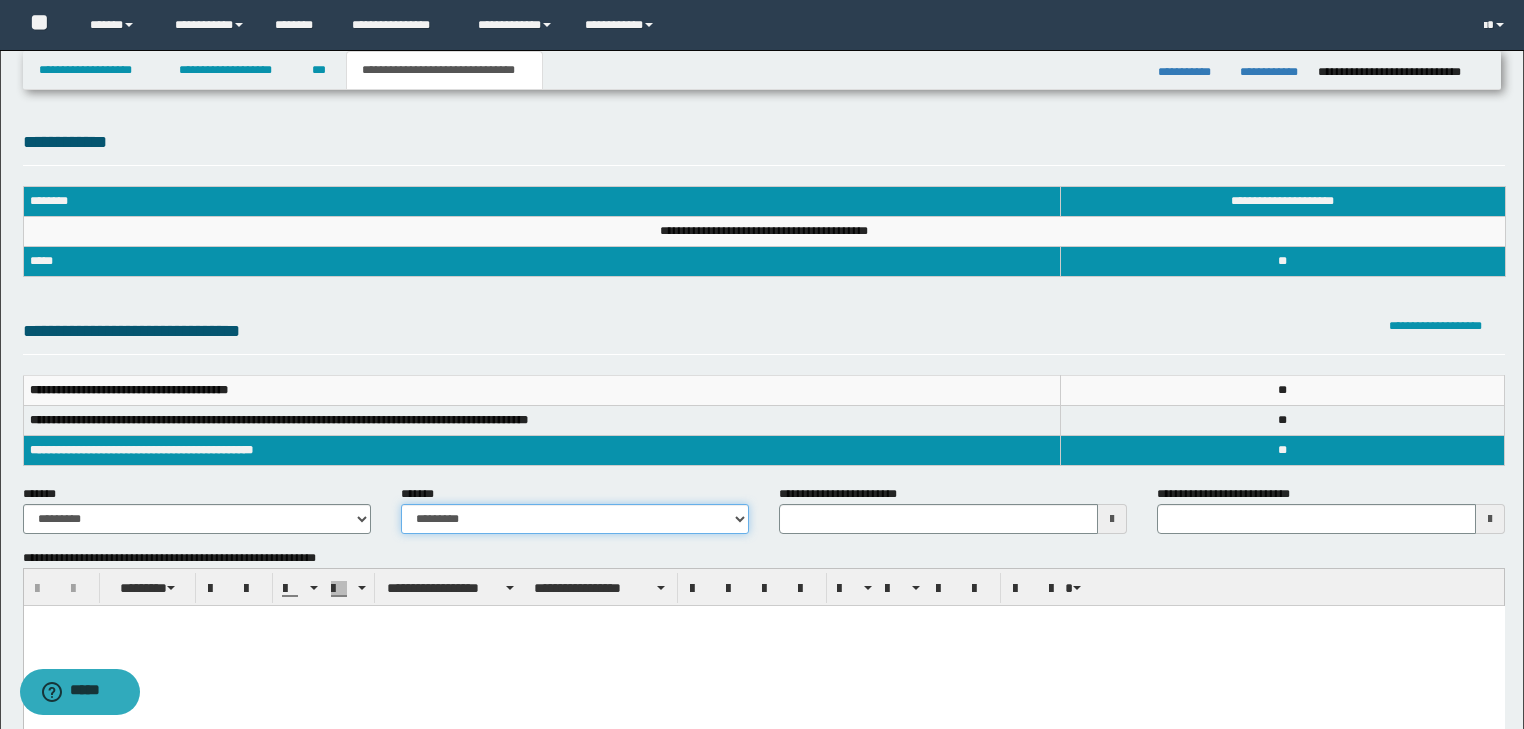click on "**********" at bounding box center (575, 519) 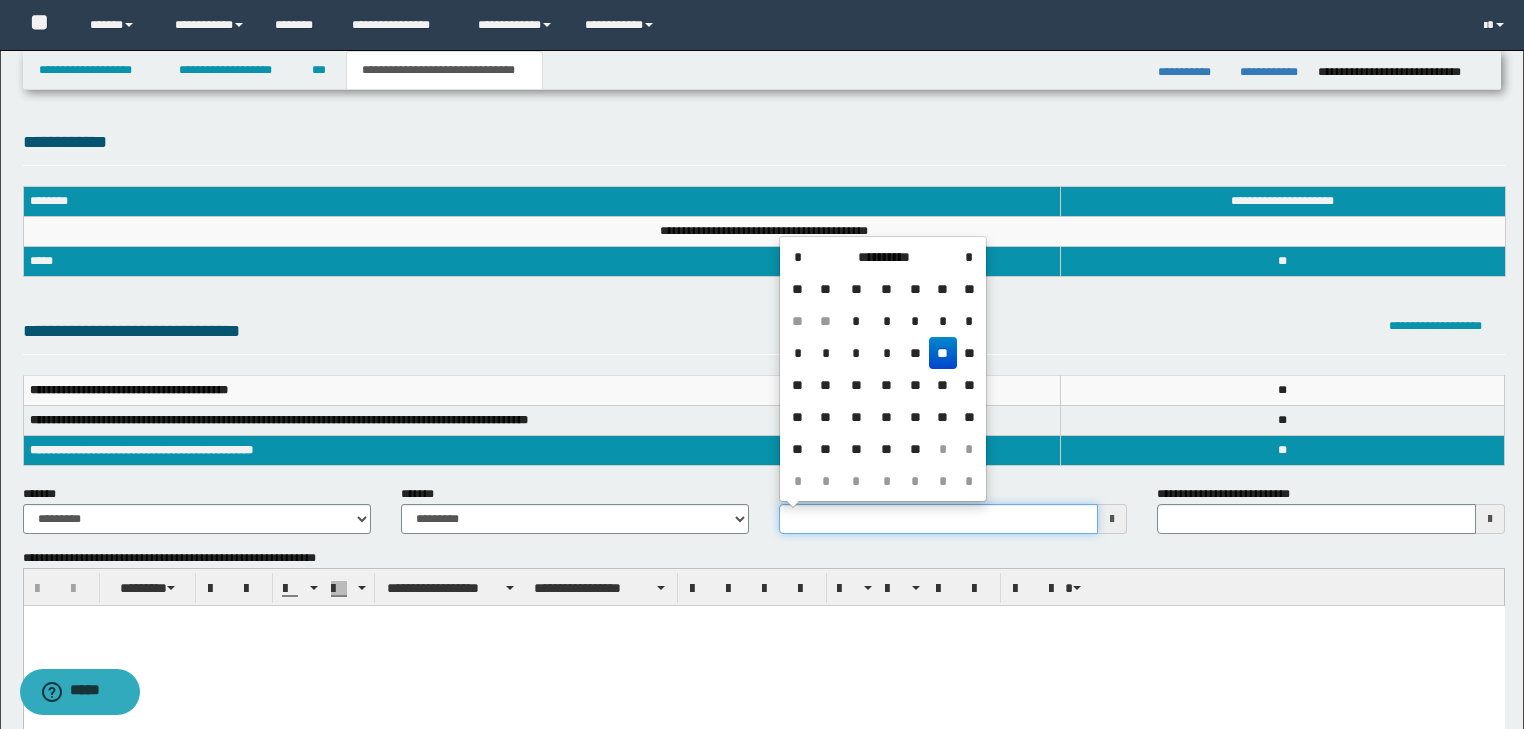 click on "**********" at bounding box center (938, 519) 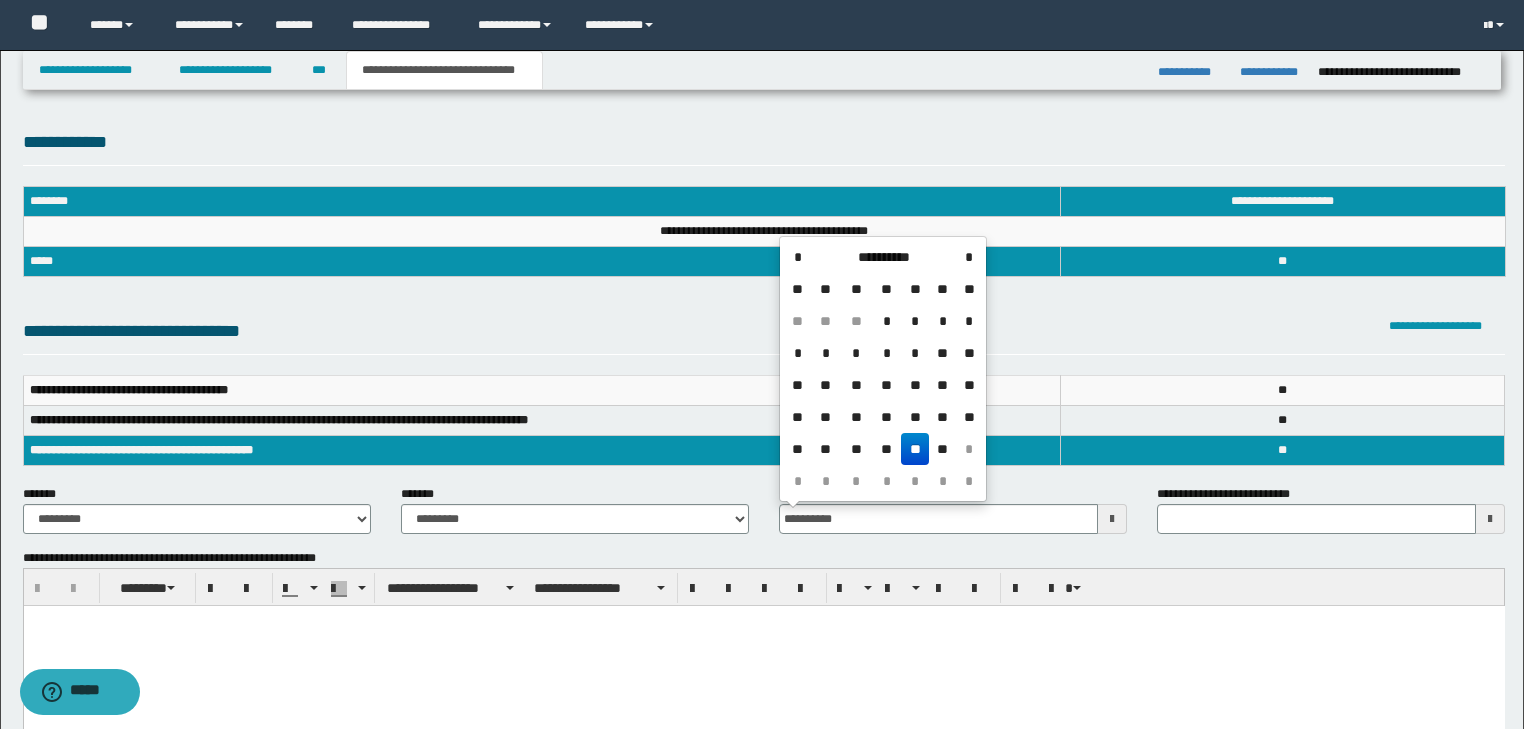 click on "**********" at bounding box center [541, 420] 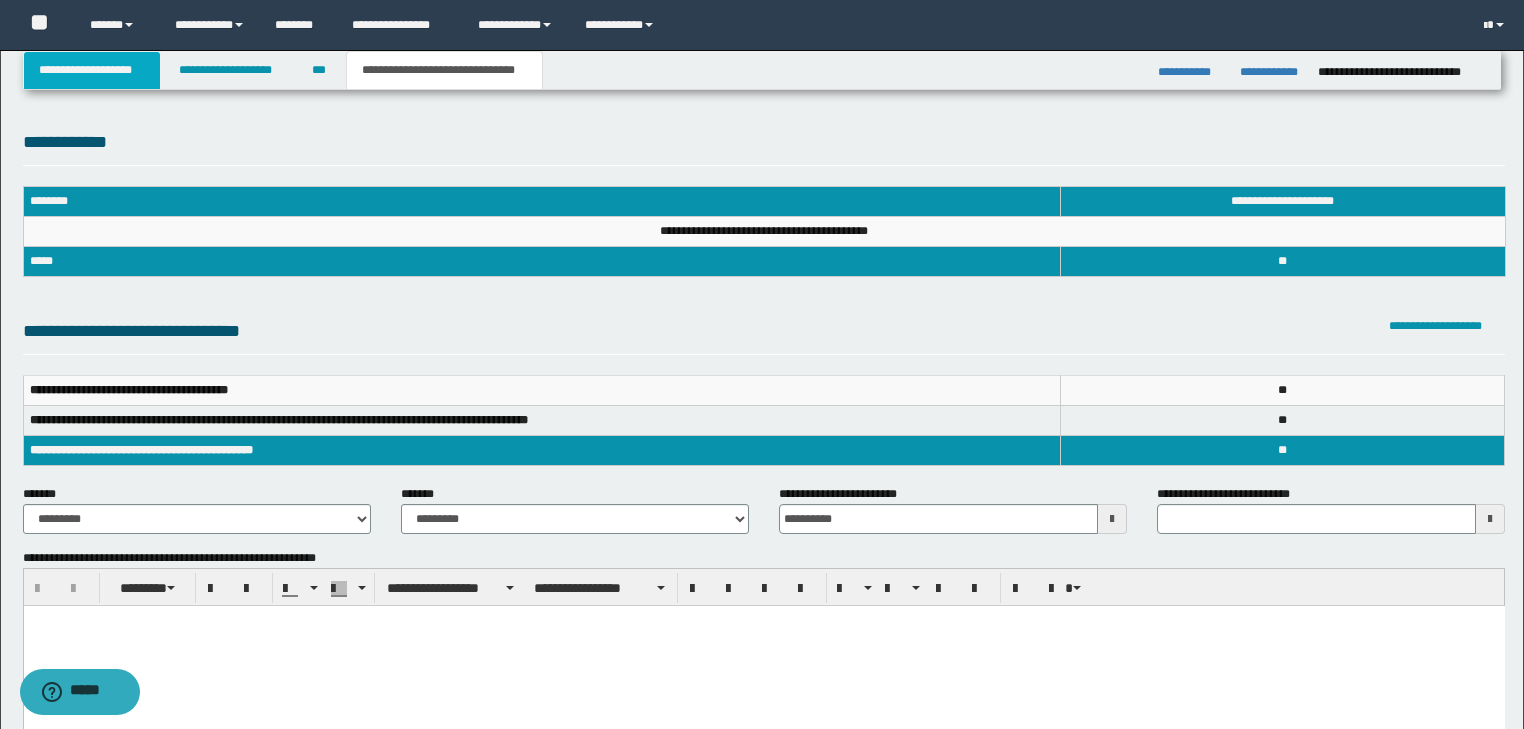 click on "**********" at bounding box center [92, 70] 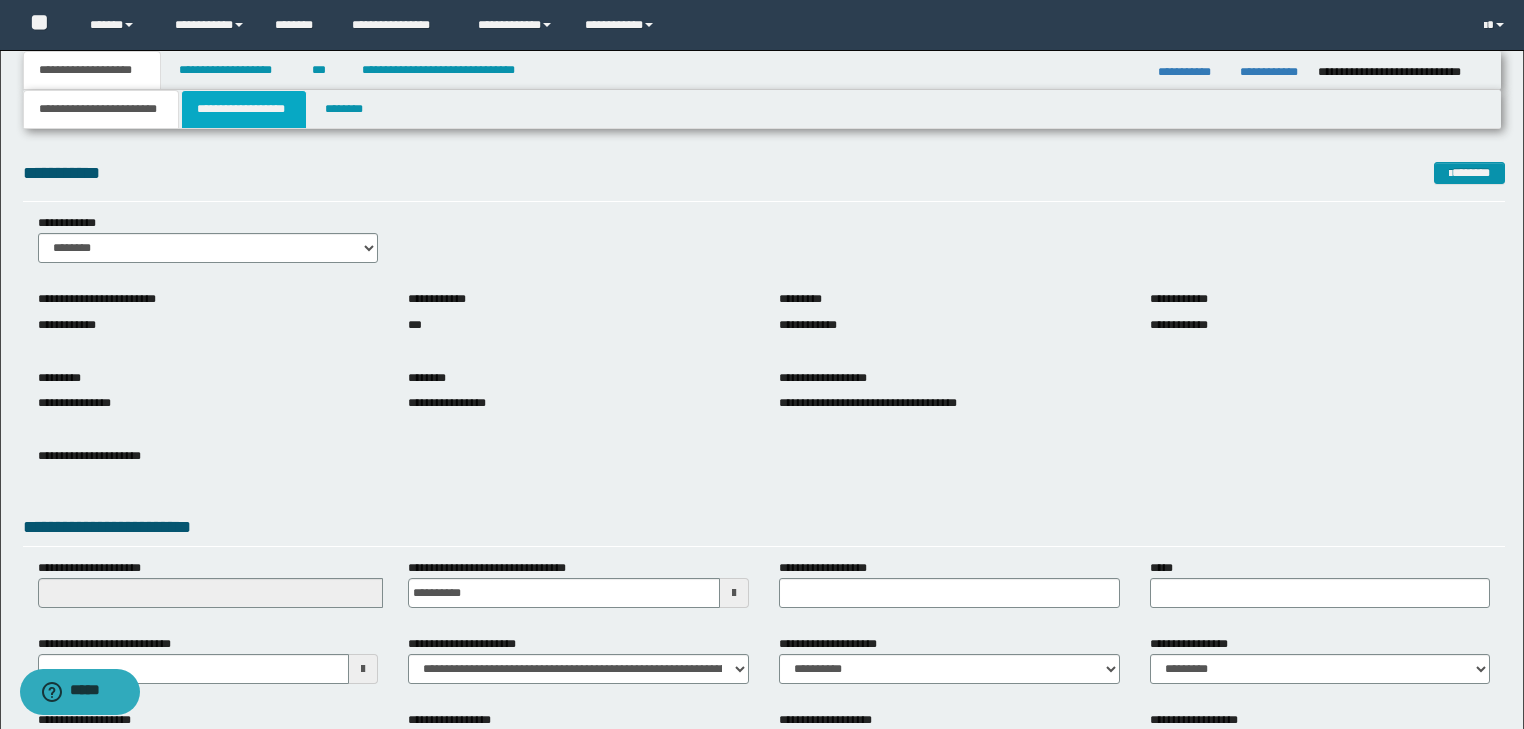 click on "**********" at bounding box center (244, 109) 